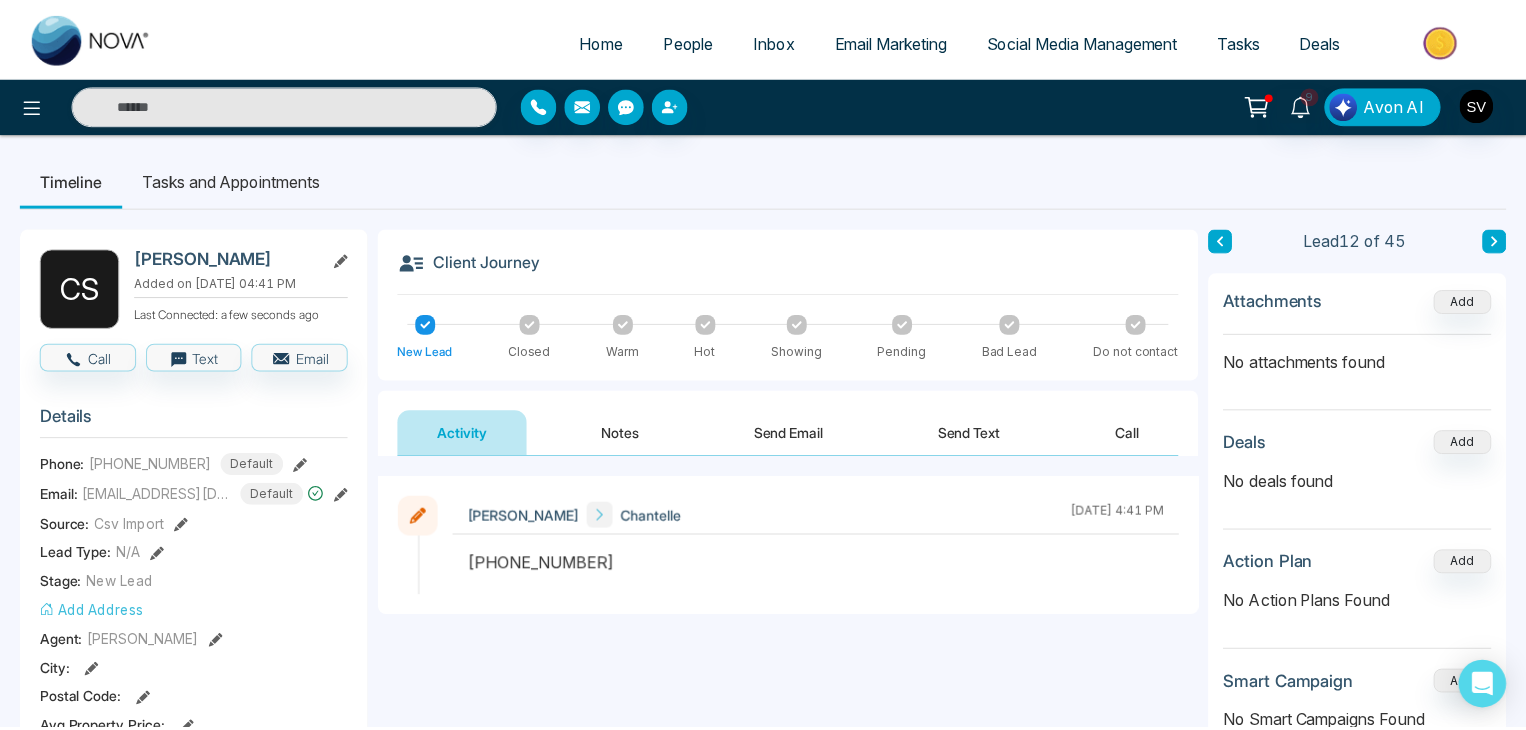 scroll, scrollTop: 0, scrollLeft: 0, axis: both 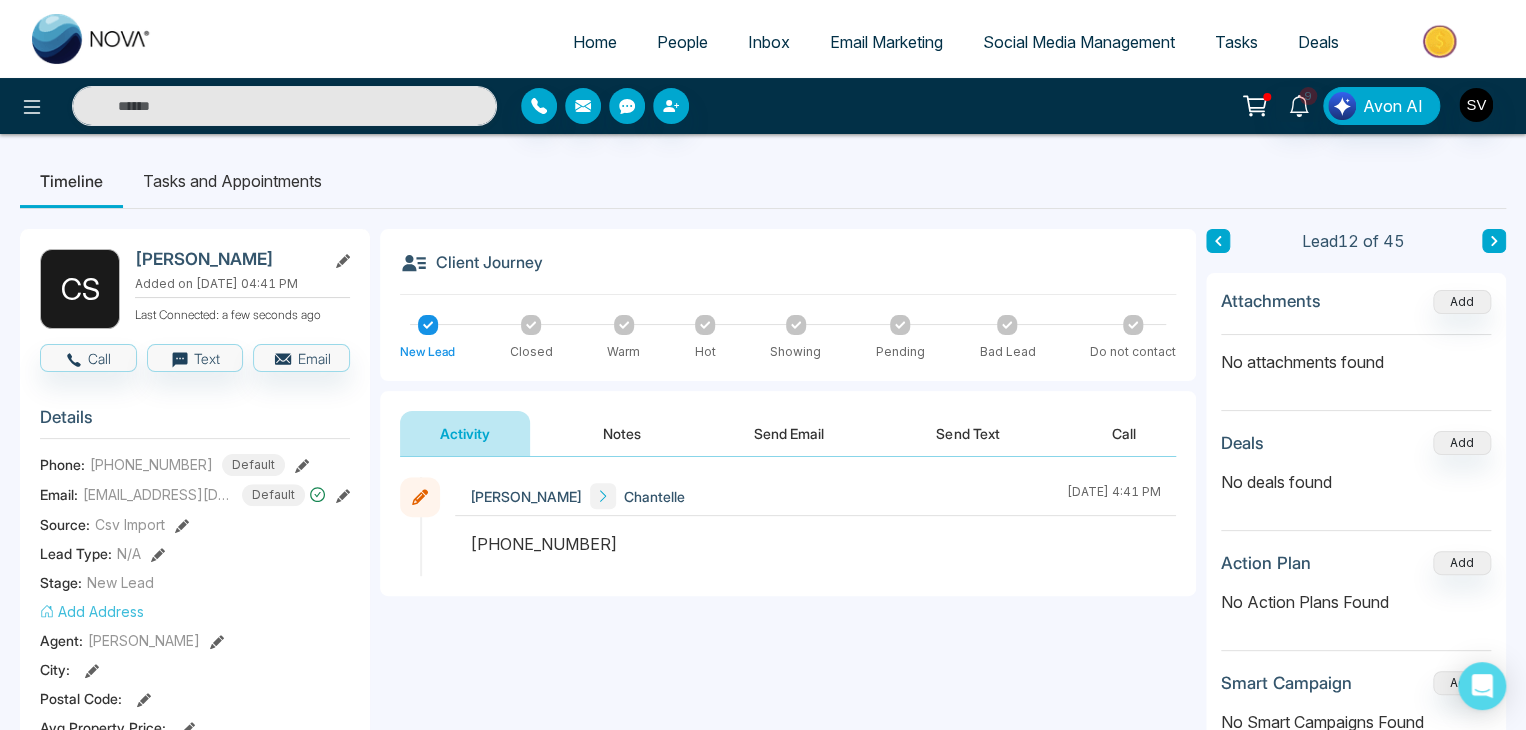 click on "People" at bounding box center (682, 42) 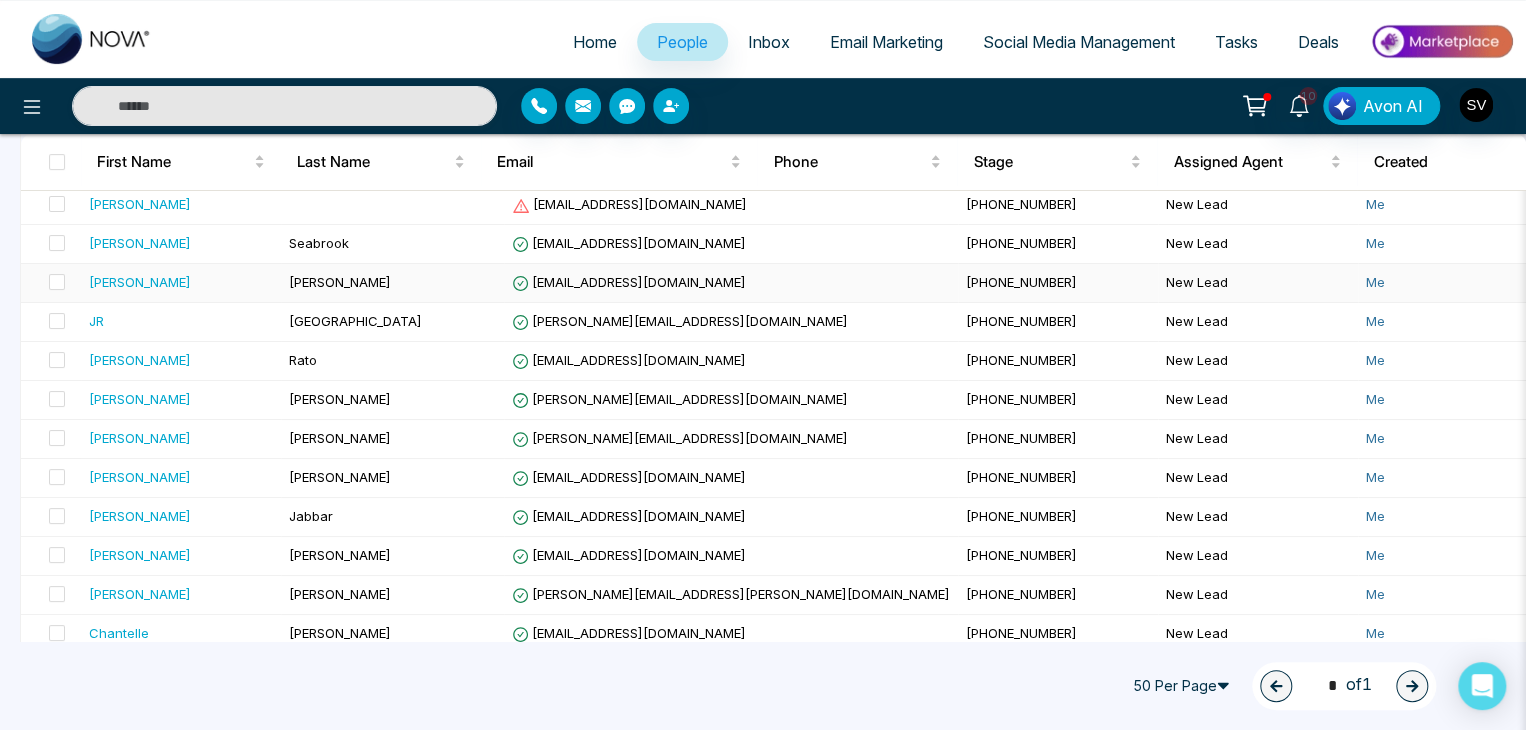 scroll, scrollTop: 219, scrollLeft: 0, axis: vertical 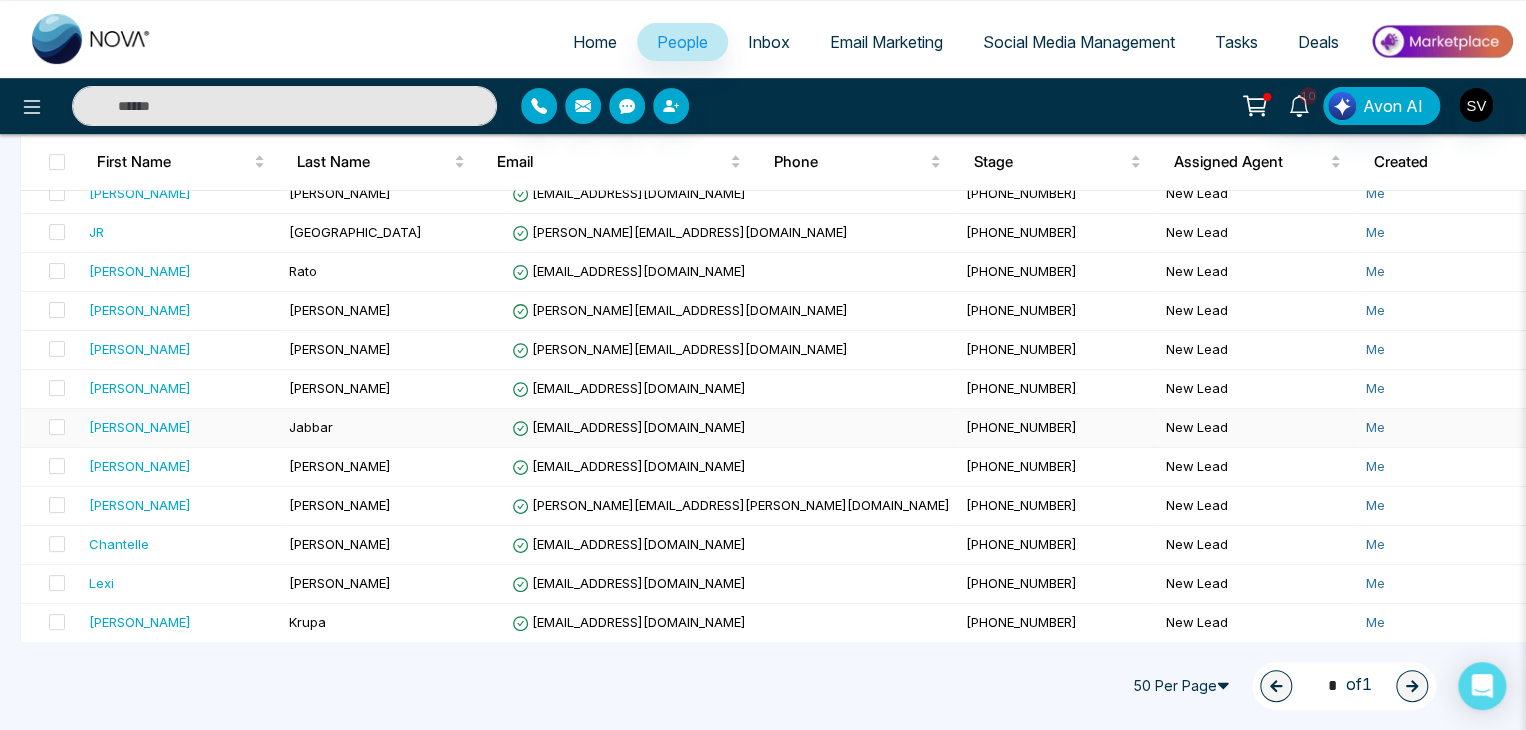 click on "[PERSON_NAME]" at bounding box center (181, 427) 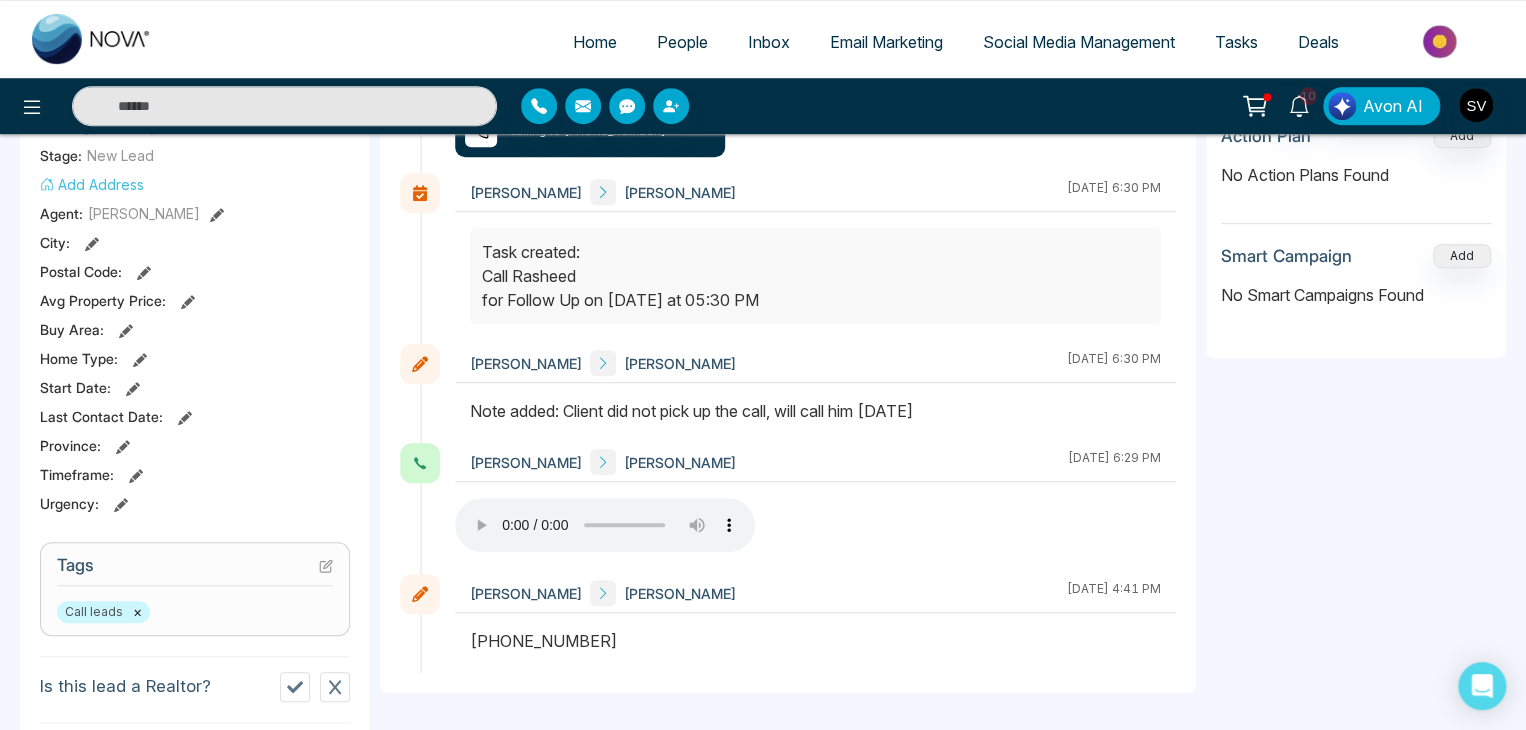 scroll, scrollTop: 432, scrollLeft: 0, axis: vertical 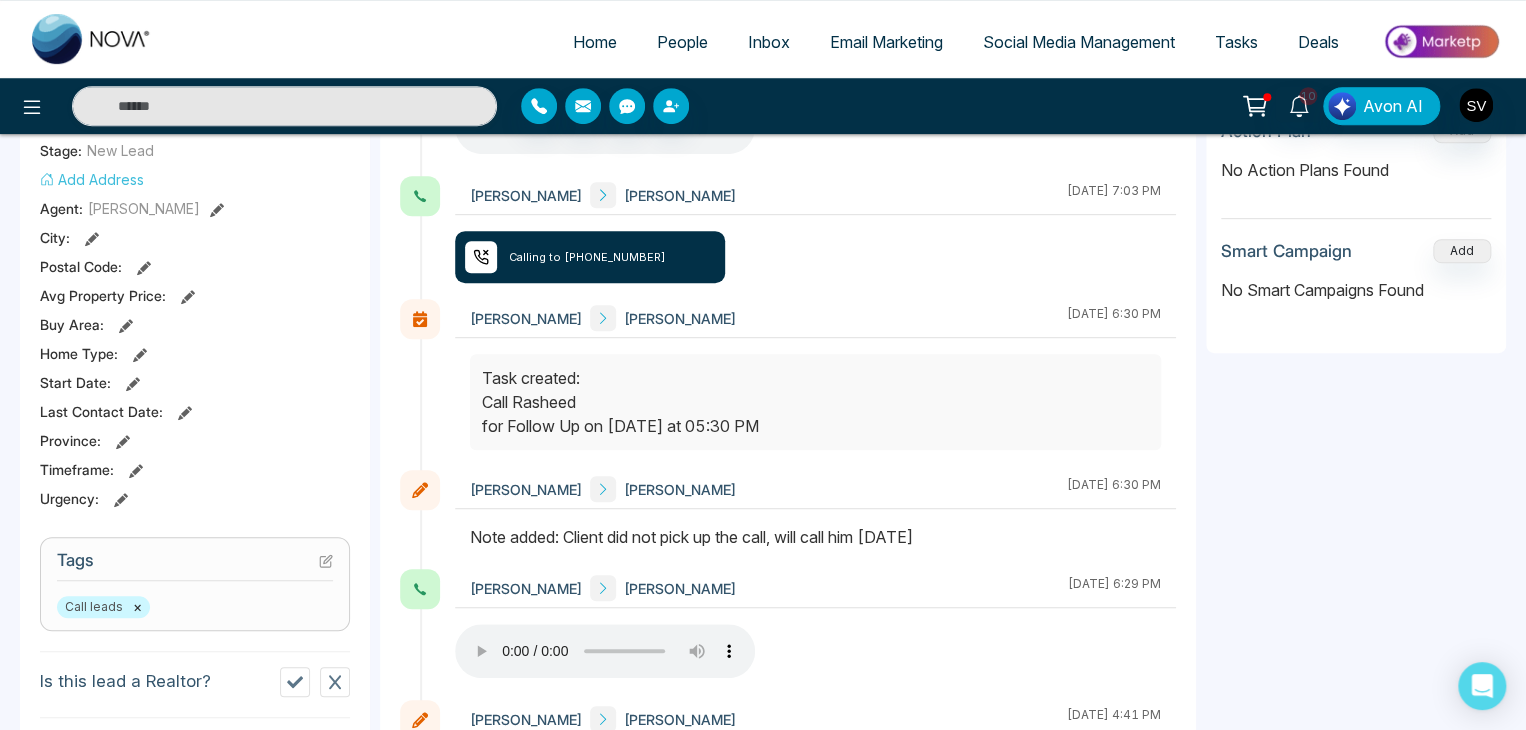 click on "People" at bounding box center [682, 42] 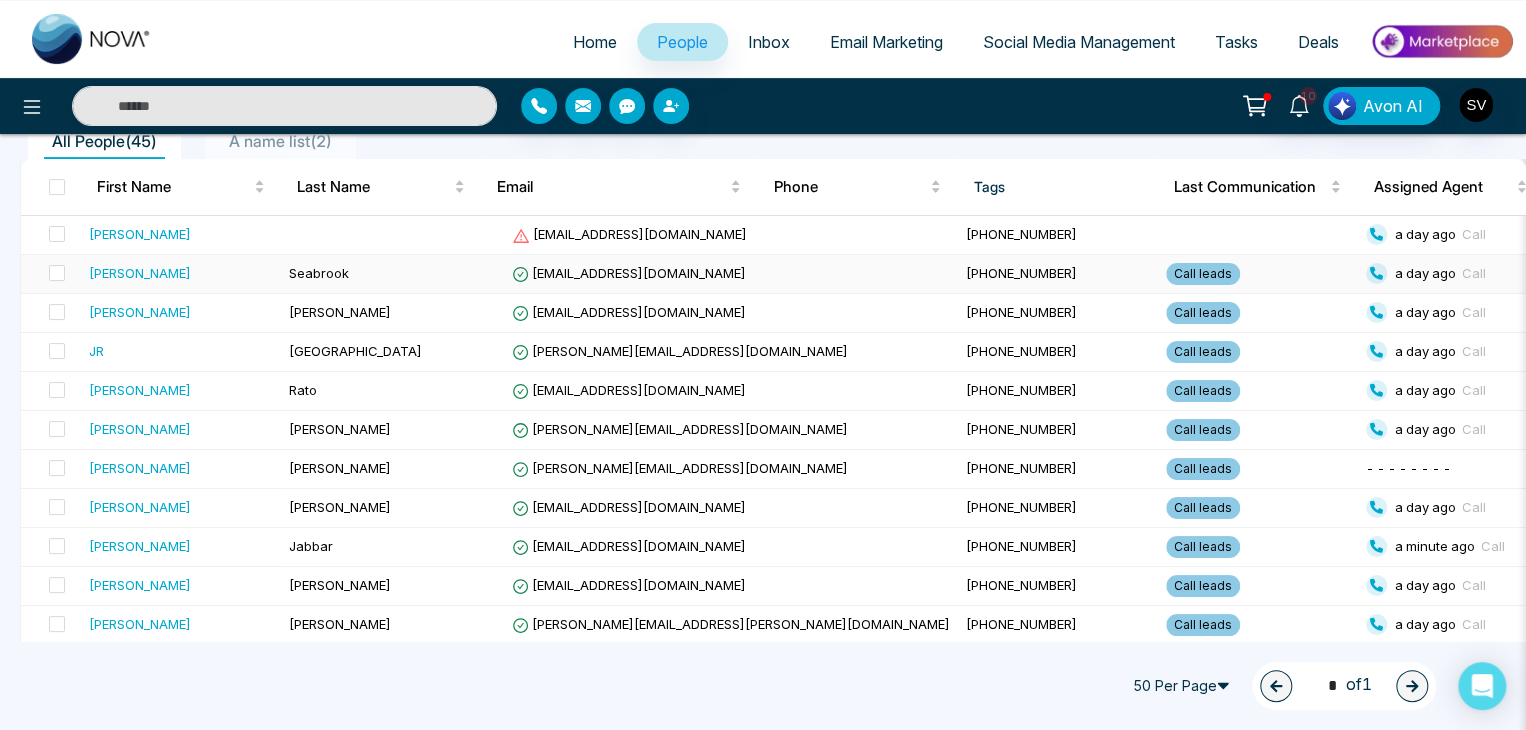 scroll, scrollTop: 223, scrollLeft: 0, axis: vertical 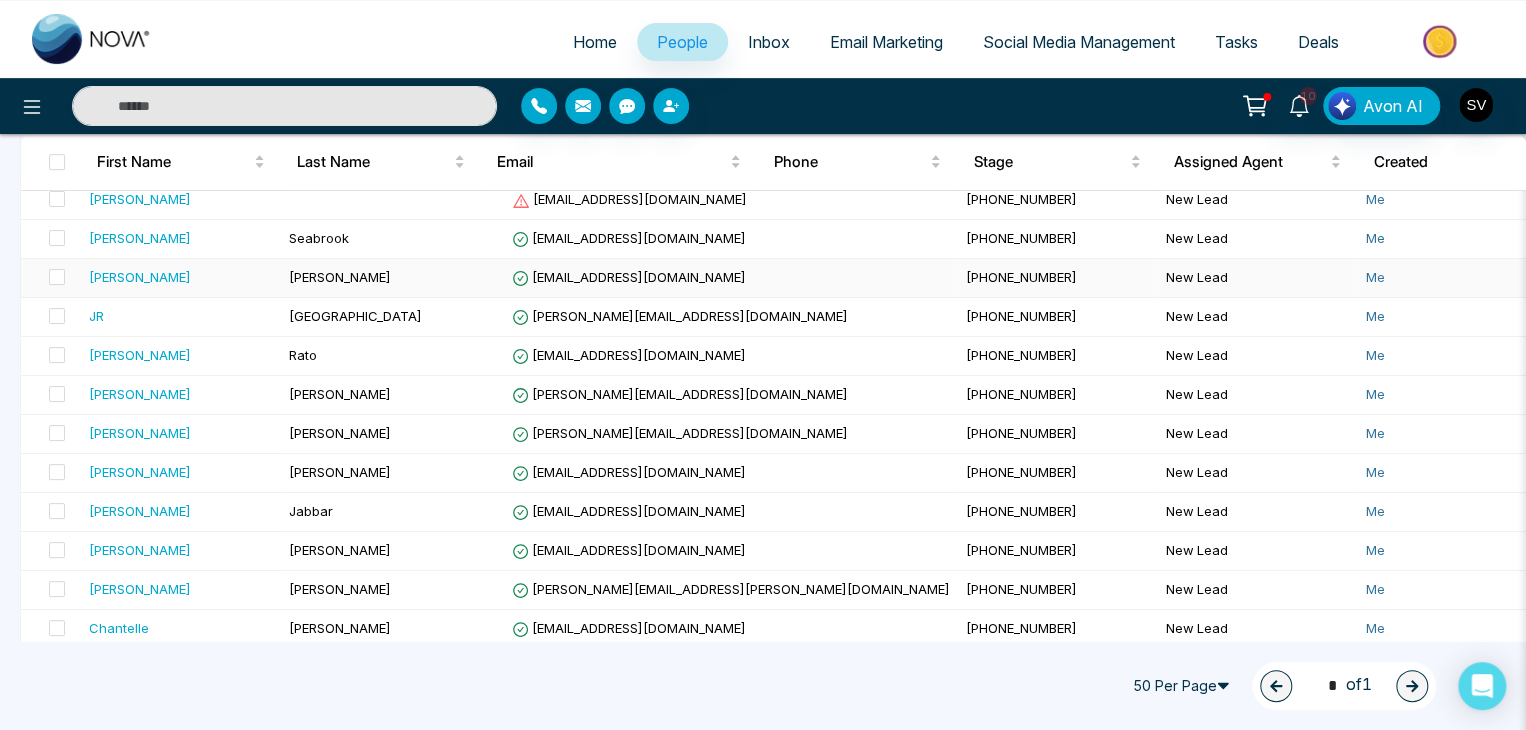 click on "[PERSON_NAME]" at bounding box center (340, 277) 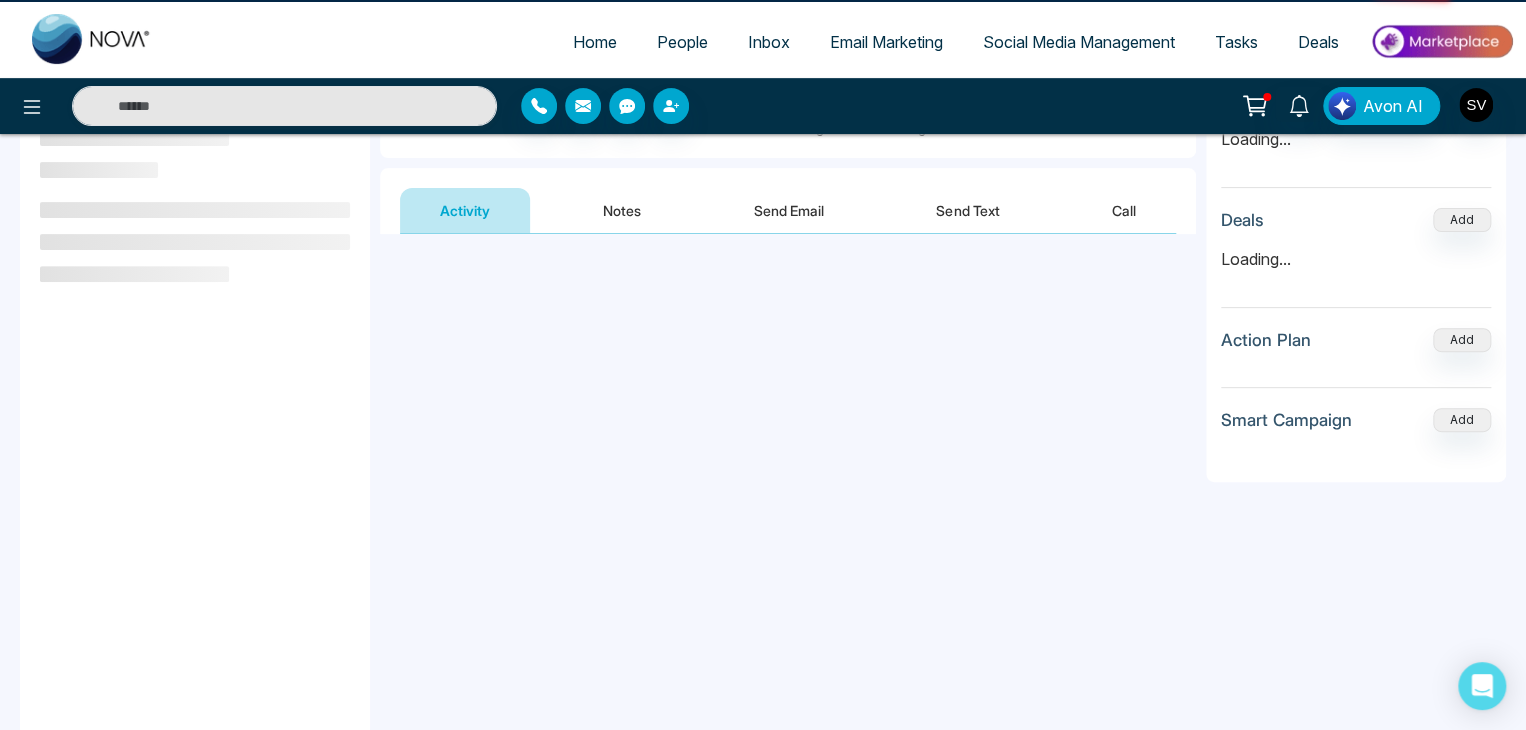 scroll, scrollTop: 0, scrollLeft: 0, axis: both 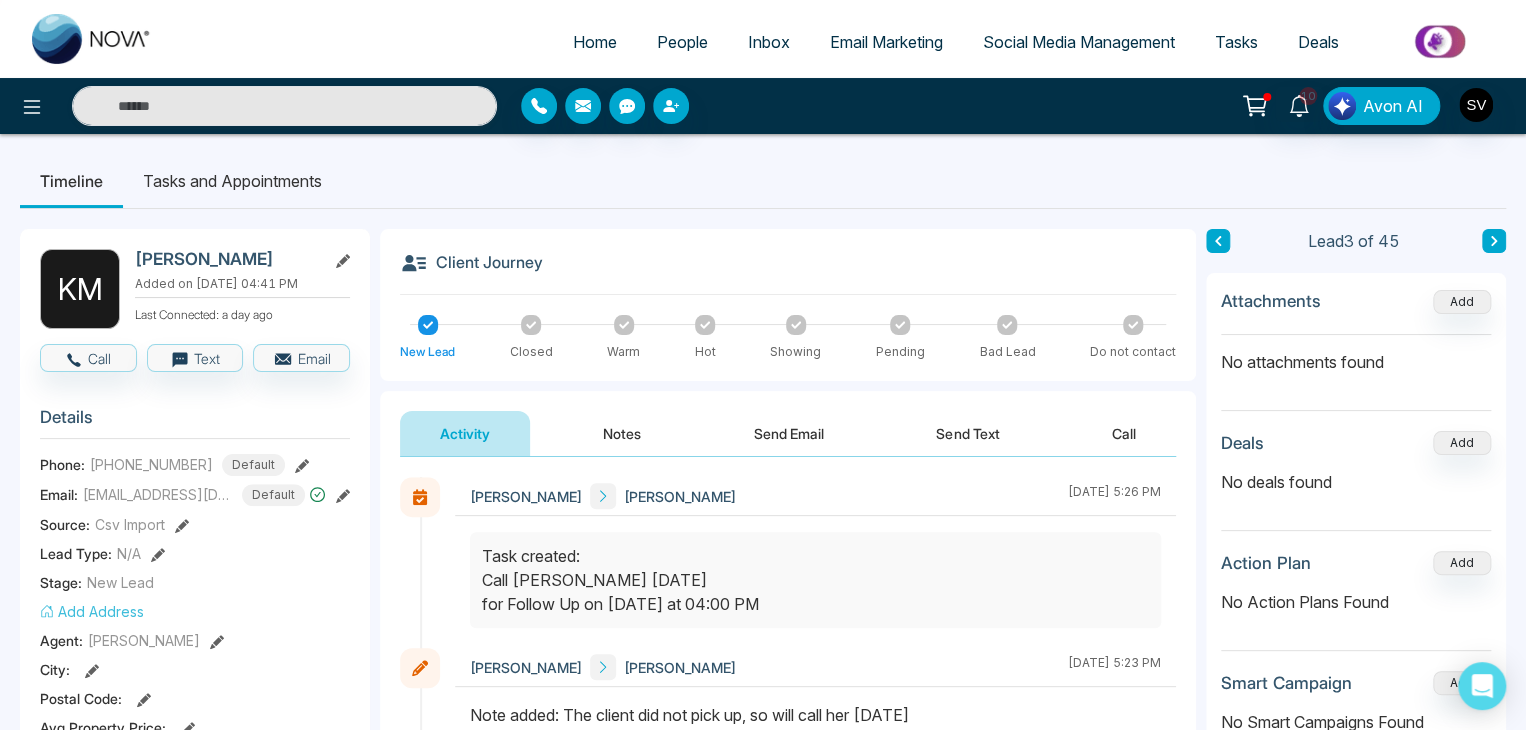 click on "[PERSON_NAME]" at bounding box center (226, 259) 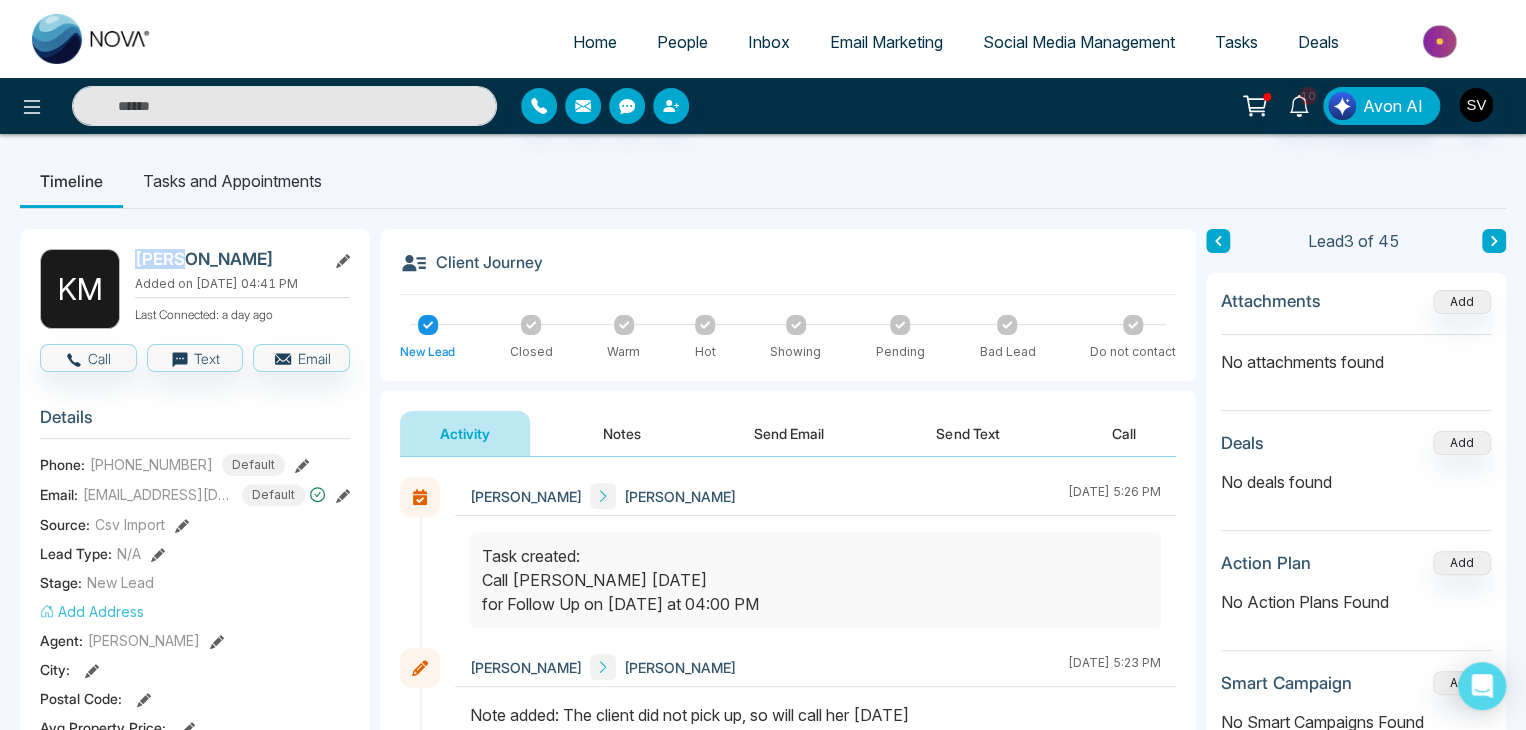 click on "[PERSON_NAME]" at bounding box center [226, 259] 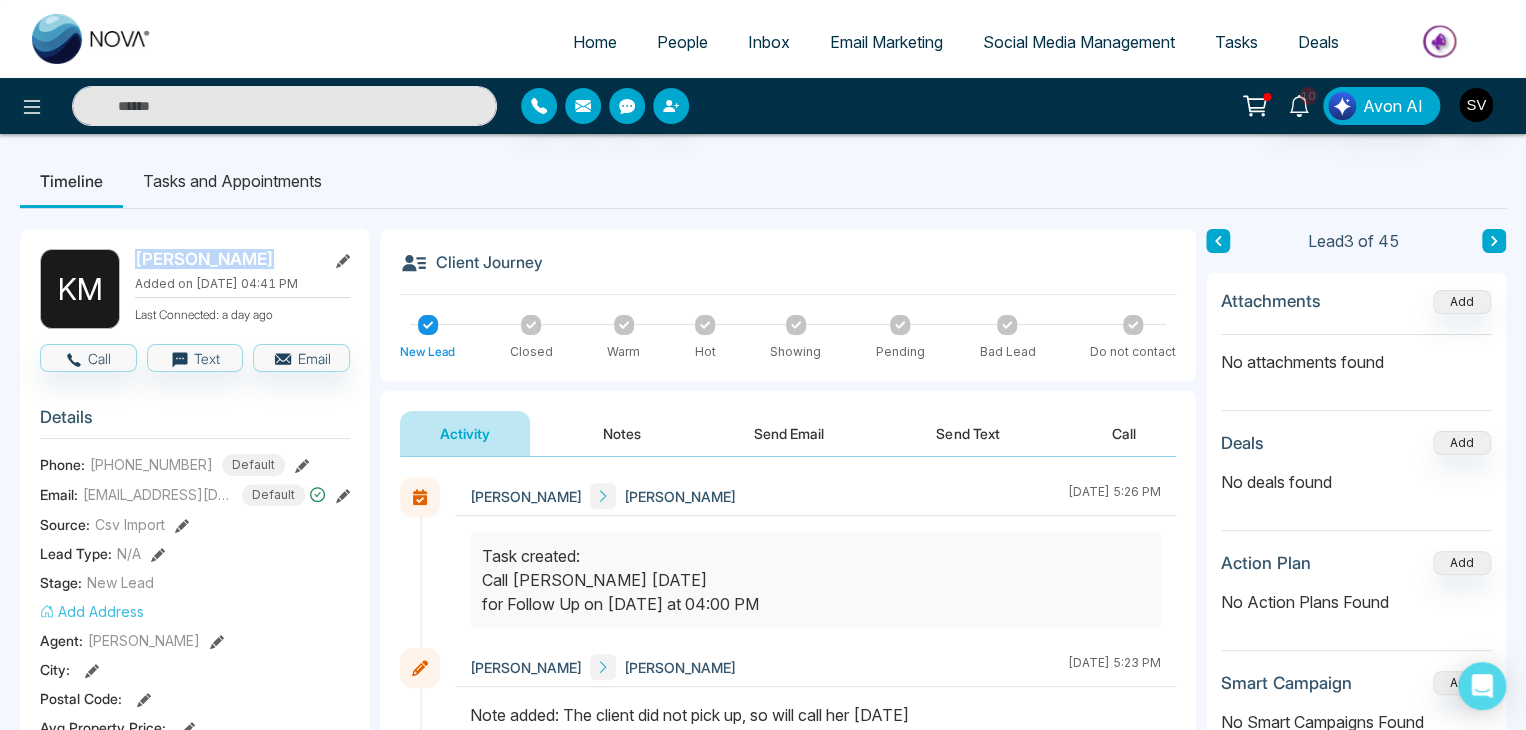 click on "[PERSON_NAME]" at bounding box center (226, 259) 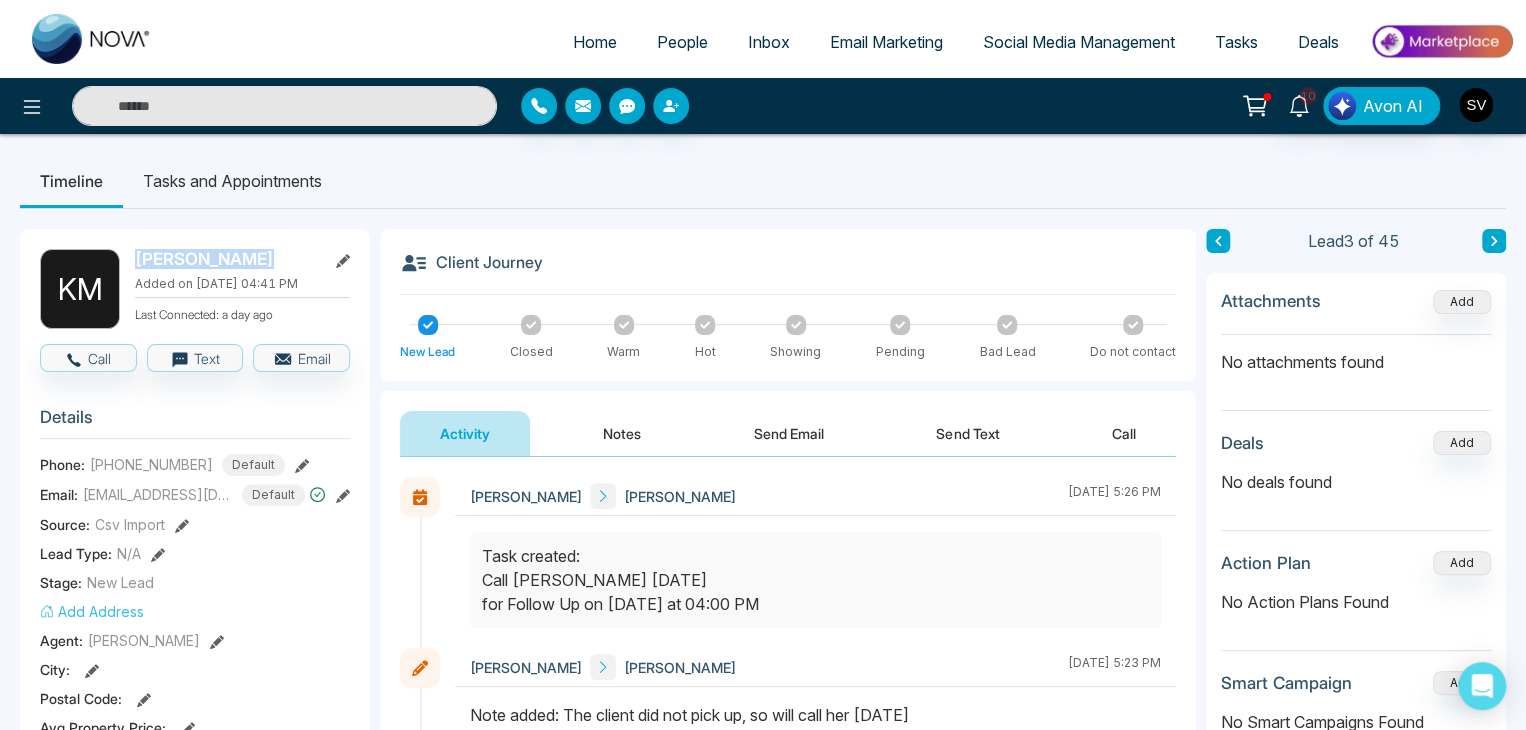 click on "[PERSON_NAME]" at bounding box center [226, 259] 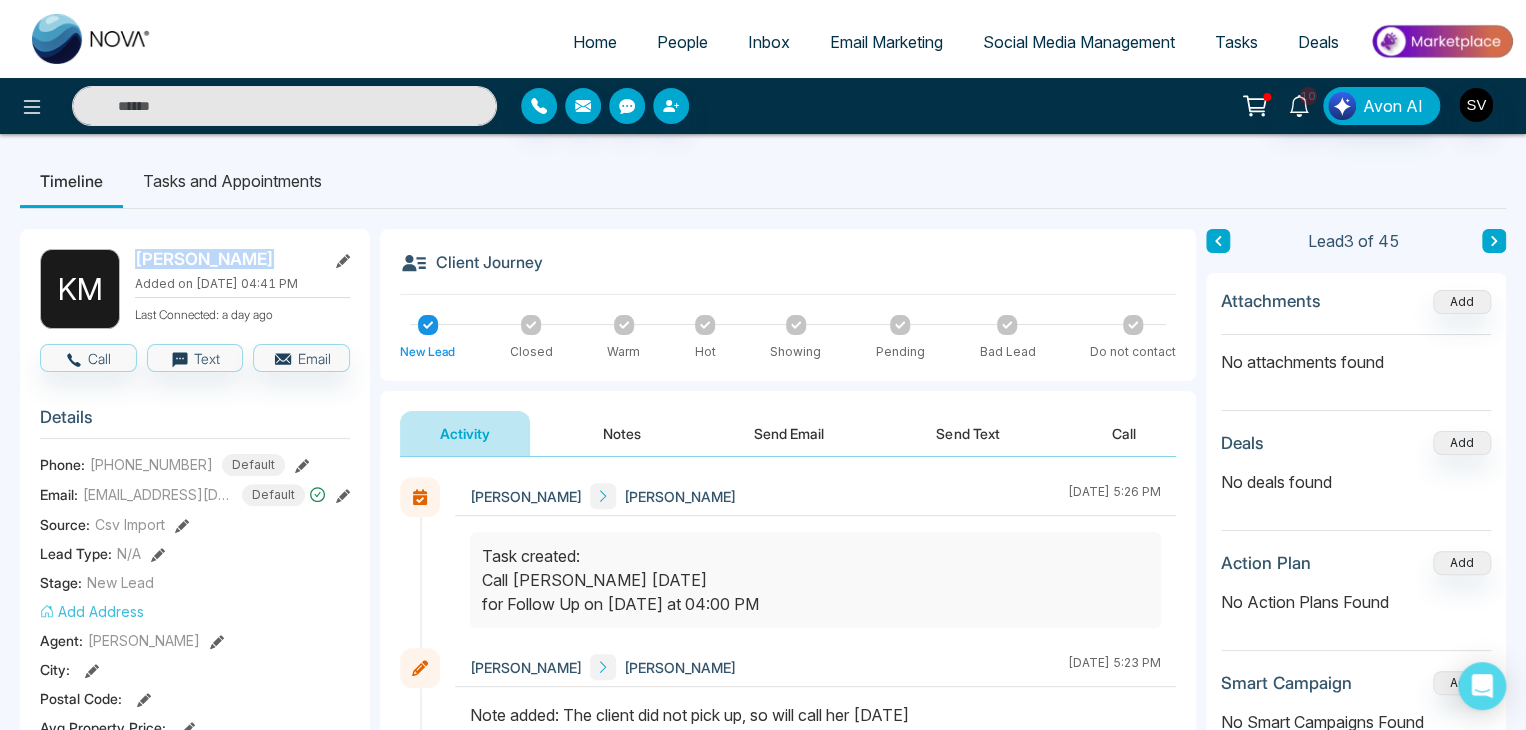 click on "[PERSON_NAME]" at bounding box center [226, 259] 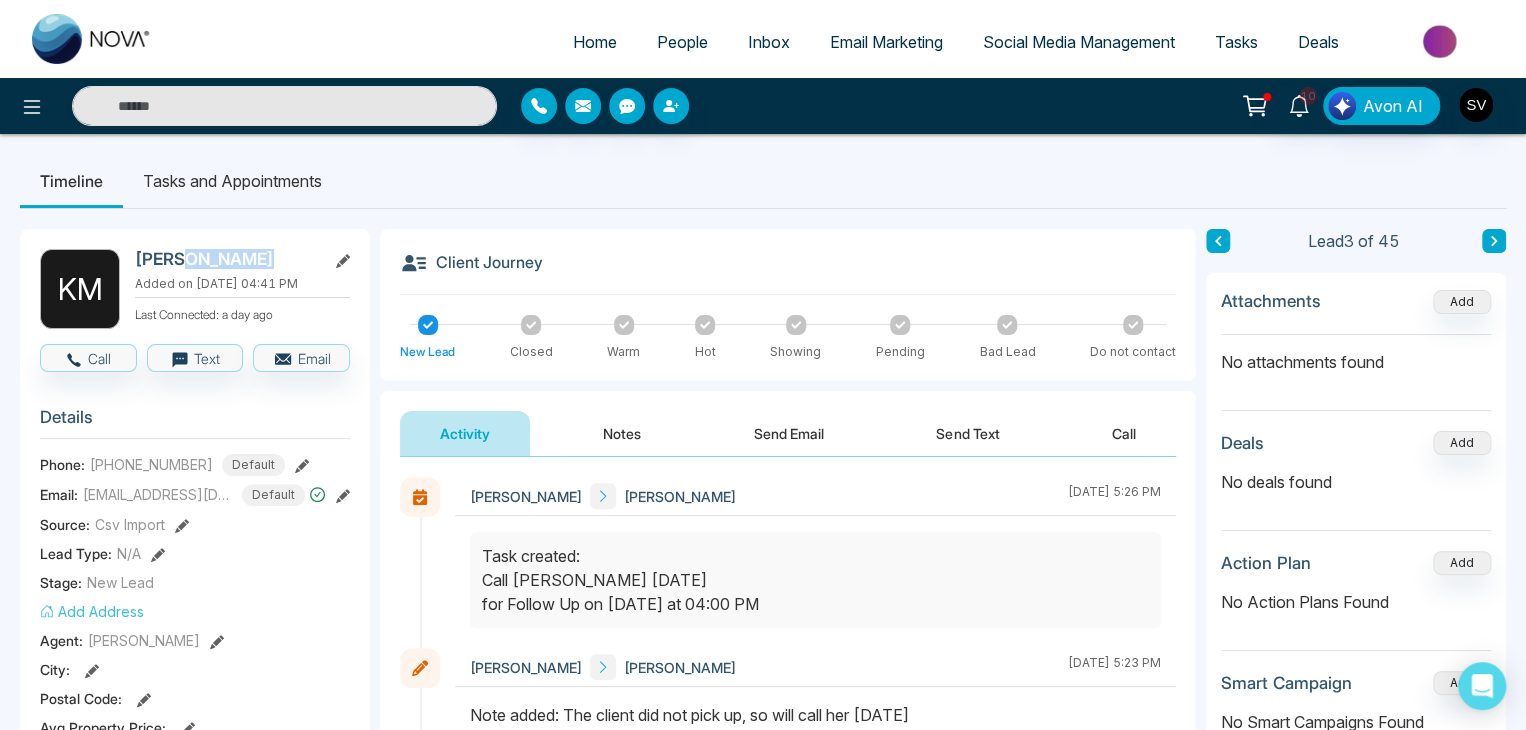 click on "[PERSON_NAME]" at bounding box center (226, 259) 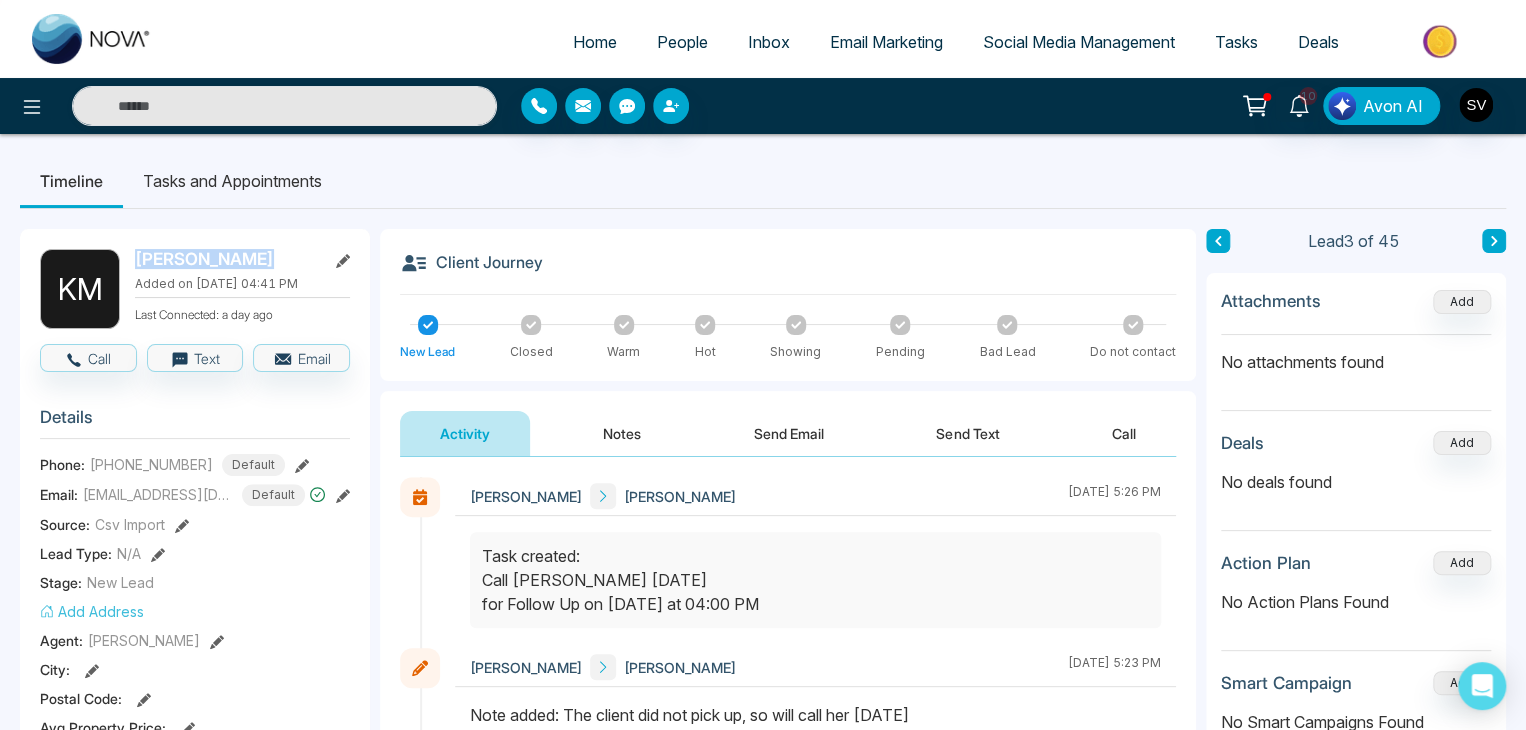 click on "[PERSON_NAME]" at bounding box center [226, 259] 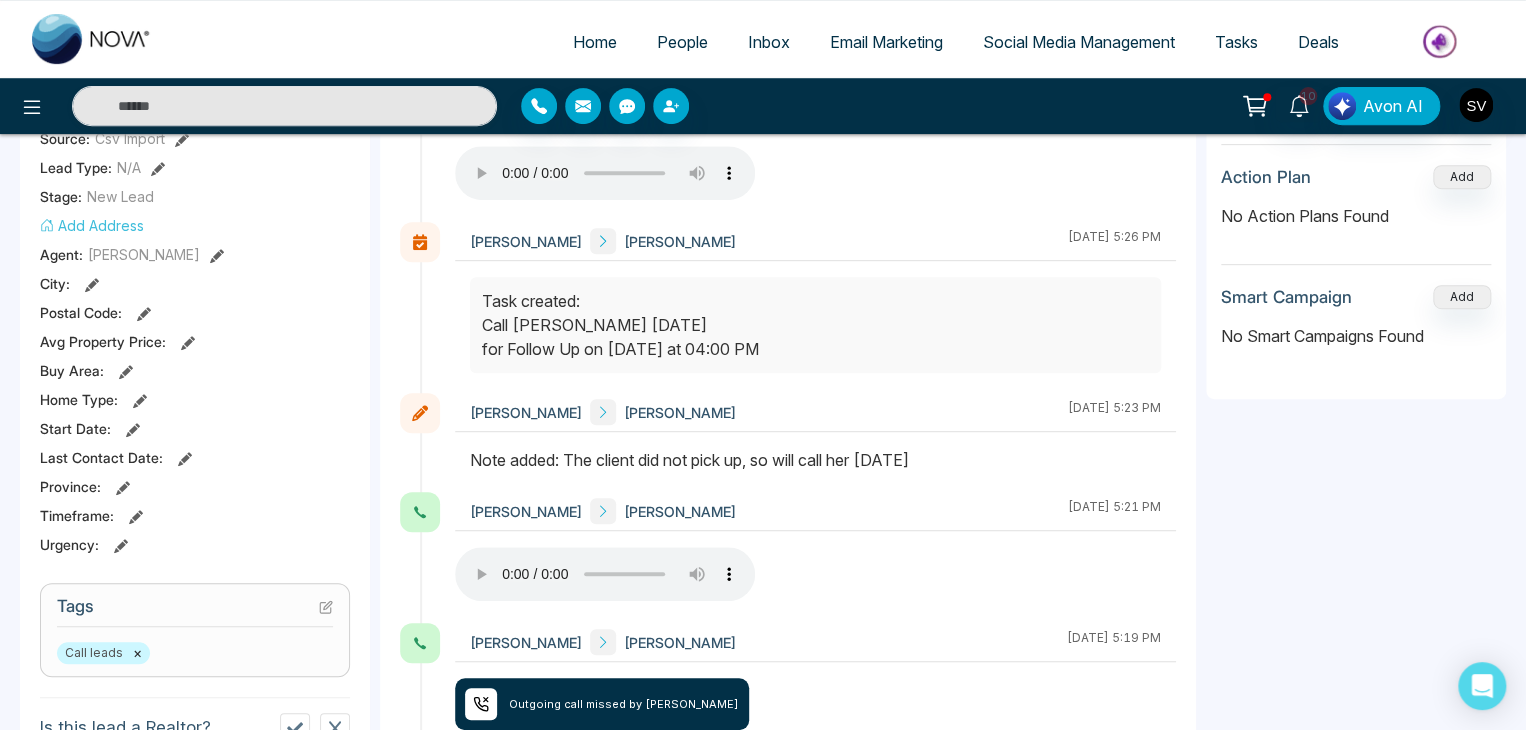 scroll, scrollTop: 68, scrollLeft: 0, axis: vertical 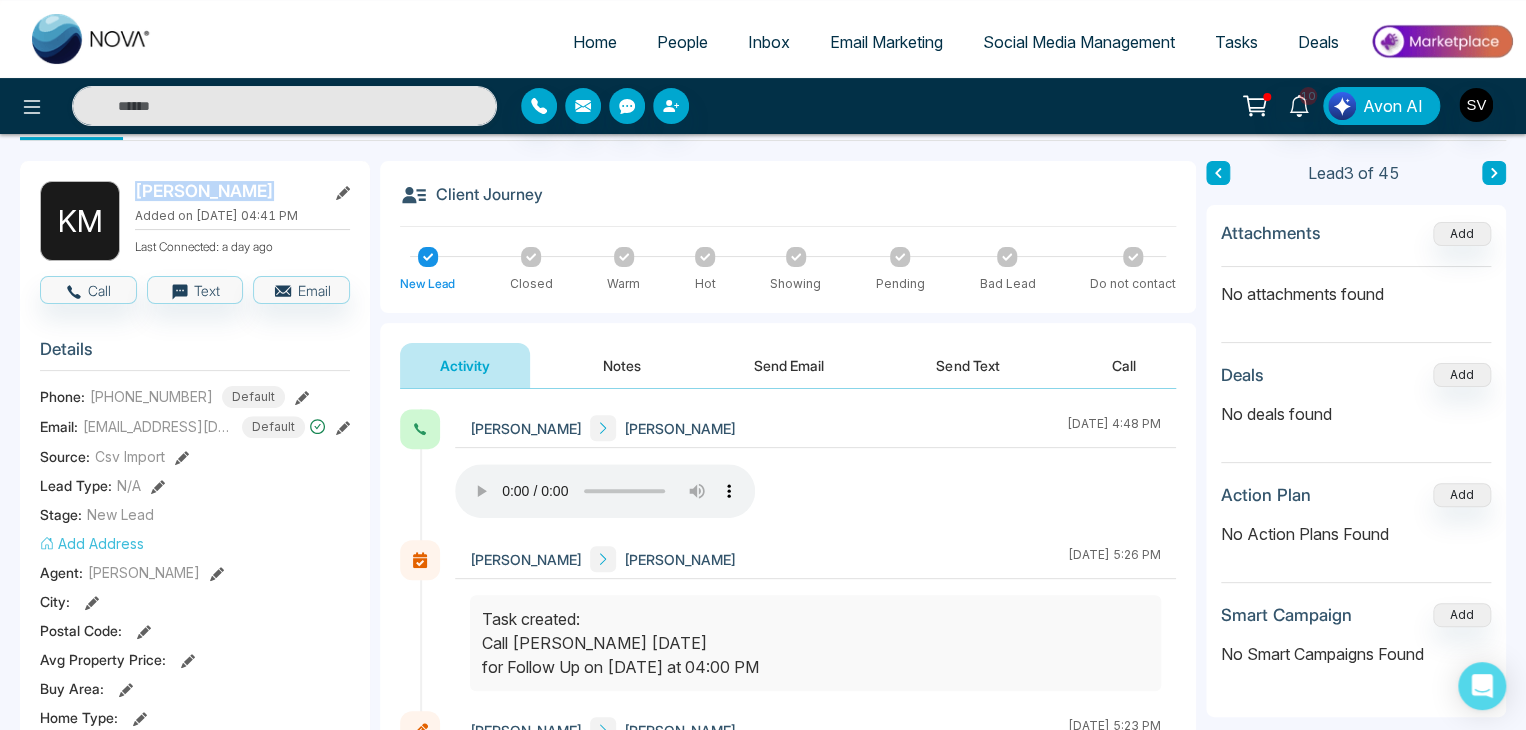 click on "Notes" at bounding box center (622, 365) 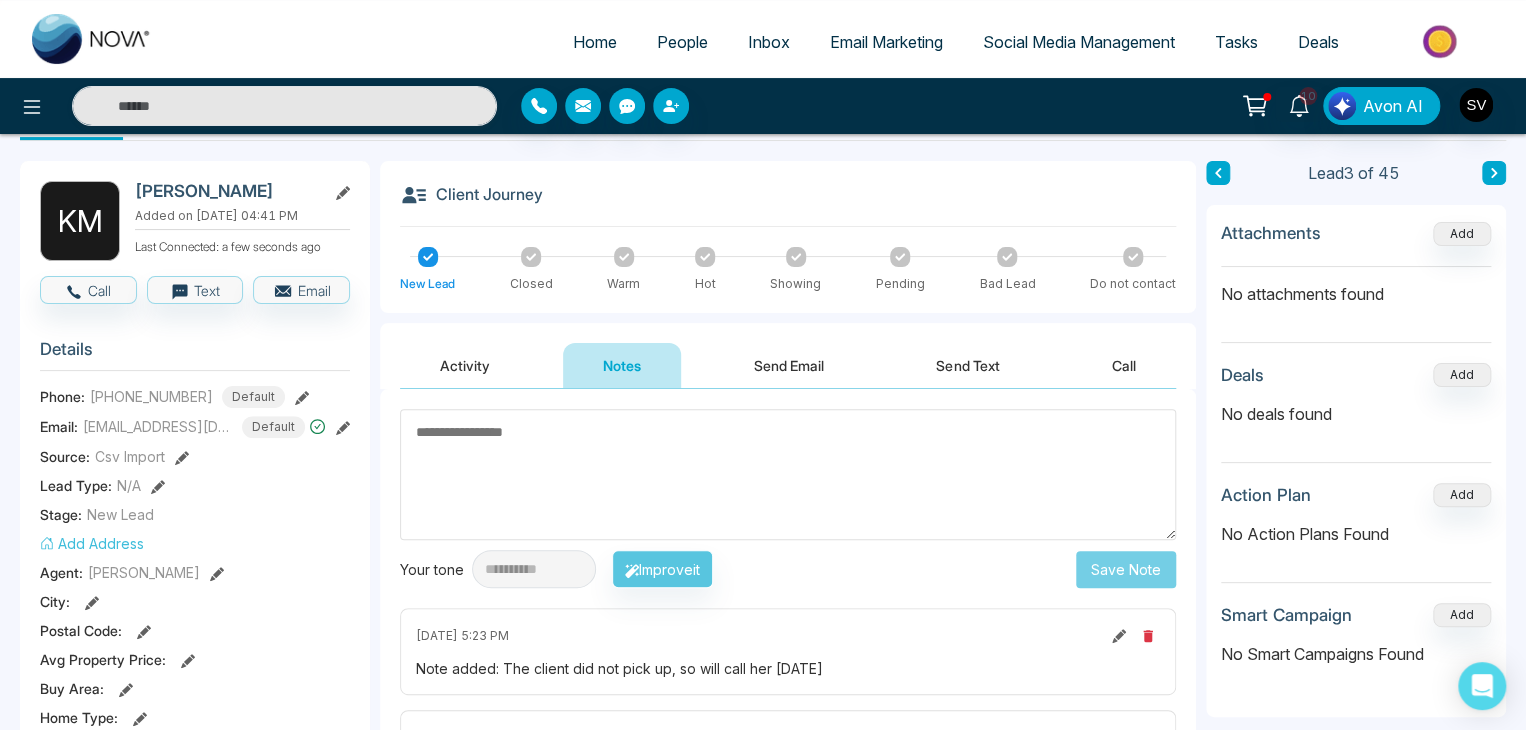 click at bounding box center (788, 474) 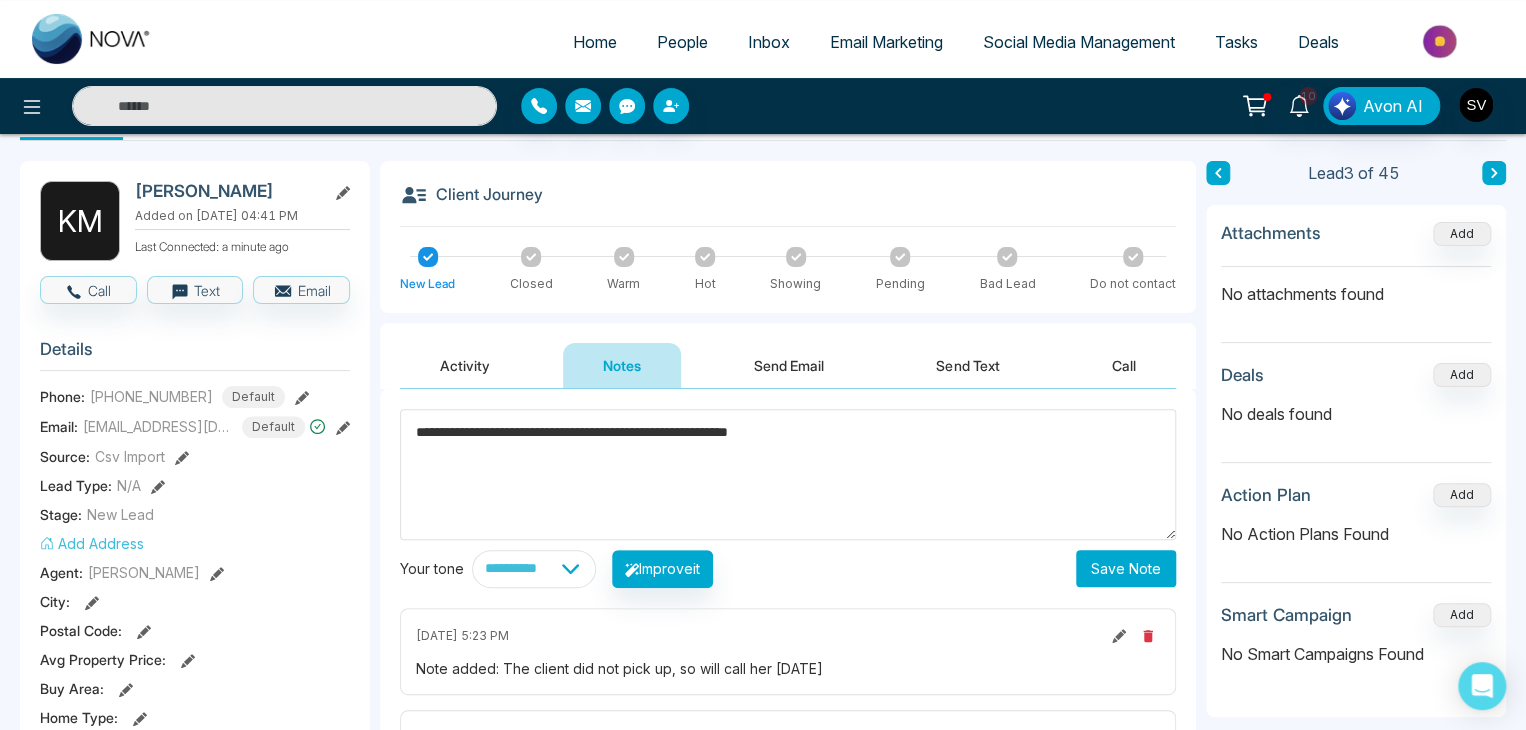 scroll, scrollTop: 0, scrollLeft: 0, axis: both 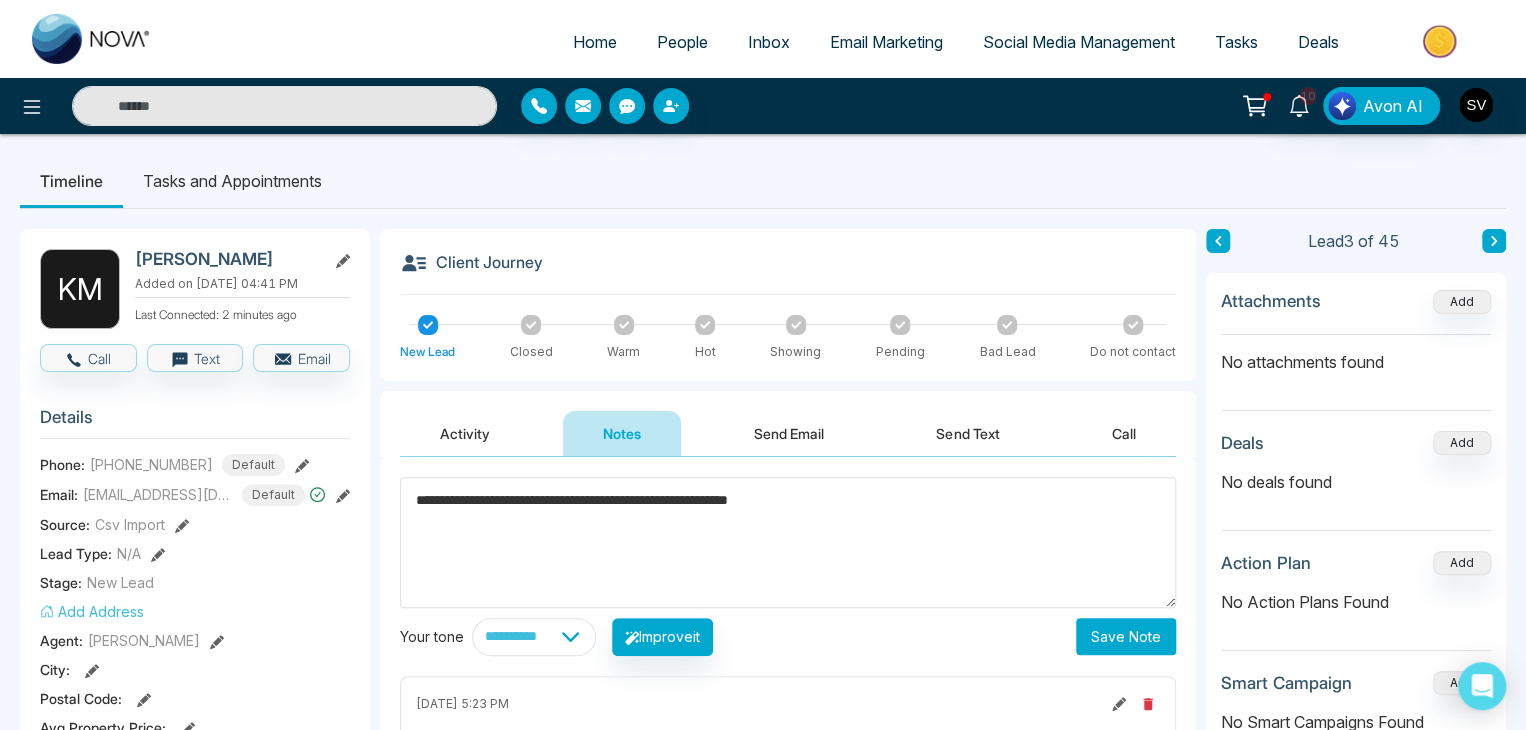 type on "**********" 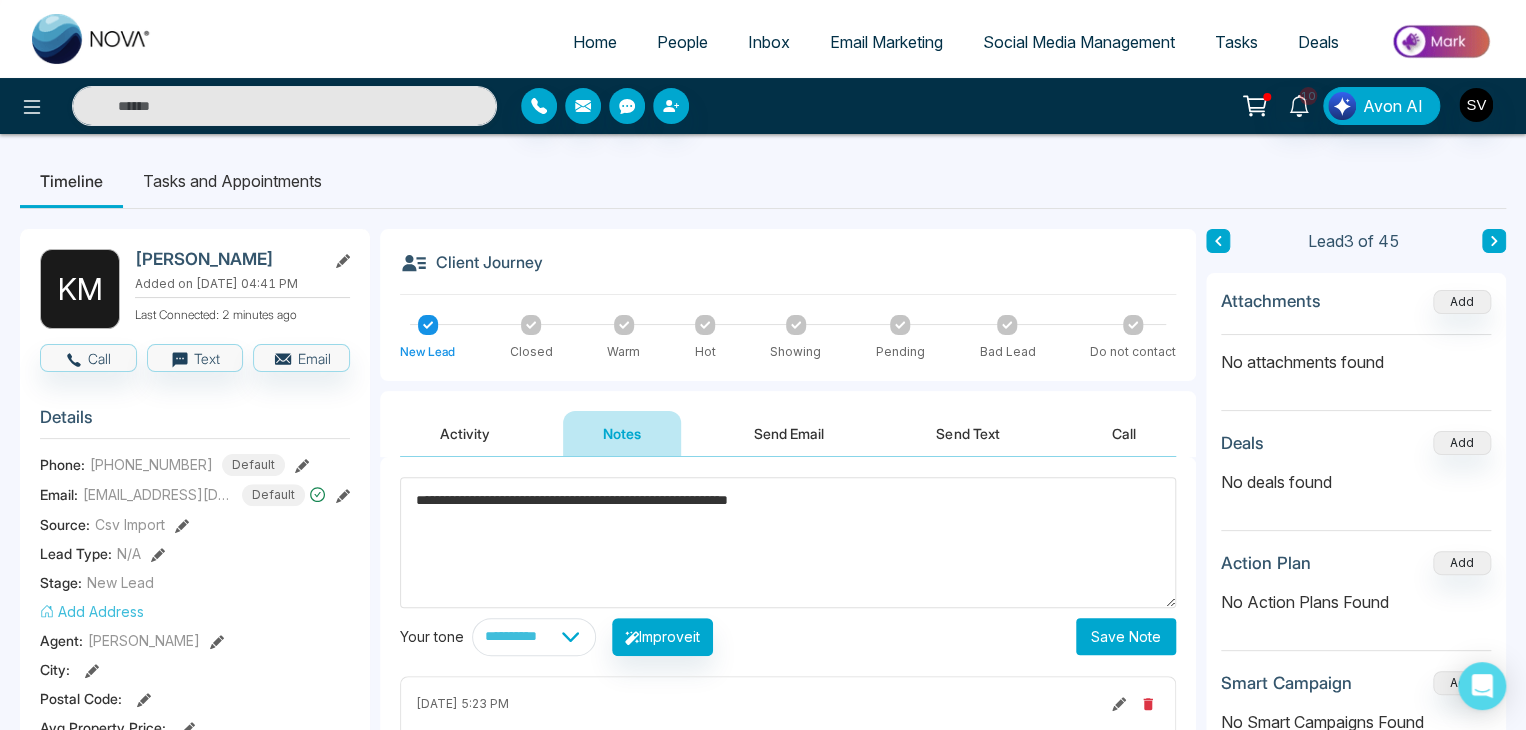 click on "Send Text" at bounding box center [967, 433] 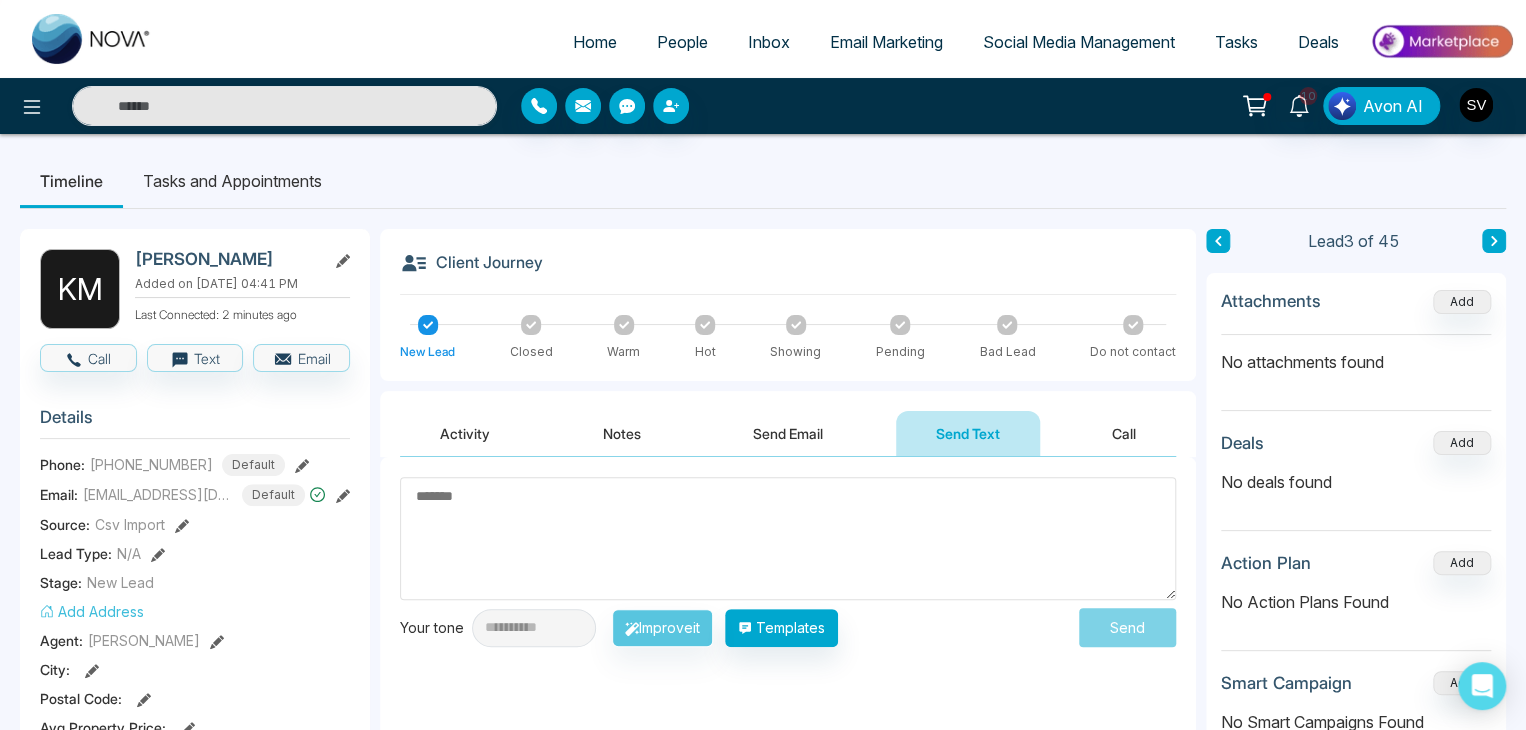 click on "Send Email" at bounding box center (788, 433) 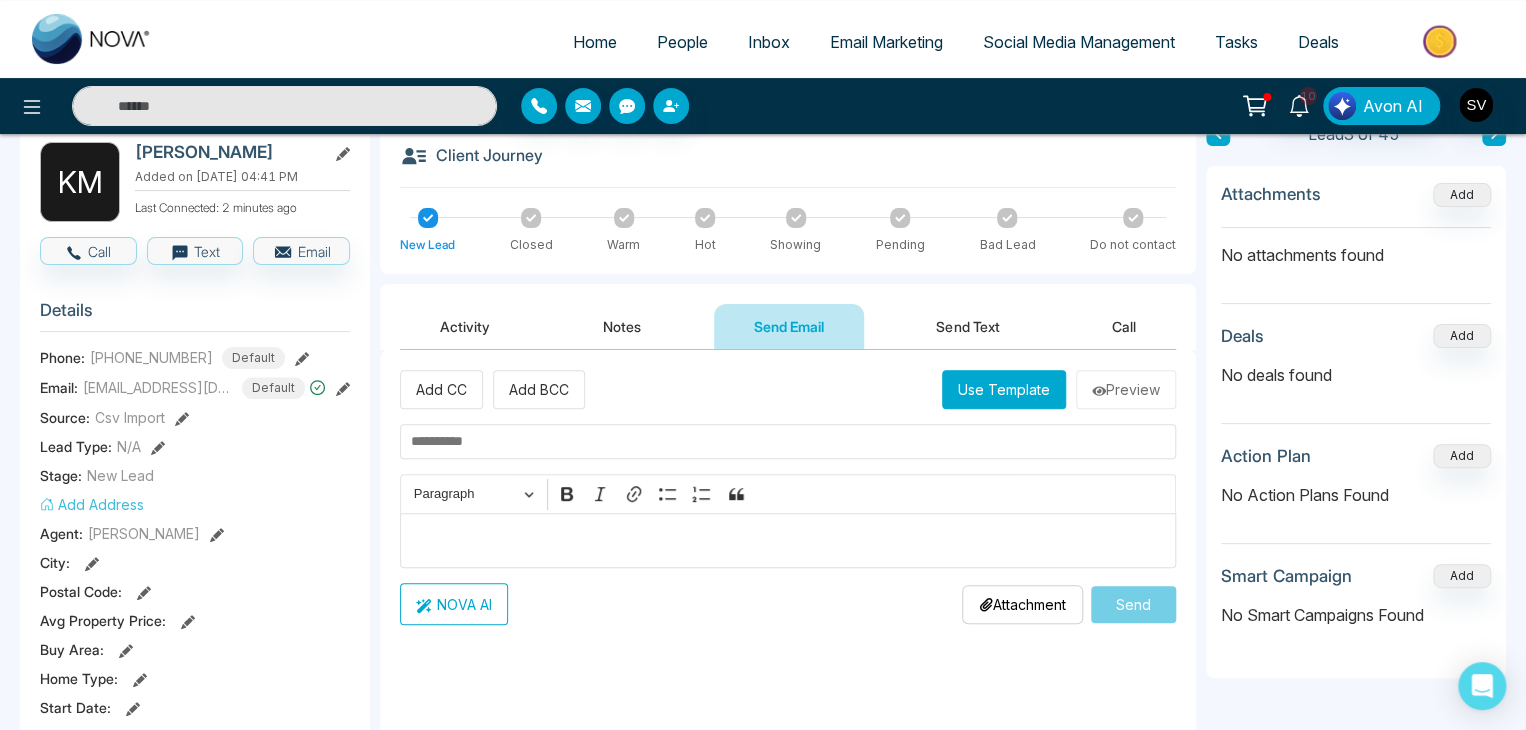 scroll, scrollTop: 40, scrollLeft: 0, axis: vertical 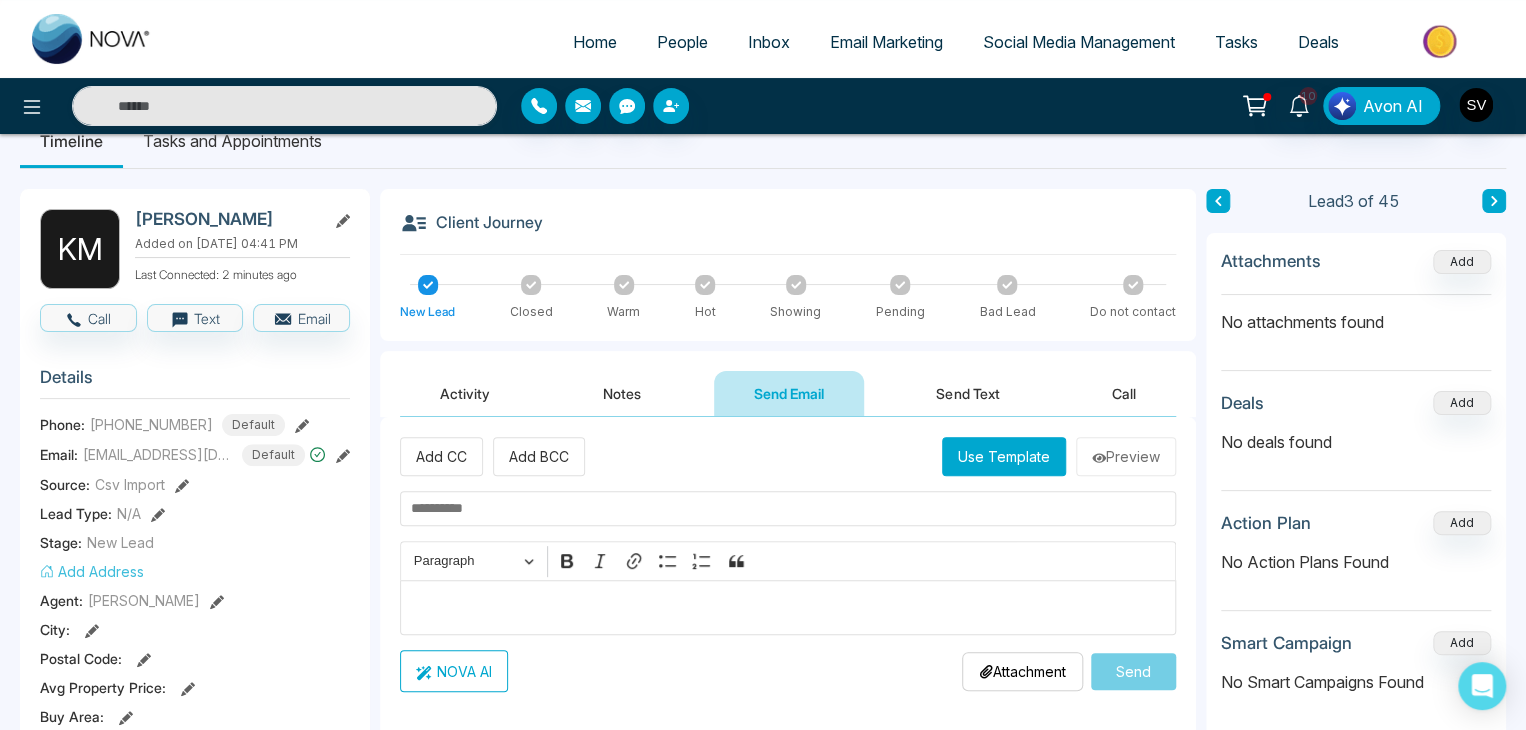click on "Send Text" at bounding box center [967, 393] 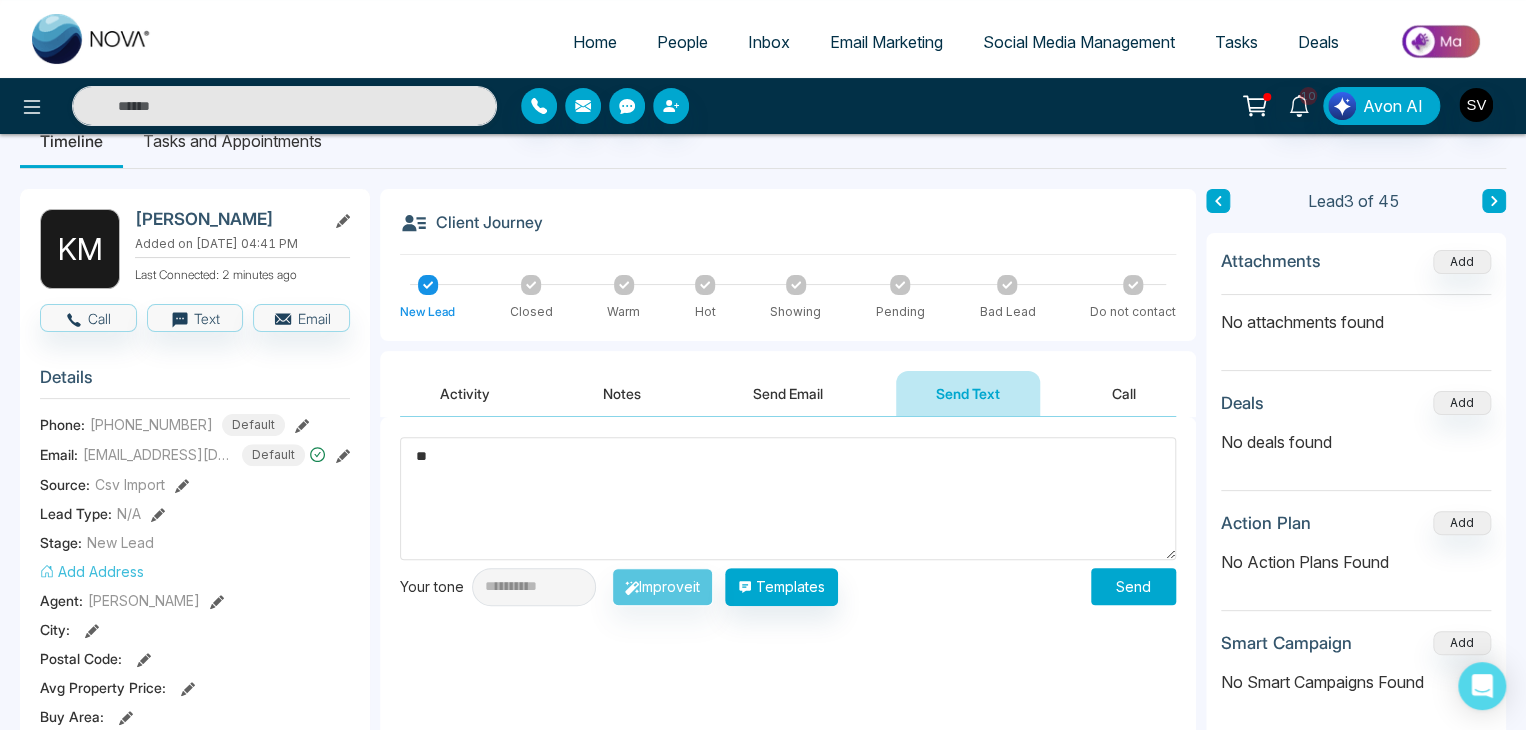 type on "*" 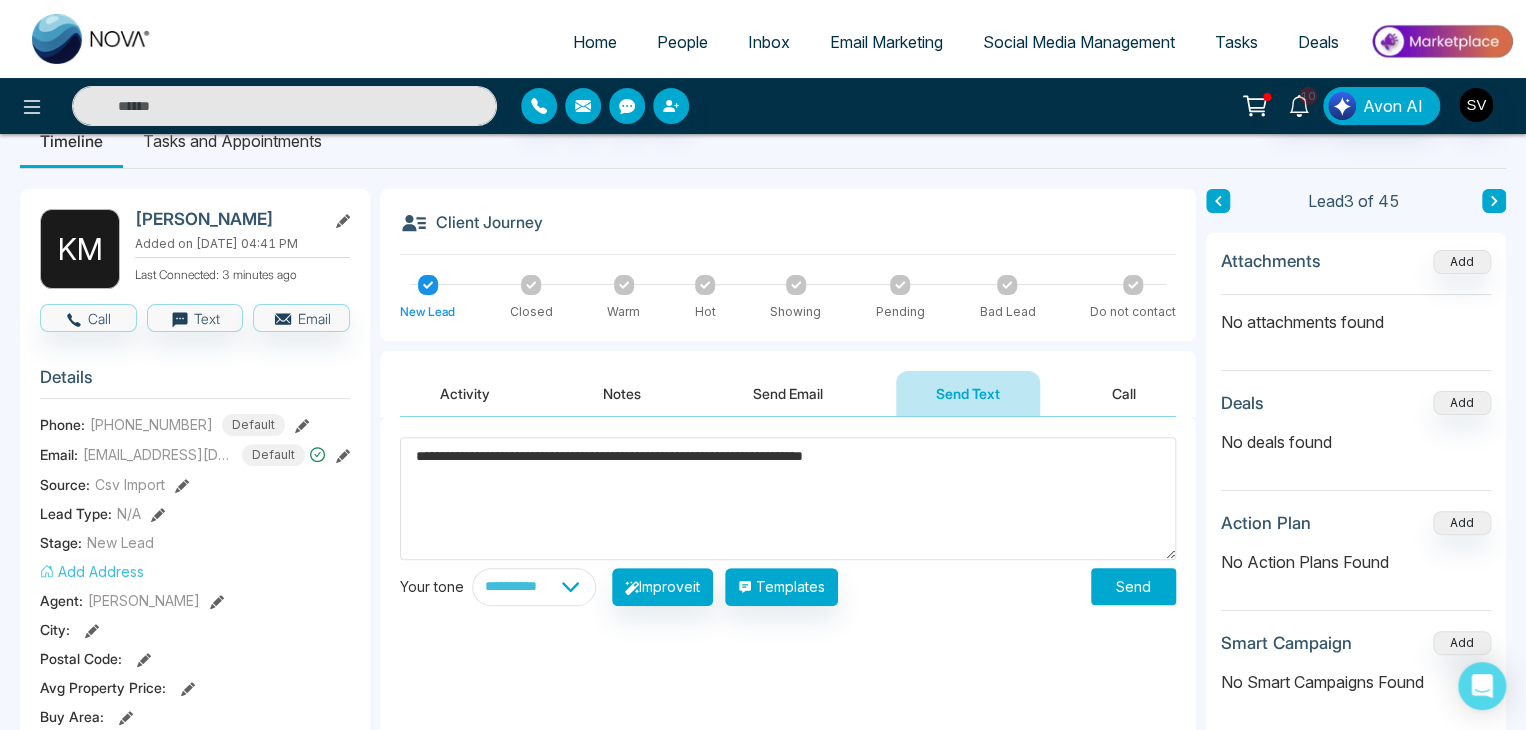 type on "**********" 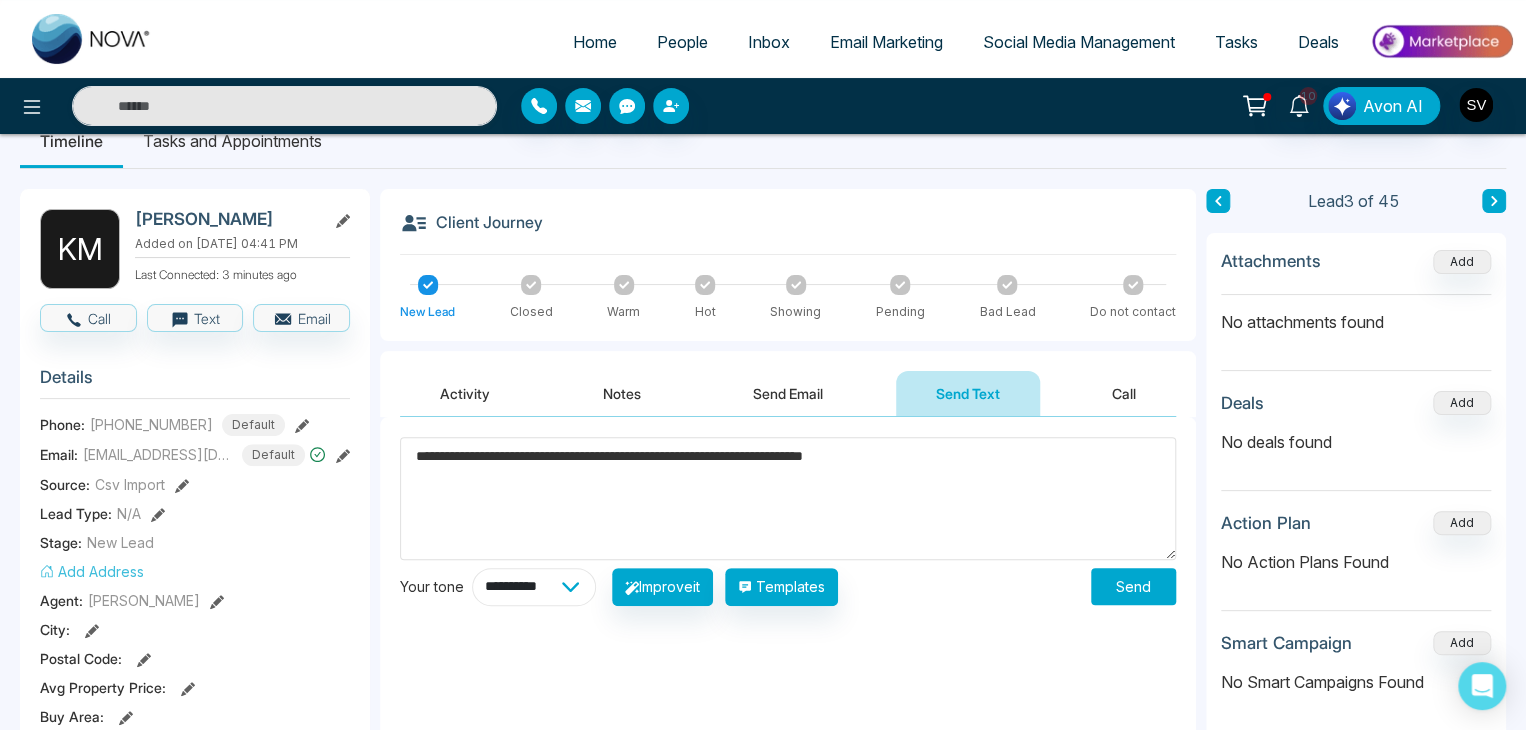click on "**********" at bounding box center (534, 587) 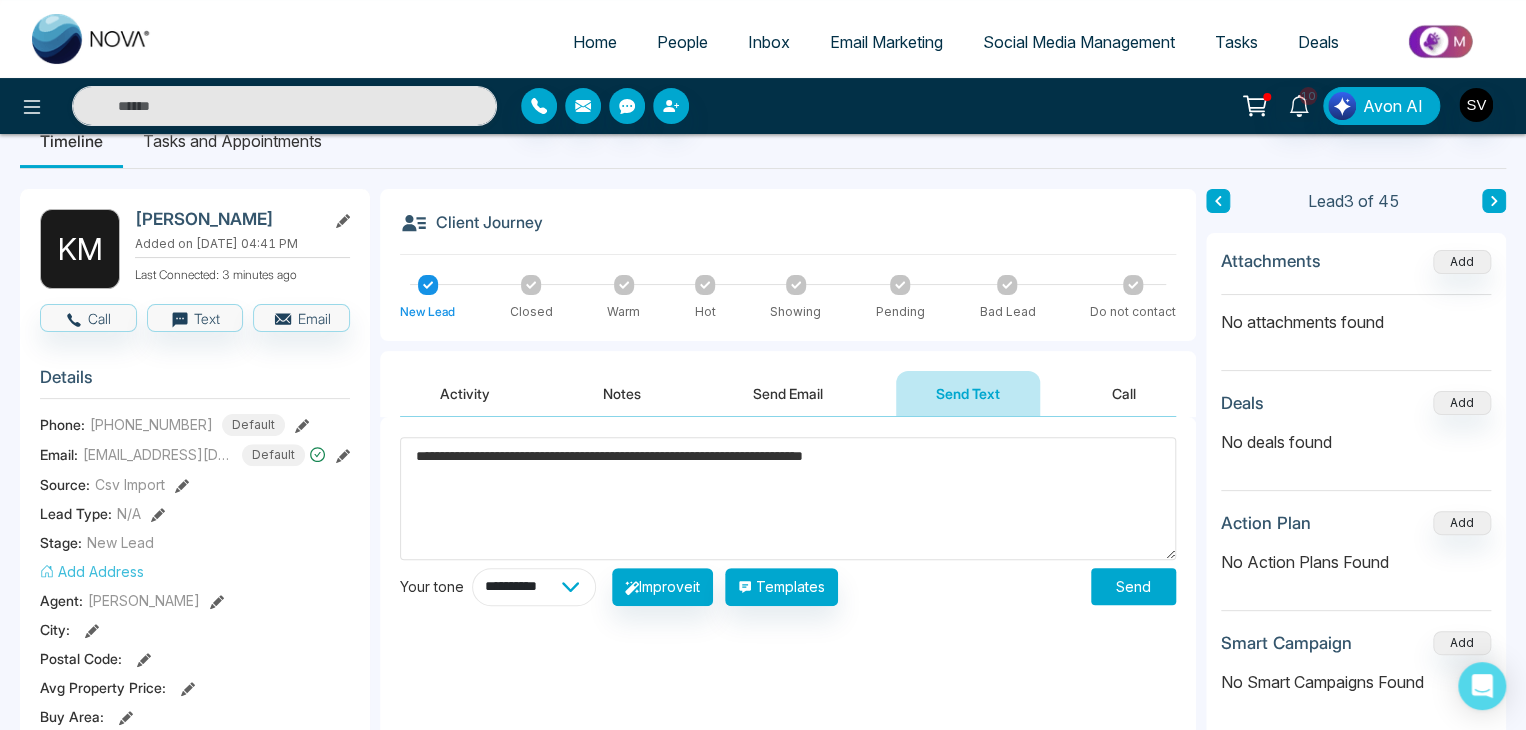 select on "********" 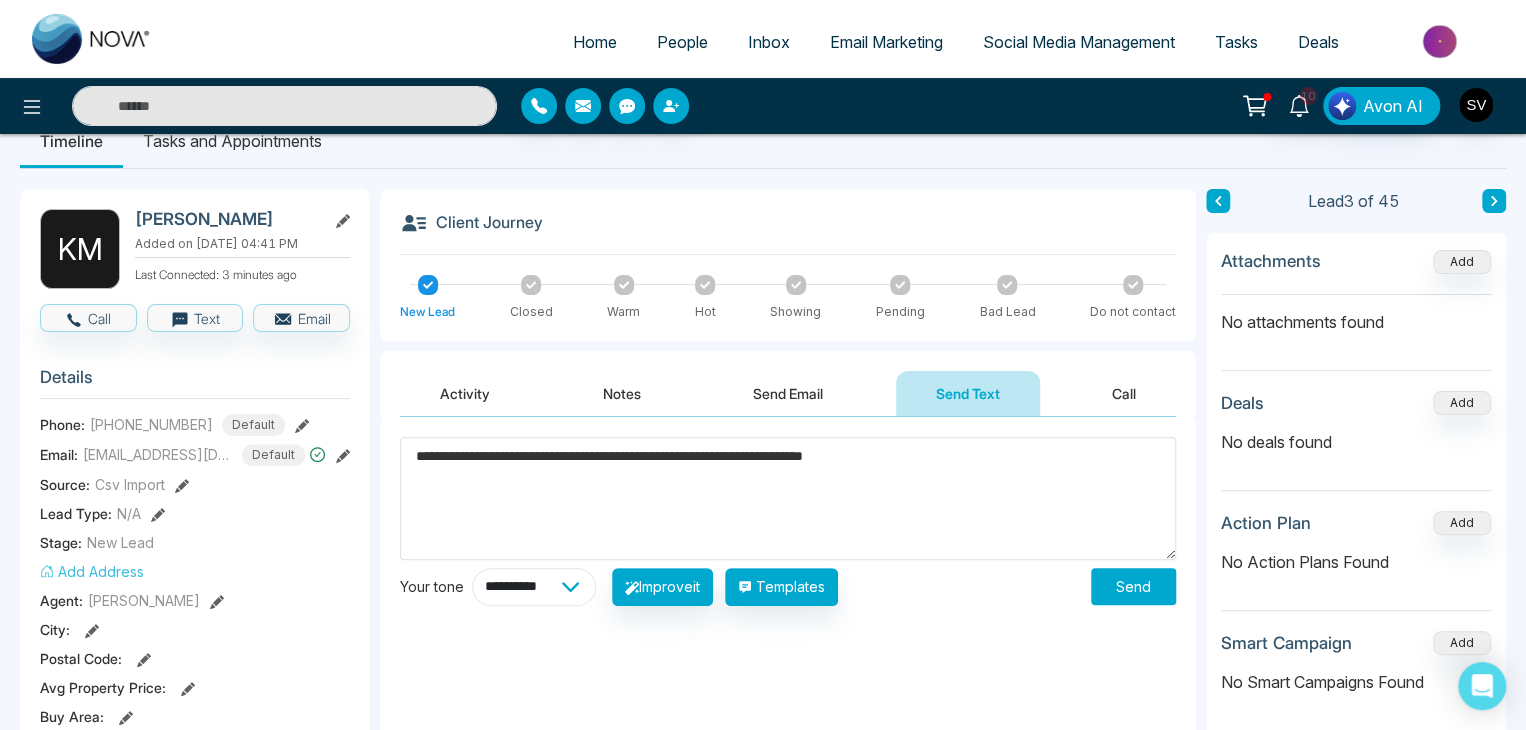 click on "**********" at bounding box center [534, 587] 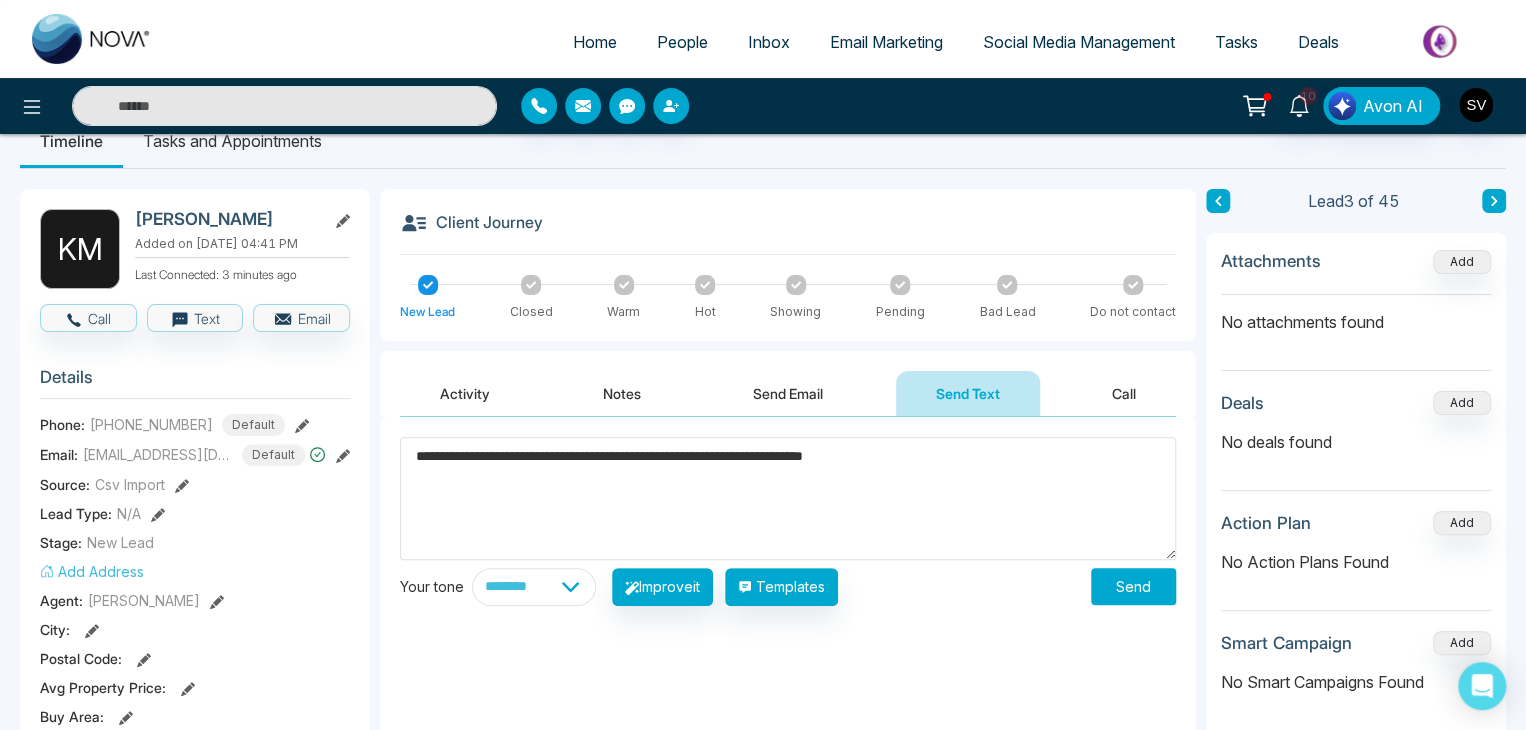 click on "**********" at bounding box center [788, 498] 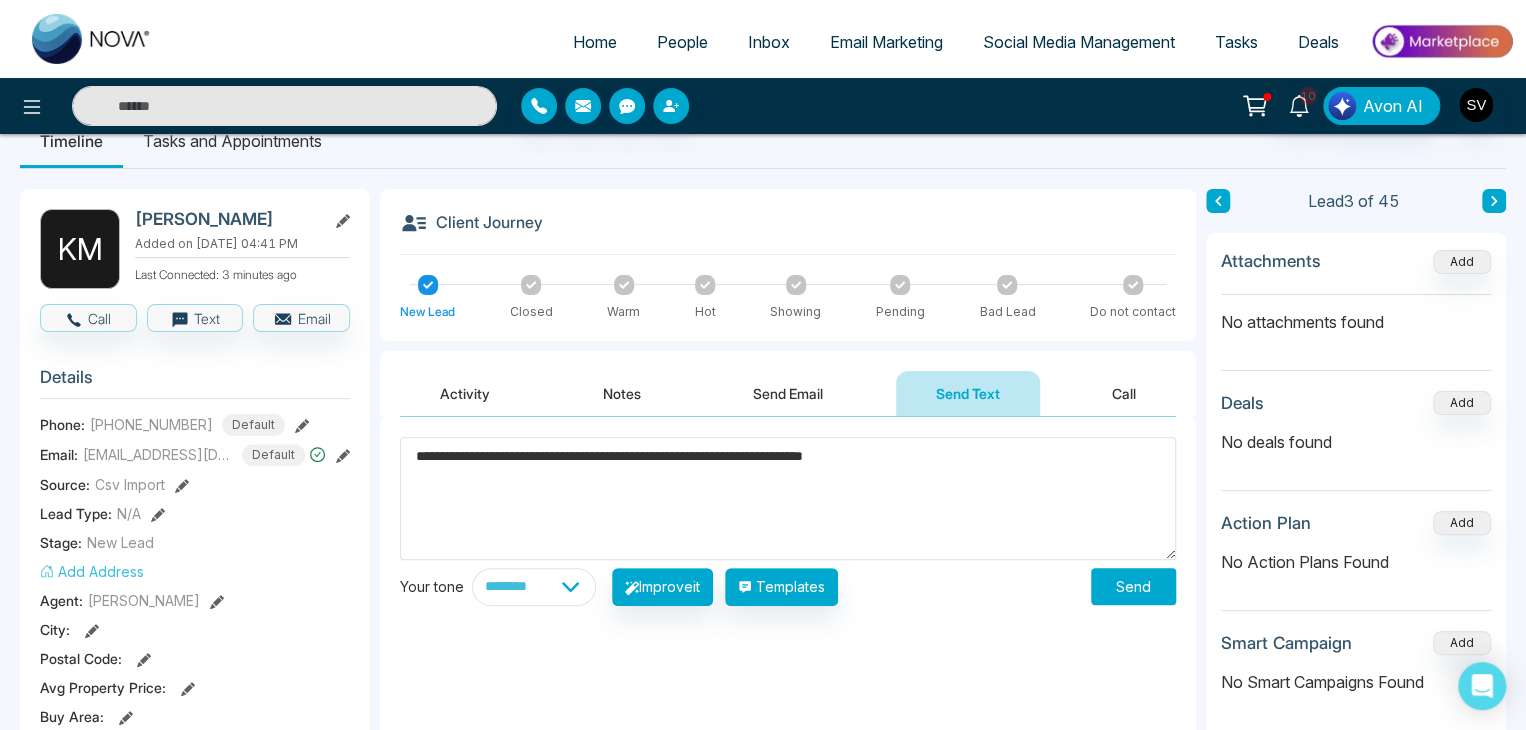 click on "**********" at bounding box center [788, 498] 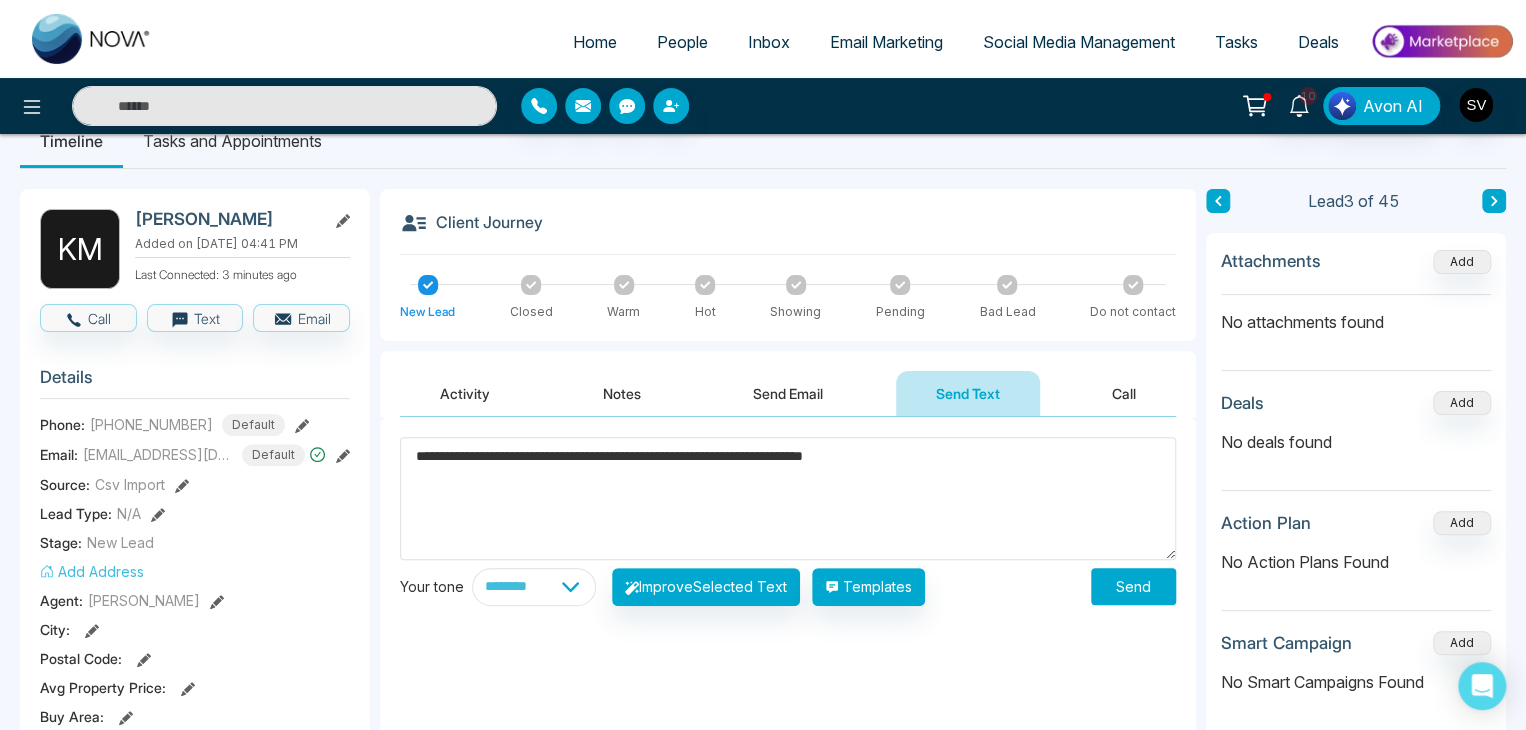 click on "**********" at bounding box center (788, 498) 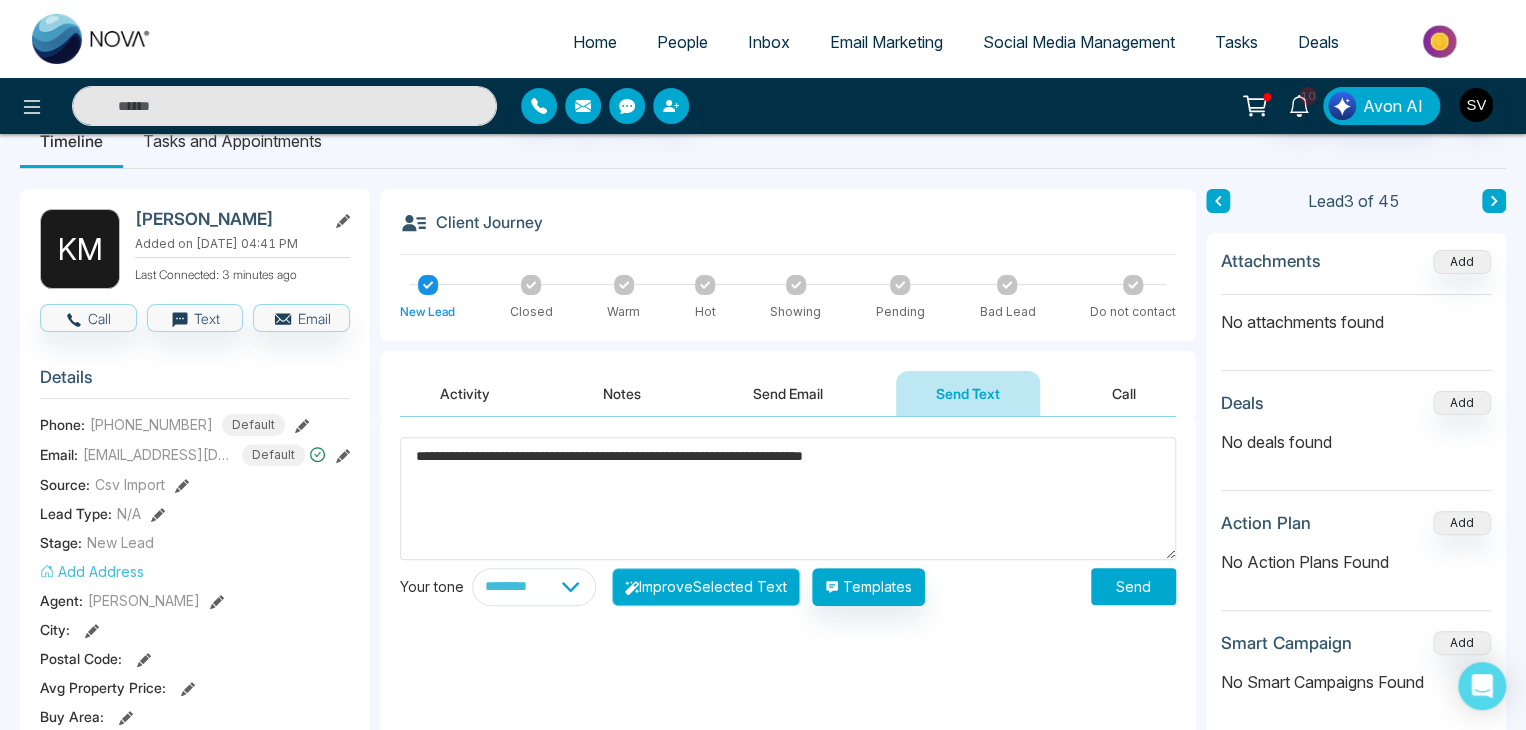 click on "Improve  Selected Text" at bounding box center (706, 587) 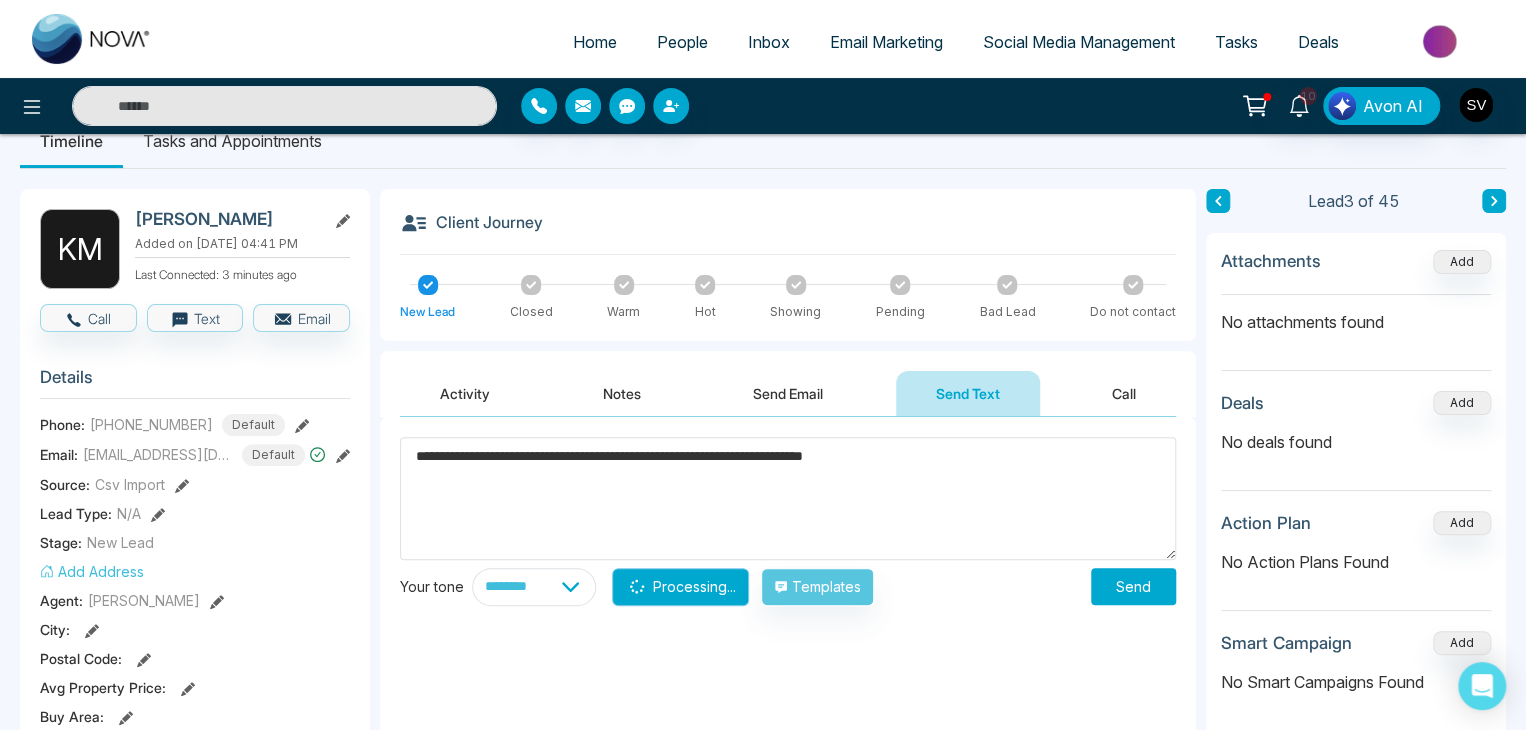 type on "**********" 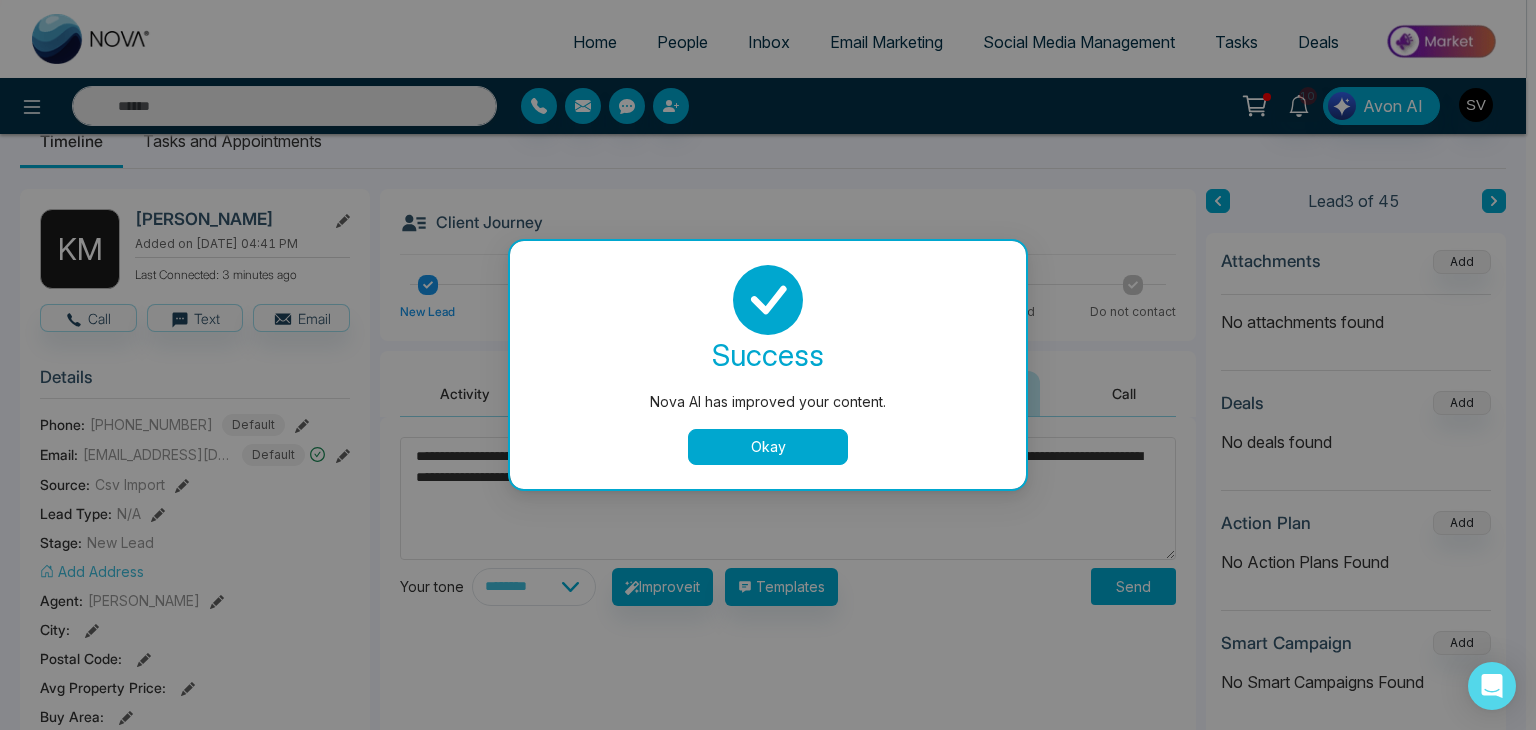 click on "Okay" at bounding box center (768, 447) 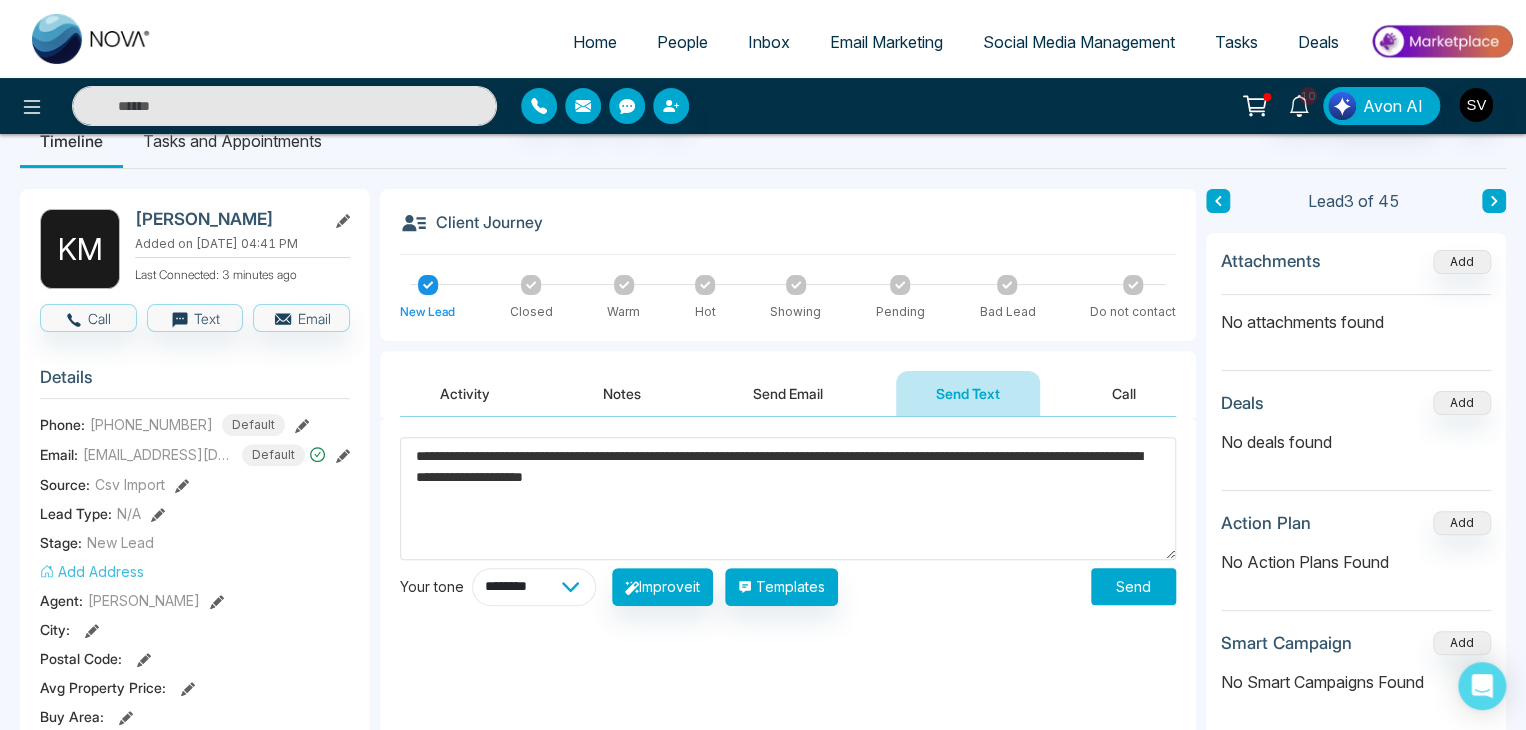 click on "**********" at bounding box center (534, 587) 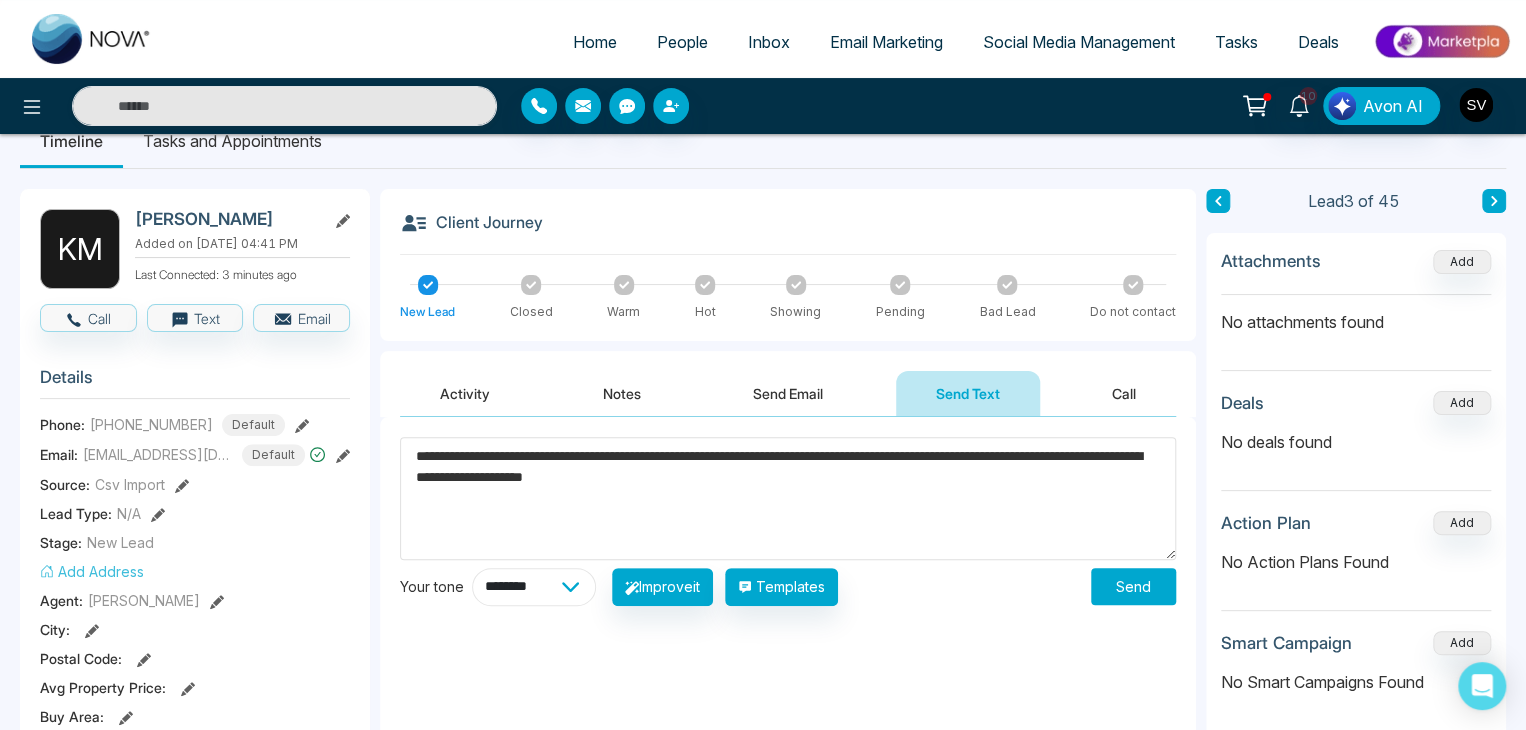select on "**********" 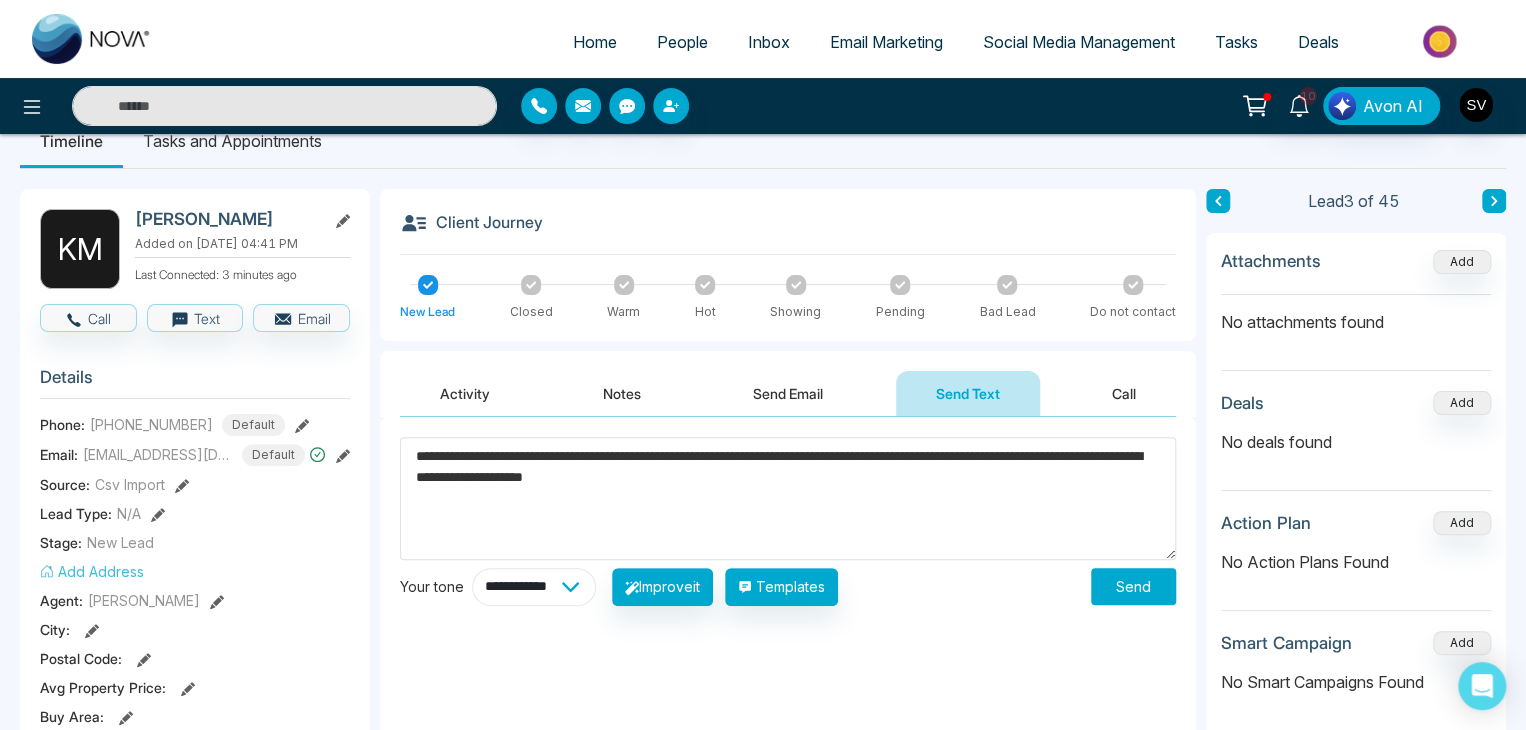 click on "**********" at bounding box center [534, 587] 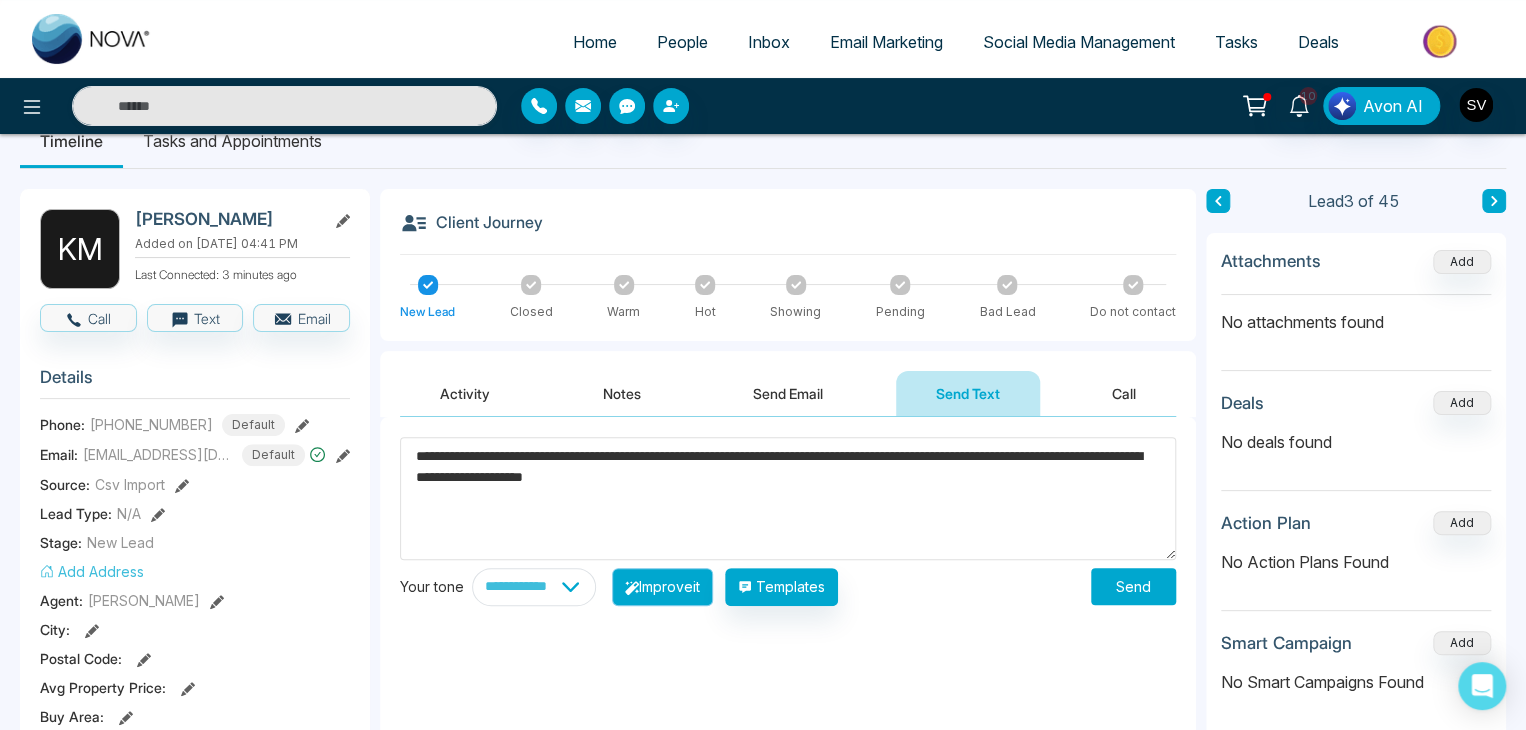 click on "Improve  it" at bounding box center (662, 587) 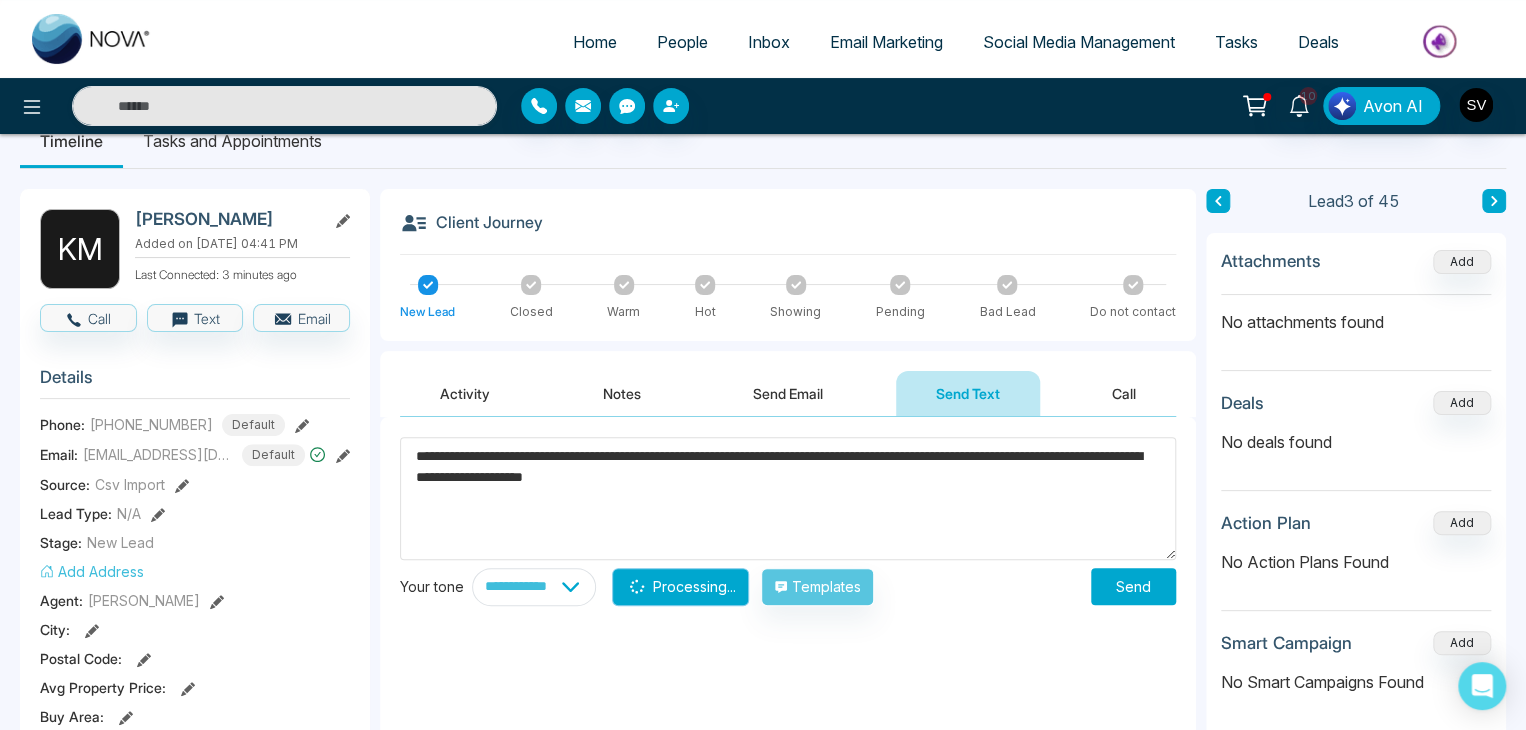 type on "**********" 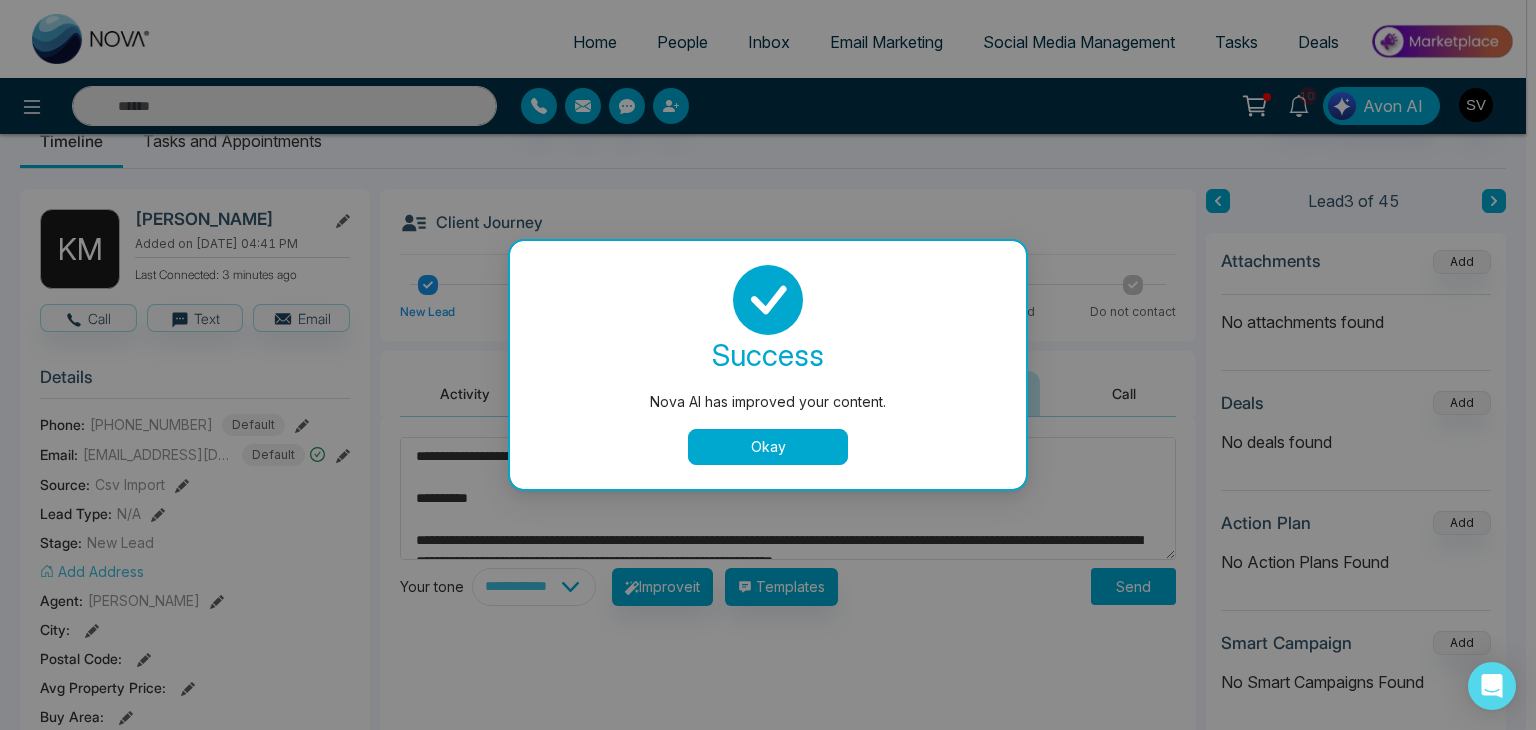 click on "Okay" at bounding box center (768, 447) 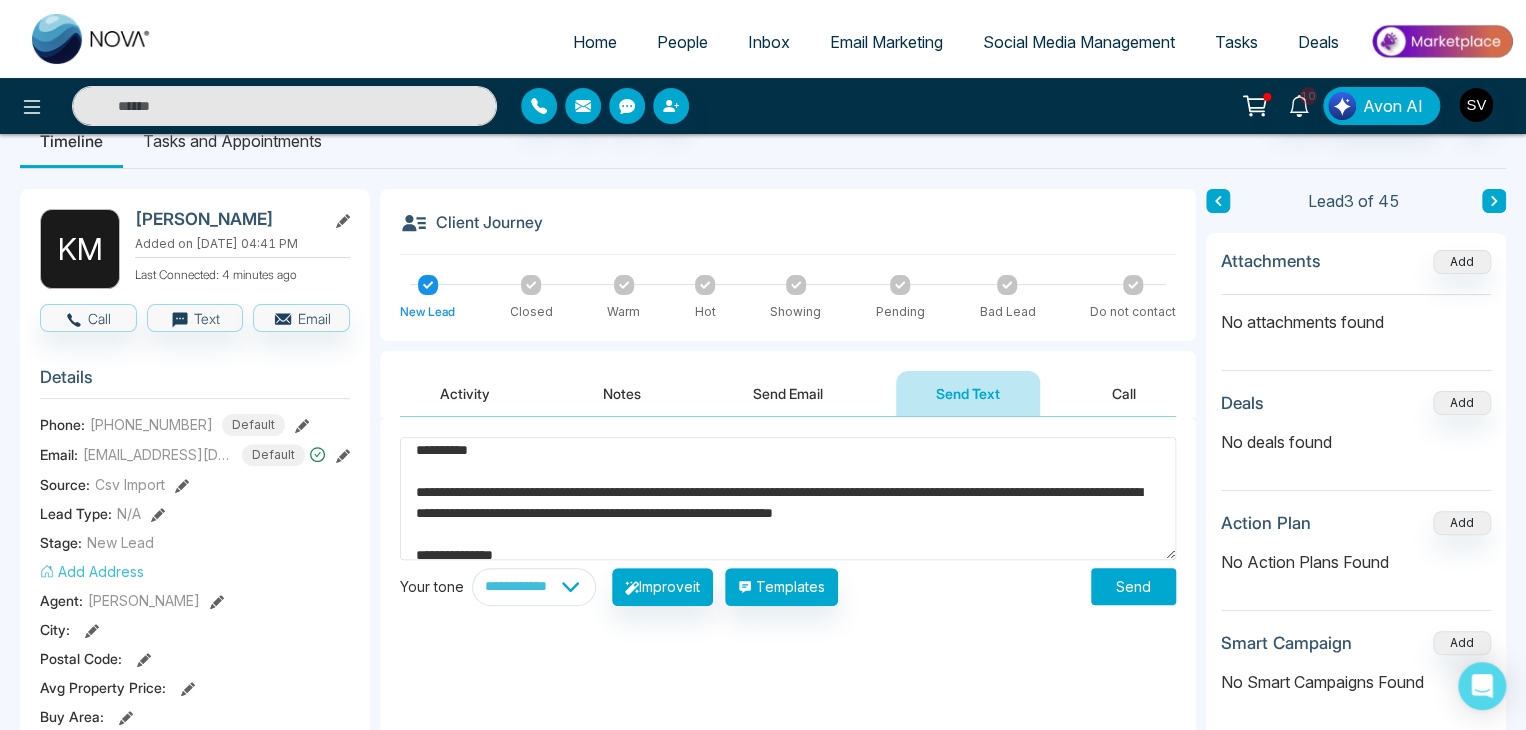 scroll, scrollTop: 84, scrollLeft: 0, axis: vertical 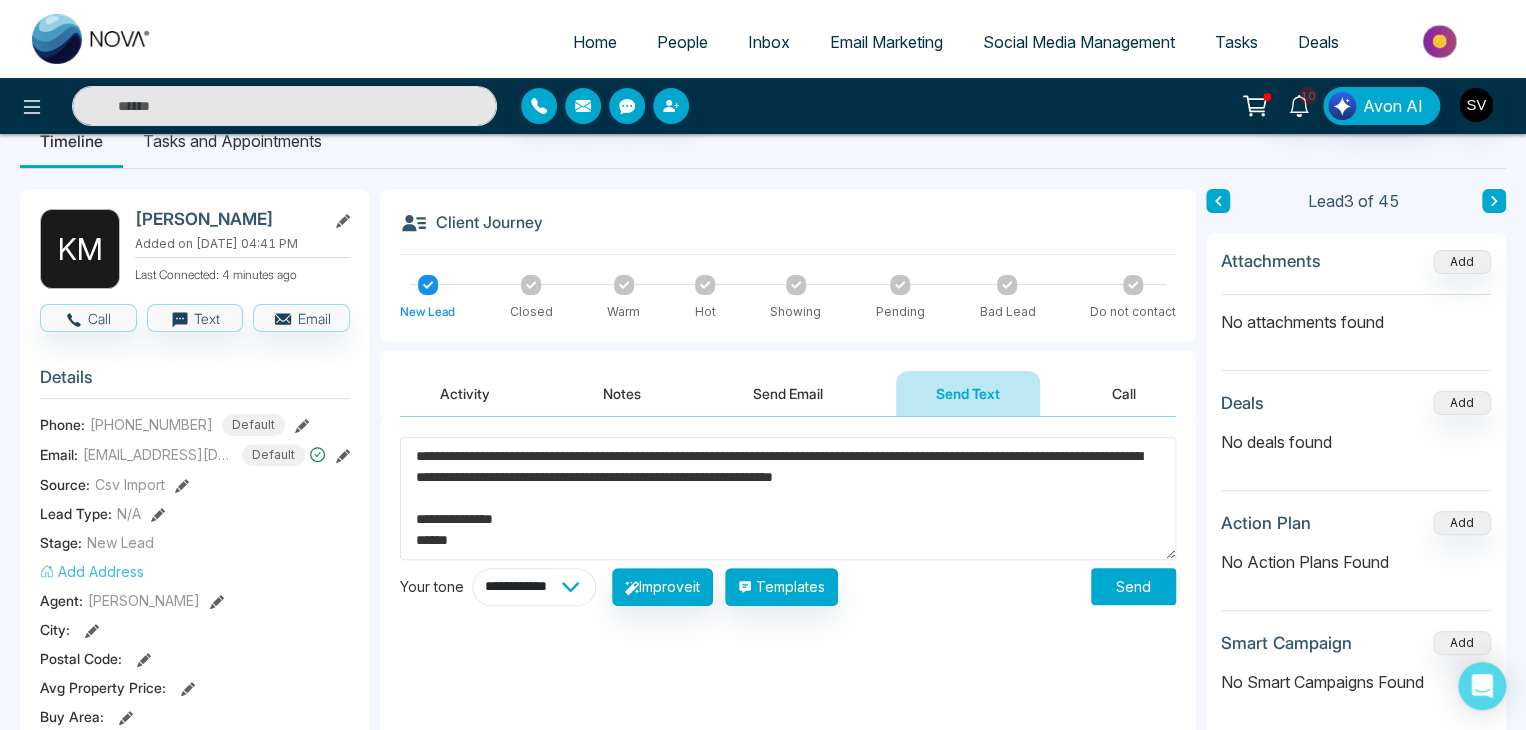 click on "**********" at bounding box center [534, 587] 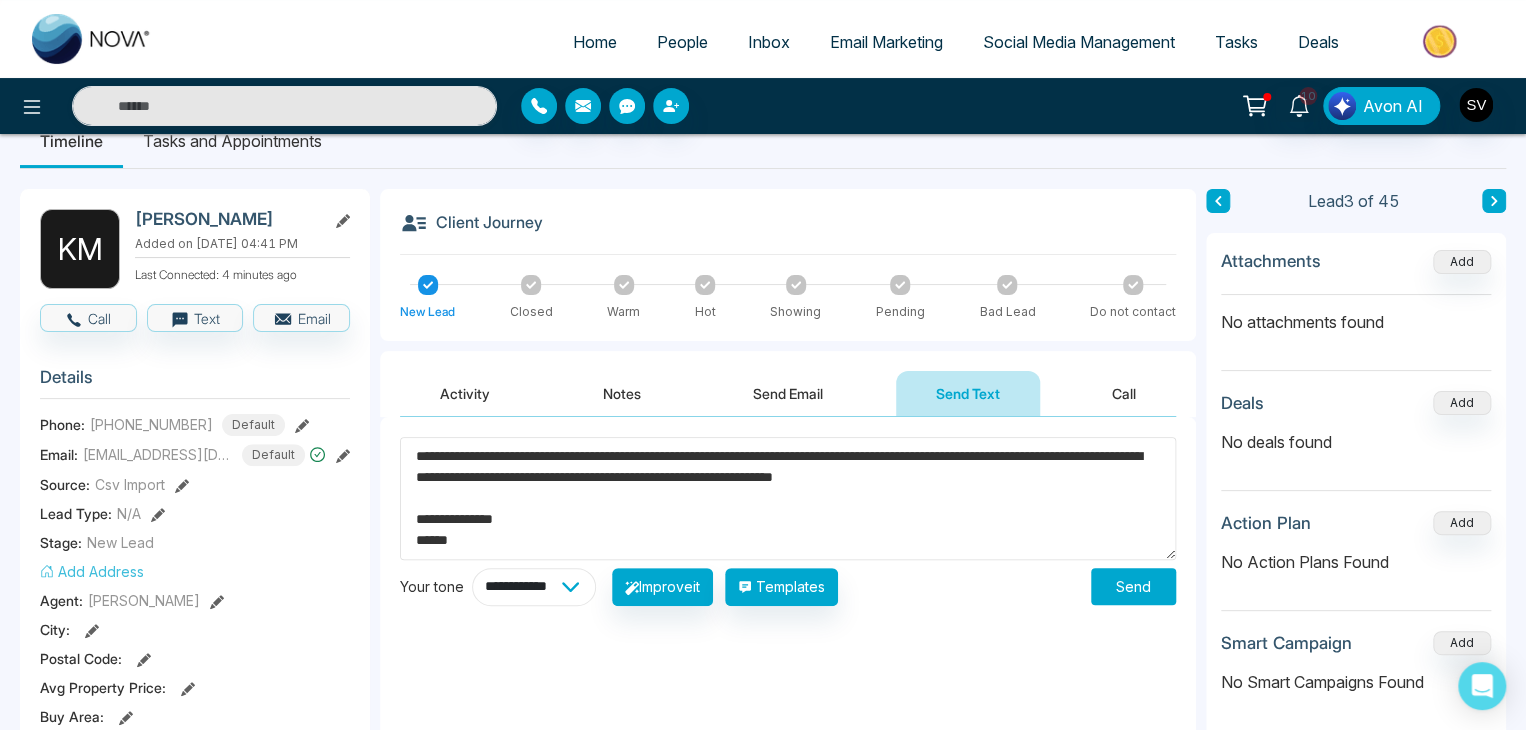 select on "**********" 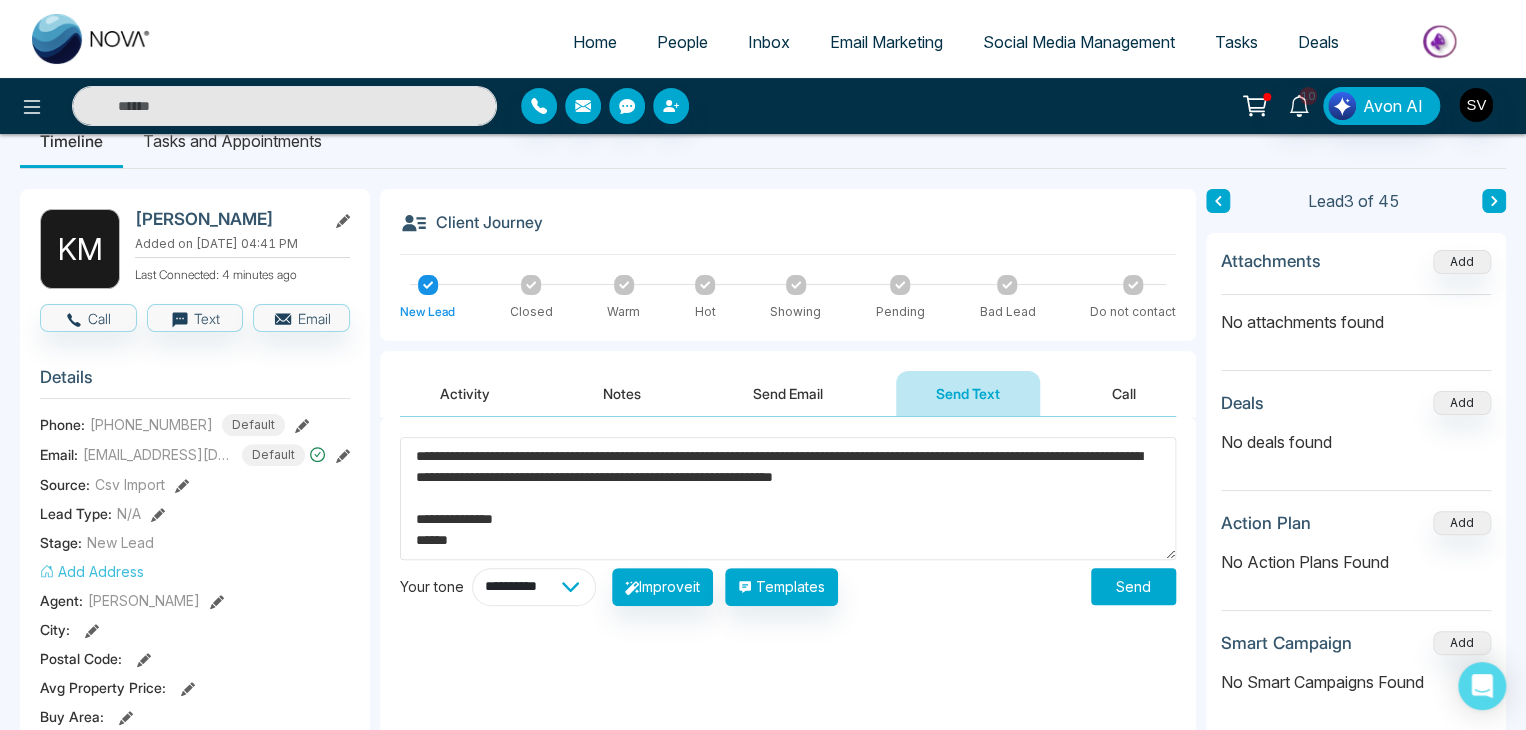 click on "**********" at bounding box center [534, 587] 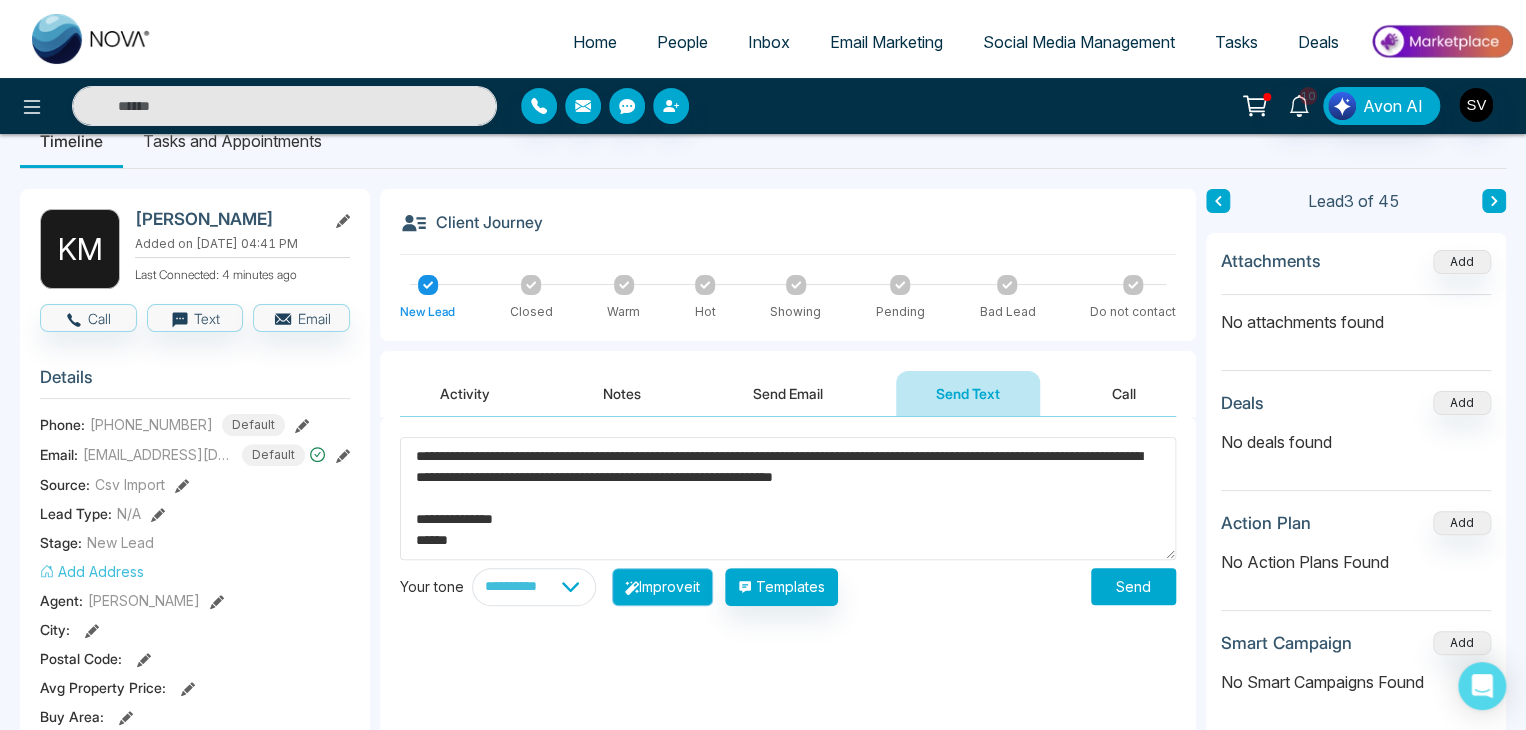 click on "Improve  it" at bounding box center (662, 587) 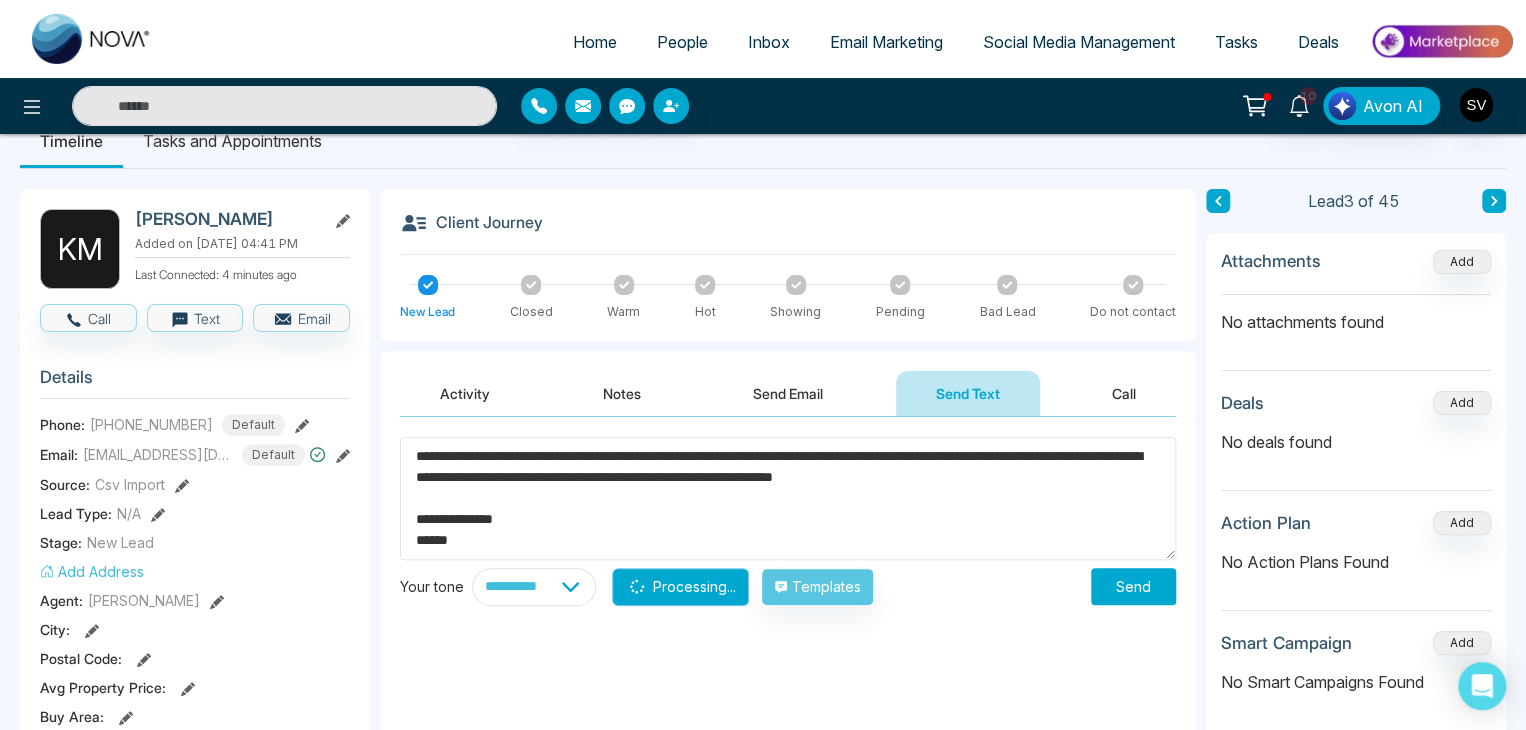 type on "**********" 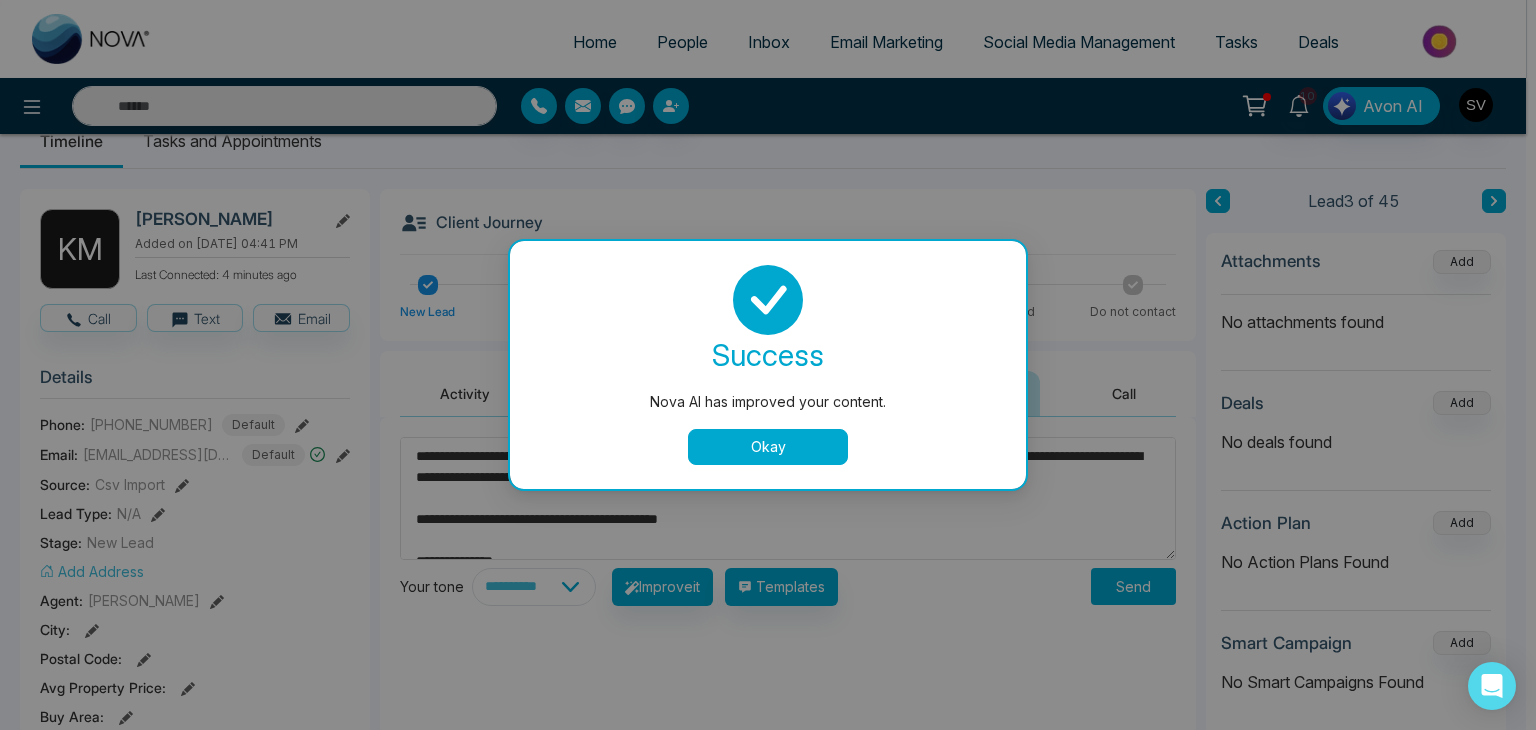 click on "Okay" at bounding box center (768, 447) 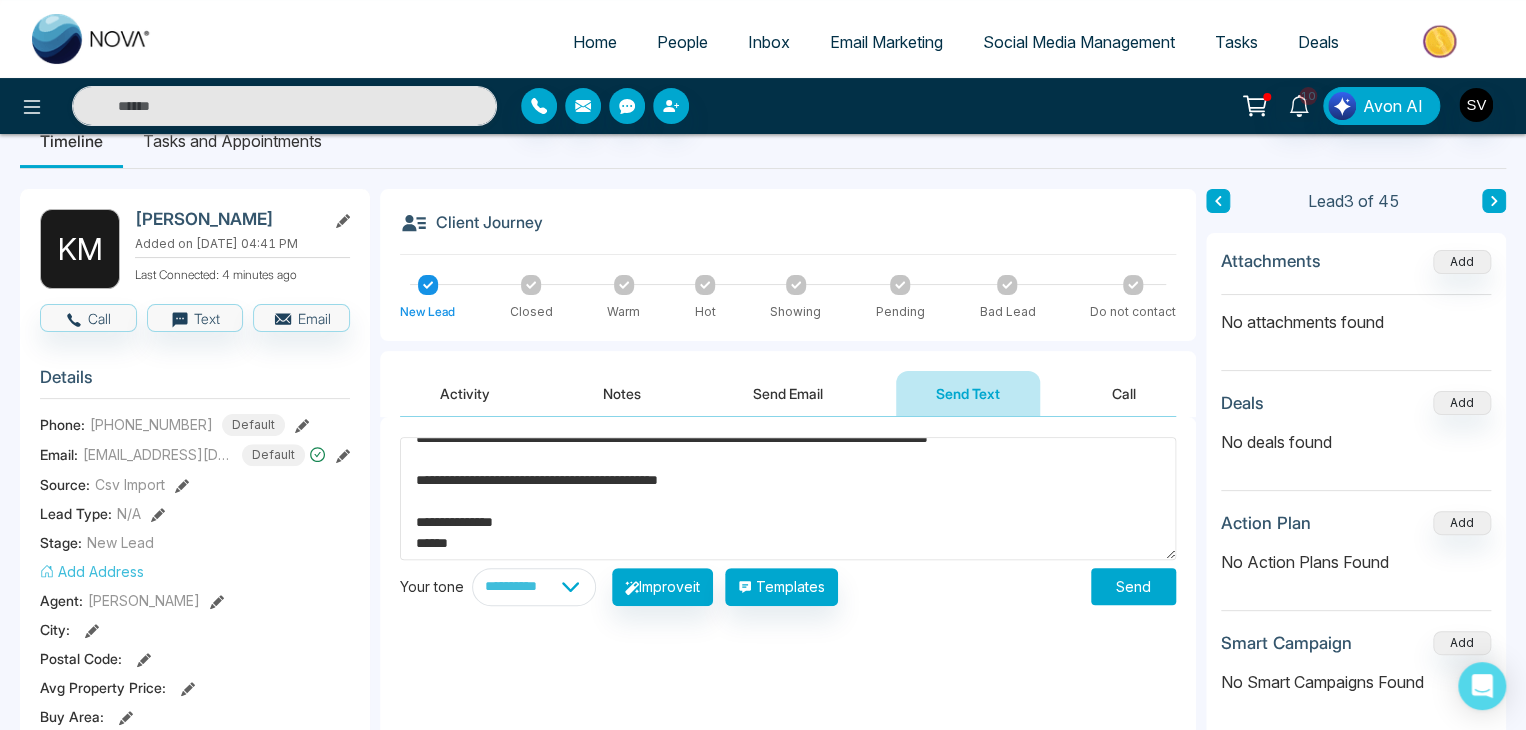 scroll, scrollTop: 147, scrollLeft: 0, axis: vertical 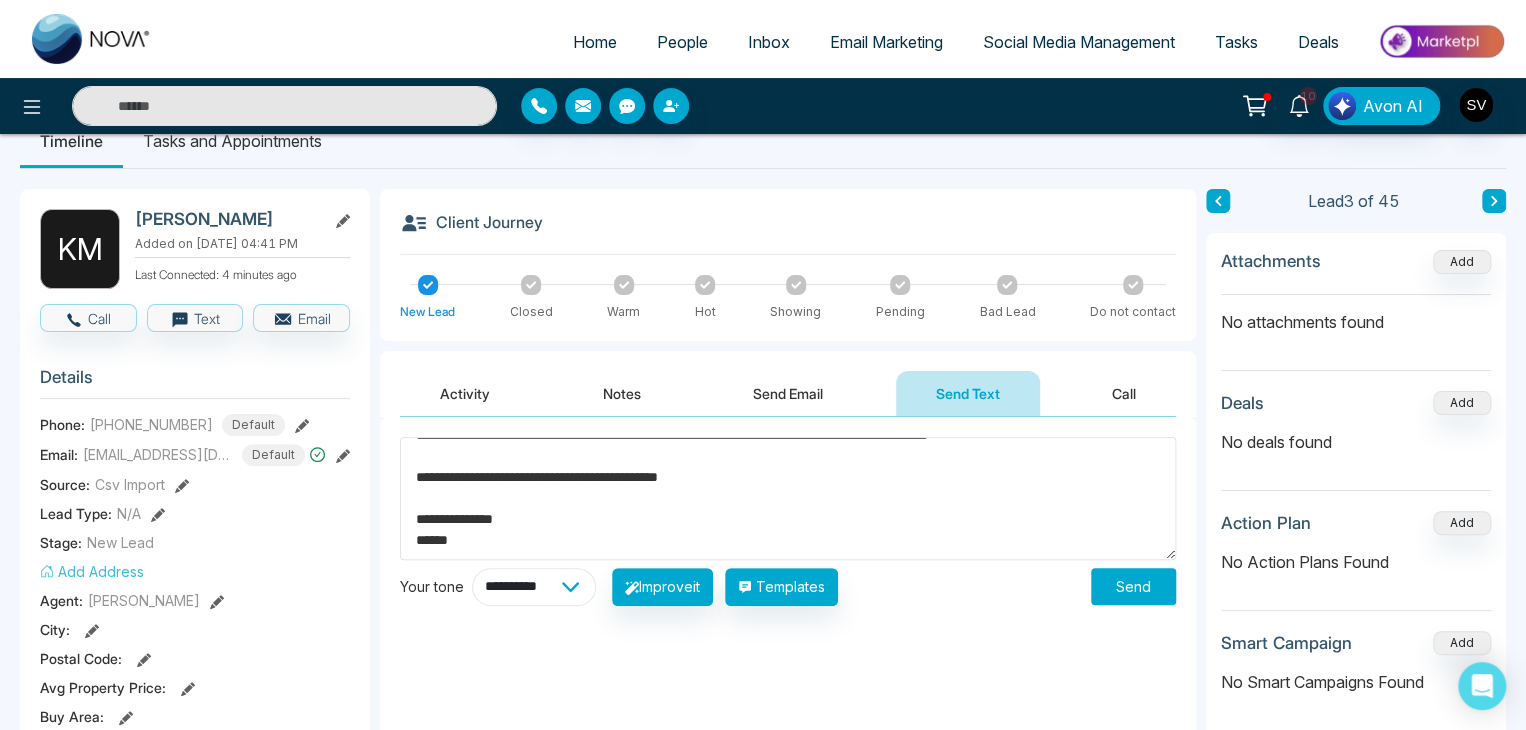 click on "**********" at bounding box center [534, 587] 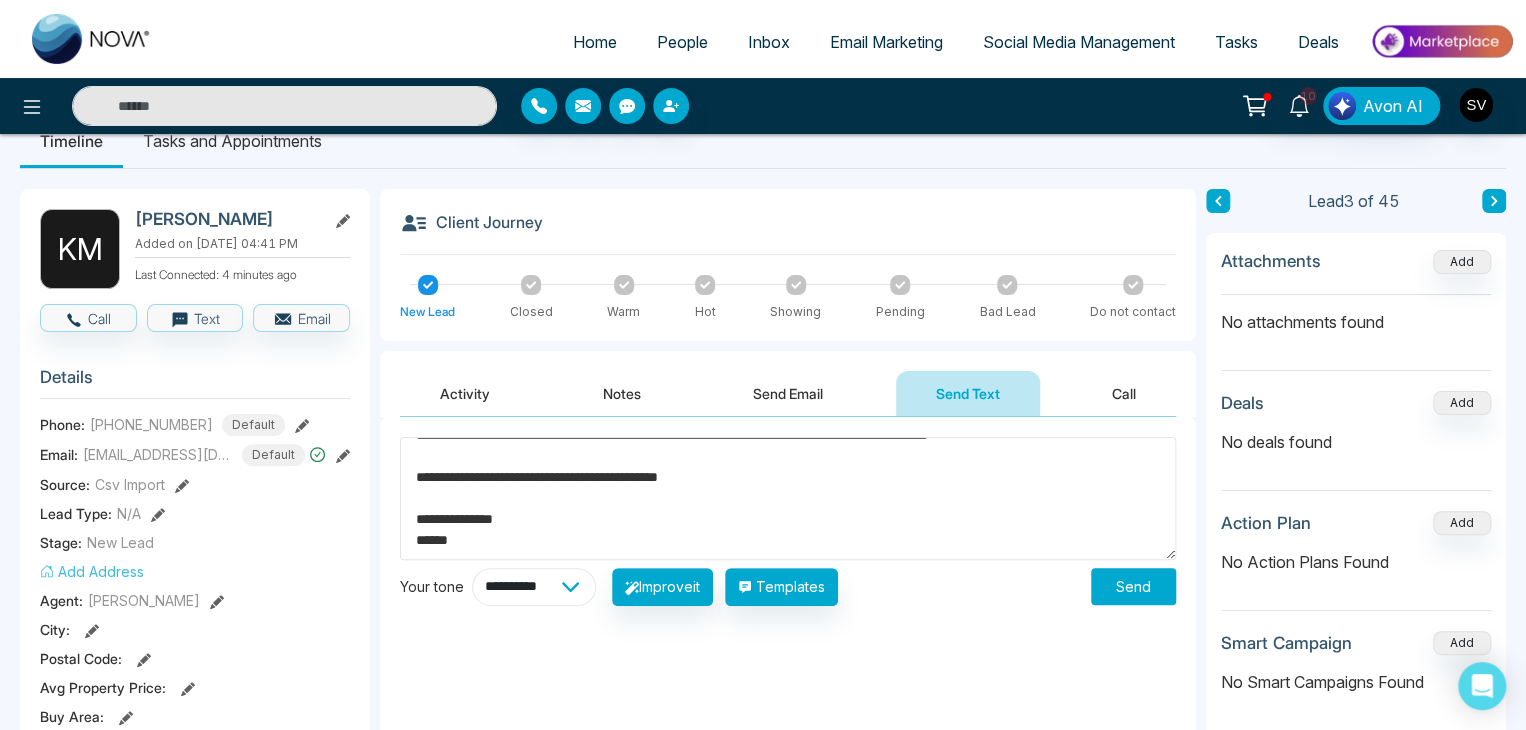select on "**********" 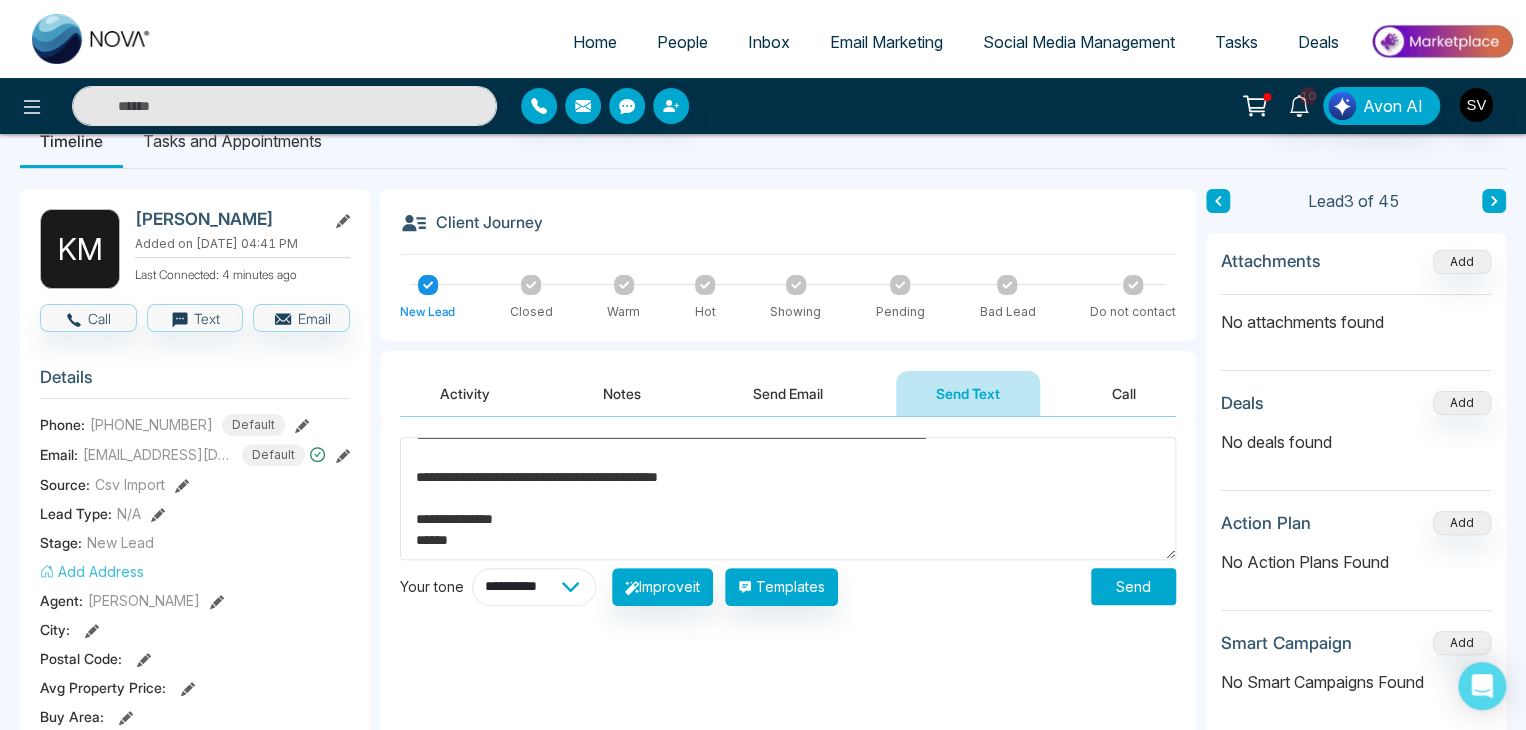 click on "**********" at bounding box center (534, 587) 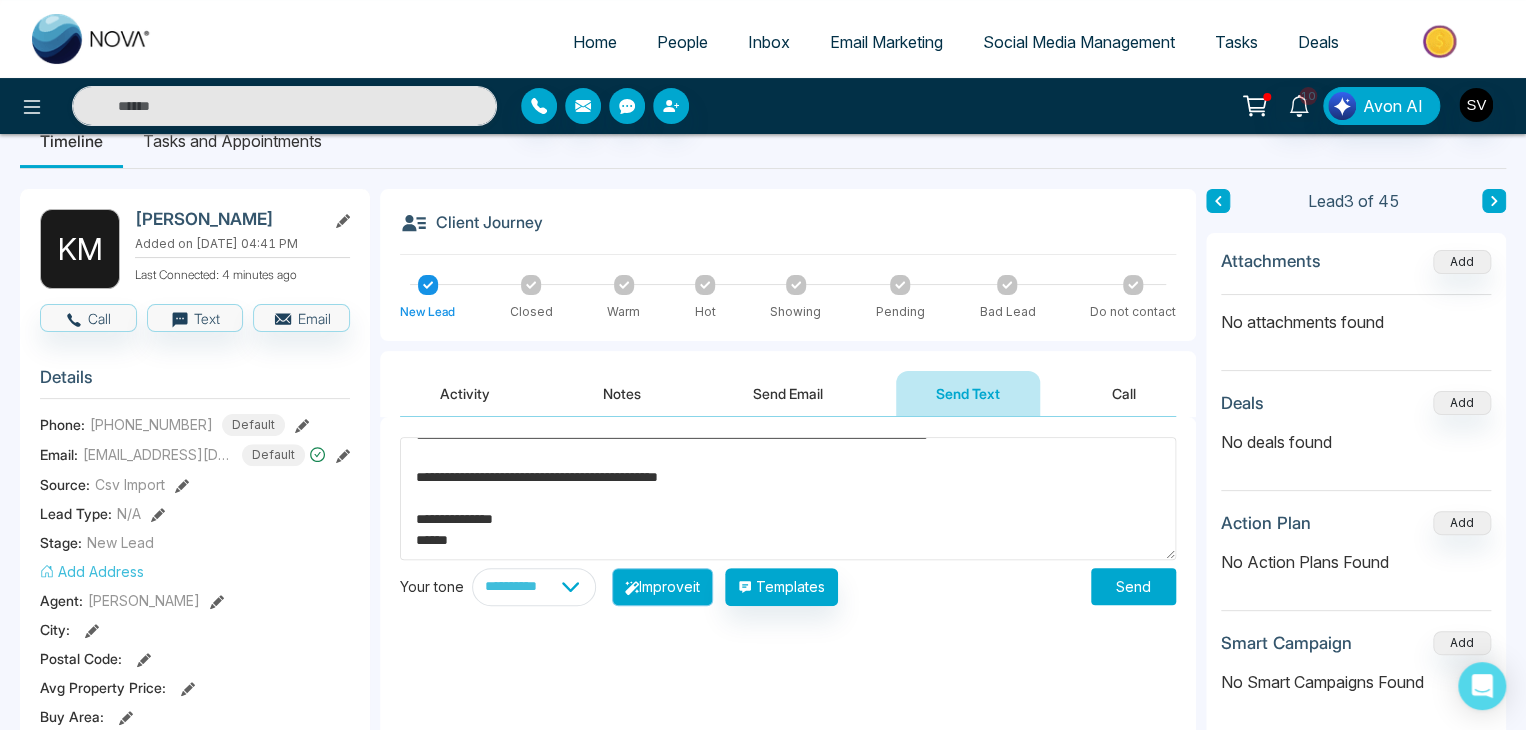 click on "Improve  it" at bounding box center (662, 587) 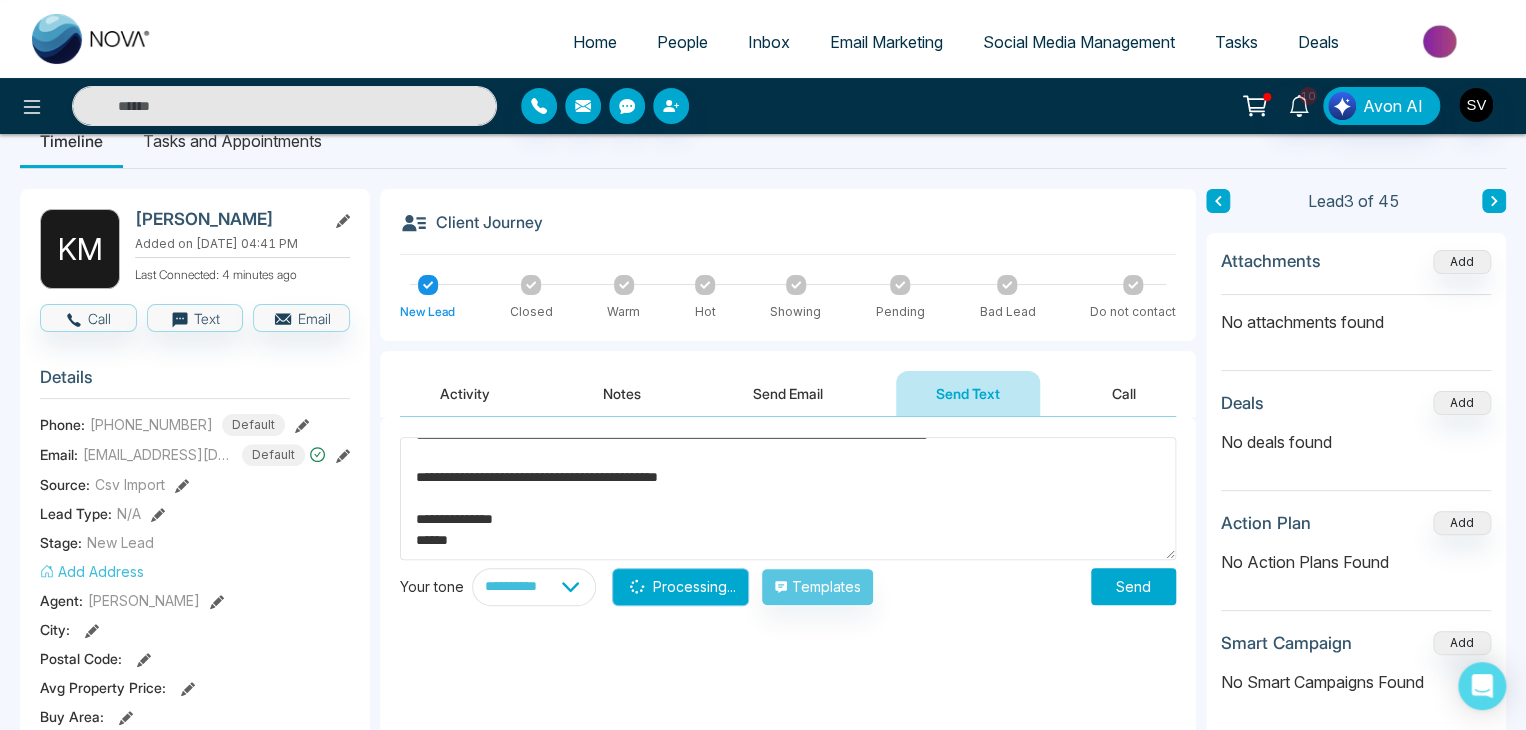 type on "**********" 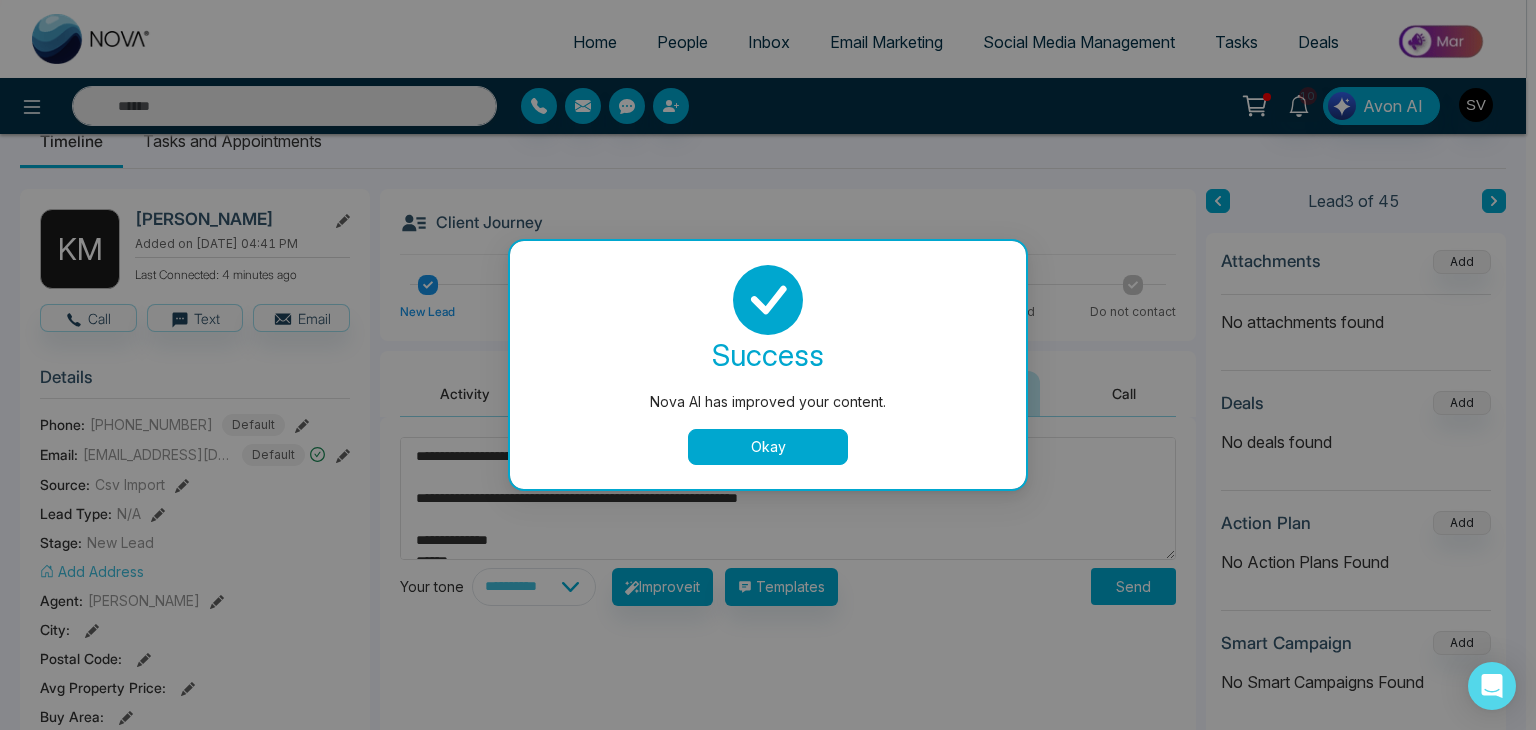 click on "Okay" at bounding box center [768, 447] 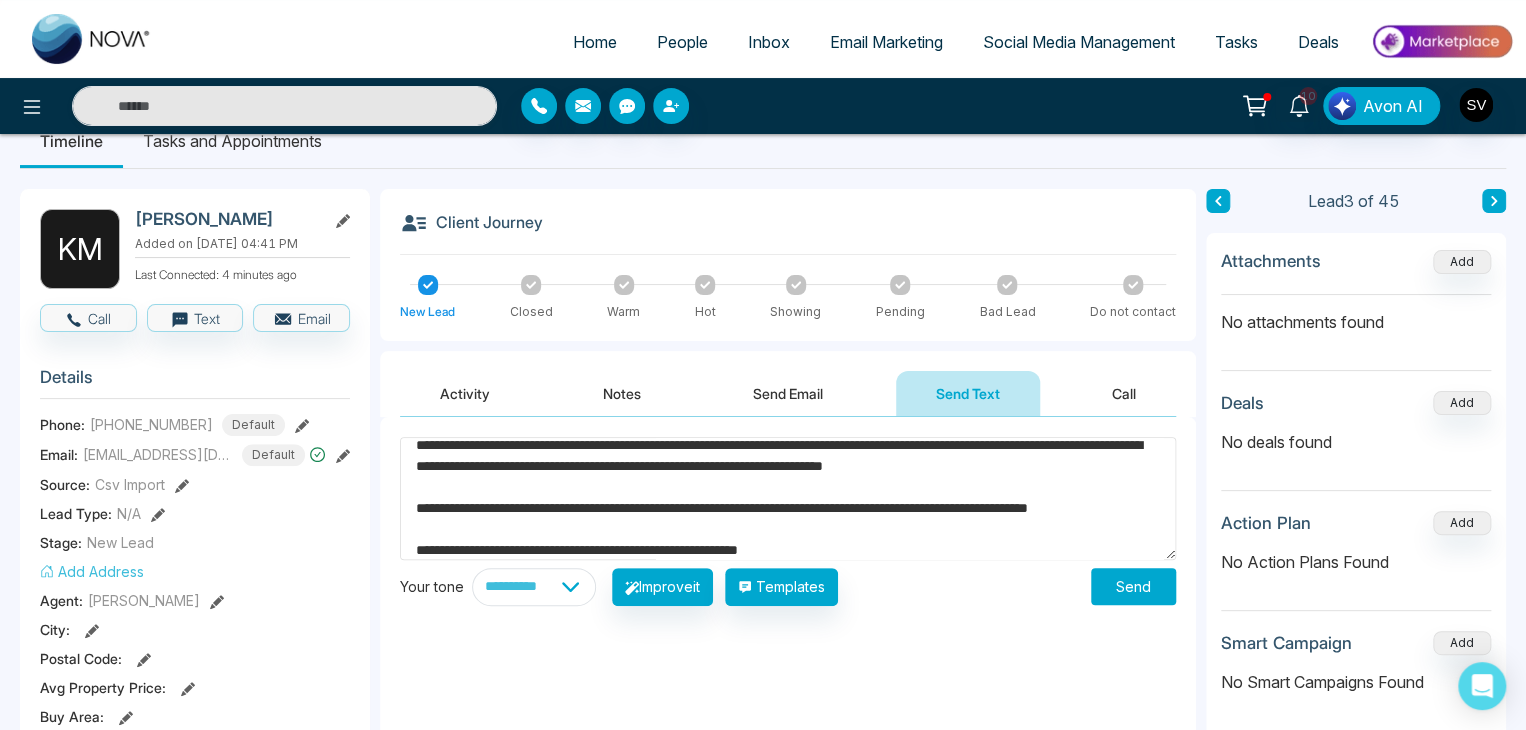 scroll, scrollTop: 188, scrollLeft: 0, axis: vertical 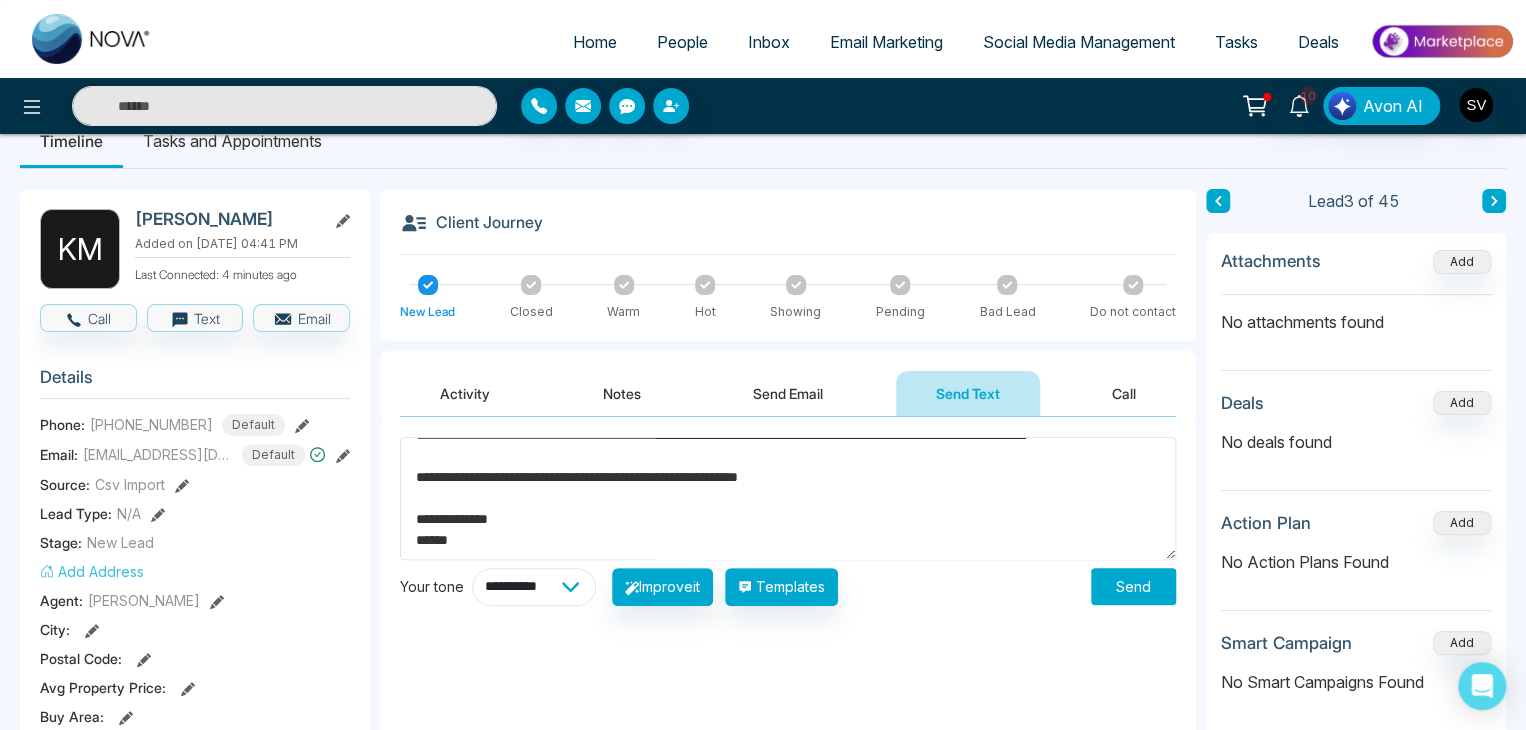 click on "**********" at bounding box center [534, 587] 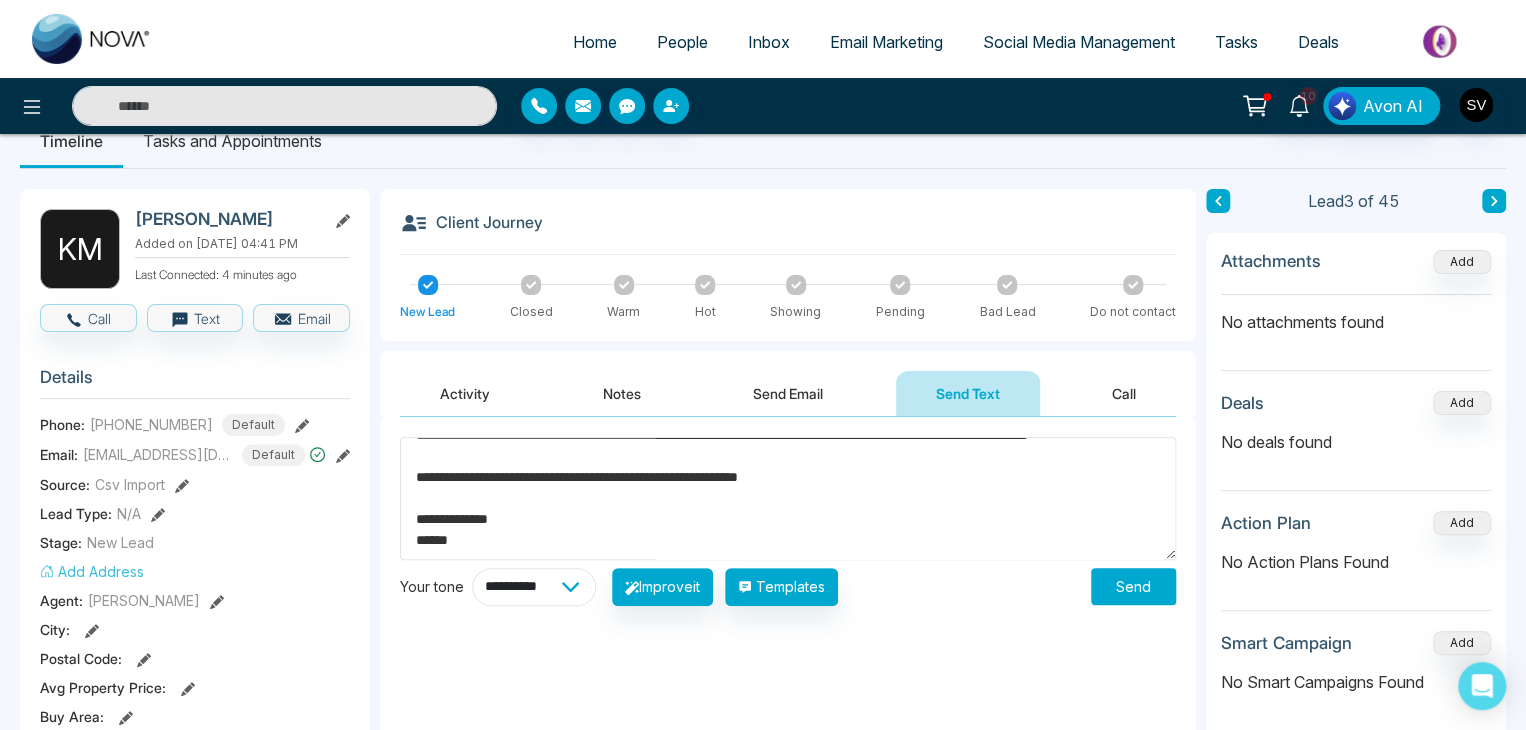 select on "*******" 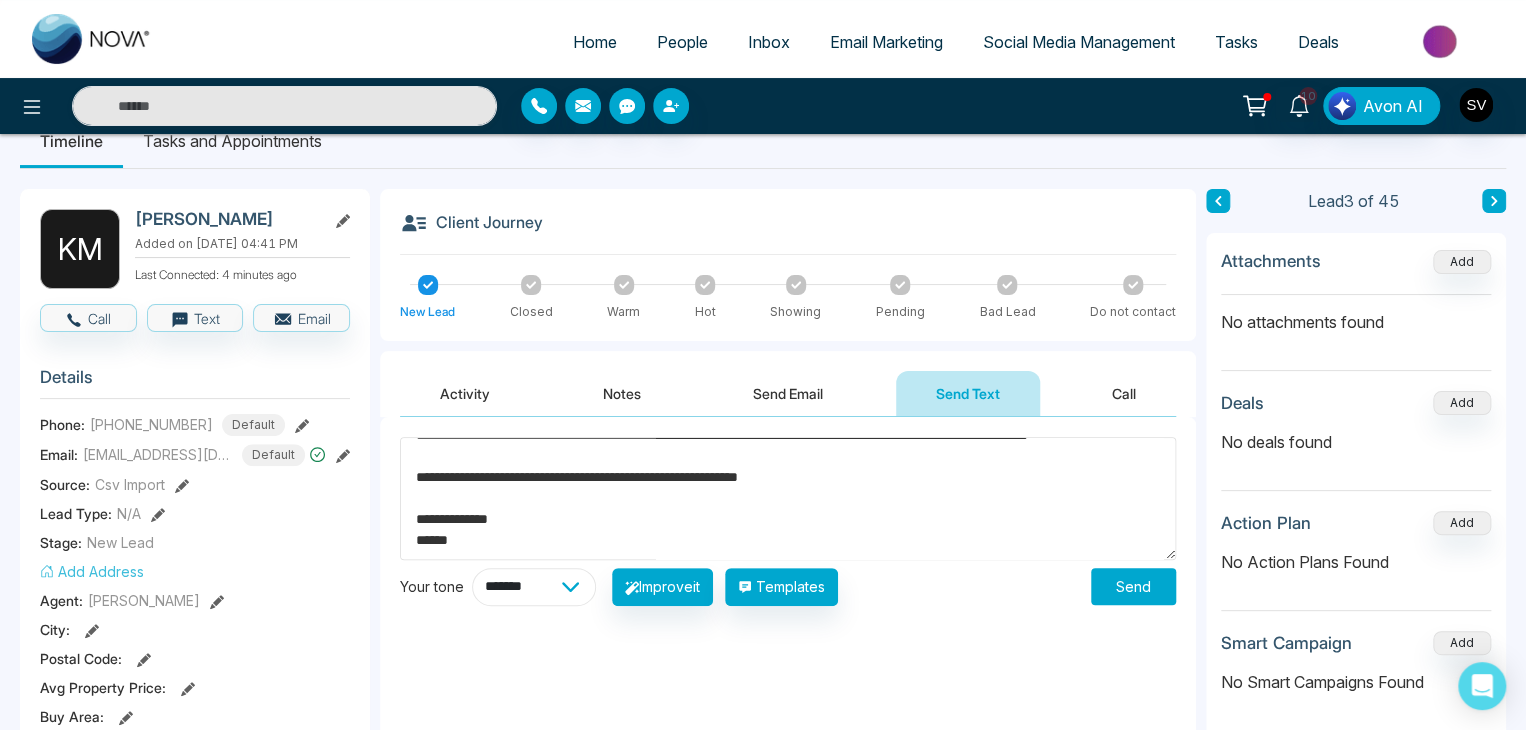 click on "**********" at bounding box center [534, 587] 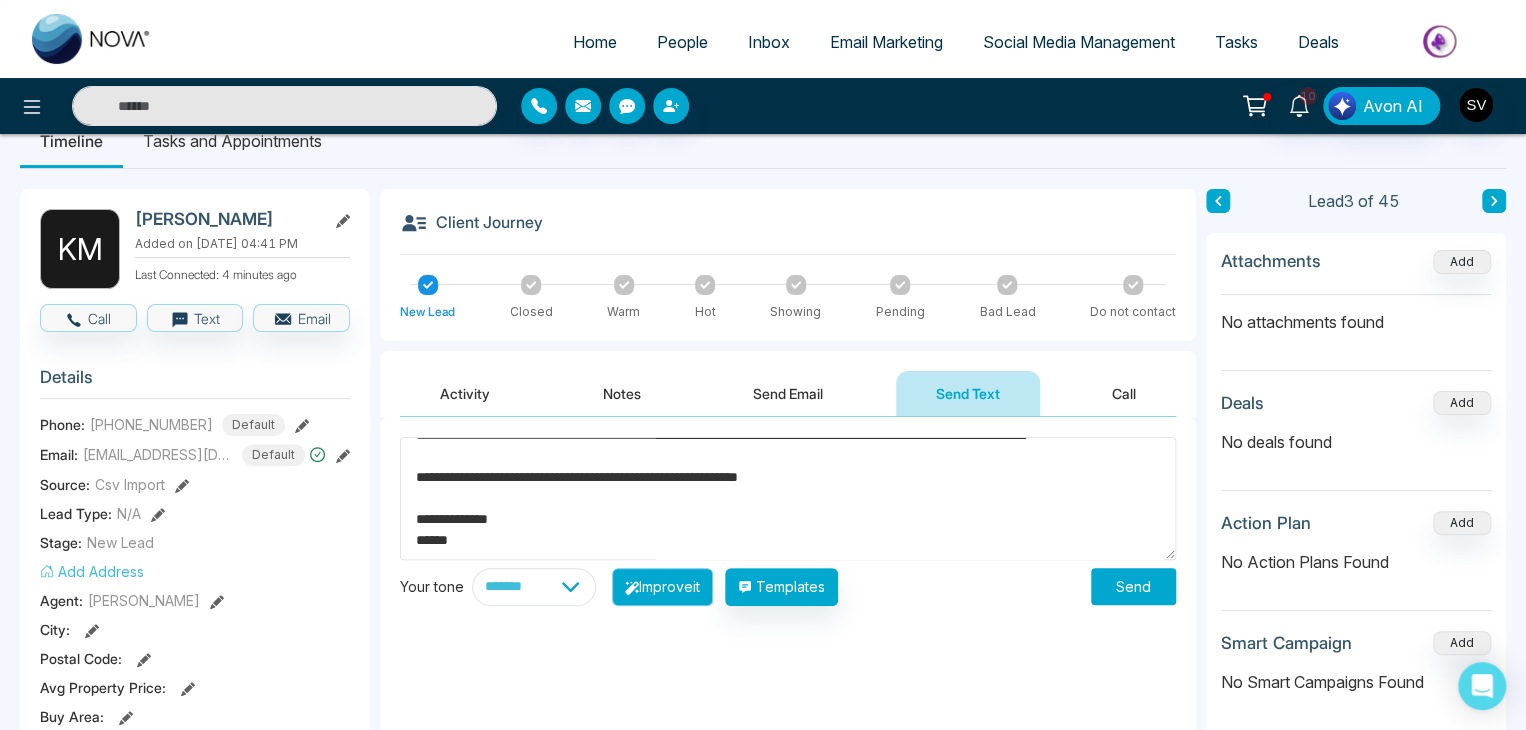 click on "Improve  it" at bounding box center (662, 587) 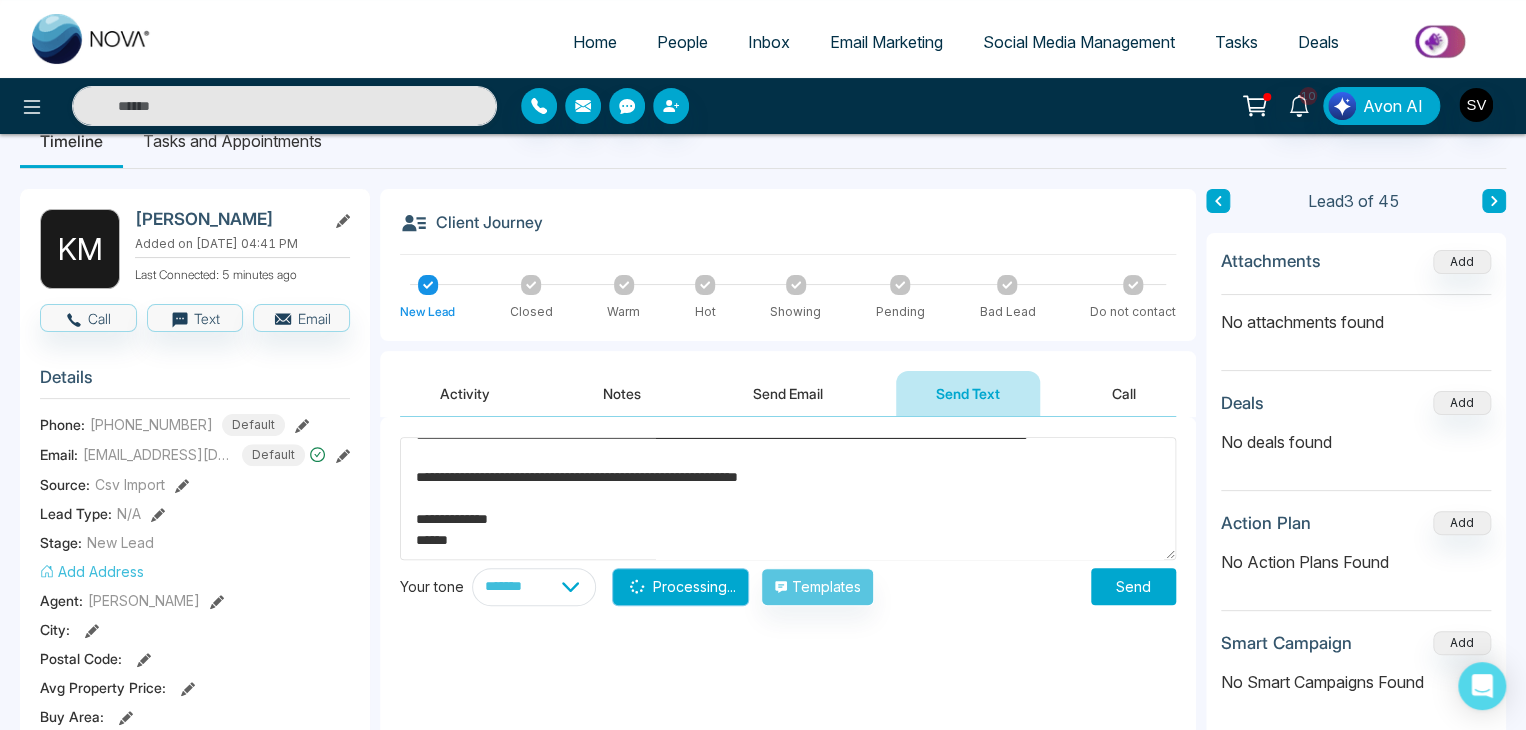 type on "**********" 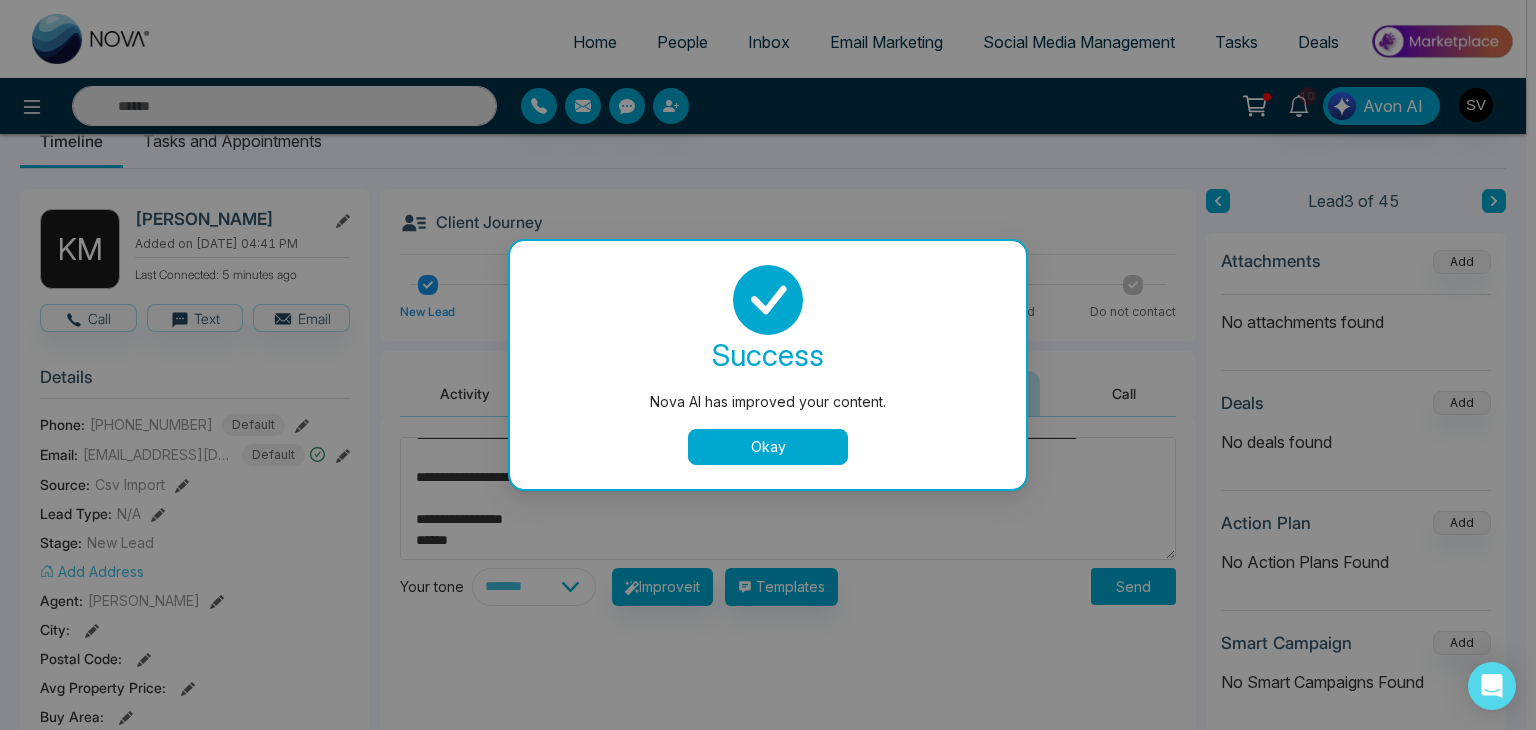 click on "Okay" at bounding box center (768, 447) 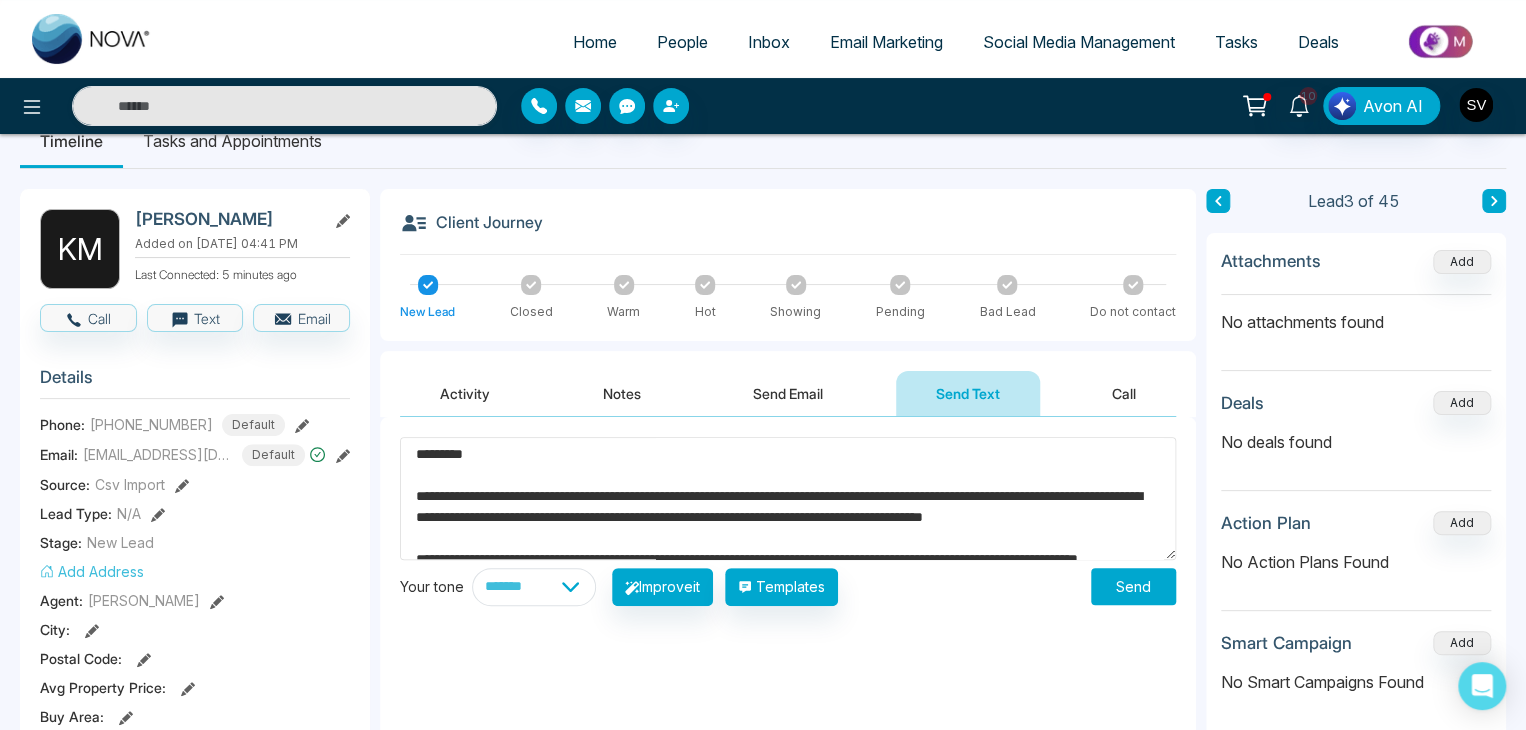 scroll, scrollTop: 0, scrollLeft: 0, axis: both 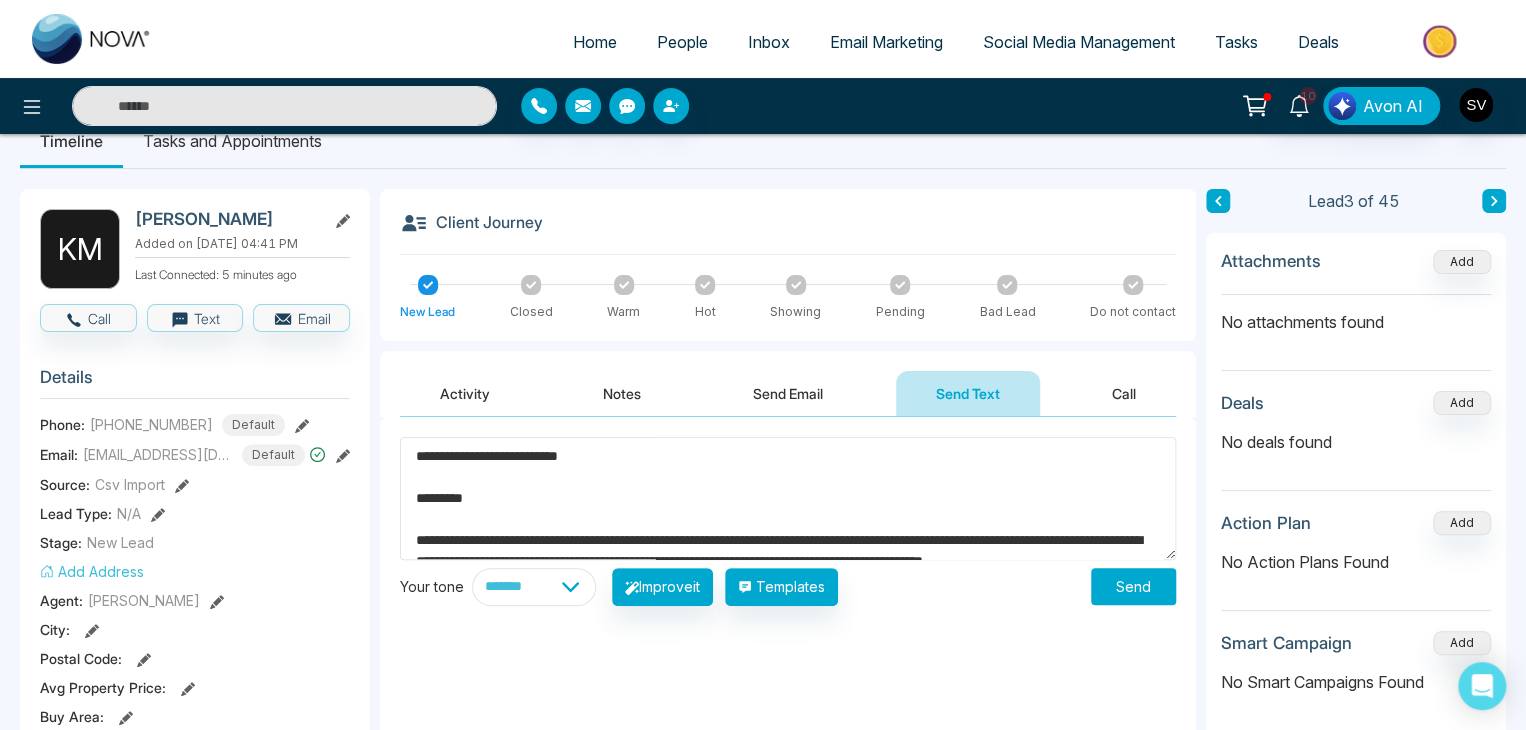 click on "**********" at bounding box center (788, 498) 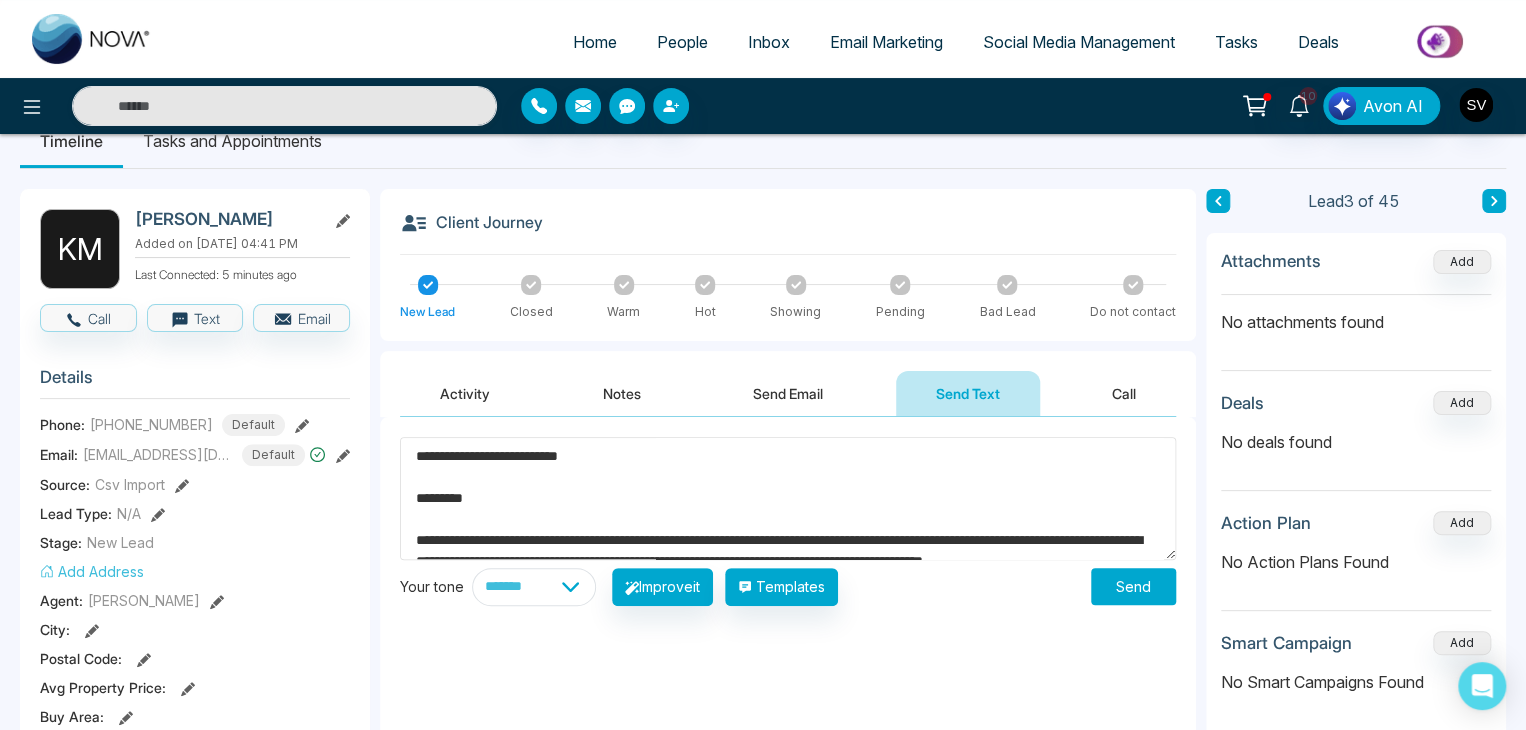 click on "**********" at bounding box center [788, 498] 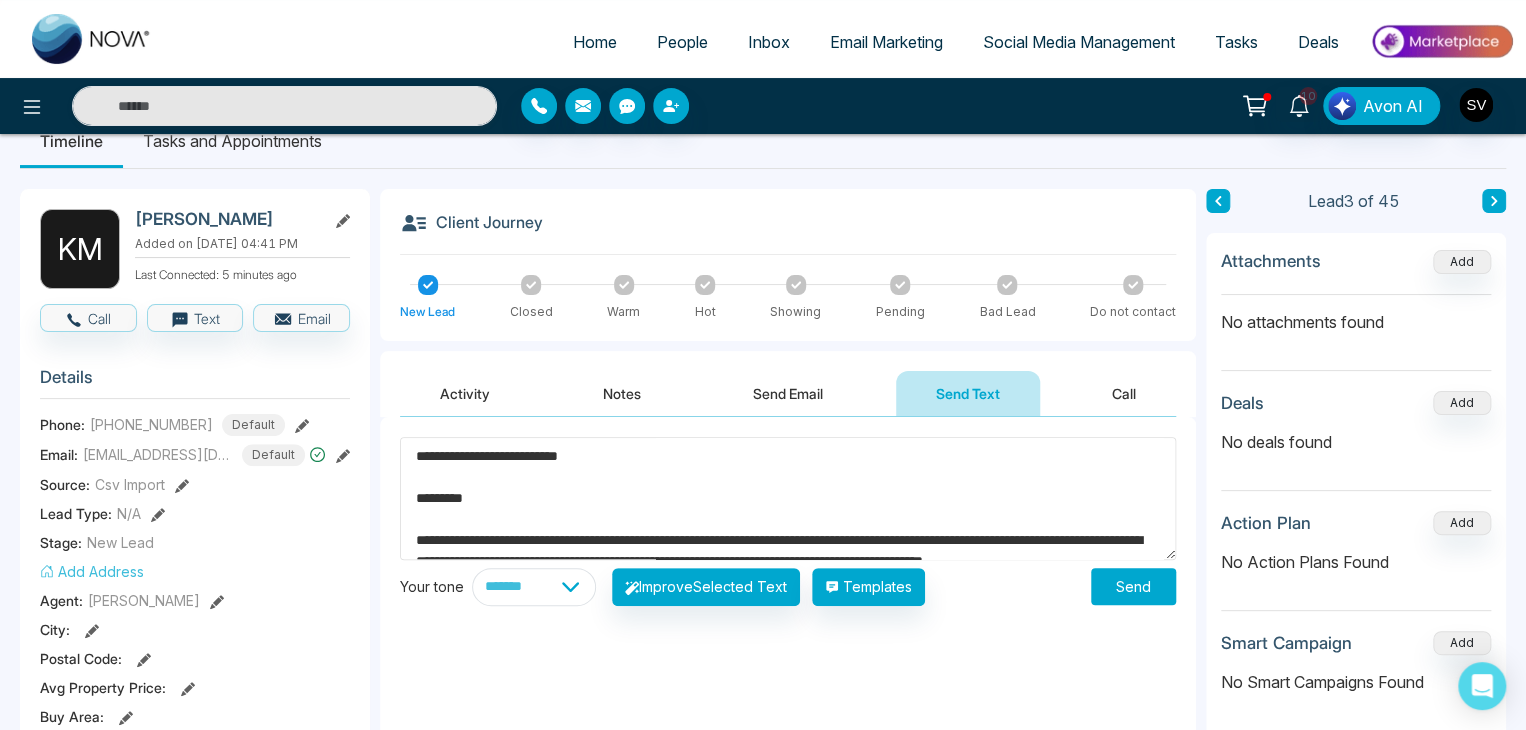 click on "**********" at bounding box center (788, 498) 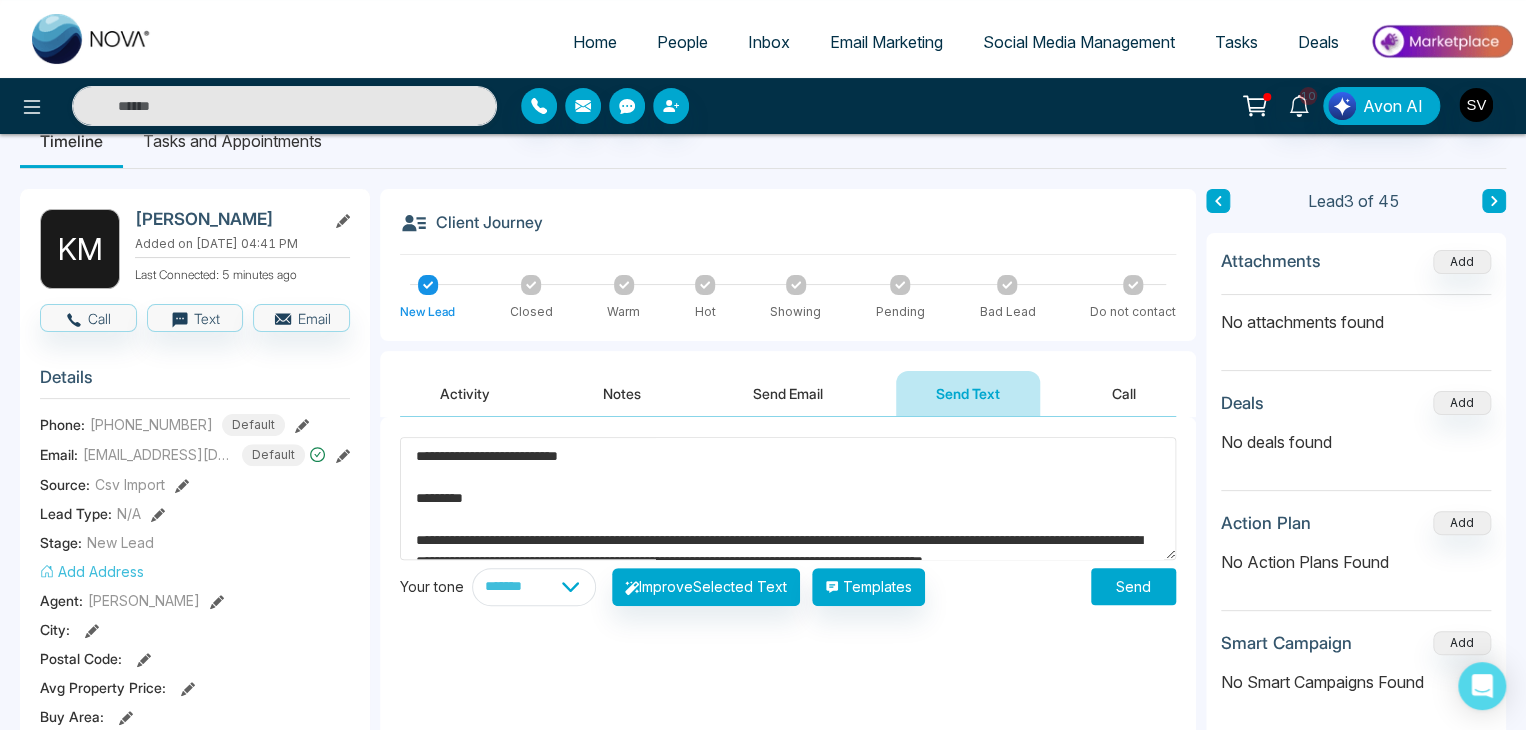 scroll, scrollTop: 209, scrollLeft: 0, axis: vertical 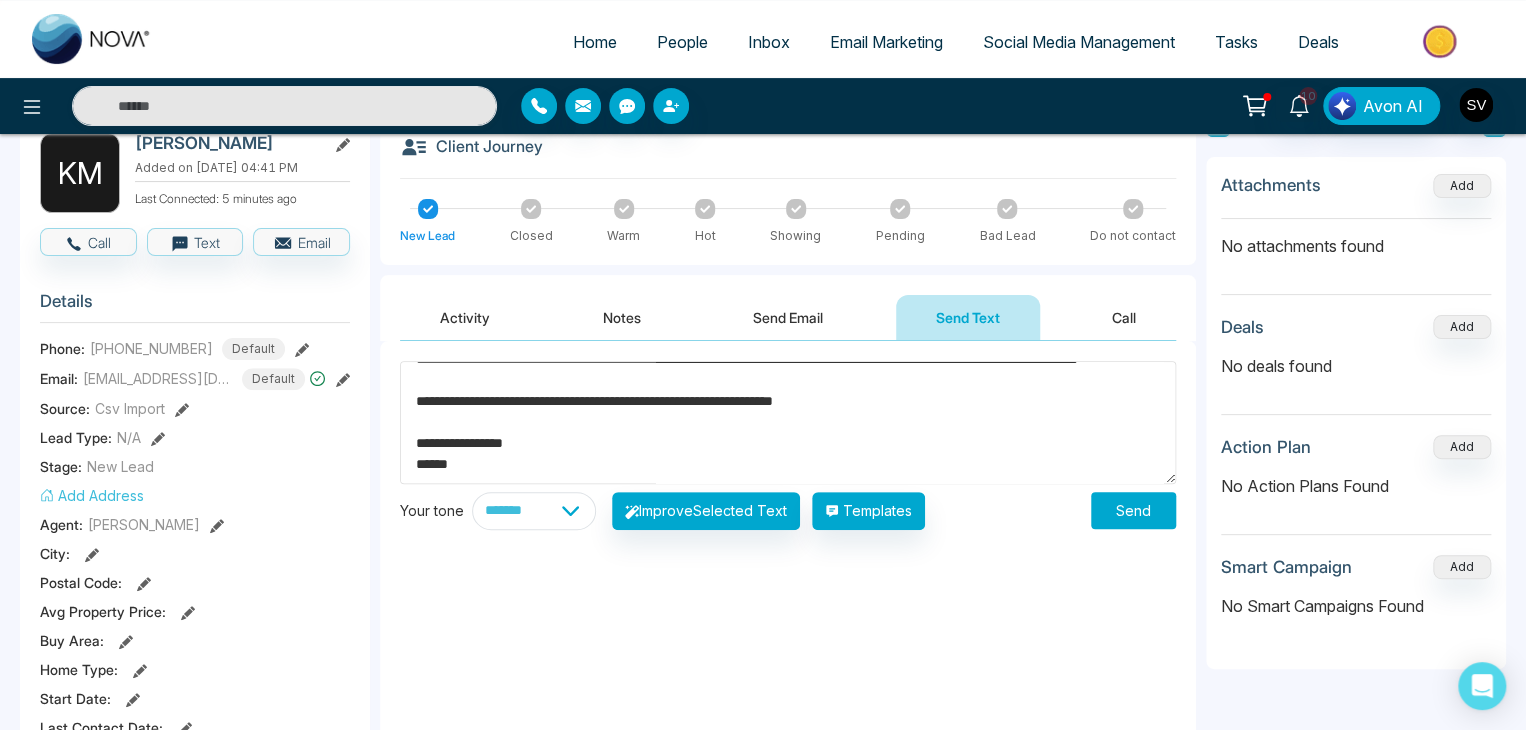 click on "**********" at bounding box center [788, 422] 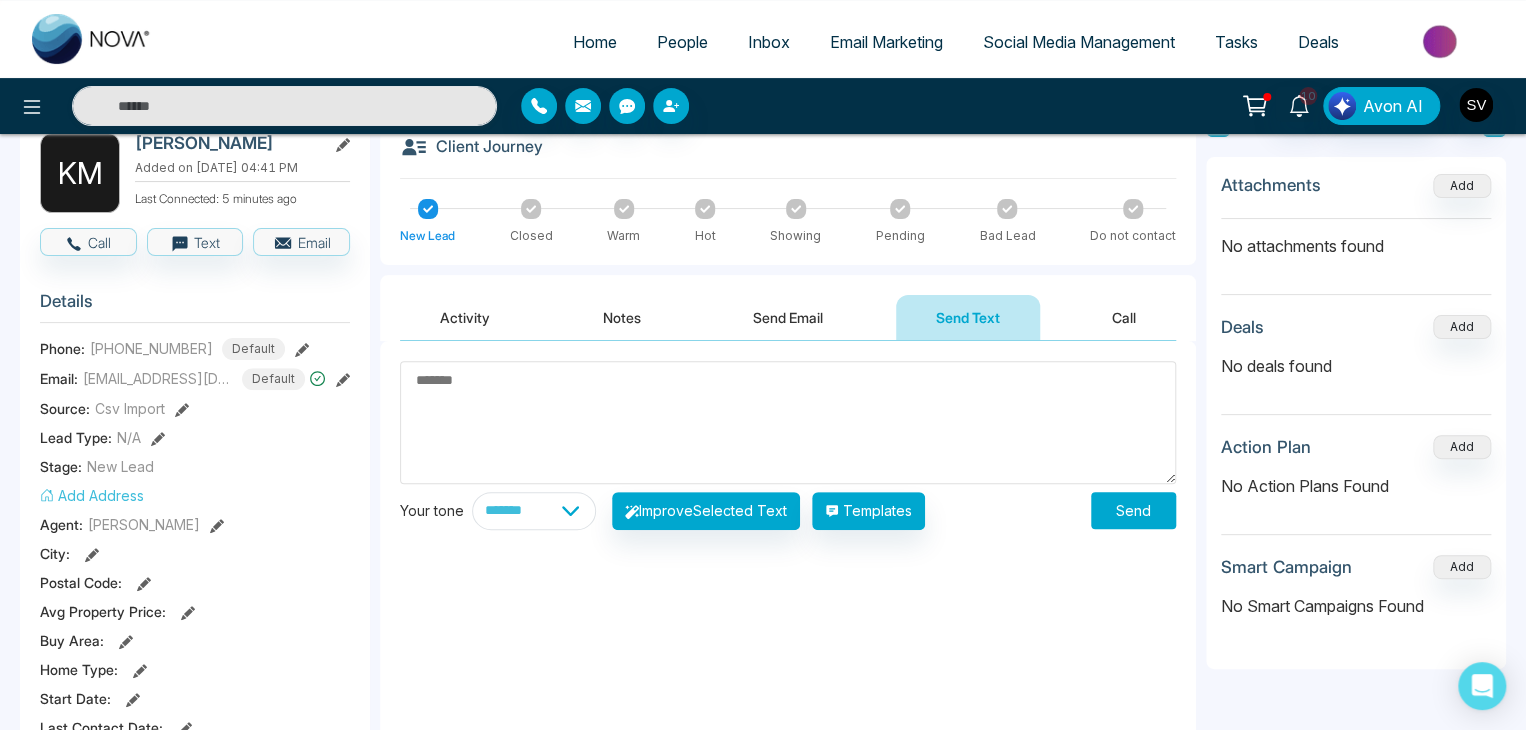 scroll, scrollTop: 0, scrollLeft: 0, axis: both 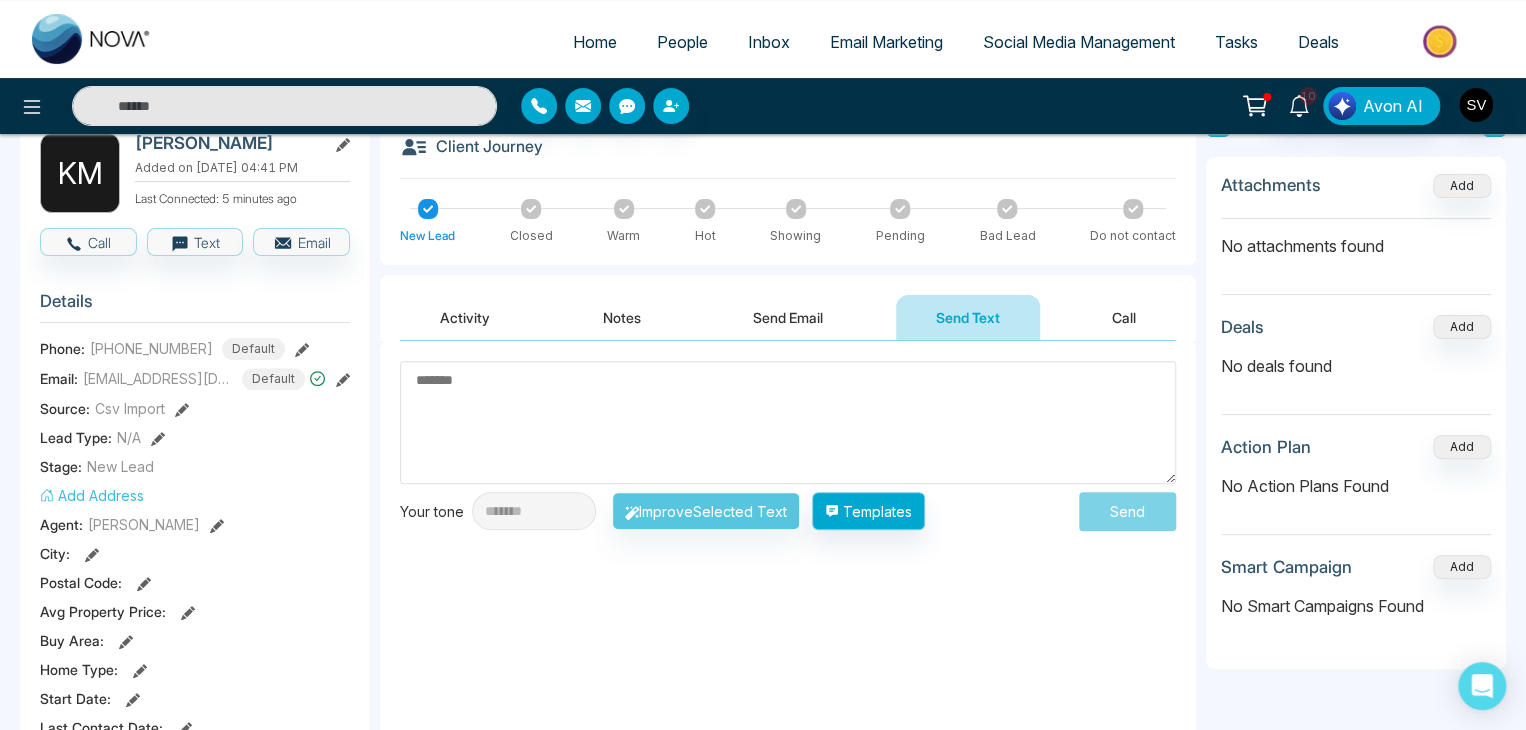 type 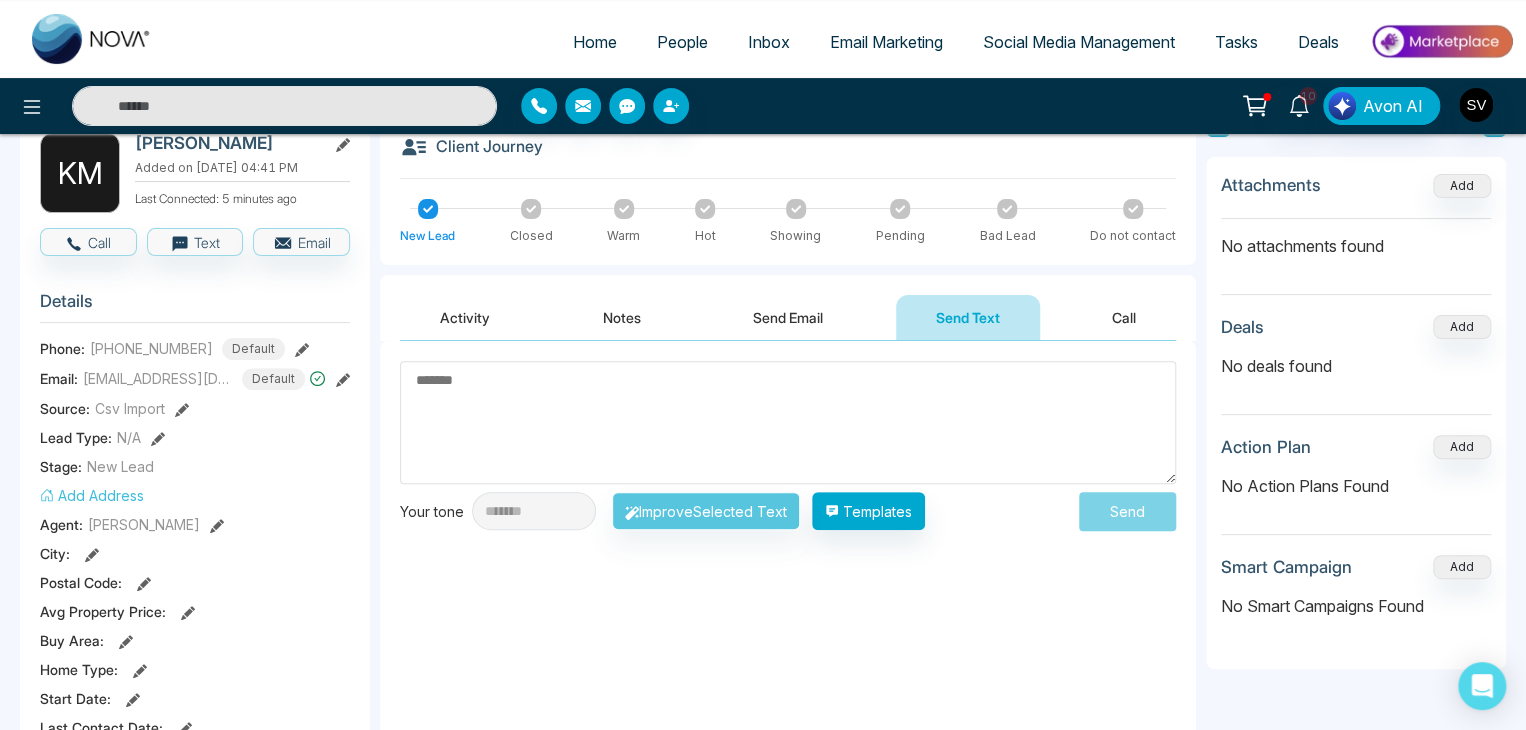 drag, startPoint x: 877, startPoint y: 509, endPoint x: 807, endPoint y: 435, distance: 101.862656 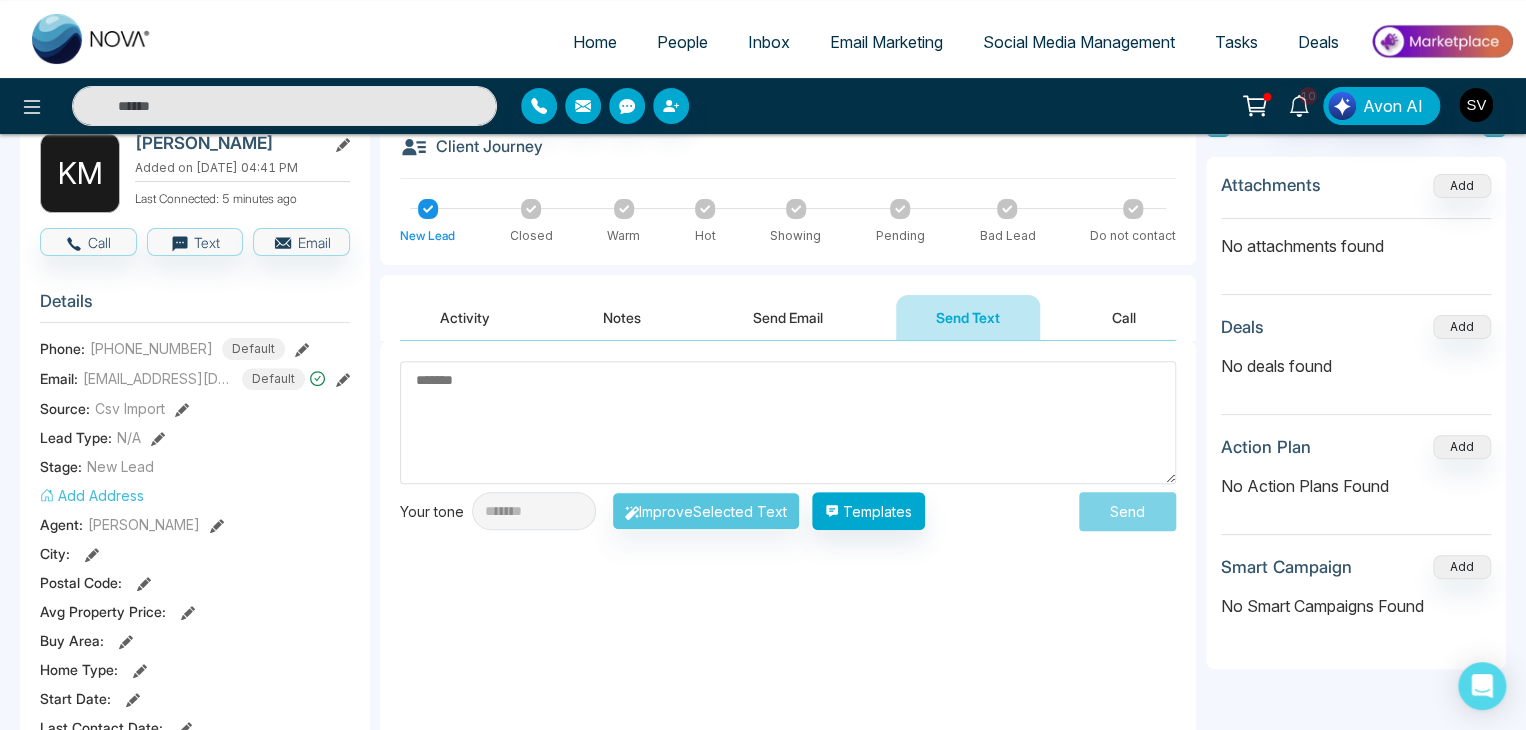 click at bounding box center (788, 422) 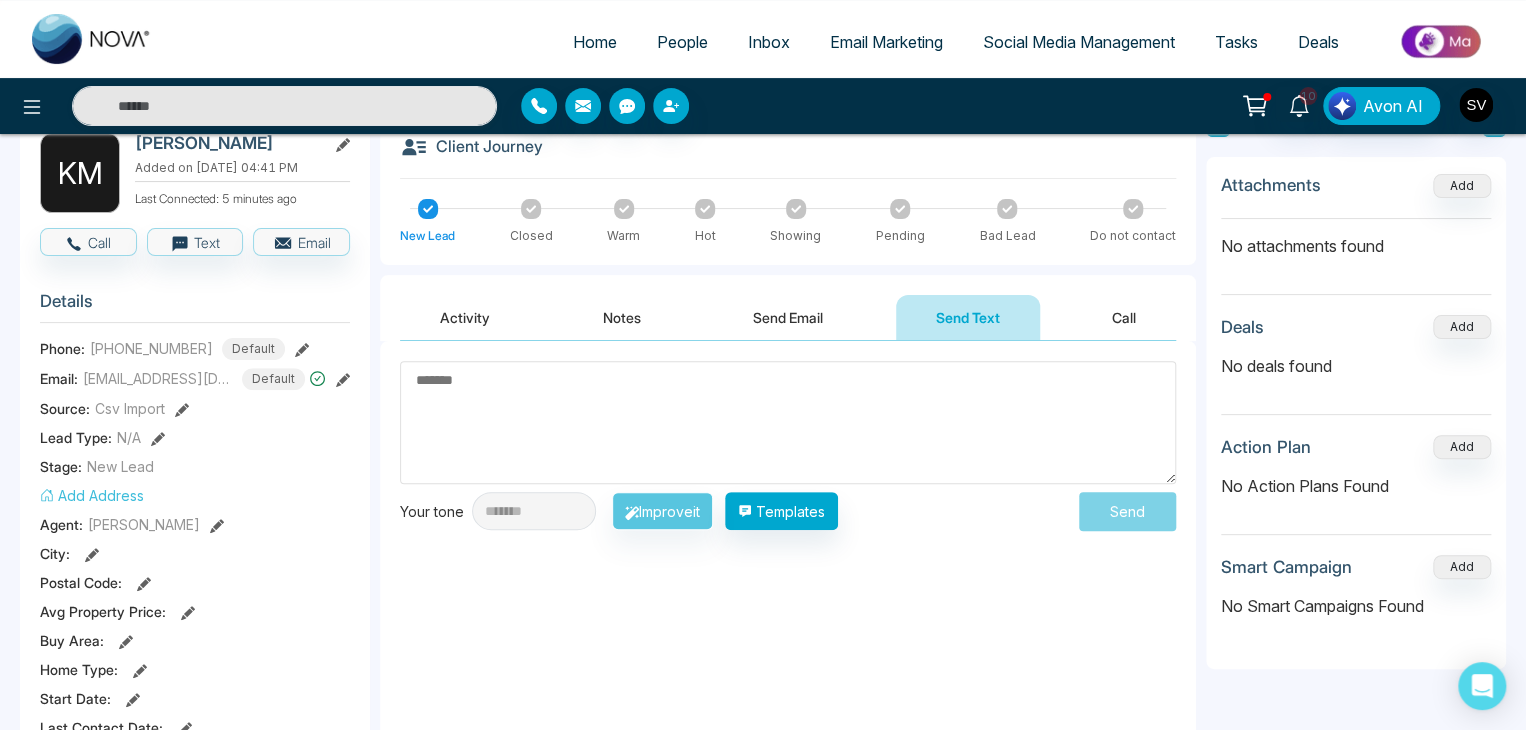 click at bounding box center (788, 422) 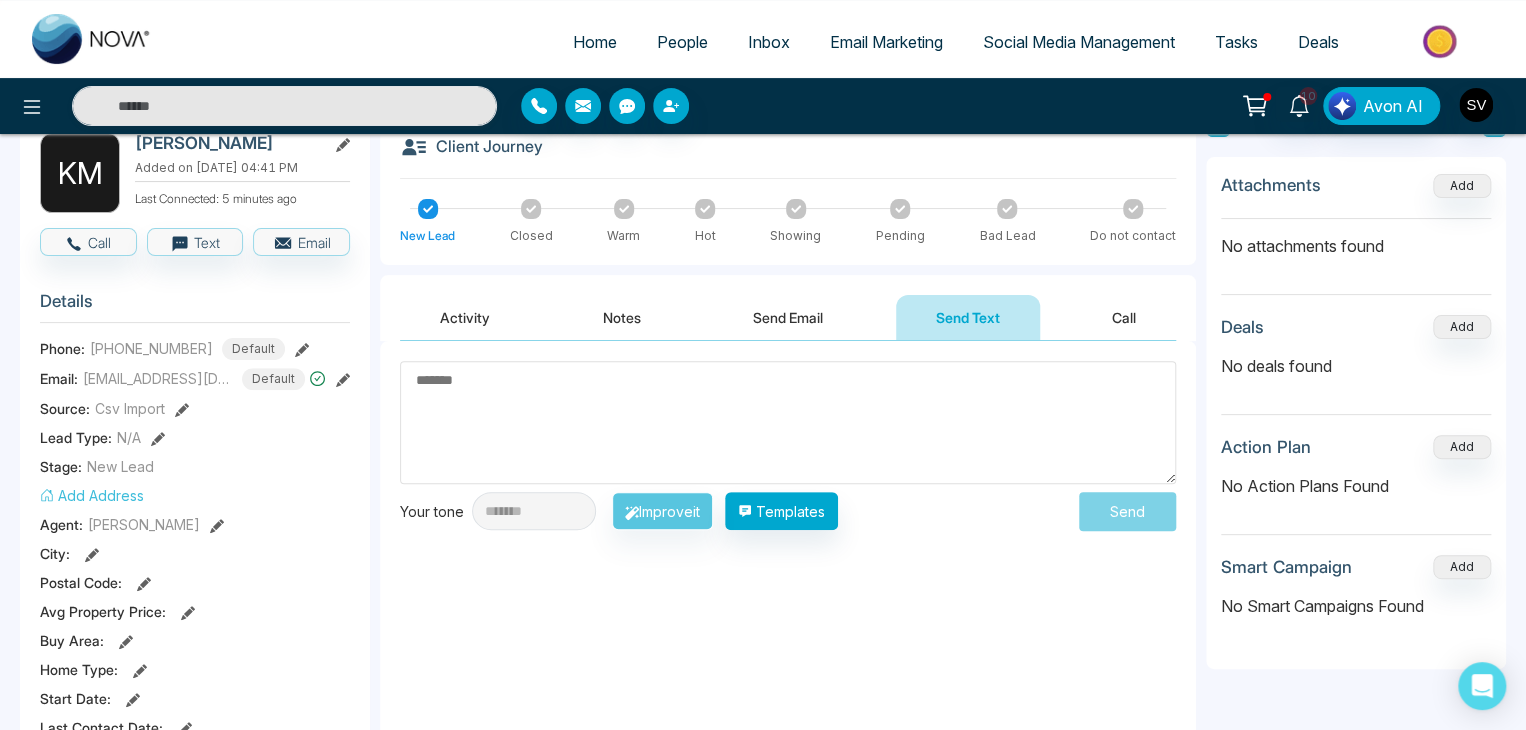 click on "Notes" at bounding box center [622, 317] 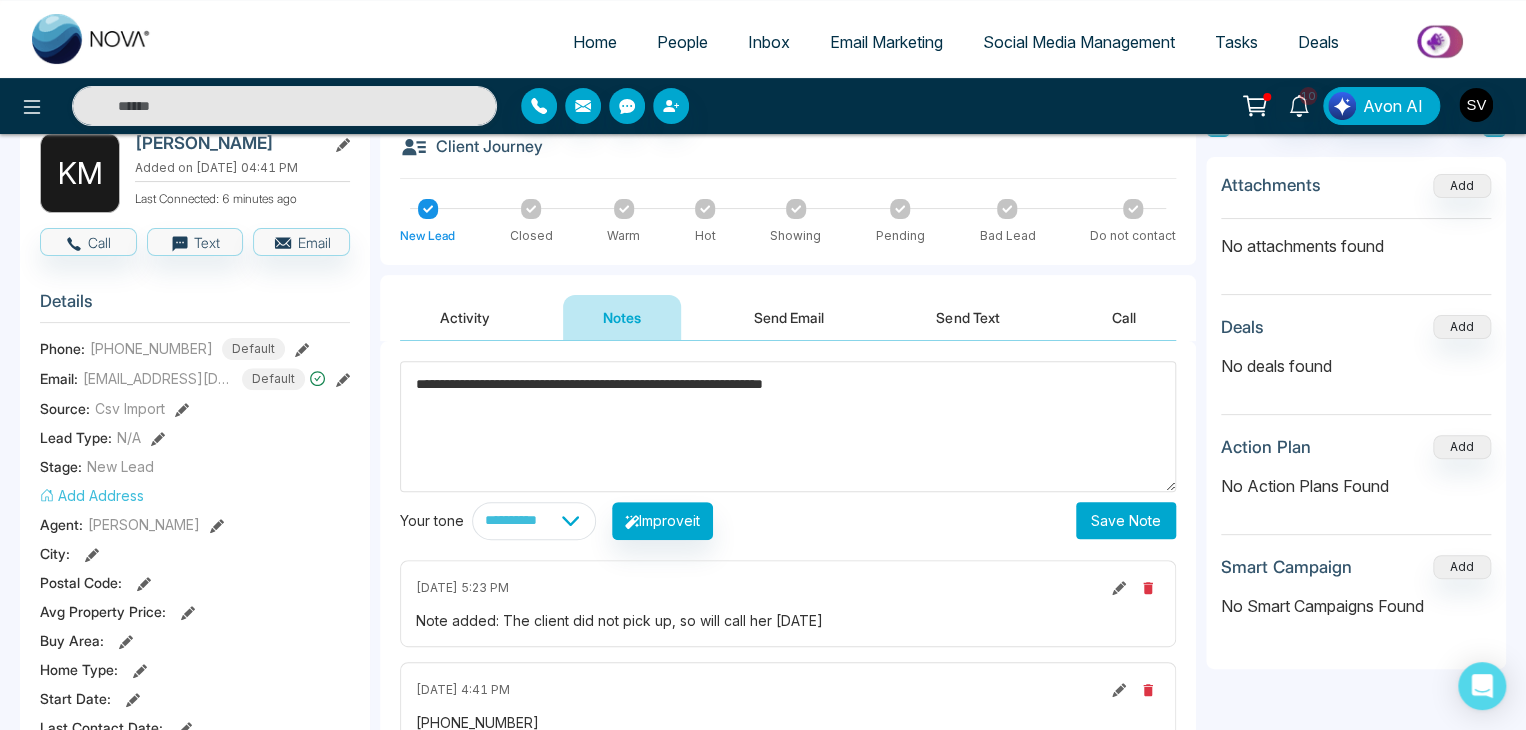 type on "**********" 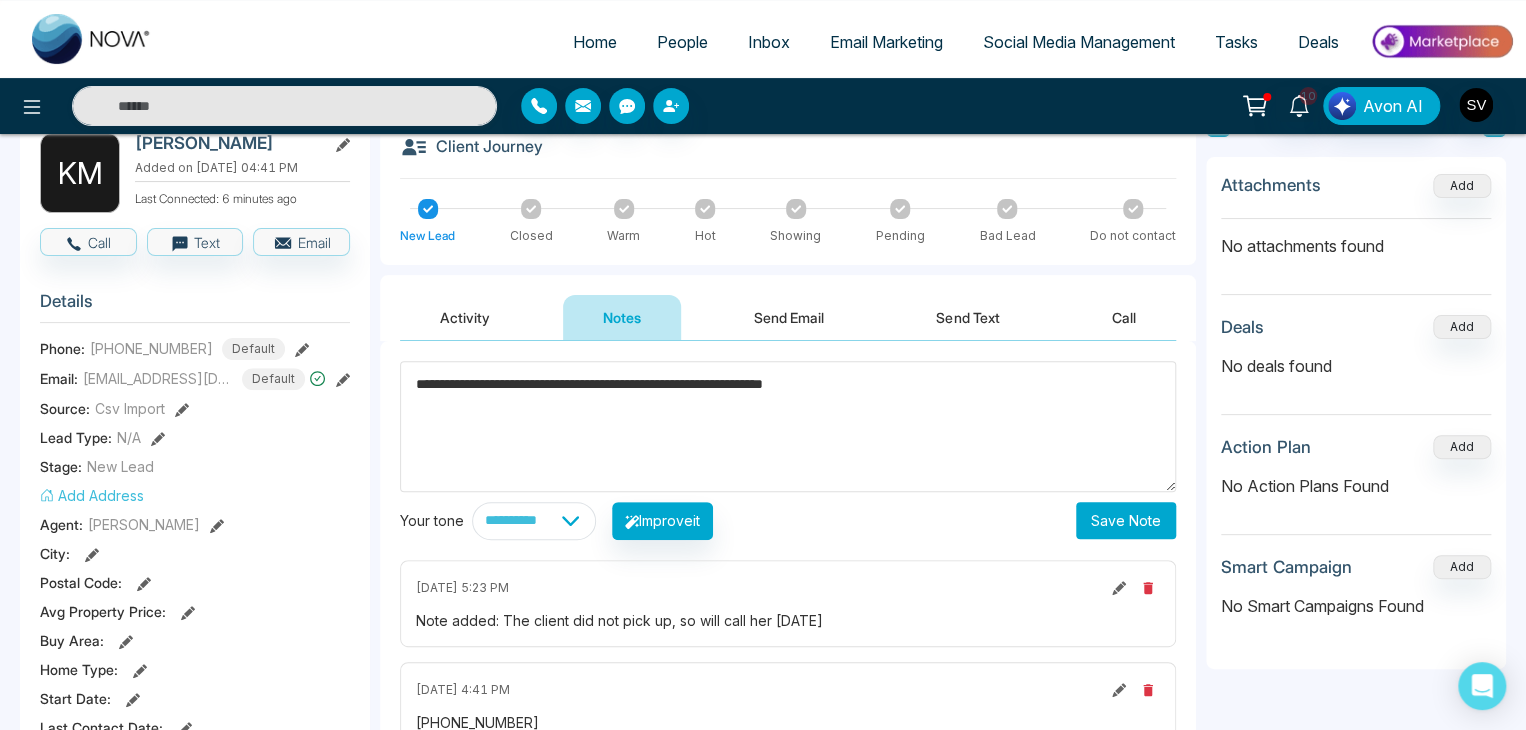 click on "Save Note" at bounding box center (1126, 520) 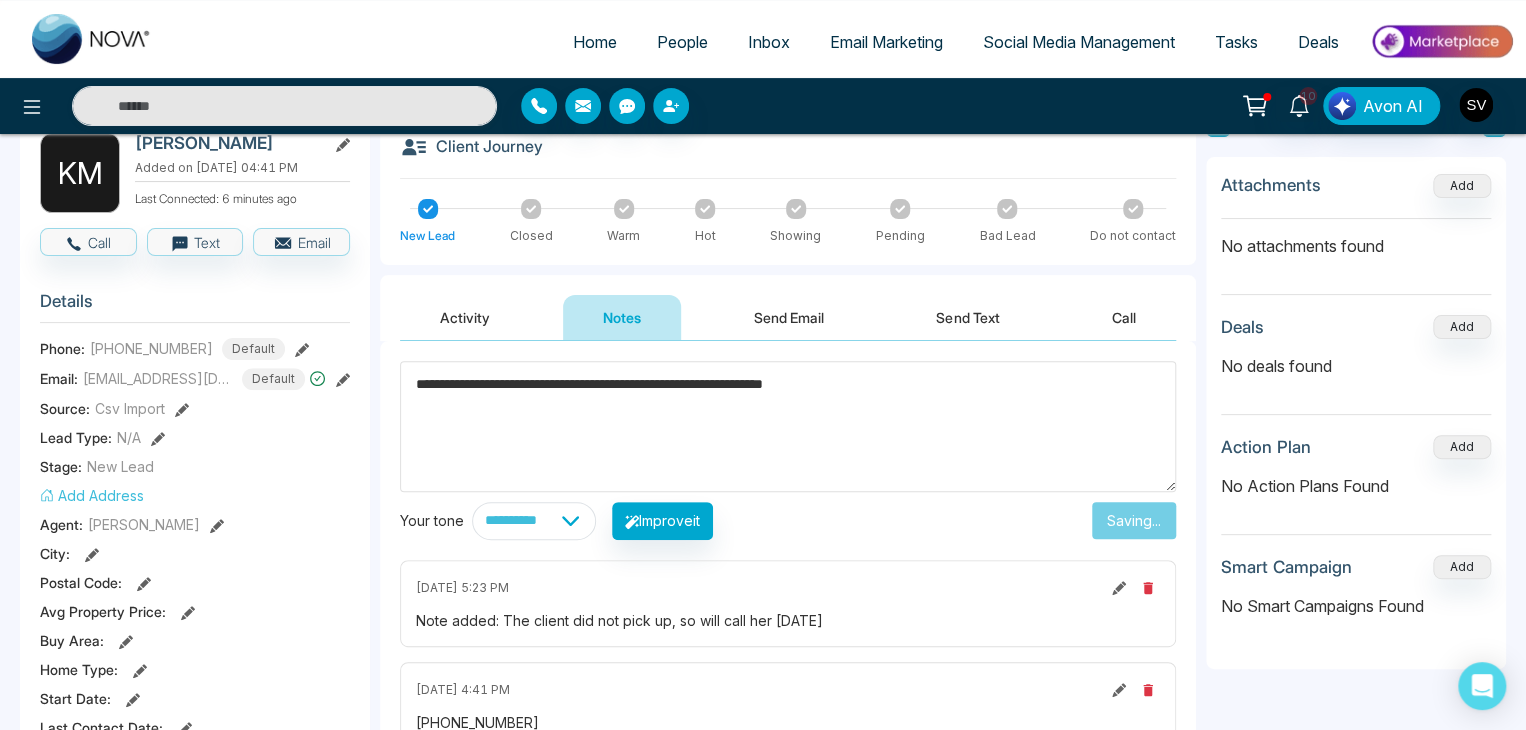 type 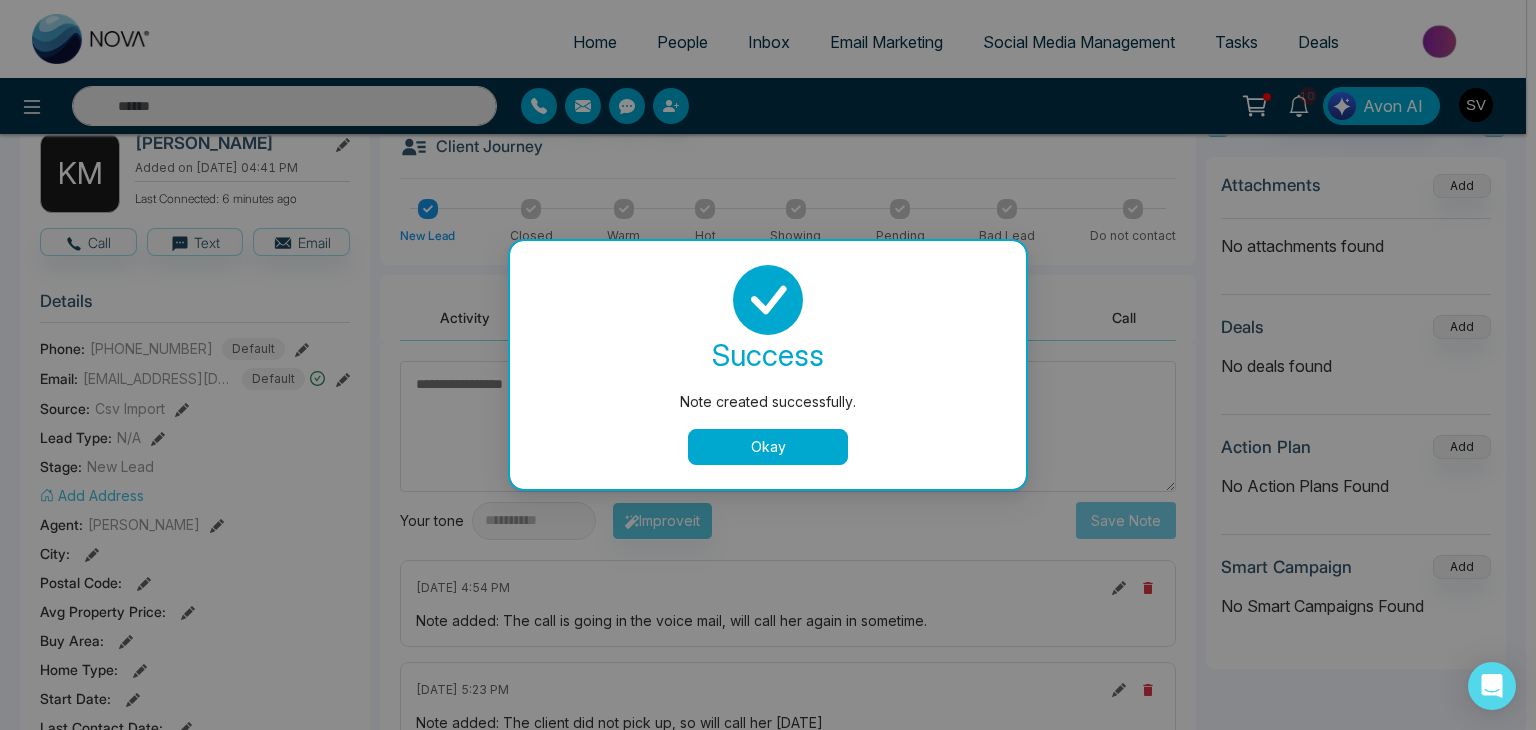 click on "Okay" at bounding box center [768, 447] 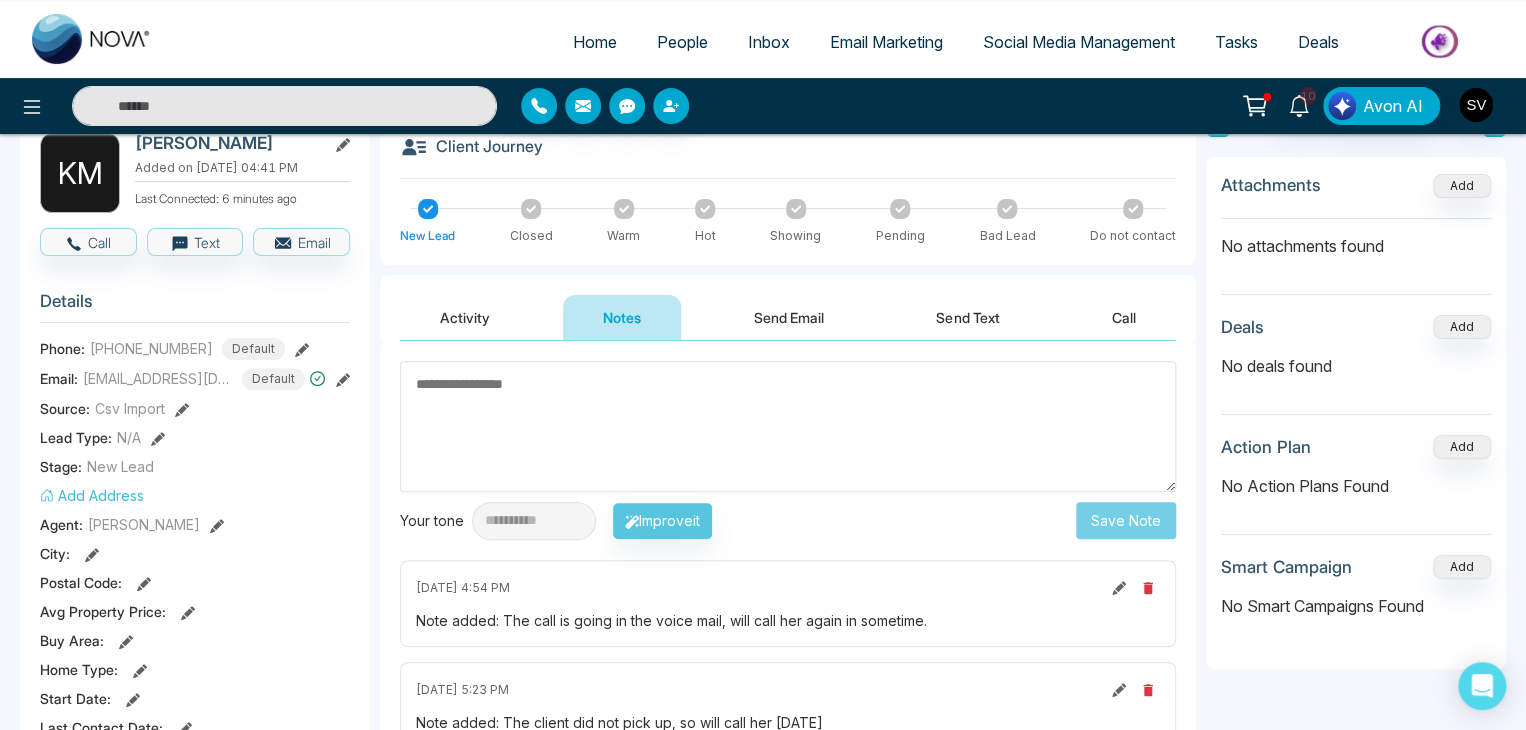 click on "People" at bounding box center (682, 42) 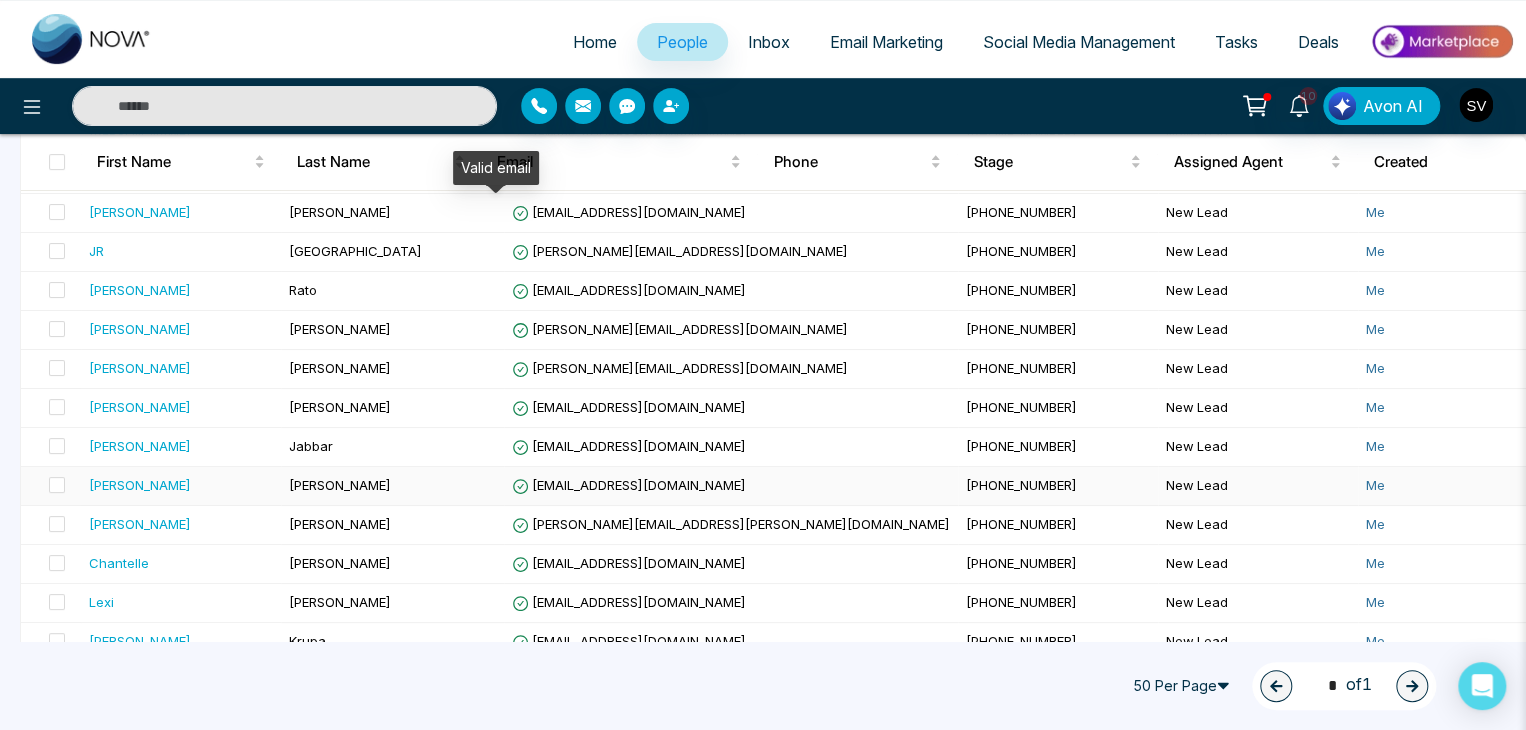 scroll, scrollTop: 296, scrollLeft: 0, axis: vertical 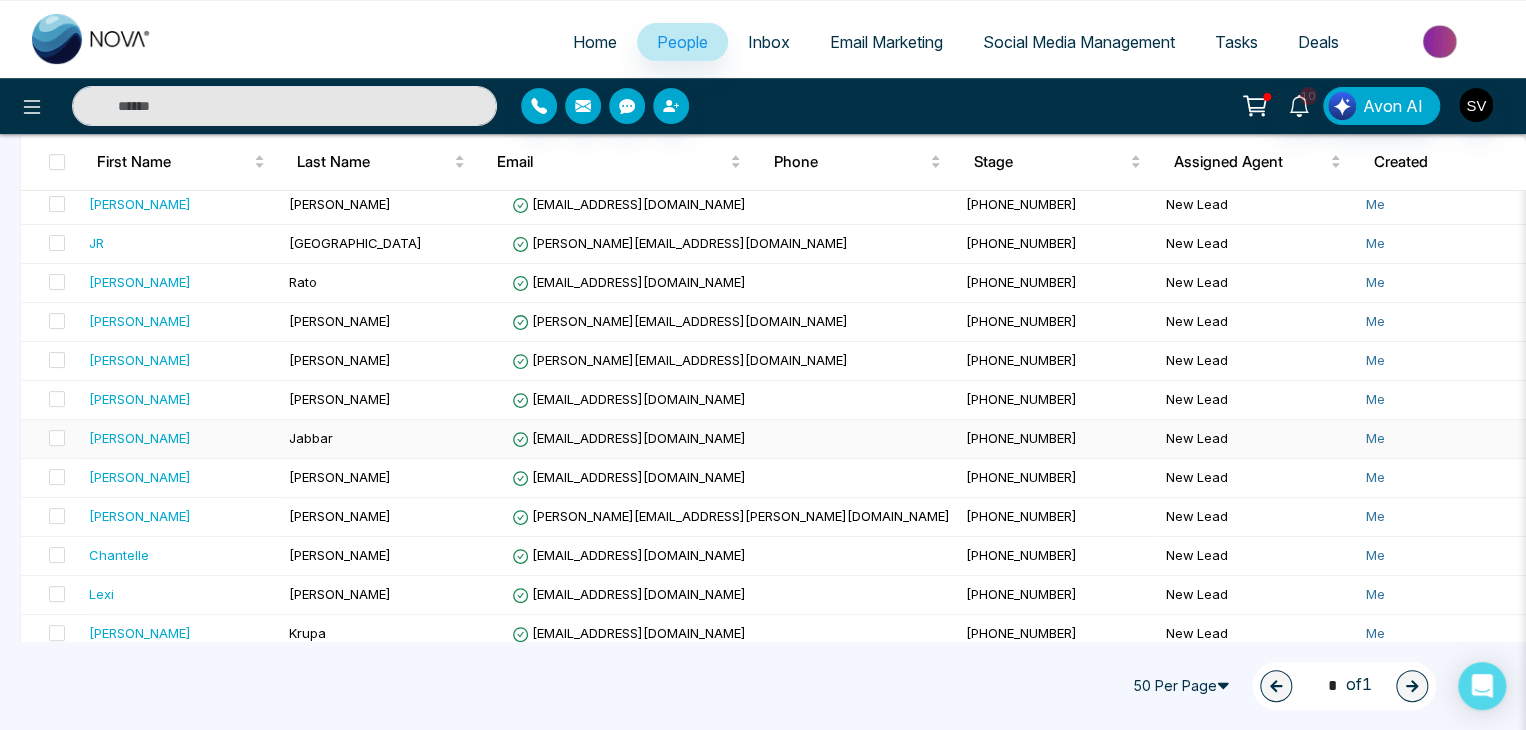 click on "Jabbar" at bounding box center (392, 439) 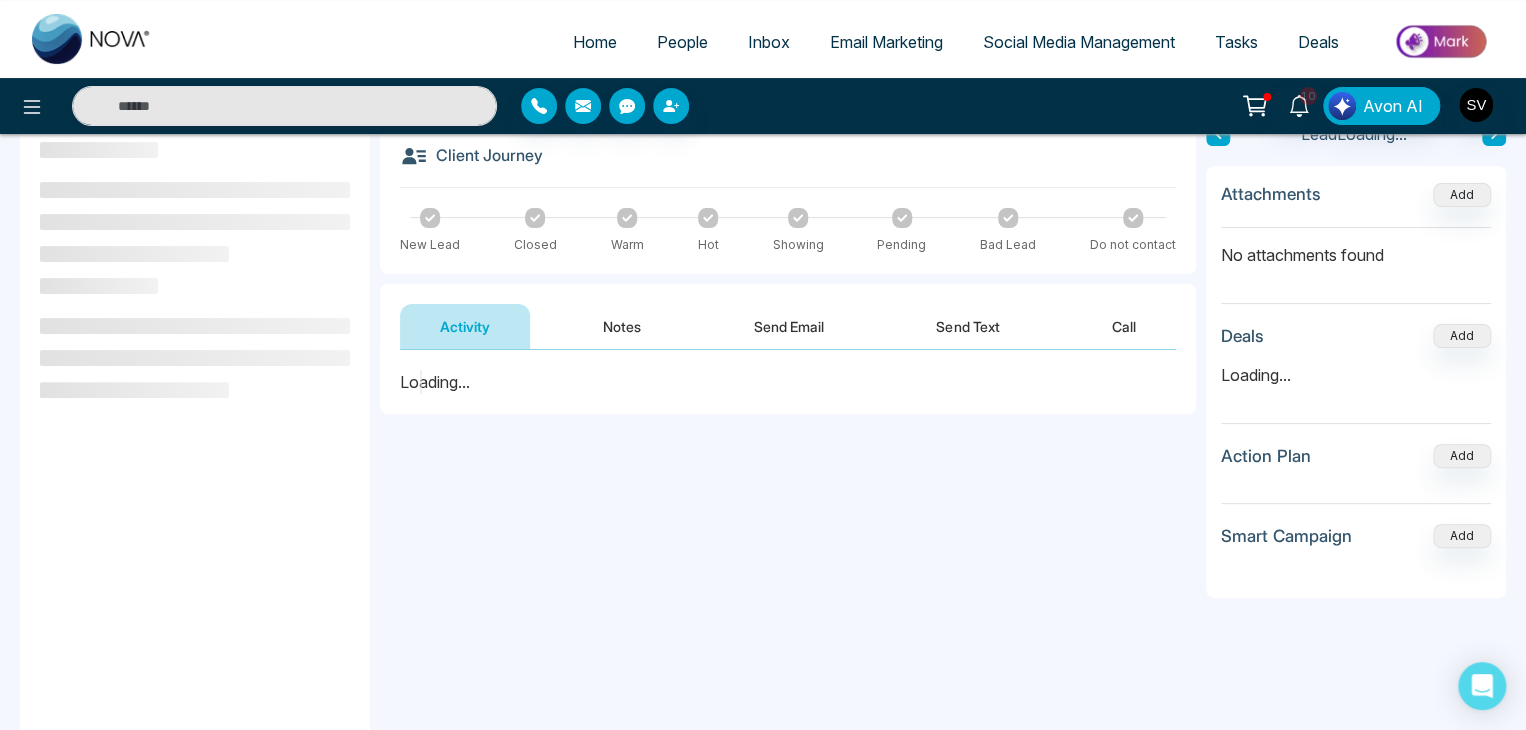 scroll, scrollTop: 144, scrollLeft: 0, axis: vertical 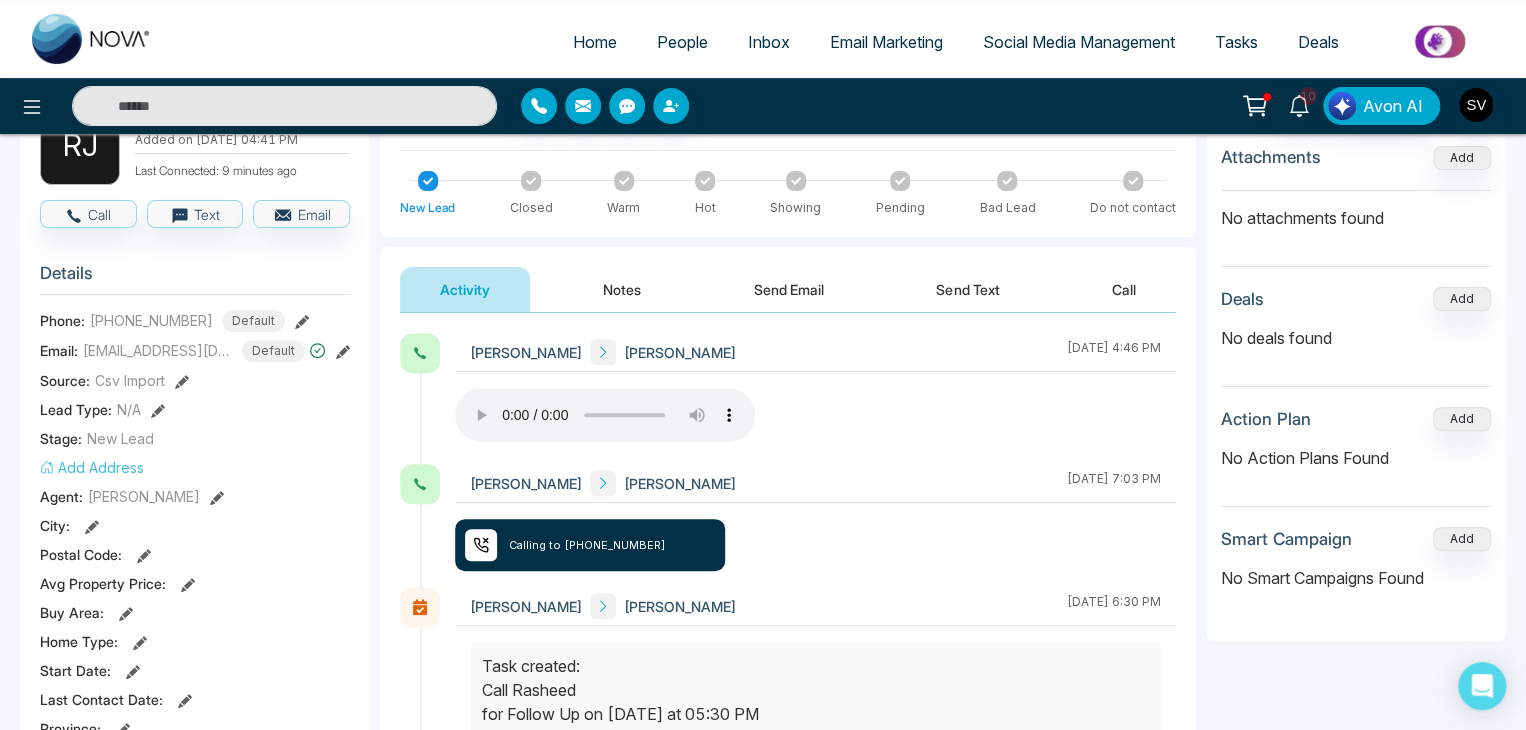 click on "Notes" at bounding box center (622, 289) 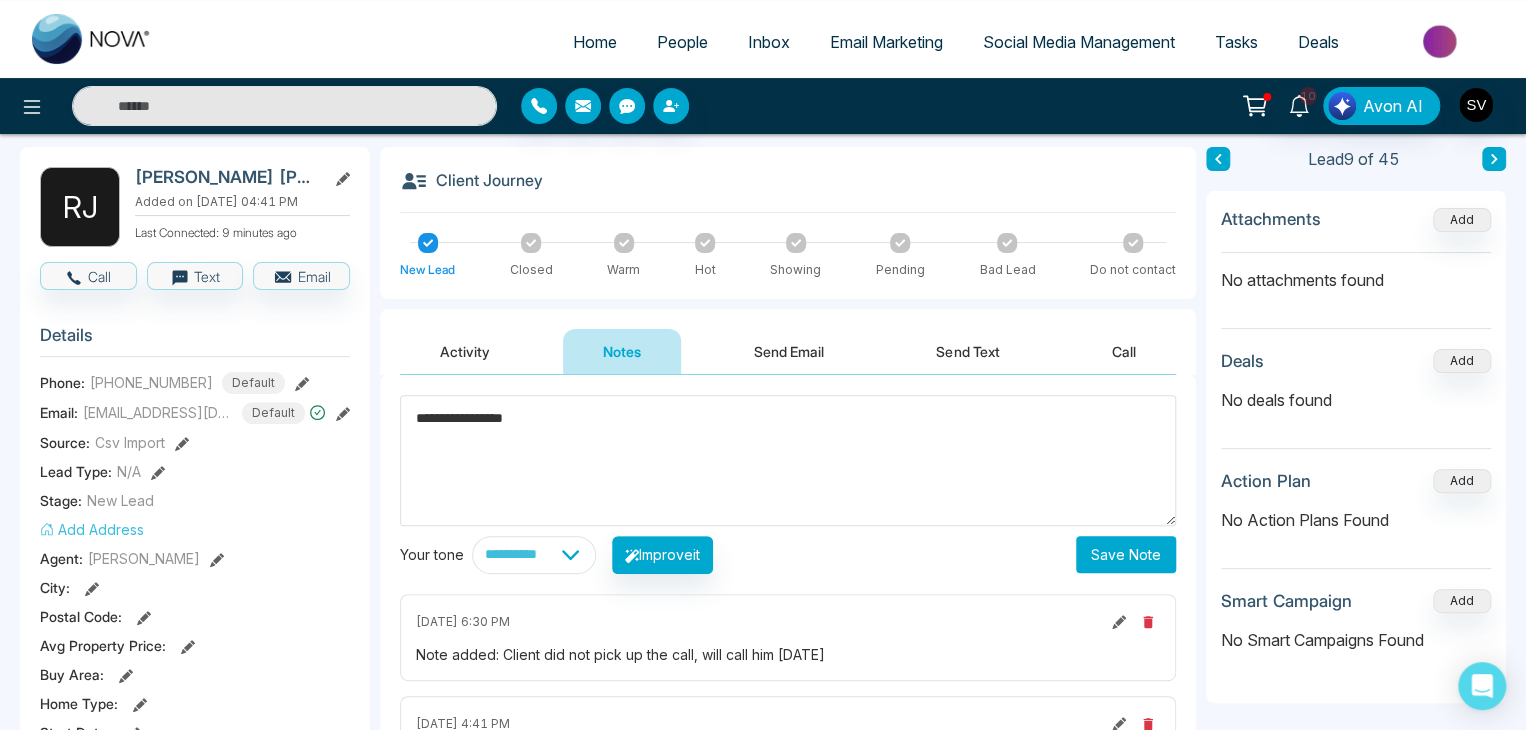 scroll, scrollTop: 80, scrollLeft: 0, axis: vertical 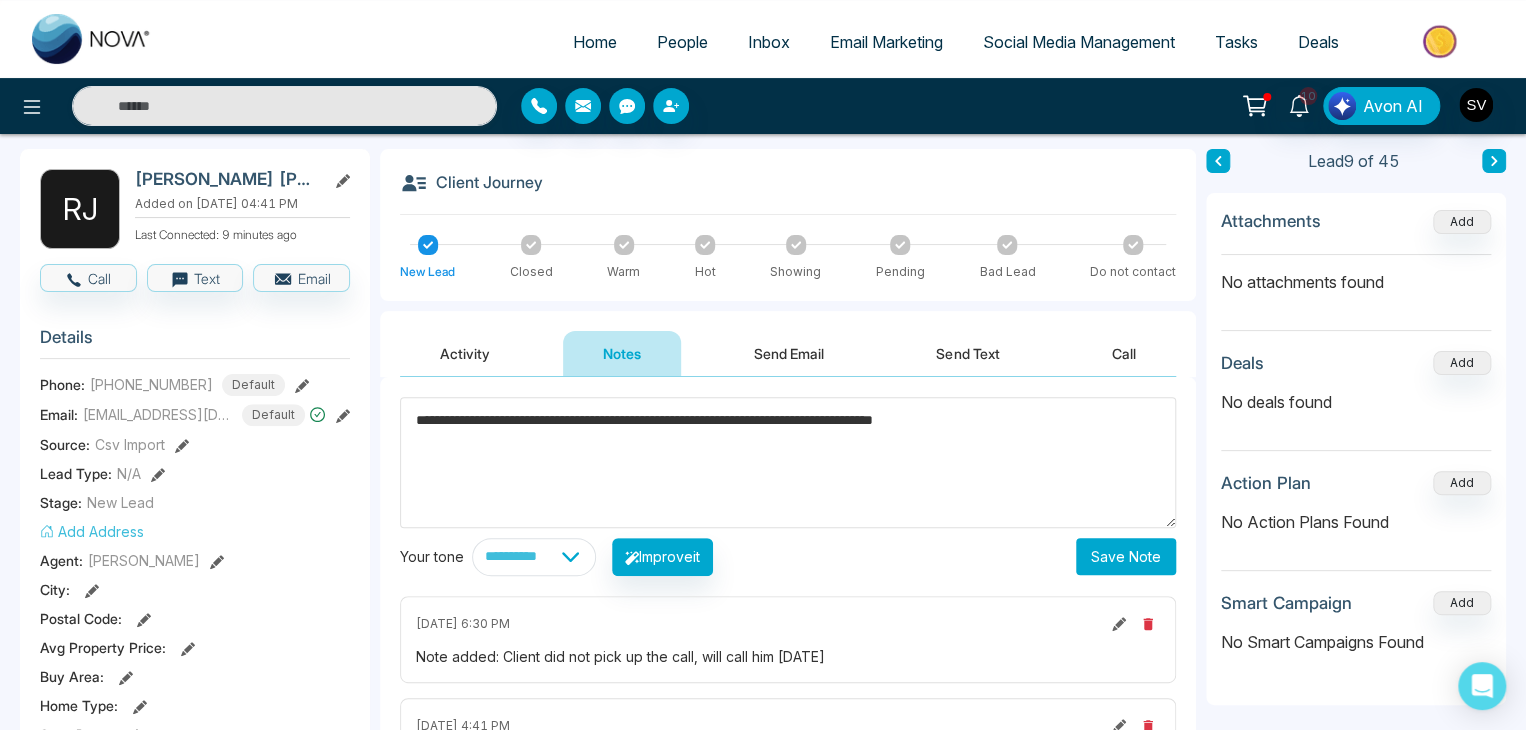 type on "**********" 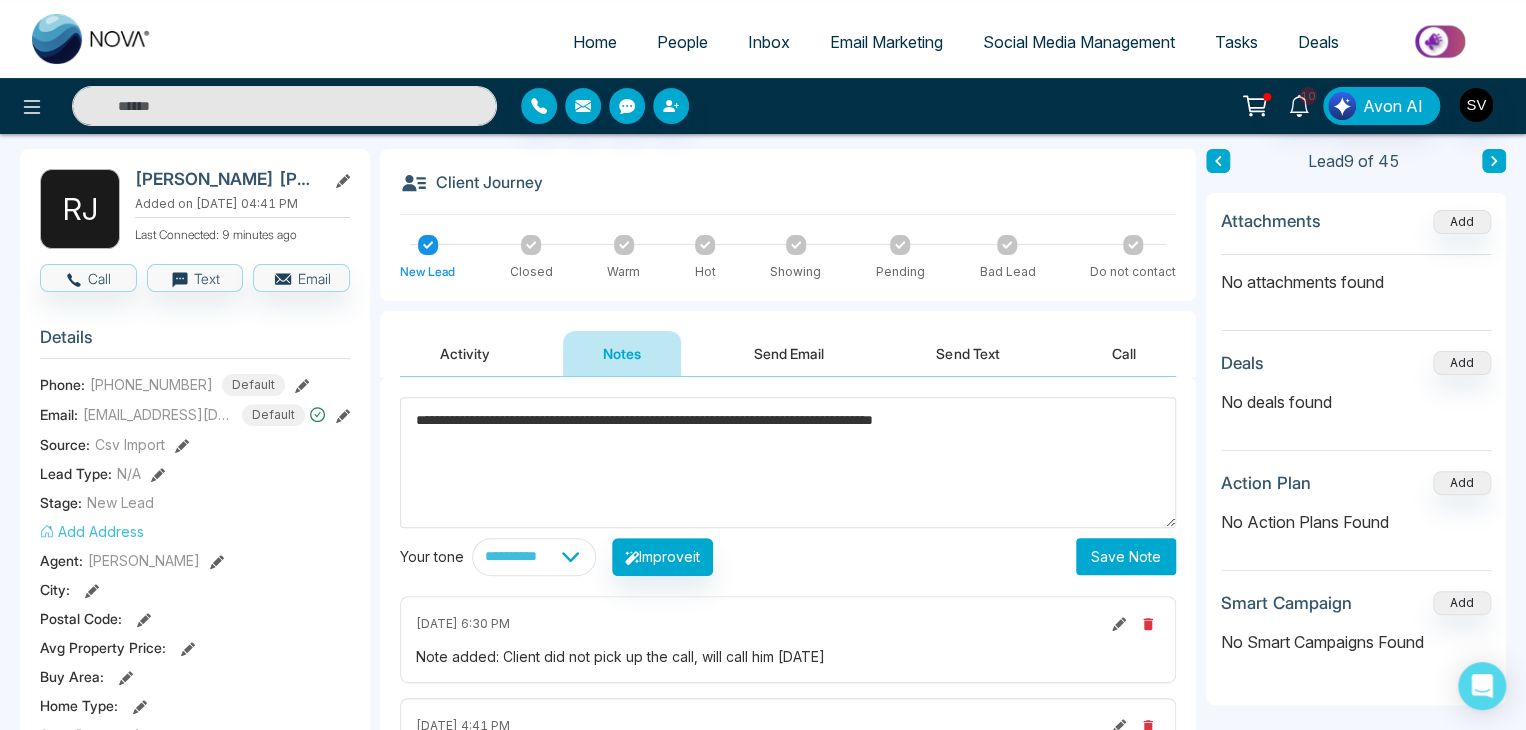 click on "Save Note" at bounding box center (1126, 556) 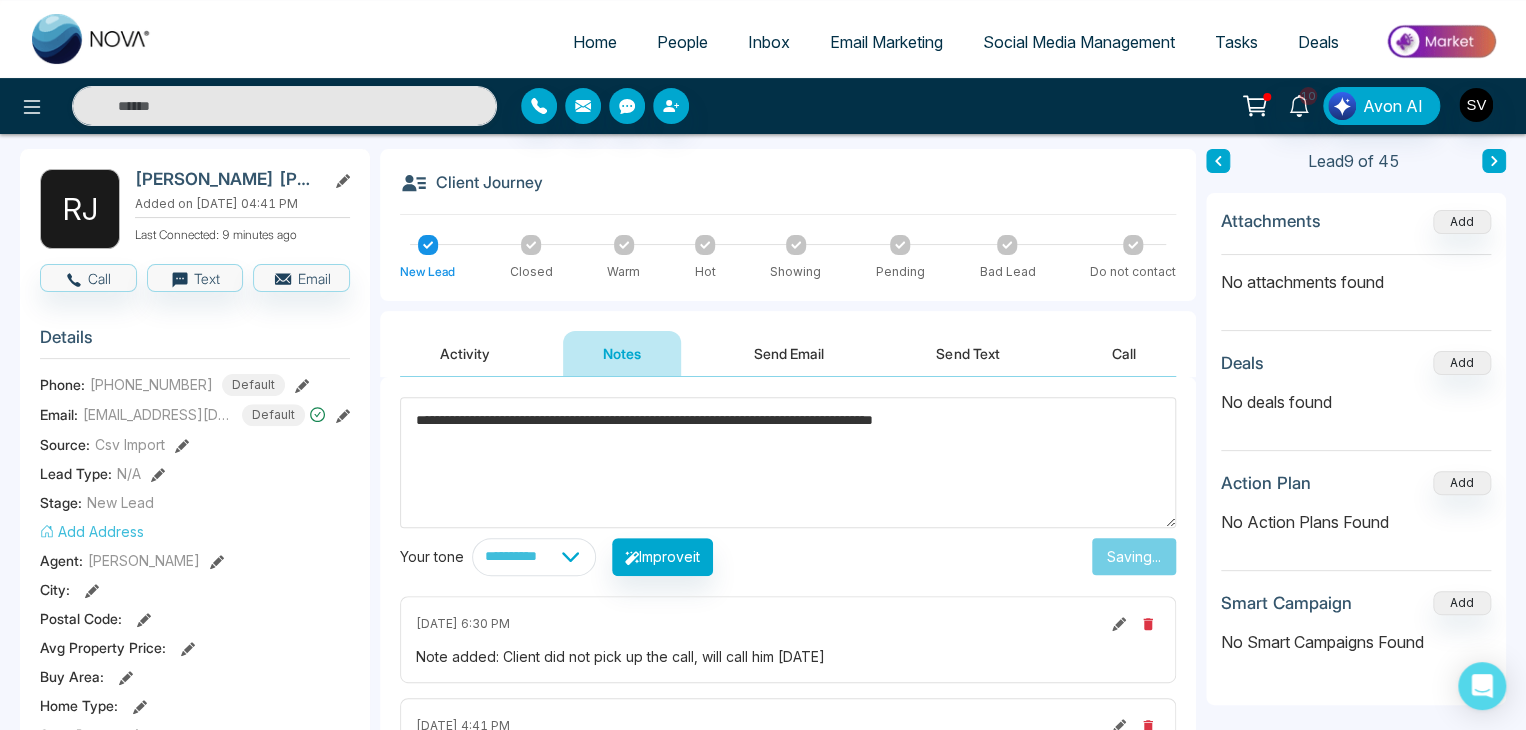 type 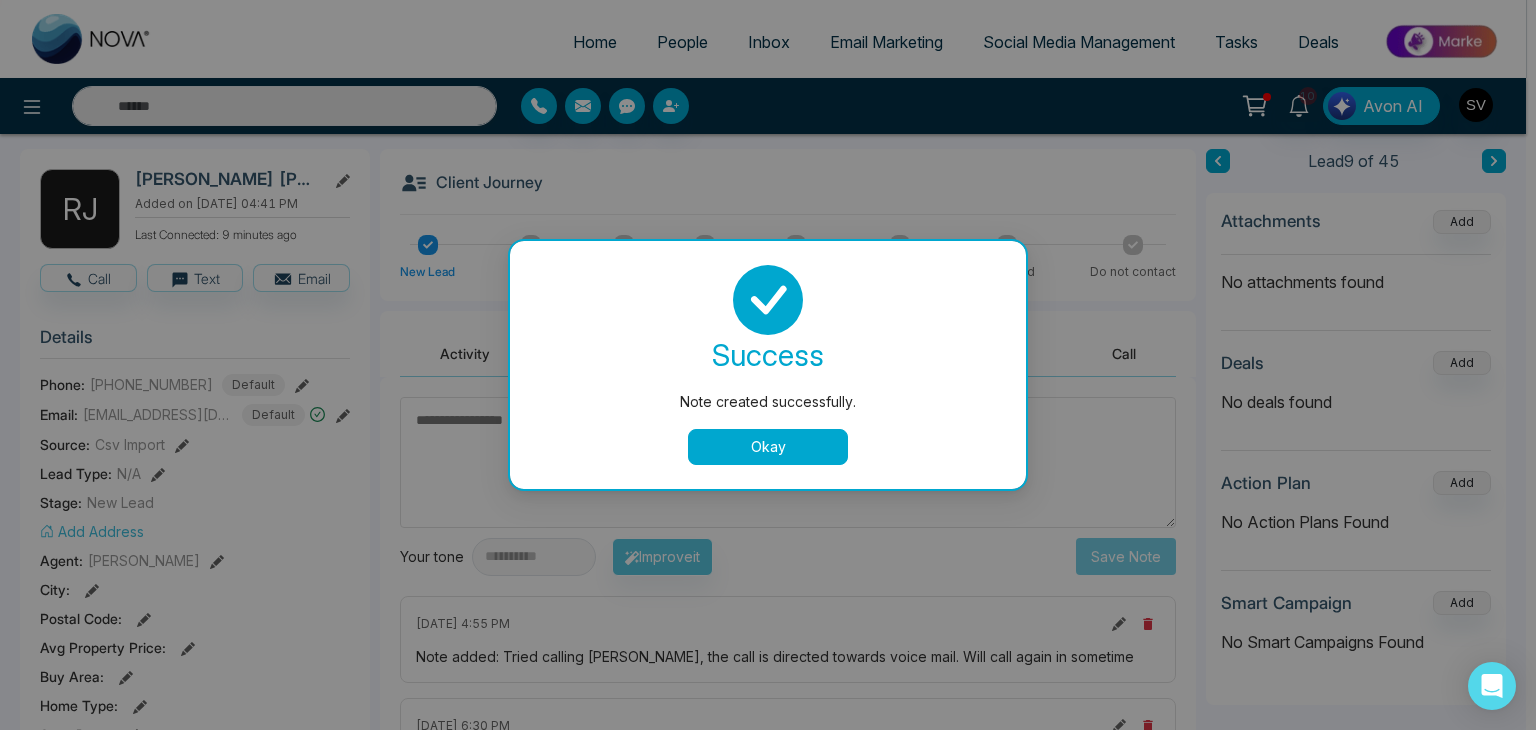 click on "Okay" at bounding box center [768, 447] 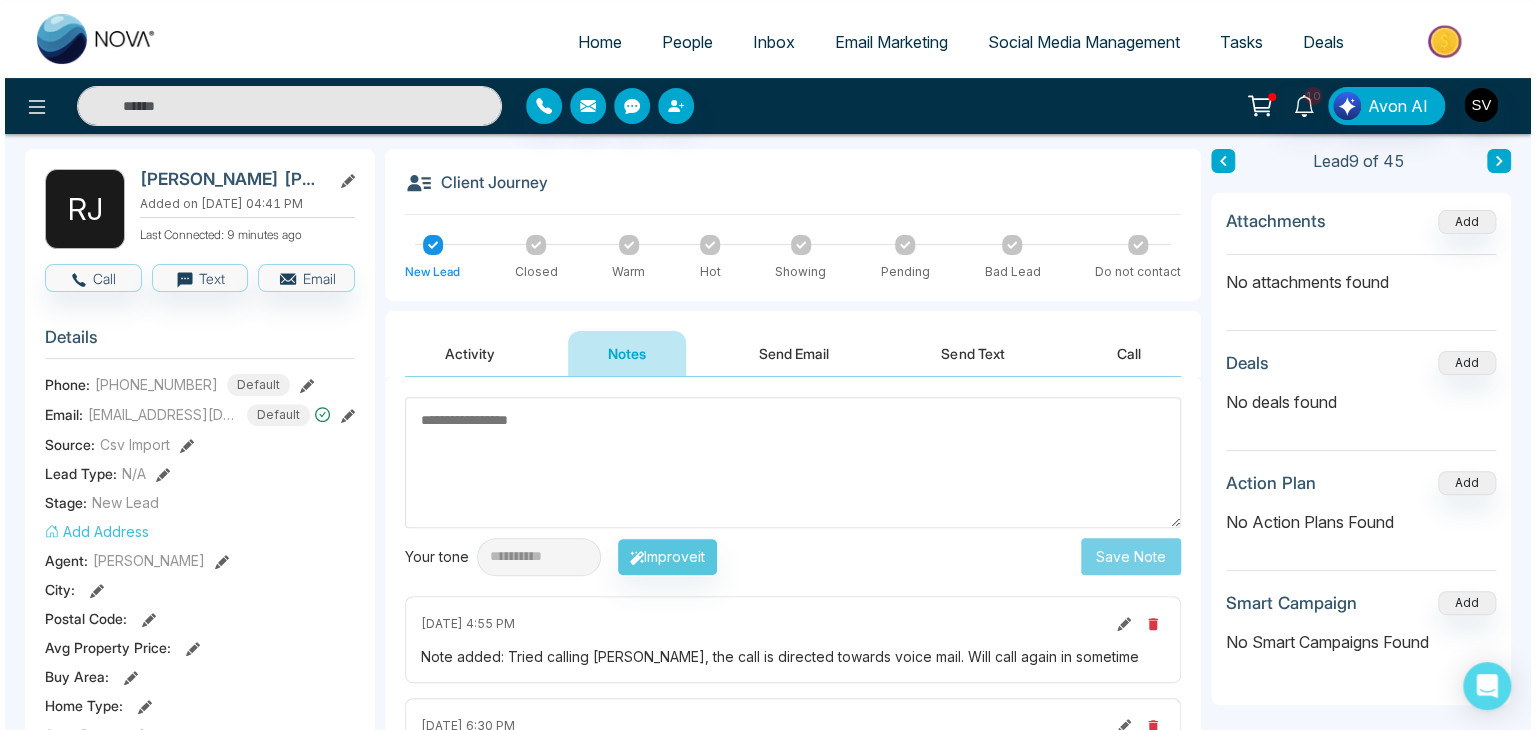 scroll, scrollTop: 0, scrollLeft: 0, axis: both 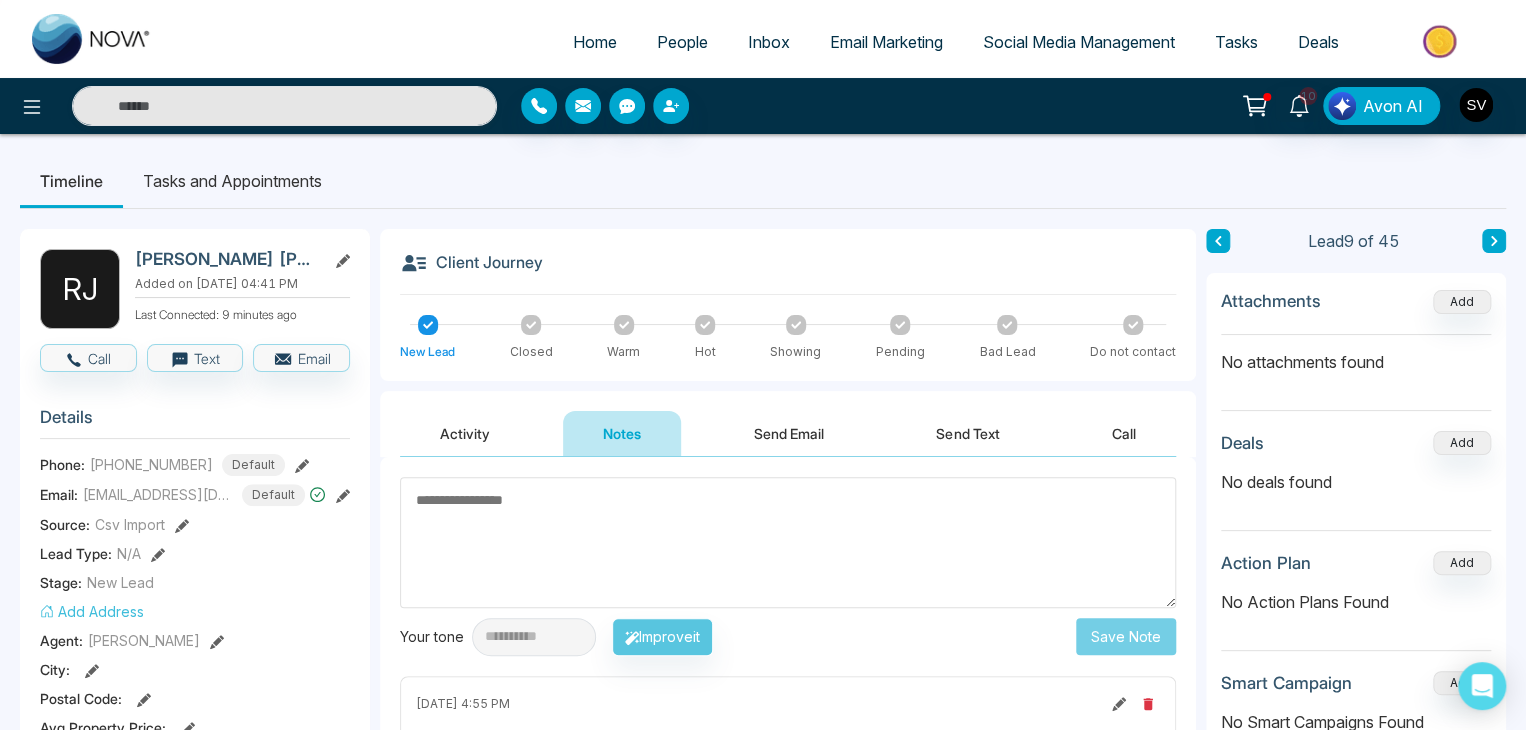 click on "Tasks and Appointments" at bounding box center (232, 181) 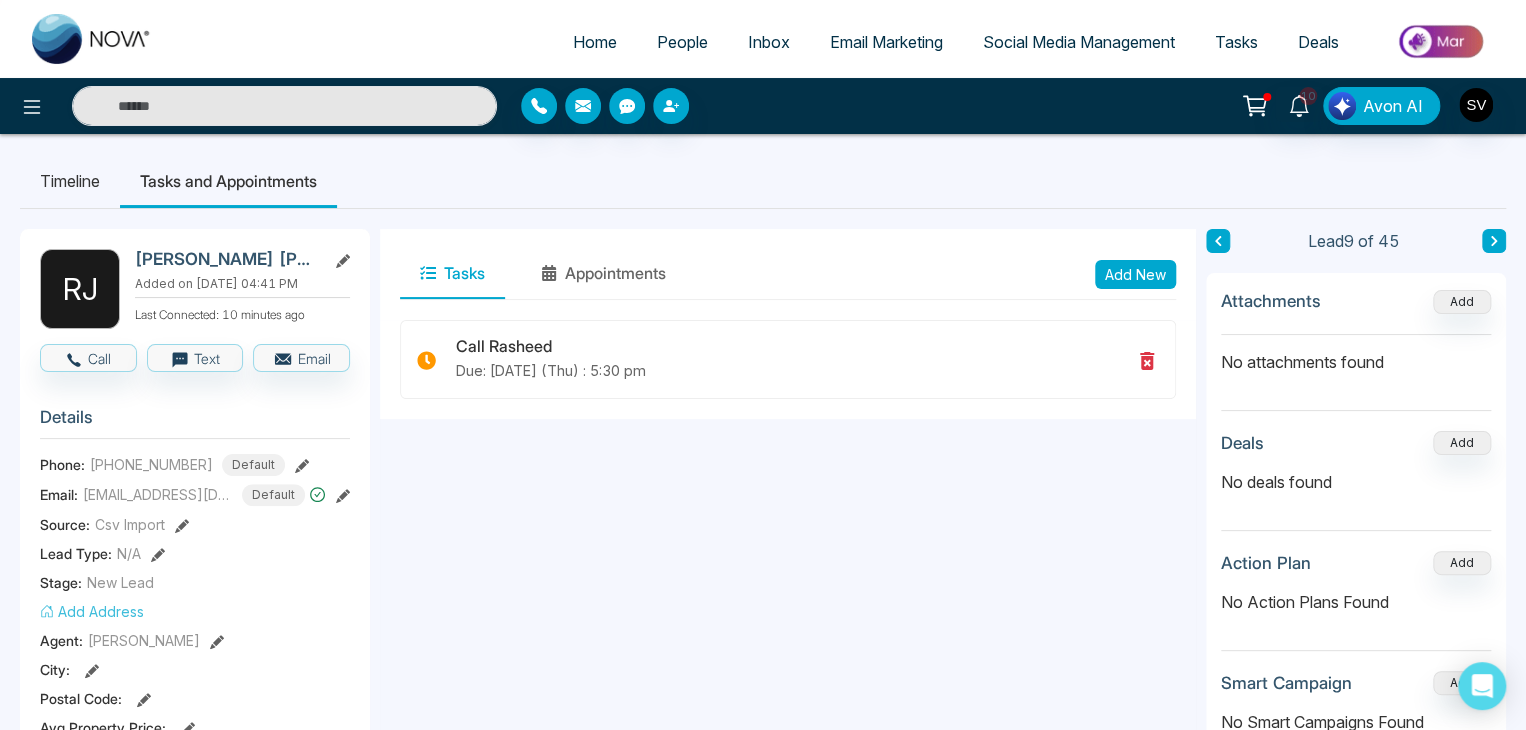 click on "Timeline" at bounding box center [70, 181] 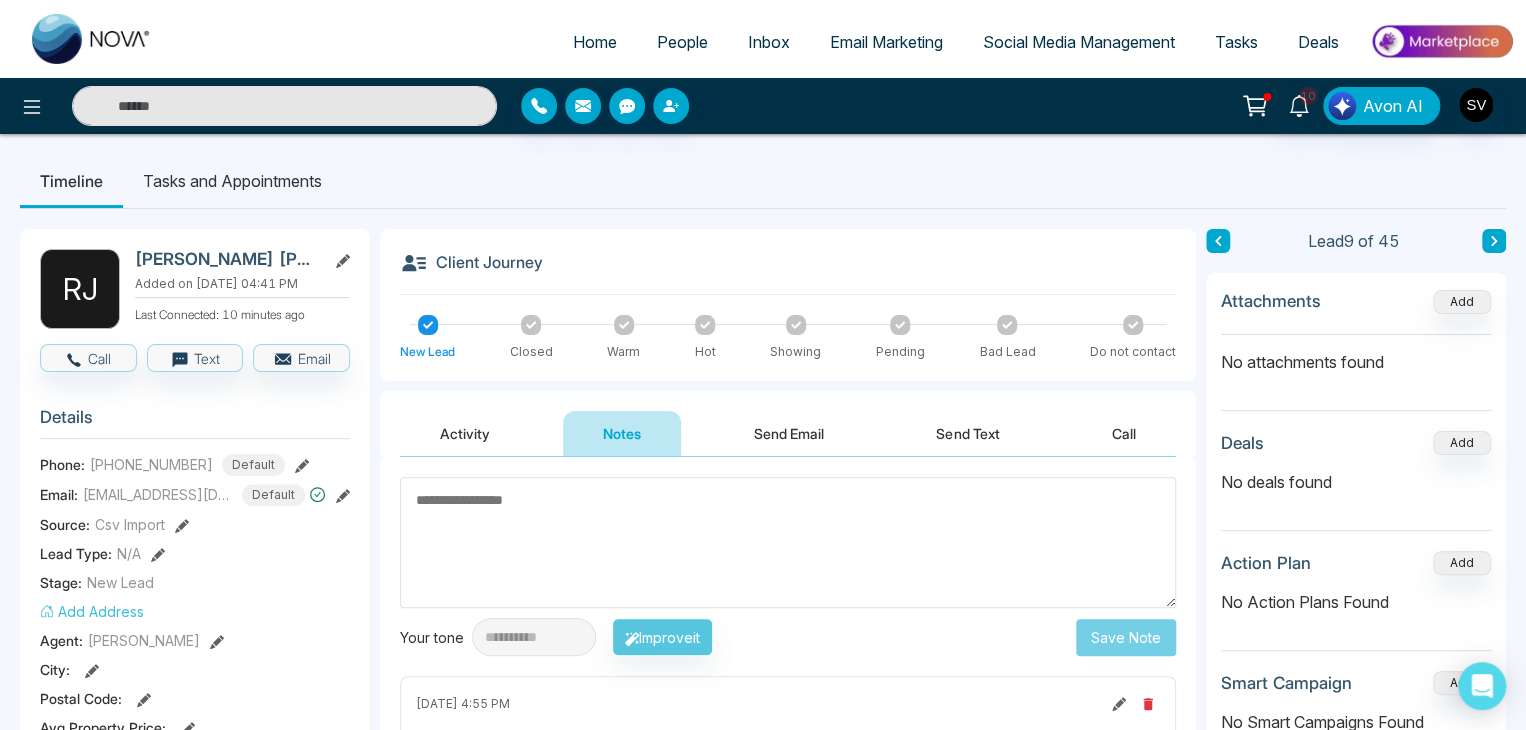 click on "People" at bounding box center (682, 42) 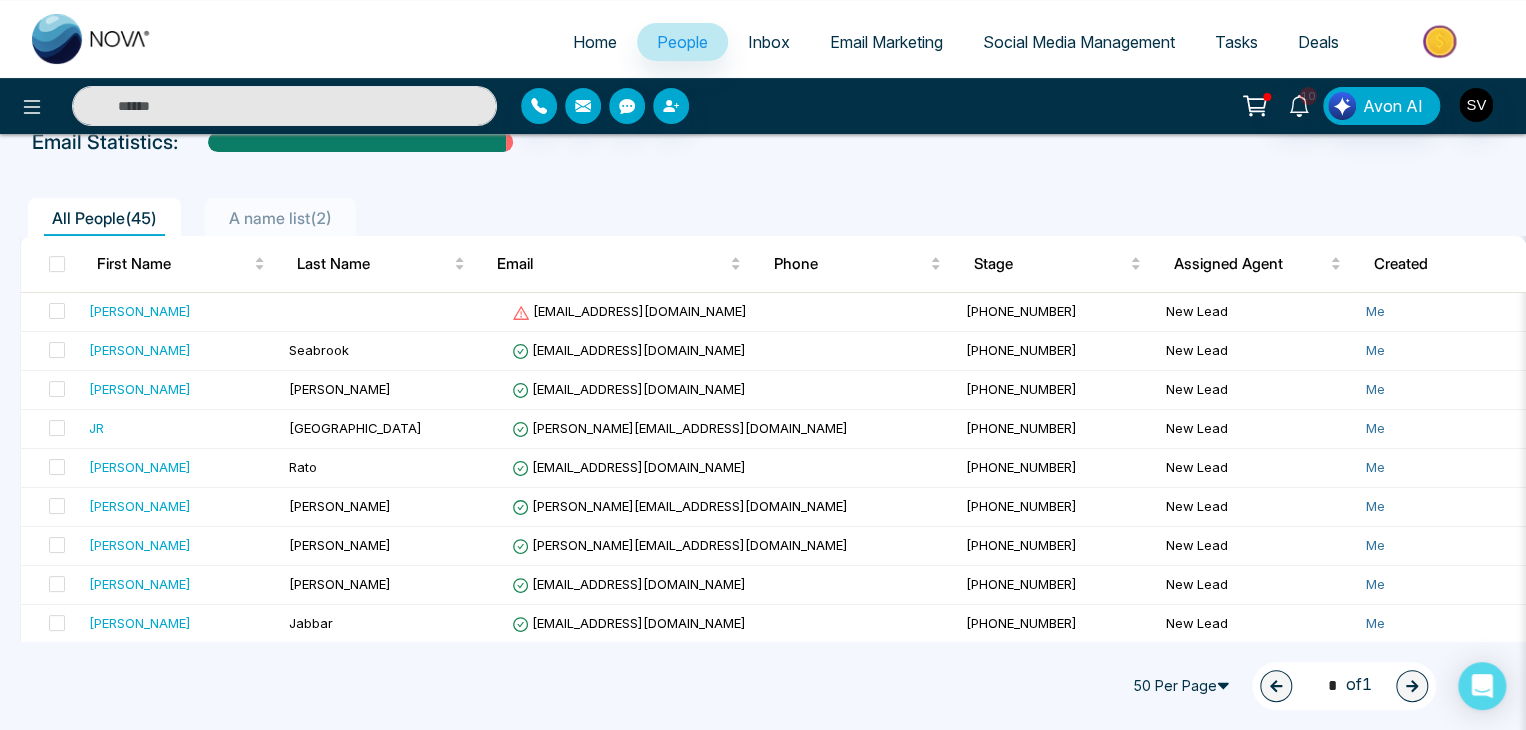 scroll, scrollTop: 108, scrollLeft: 0, axis: vertical 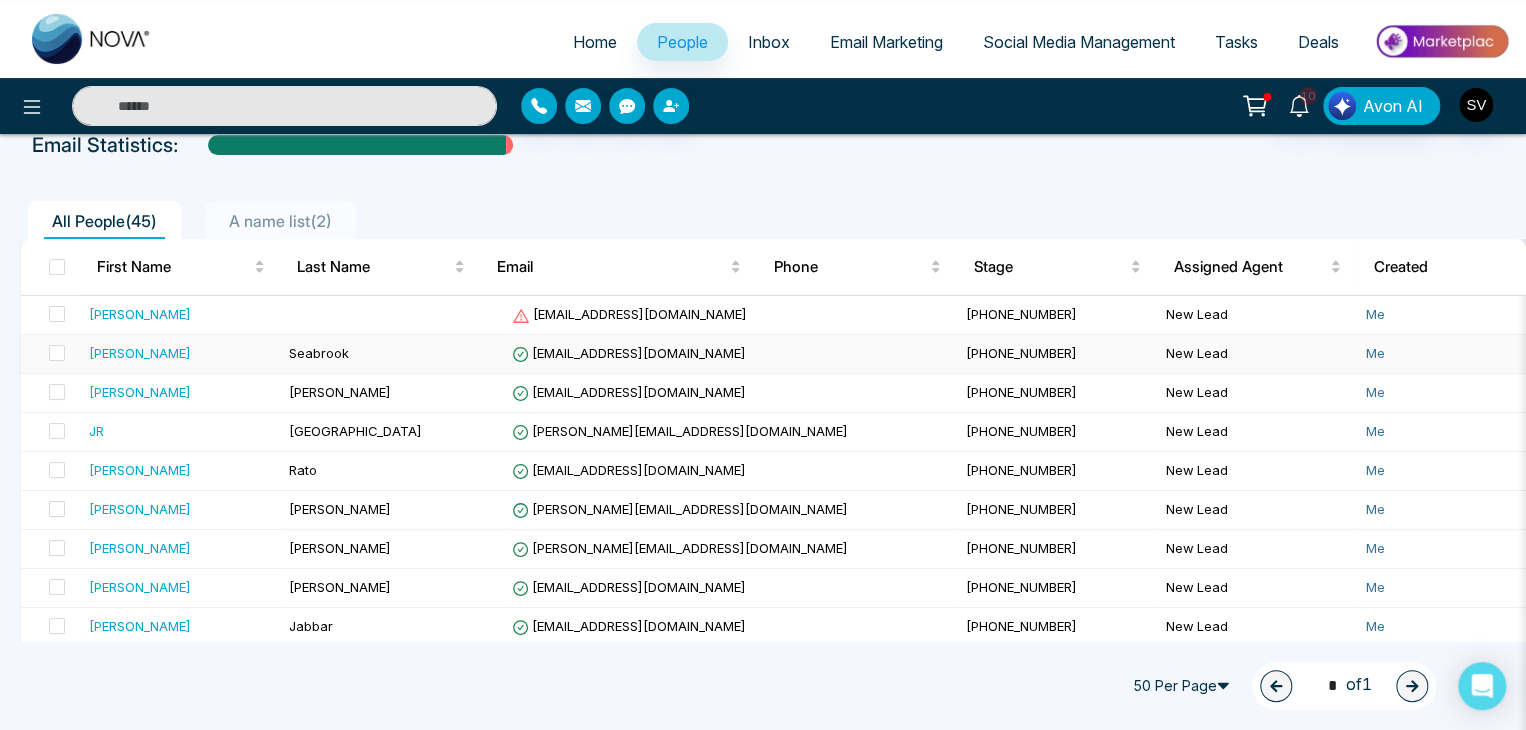 click on "Seabrook" at bounding box center [392, 354] 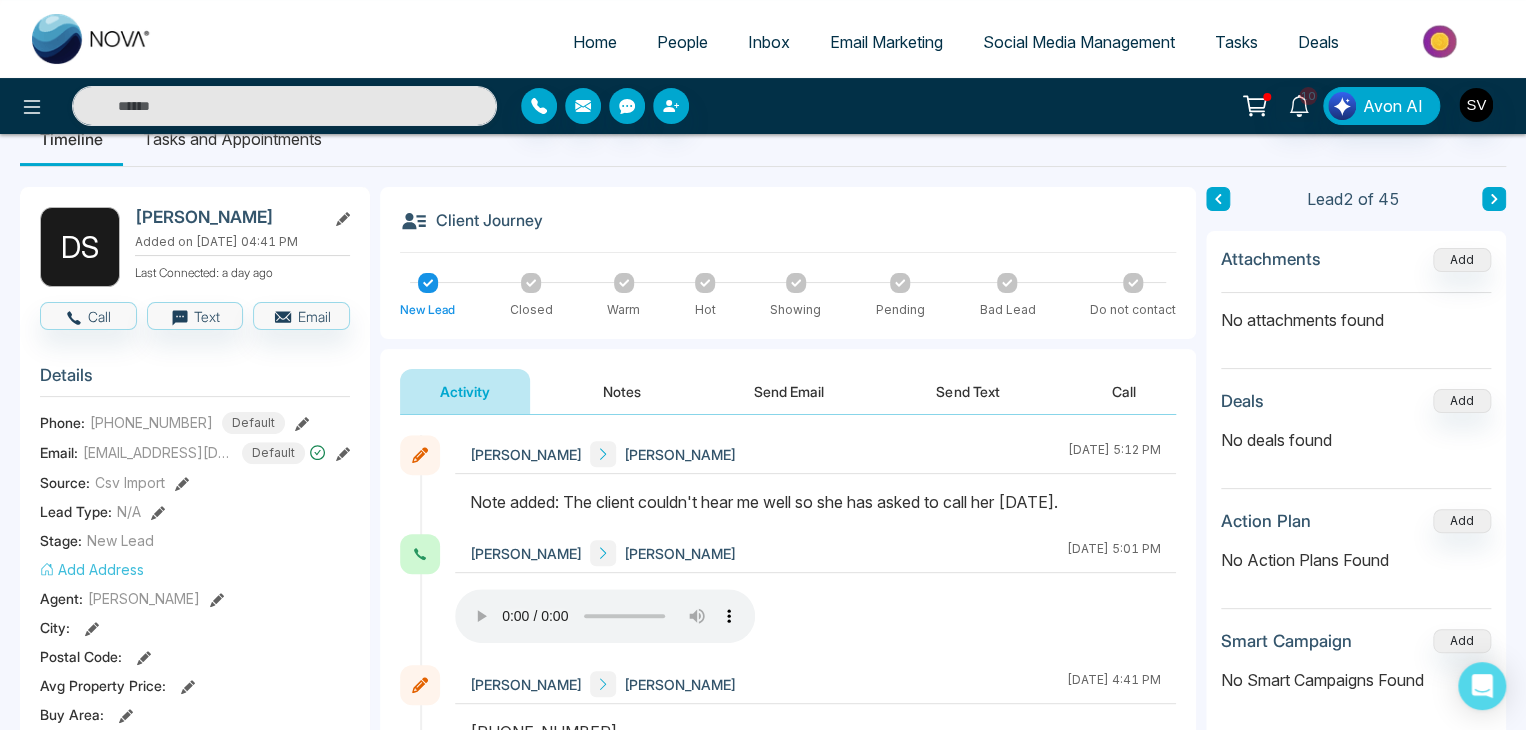 scroll, scrollTop: 0, scrollLeft: 0, axis: both 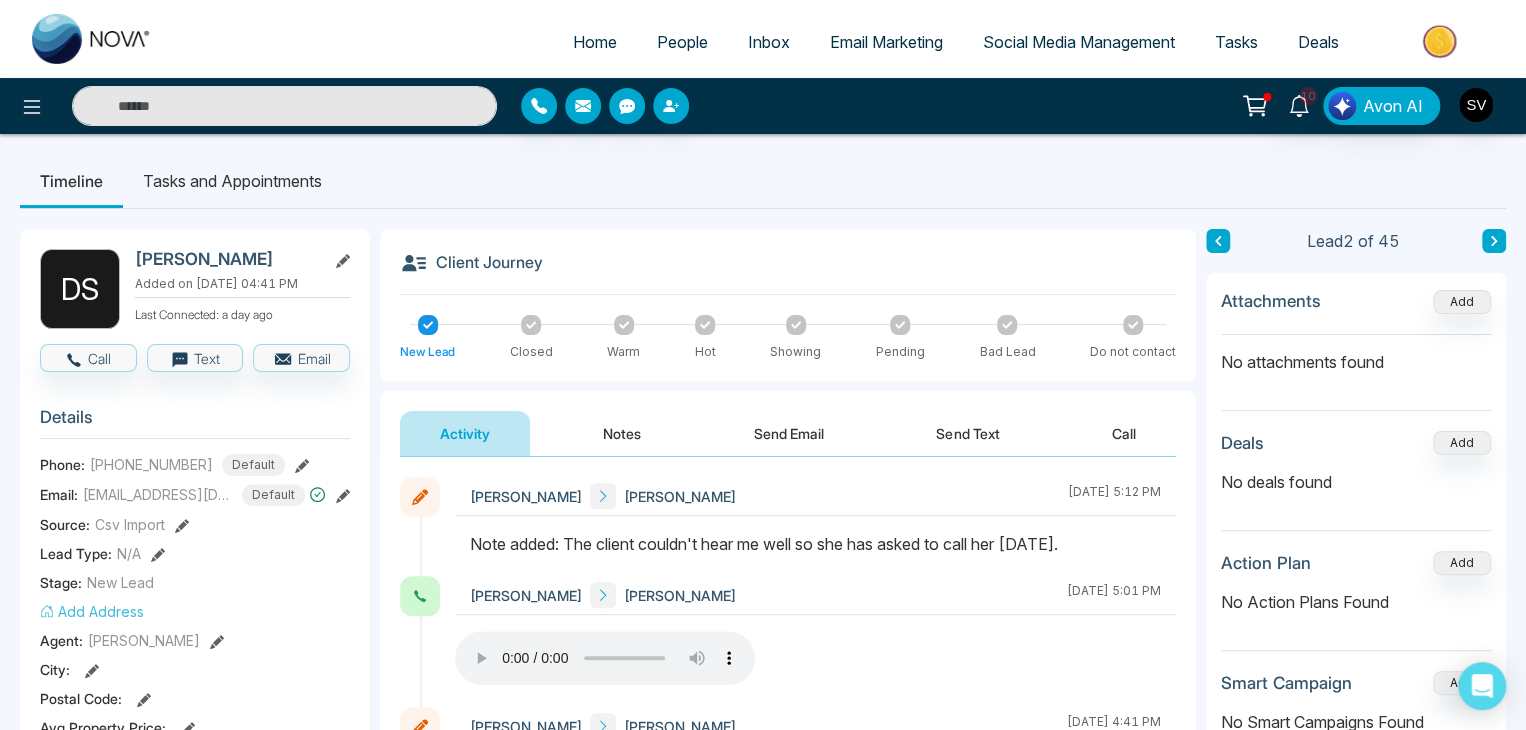 click on "[PERSON_NAME]" at bounding box center [226, 259] 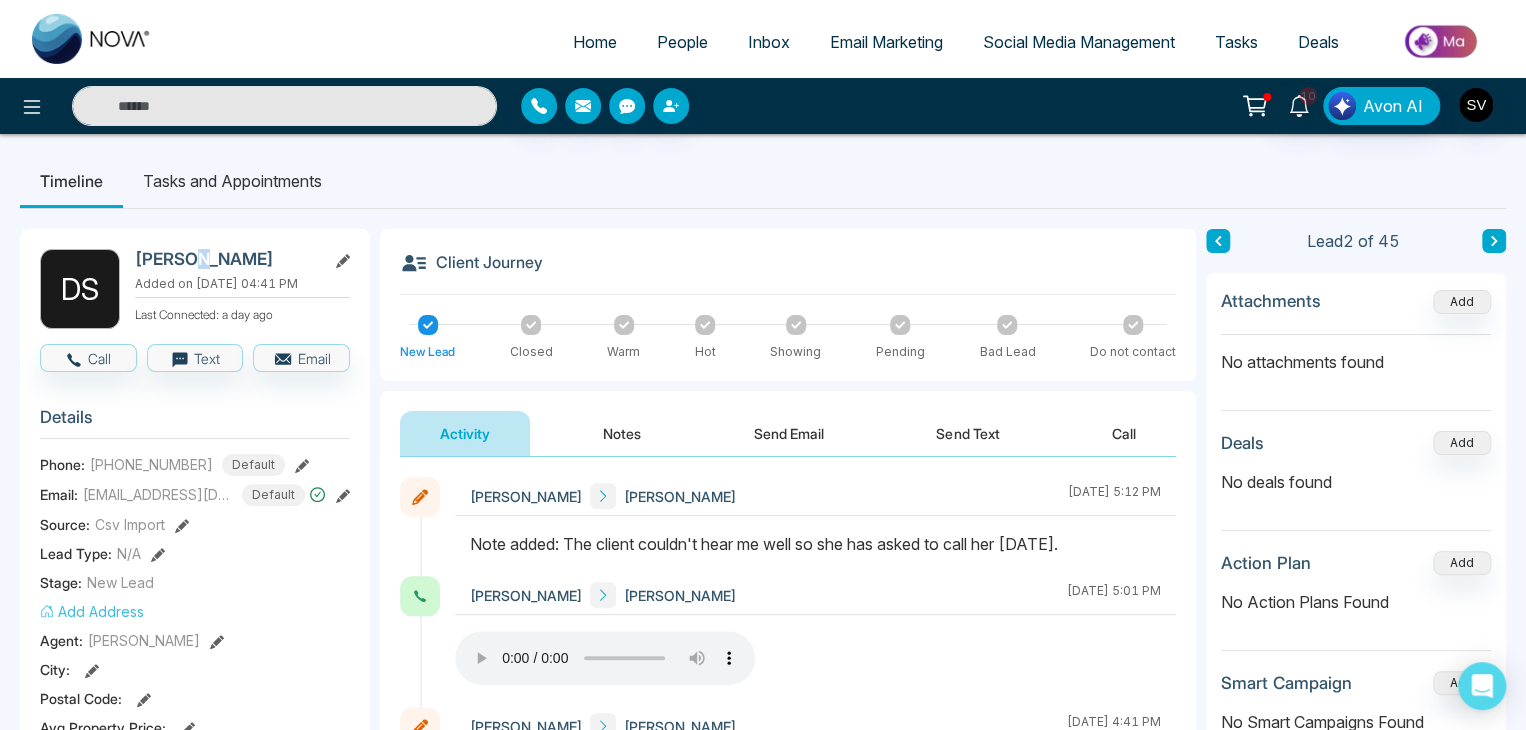 click on "[PERSON_NAME]" at bounding box center (226, 259) 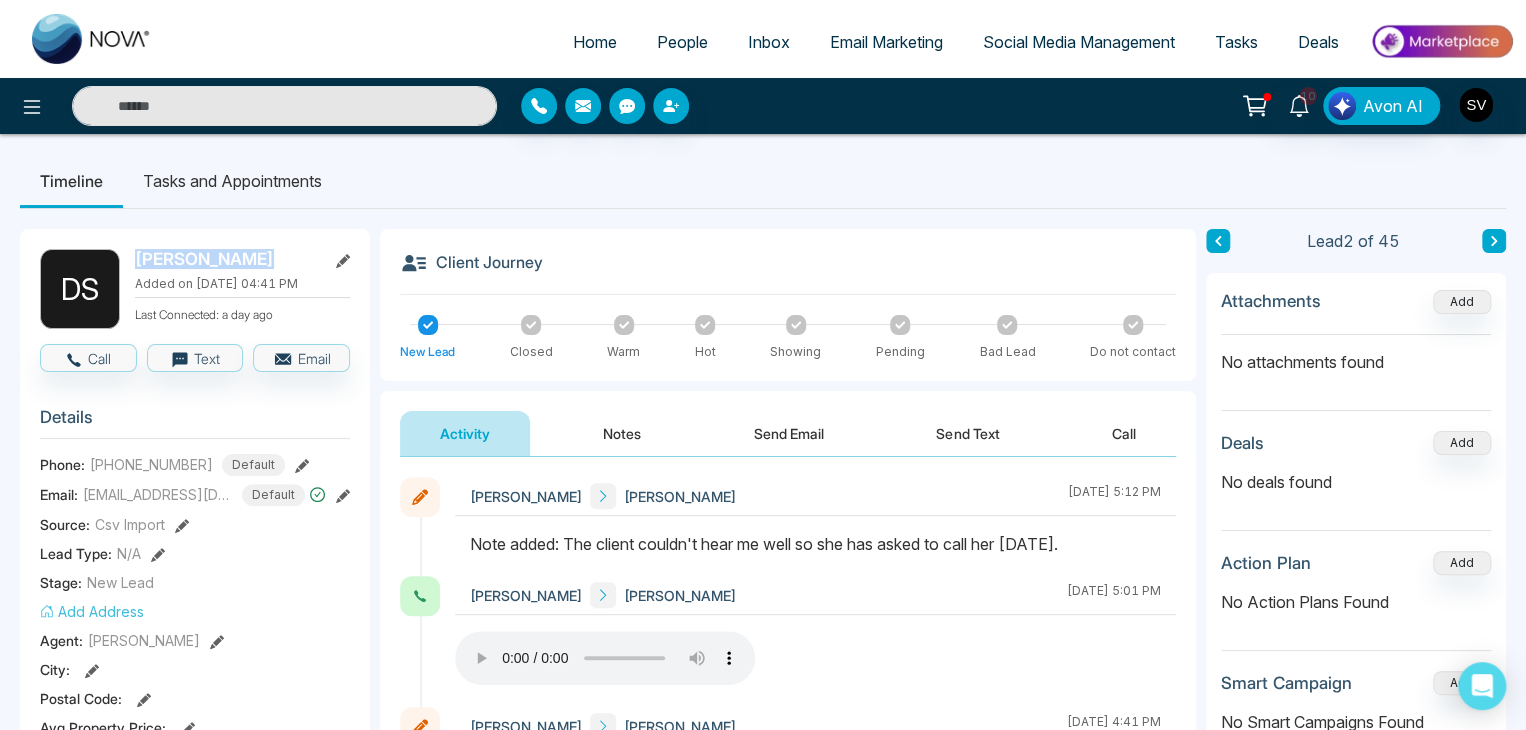click on "[PERSON_NAME]" at bounding box center [226, 259] 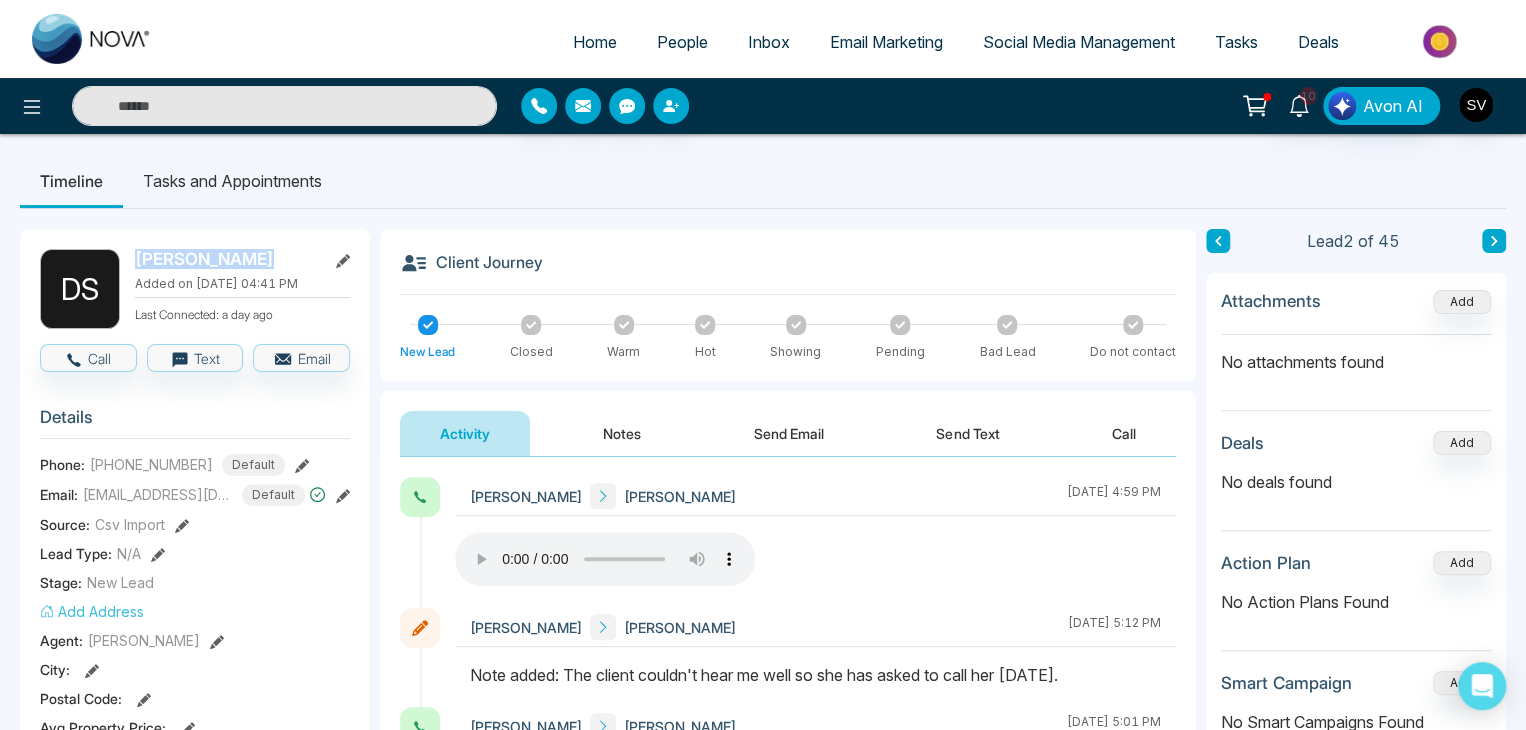 click 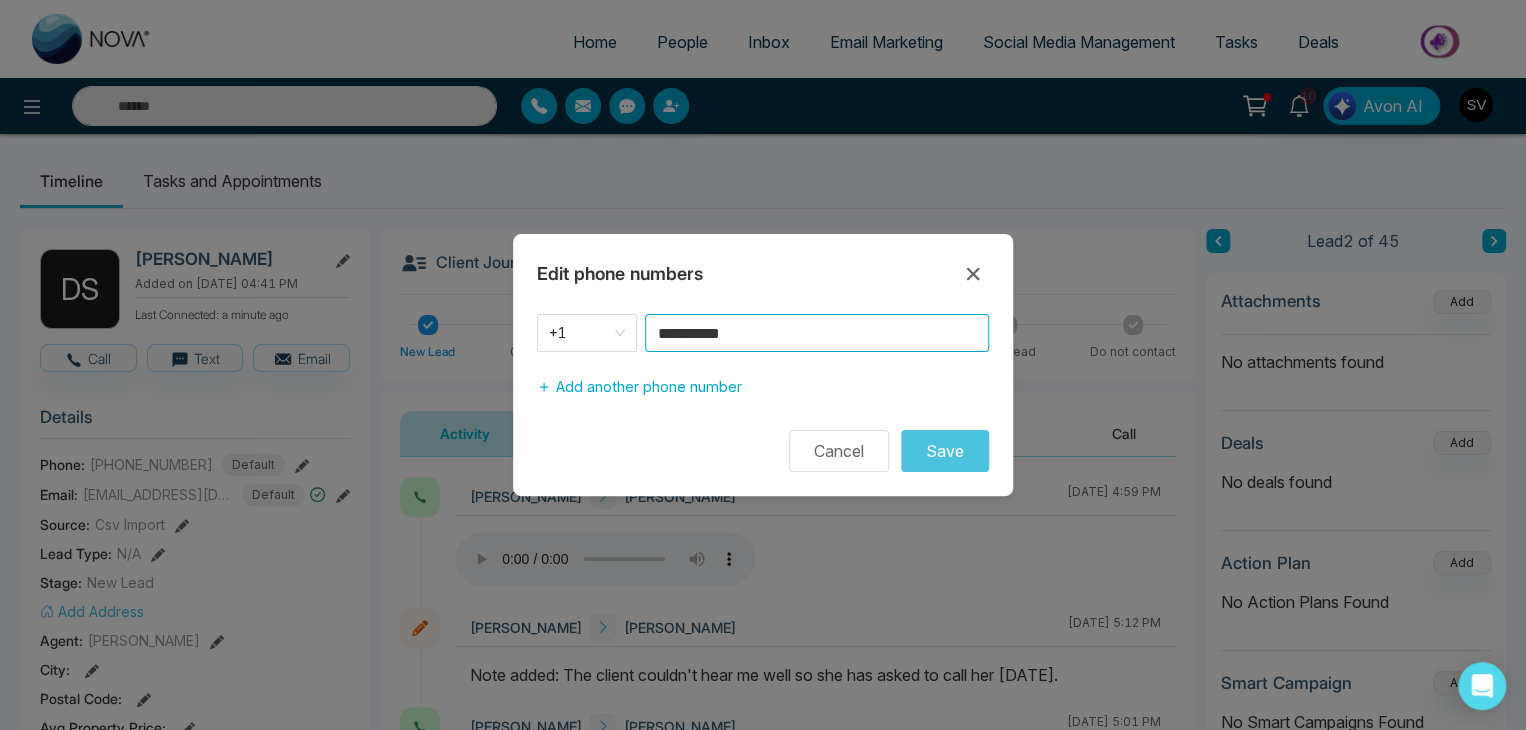 click on "**********" at bounding box center [817, 333] 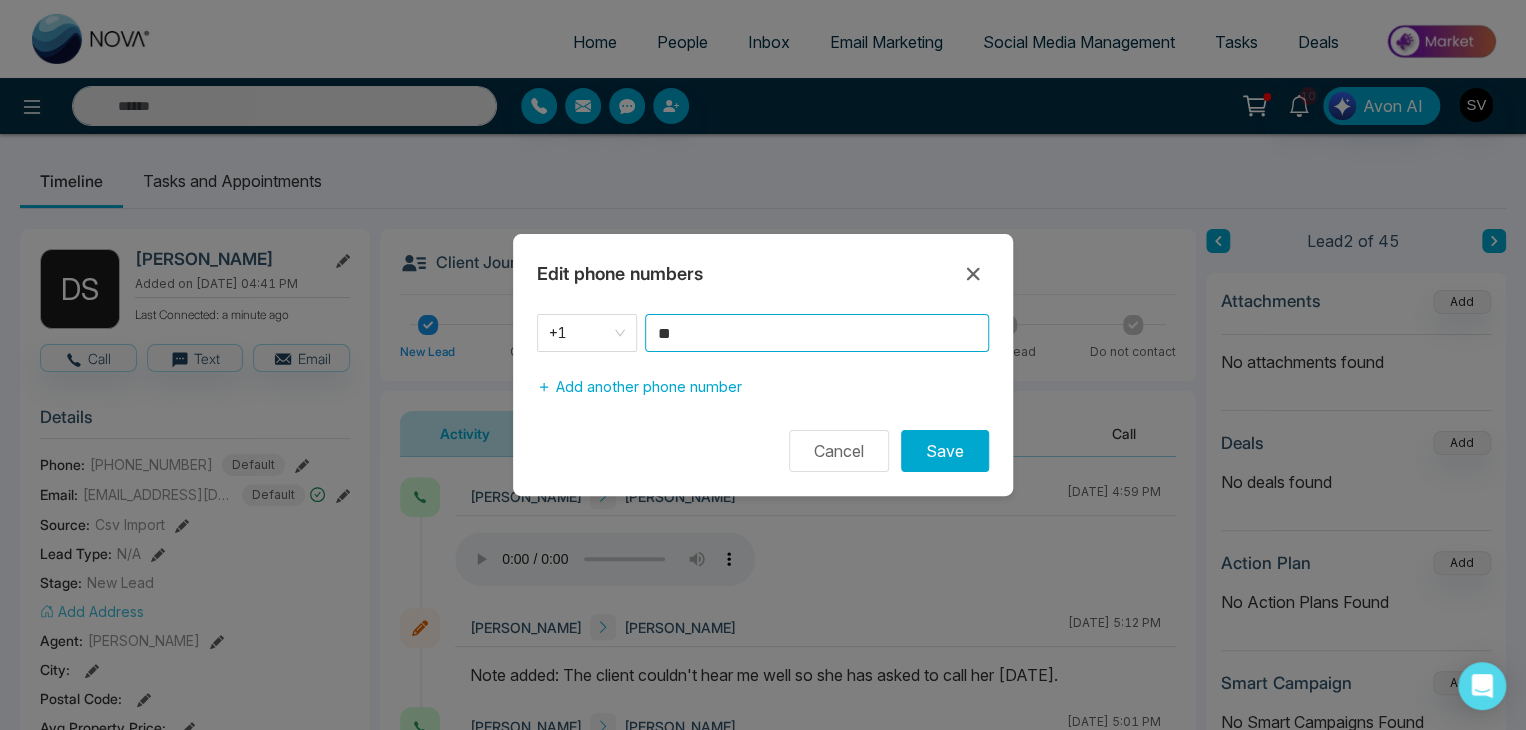 type on "*" 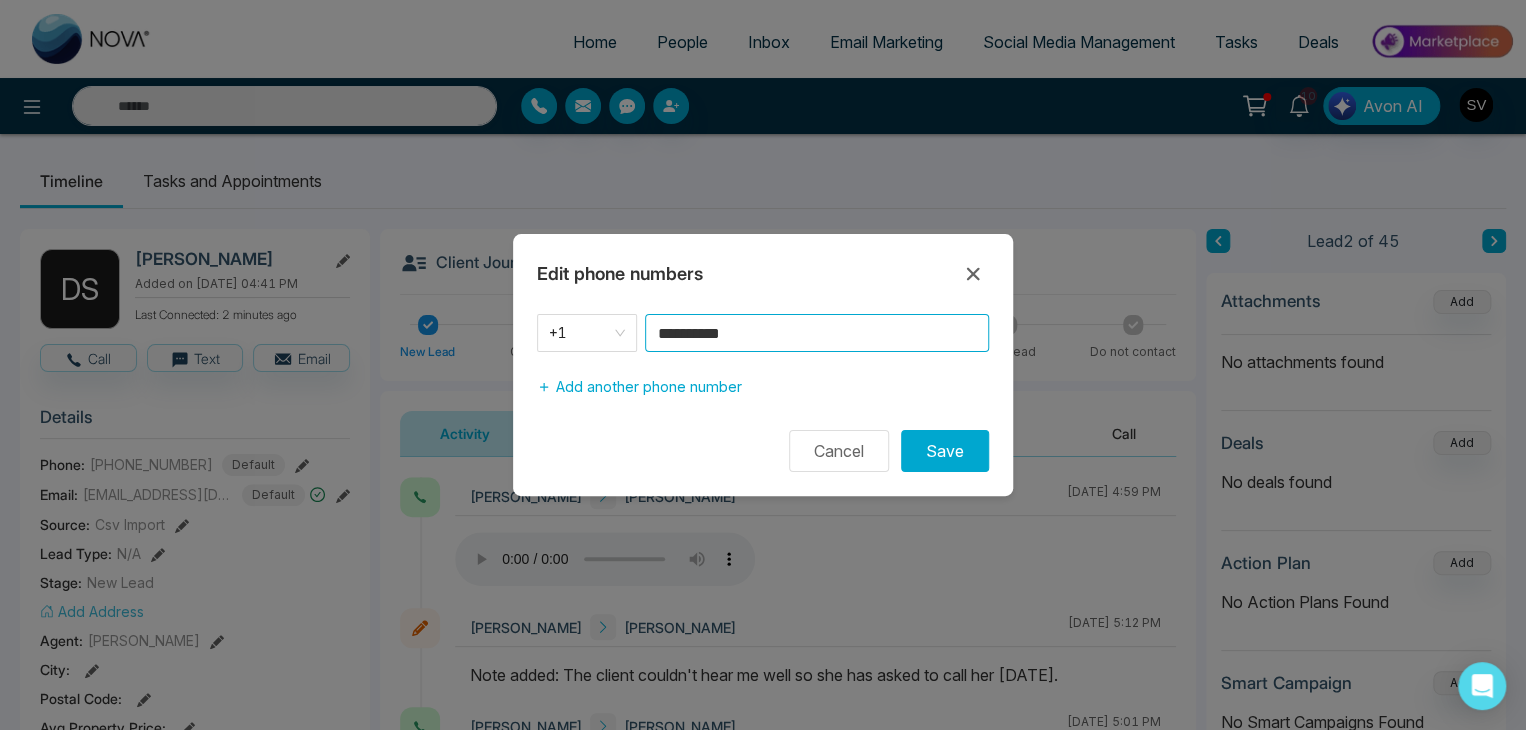type on "**********" 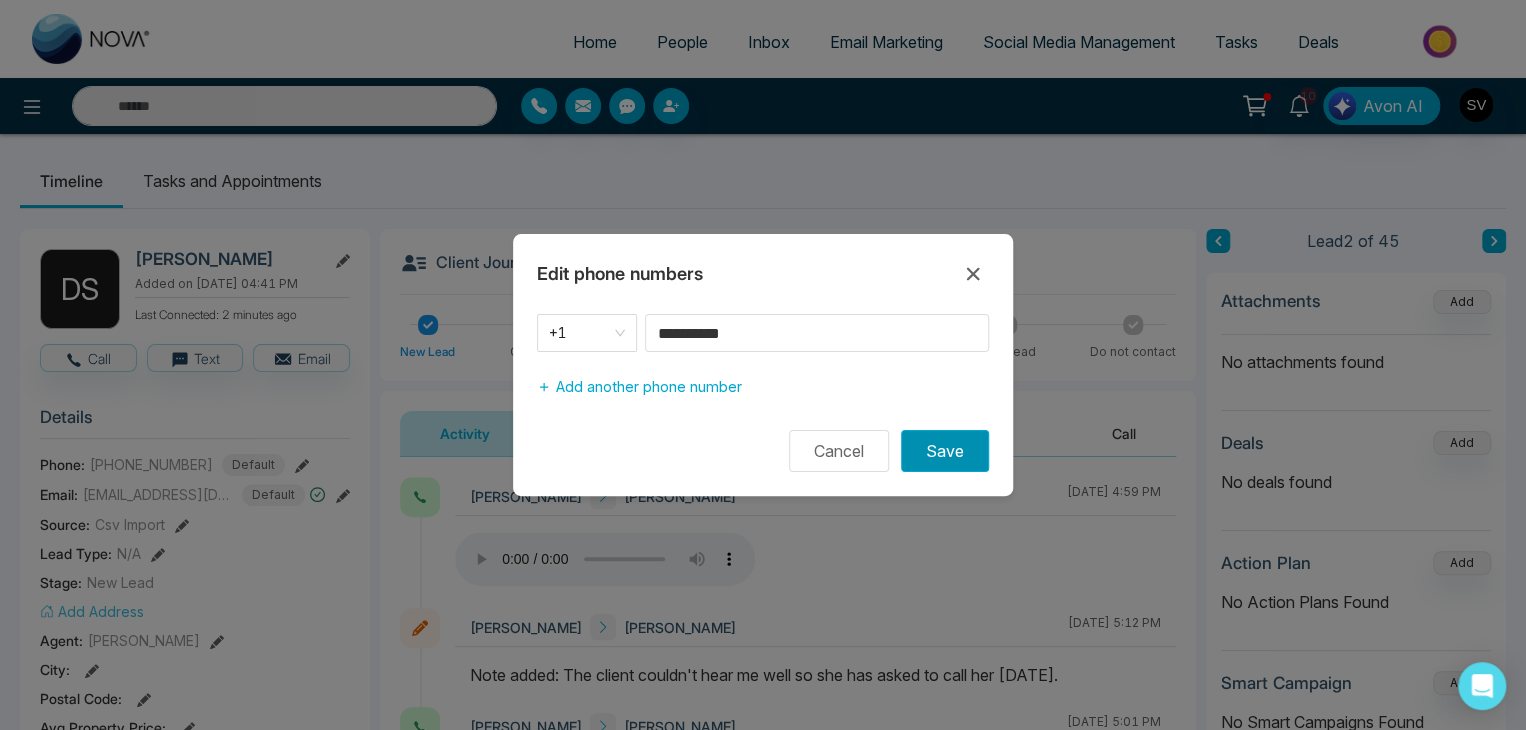 click on "Save" at bounding box center [945, 451] 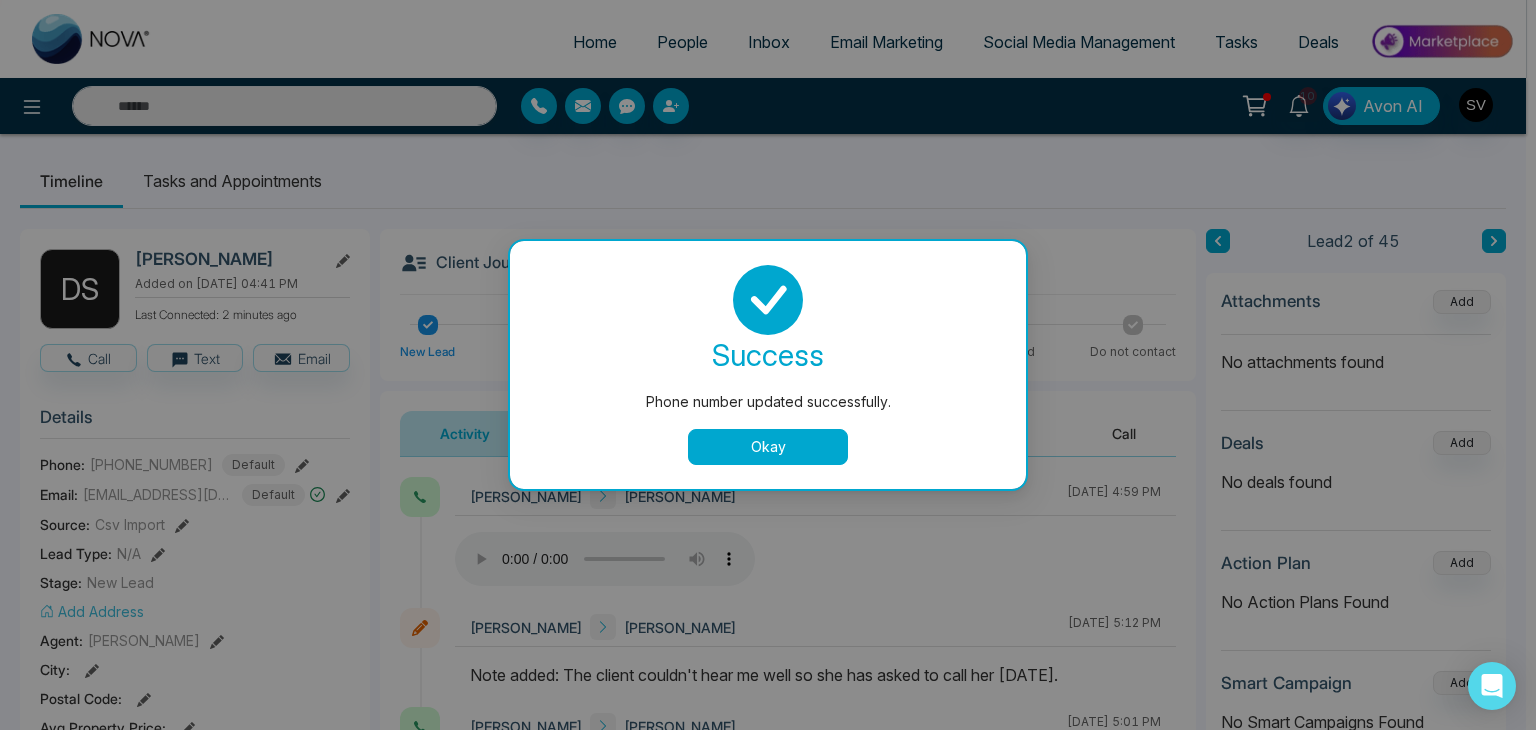 click on "Okay" at bounding box center [768, 447] 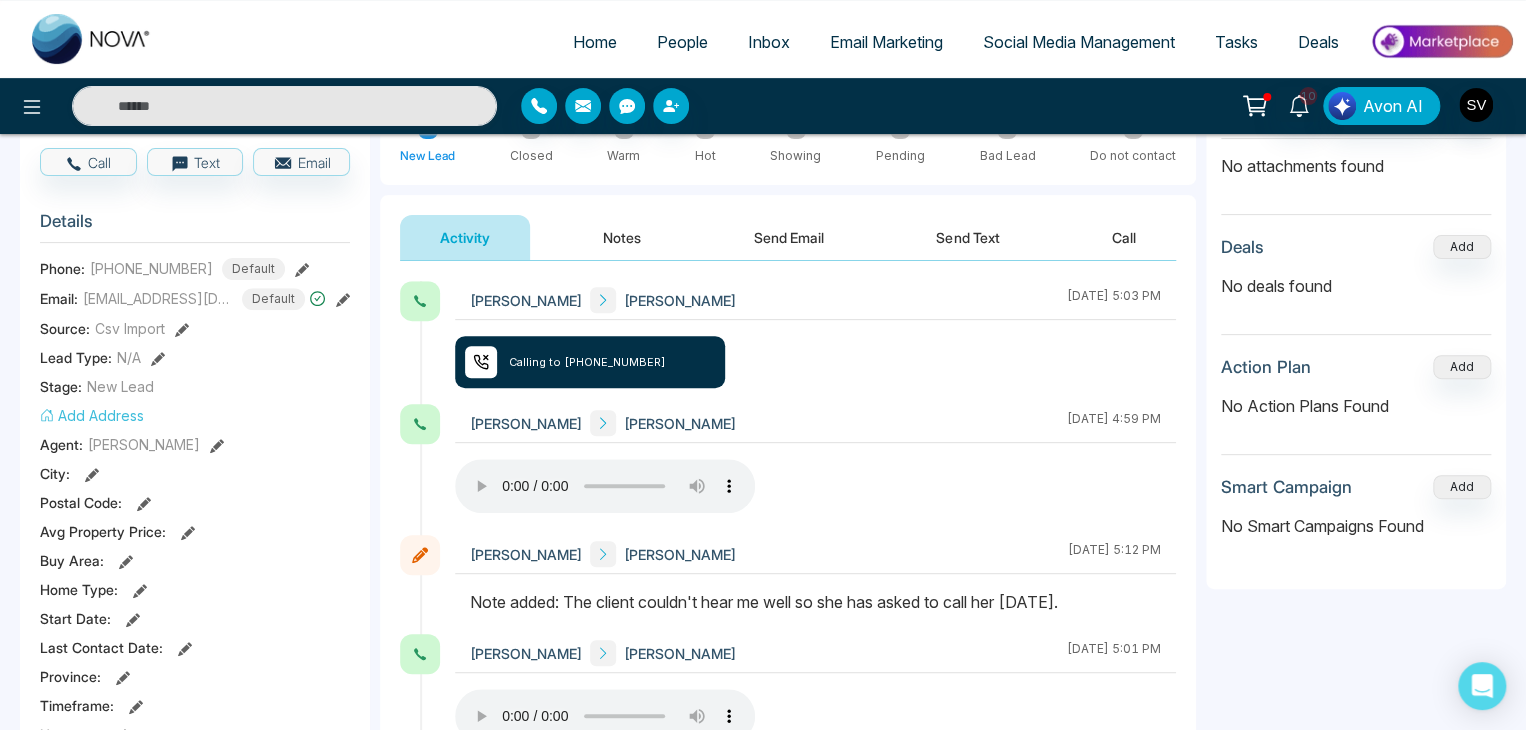 scroll, scrollTop: 196, scrollLeft: 0, axis: vertical 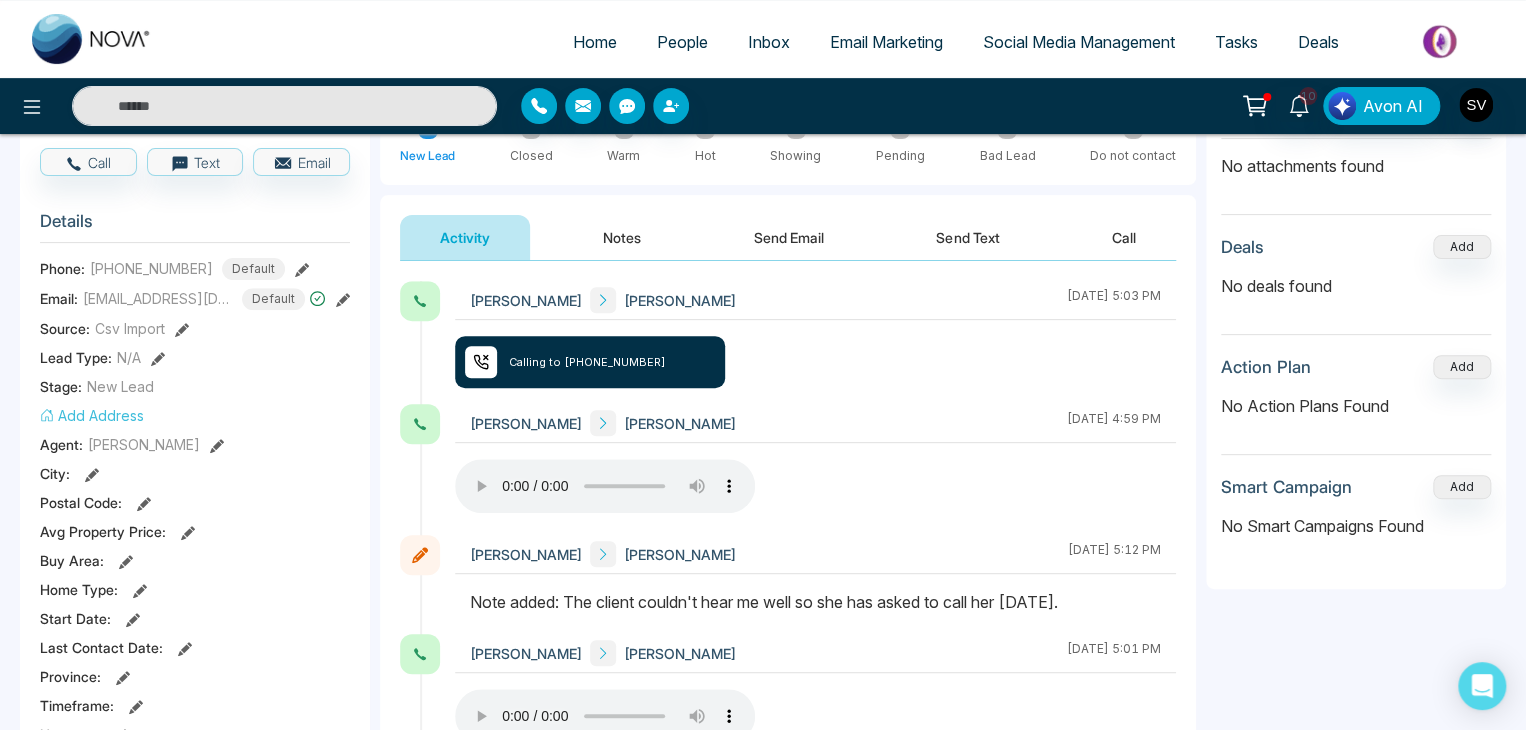 click on "Notes" at bounding box center [622, 237] 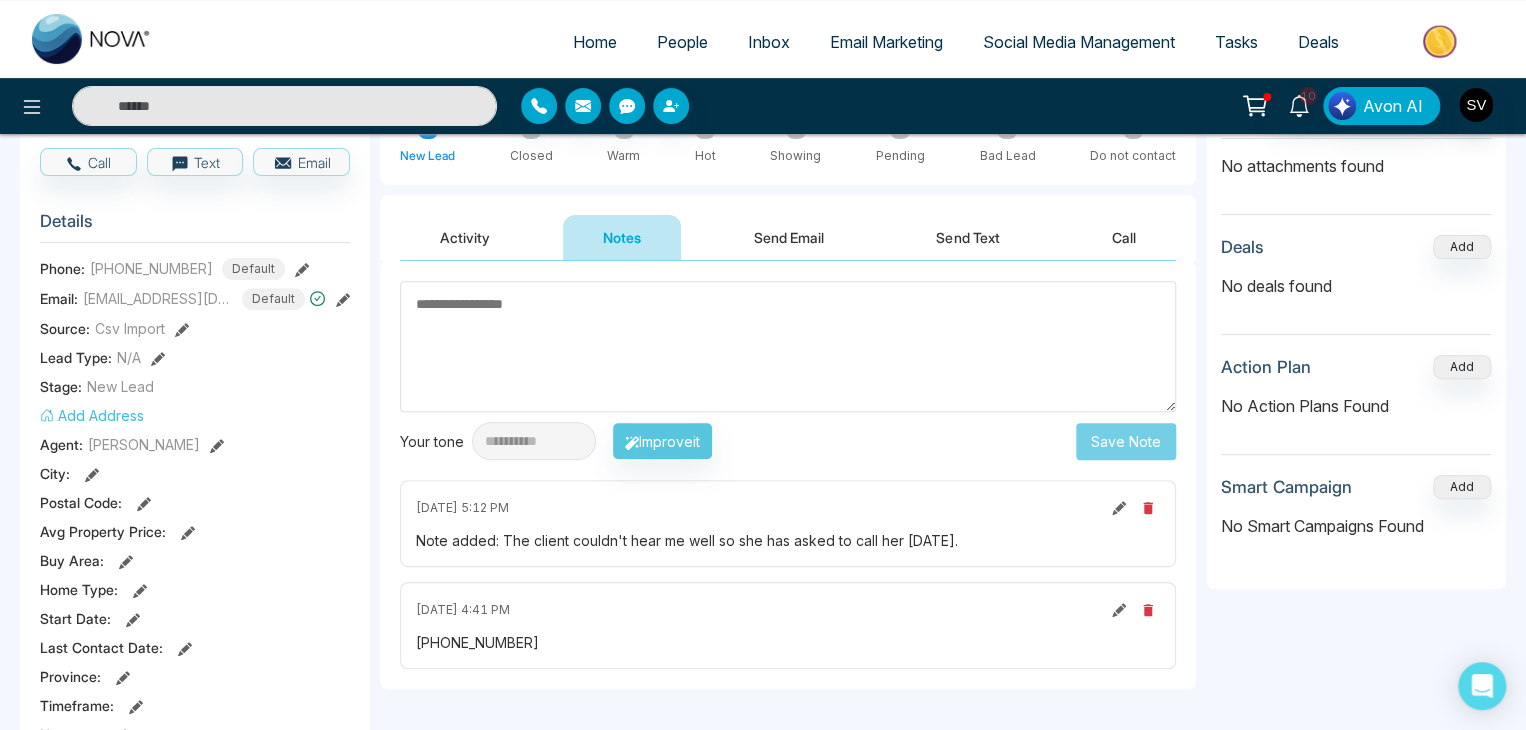 click at bounding box center (788, 346) 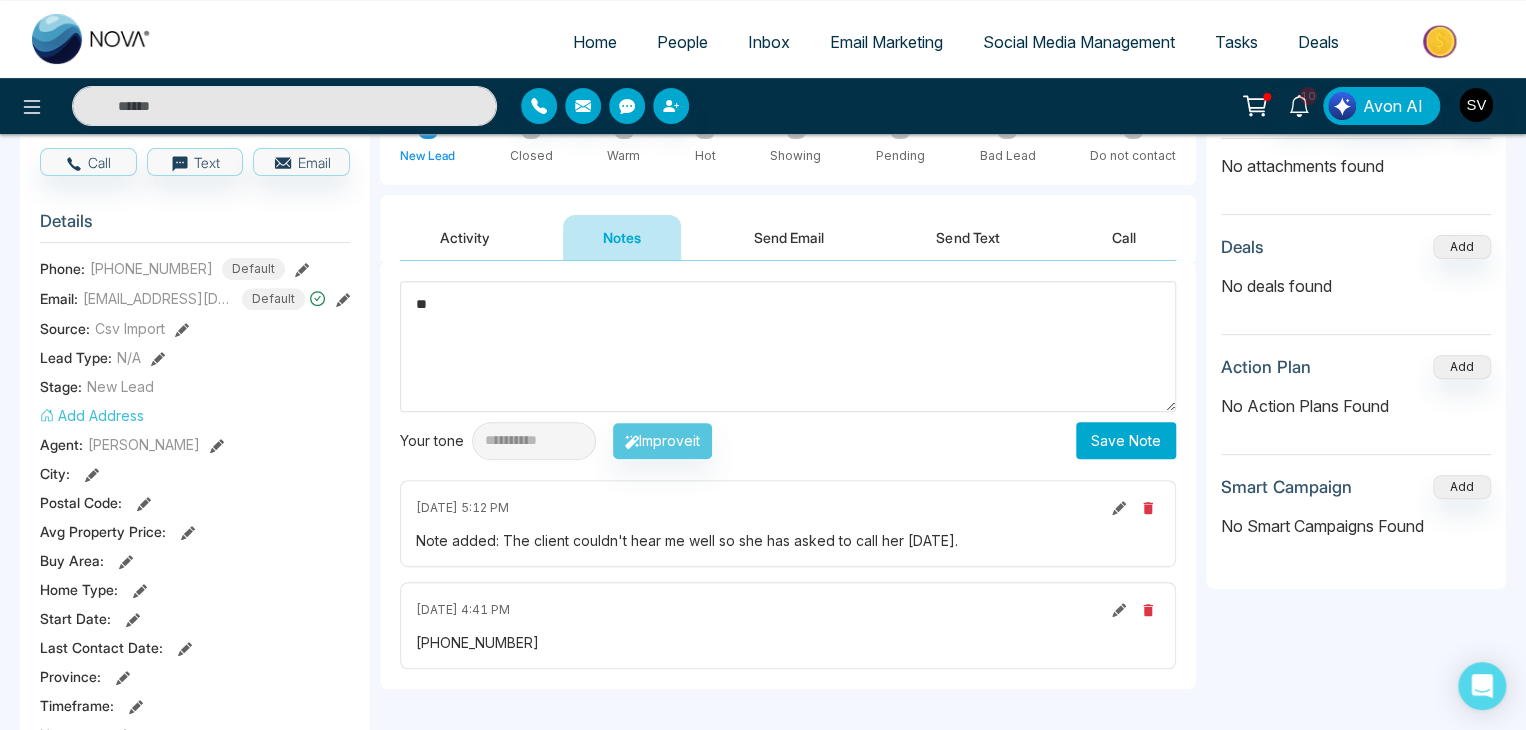 type on "*" 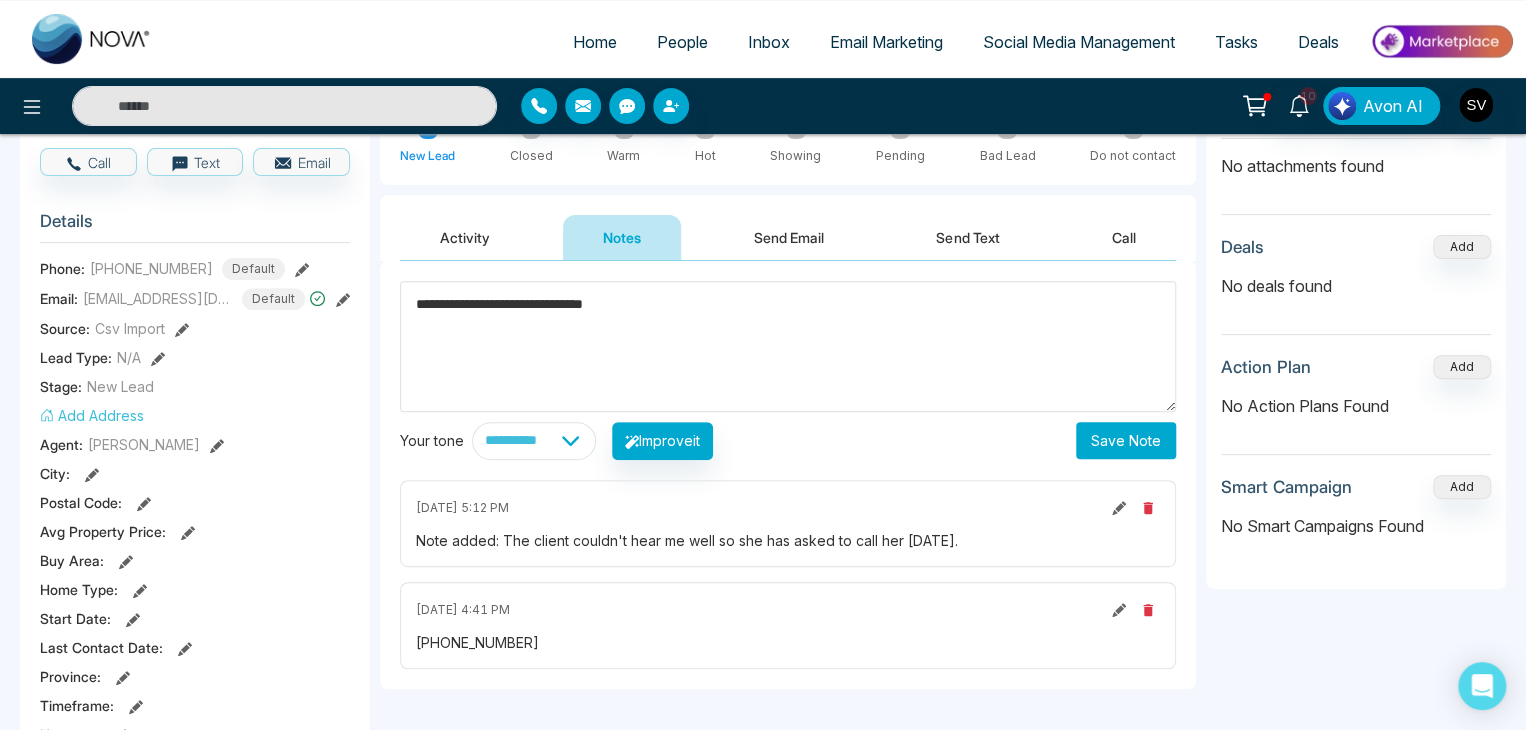 click on "**********" at bounding box center (788, 346) 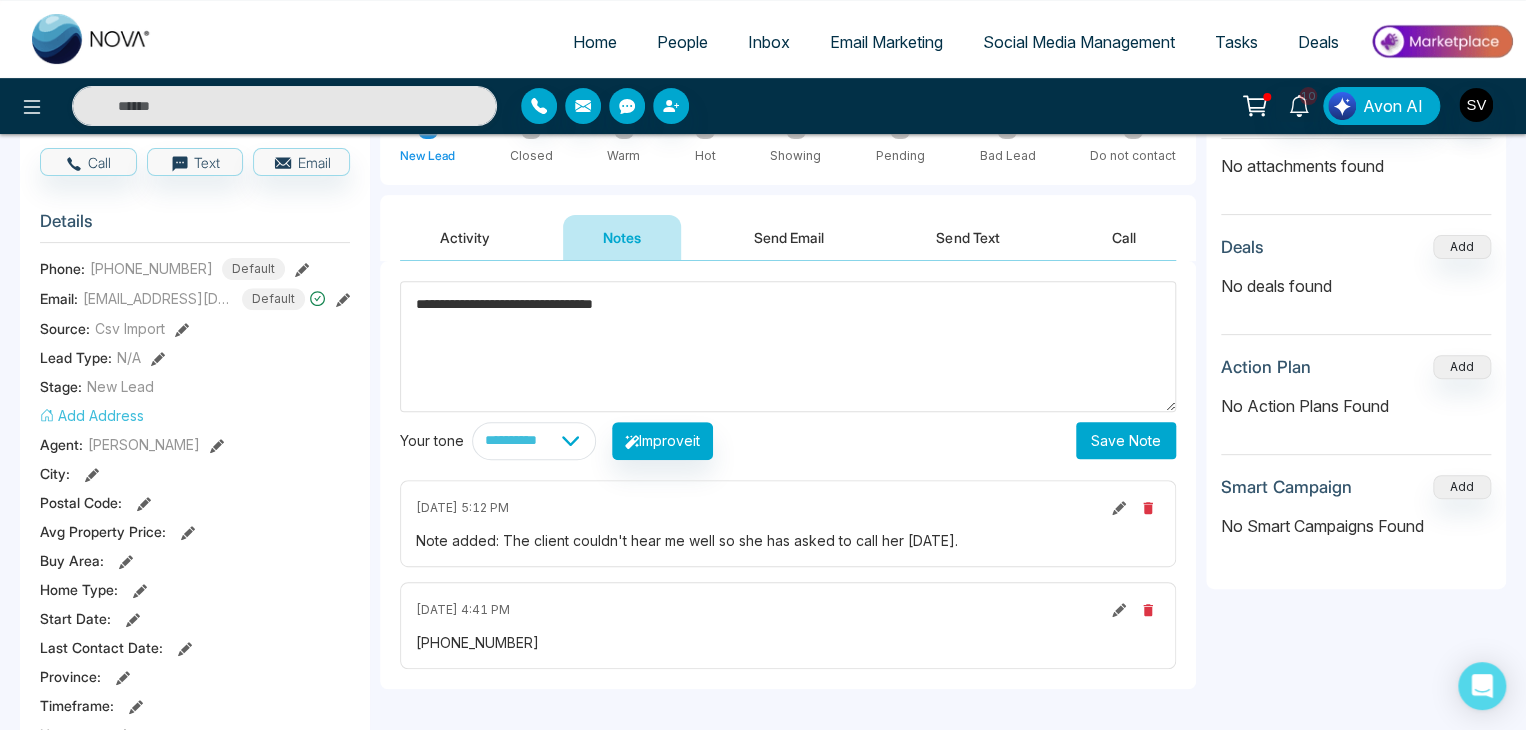 click on "**********" at bounding box center (788, 346) 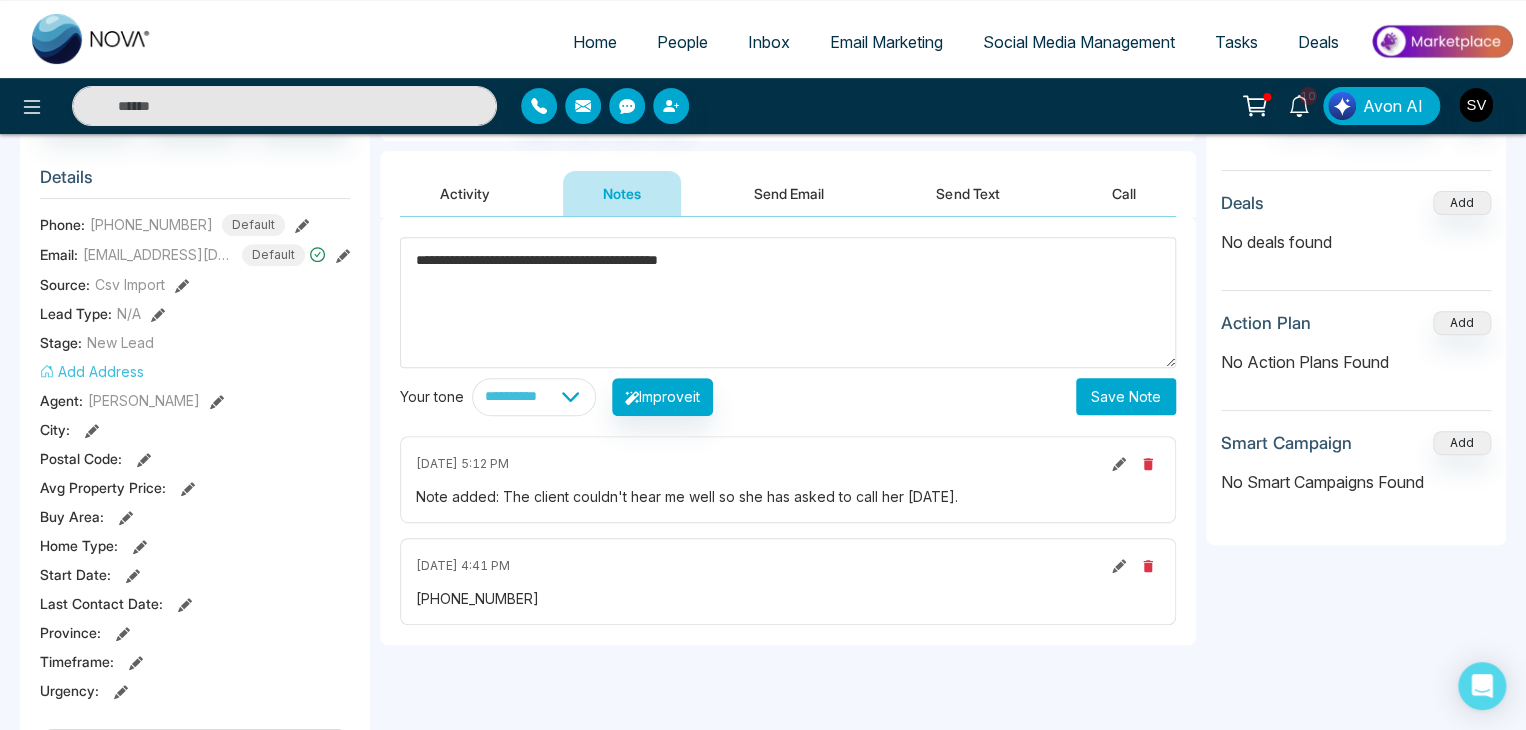 scroll, scrollTop: 239, scrollLeft: 0, axis: vertical 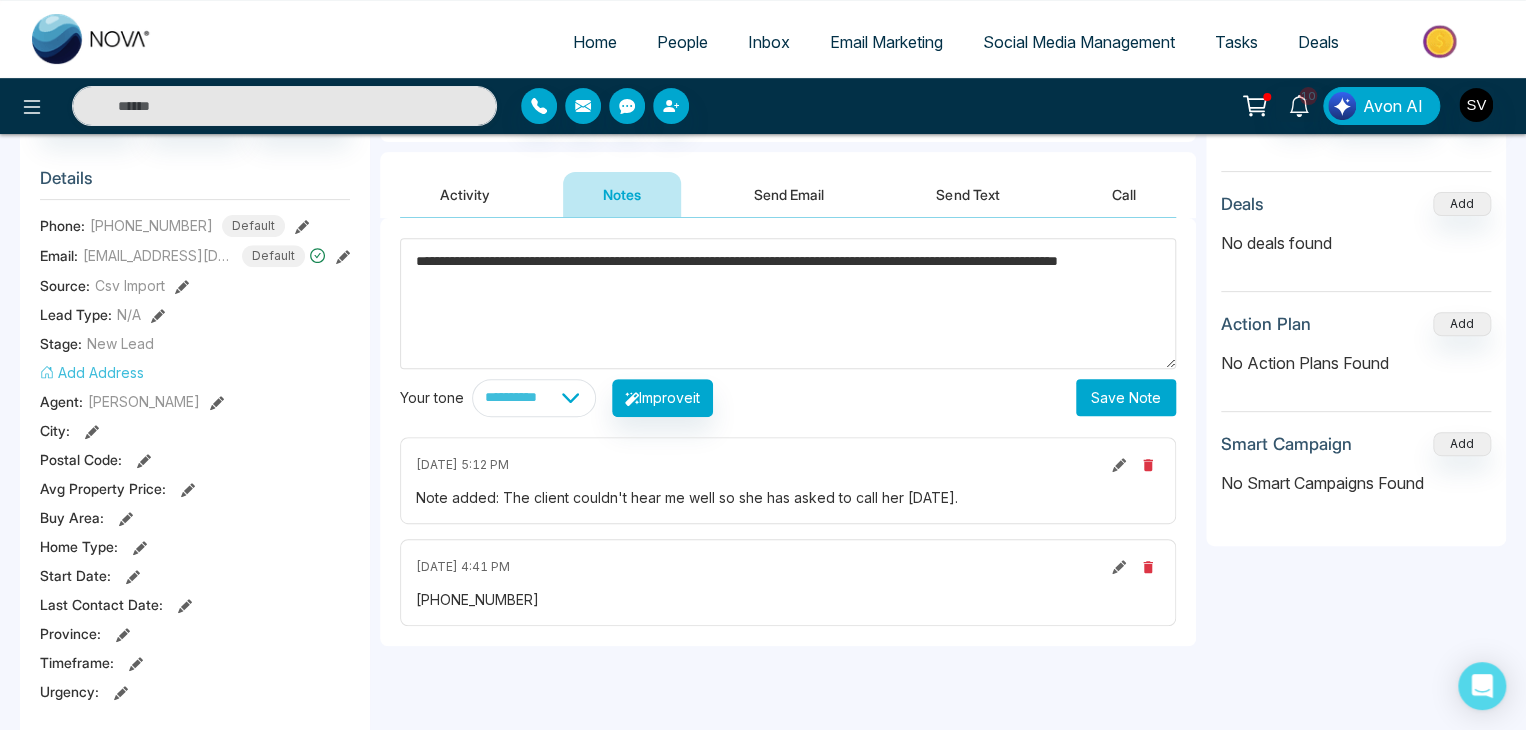 type on "**********" 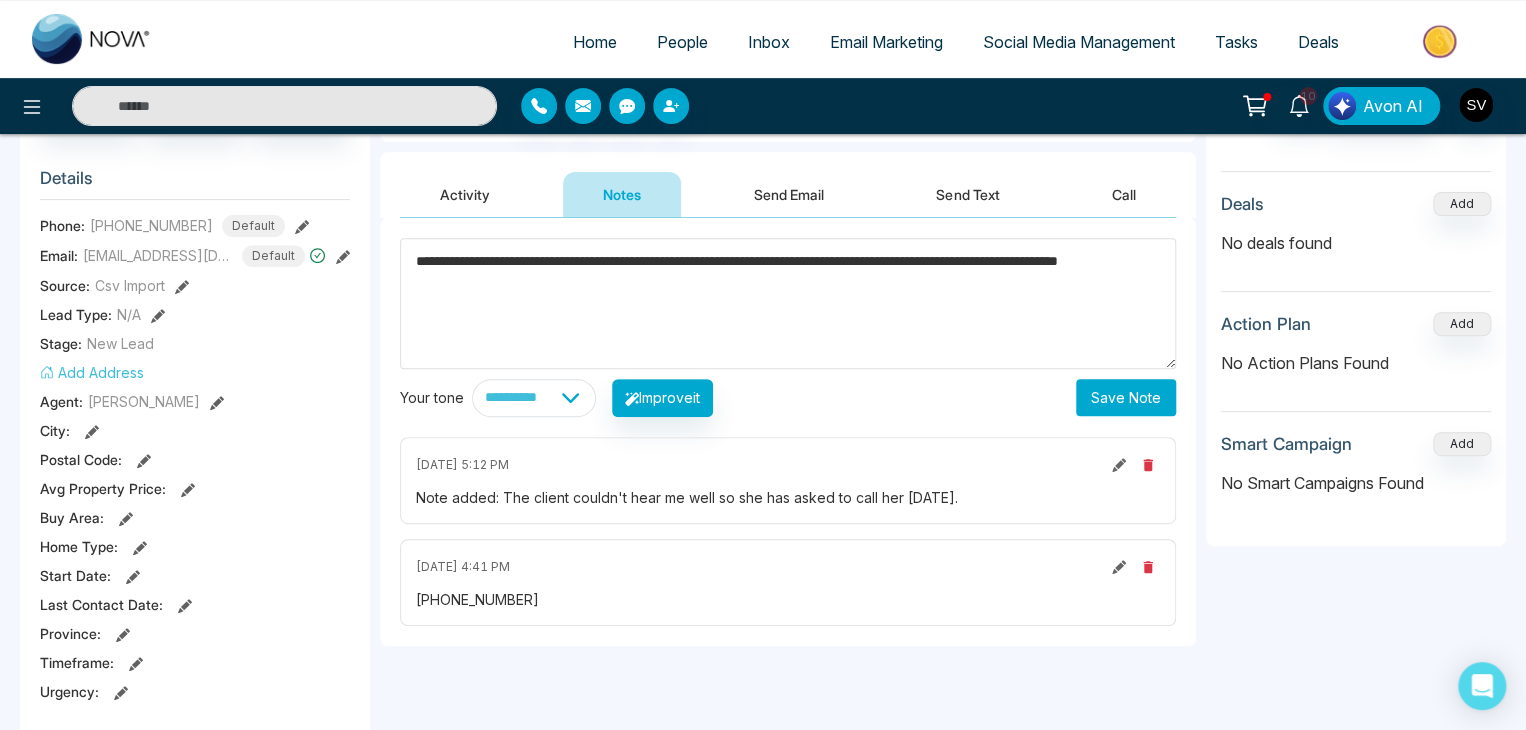 click on "Save Note" at bounding box center [1126, 397] 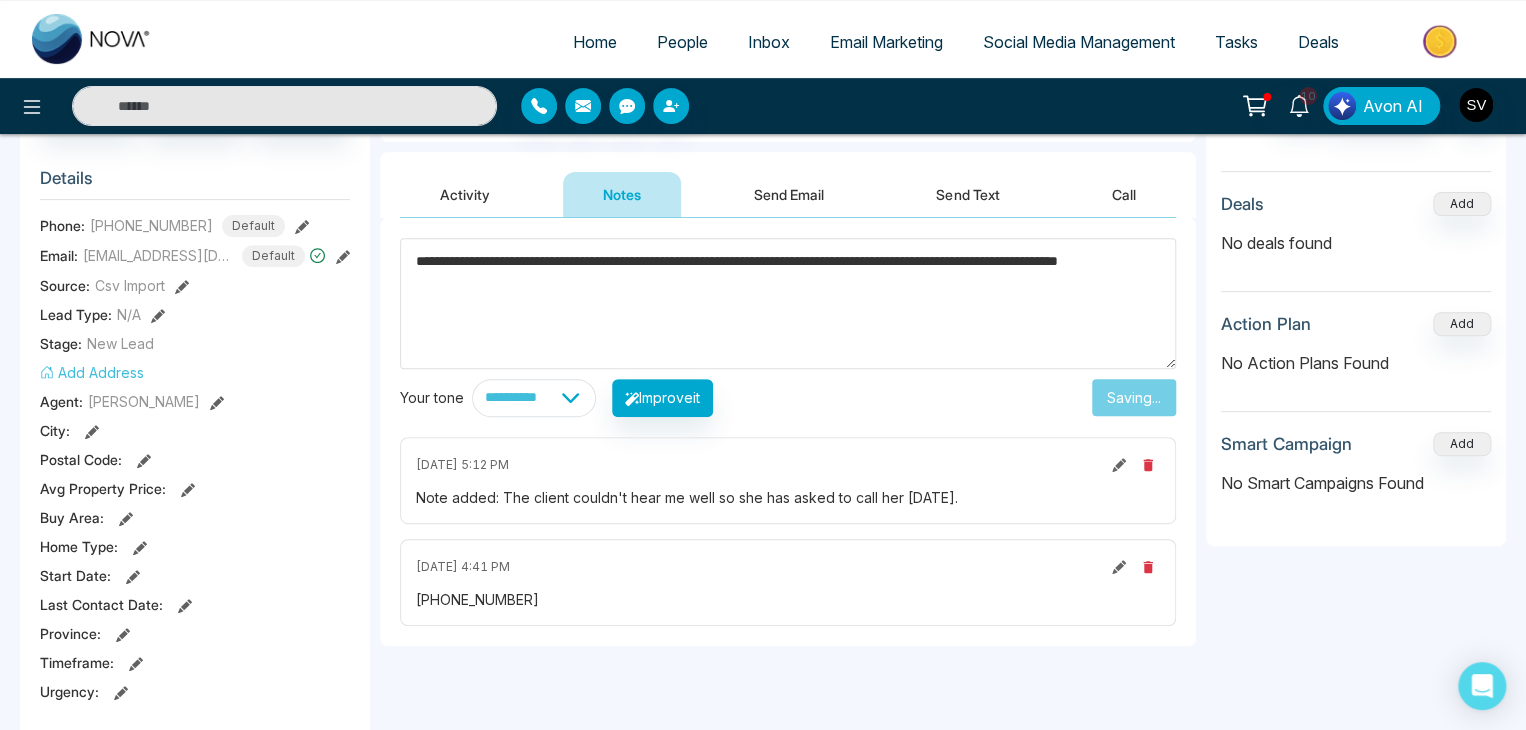 type 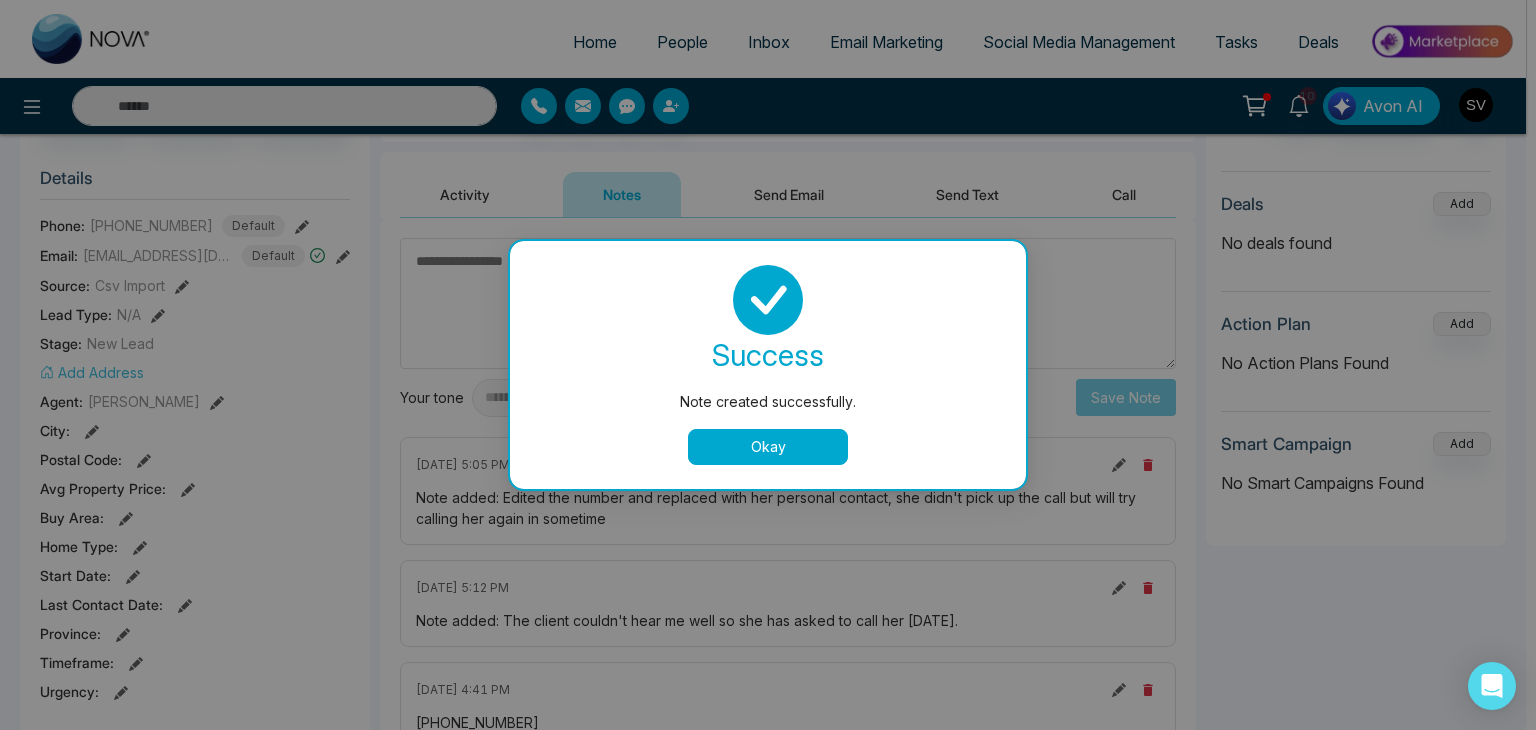 click on "Okay" at bounding box center [768, 447] 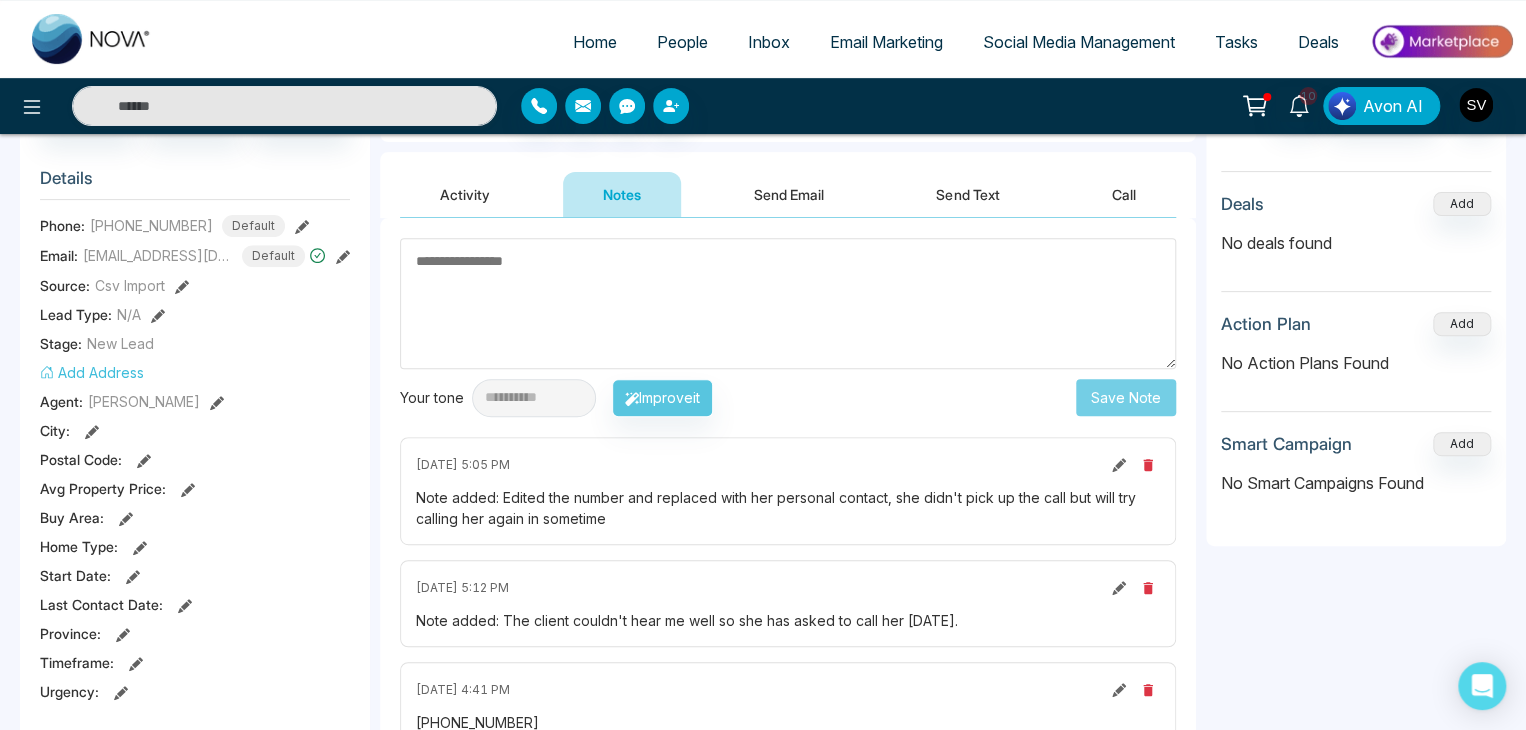 scroll, scrollTop: 0, scrollLeft: 0, axis: both 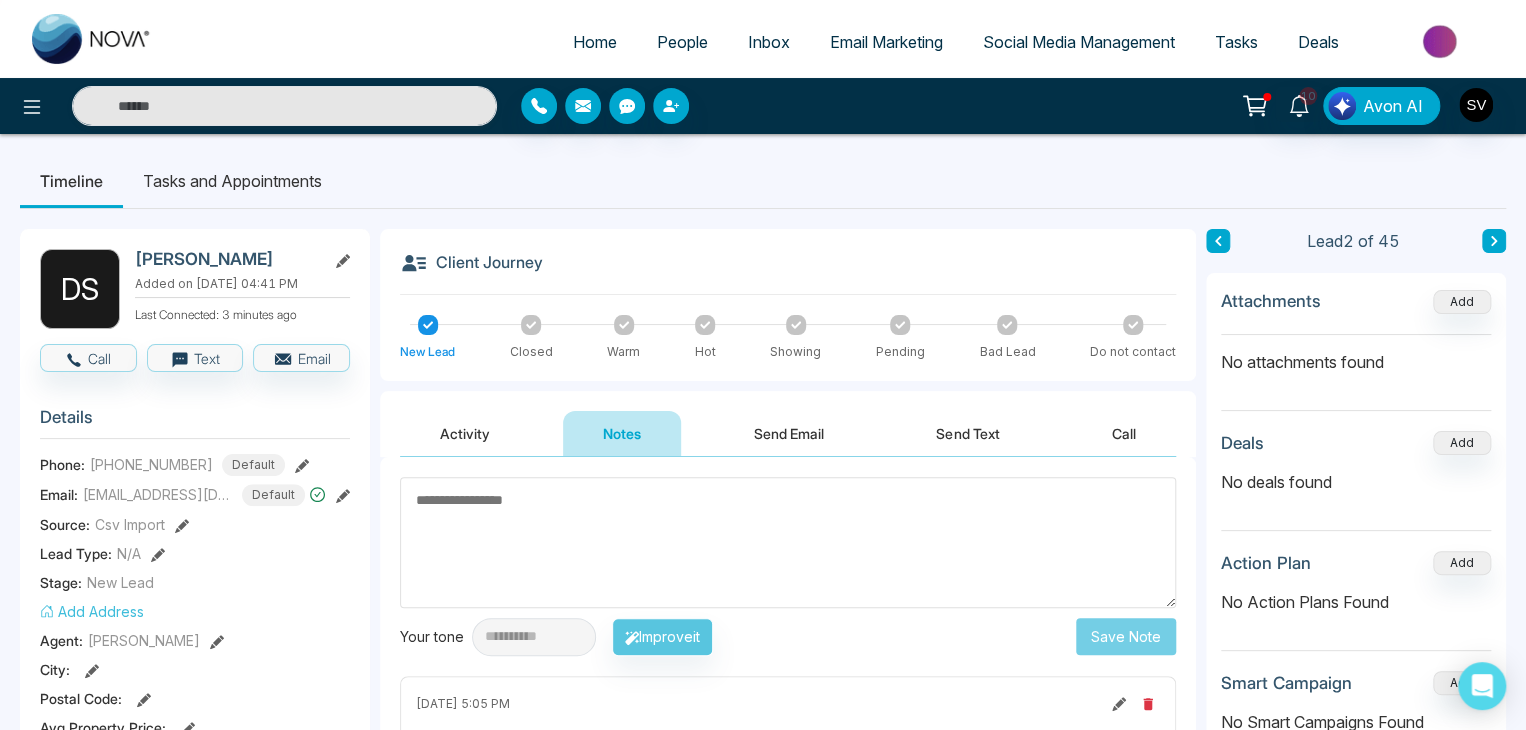 click on "People" at bounding box center [682, 42] 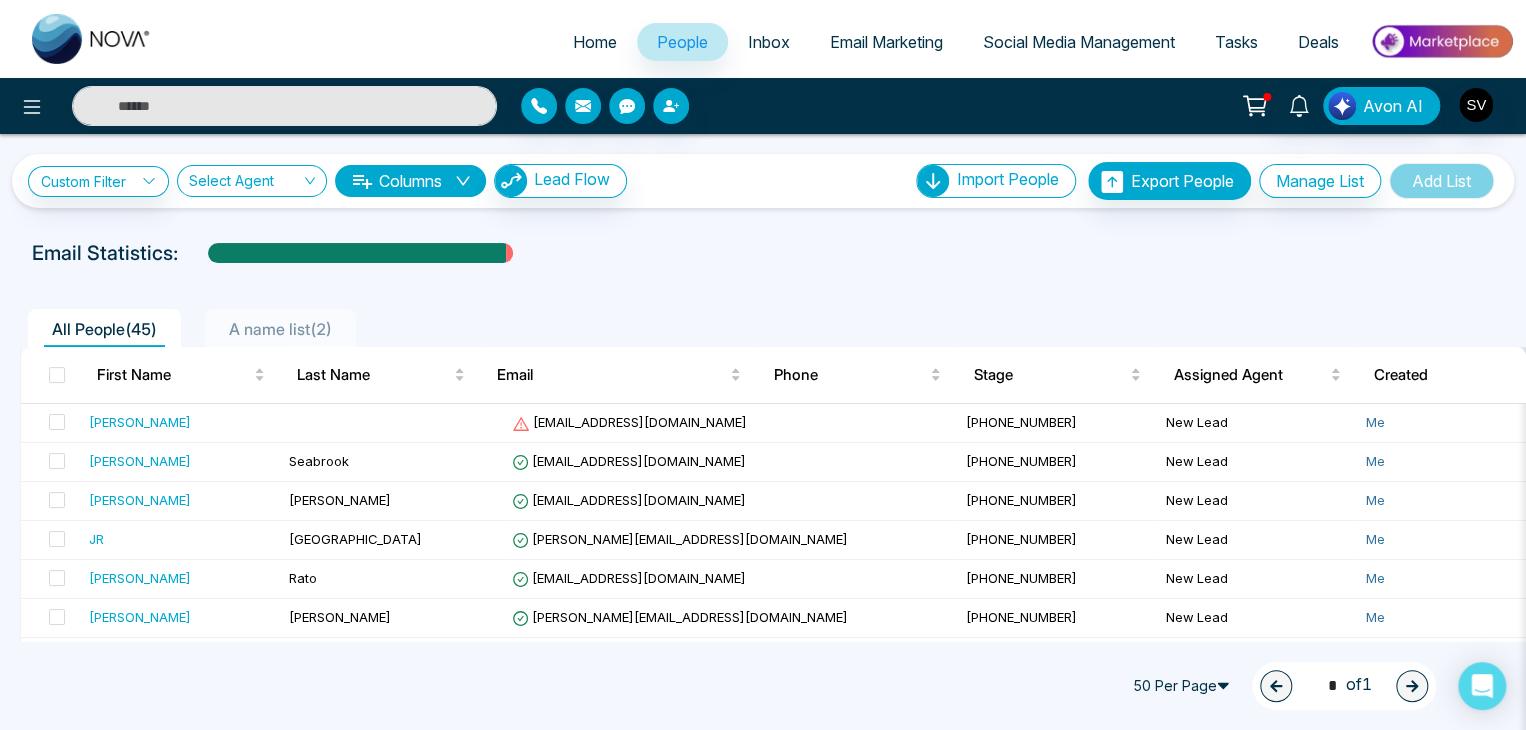click on "Email Statistics:" at bounding box center (763, 253) 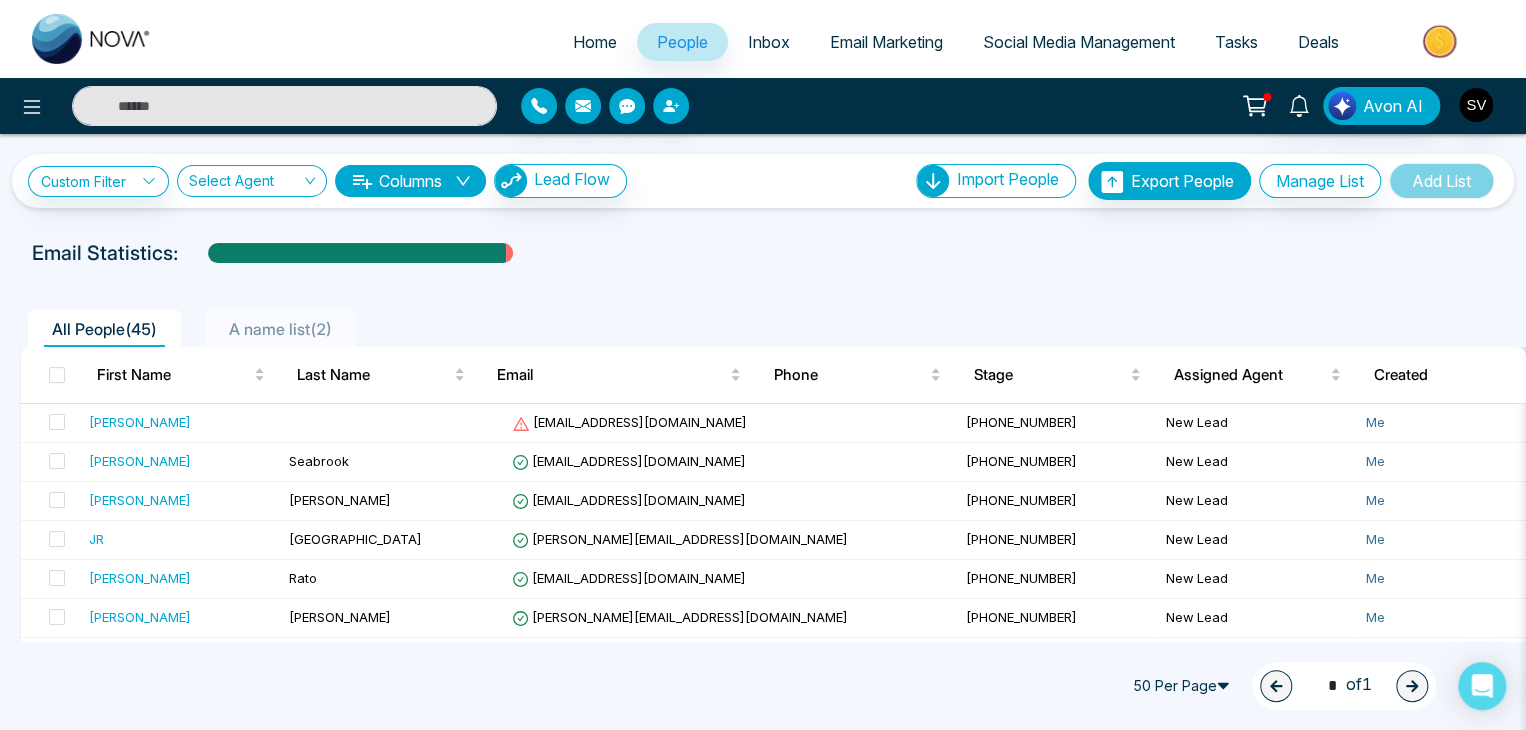click on "Home" at bounding box center (595, 42) 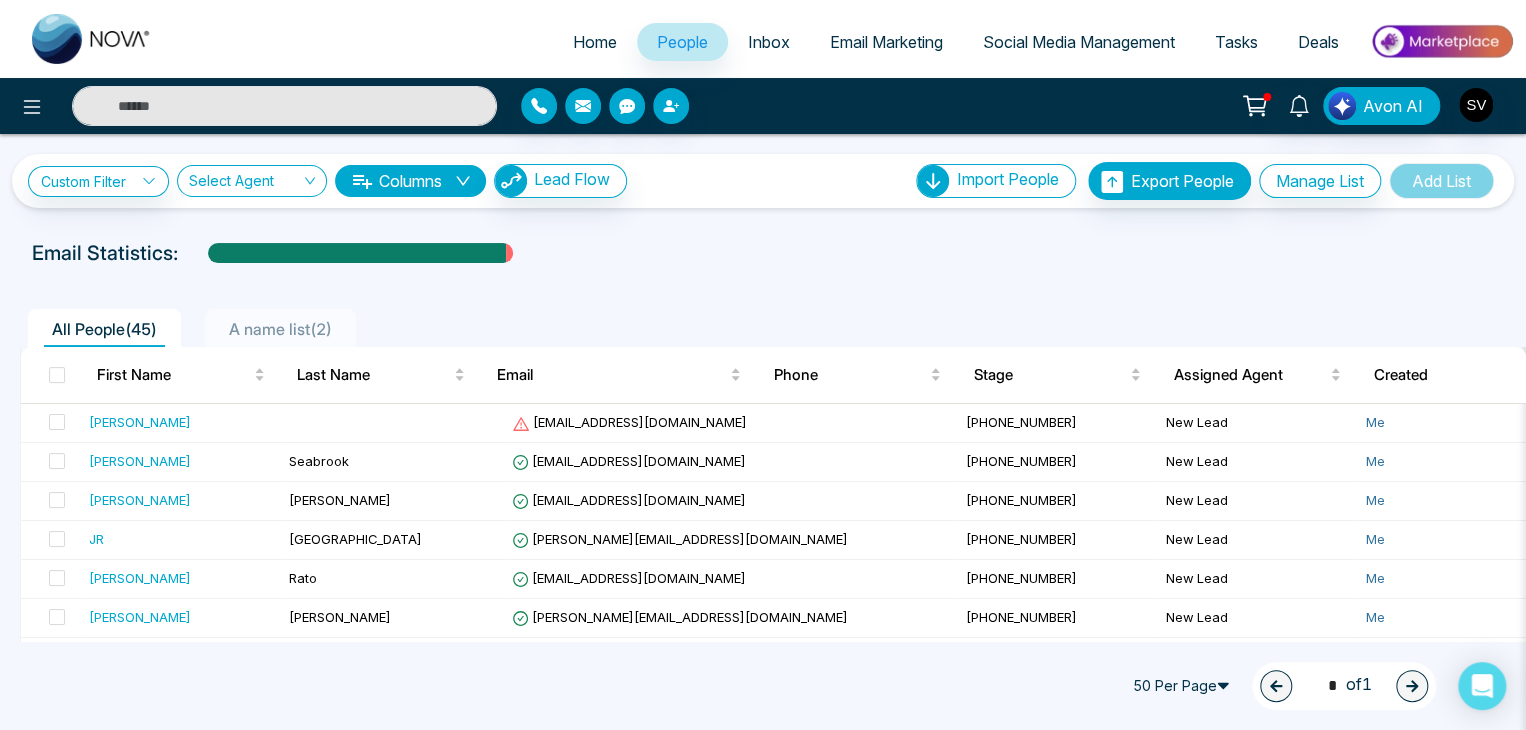 select on "*" 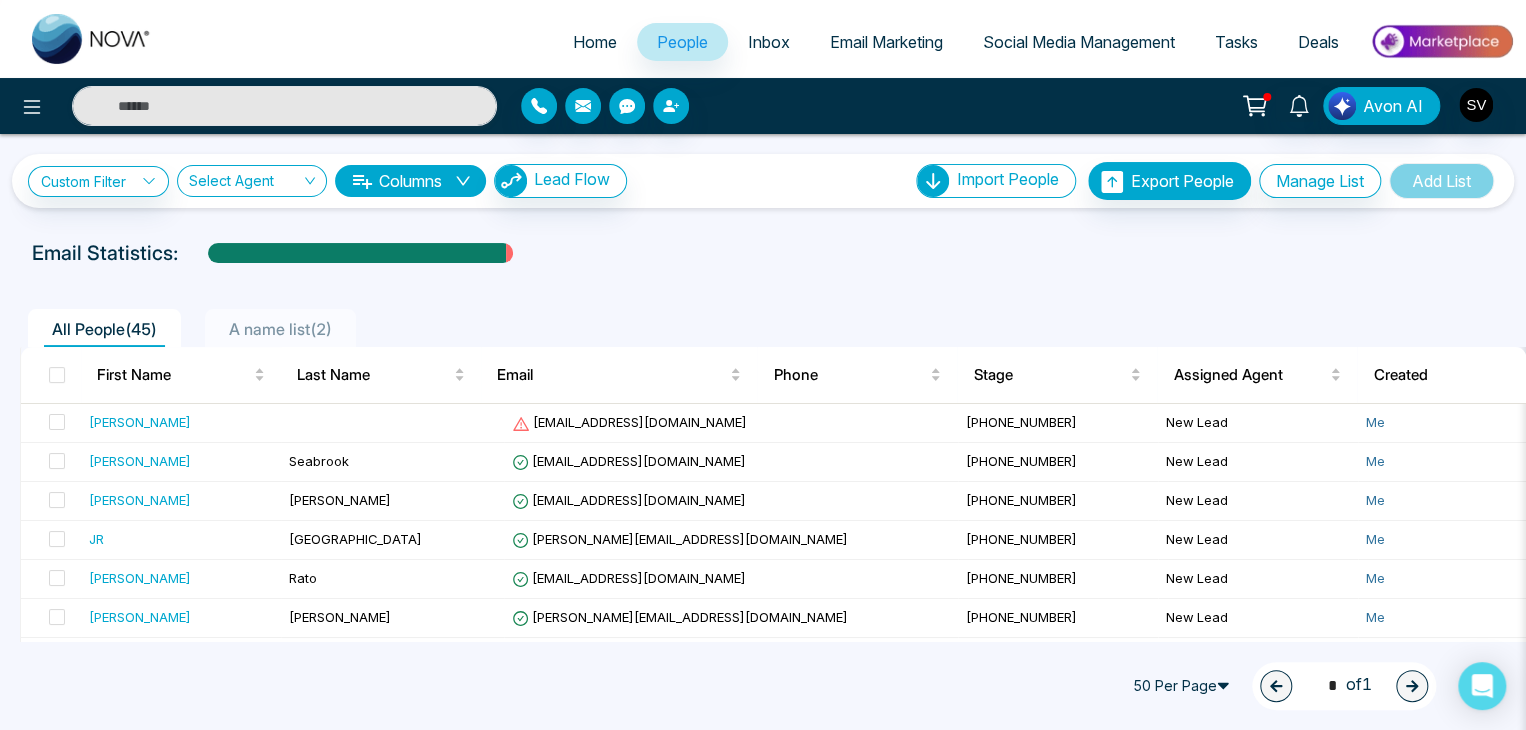 select on "*" 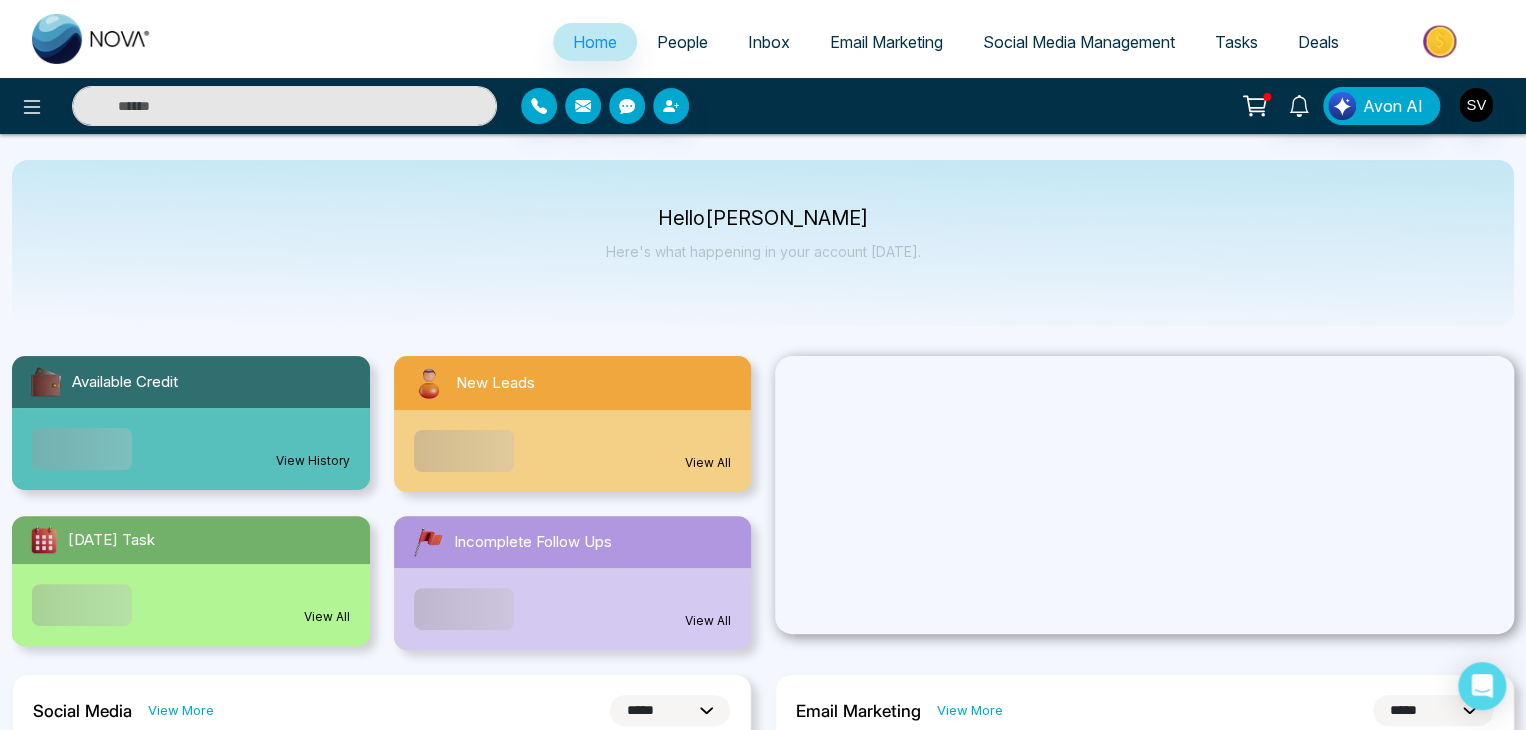 click on "People" at bounding box center [682, 42] 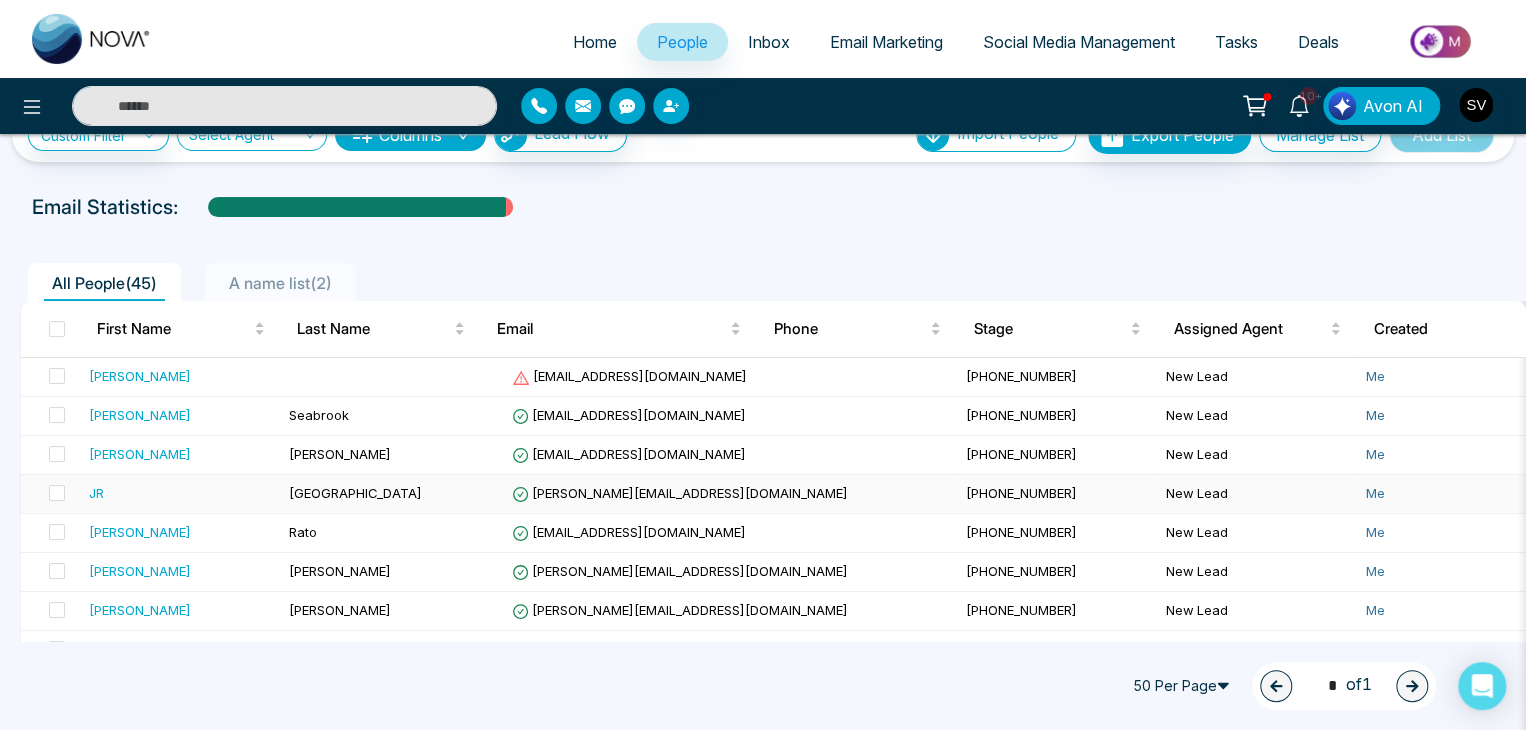 scroll, scrollTop: 47, scrollLeft: 0, axis: vertical 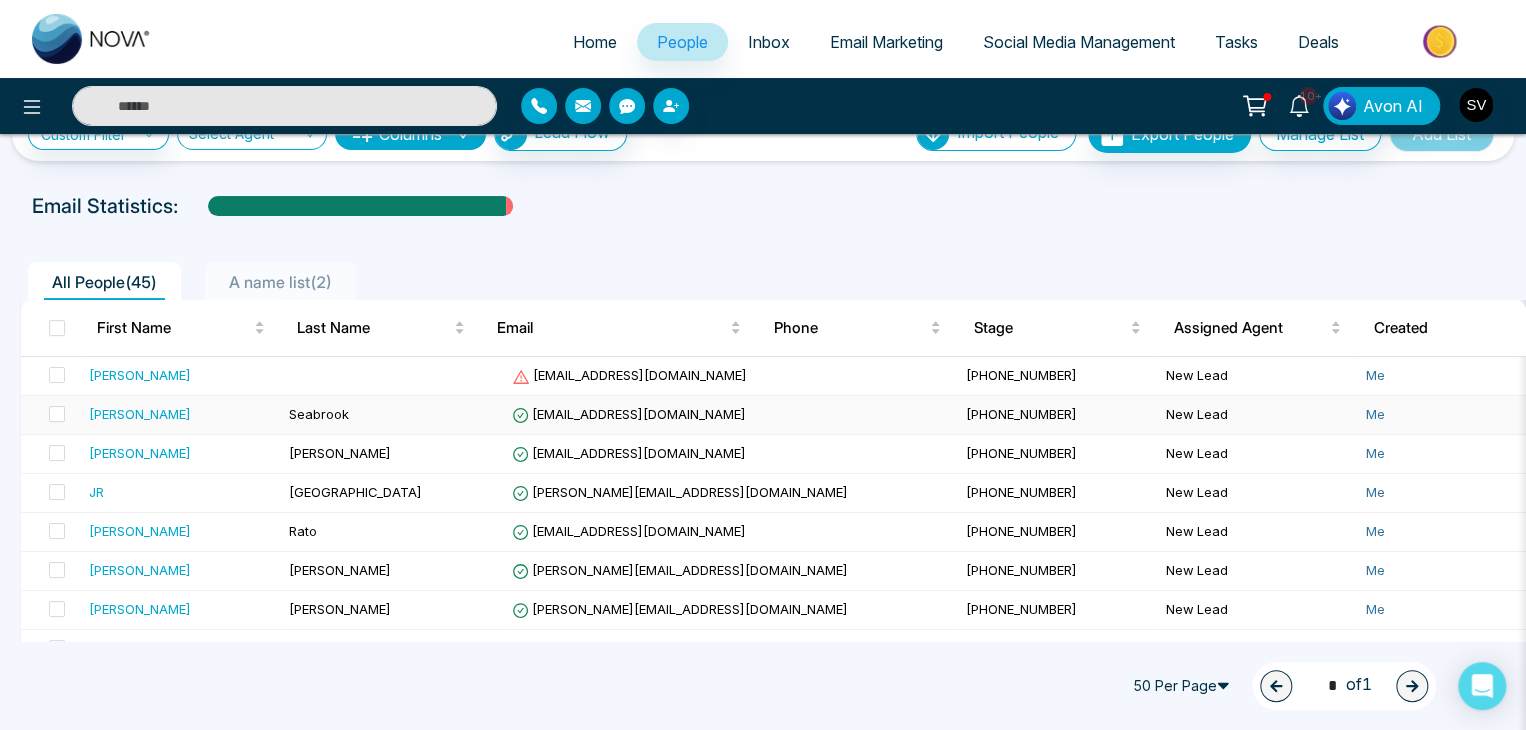 click on "Seabrook" at bounding box center [392, 415] 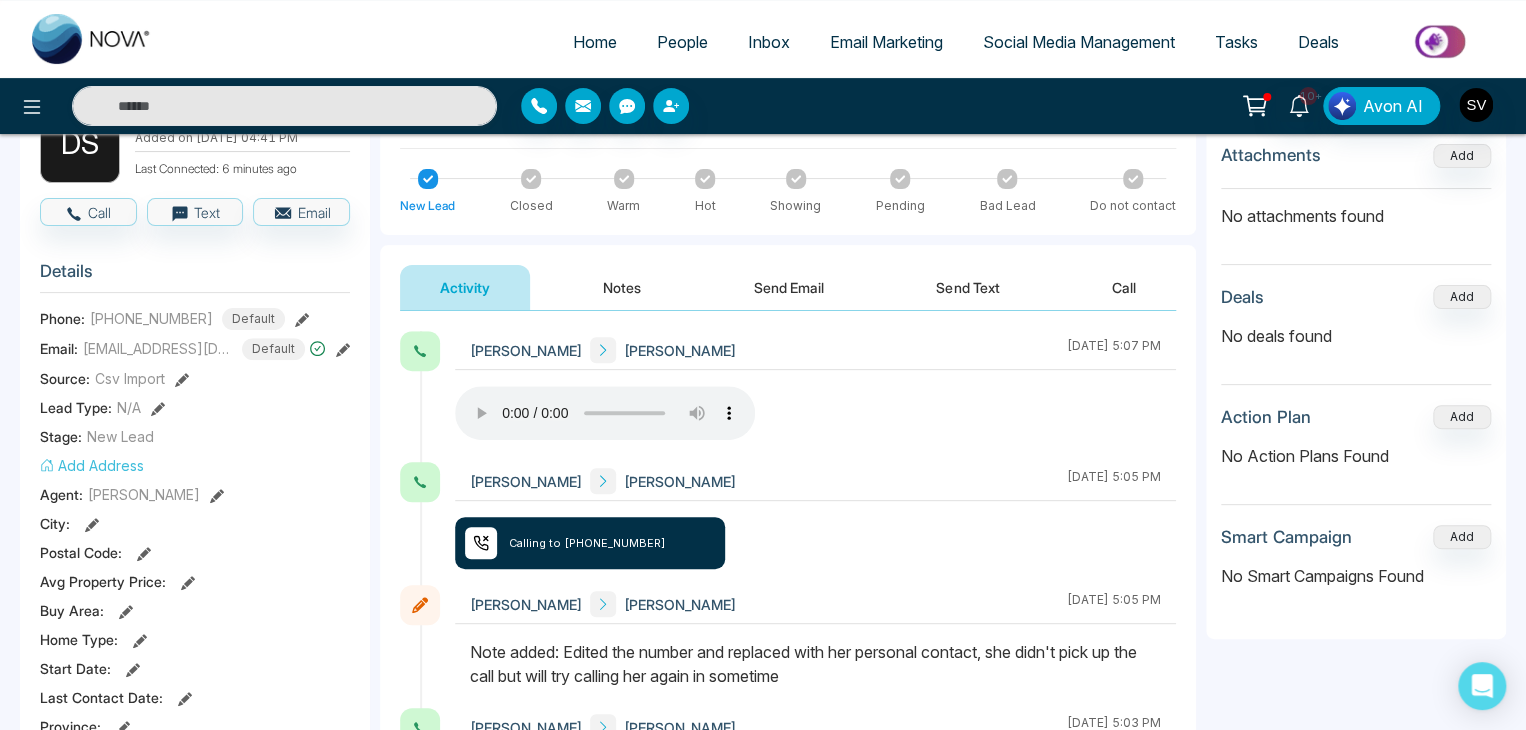 scroll, scrollTop: 147, scrollLeft: 0, axis: vertical 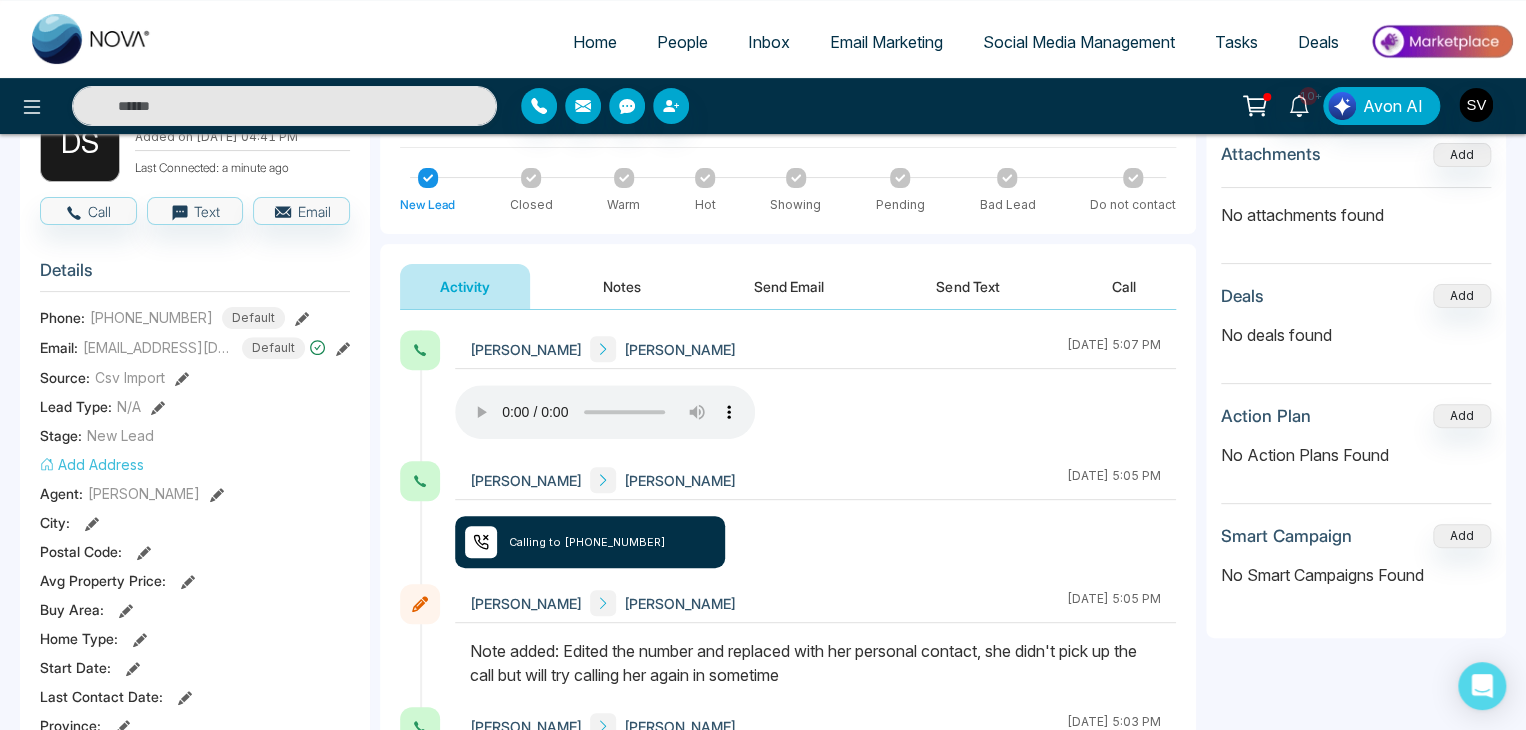 type 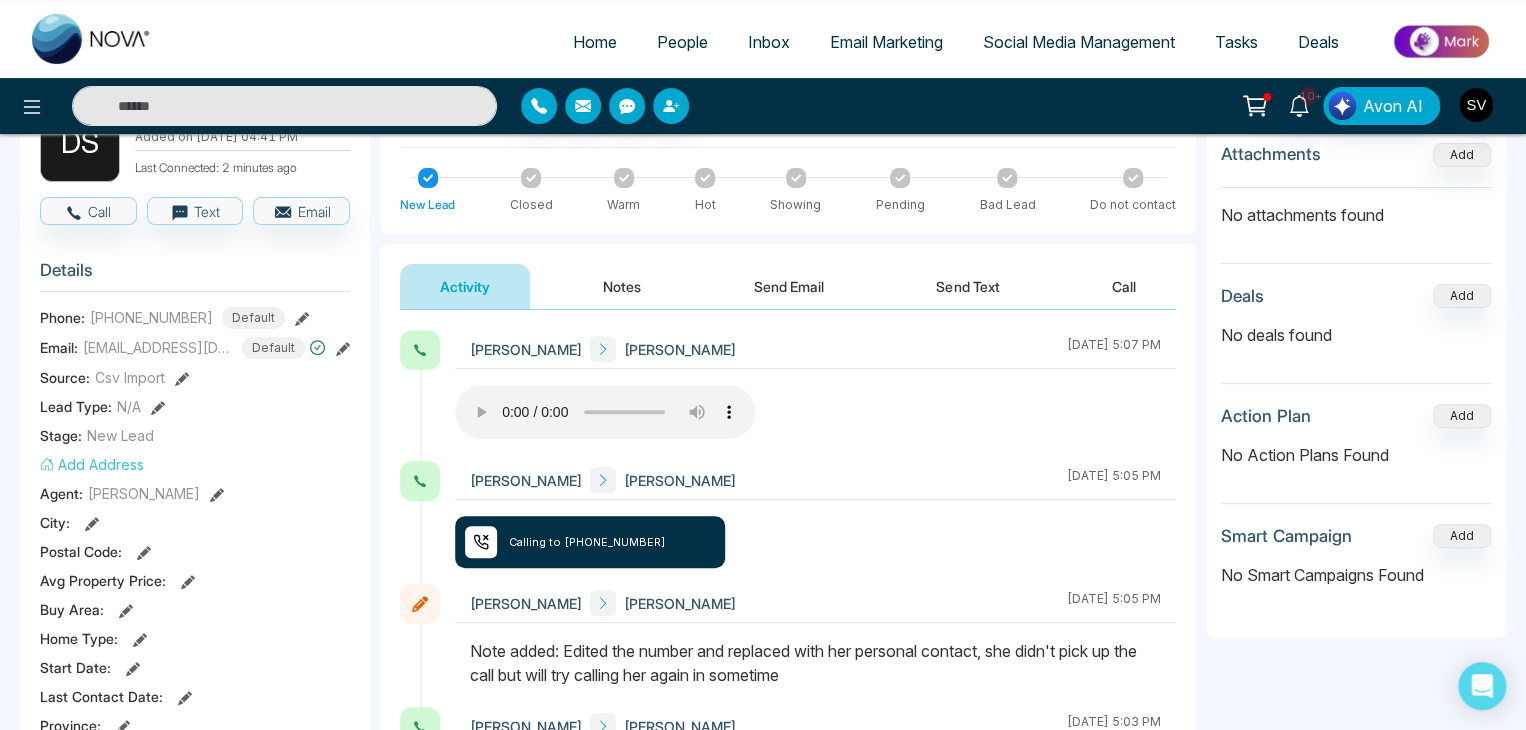 click on "People" at bounding box center (682, 42) 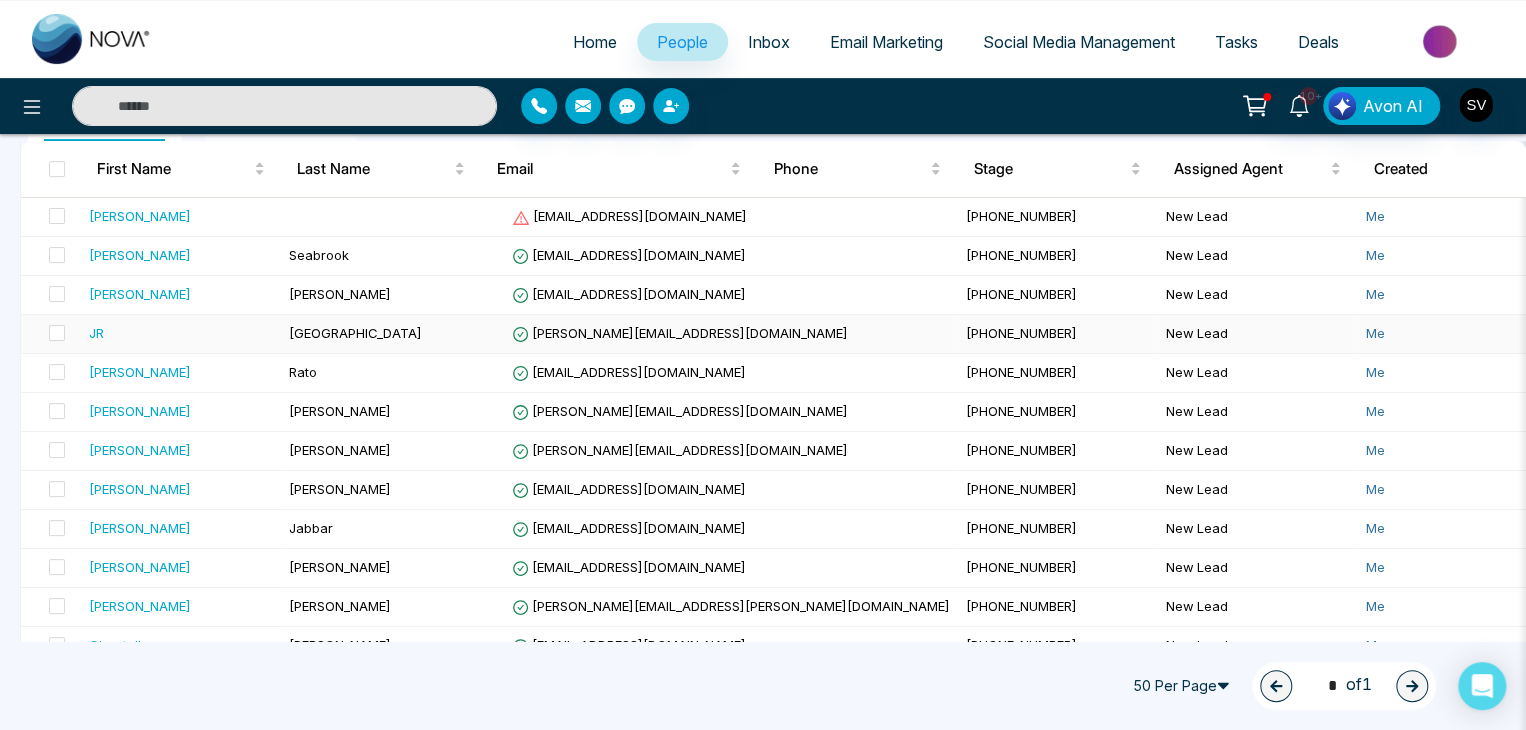 scroll, scrollTop: 207, scrollLeft: 0, axis: vertical 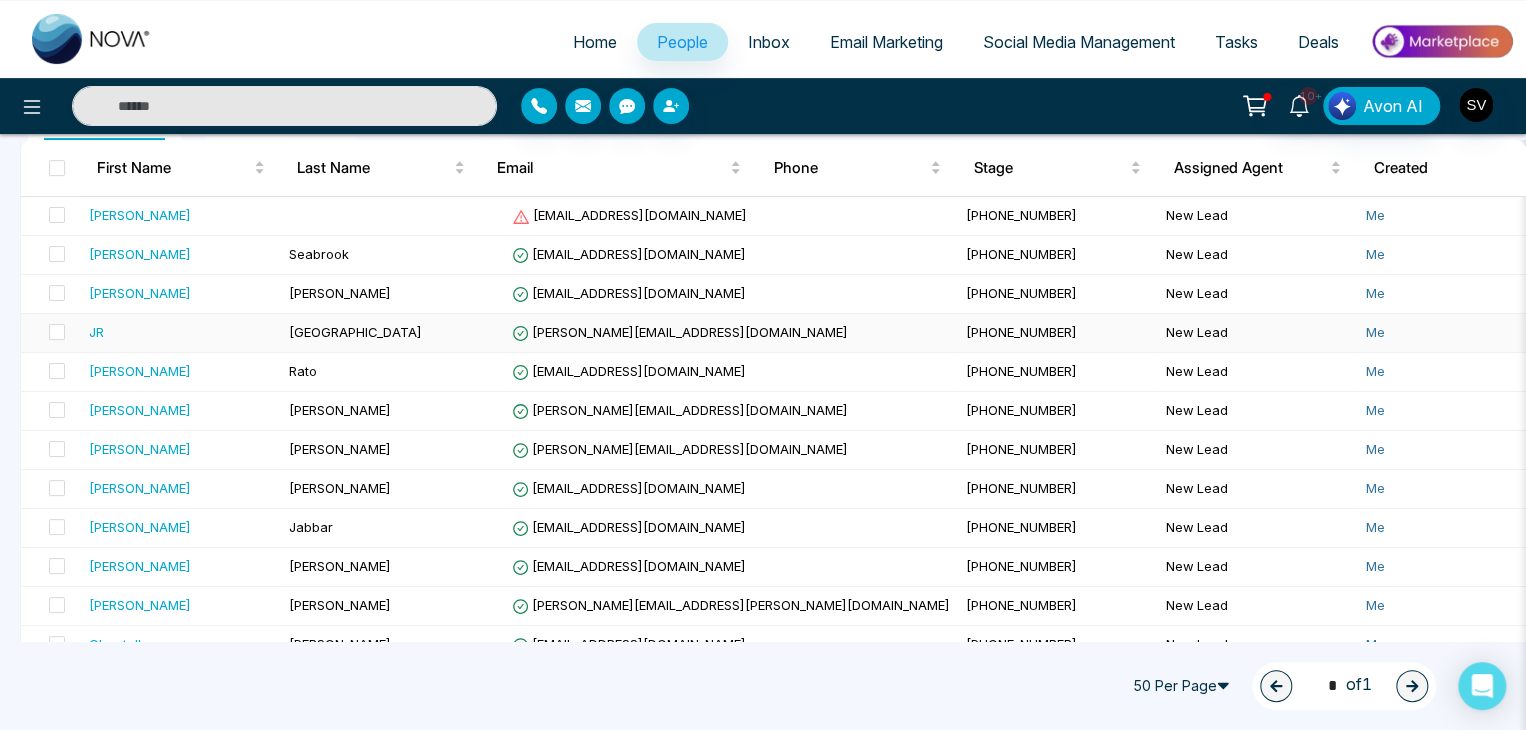 click on "[GEOGRAPHIC_DATA]" at bounding box center [392, 333] 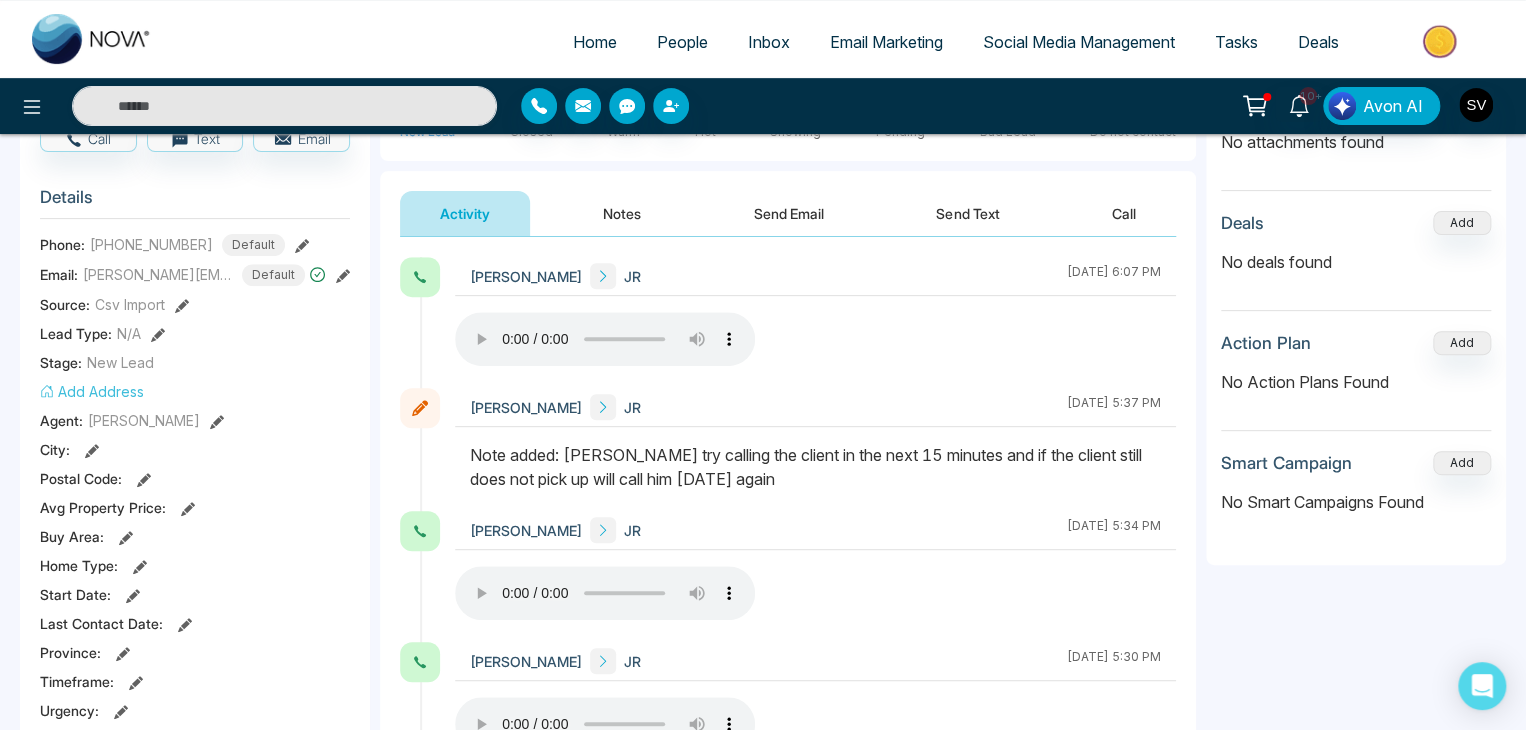 scroll, scrollTop: 0, scrollLeft: 0, axis: both 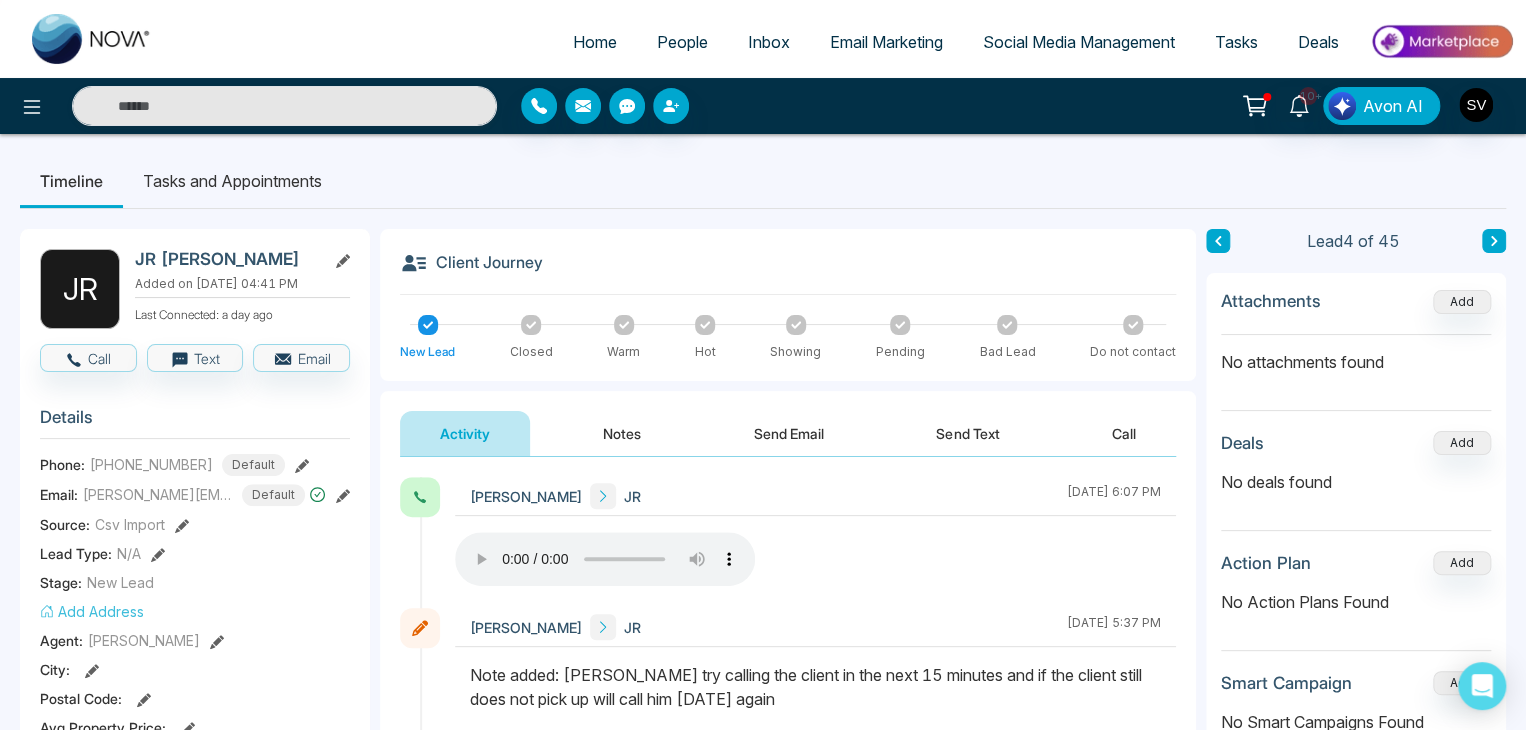 click on "People" at bounding box center [682, 42] 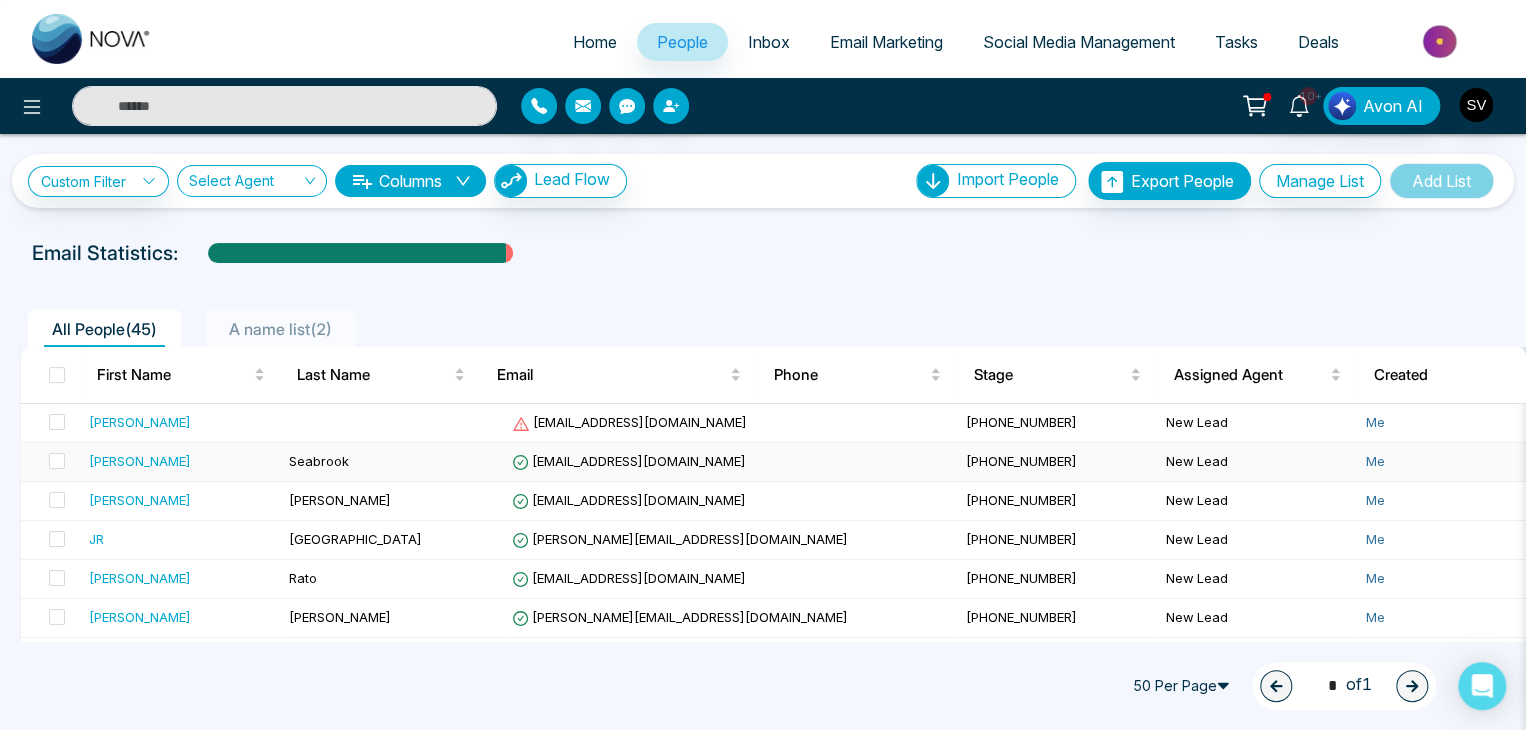 click on "Seabrook" at bounding box center [392, 462] 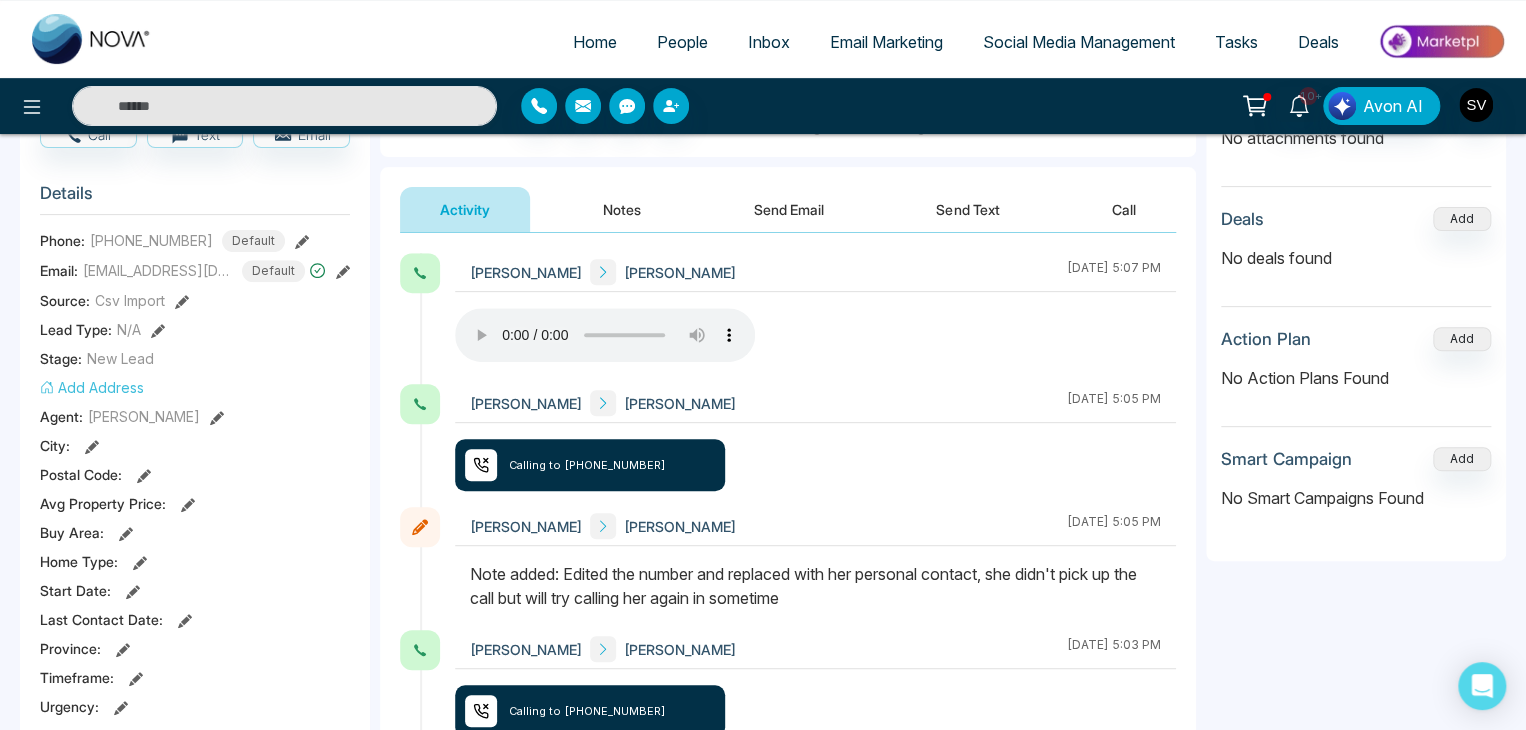 scroll, scrollTop: 76, scrollLeft: 0, axis: vertical 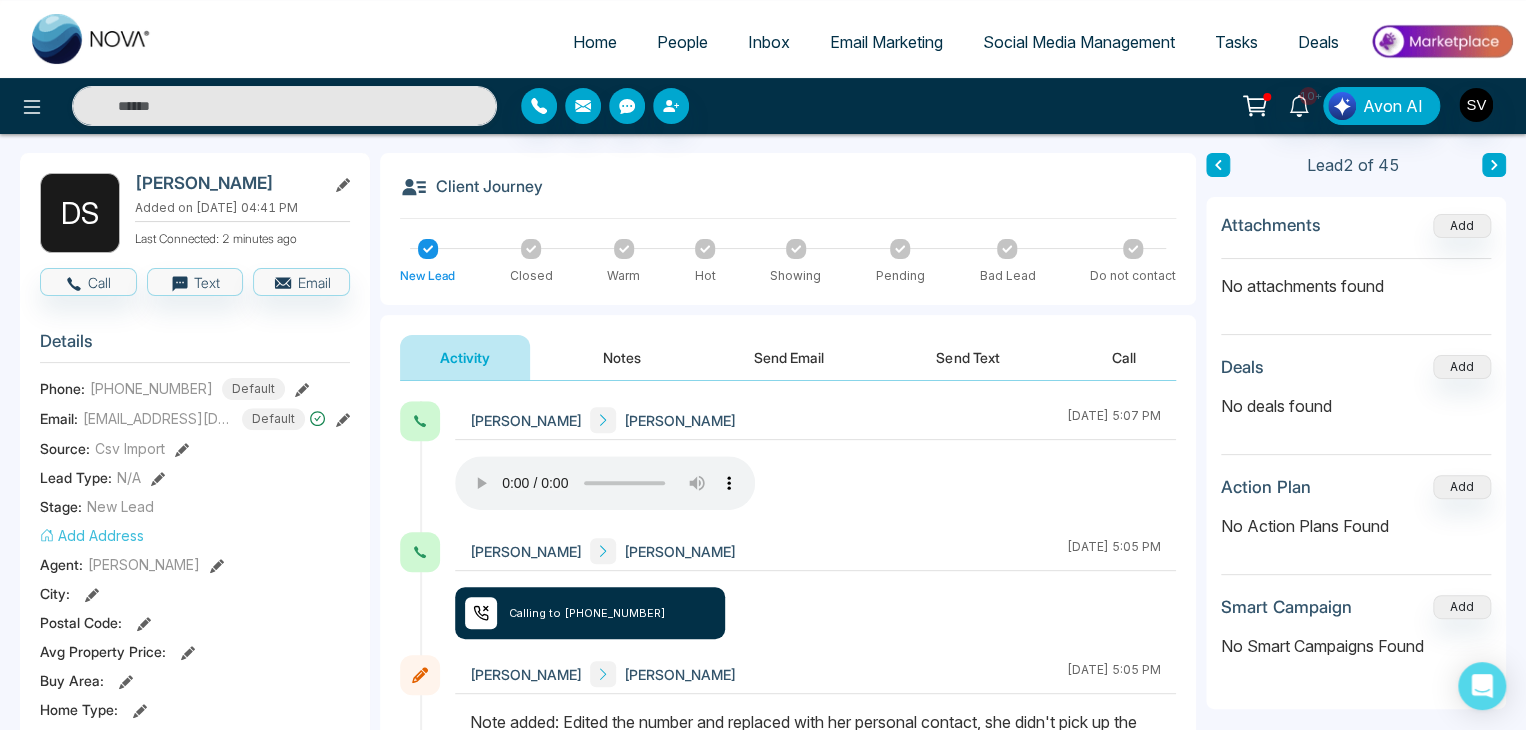 click on "Notes" at bounding box center [622, 357] 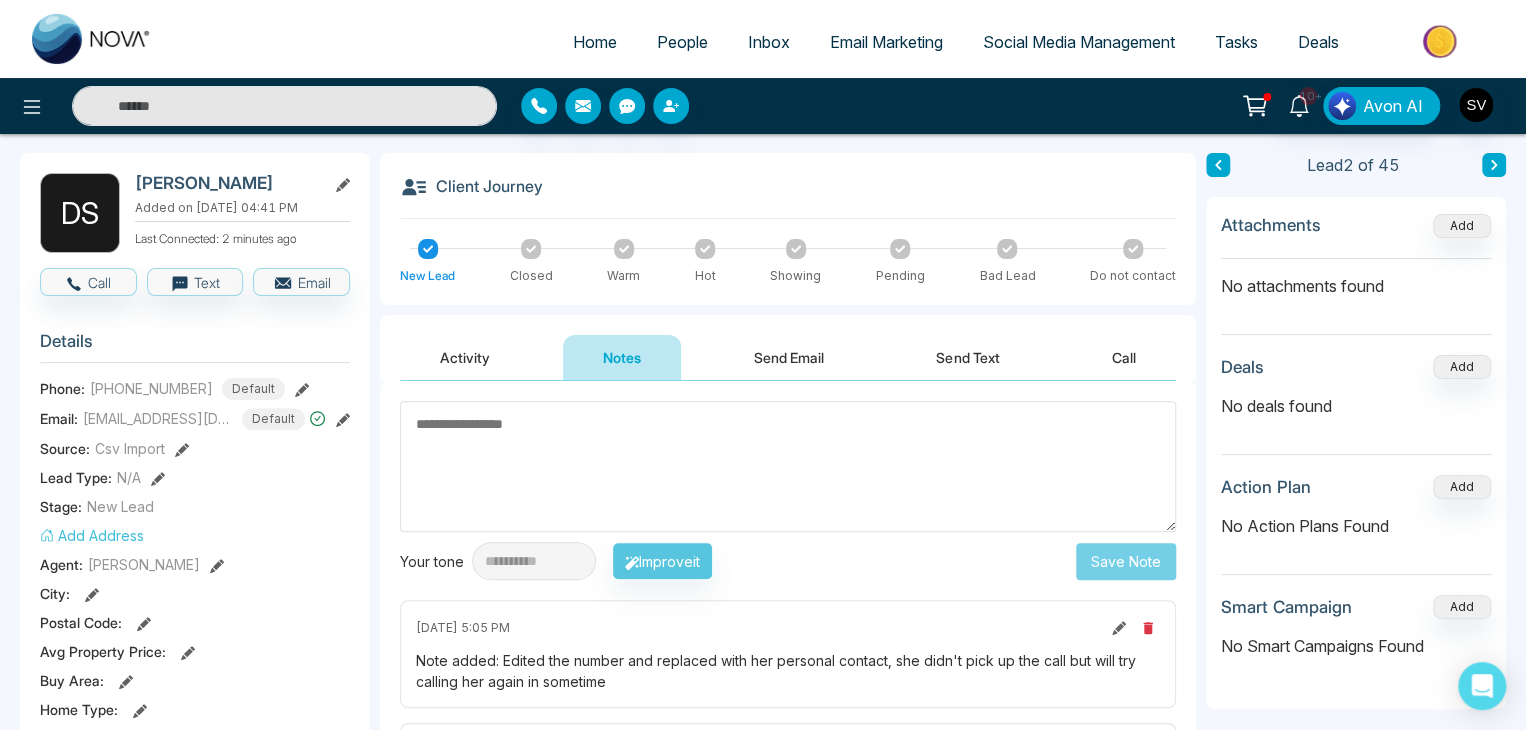 scroll, scrollTop: 218, scrollLeft: 0, axis: vertical 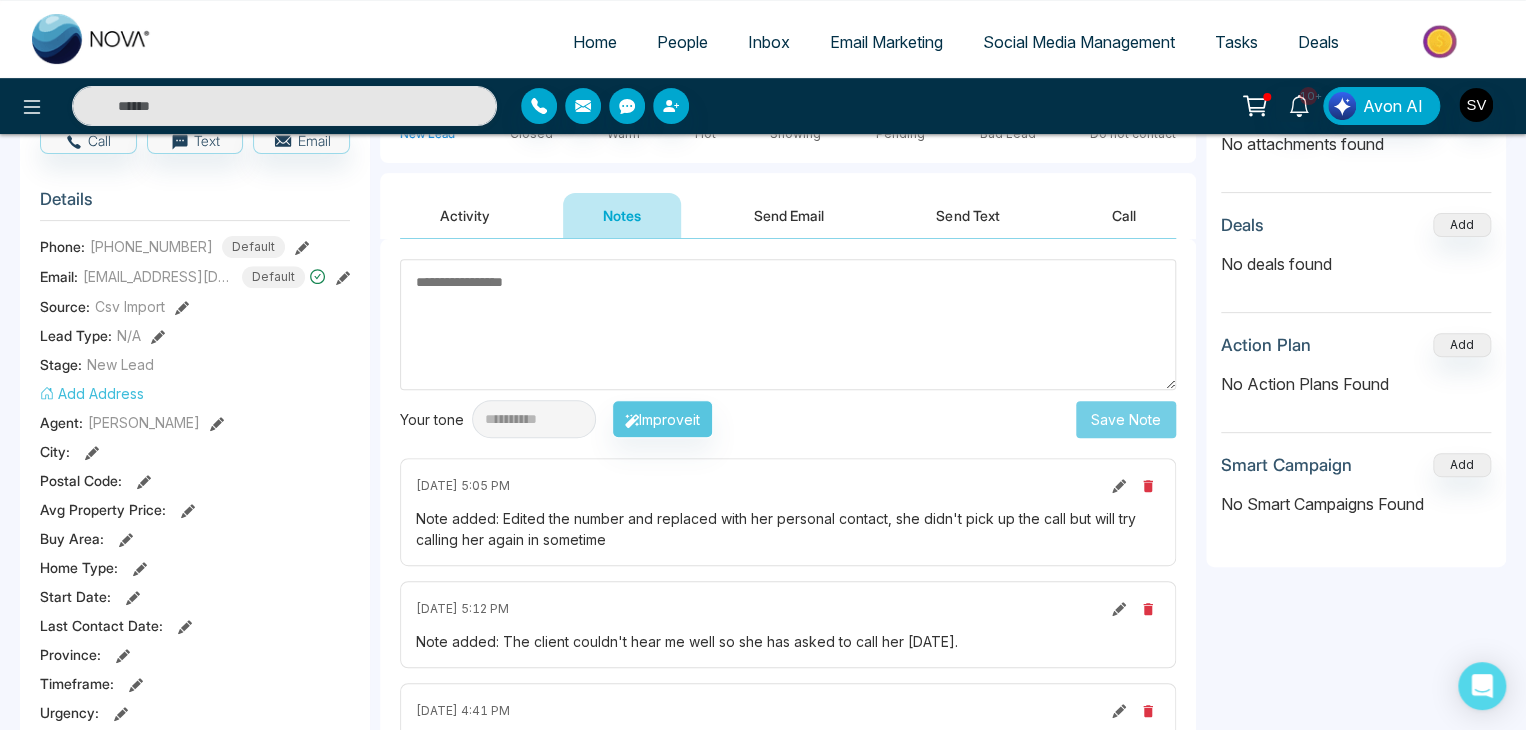 click at bounding box center [788, 324] 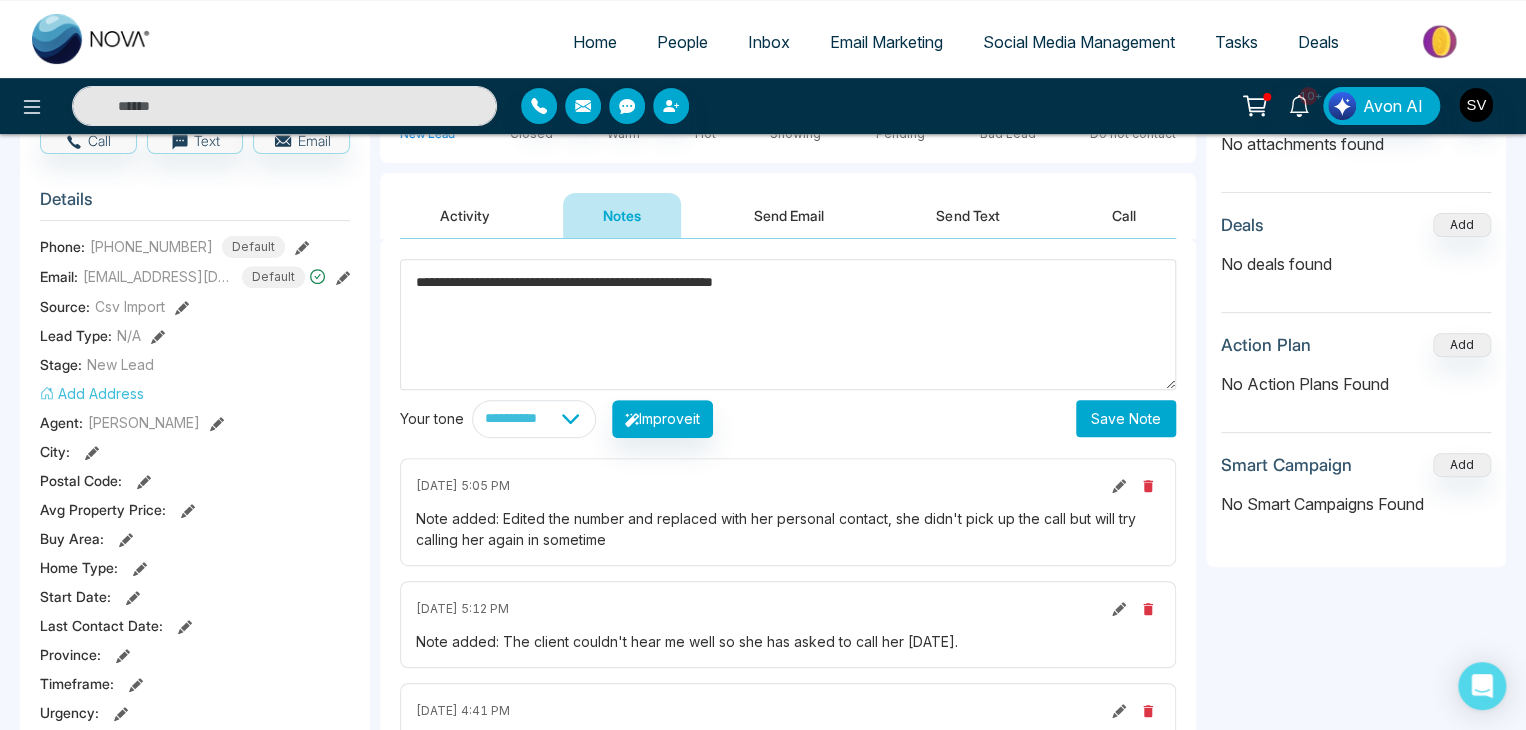 type on "**********" 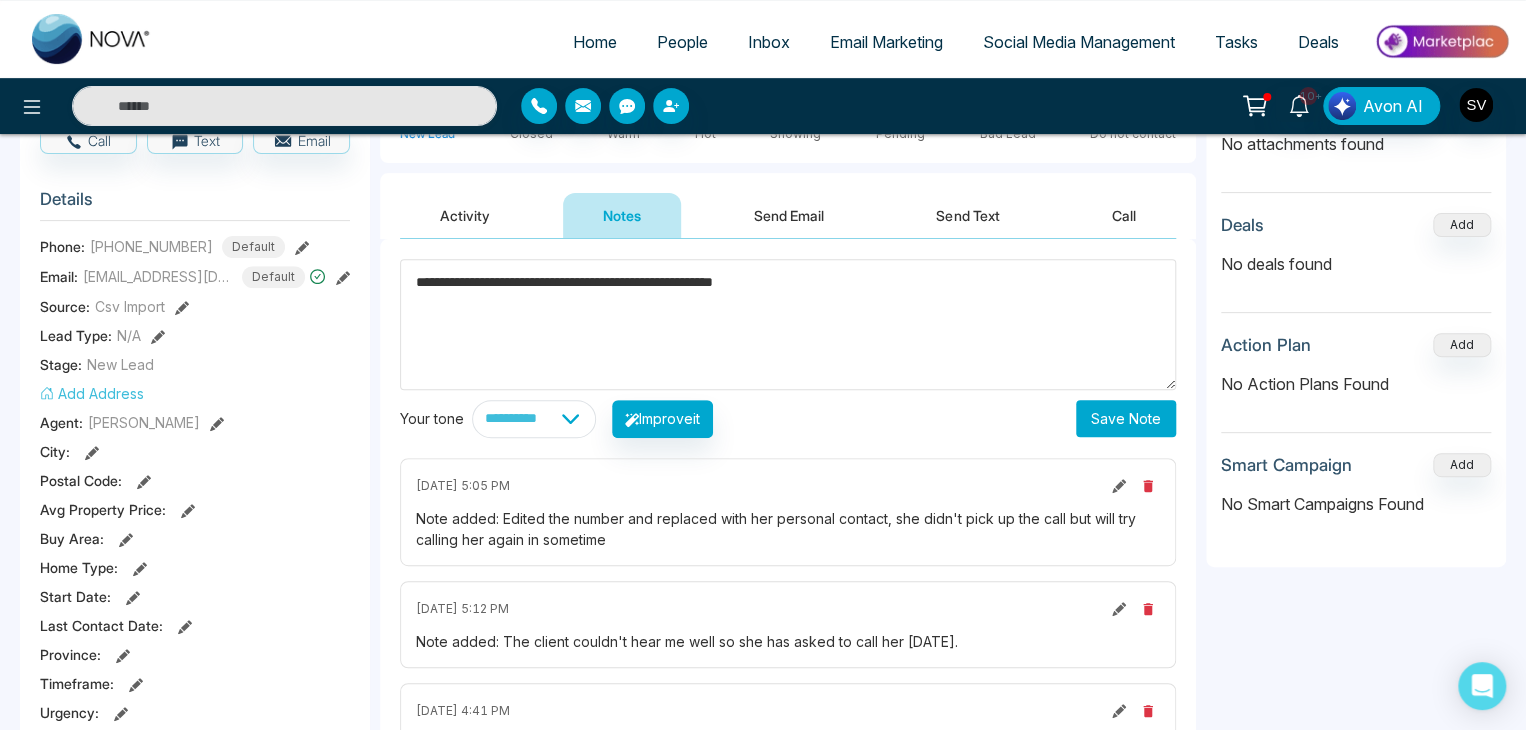 click on "Save Note" at bounding box center [1126, 418] 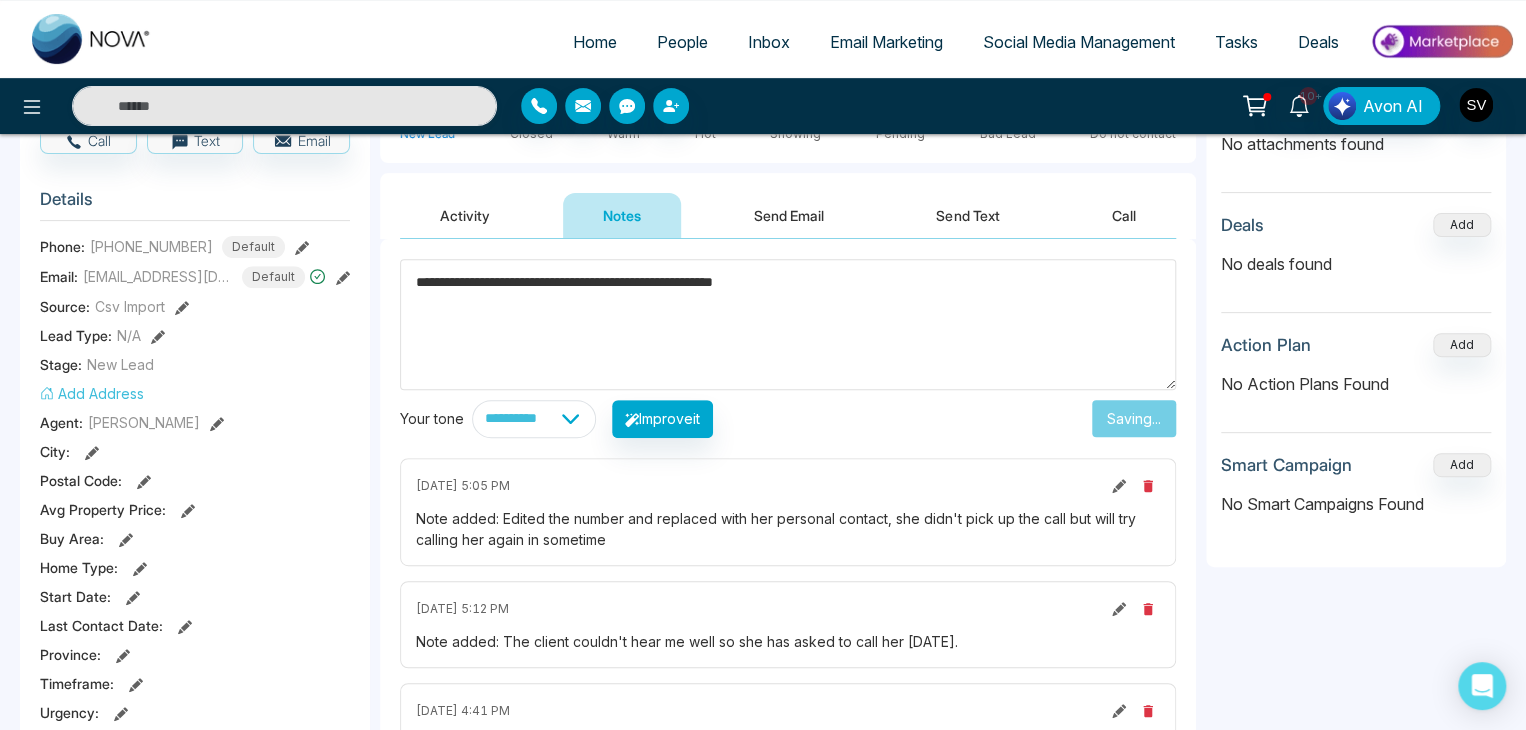 type 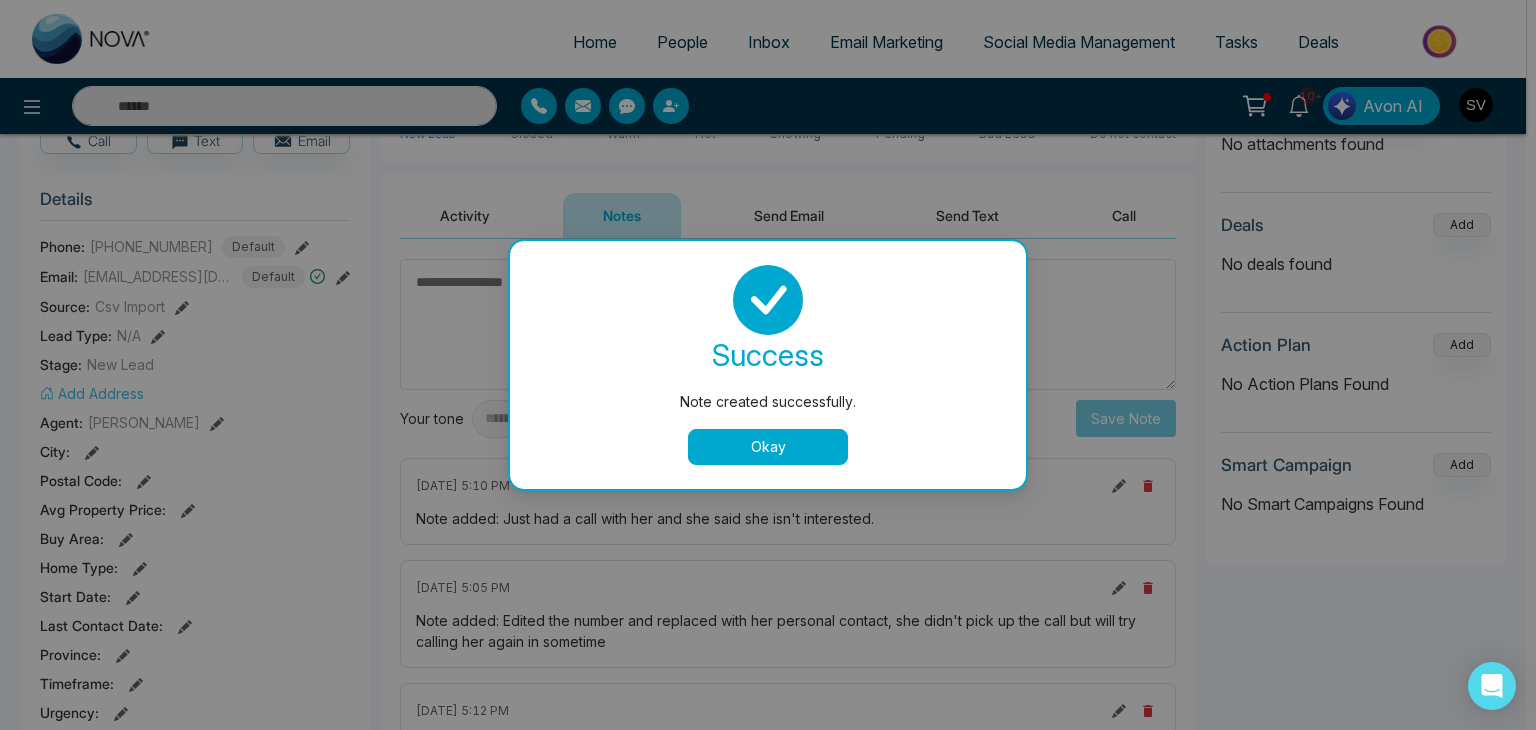 click on "Okay" at bounding box center (768, 447) 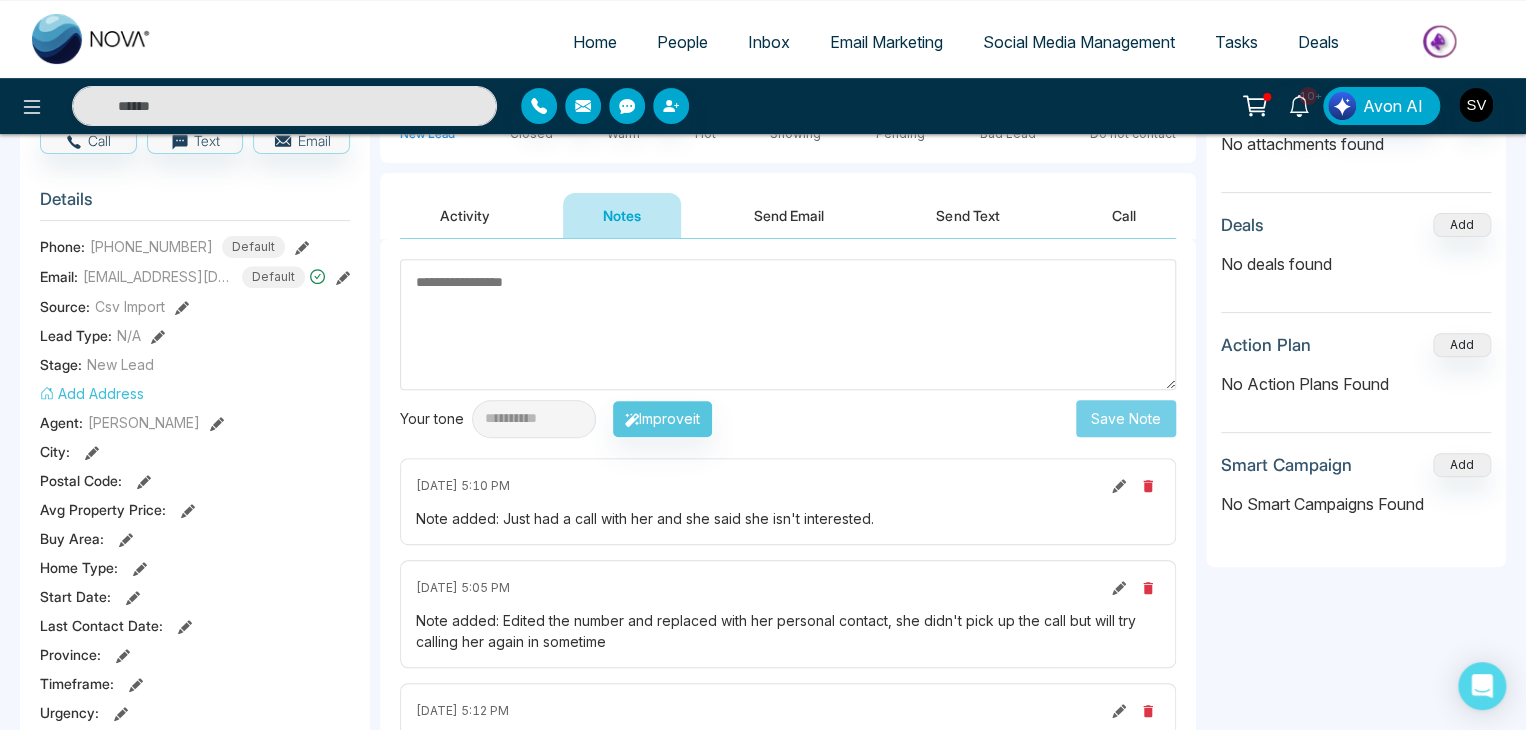 click on "People" at bounding box center (682, 42) 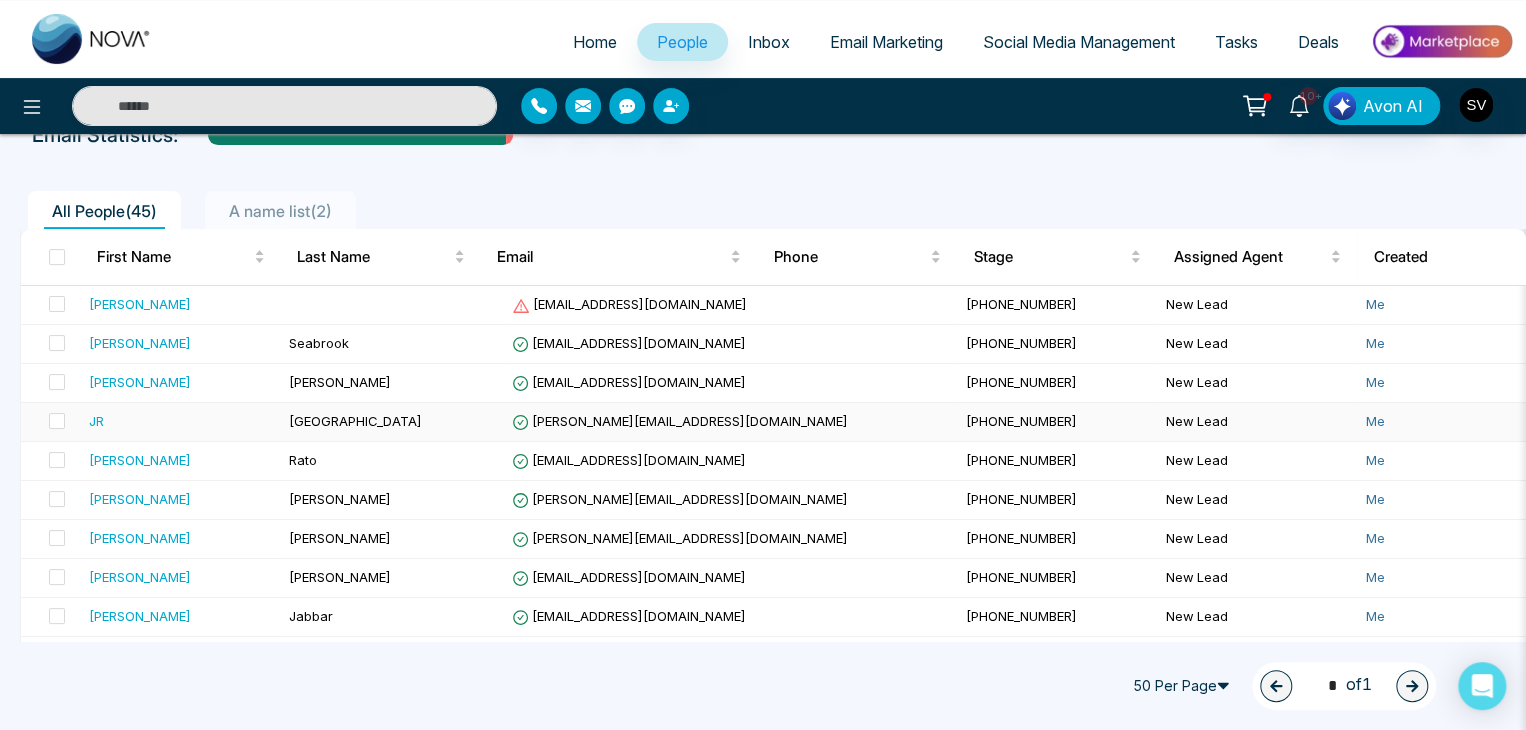 scroll, scrollTop: 120, scrollLeft: 0, axis: vertical 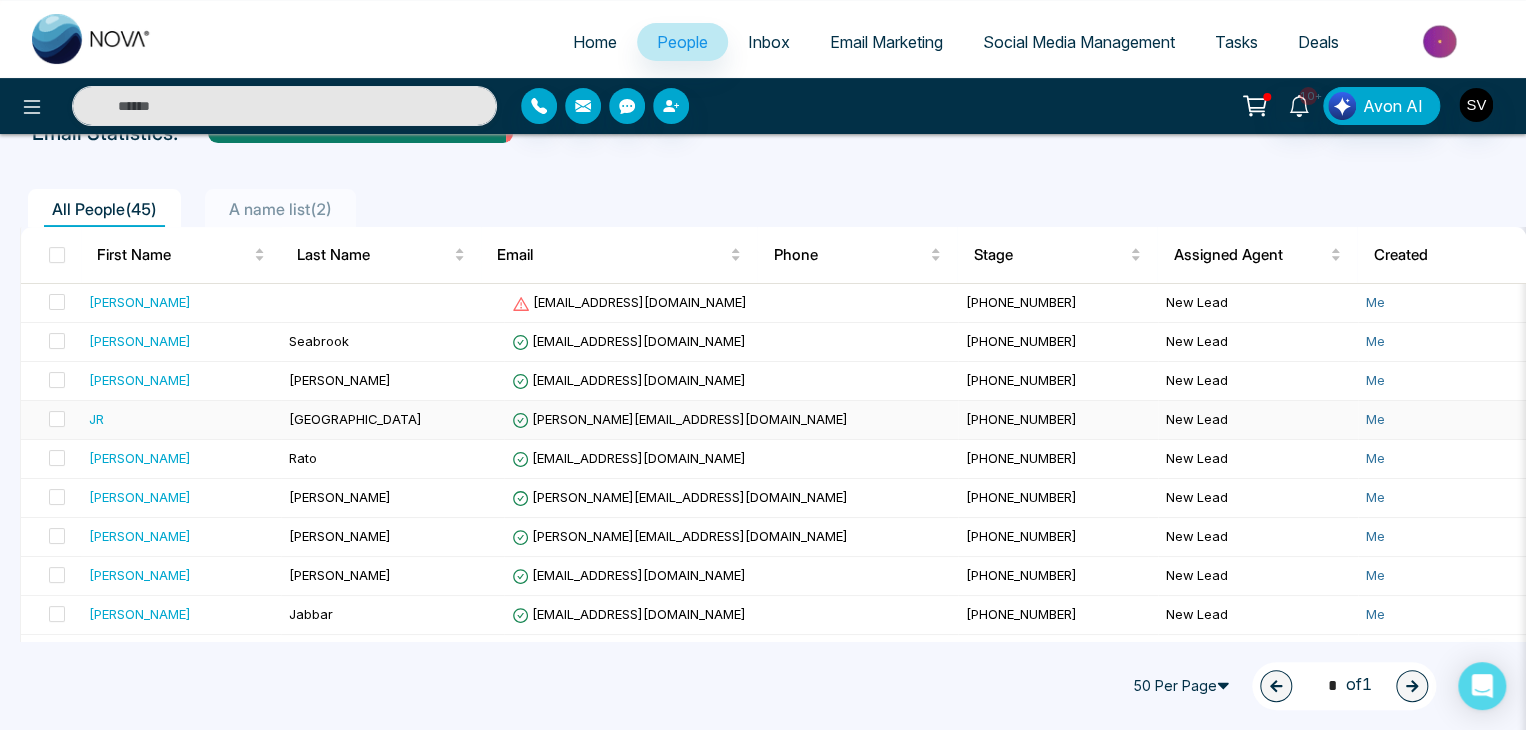 click on "[GEOGRAPHIC_DATA]" at bounding box center [392, 420] 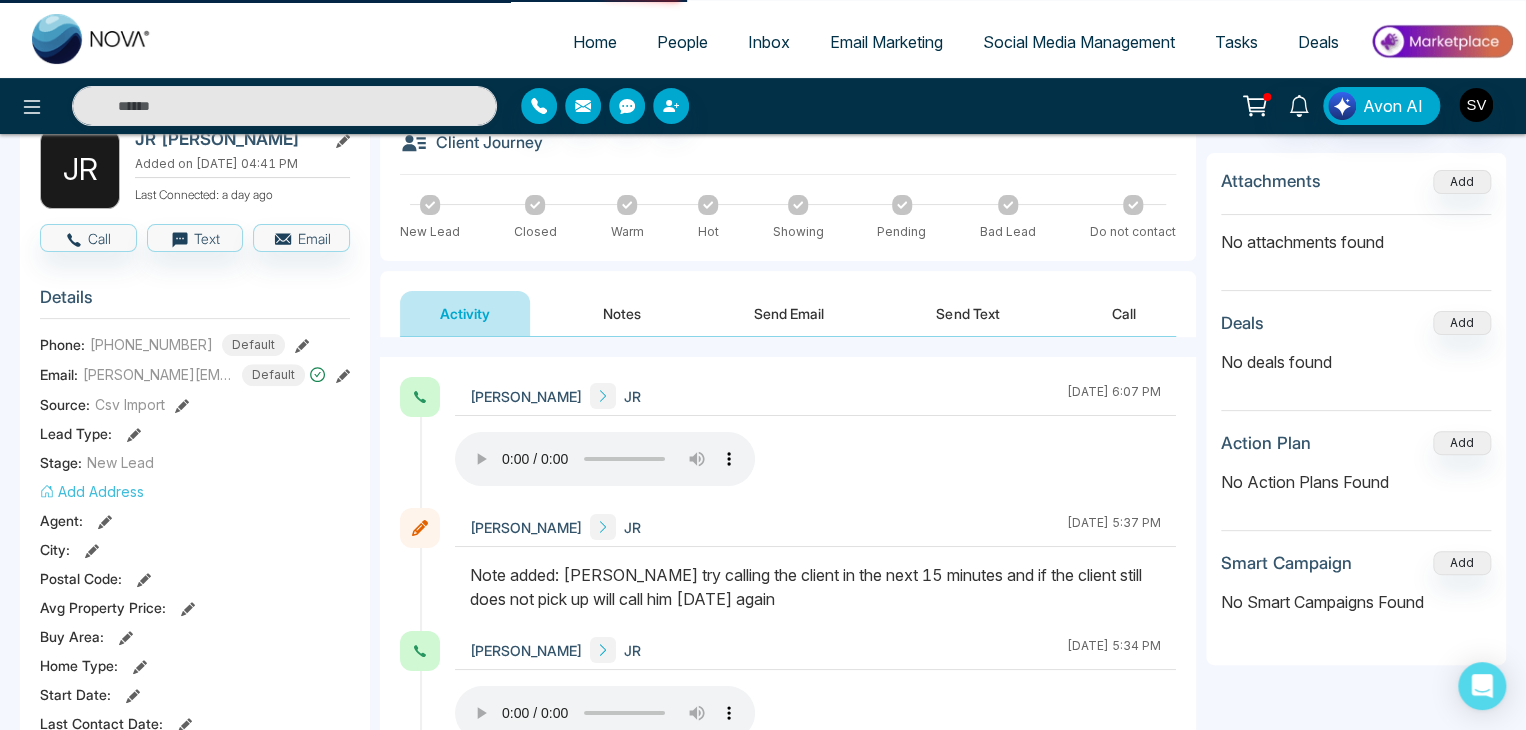 scroll, scrollTop: 0, scrollLeft: 0, axis: both 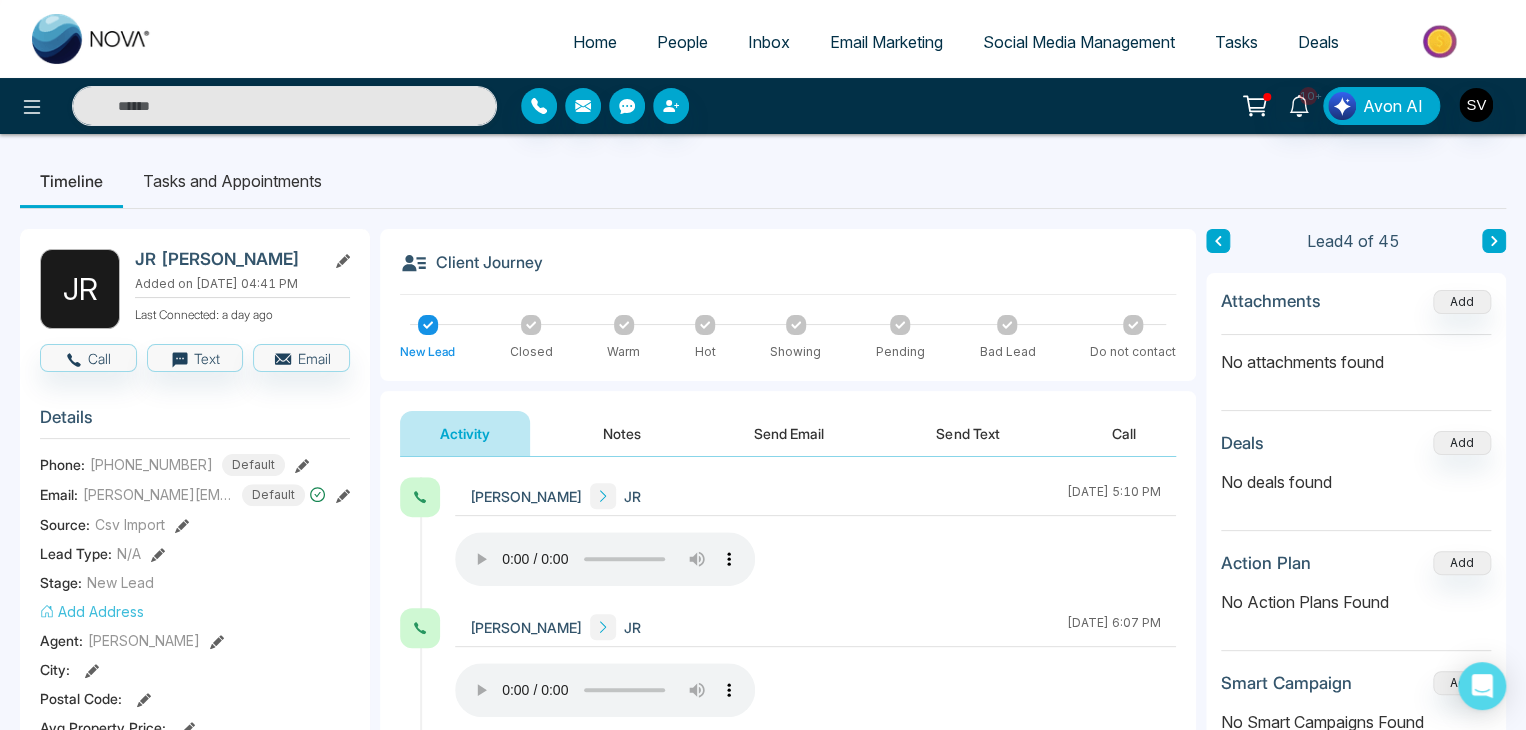 click on "[PERSON_NAME] [DATE] 5:10 PM" at bounding box center (815, 542) 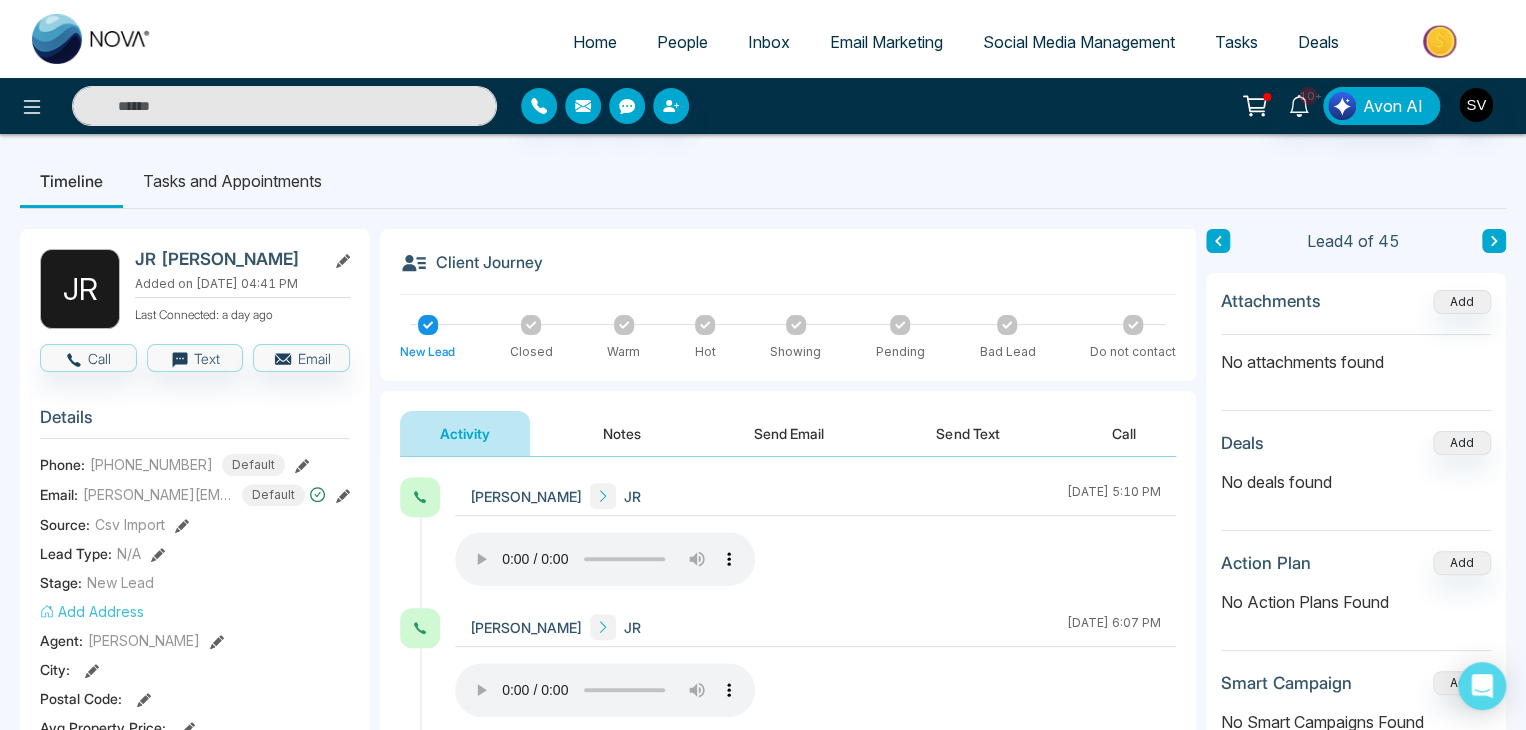 click on "People" at bounding box center (682, 42) 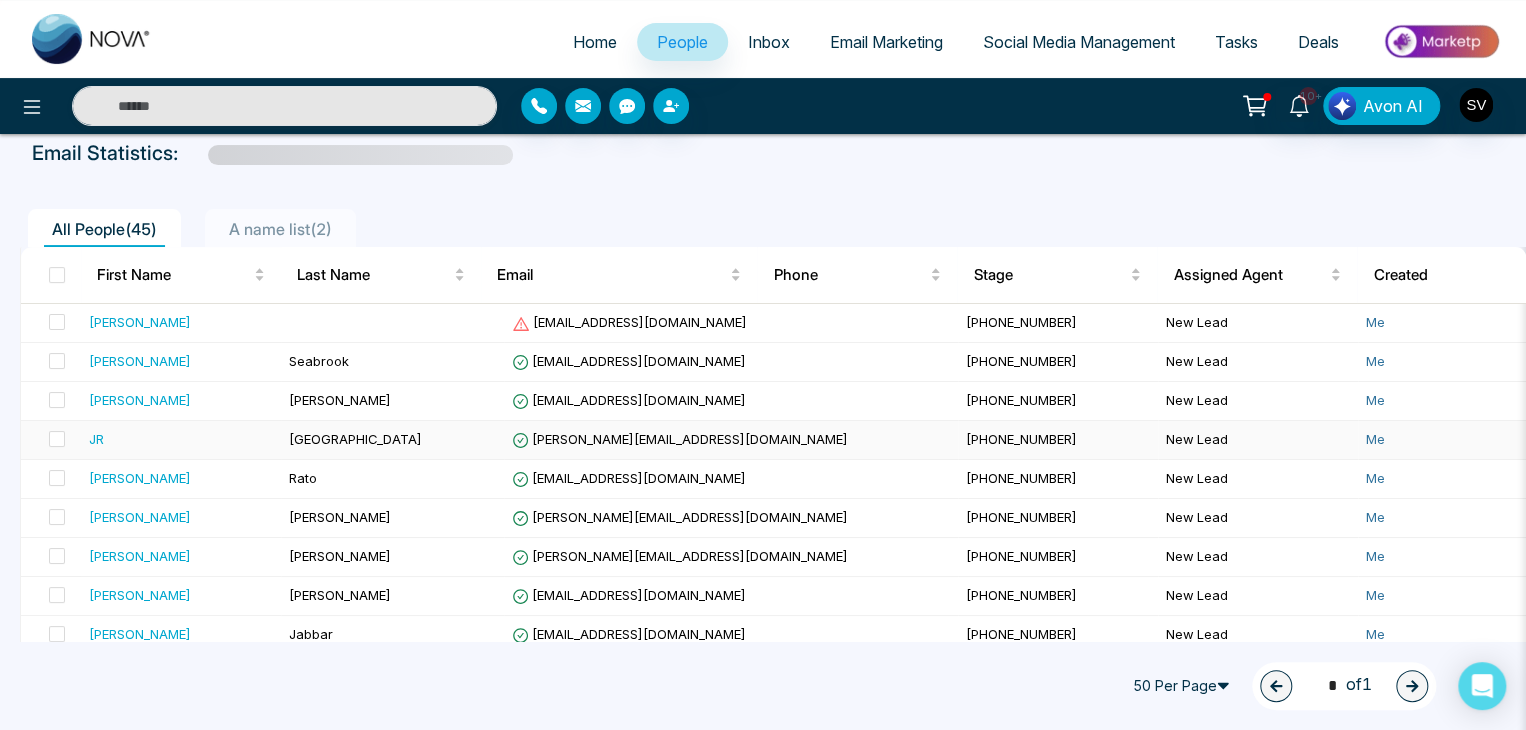 scroll, scrollTop: 102, scrollLeft: 0, axis: vertical 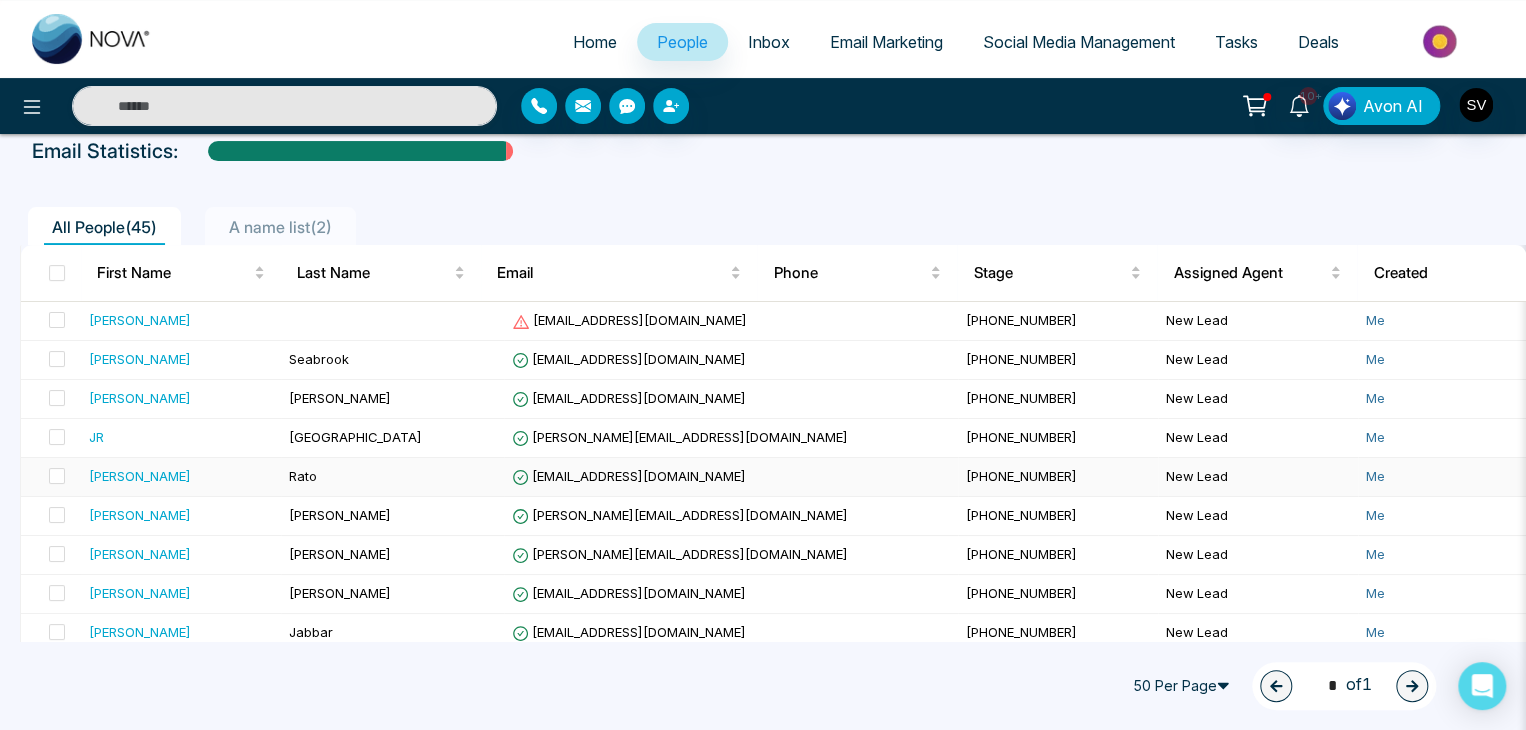 click on "Rato" at bounding box center (392, 477) 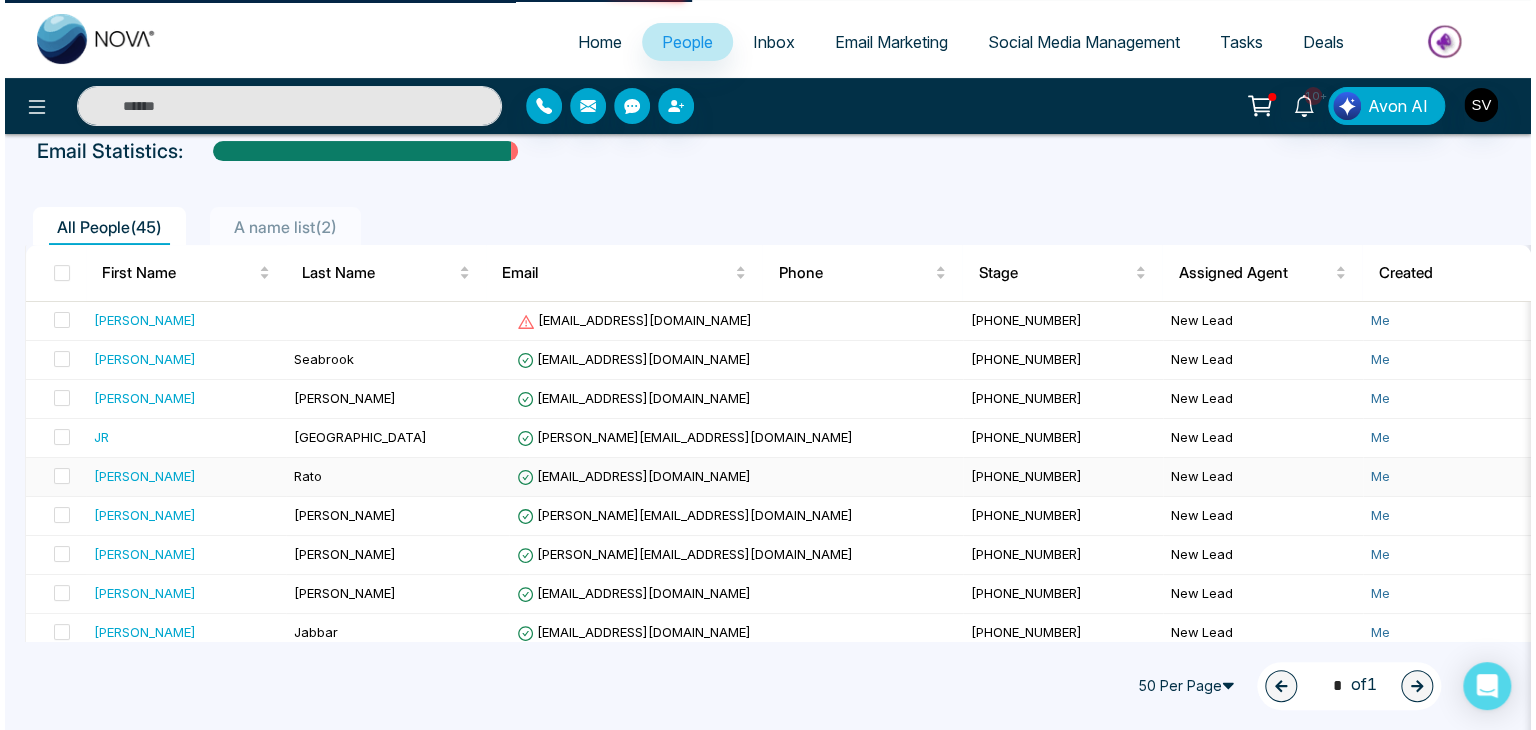 scroll, scrollTop: 0, scrollLeft: 0, axis: both 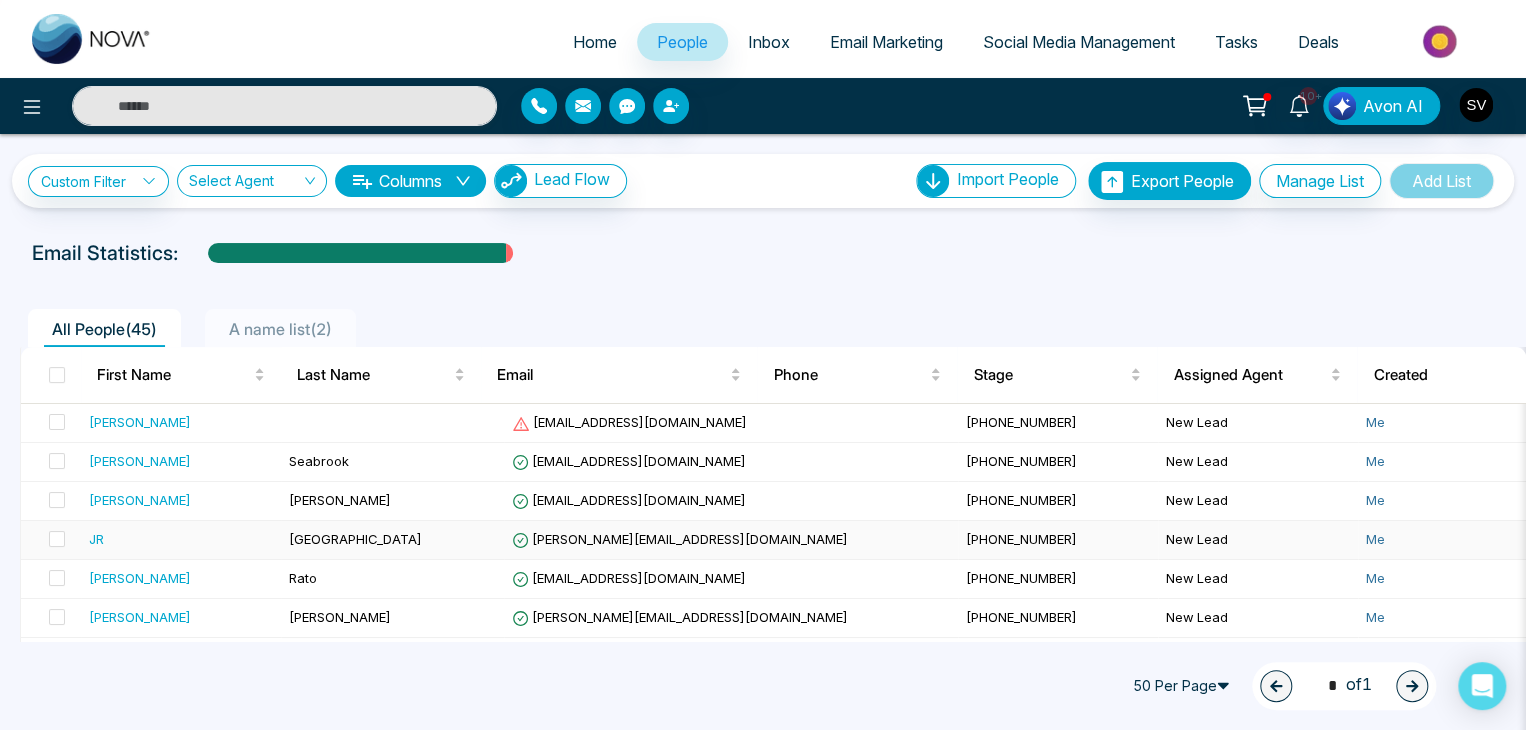 click on "[GEOGRAPHIC_DATA]" at bounding box center [392, 540] 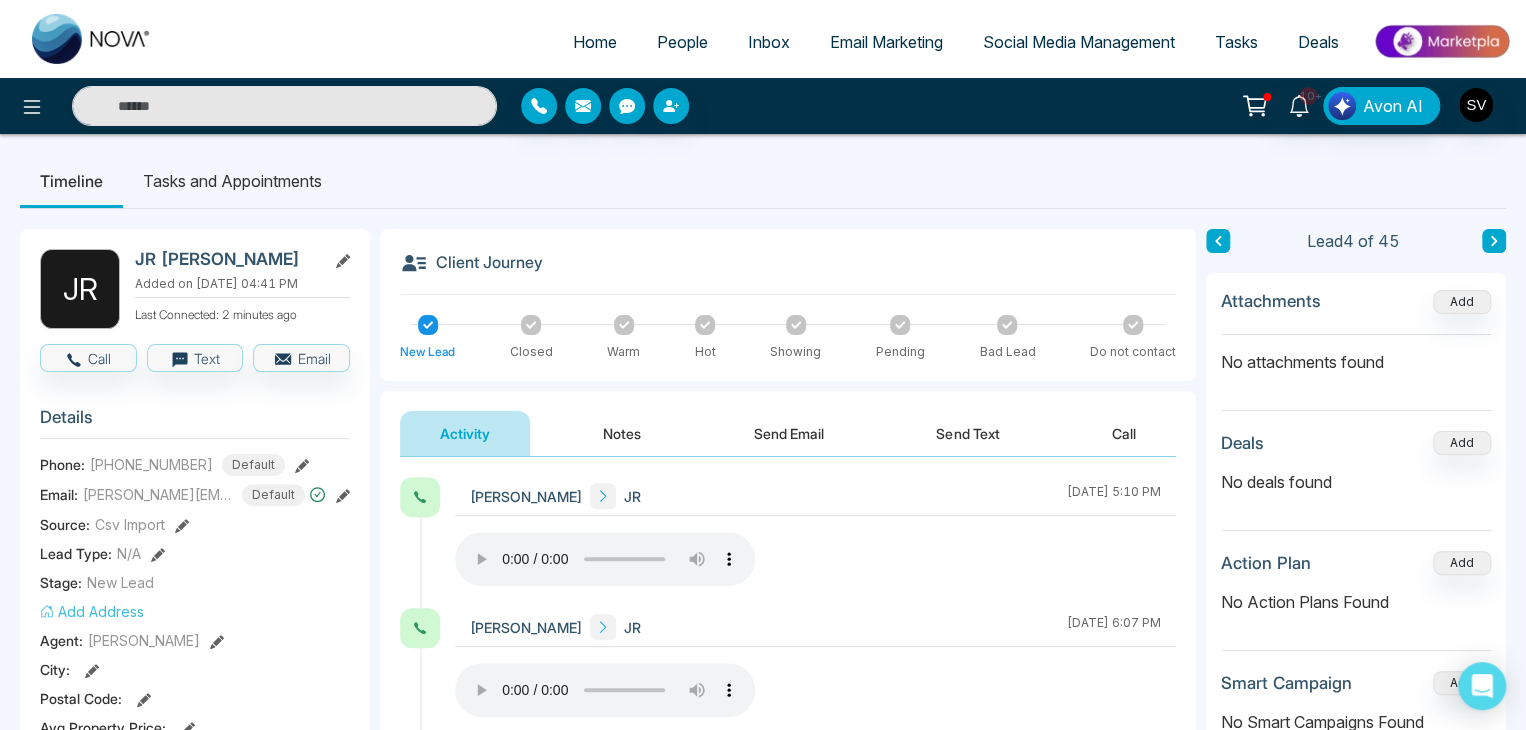 click on "Notes" at bounding box center (622, 433) 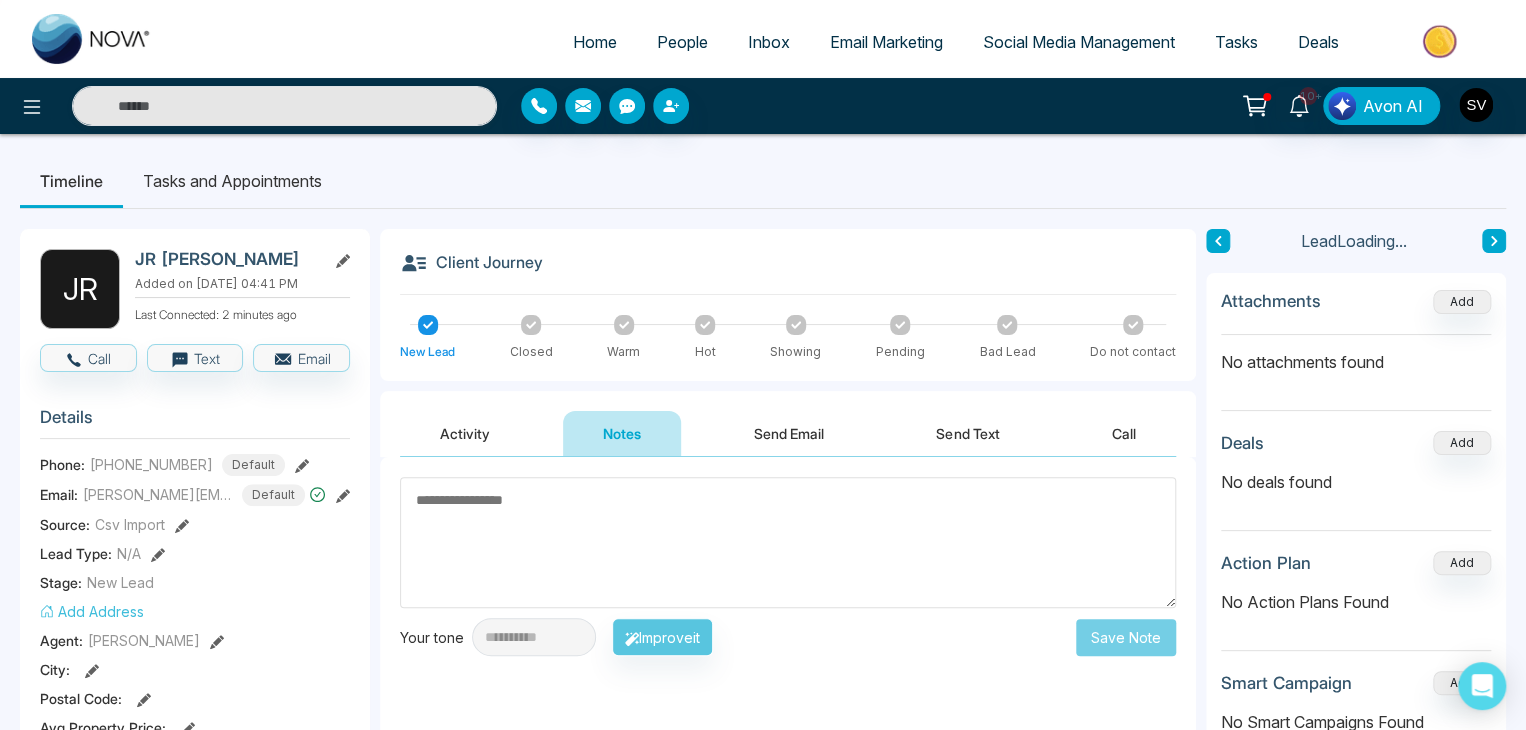 click at bounding box center (788, 542) 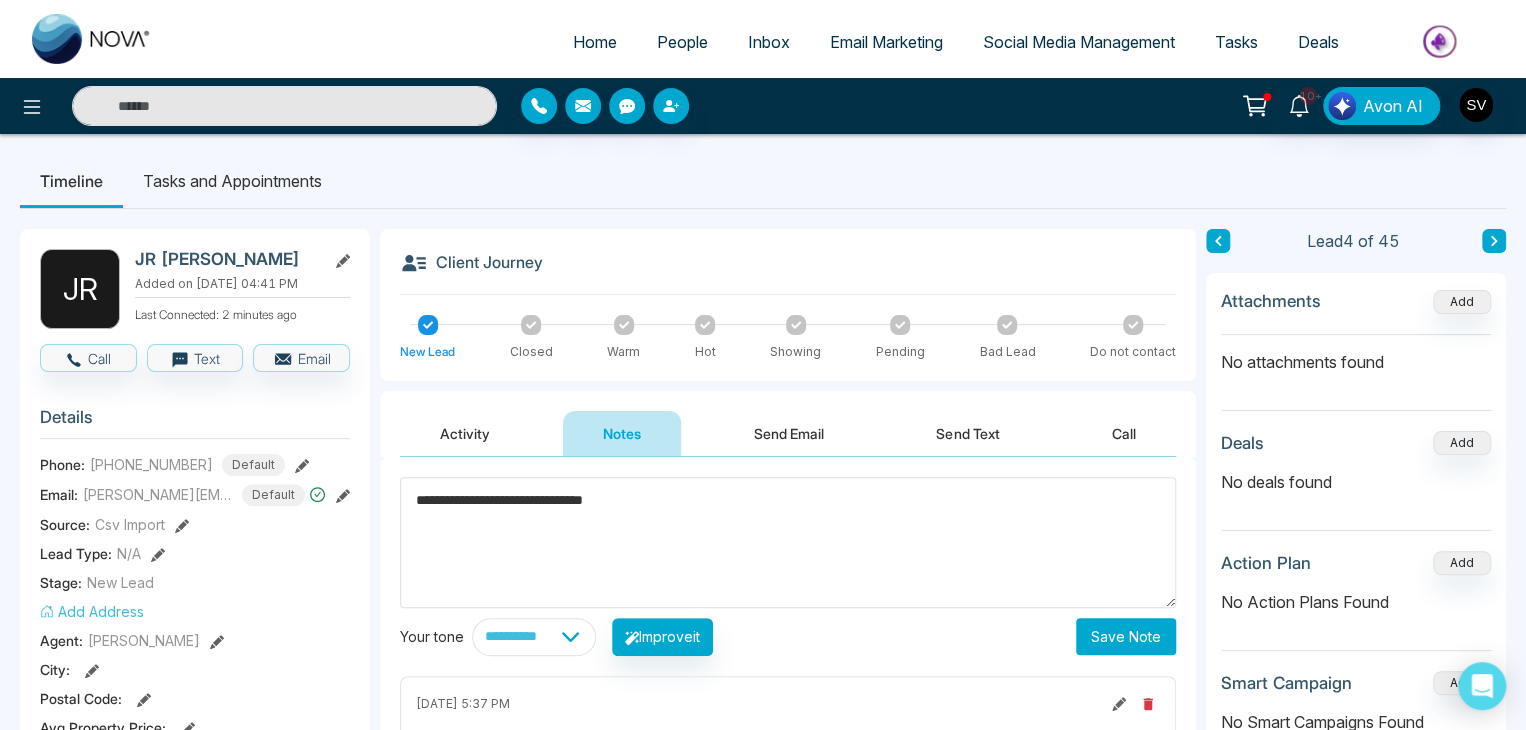 type on "**********" 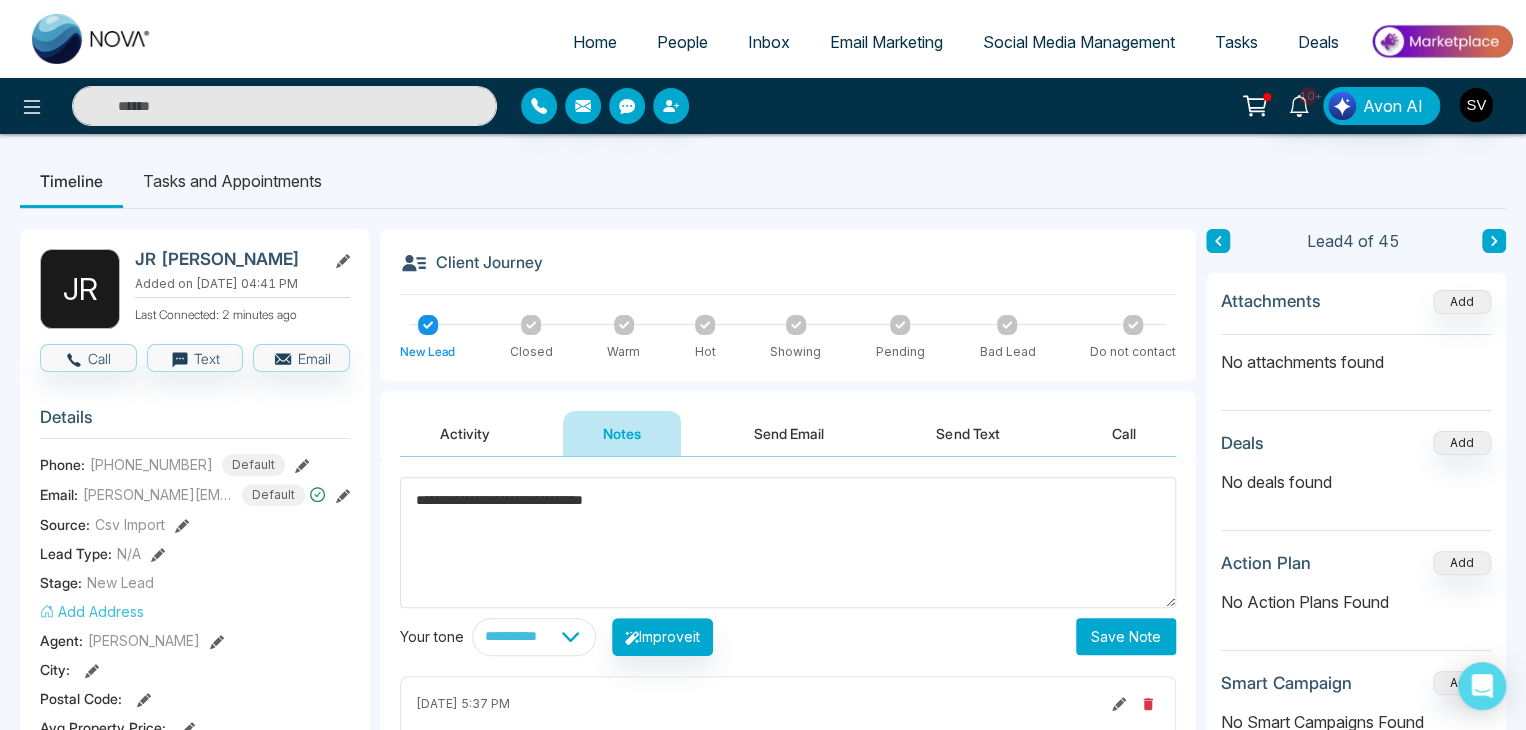 click on "Save Note" at bounding box center (1126, 636) 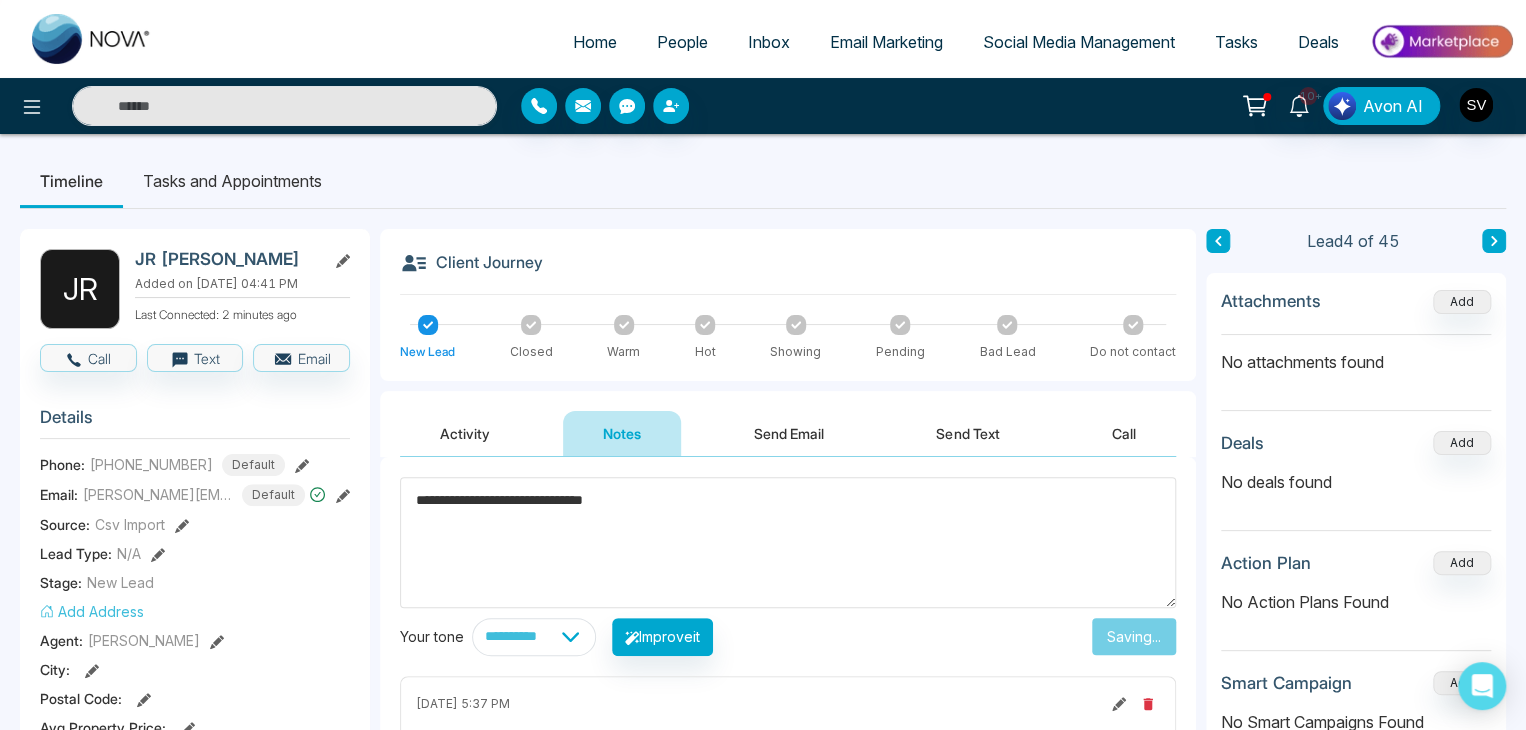 type 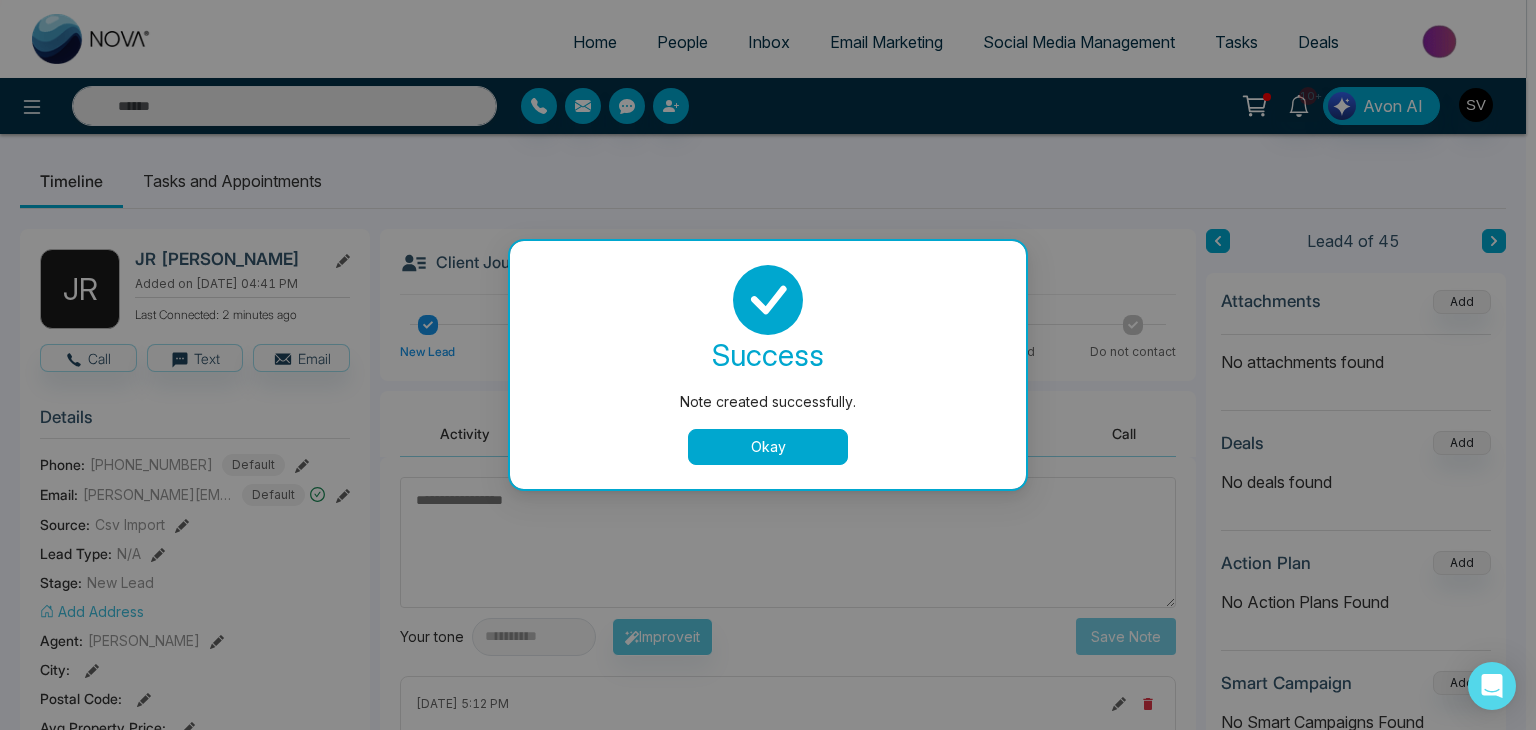 click on "Okay" at bounding box center [768, 447] 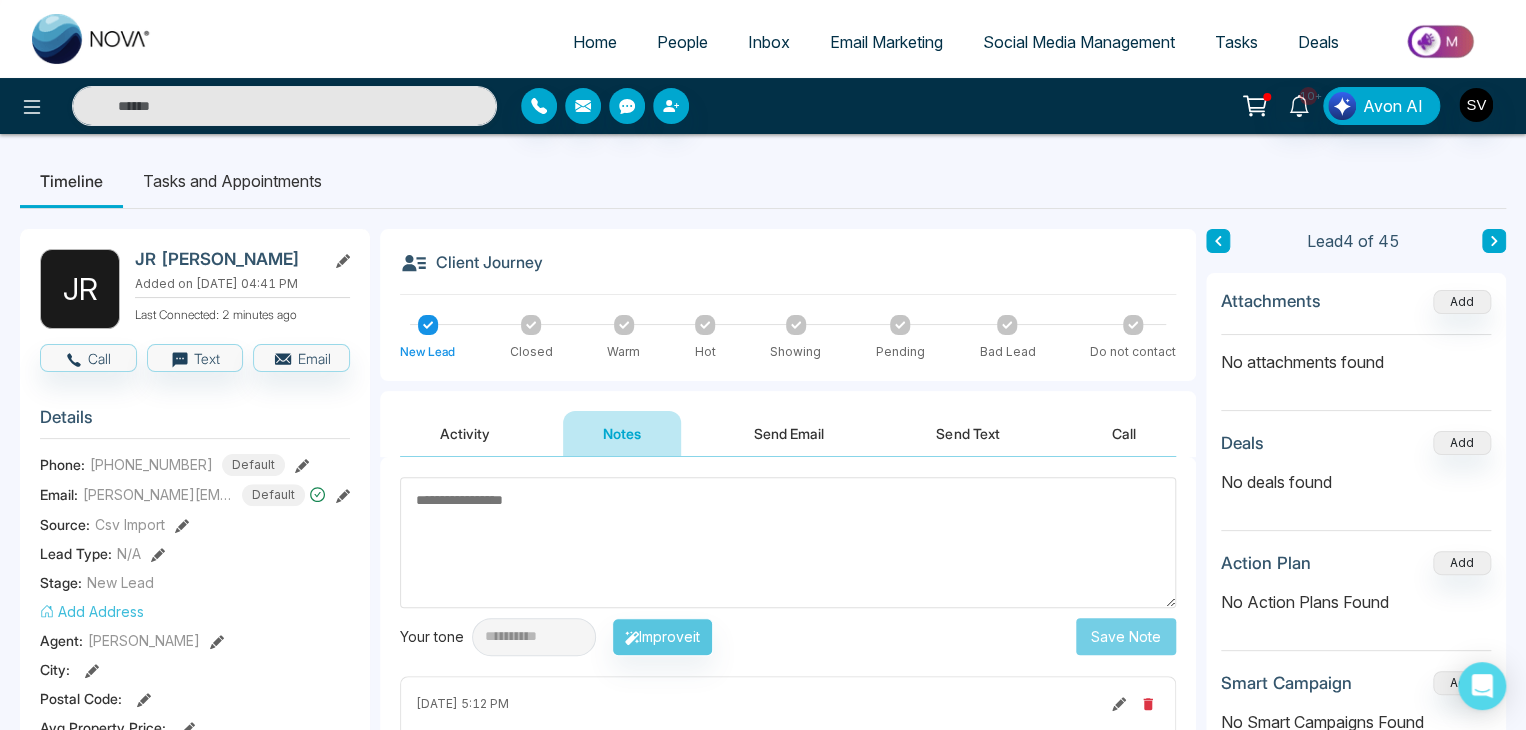 click on "People" at bounding box center (682, 42) 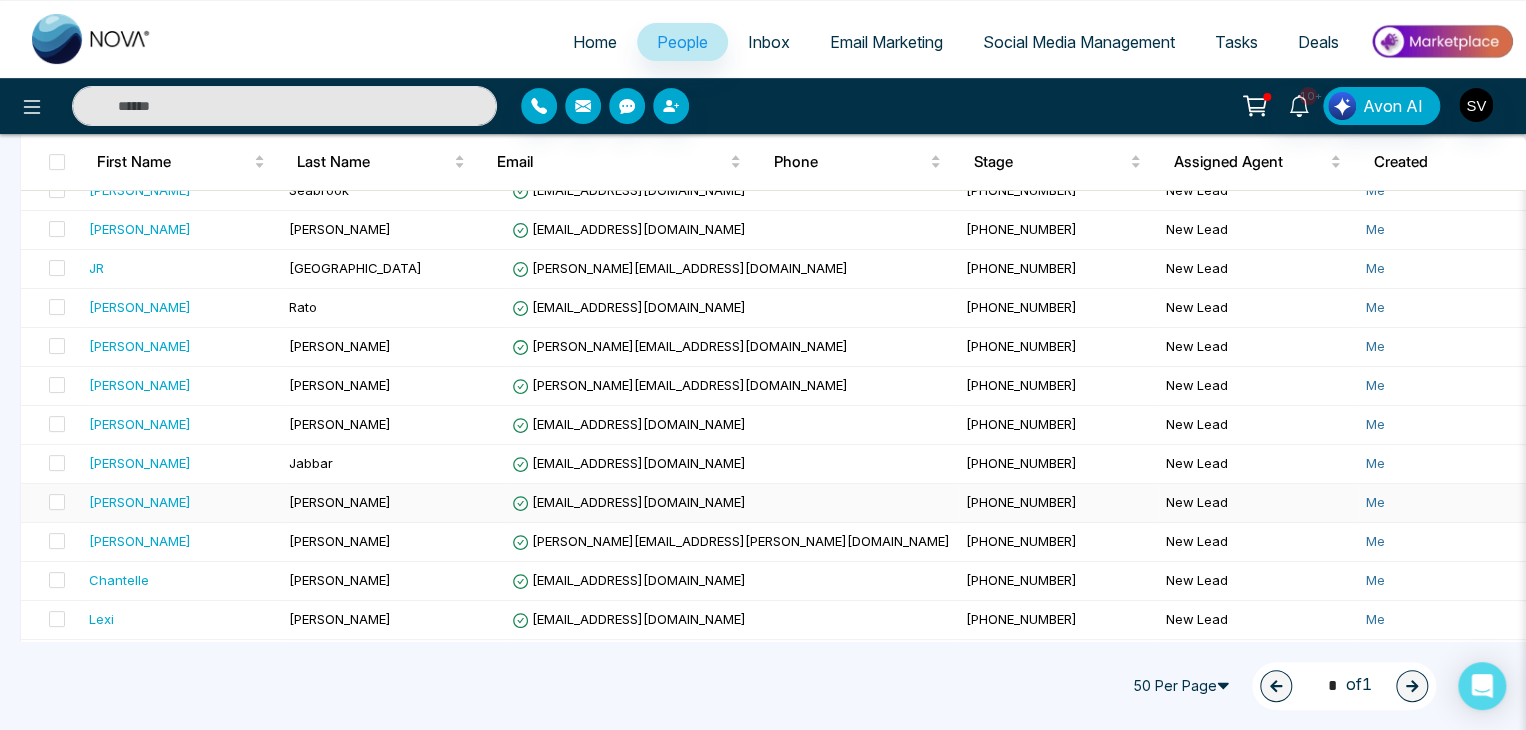 scroll, scrollTop: 272, scrollLeft: 0, axis: vertical 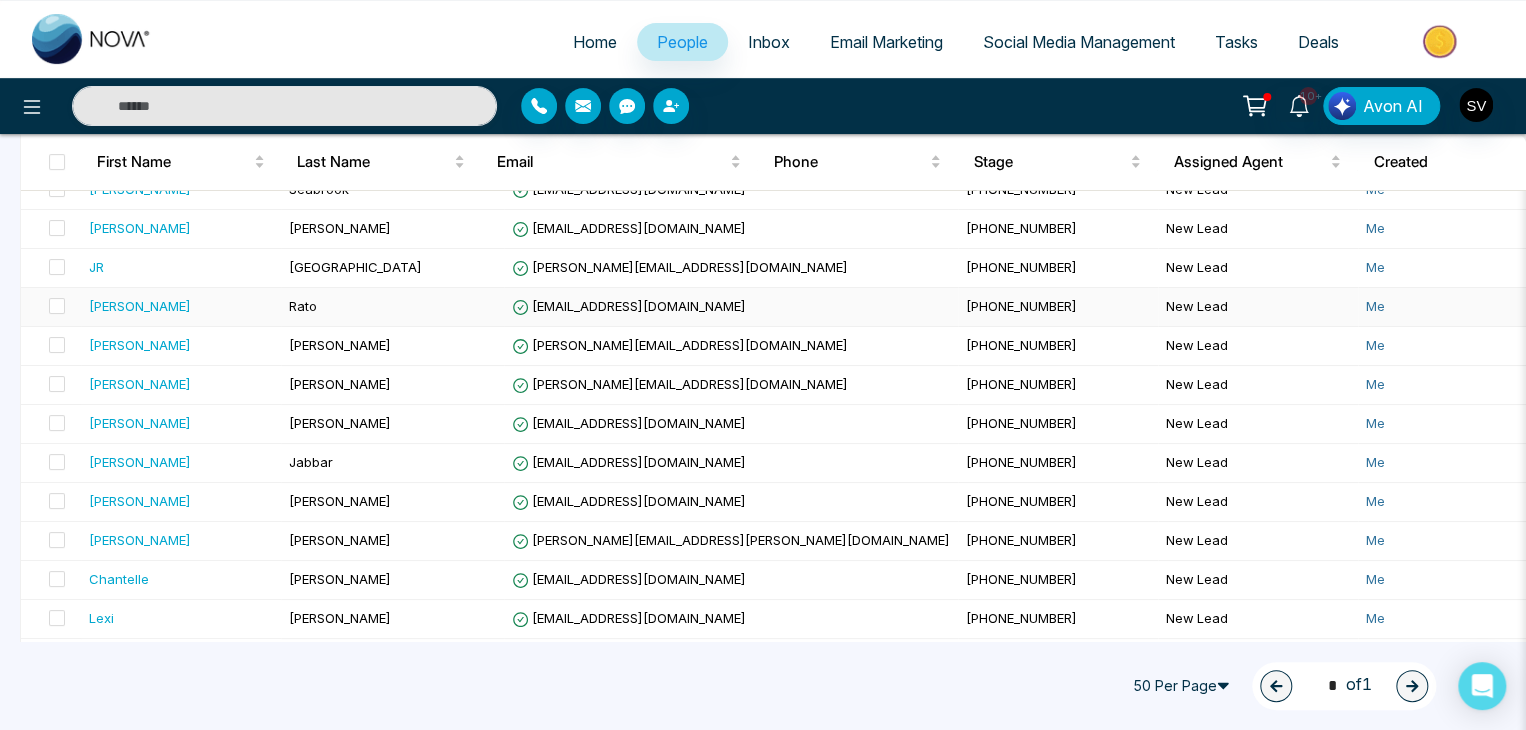 click on "Rato" at bounding box center [392, 307] 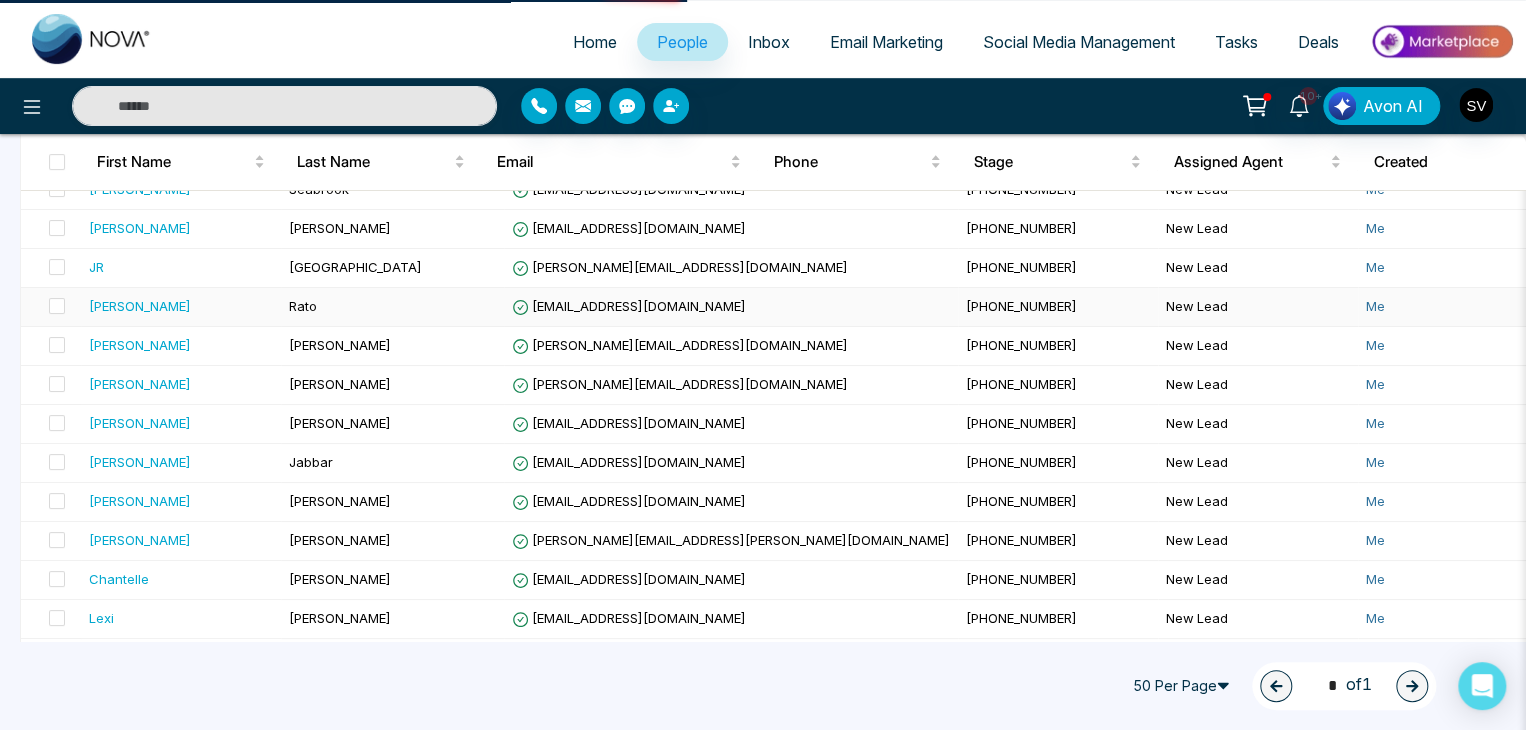 scroll, scrollTop: 0, scrollLeft: 0, axis: both 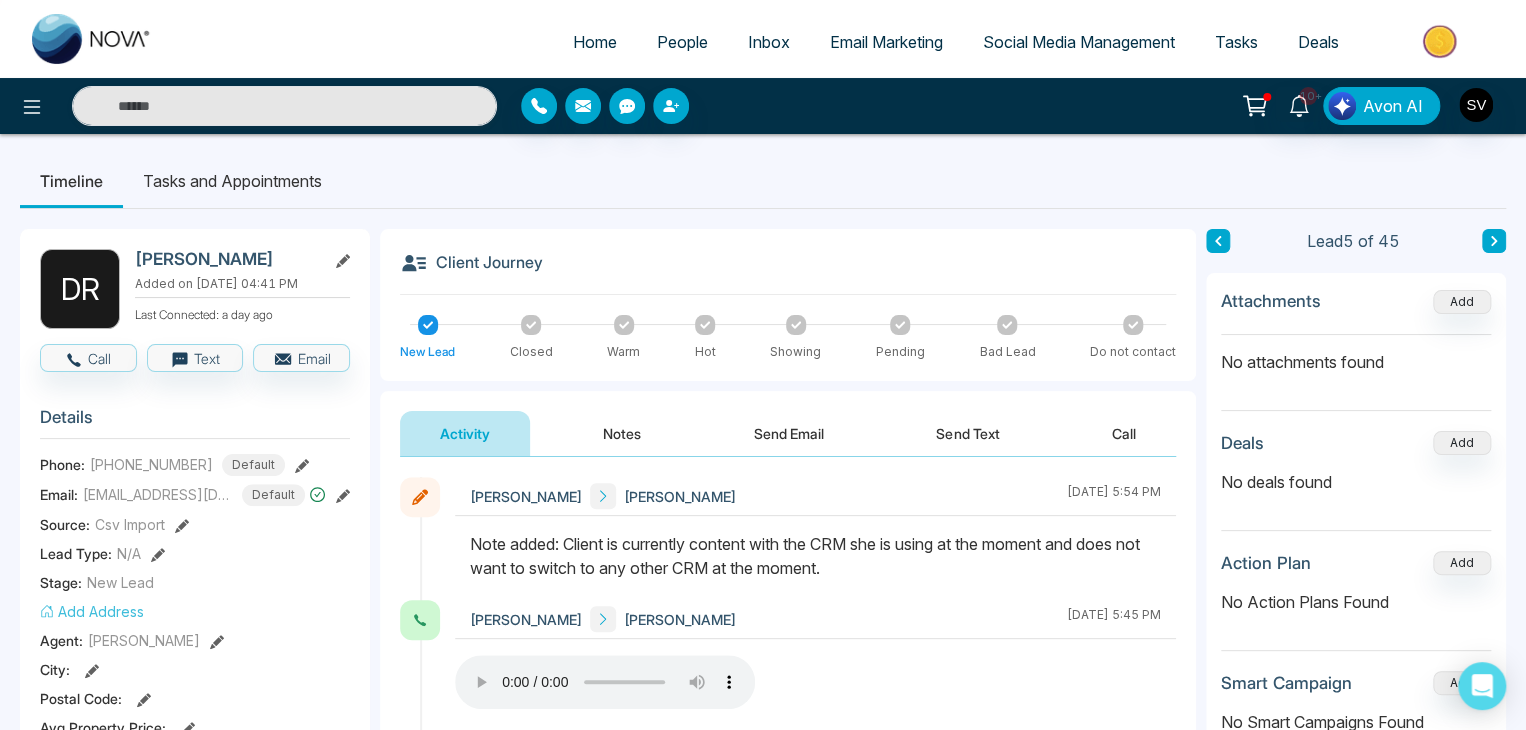 click on "People" at bounding box center [682, 42] 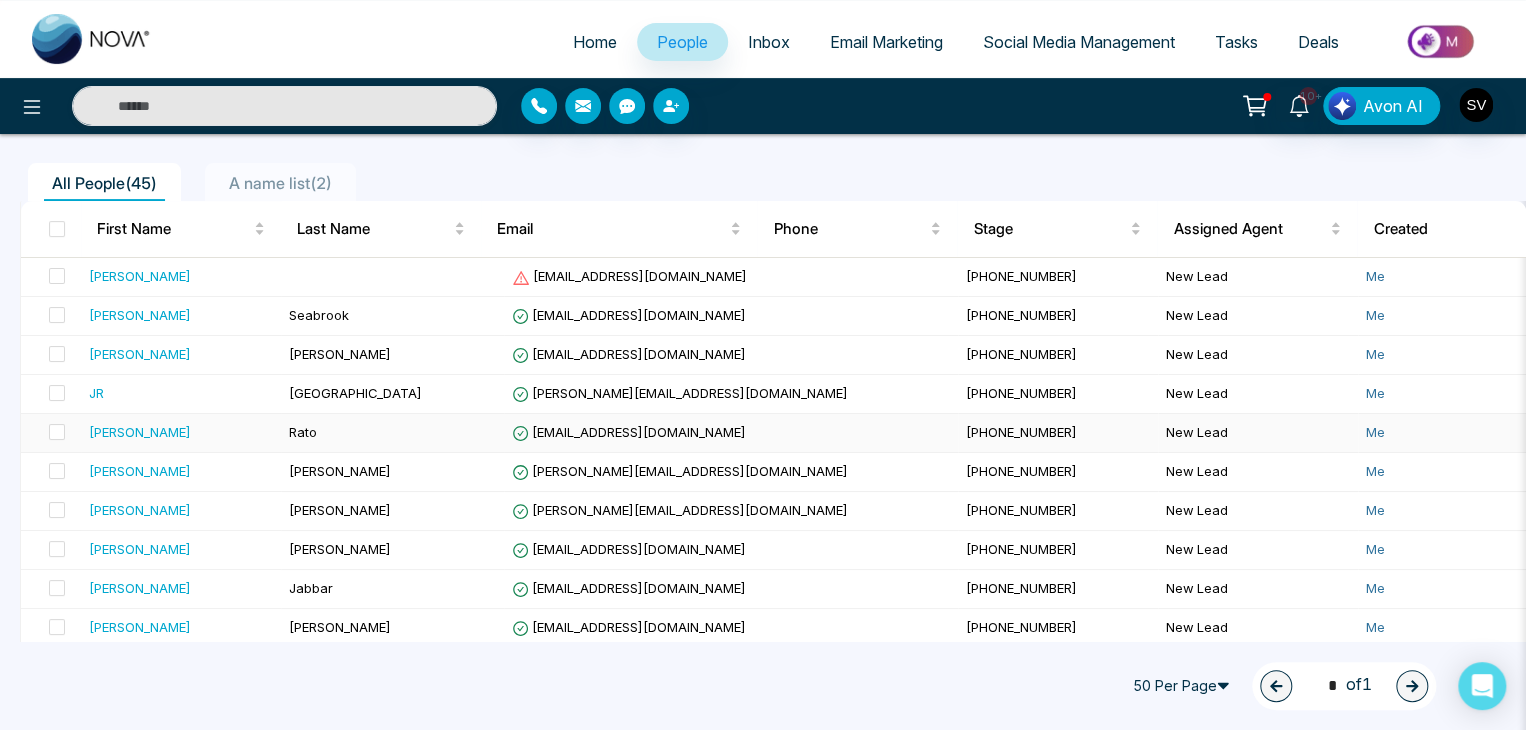 scroll, scrollTop: 148, scrollLeft: 0, axis: vertical 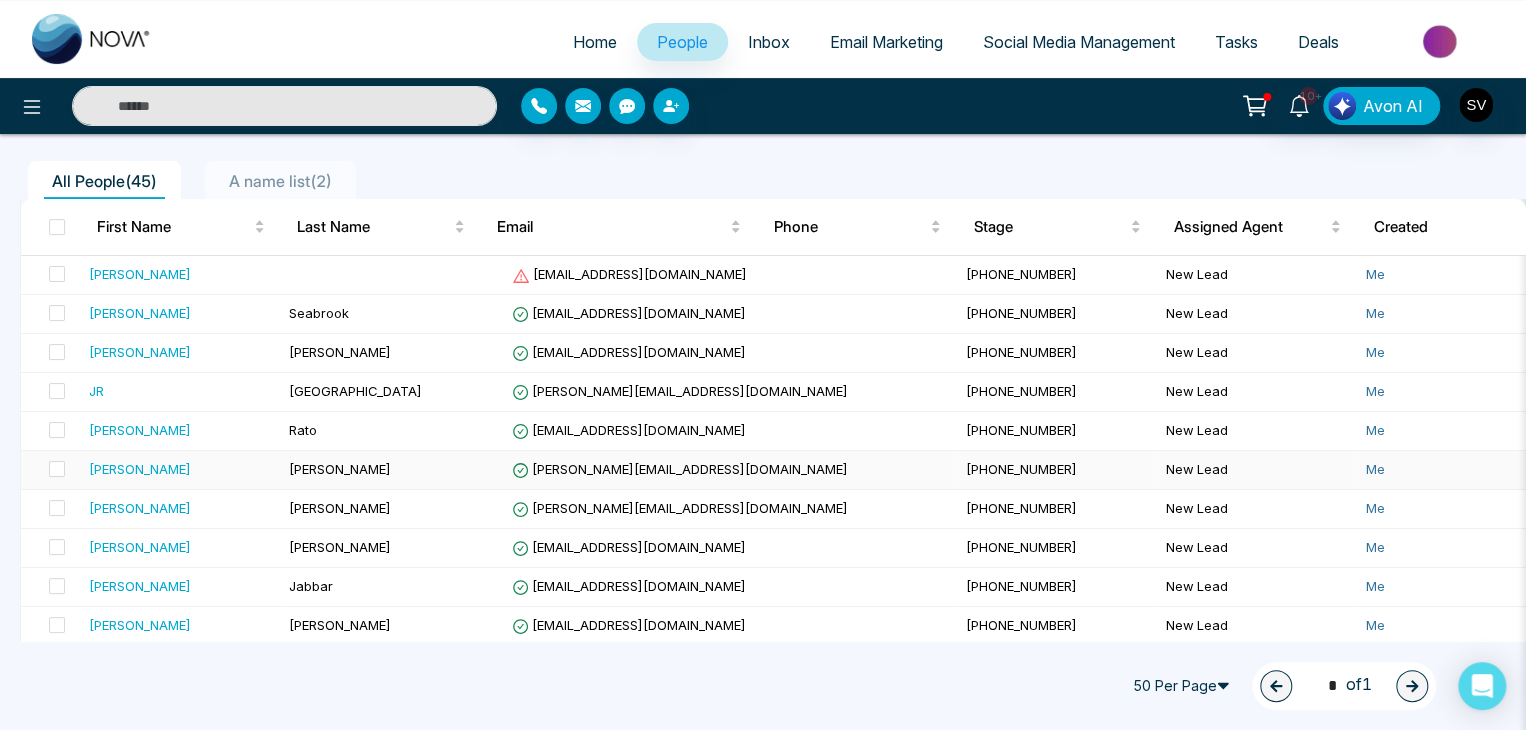 click on "[PERSON_NAME]" at bounding box center (392, 470) 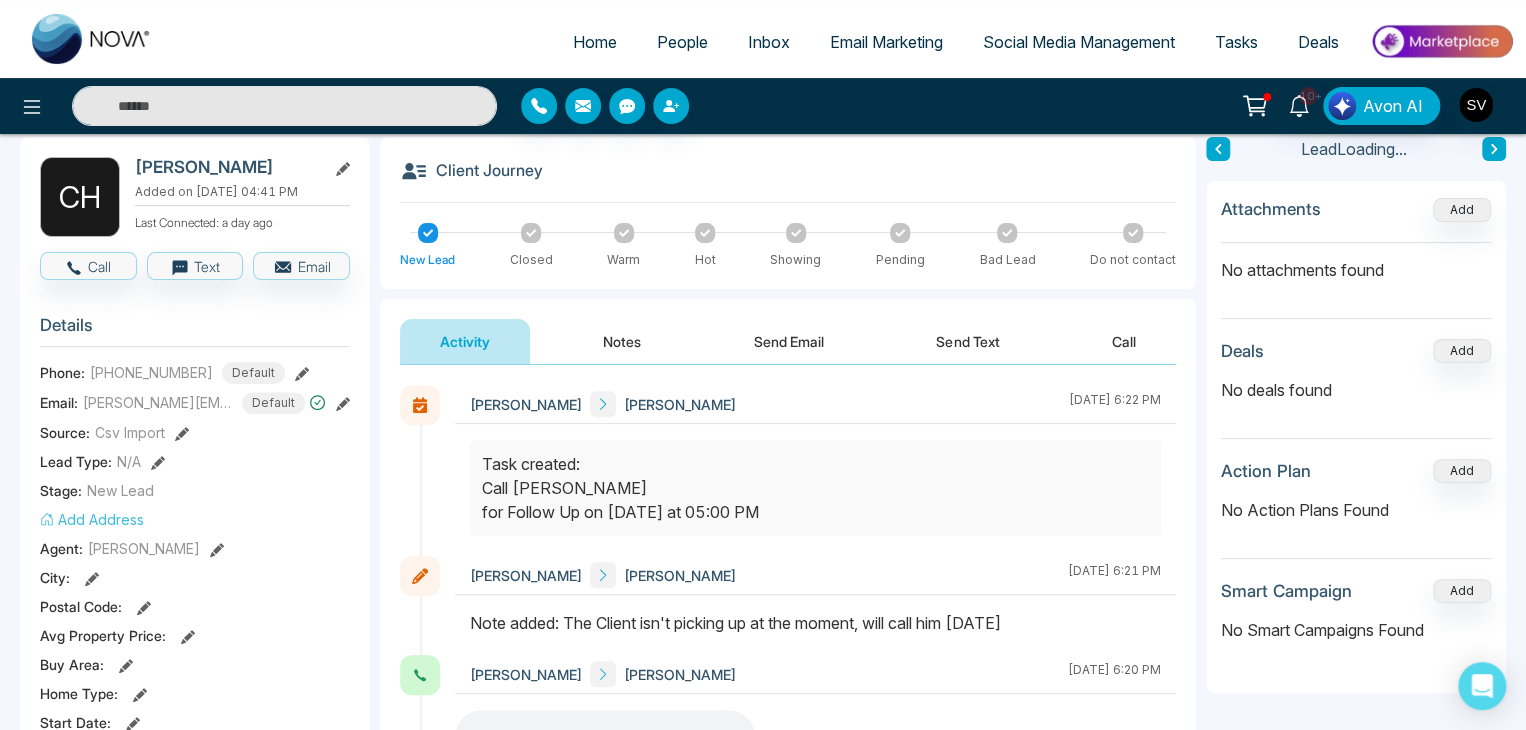 scroll, scrollTop: 92, scrollLeft: 0, axis: vertical 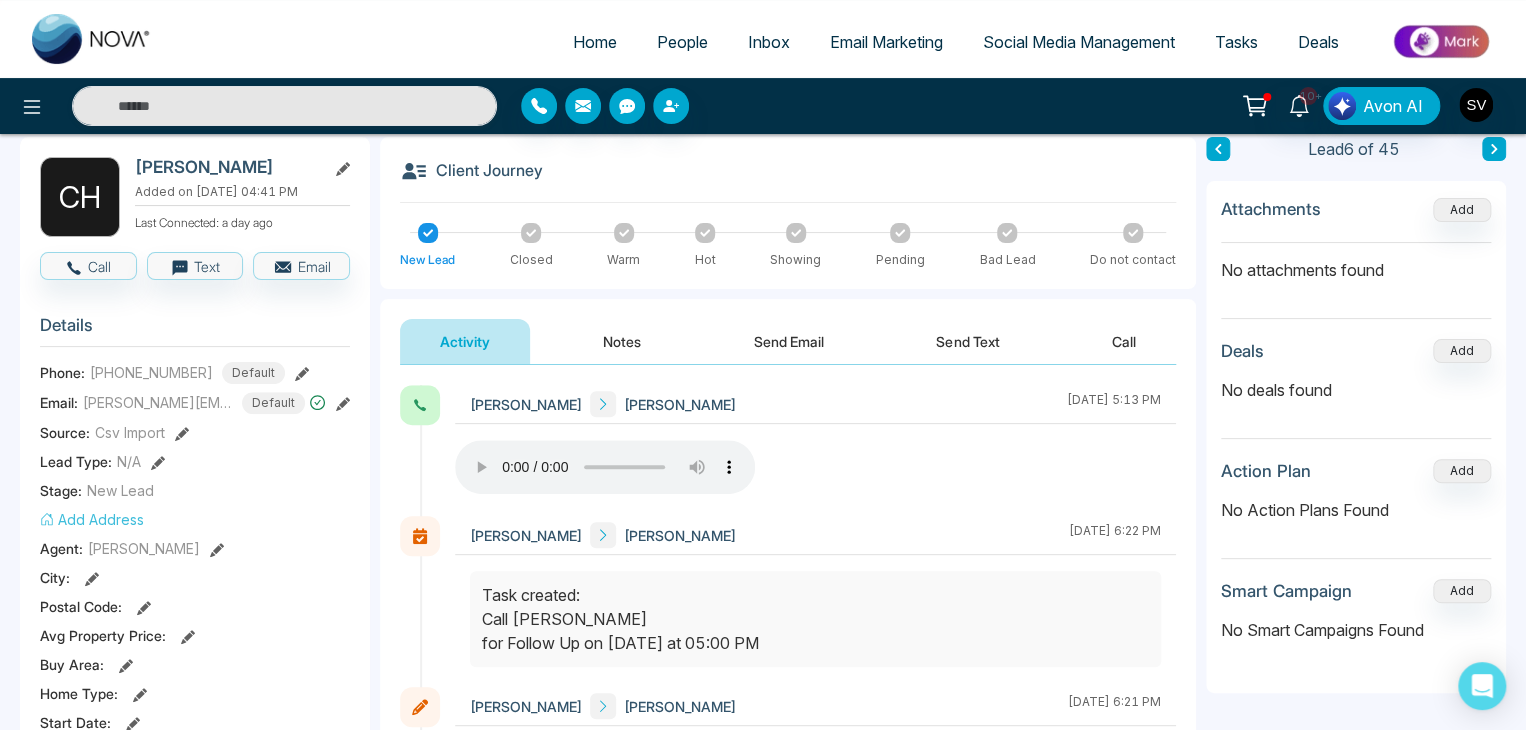 click on "People" at bounding box center (682, 42) 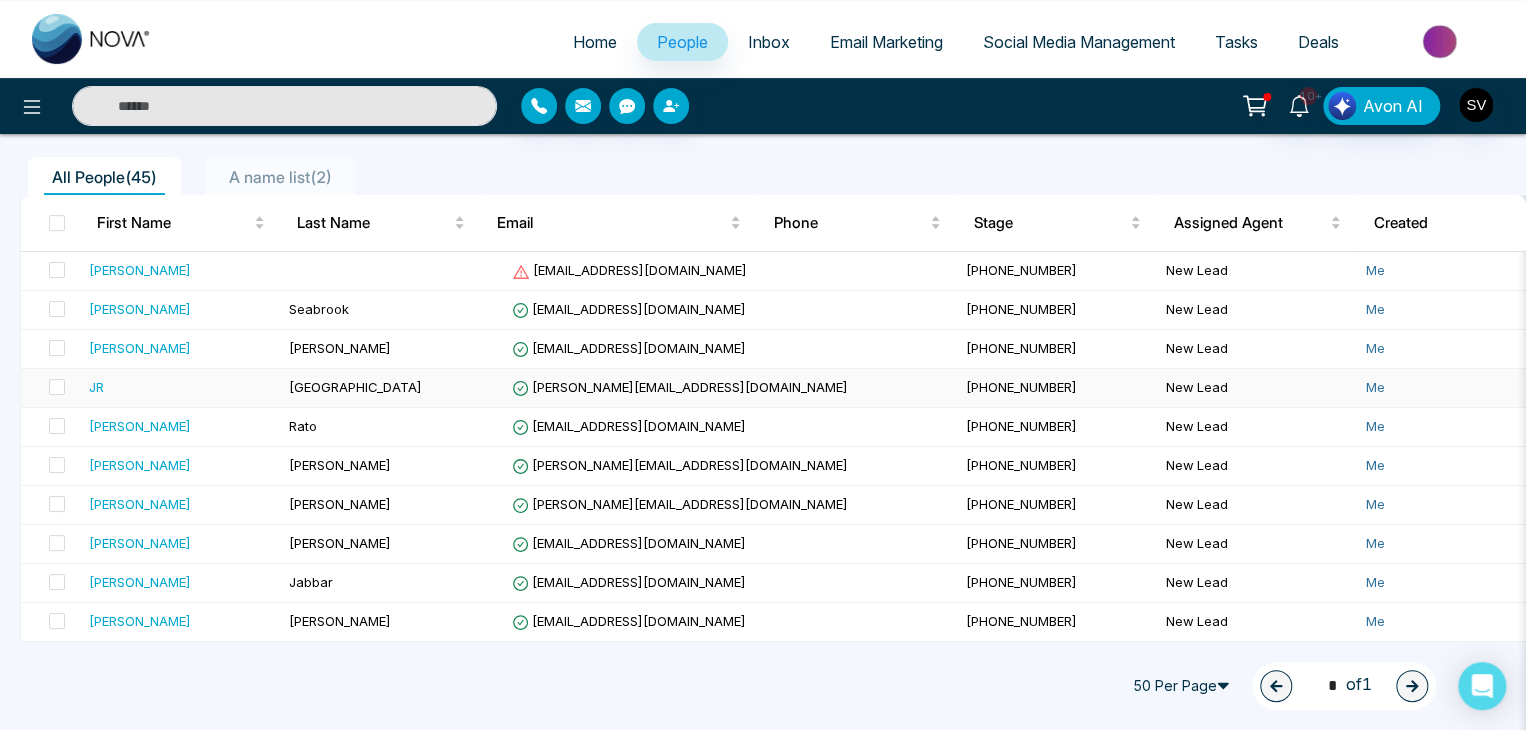 scroll, scrollTop: 152, scrollLeft: 0, axis: vertical 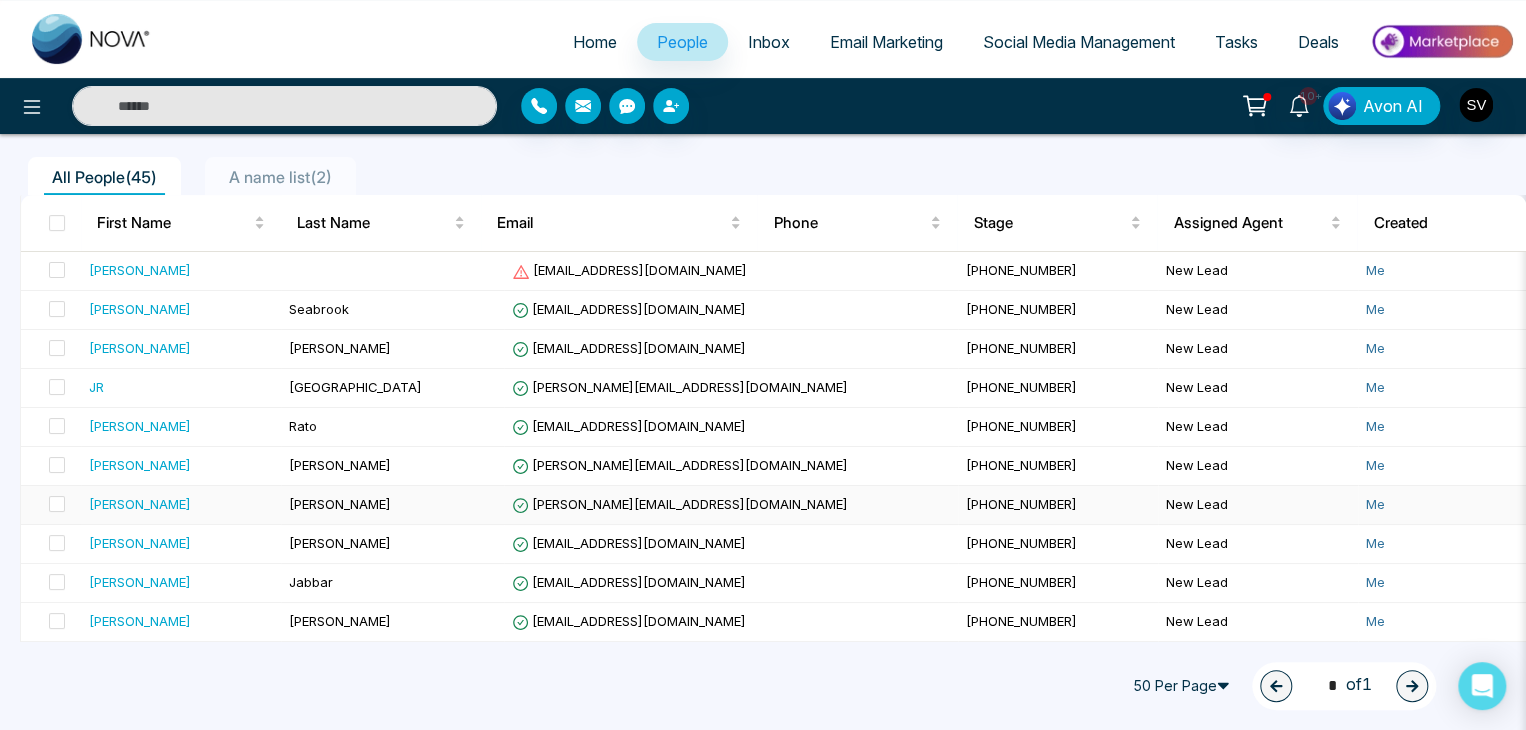 click on "[PERSON_NAME]" at bounding box center [392, 505] 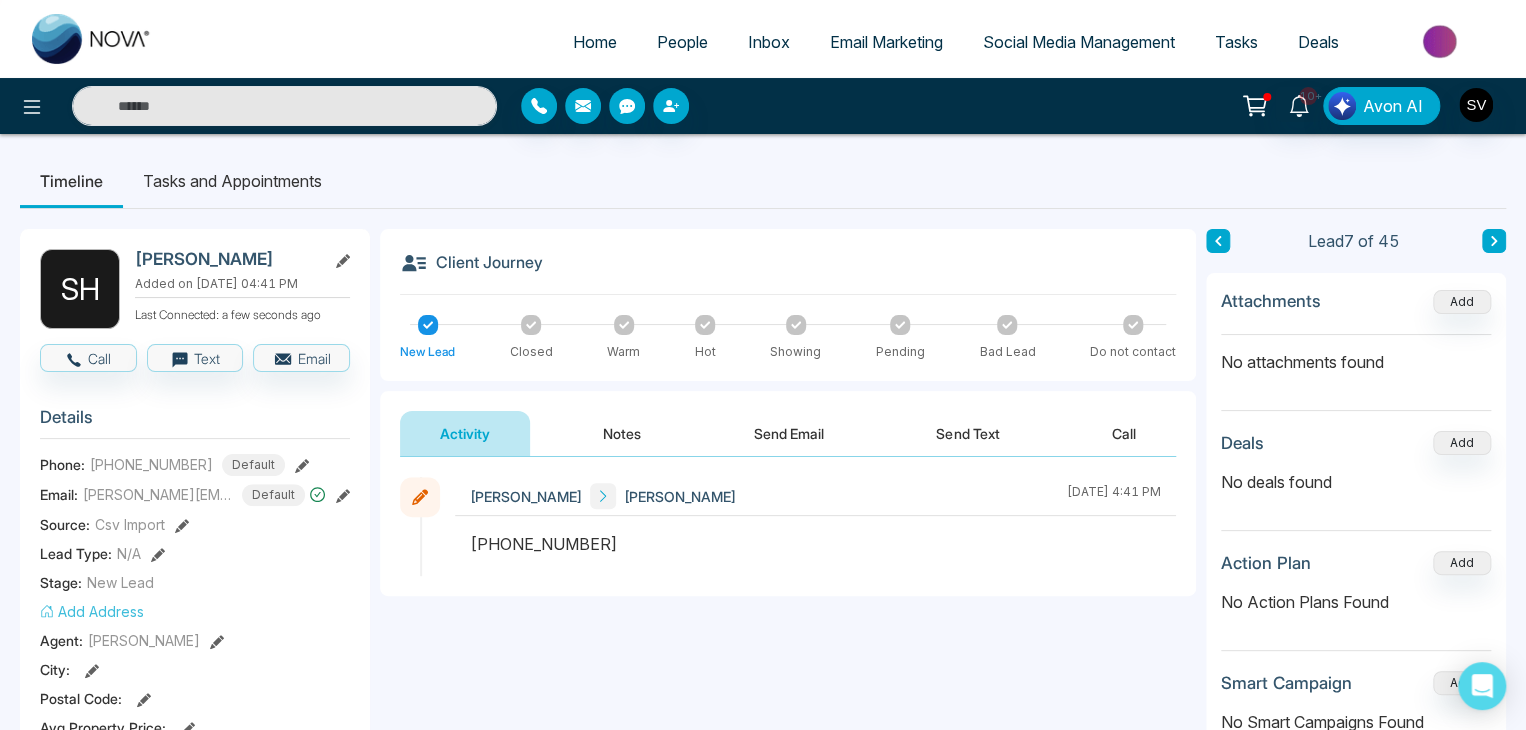 scroll, scrollTop: 0, scrollLeft: 0, axis: both 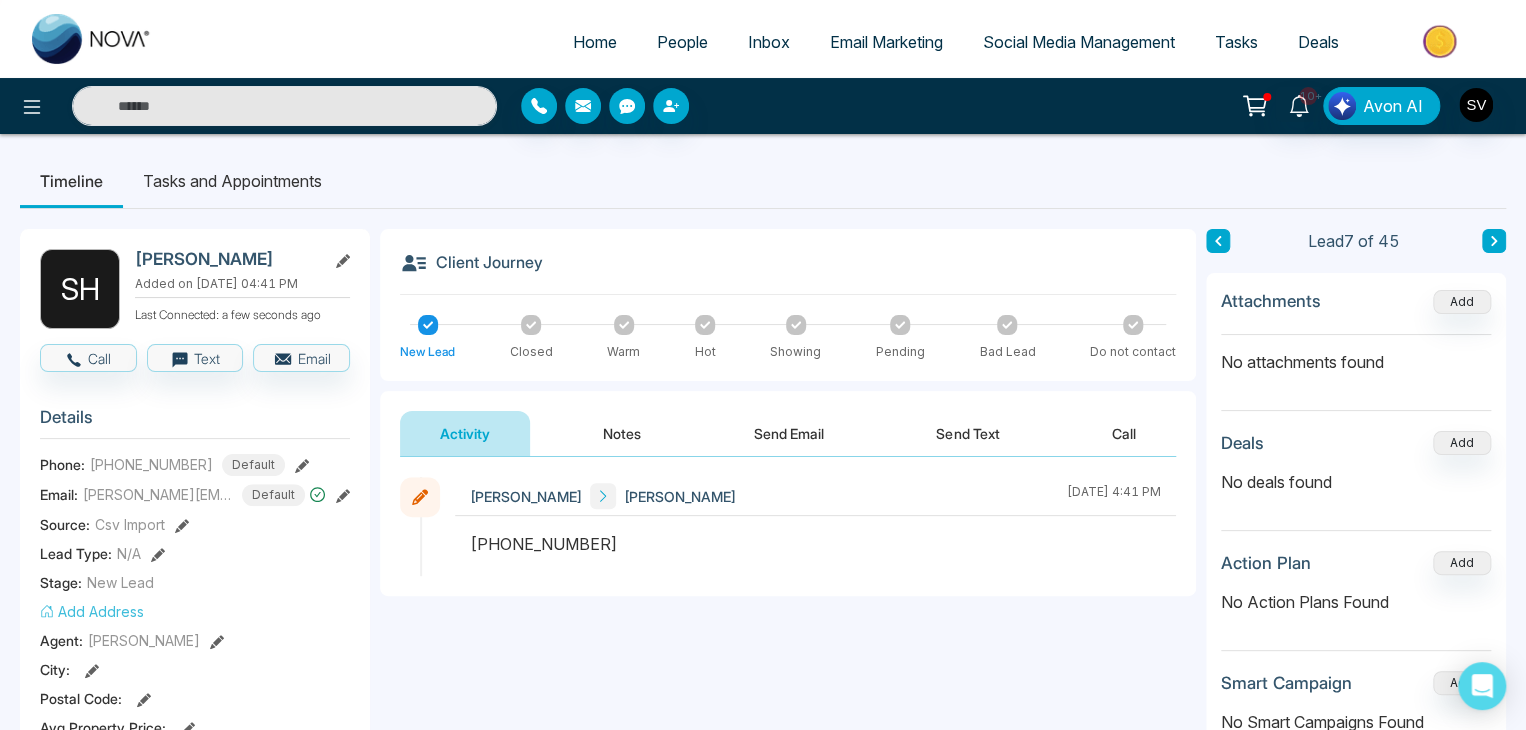 click on "[PERSON_NAME]" at bounding box center (226, 259) 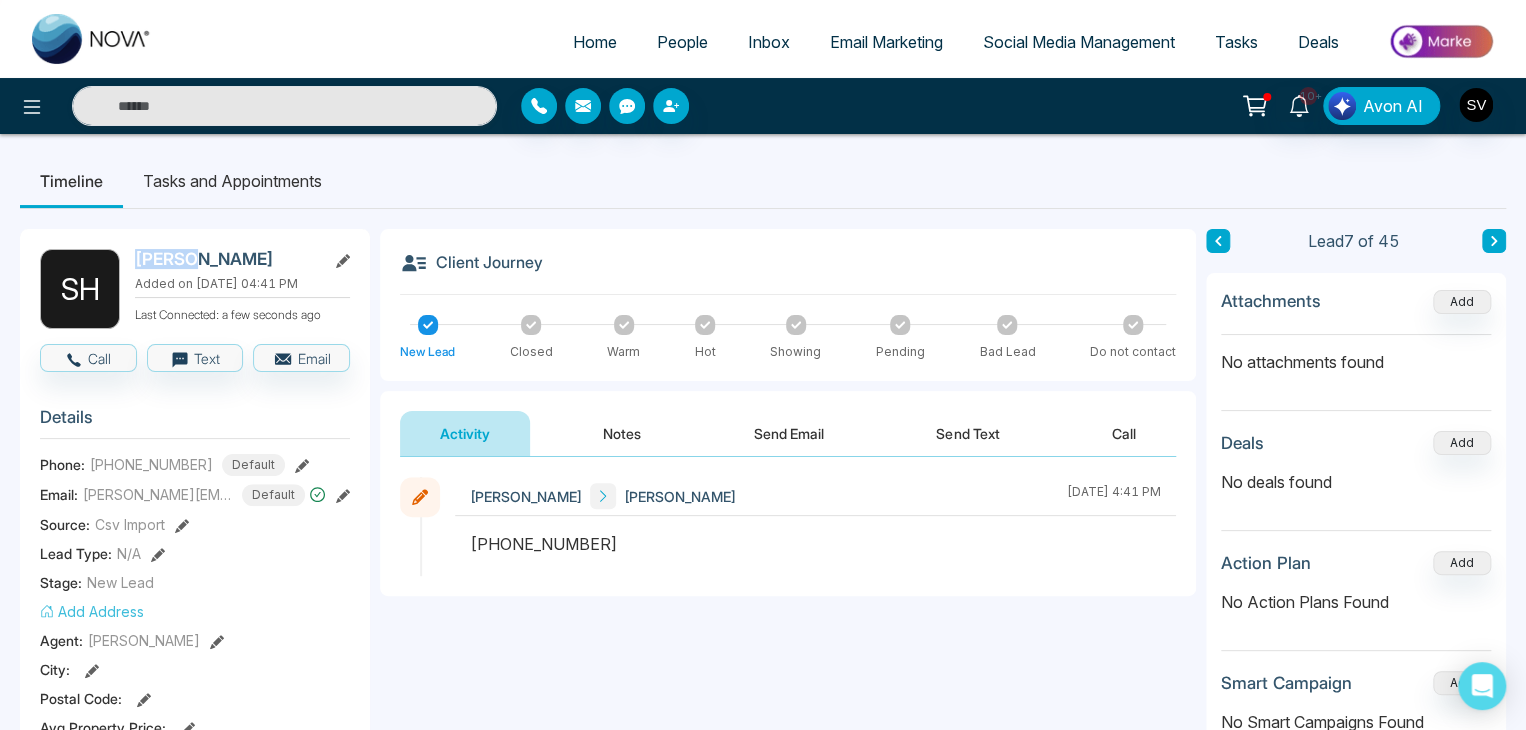 click on "[PERSON_NAME]" at bounding box center (226, 259) 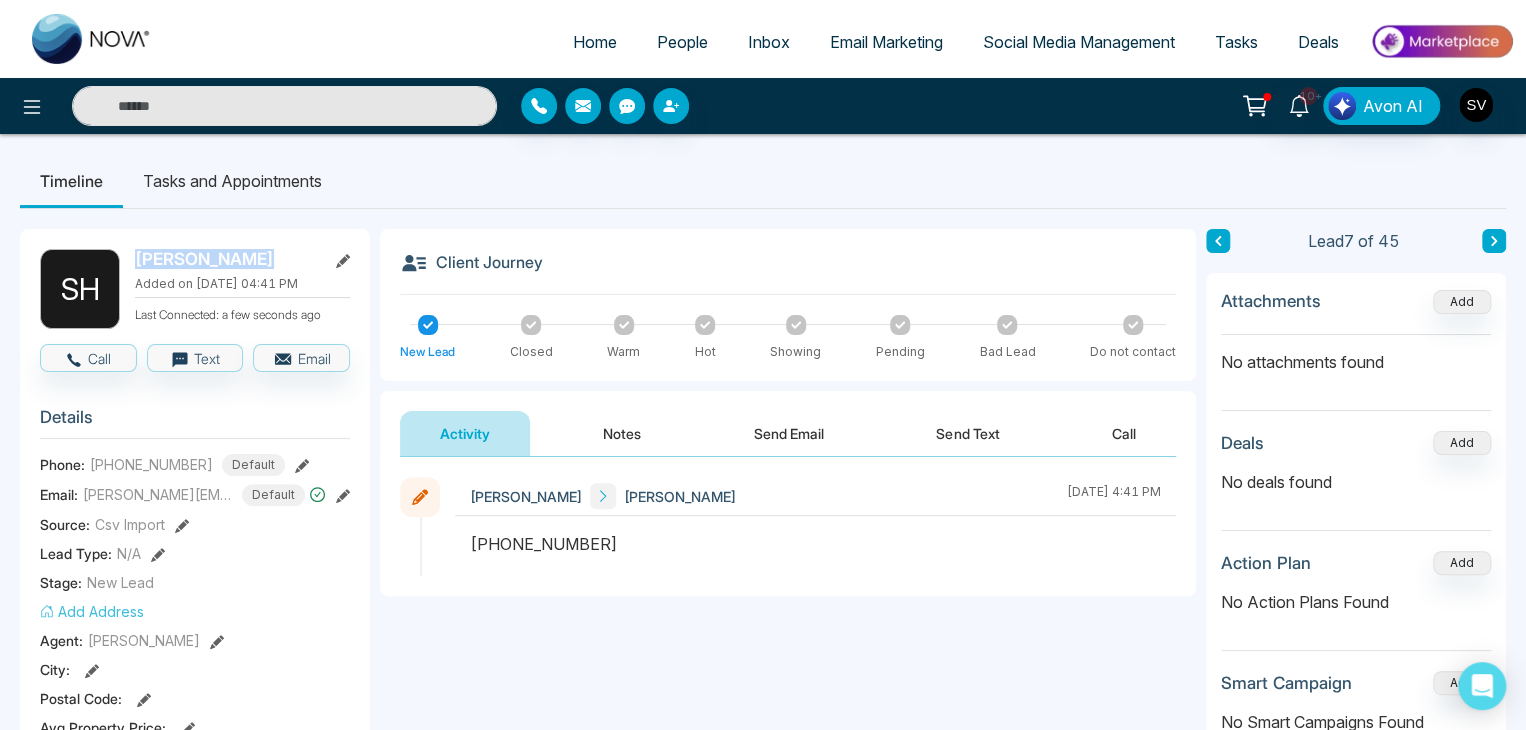 click on "[PERSON_NAME]" at bounding box center [226, 259] 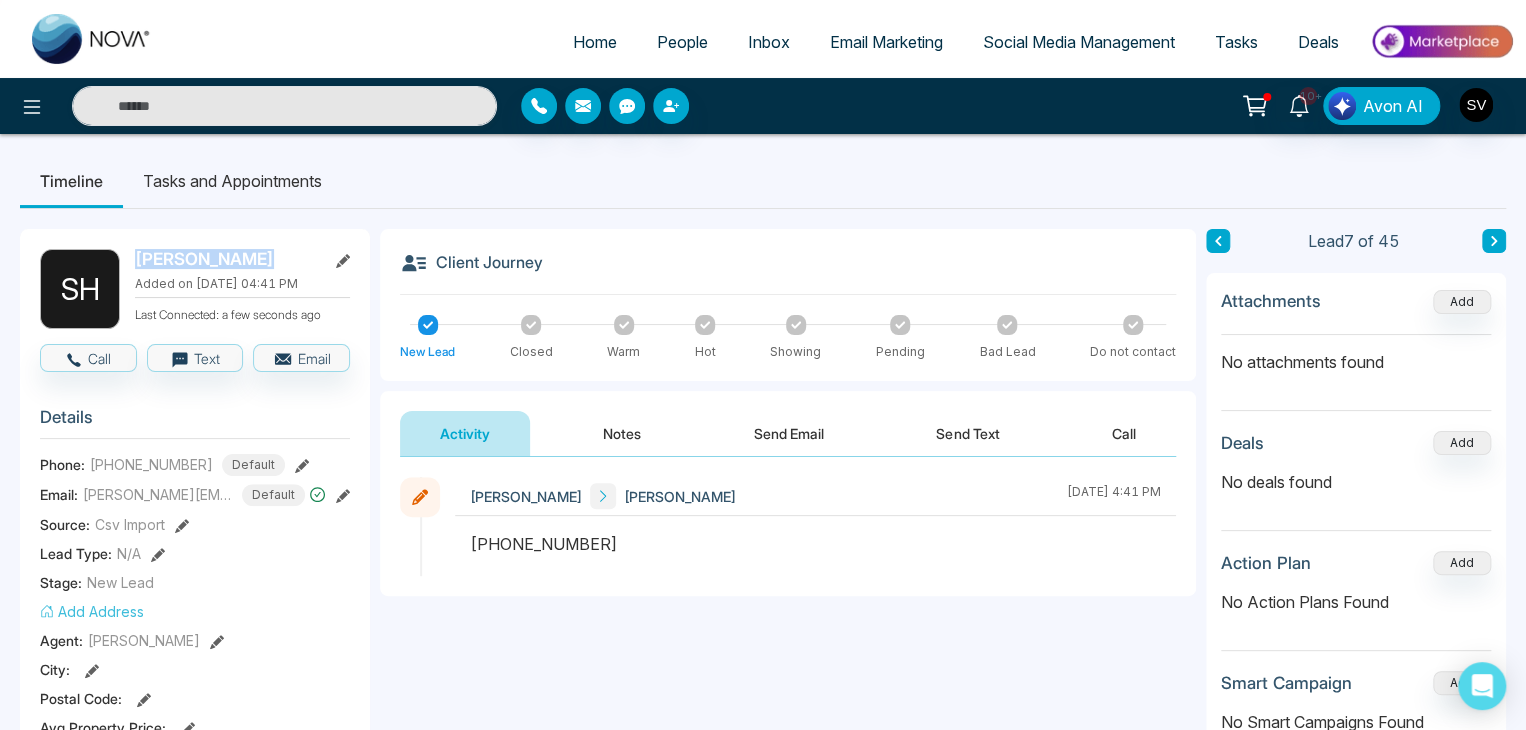 copy on "[PERSON_NAME]" 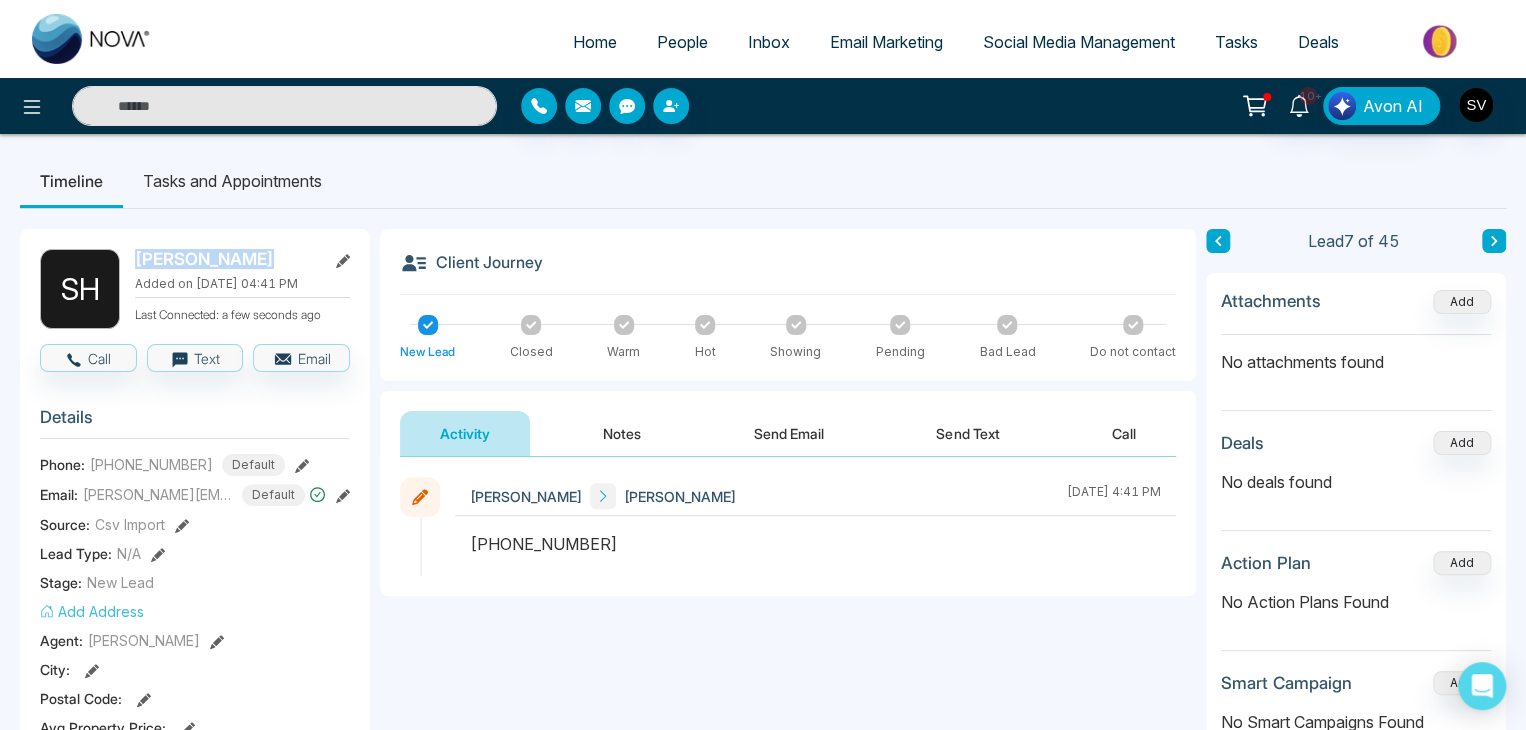 click on "[PERSON_NAME]" at bounding box center (226, 259) 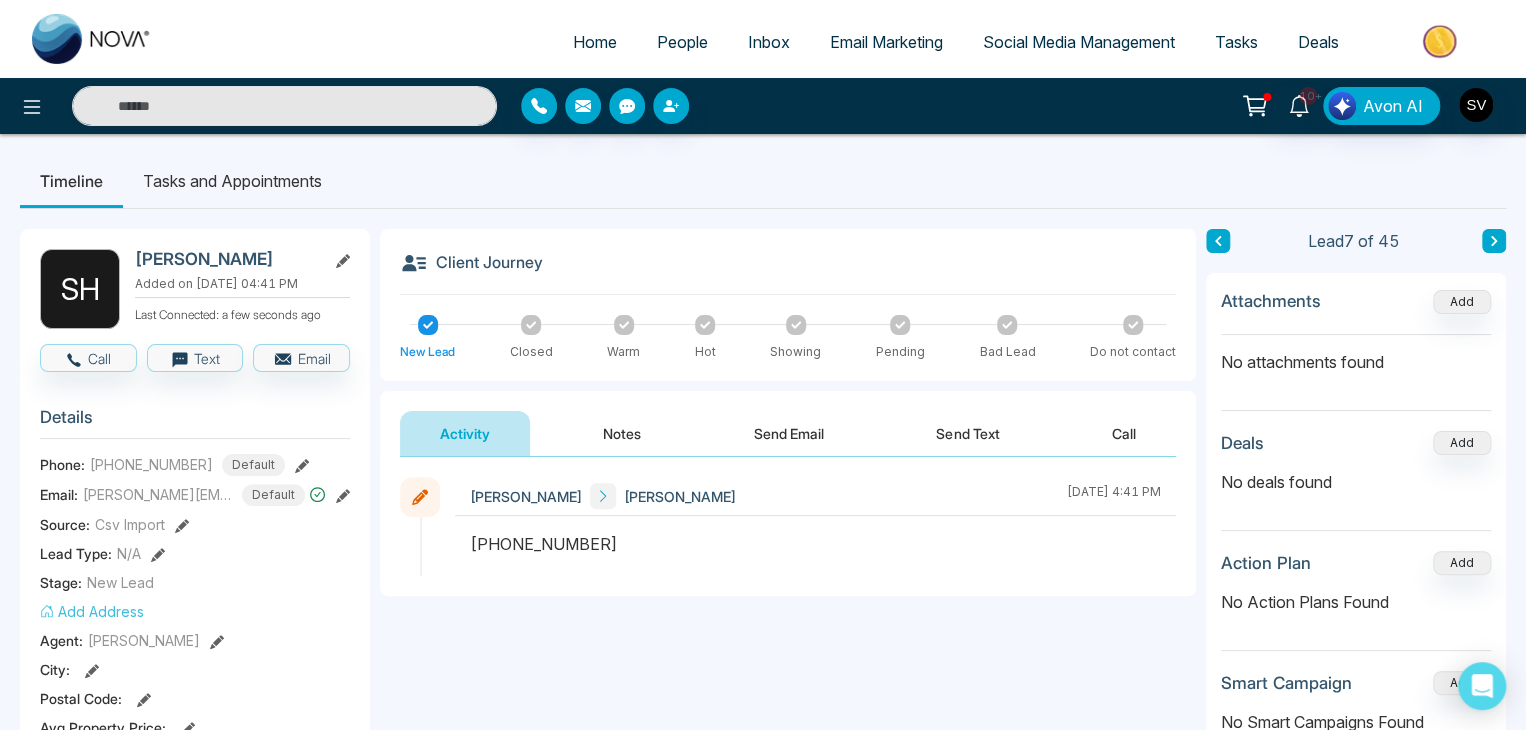 click 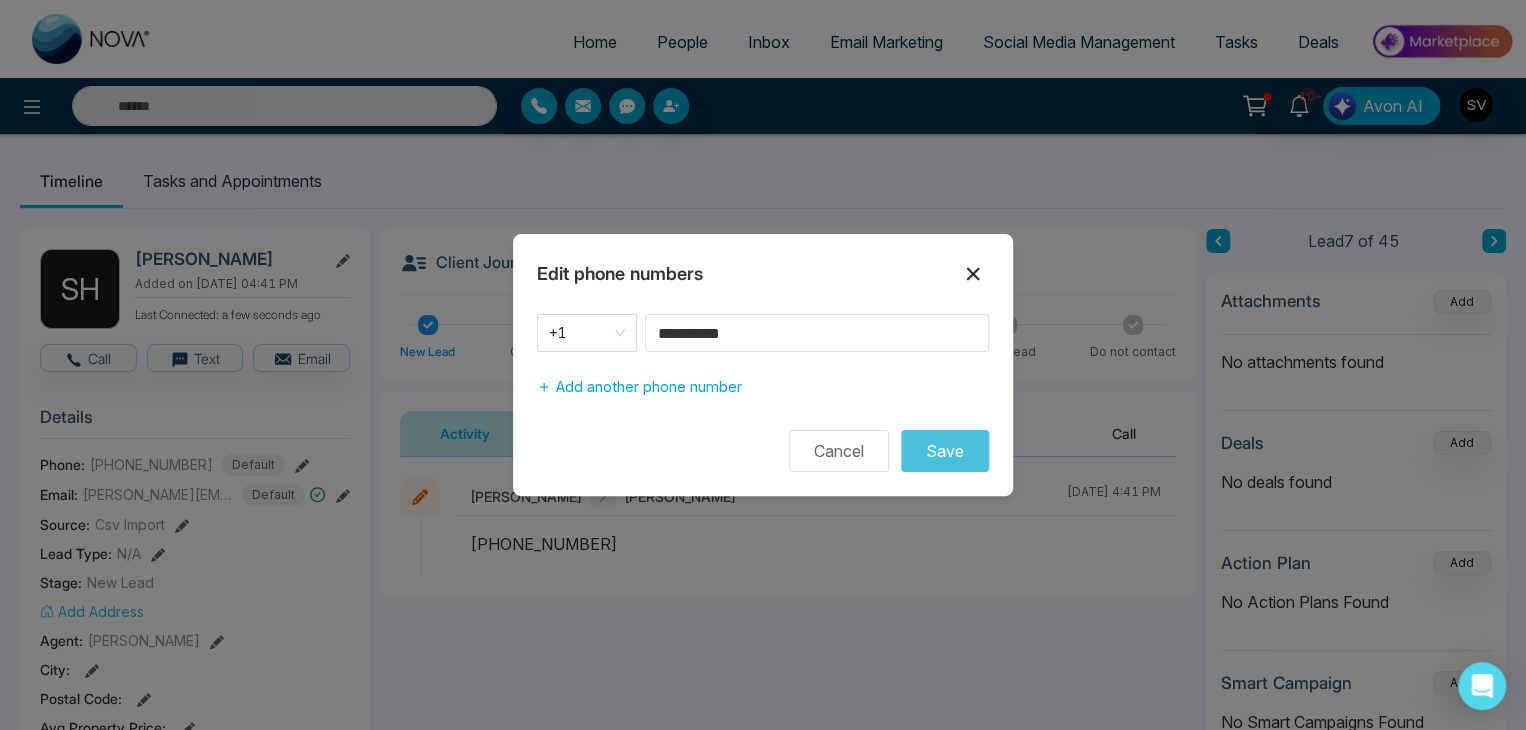 click 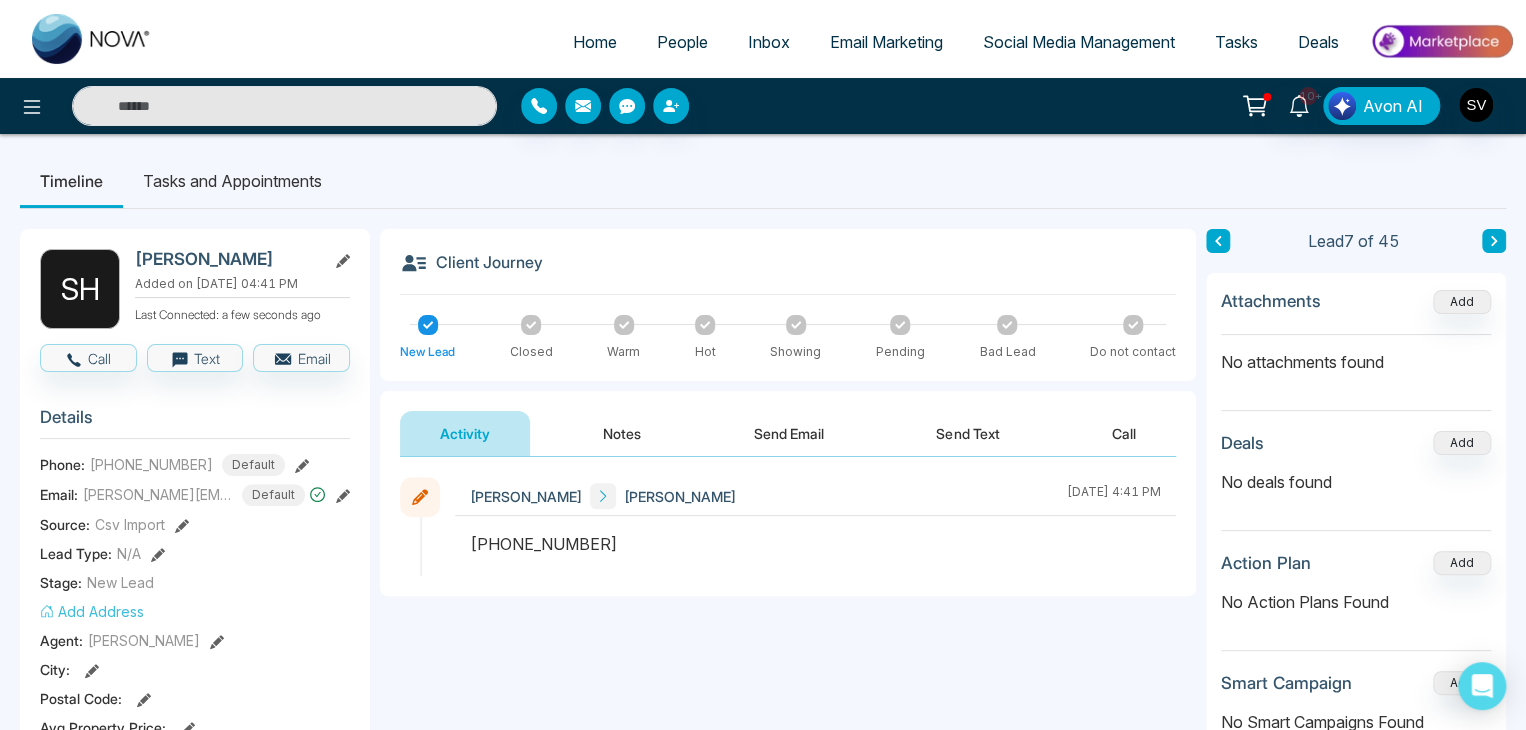 click on "People" at bounding box center [682, 42] 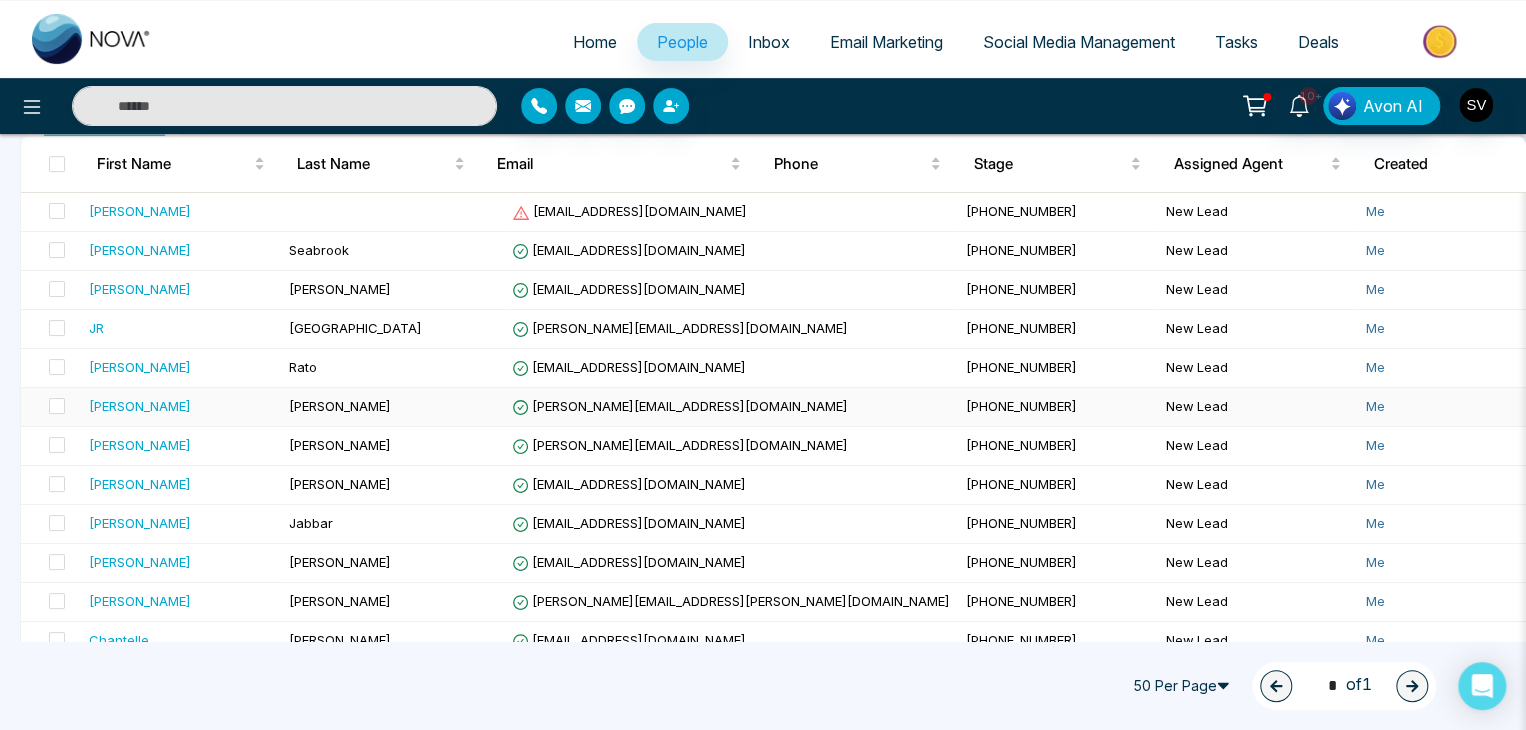 scroll, scrollTop: 212, scrollLeft: 0, axis: vertical 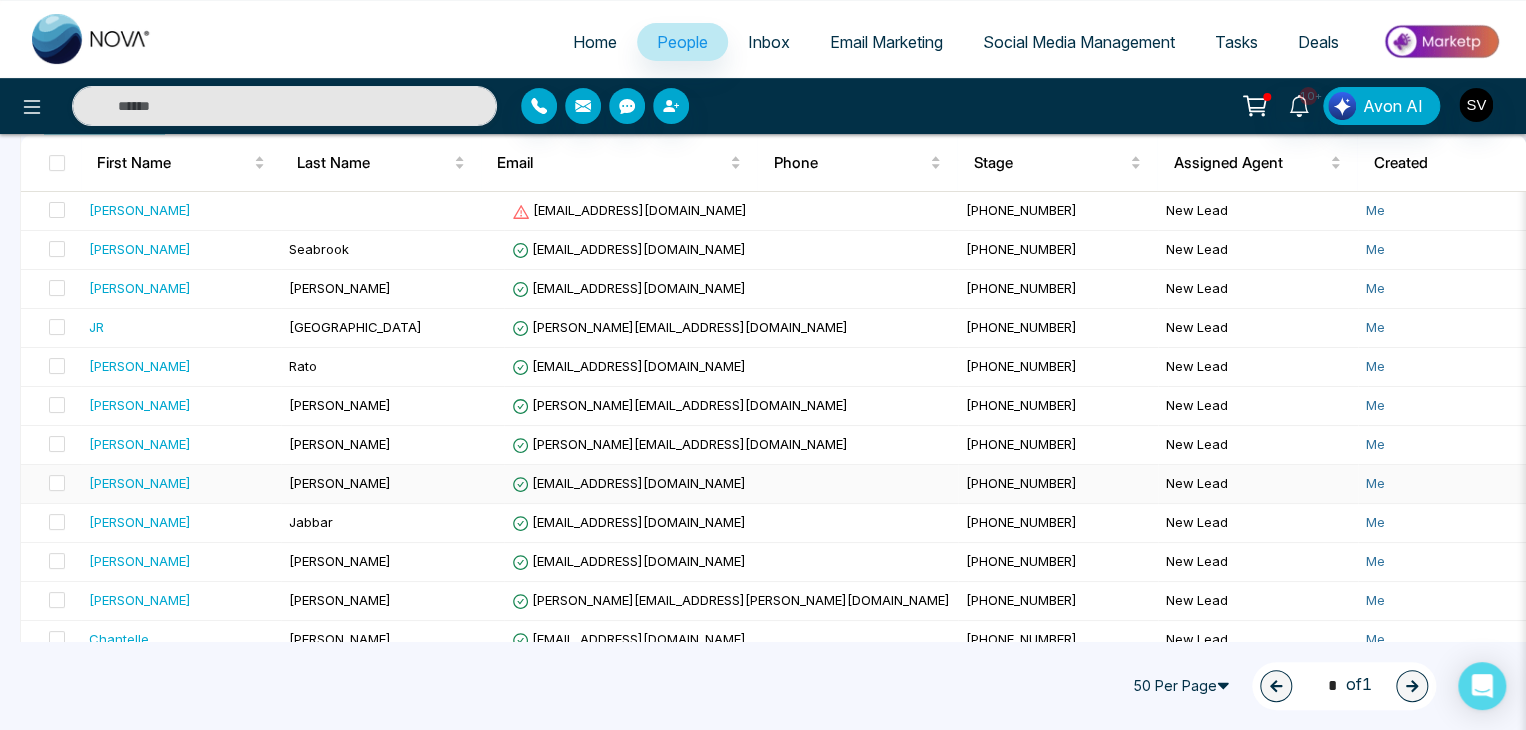 click on "[PERSON_NAME]" at bounding box center (392, 484) 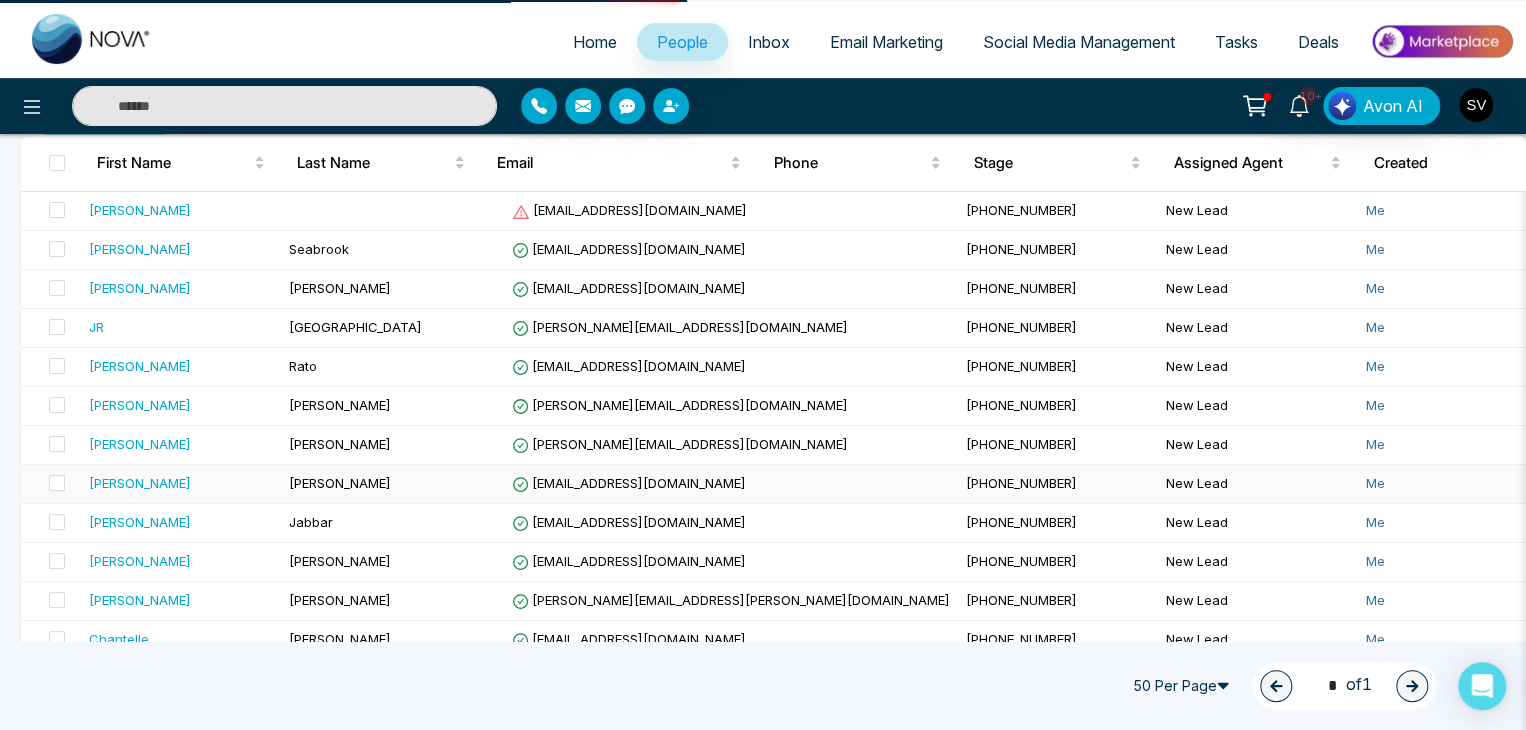 scroll, scrollTop: 0, scrollLeft: 0, axis: both 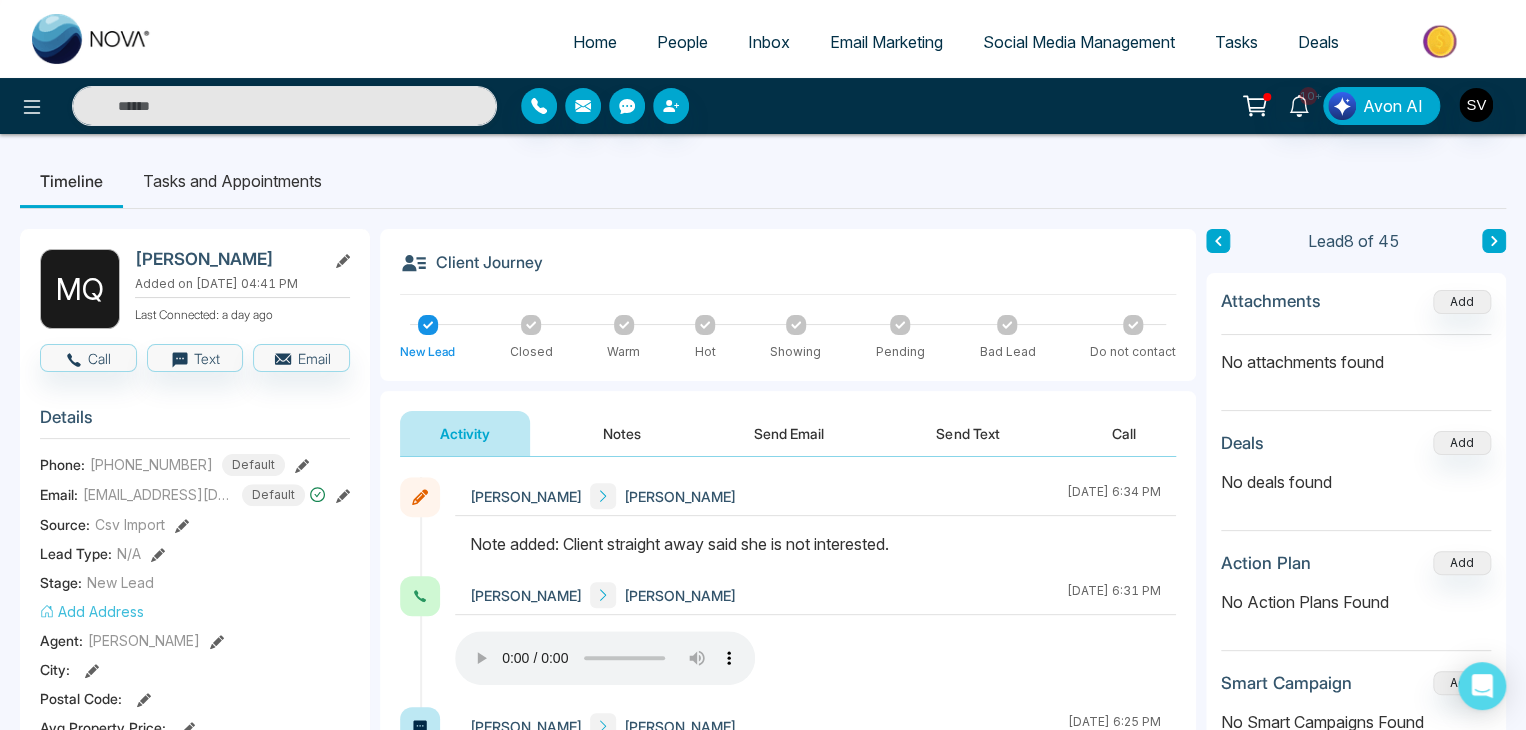 click on "[PERSON_NAME]" at bounding box center (226, 259) 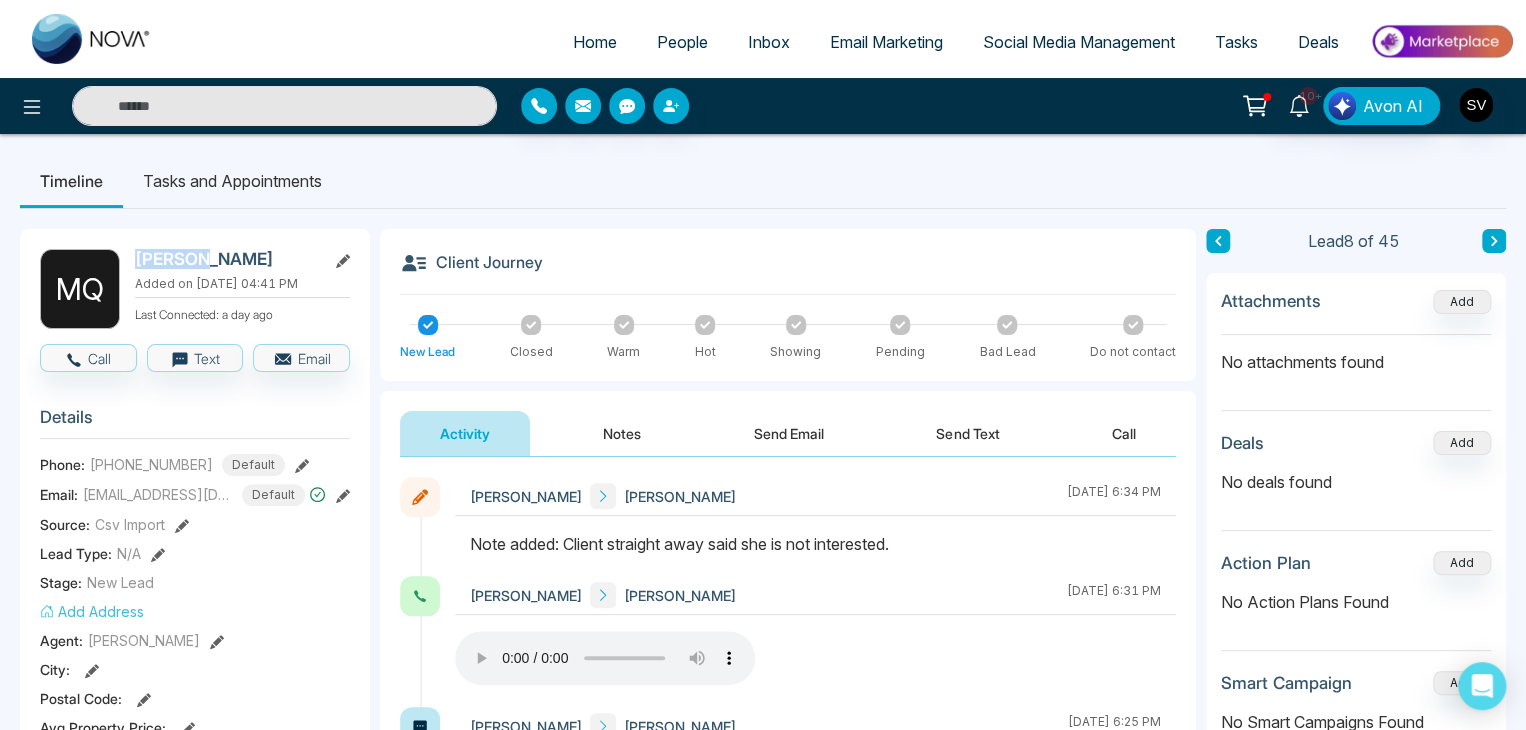 click on "[PERSON_NAME]" at bounding box center (226, 259) 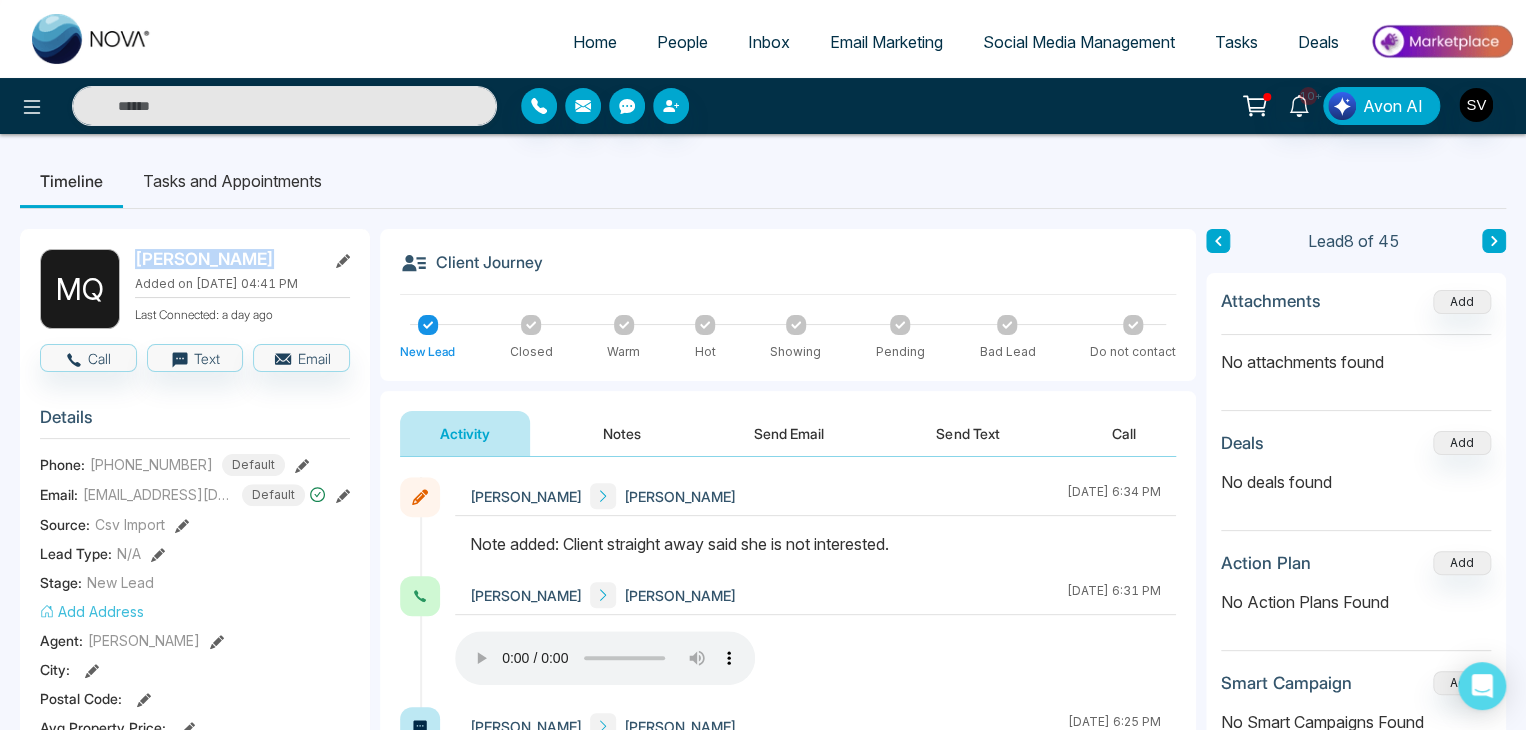 click on "[PERSON_NAME]" at bounding box center (226, 259) 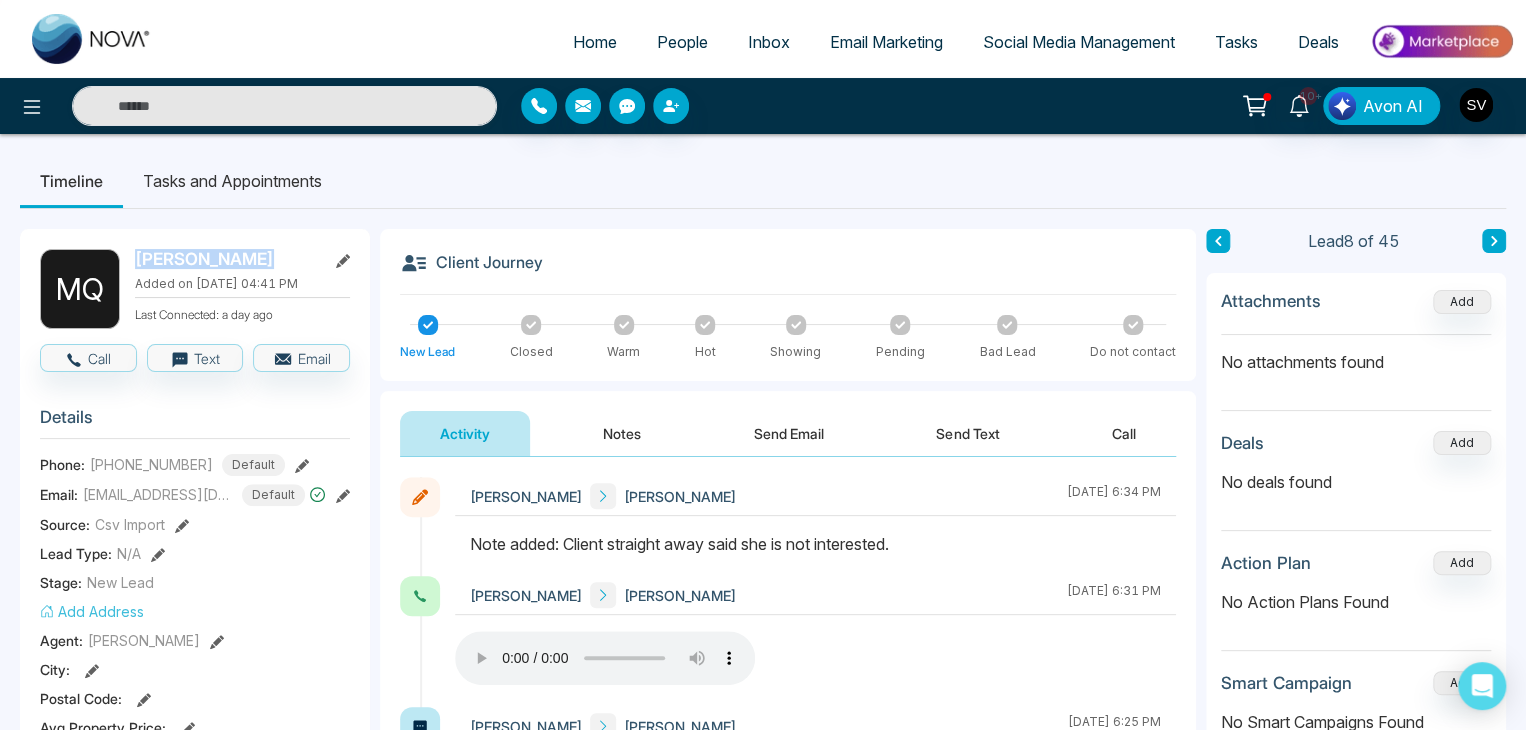 copy on "[PERSON_NAME]" 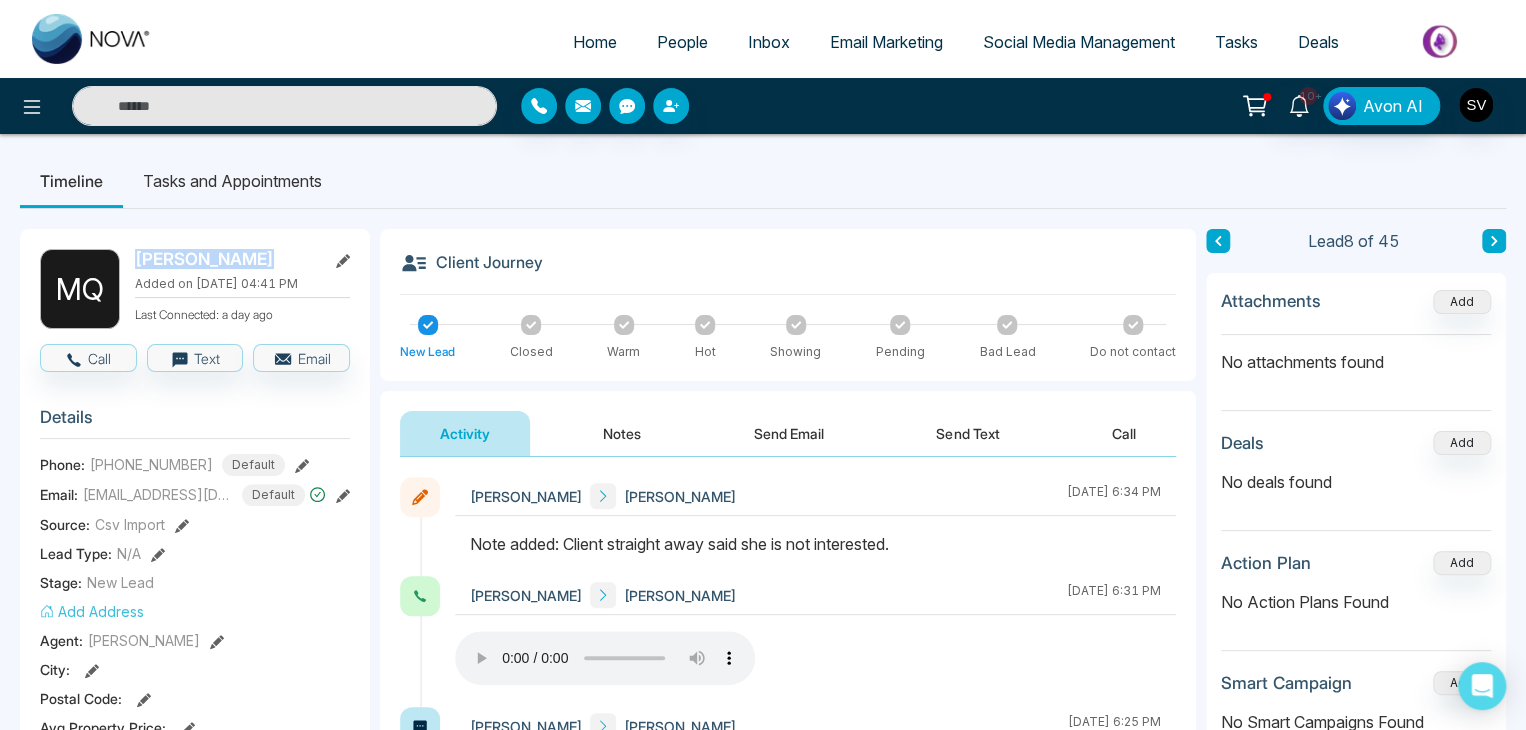 scroll, scrollTop: 58, scrollLeft: 0, axis: vertical 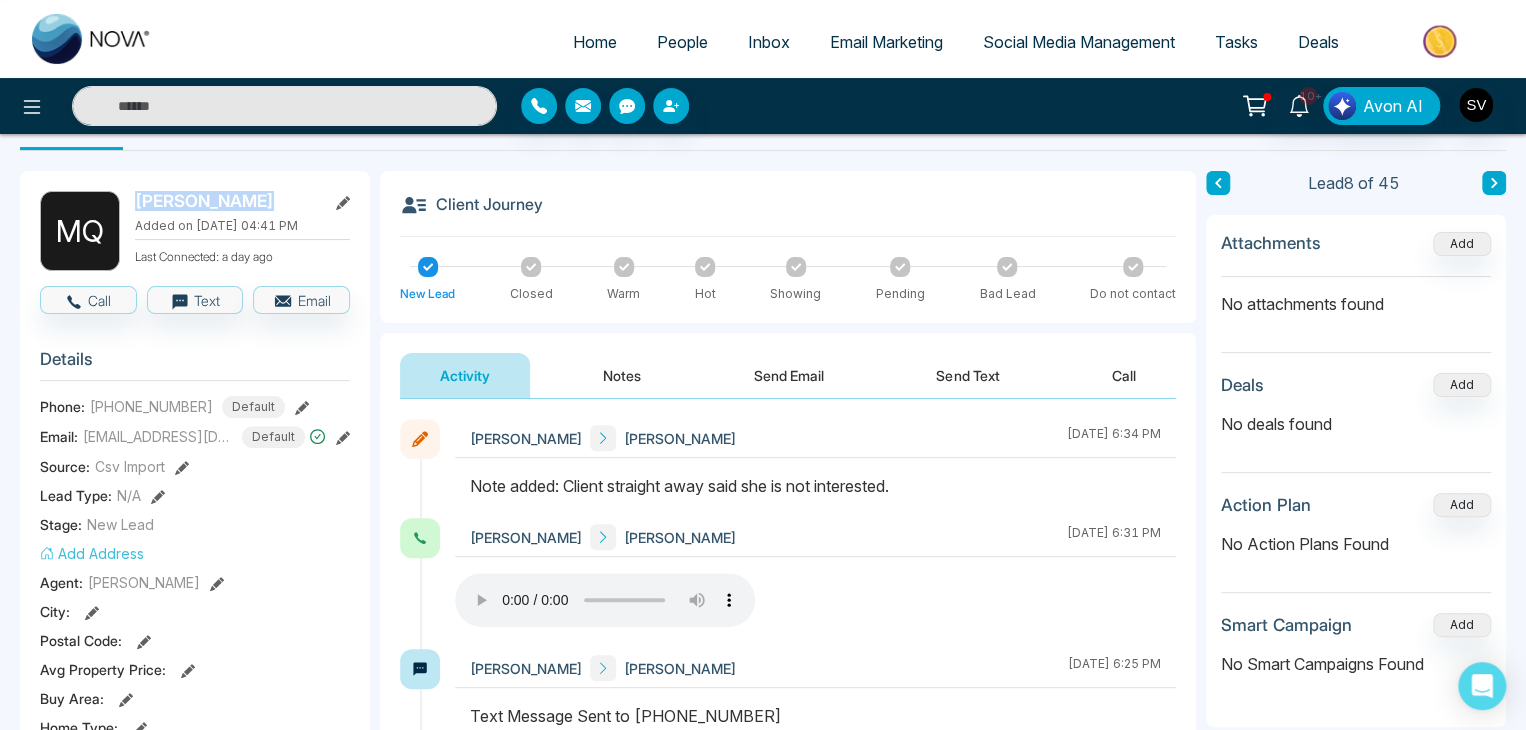 click on "People" at bounding box center (682, 42) 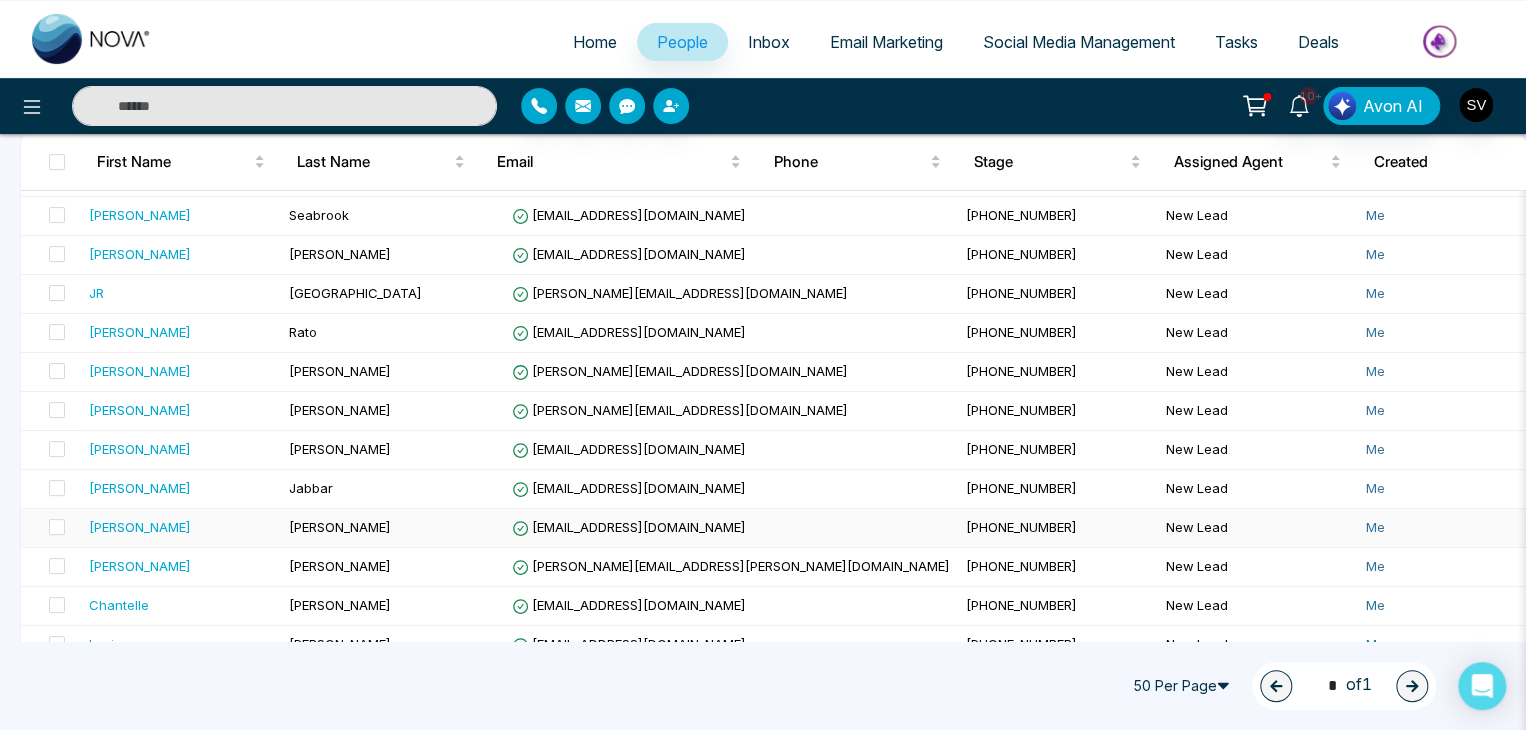 scroll, scrollTop: 318, scrollLeft: 0, axis: vertical 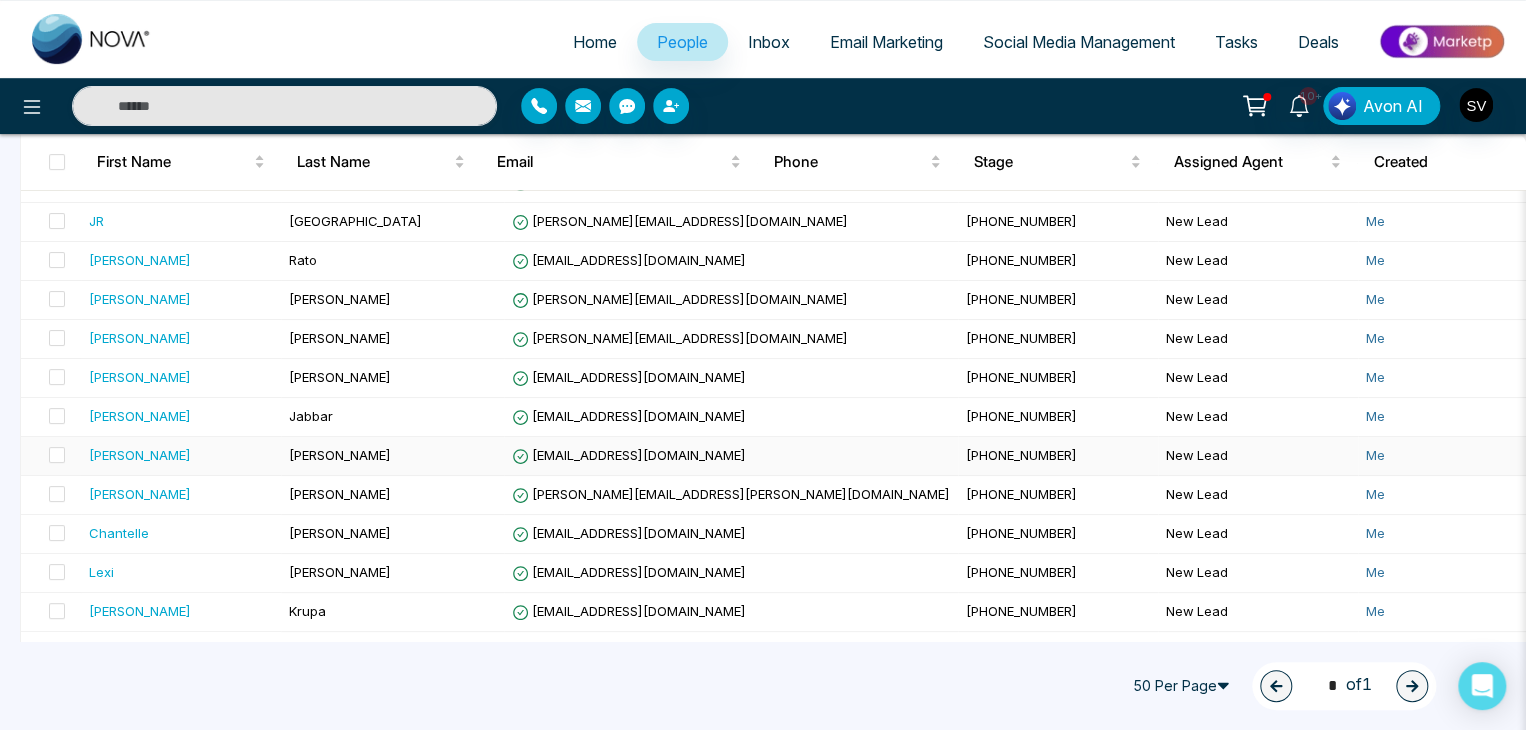 click on "[PERSON_NAME]" at bounding box center [392, 456] 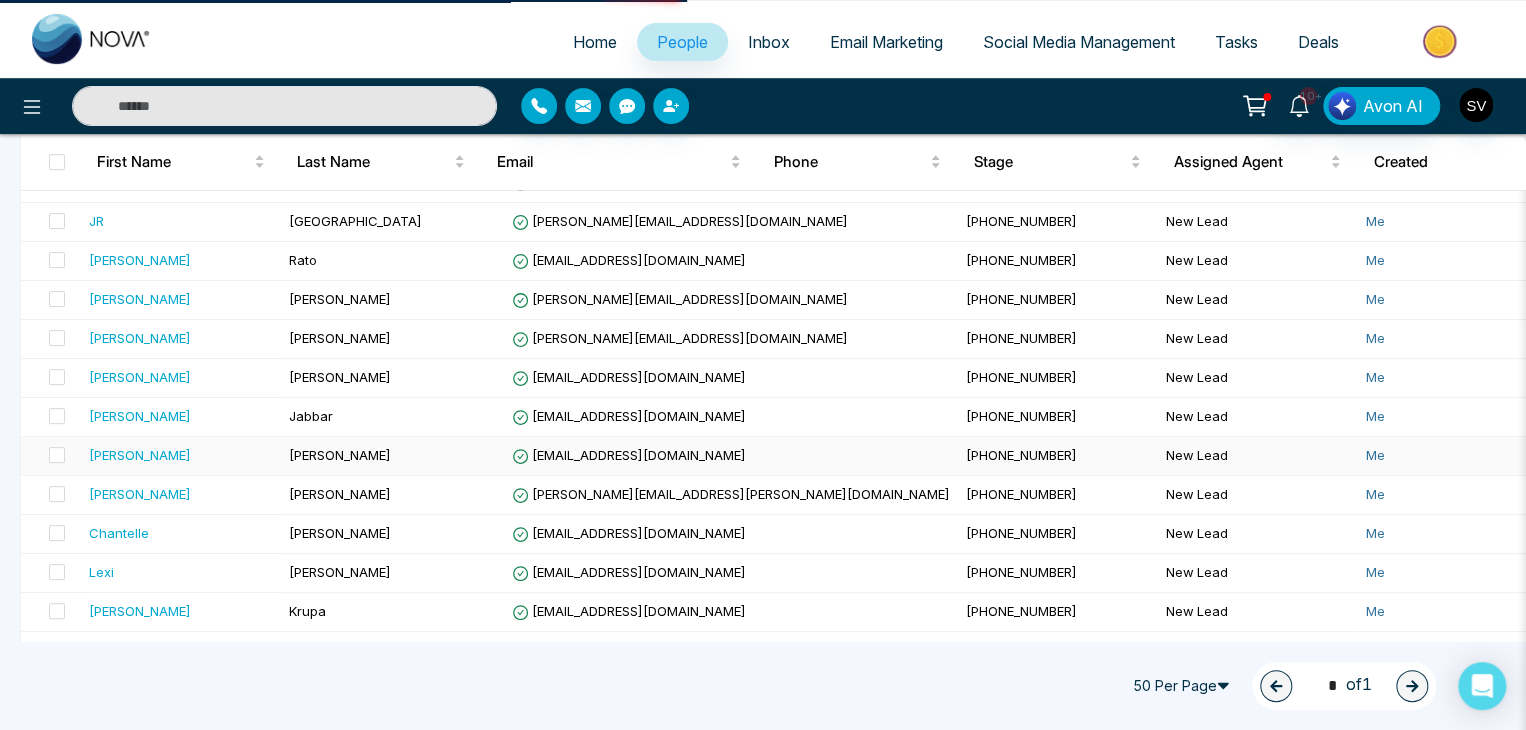 scroll, scrollTop: 0, scrollLeft: 0, axis: both 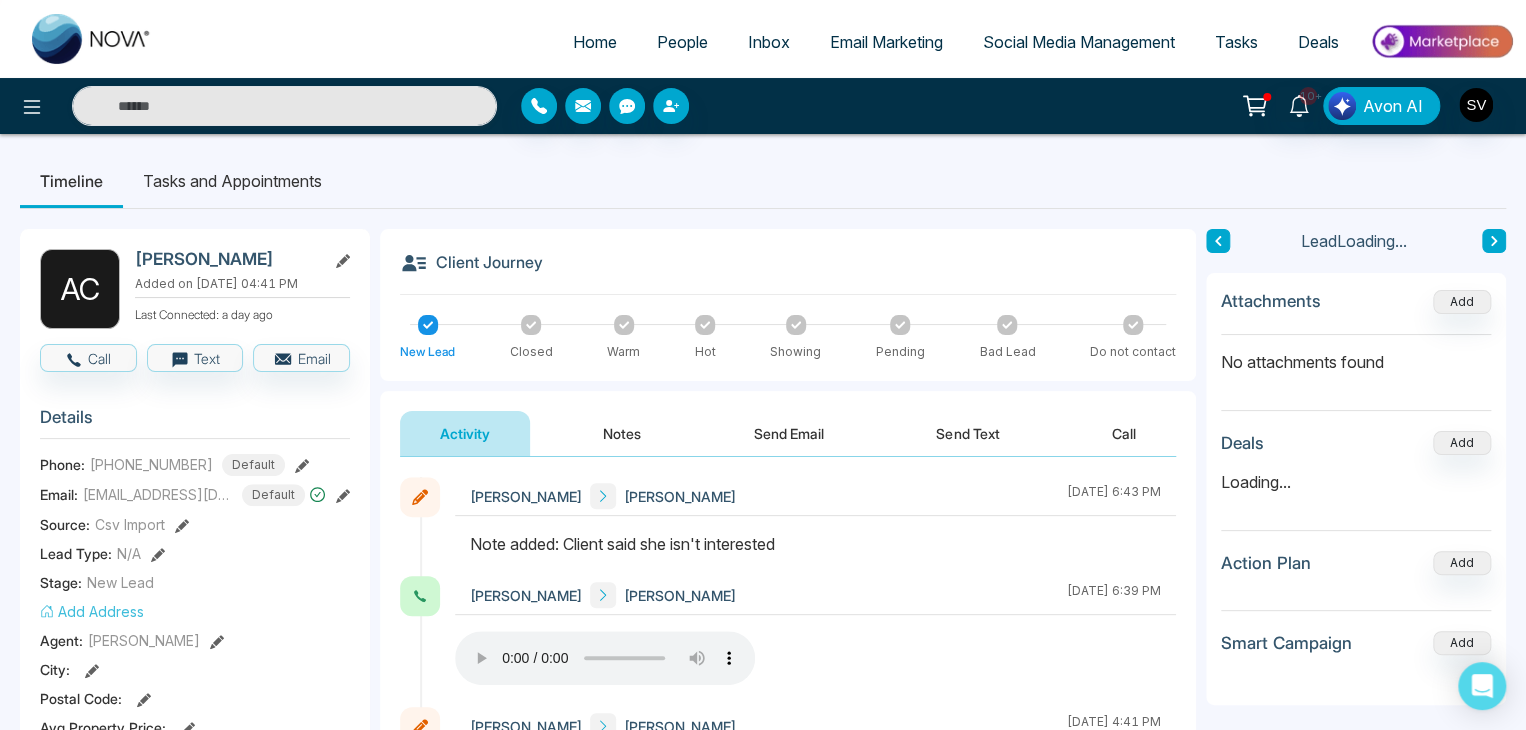 click on "[PERSON_NAME]" at bounding box center (226, 259) 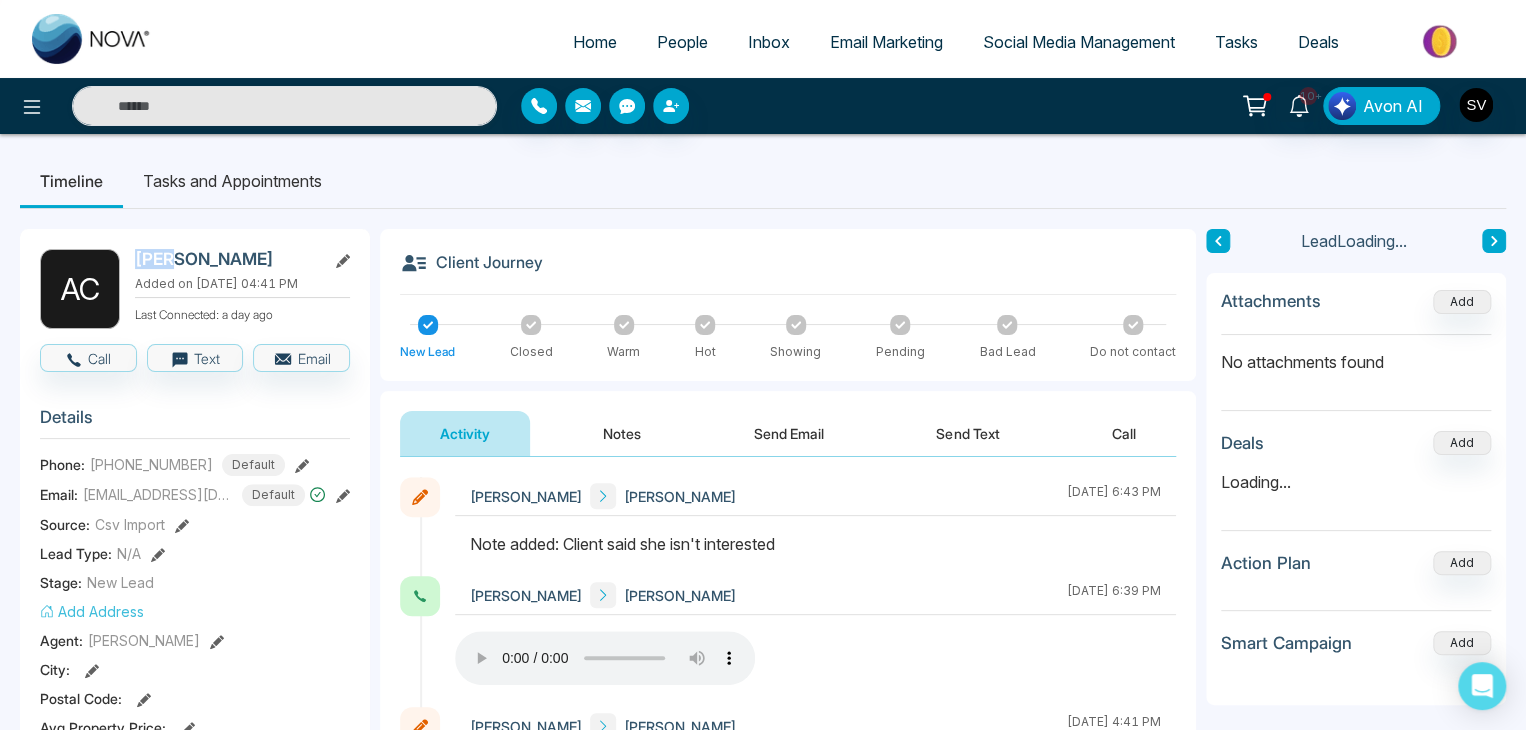 click on "[PERSON_NAME]" at bounding box center [226, 259] 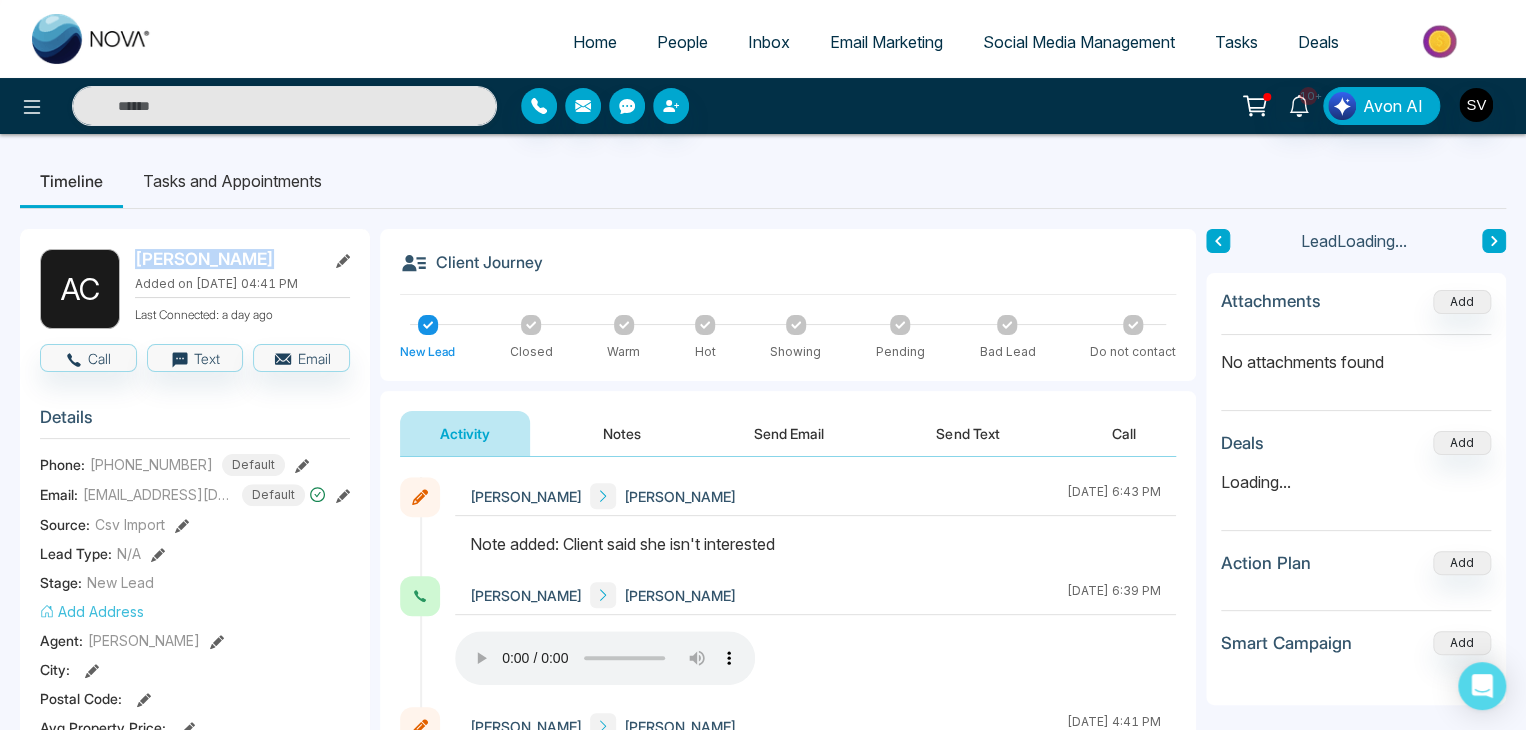 click on "[PERSON_NAME]" at bounding box center [226, 259] 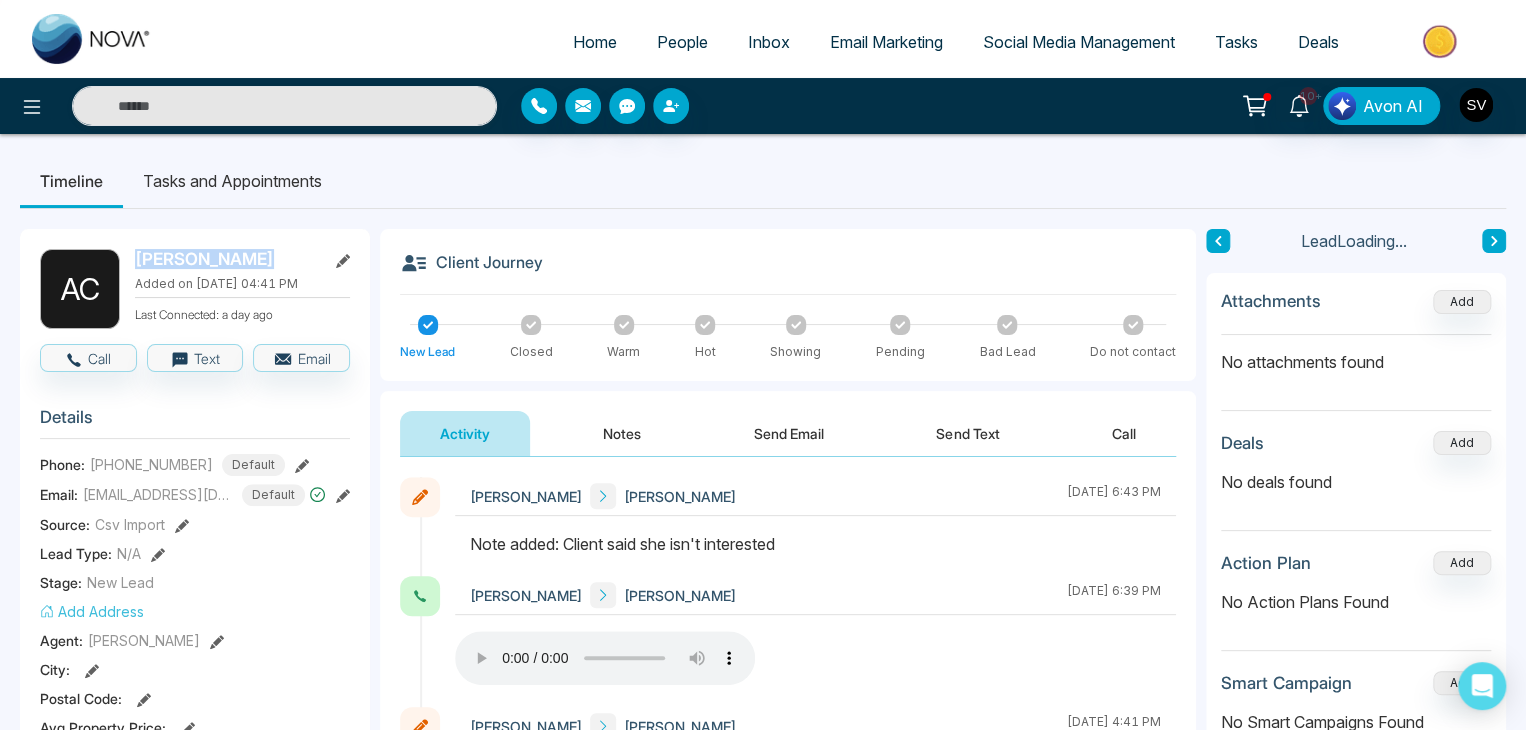 copy on "[PERSON_NAME]" 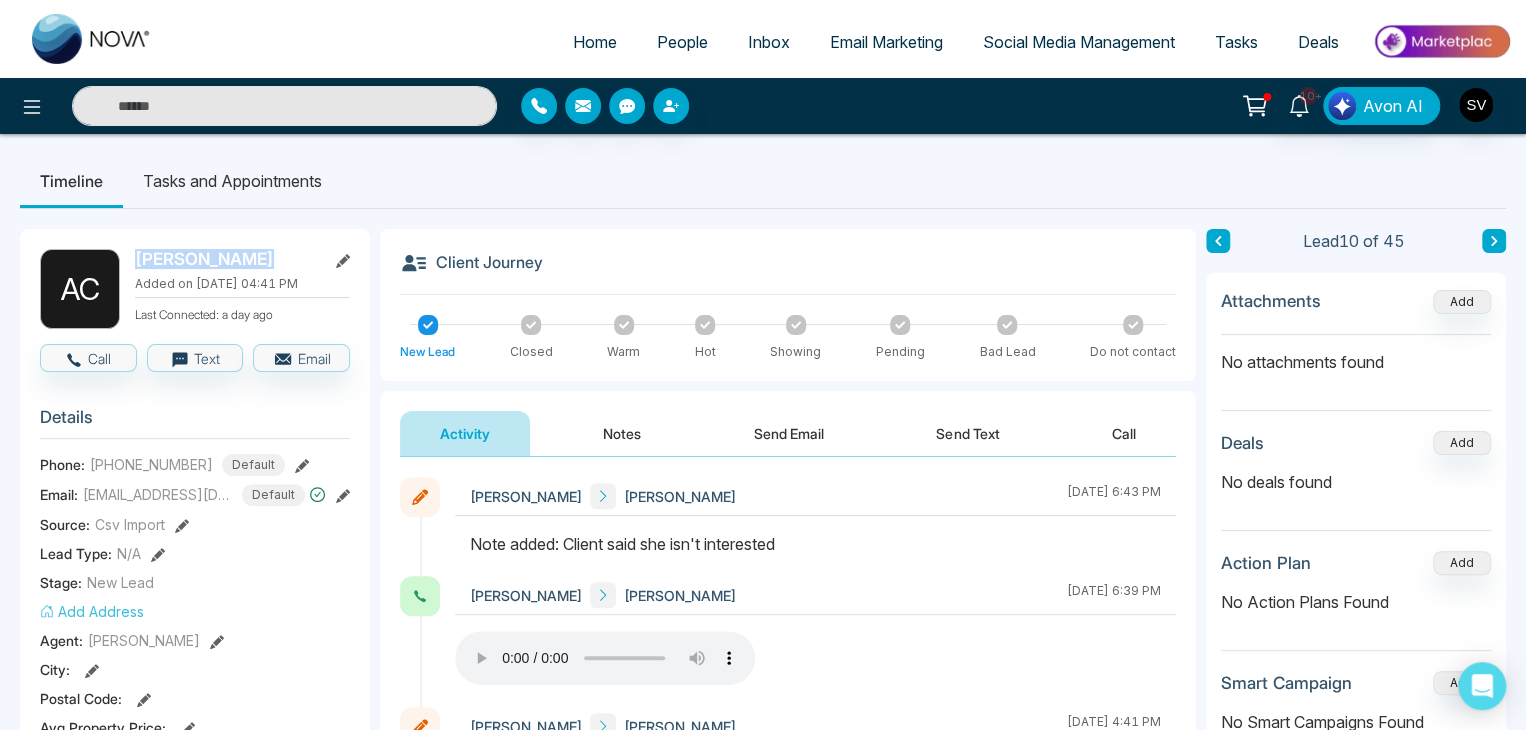 click on "People" at bounding box center [682, 42] 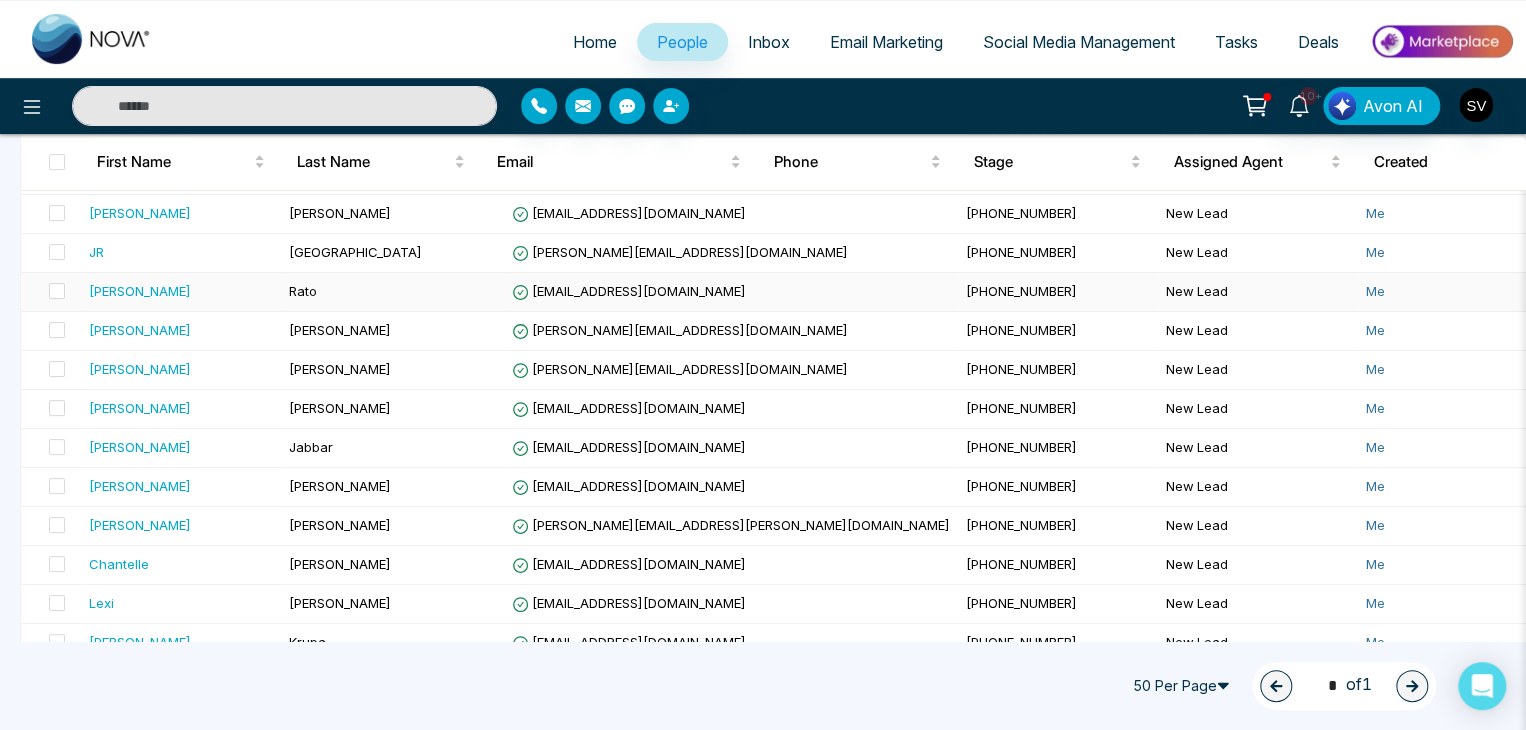 scroll, scrollTop: 288, scrollLeft: 0, axis: vertical 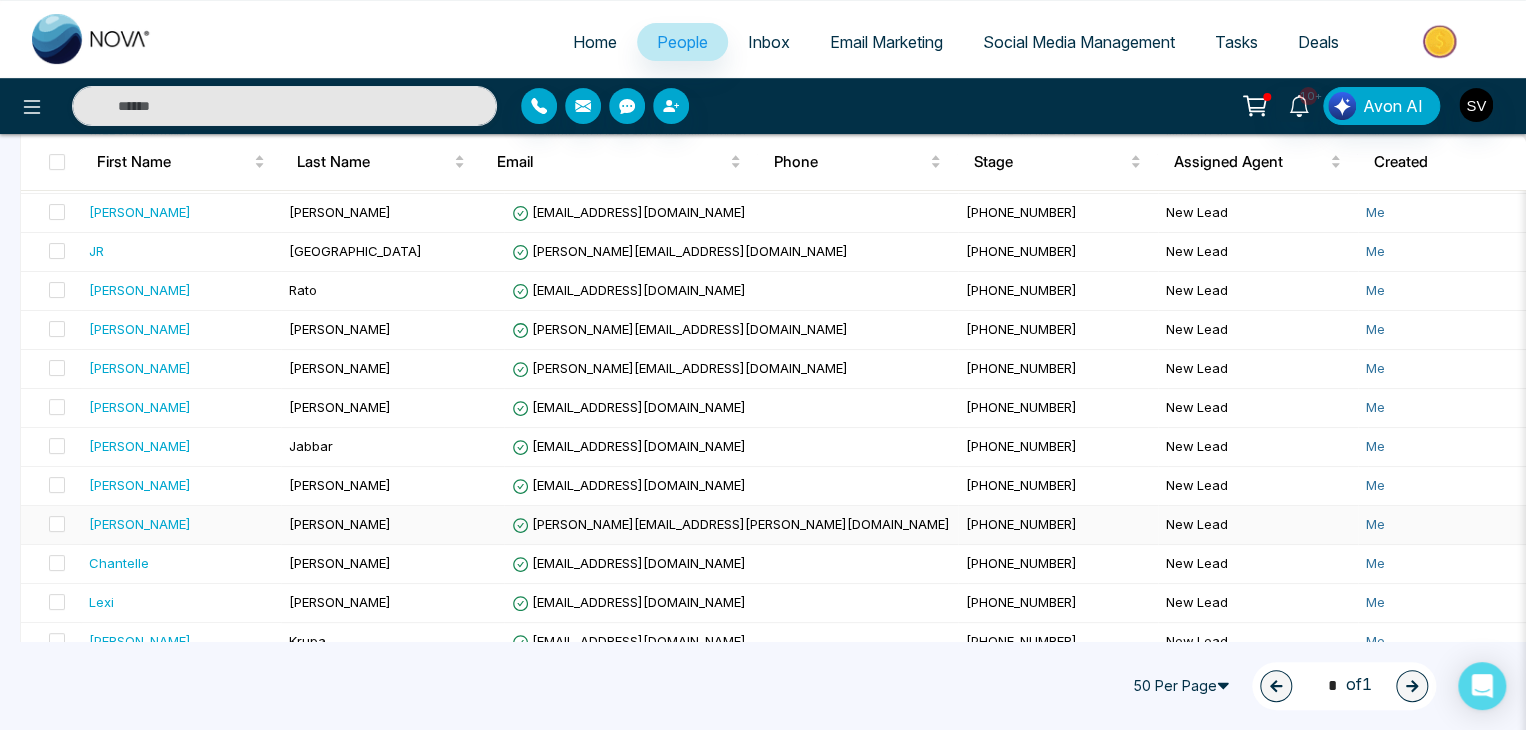 click on "[PERSON_NAME]" at bounding box center (340, 524) 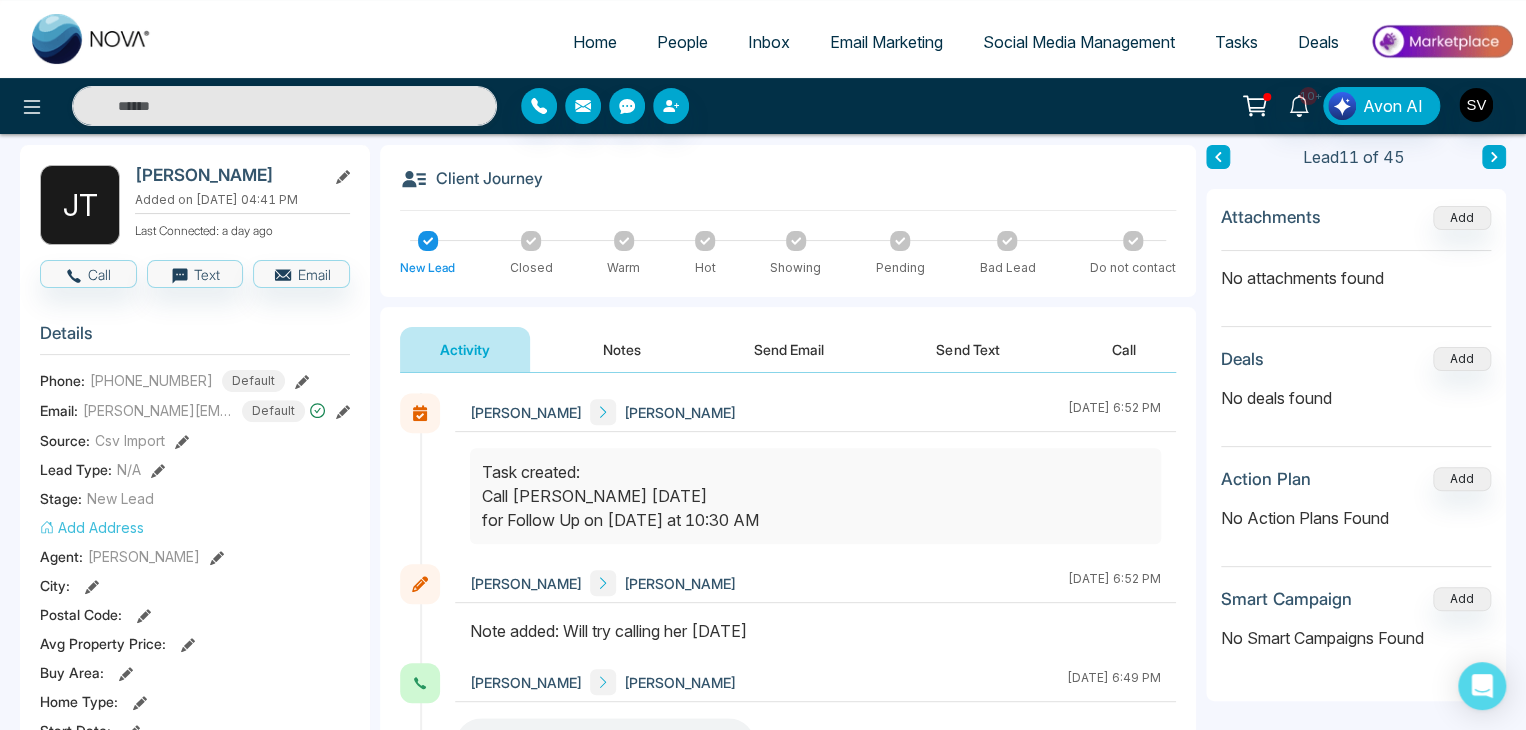 scroll, scrollTop: 80, scrollLeft: 0, axis: vertical 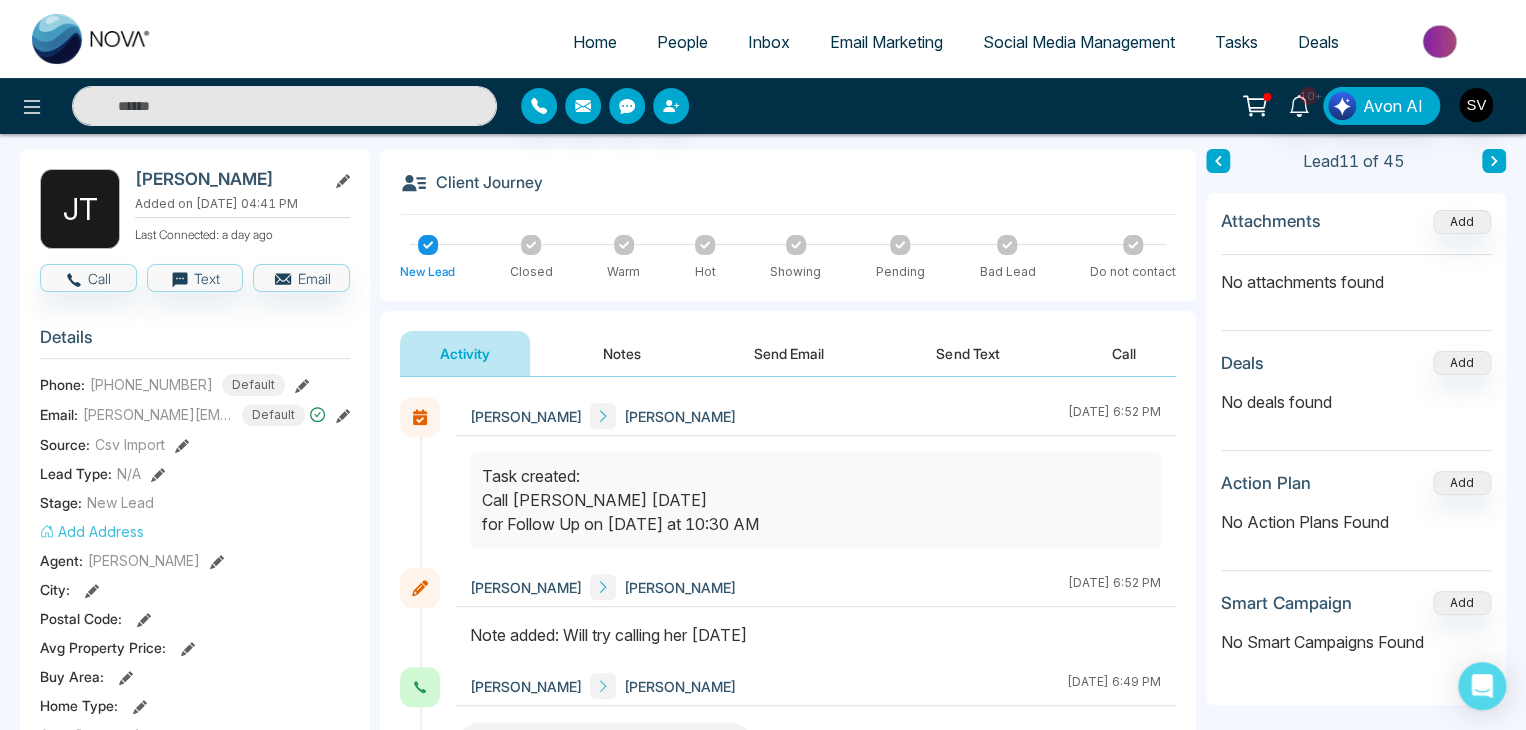 click on "Notes" at bounding box center [622, 353] 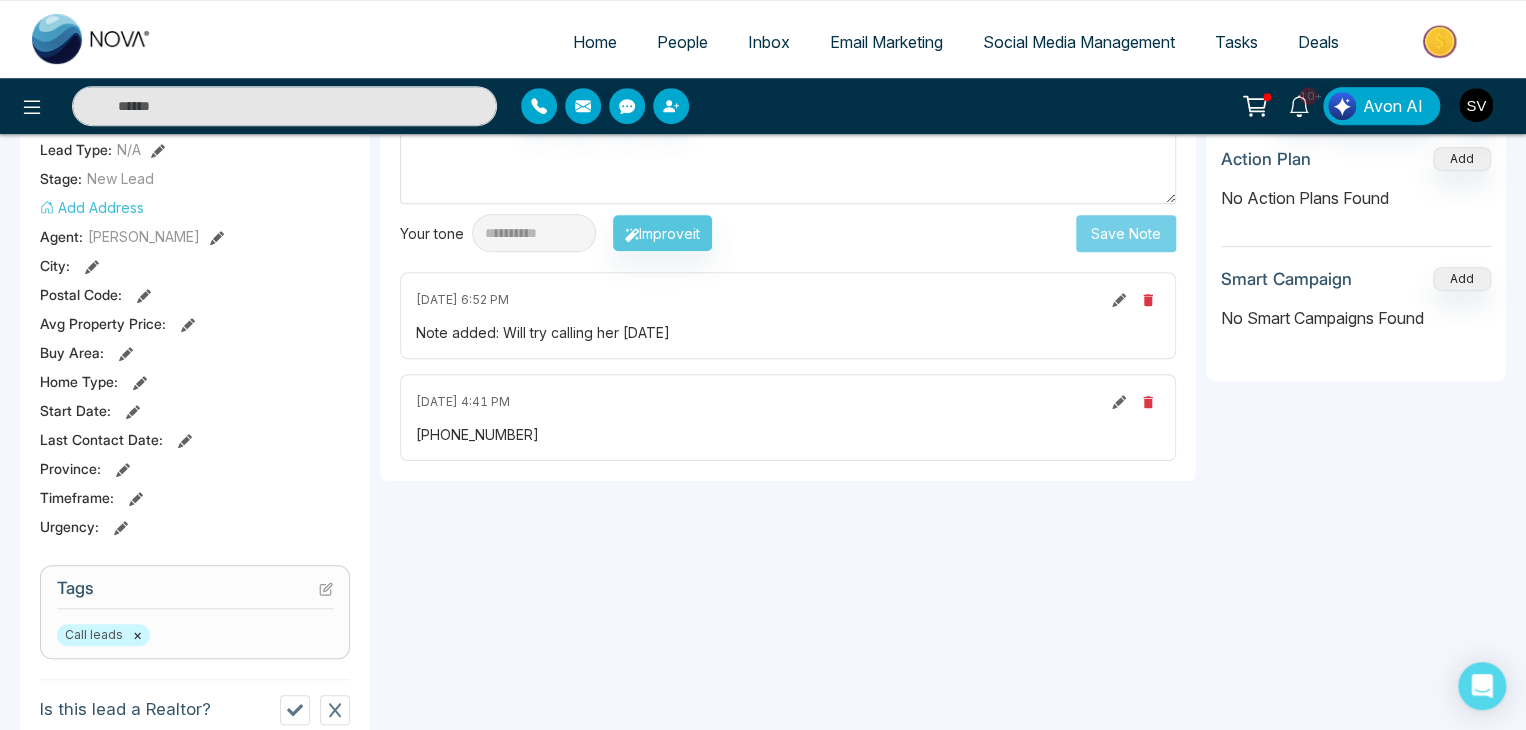 scroll, scrollTop: 0, scrollLeft: 0, axis: both 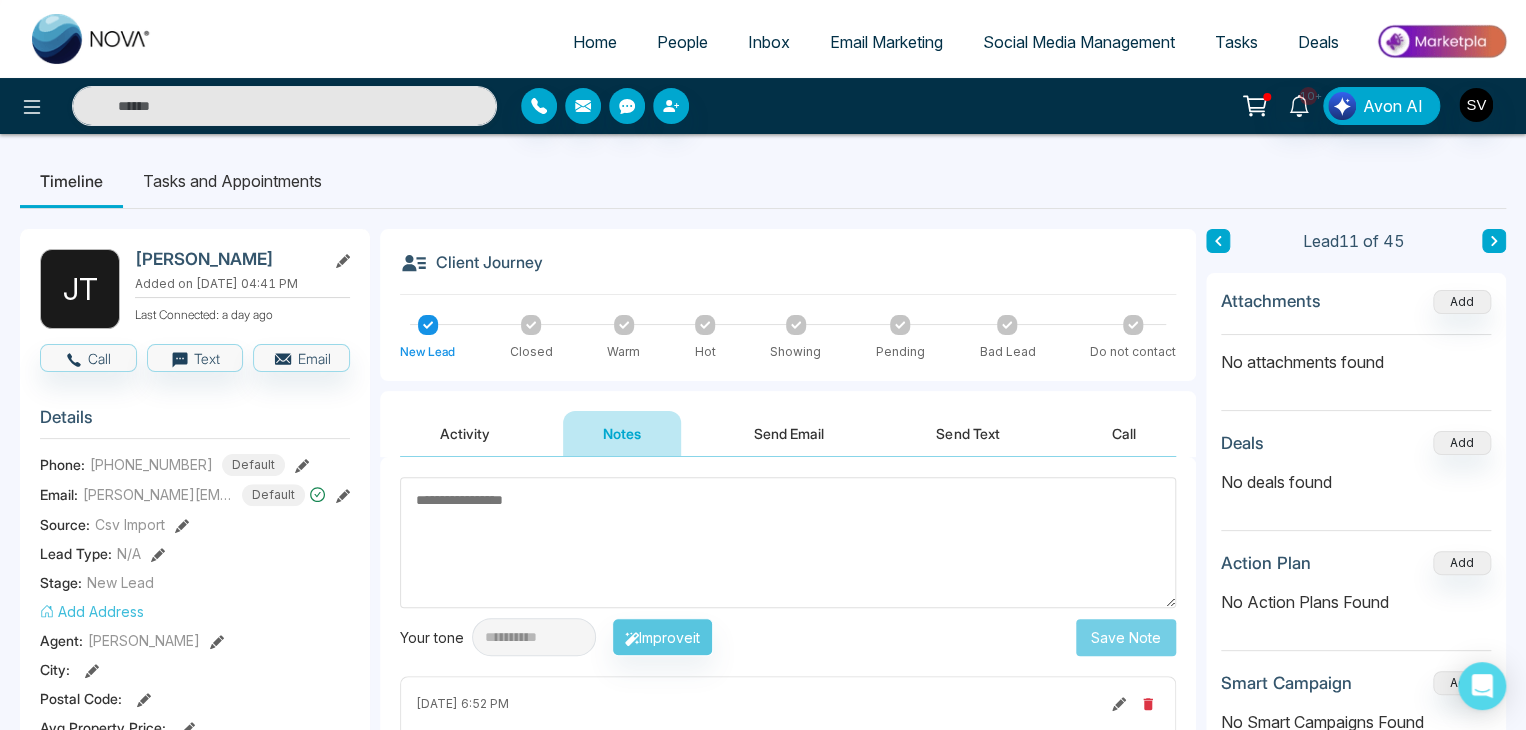 click on "People" at bounding box center [682, 42] 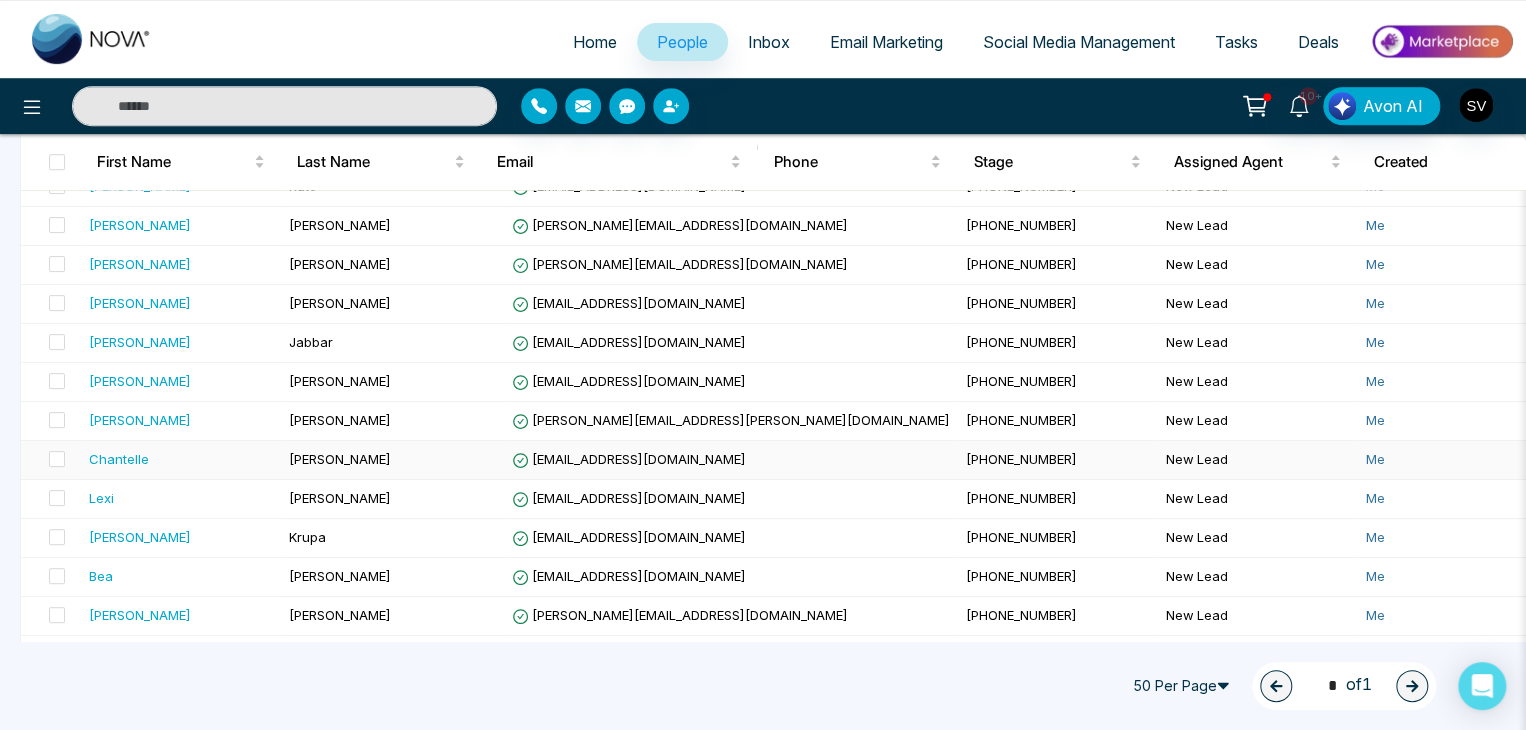 scroll, scrollTop: 396, scrollLeft: 0, axis: vertical 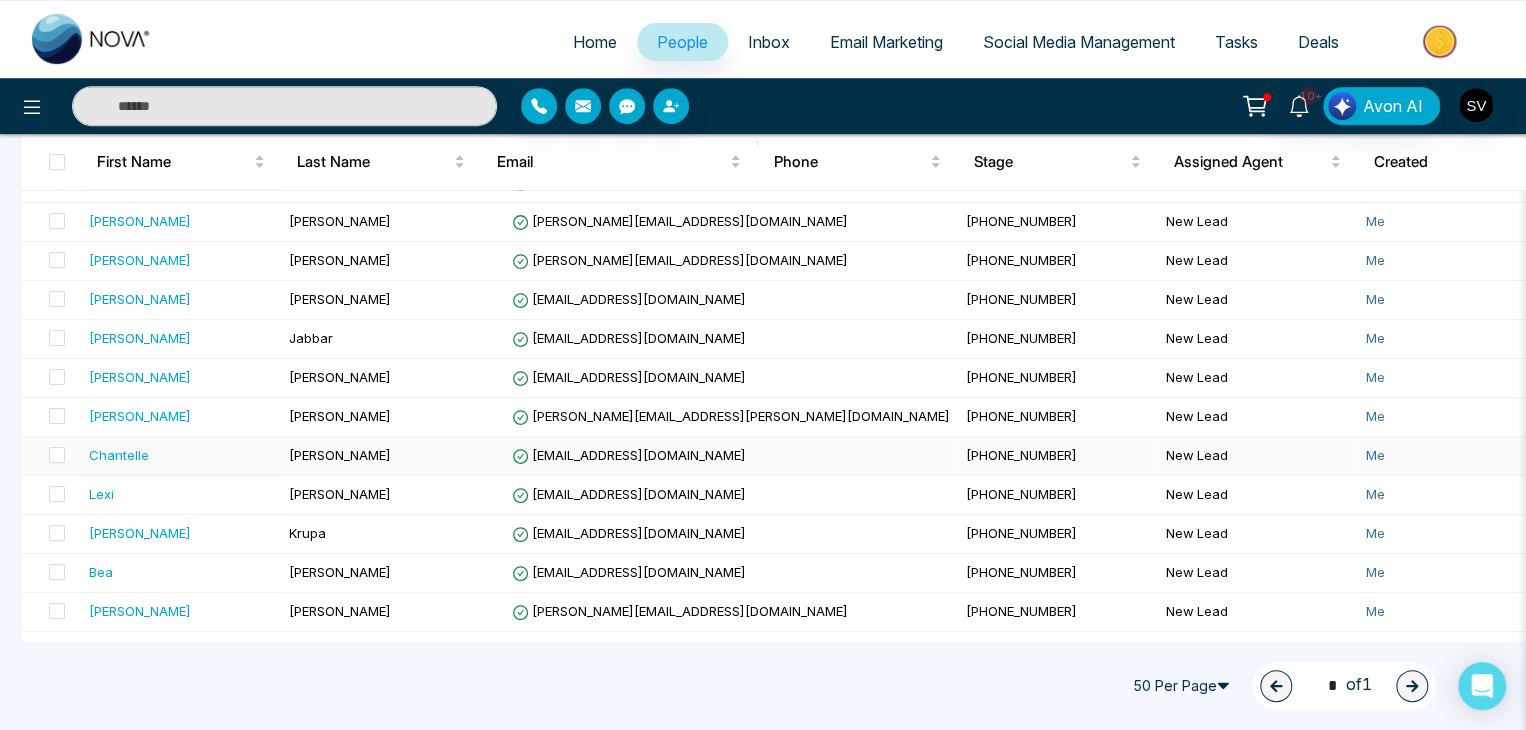 click on "[PERSON_NAME]" at bounding box center (340, 455) 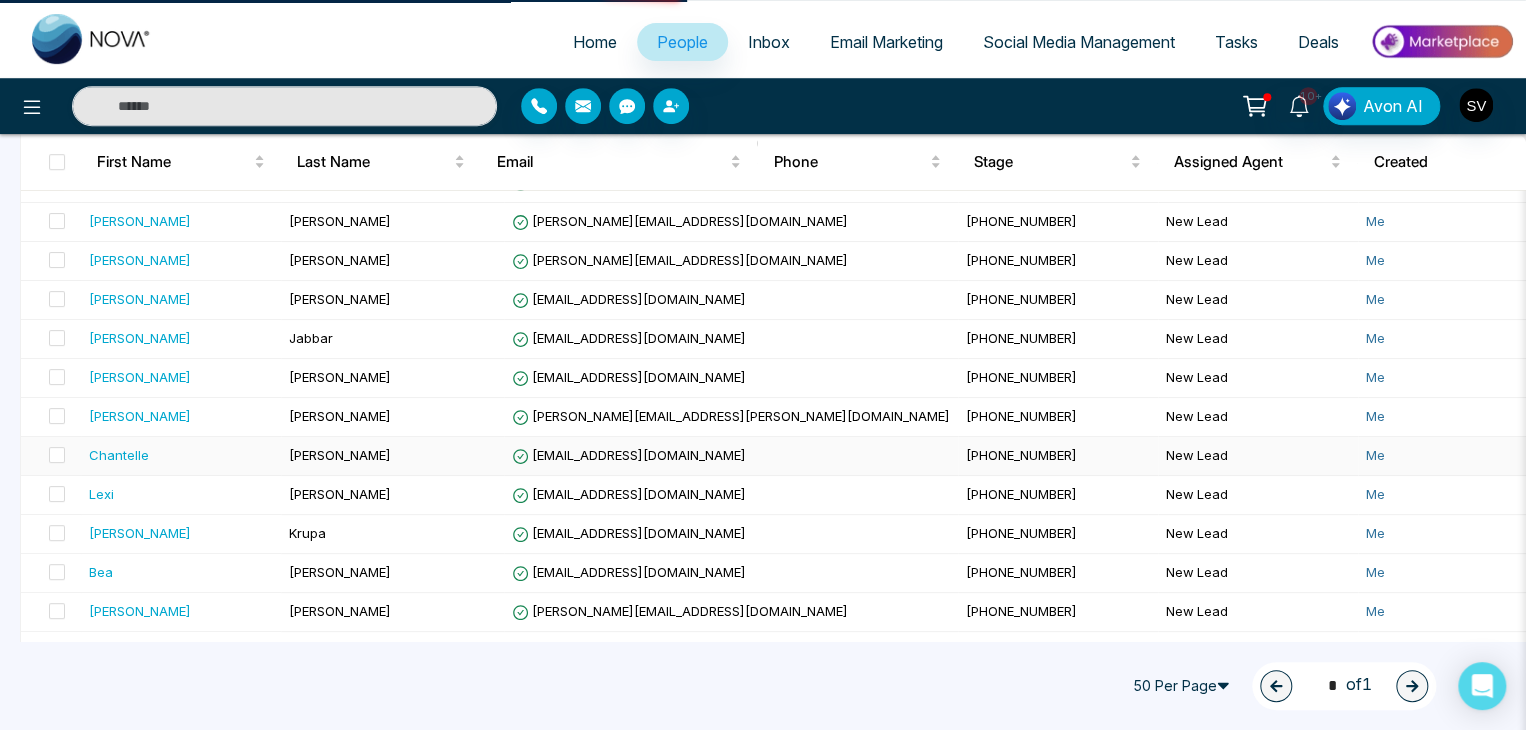 scroll, scrollTop: 0, scrollLeft: 0, axis: both 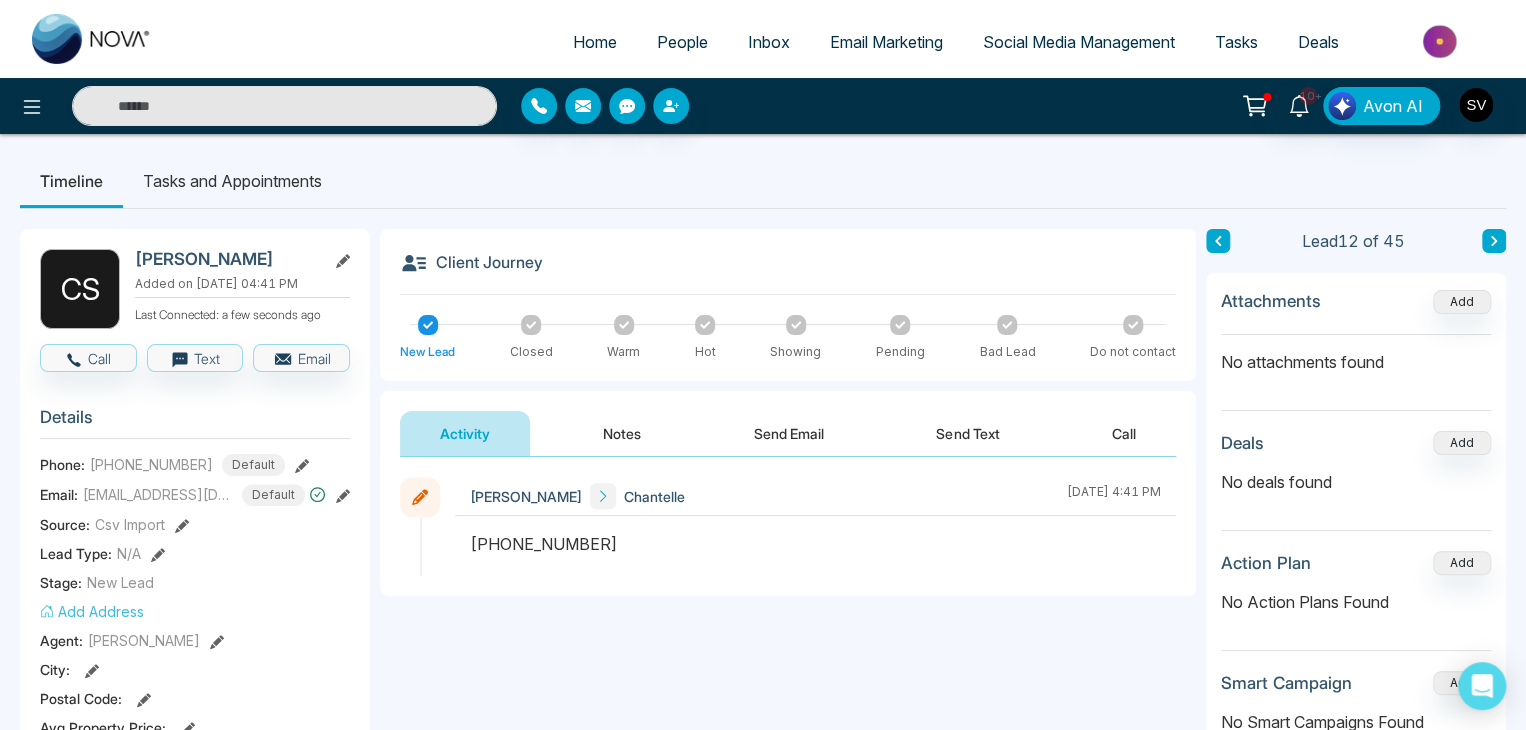 click on "[PERSON_NAME]" at bounding box center [226, 259] 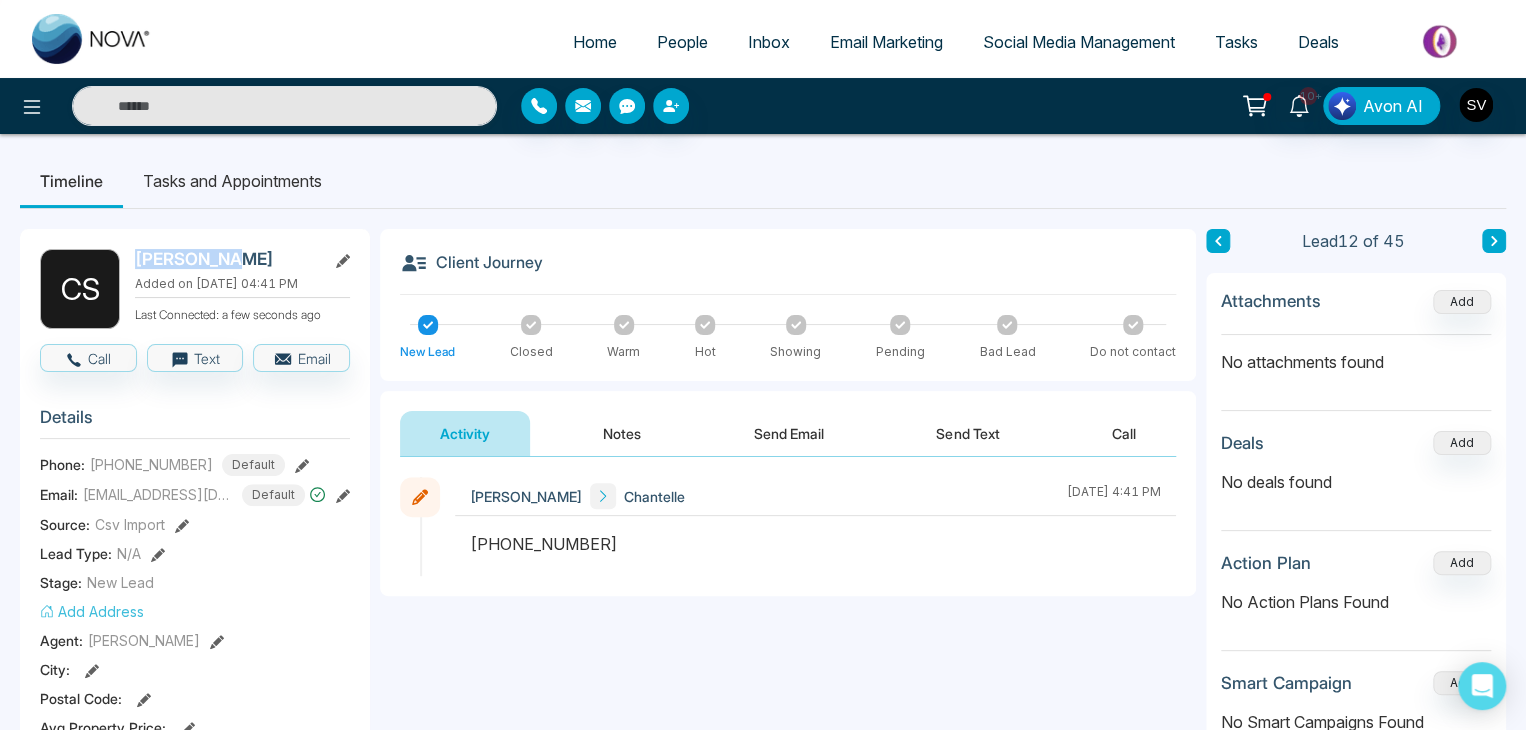 click on "[PERSON_NAME]" at bounding box center (226, 259) 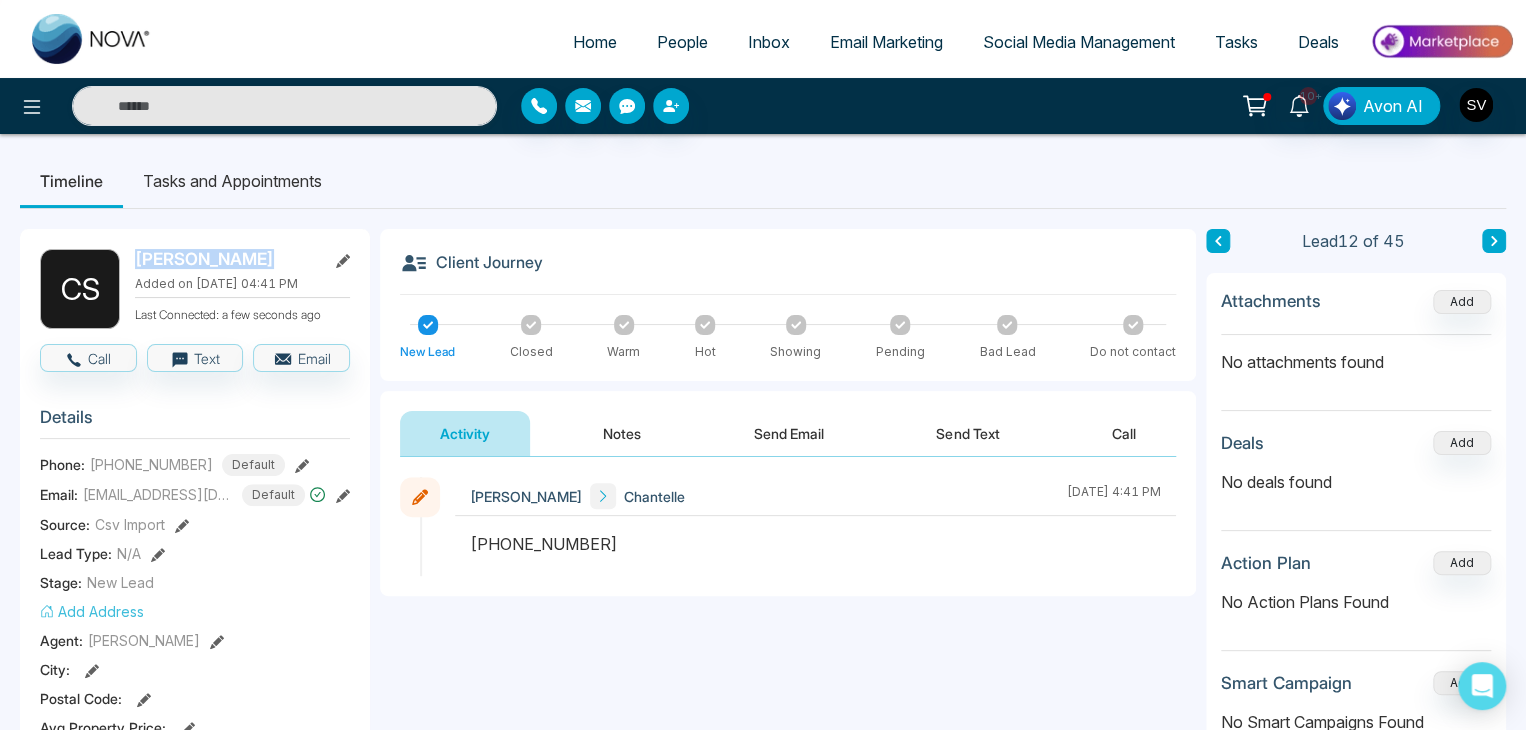 click on "[PERSON_NAME]" at bounding box center [226, 259] 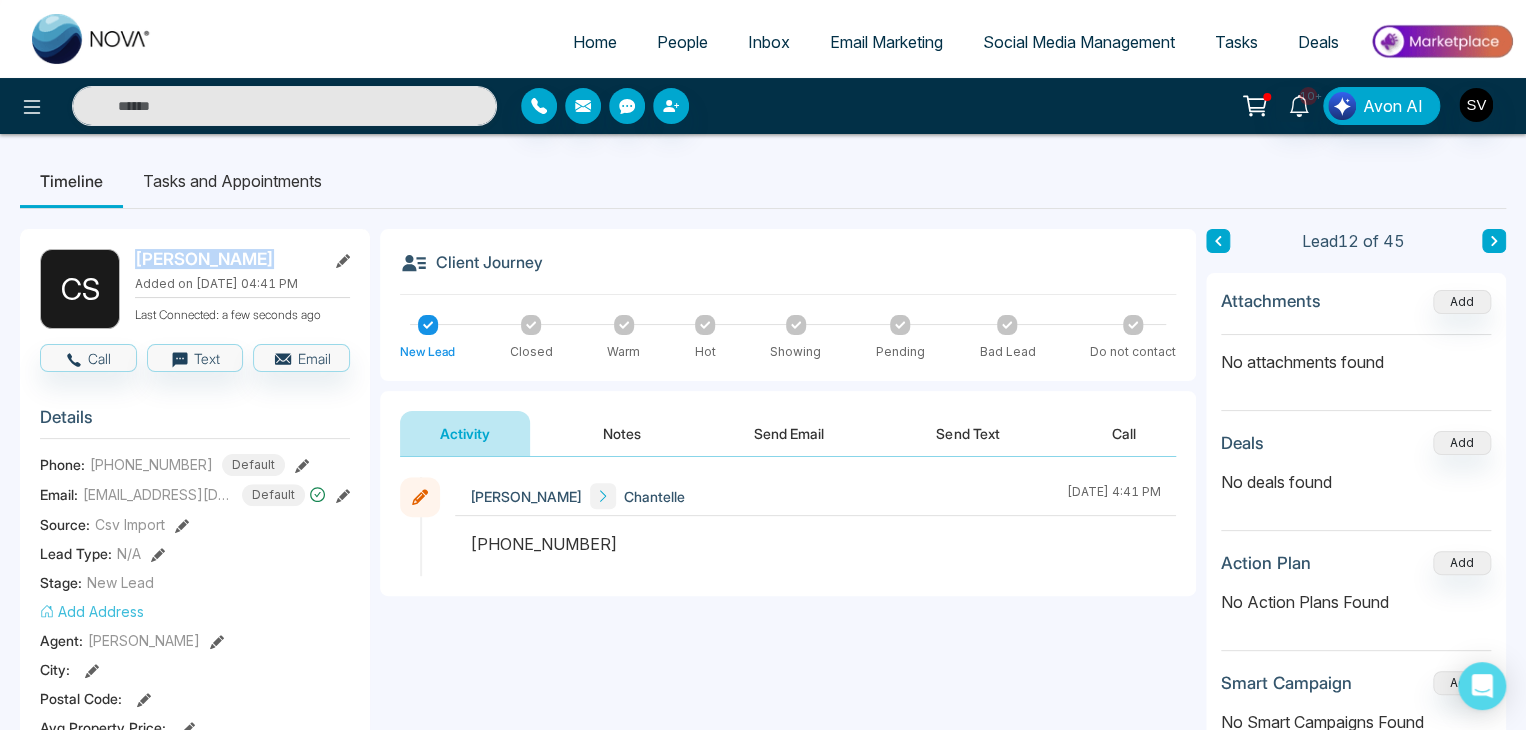 copy on "[PERSON_NAME]" 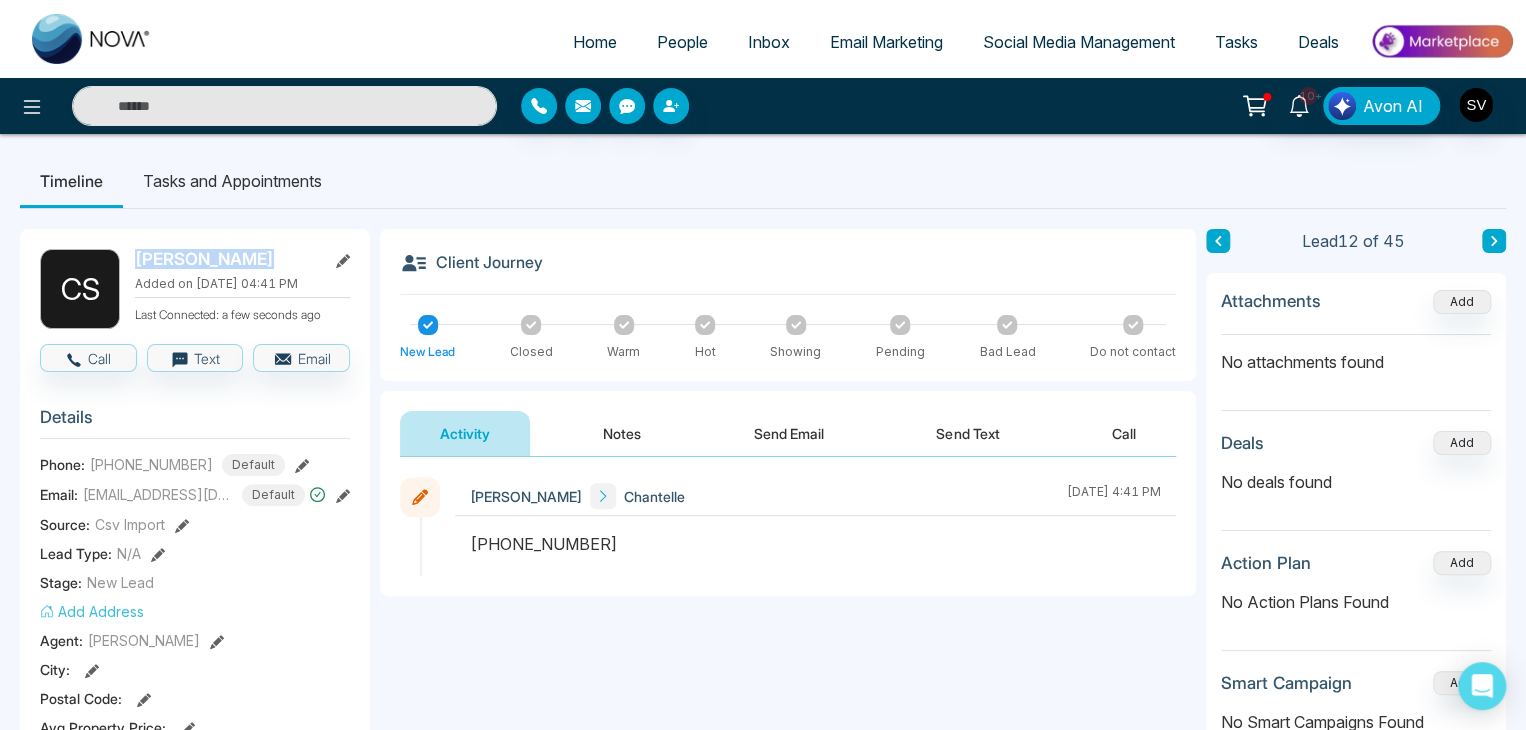 click on "[PERSON_NAME]" at bounding box center [226, 259] 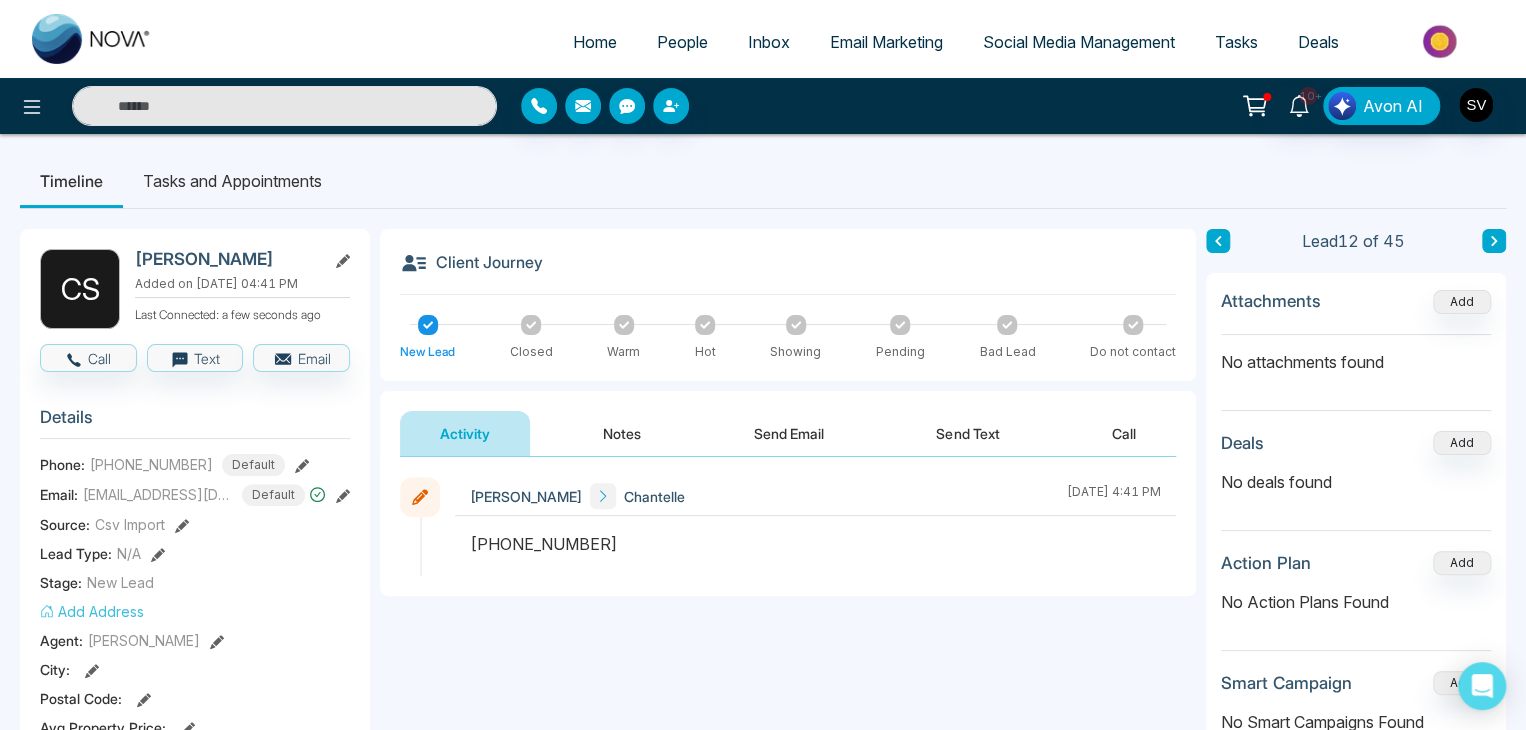 click on "[PERSON_NAME]" at bounding box center [226, 259] 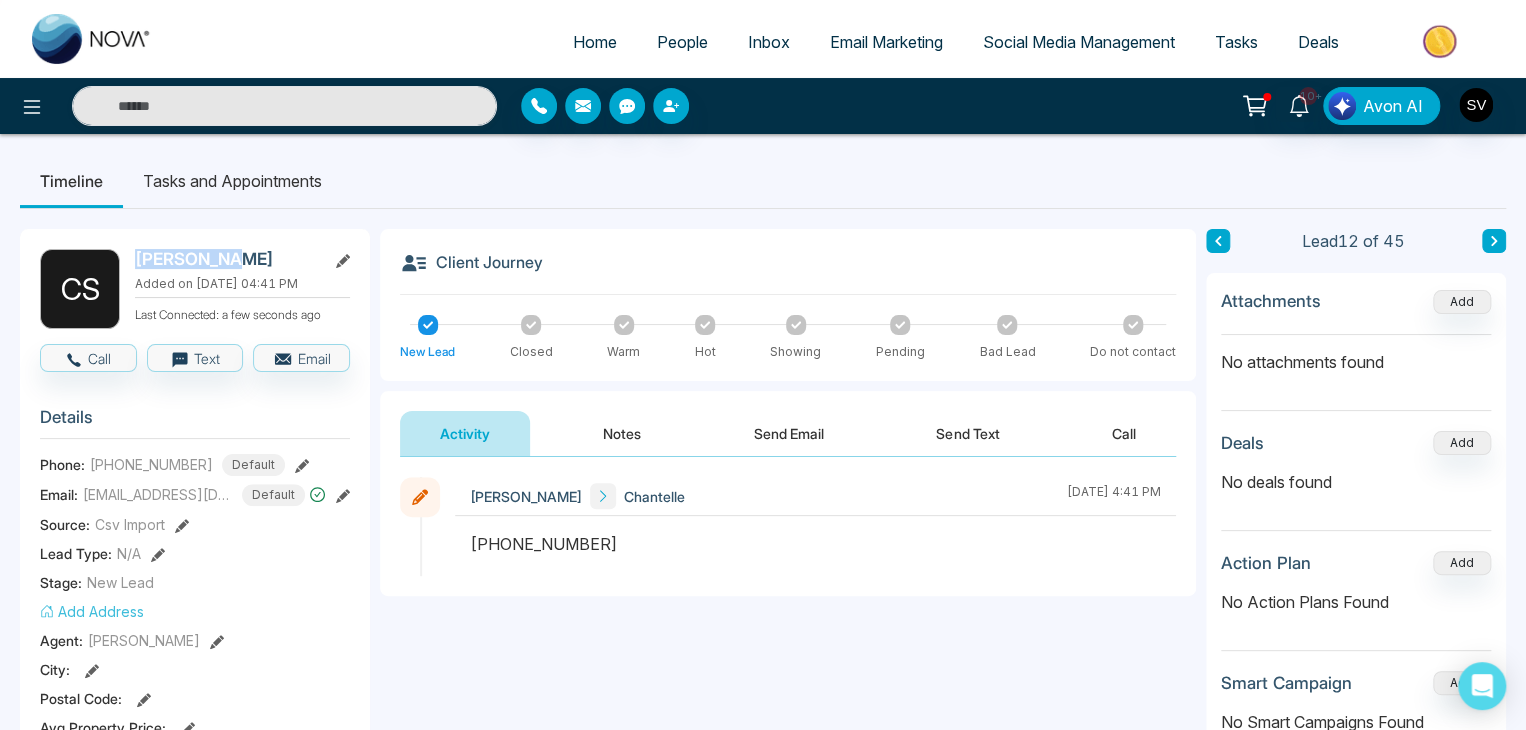 click on "[PERSON_NAME]" at bounding box center [226, 259] 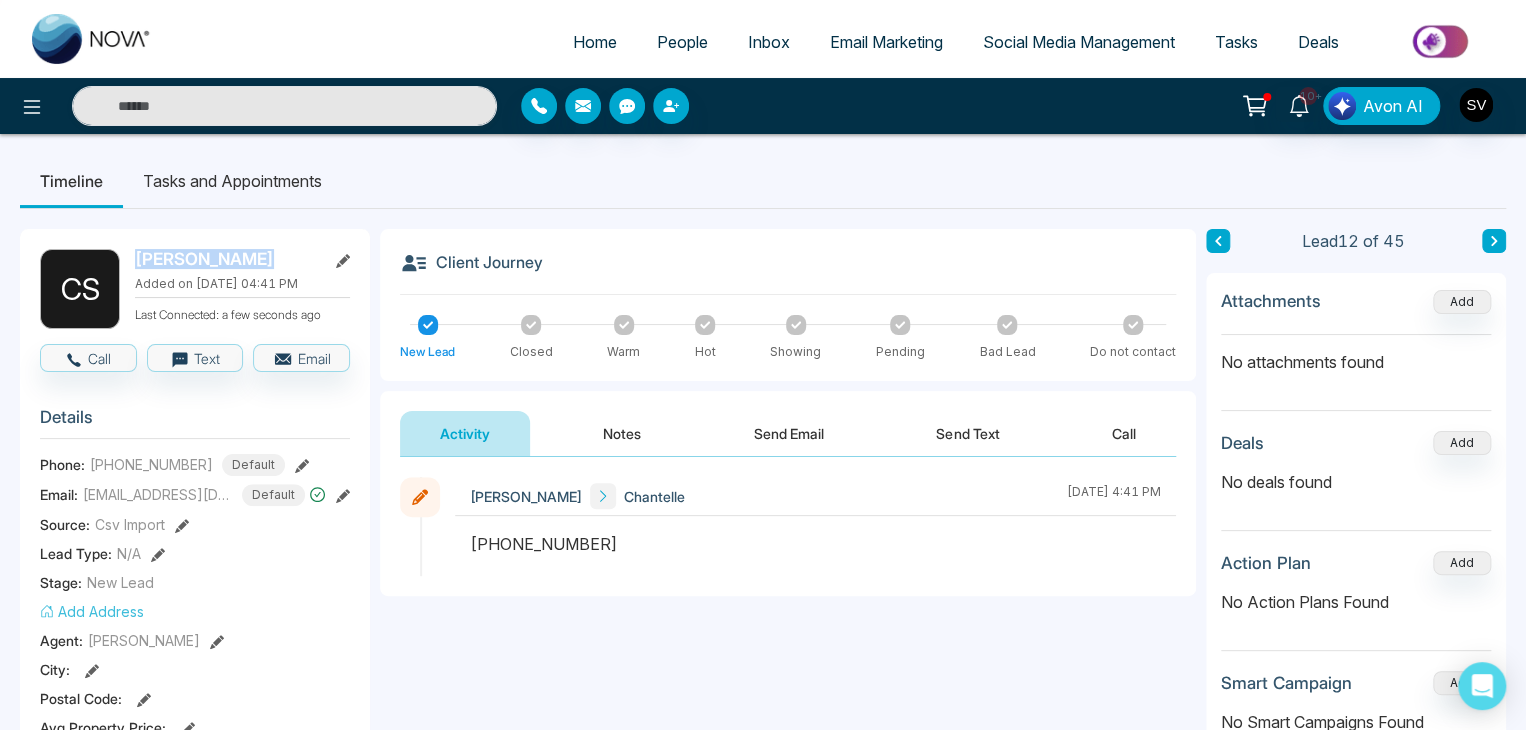 click on "[PERSON_NAME]" at bounding box center (226, 259) 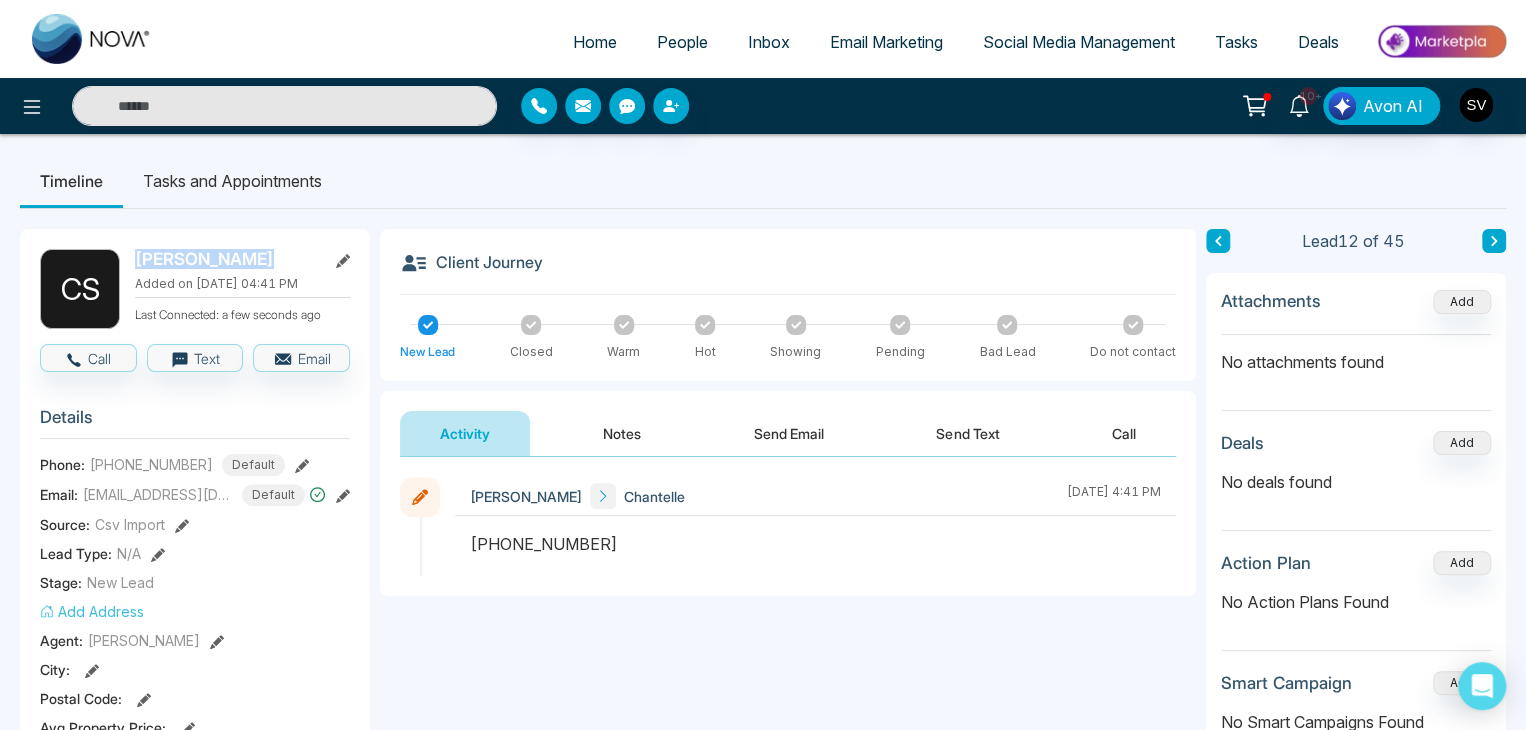 copy on "[PERSON_NAME]" 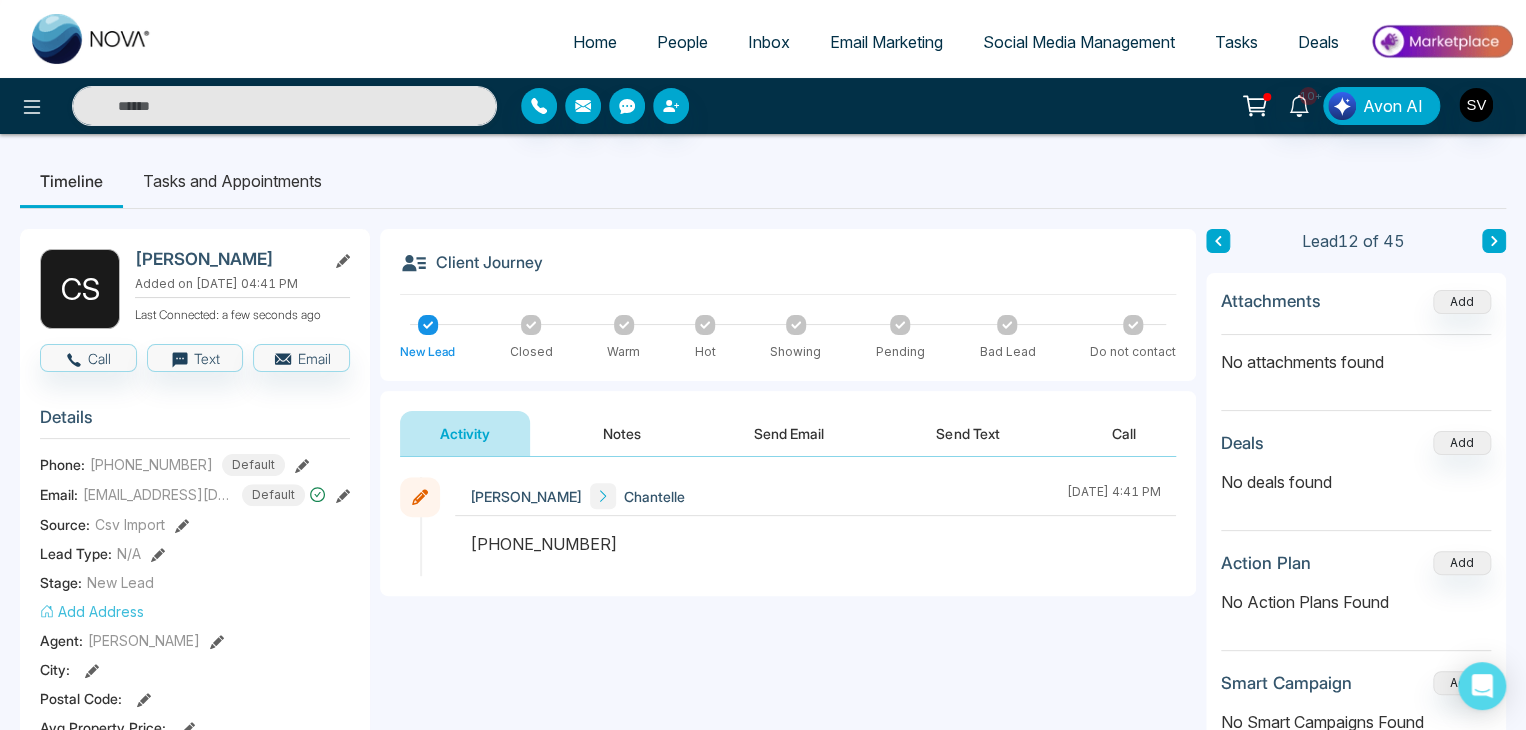 click on "Details Phone: [PHONE_NUMBER] Default Email: [EMAIL_ADDRESS][DOMAIN_NAME] Default Source: Csv Import Lead Type: N/A Stage: New Lead Add Address Agent: [PERSON_NAME][GEOGRAPHIC_DATA] : Postal Code : Avg Property Price : Buy Area : Home Type : Start Date : Last Contact Date : Province : Timeframe : Urgency :" at bounding box center (195, 670) 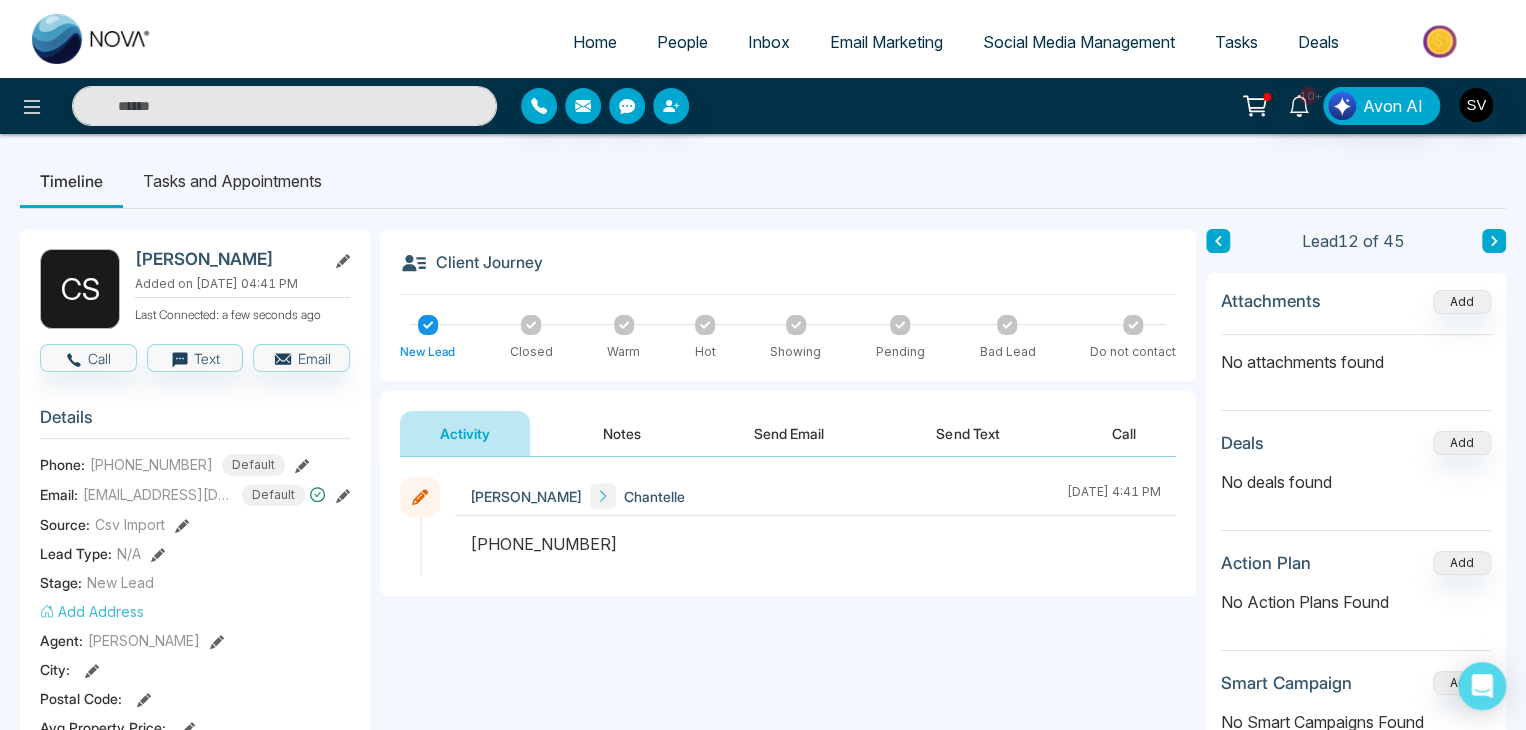 click 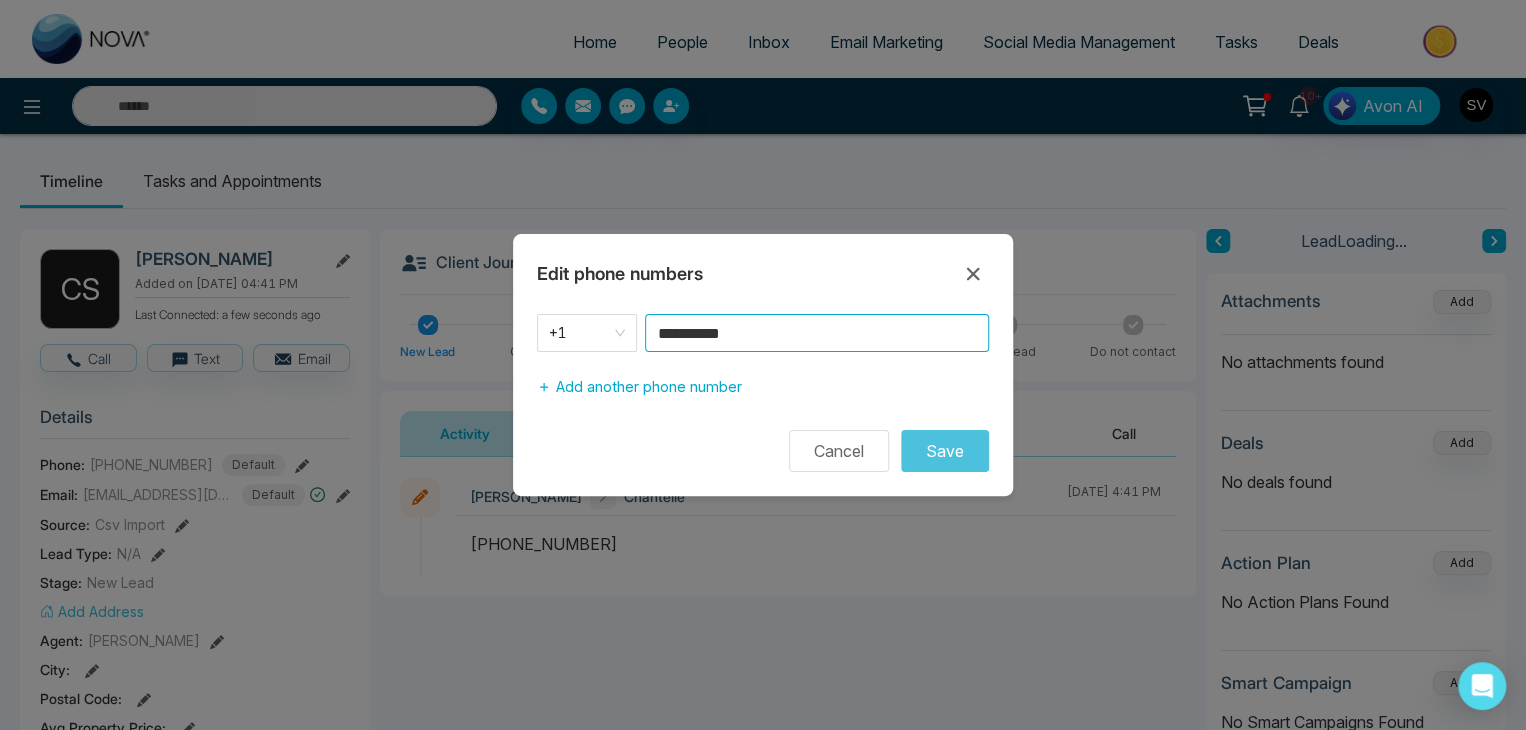 click on "**********" at bounding box center (817, 333) 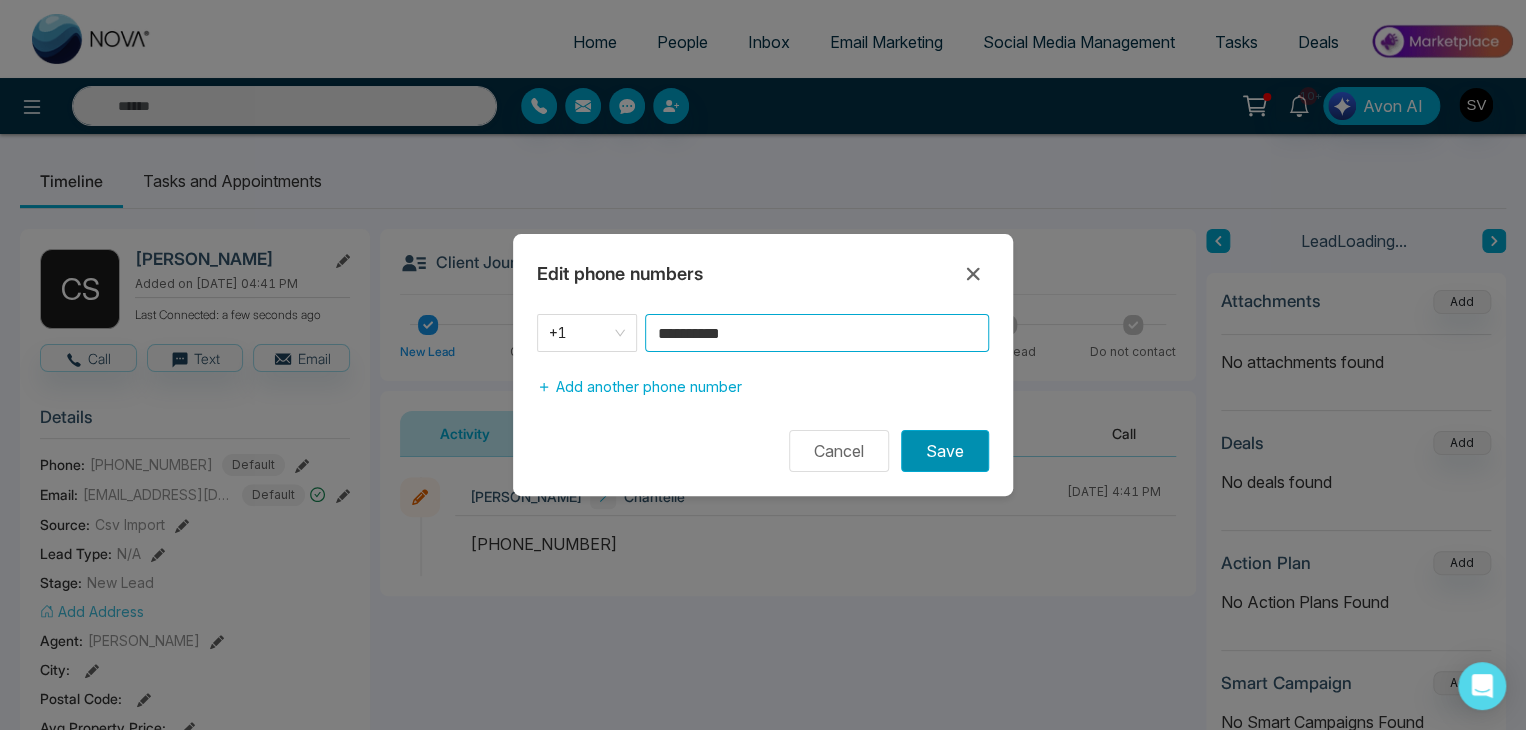type on "**********" 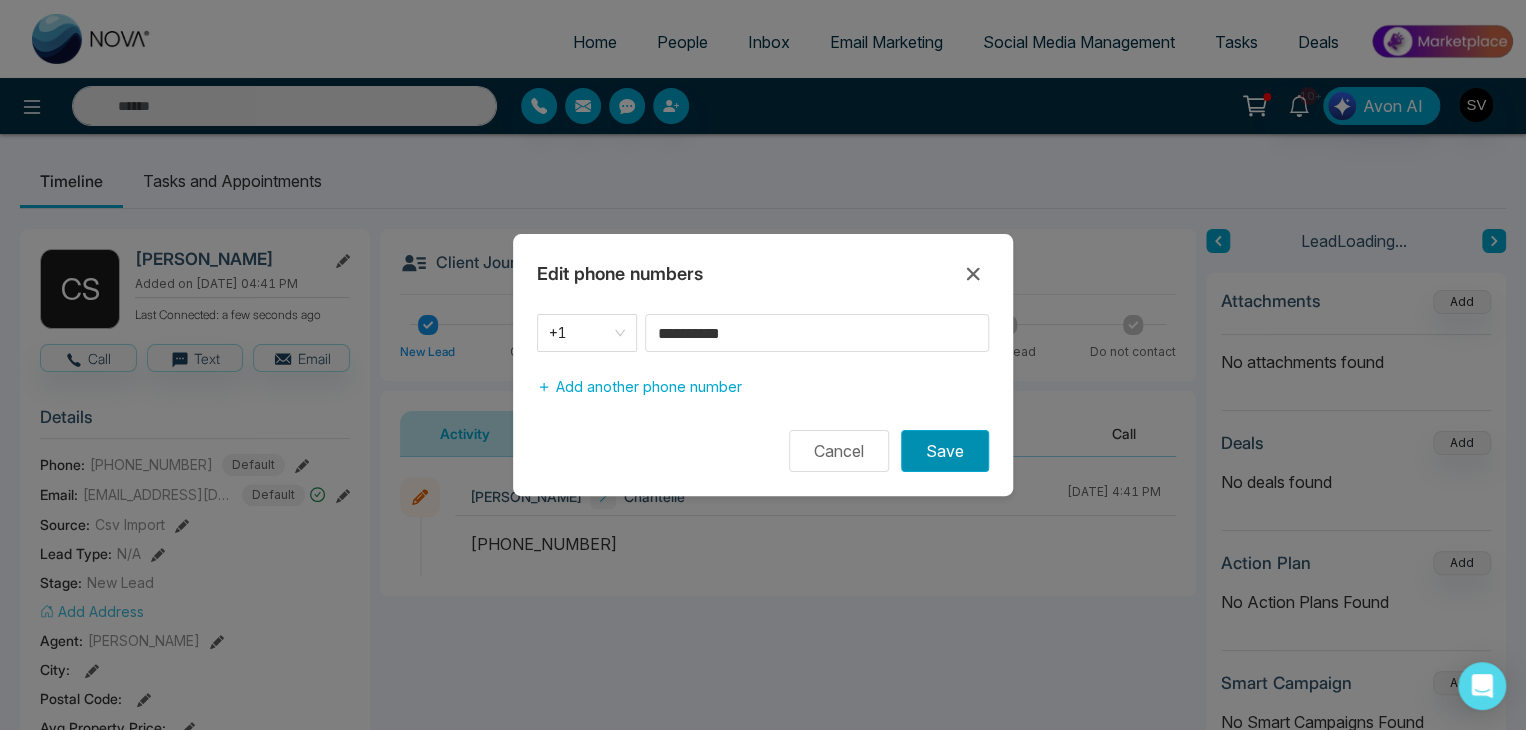 click on "Save" at bounding box center (945, 451) 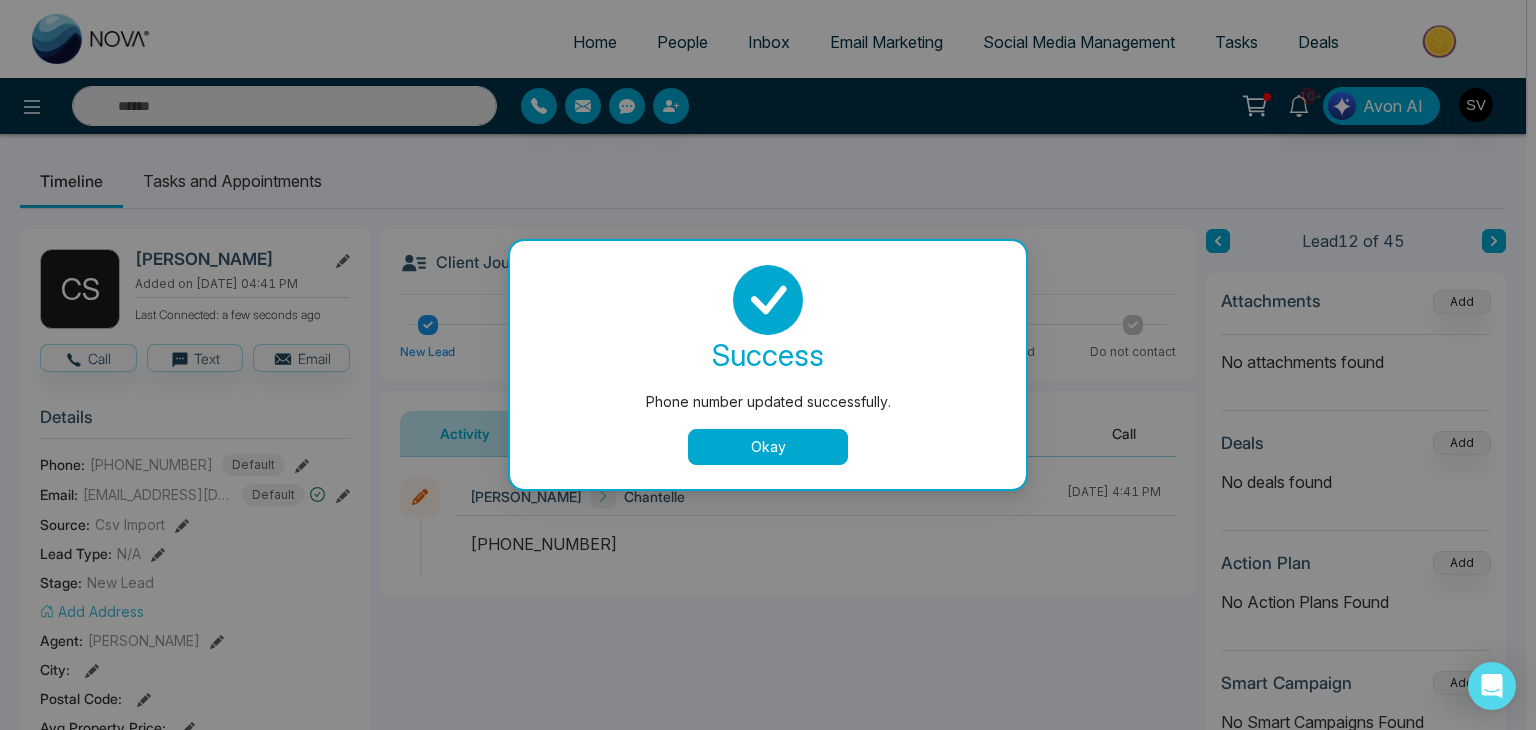 click on "Okay" at bounding box center [768, 447] 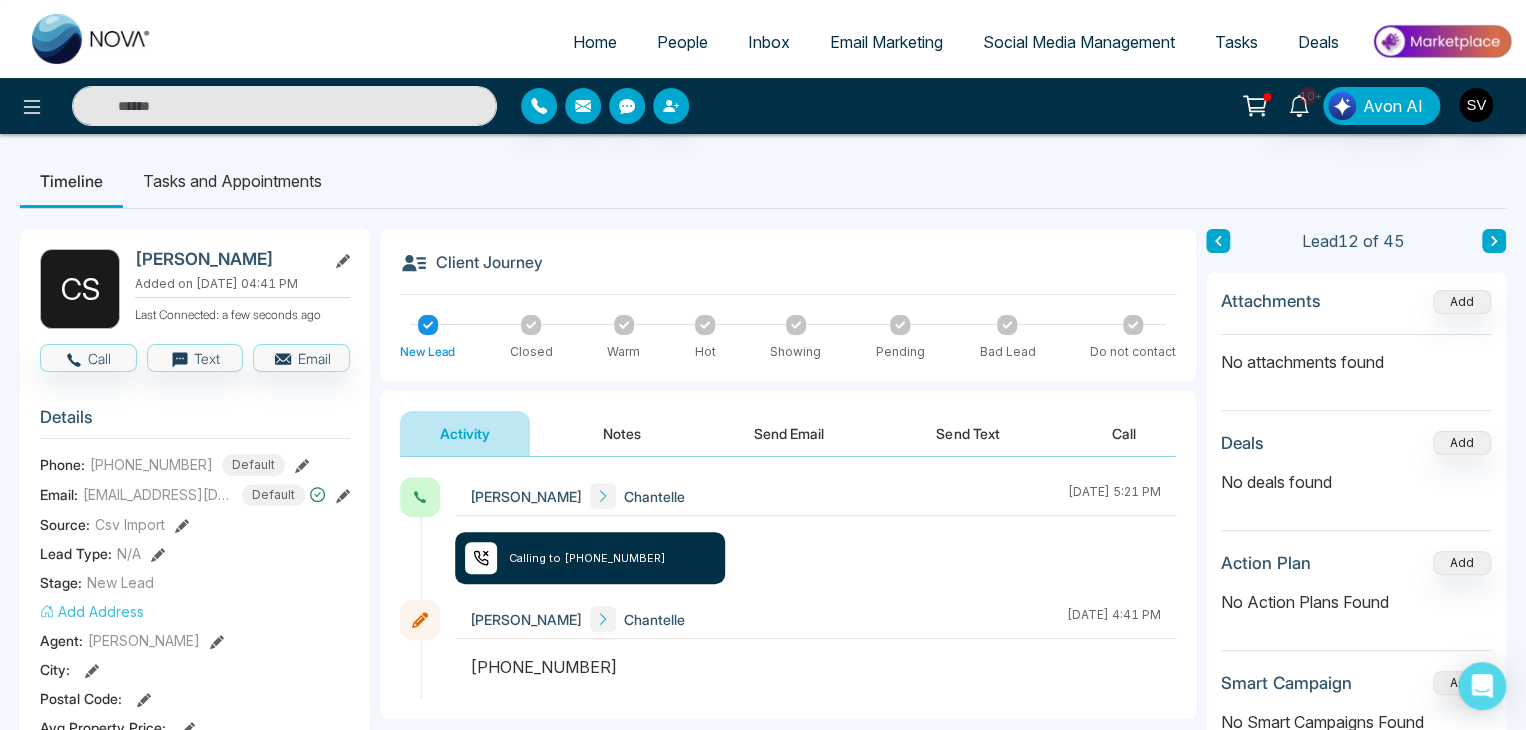 click on "Notes" at bounding box center [622, 433] 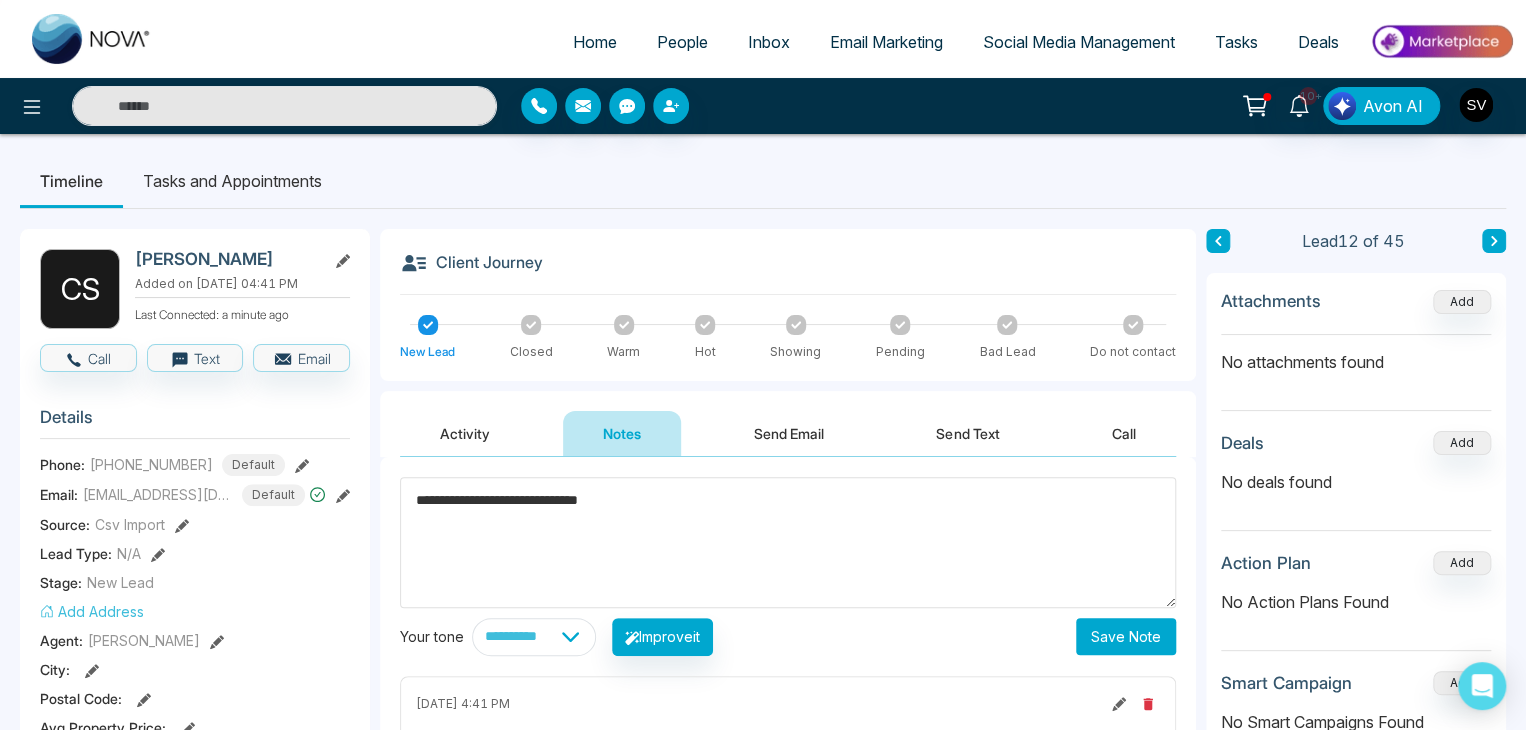 type on "**********" 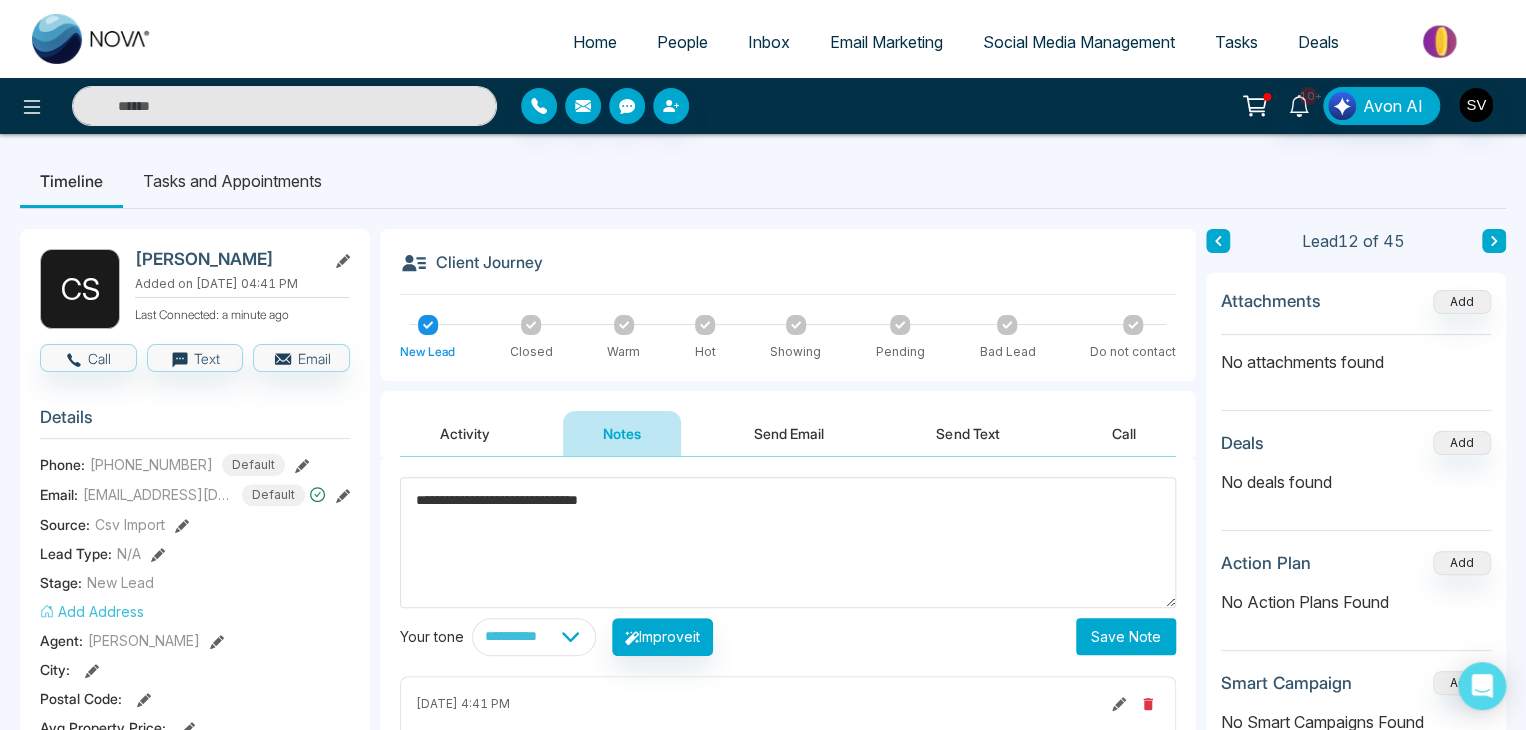 click on "Save Note" at bounding box center (1126, 636) 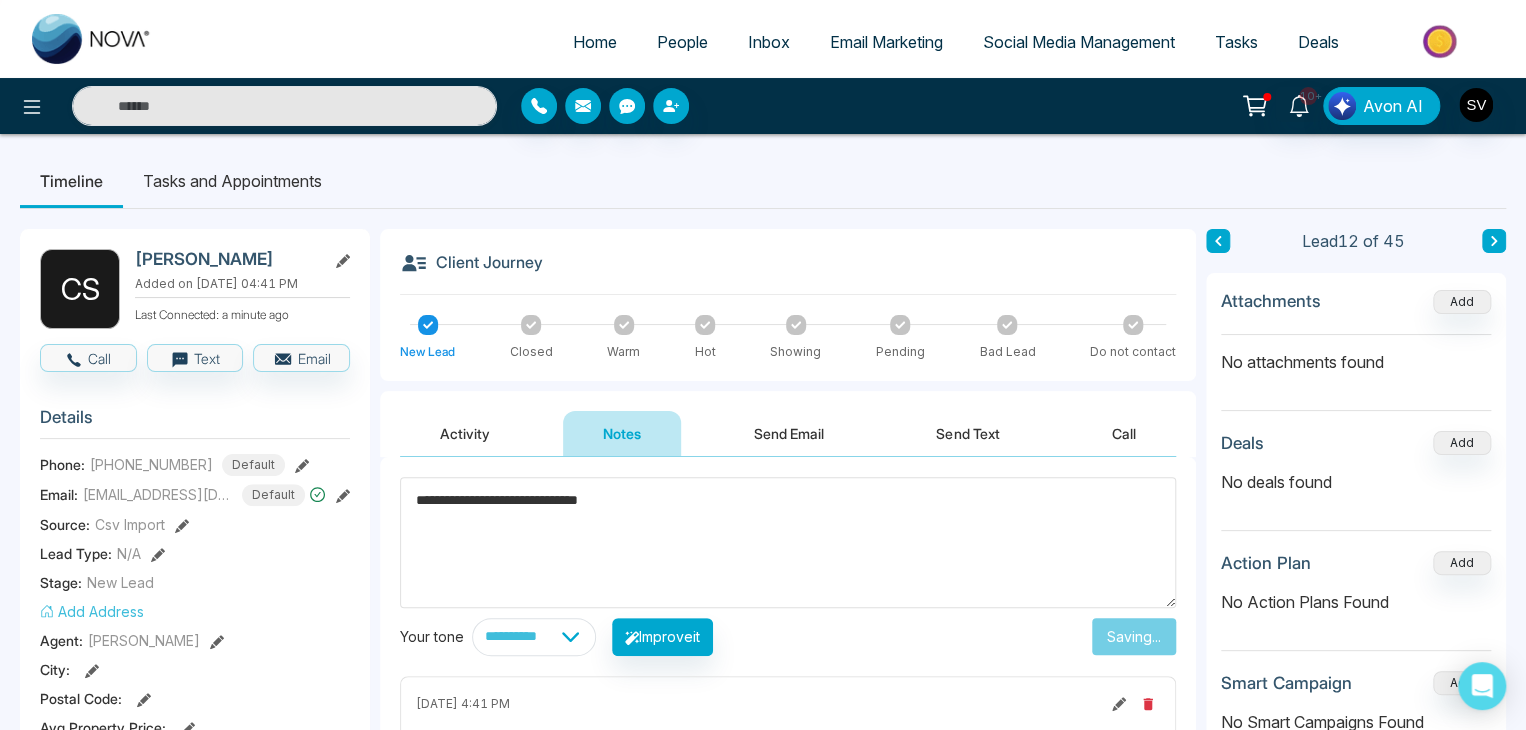 type 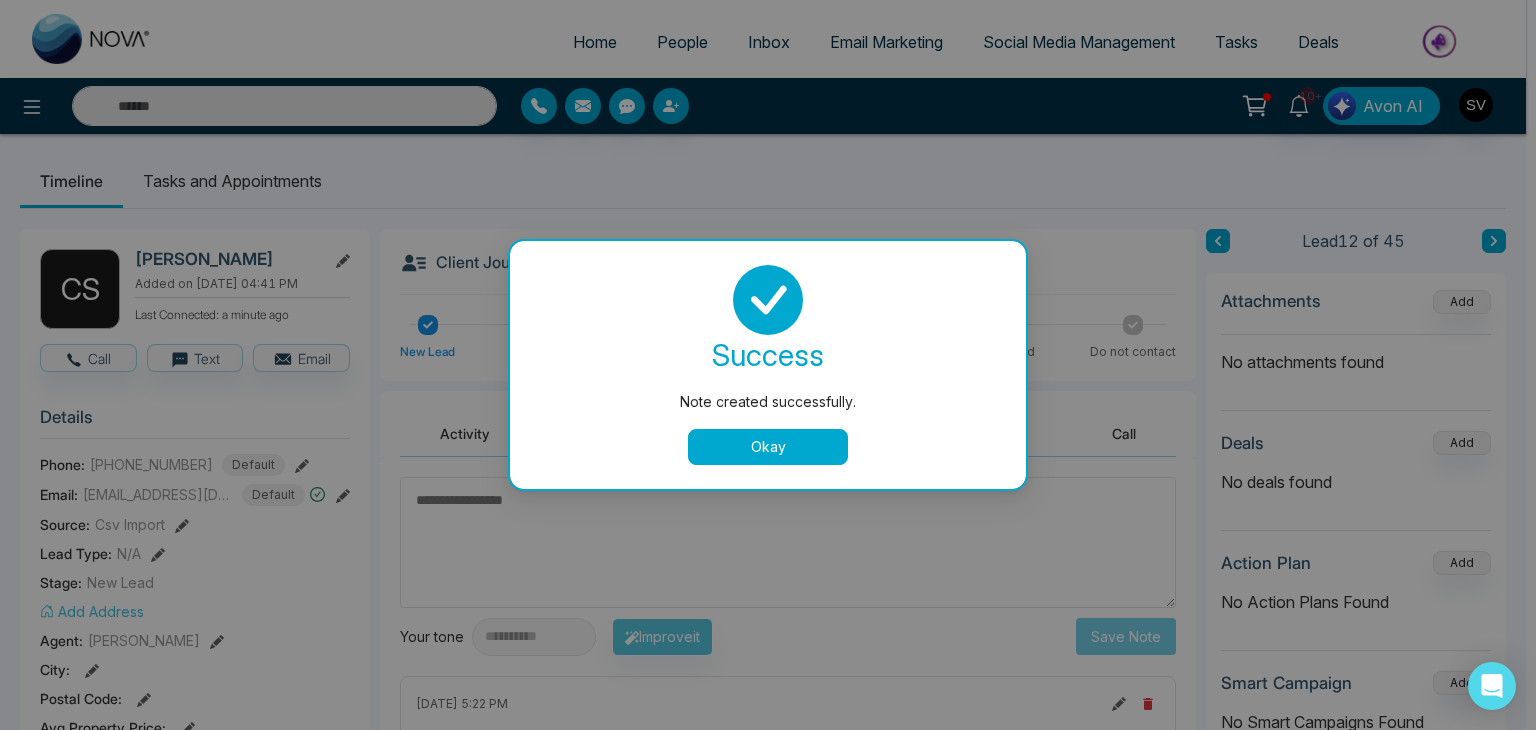 click on "Okay" at bounding box center [768, 447] 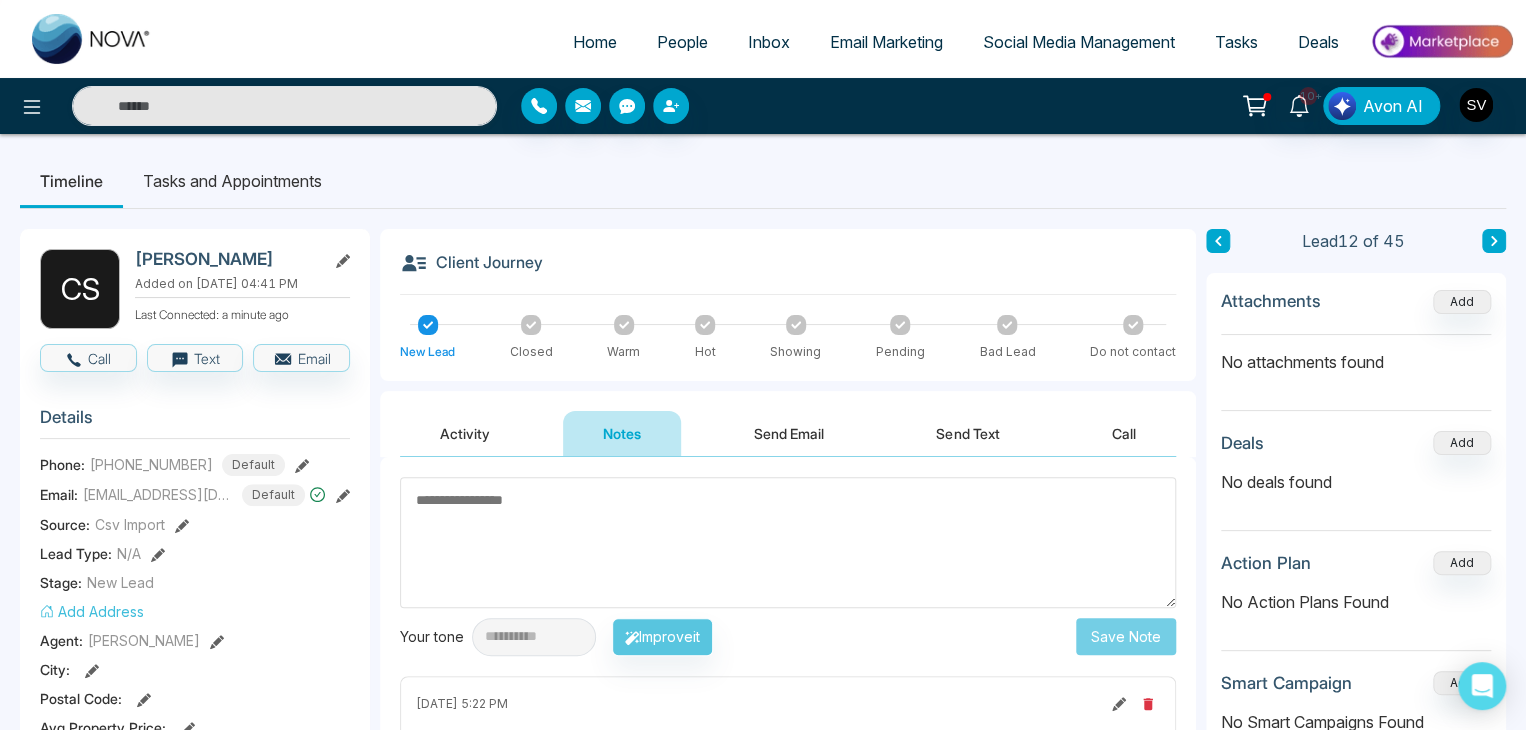 click on "People" at bounding box center (682, 42) 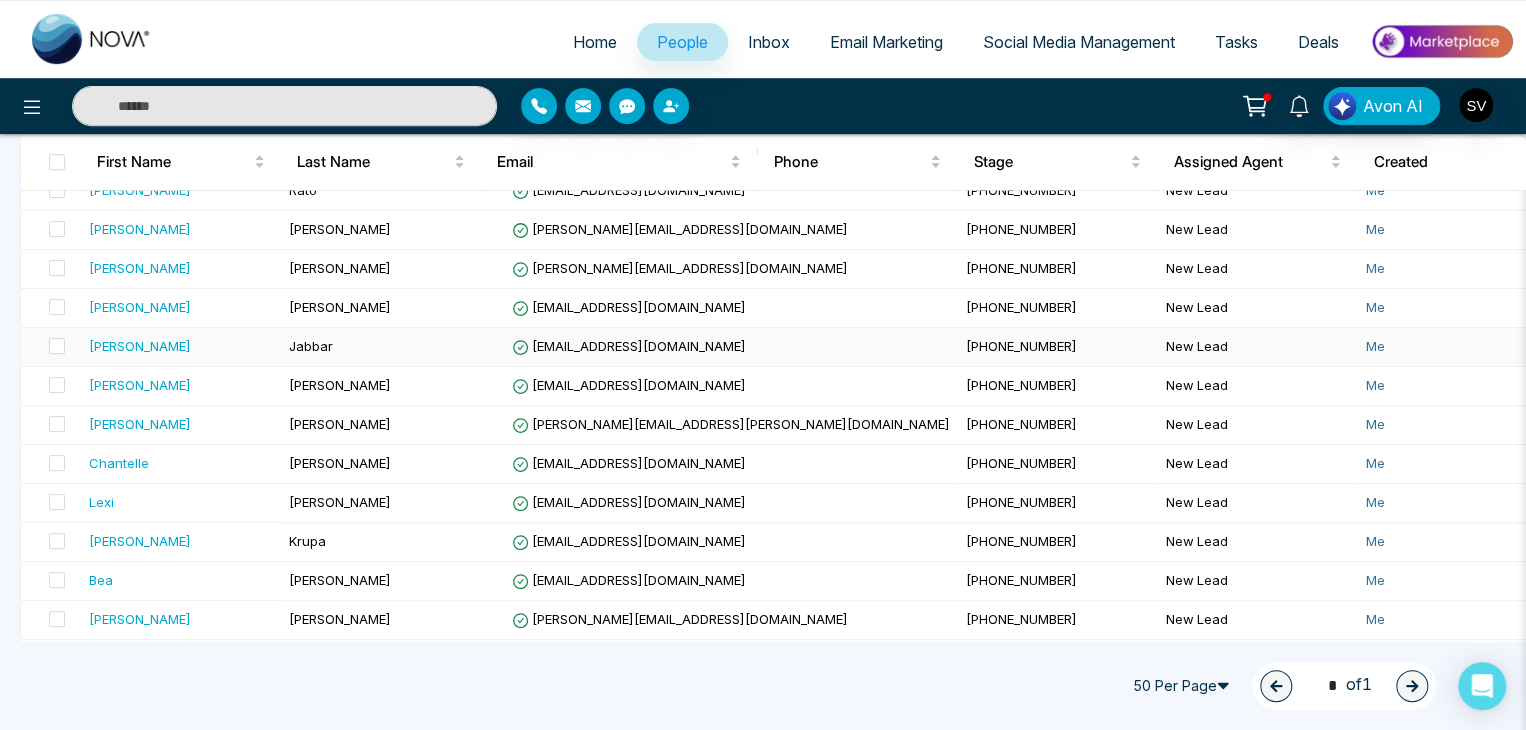 scroll, scrollTop: 388, scrollLeft: 0, axis: vertical 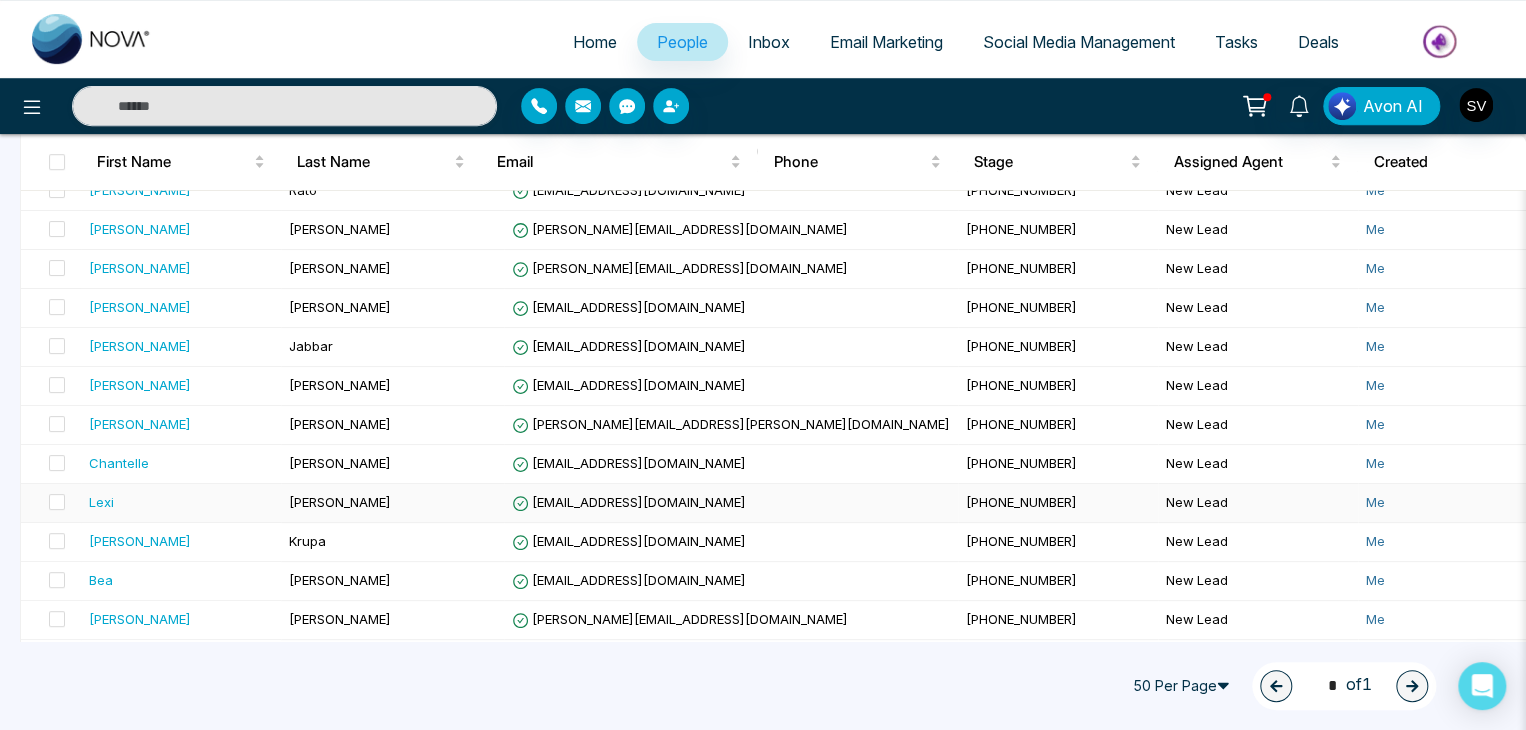 click on "[PERSON_NAME]" at bounding box center [340, 502] 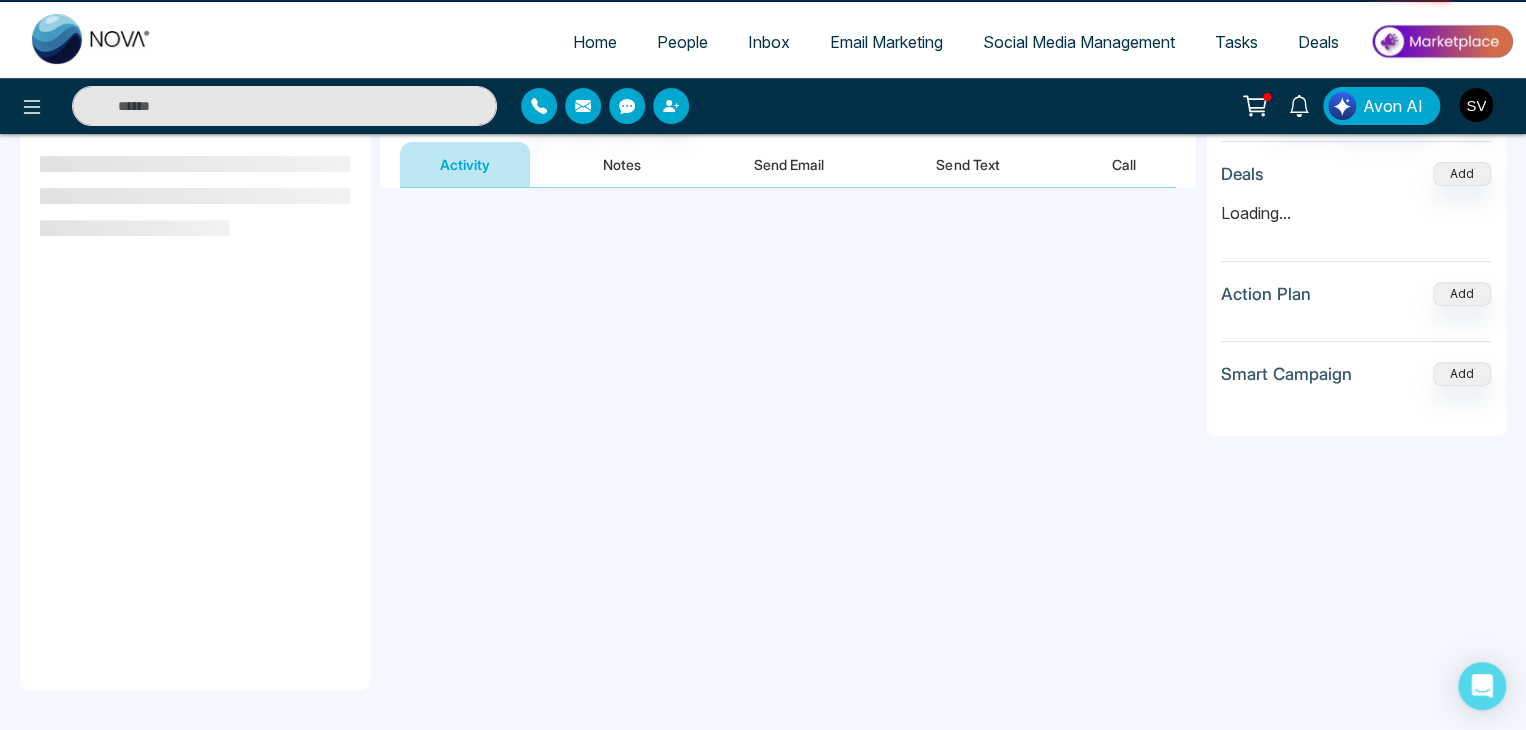 scroll, scrollTop: 0, scrollLeft: 0, axis: both 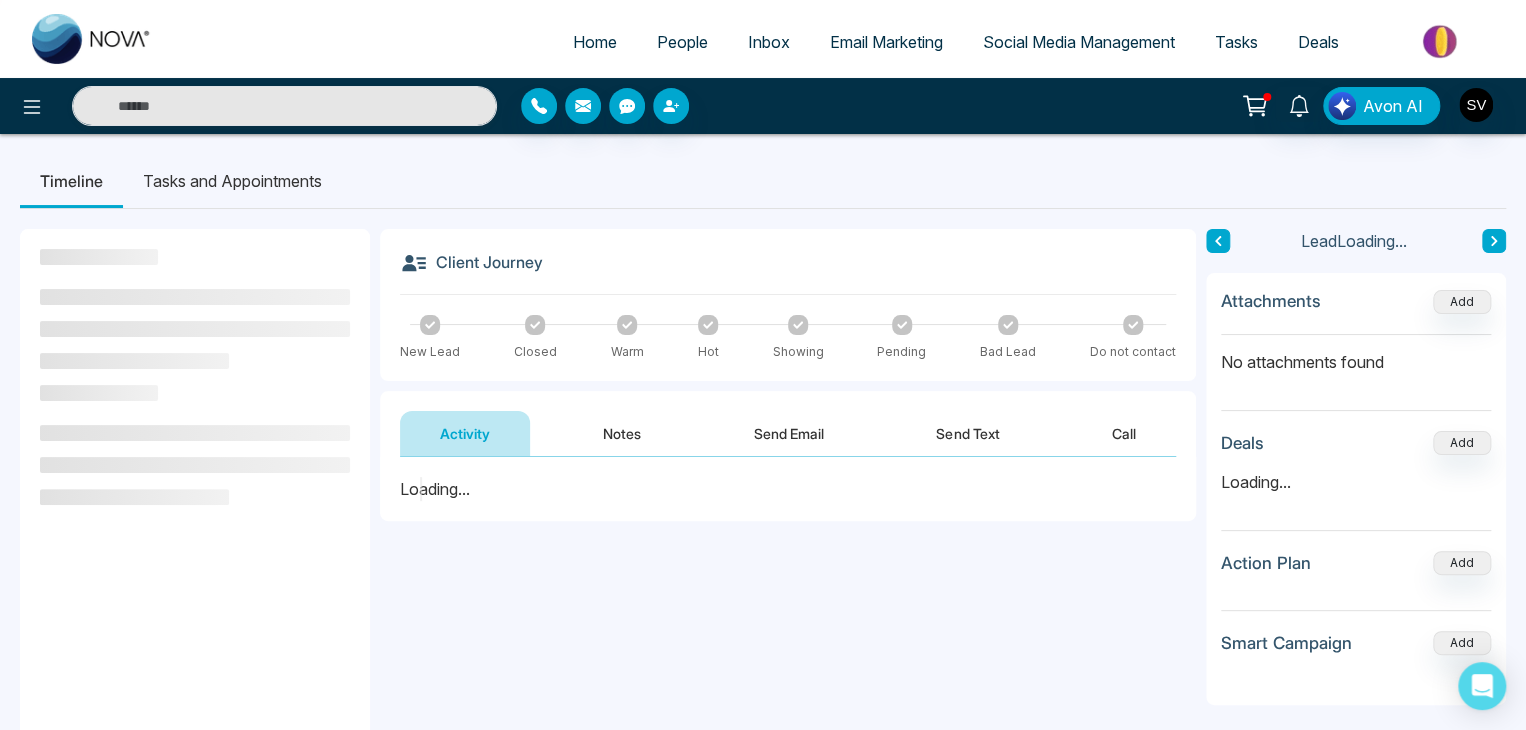 click on "Loading..." at bounding box center [788, 489] 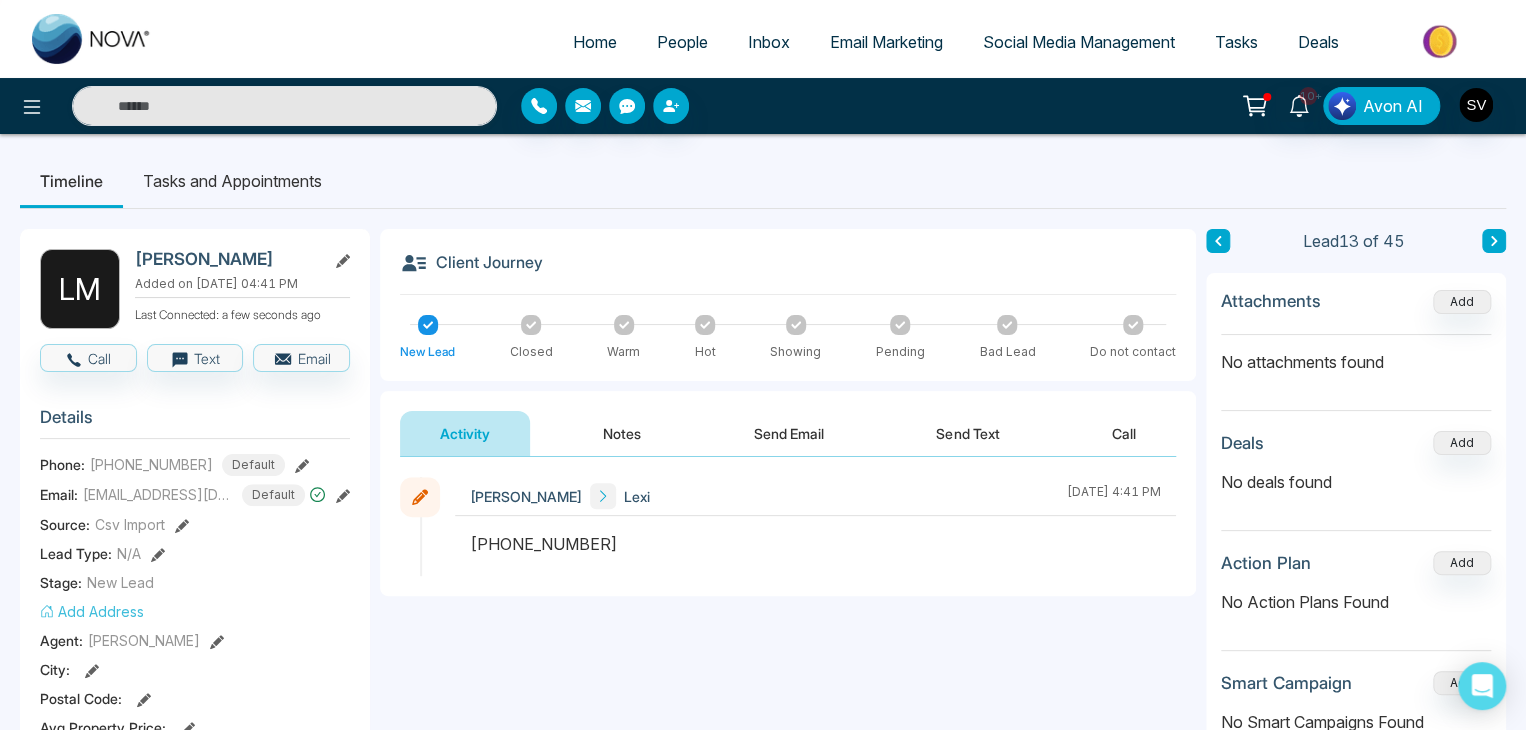 click on "[PERSON_NAME]" at bounding box center [226, 259] 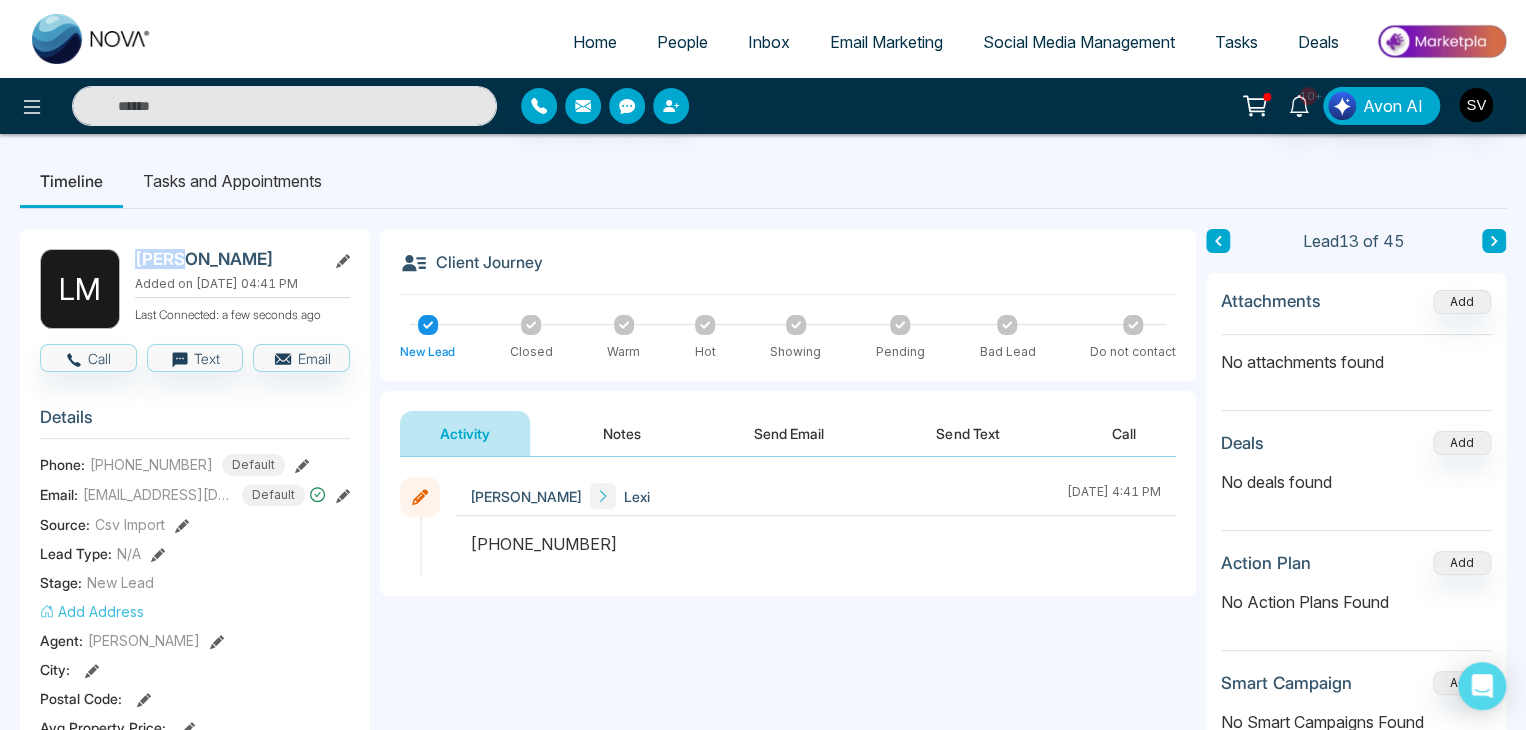 click on "[PERSON_NAME]" at bounding box center (226, 259) 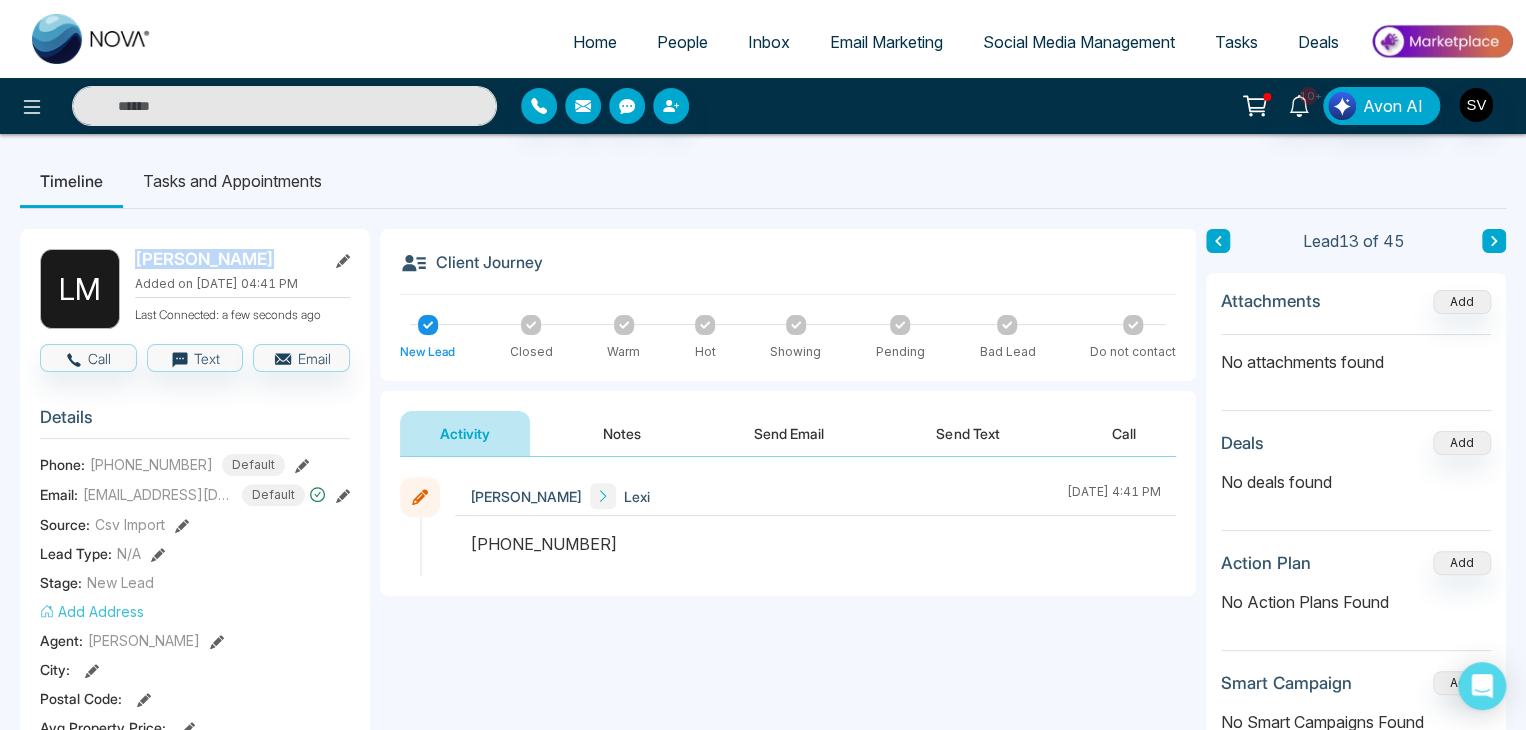 click on "[PERSON_NAME]" at bounding box center (226, 259) 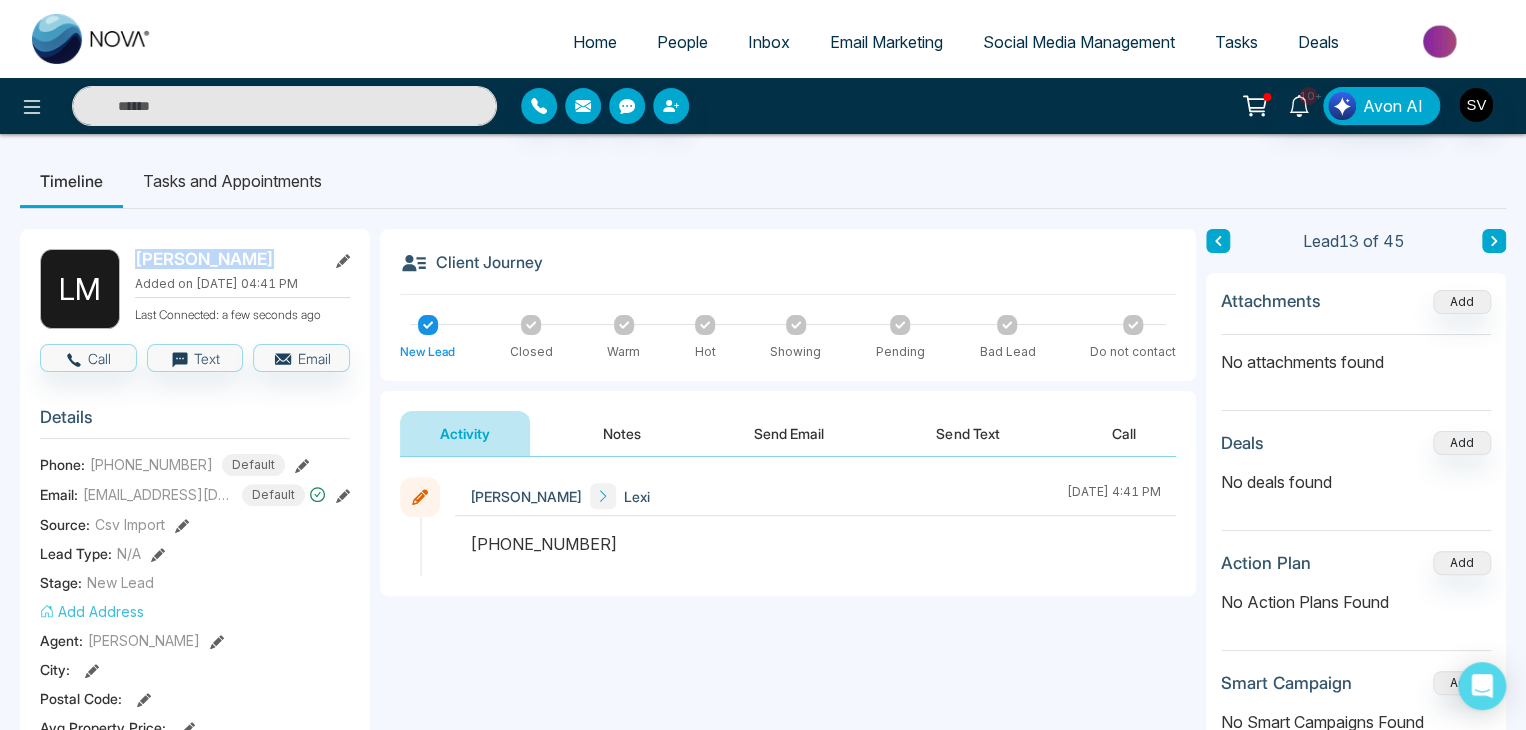 click 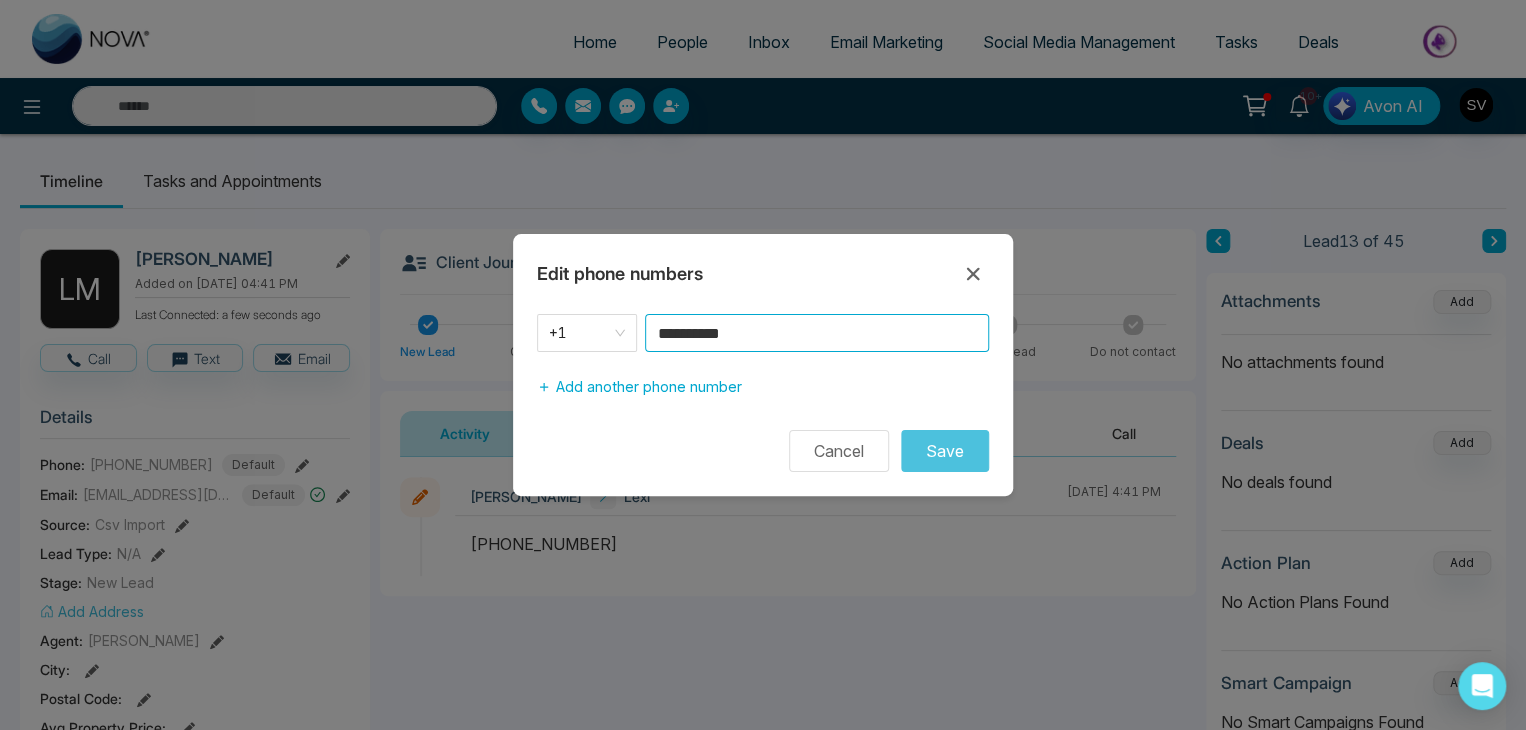 click on "**********" at bounding box center [817, 333] 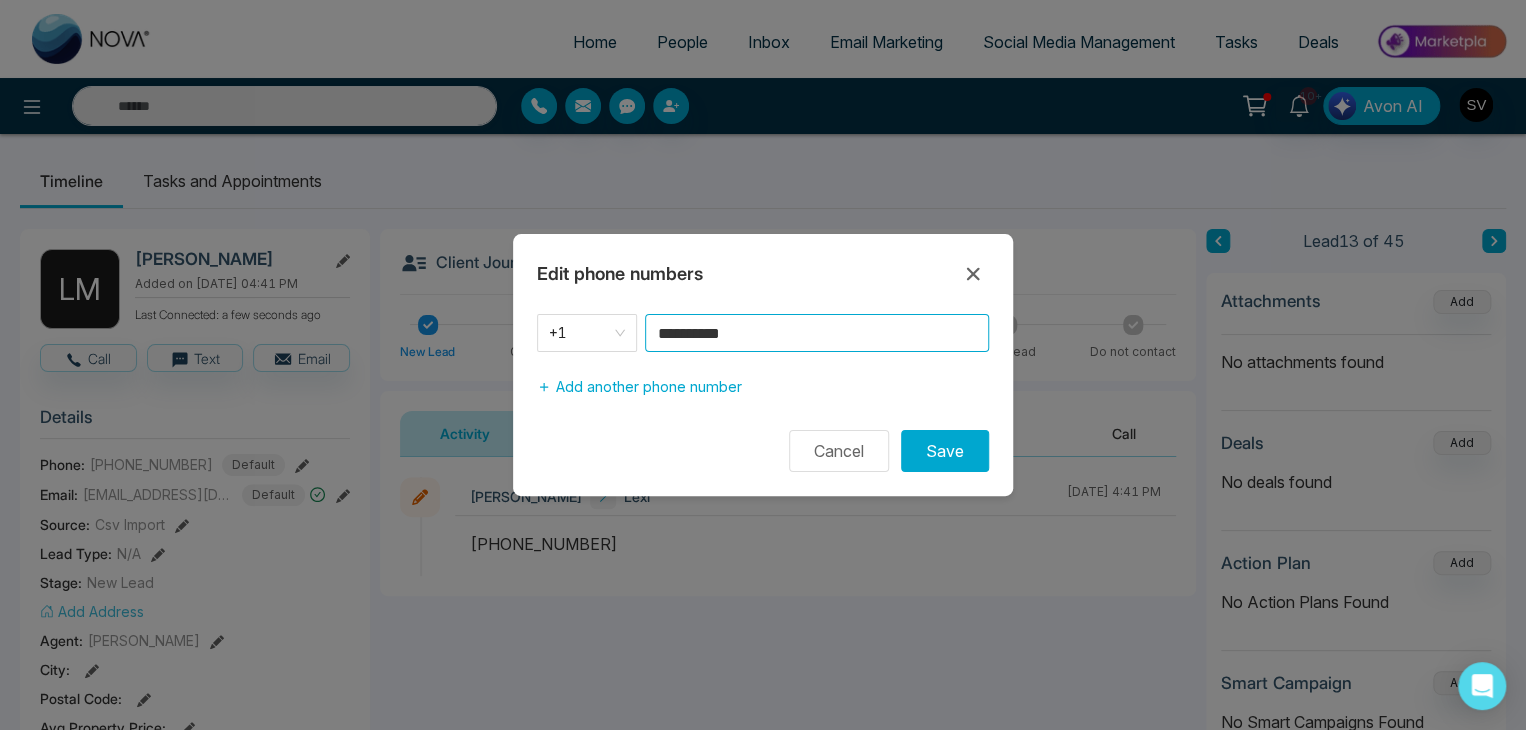 type on "**********" 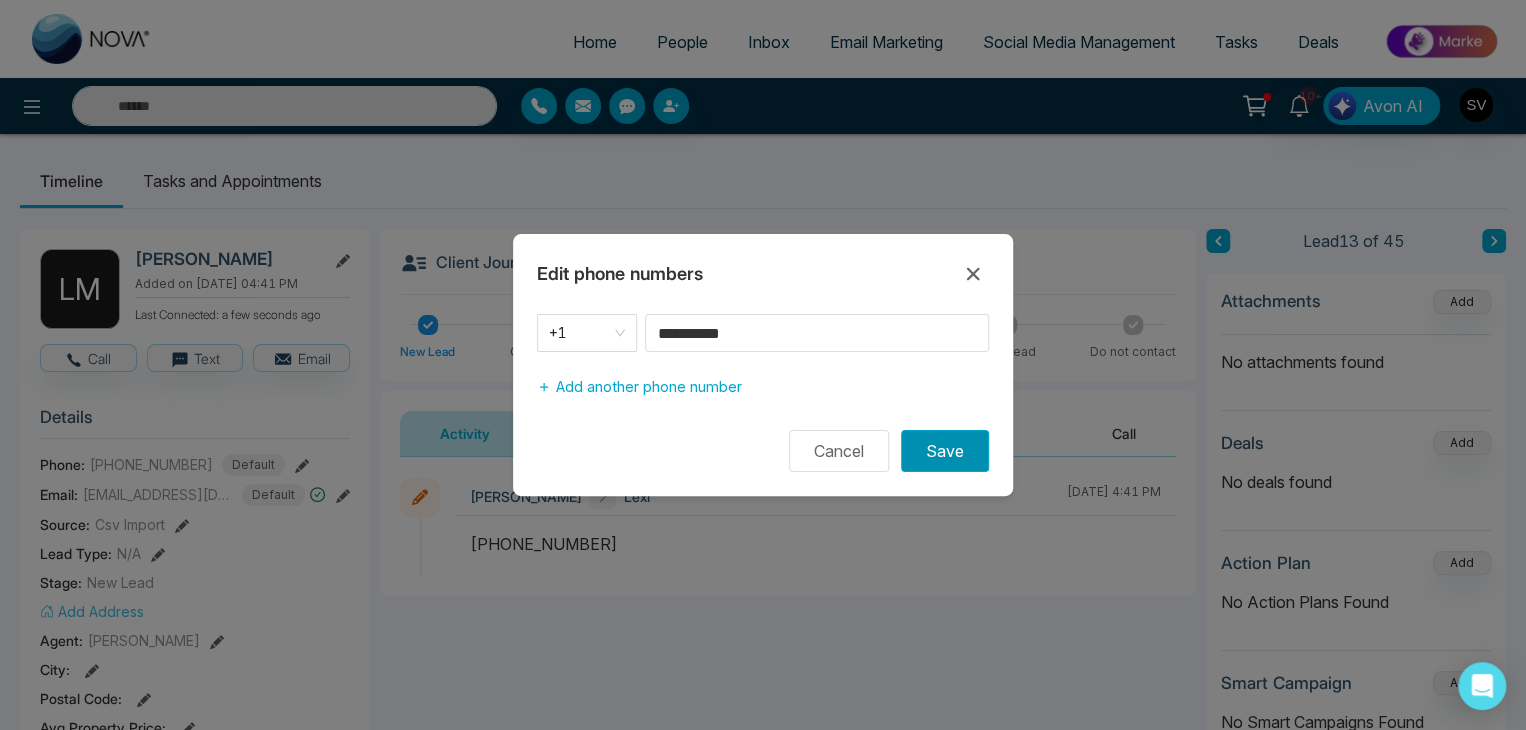 click on "Save" at bounding box center (945, 451) 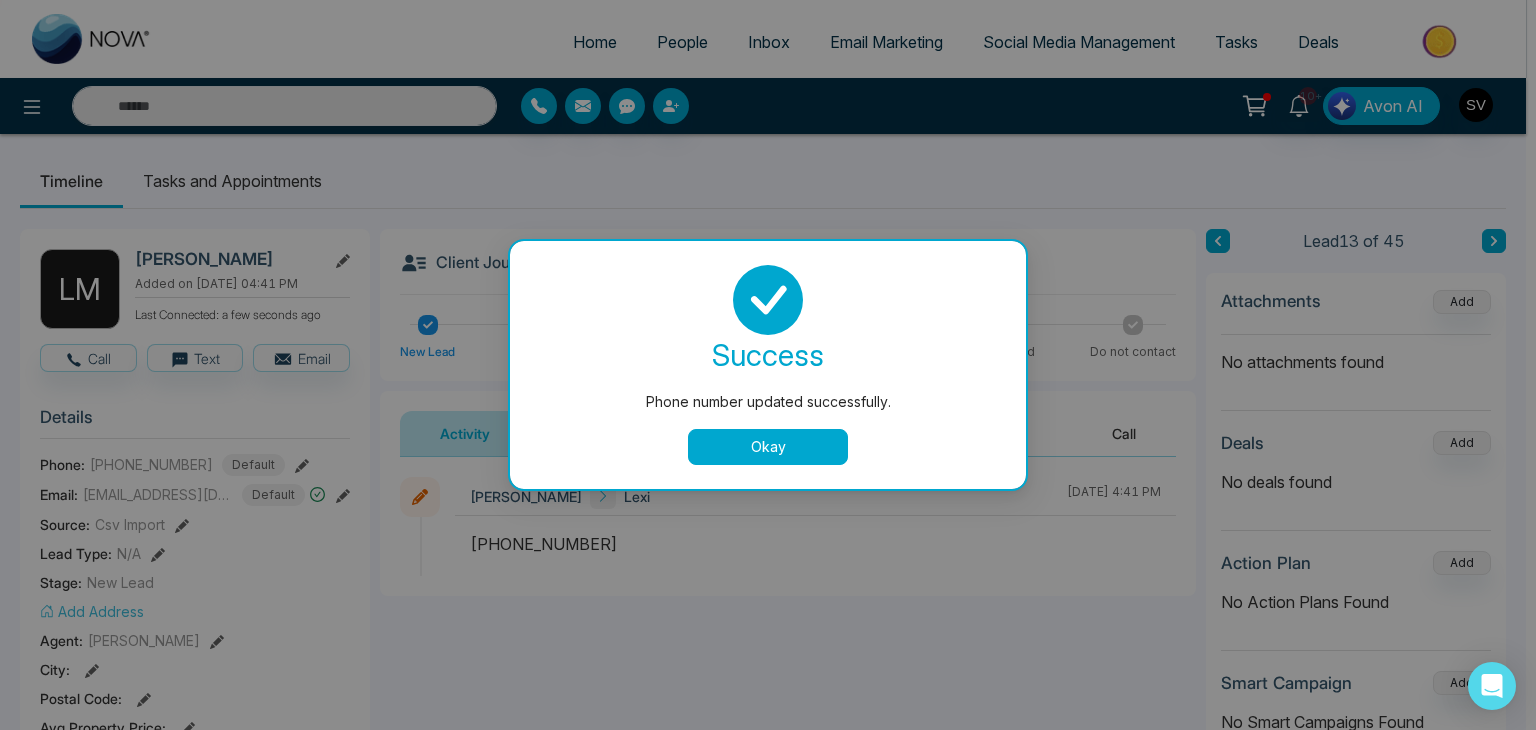 click on "Okay" at bounding box center [768, 447] 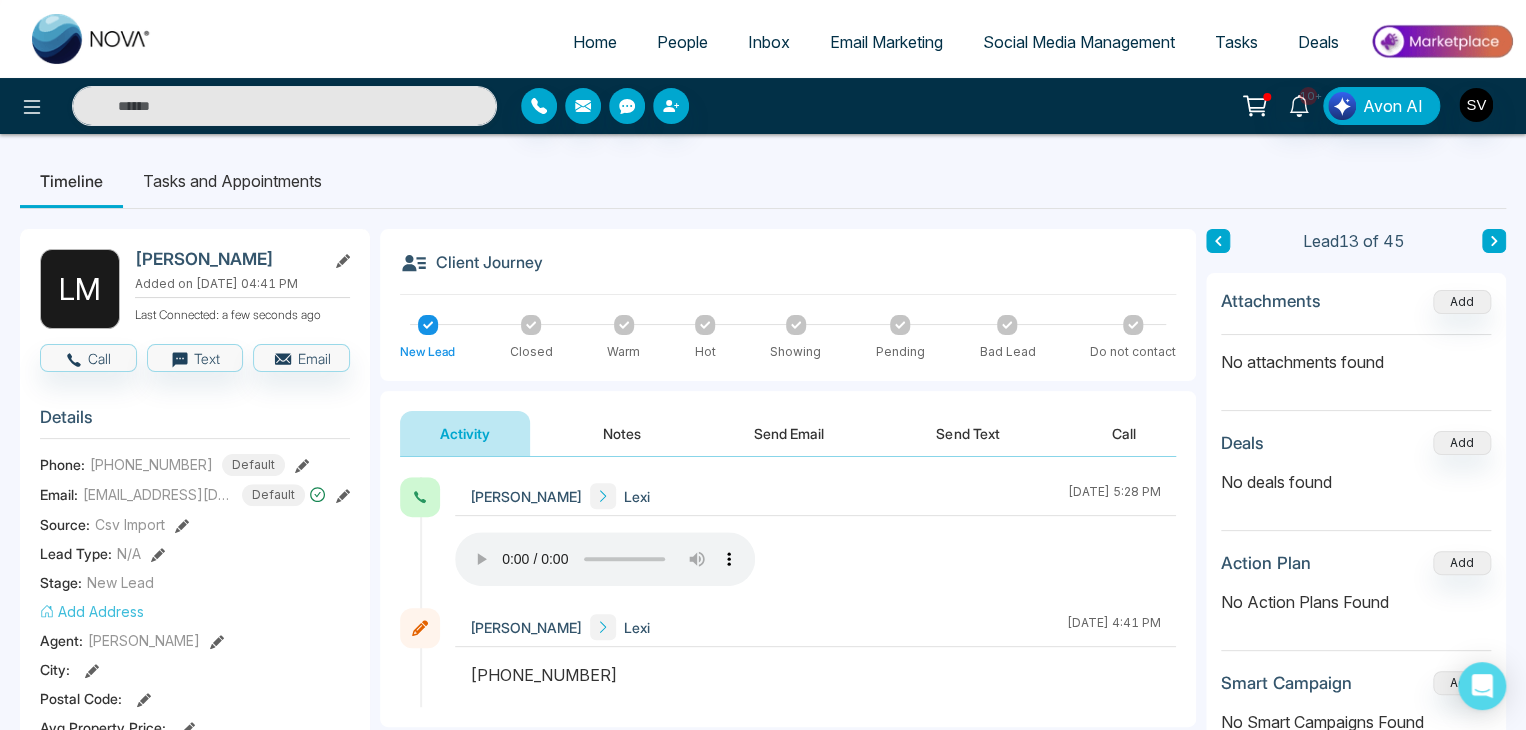 click on "[PERSON_NAME]" at bounding box center (226, 259) 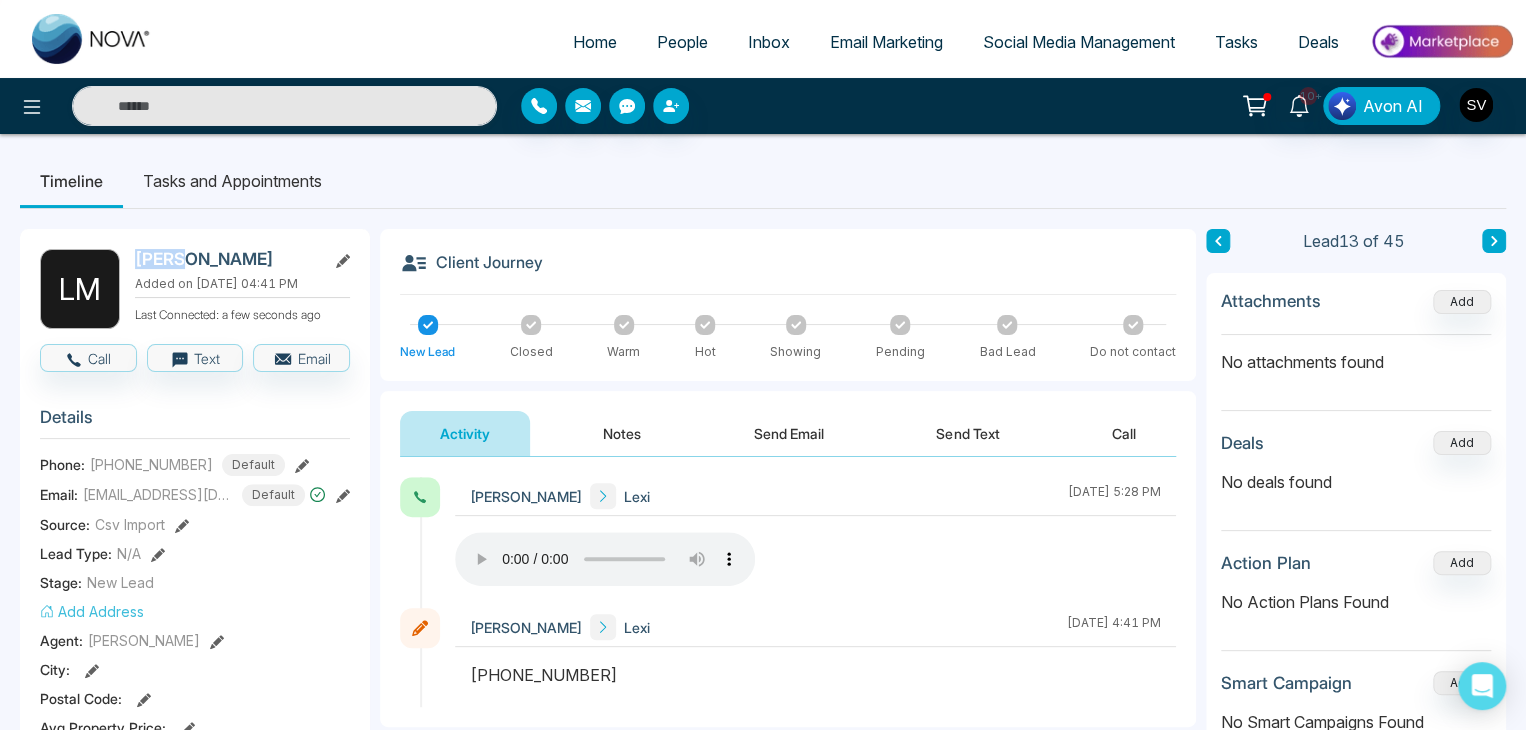 click on "[PERSON_NAME]" at bounding box center [226, 259] 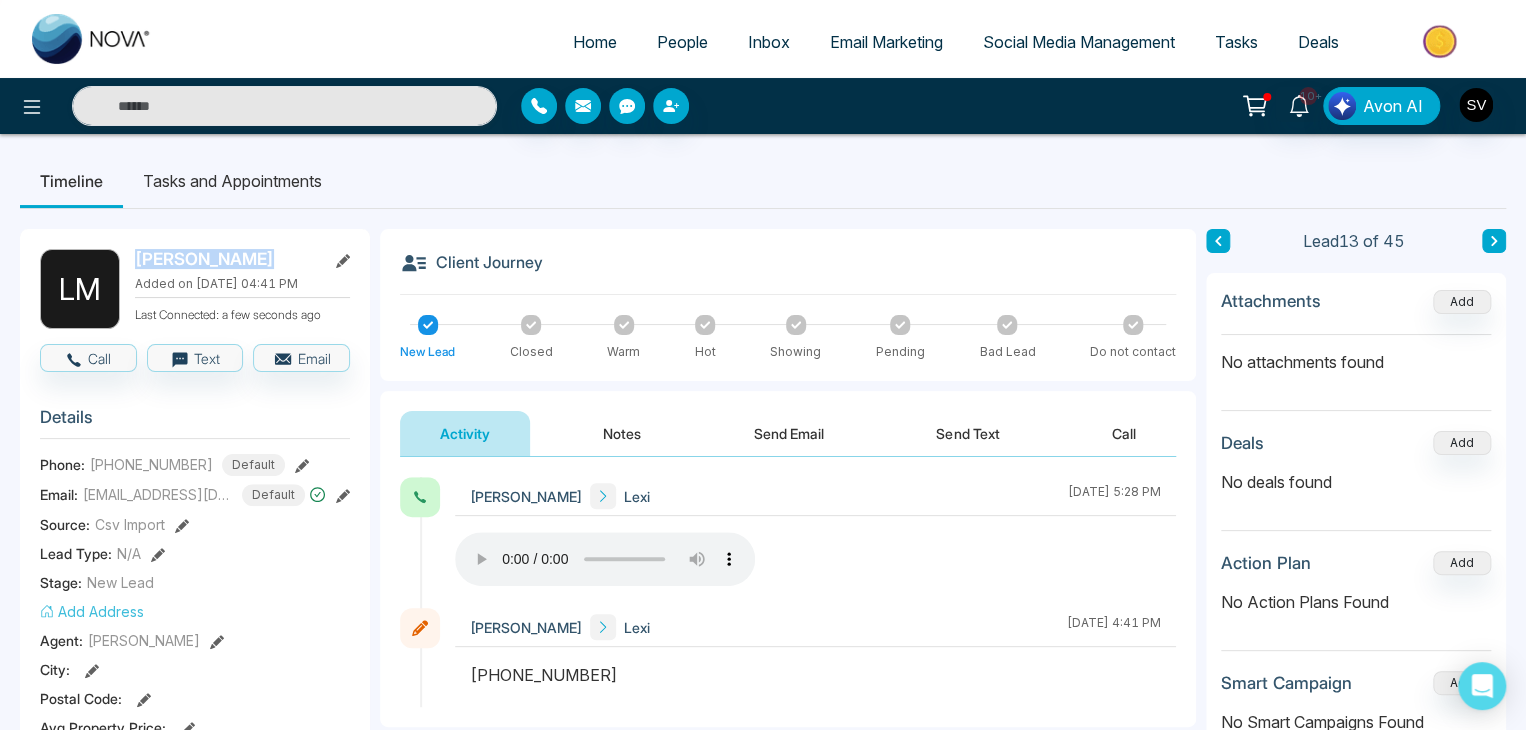 click on "[PERSON_NAME]" at bounding box center [226, 259] 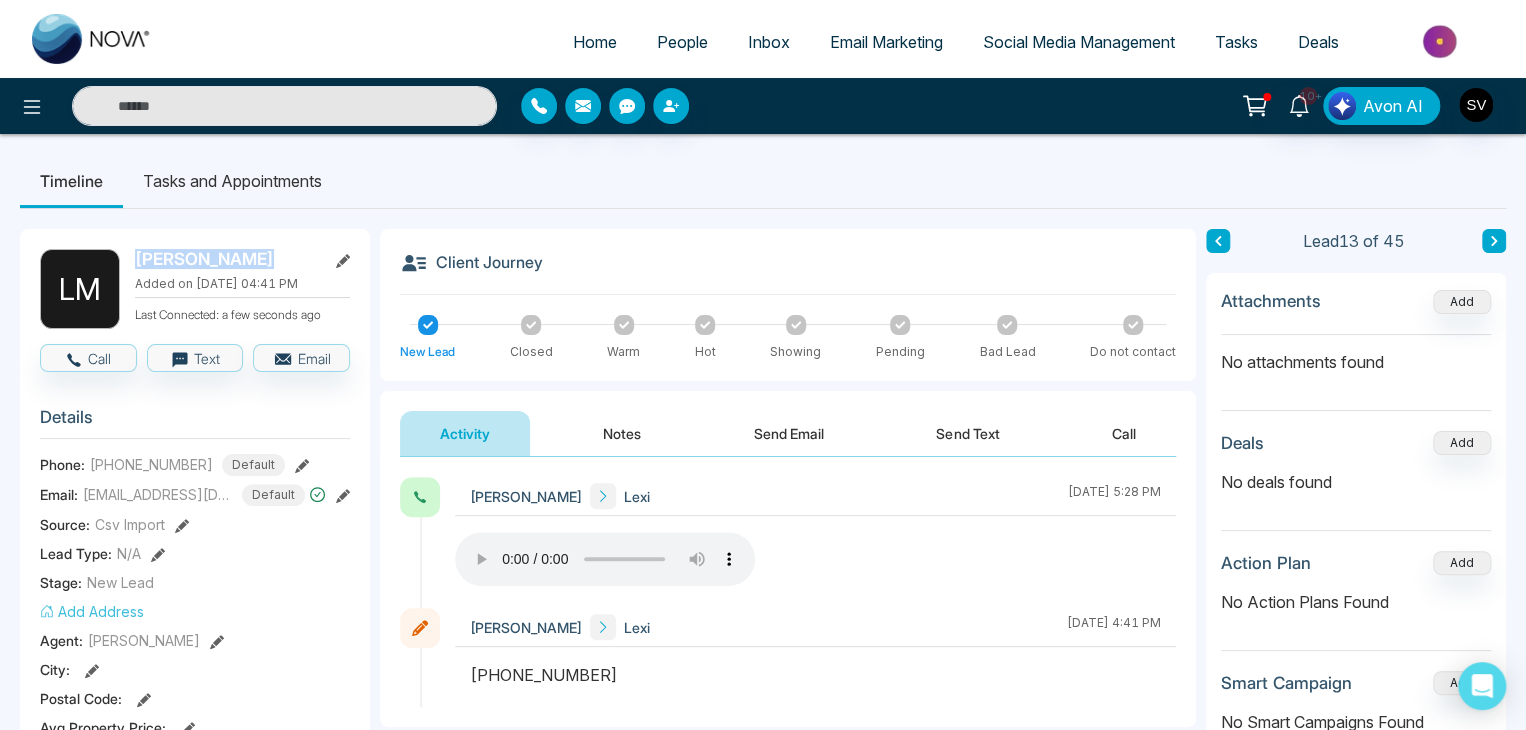 copy on "[PERSON_NAME]" 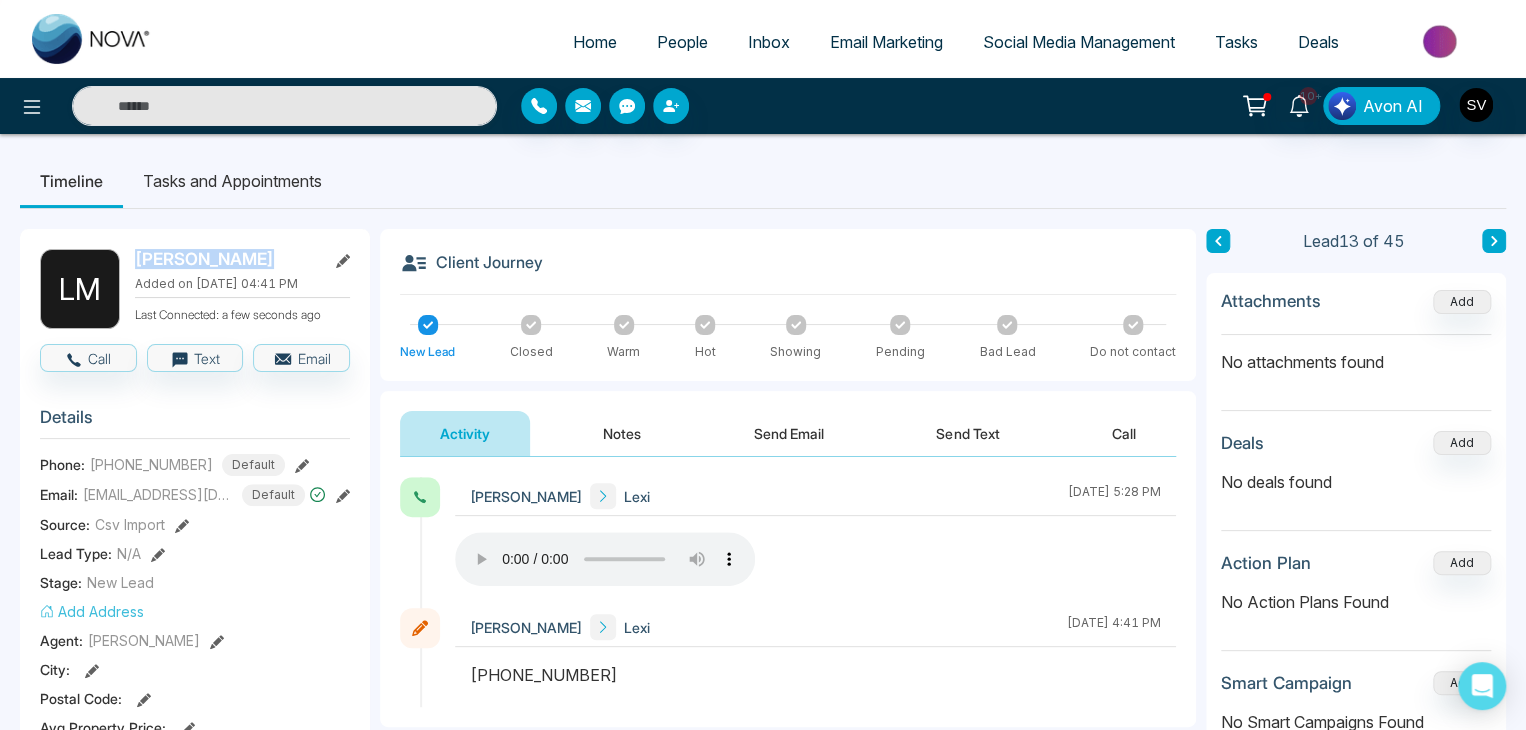 click 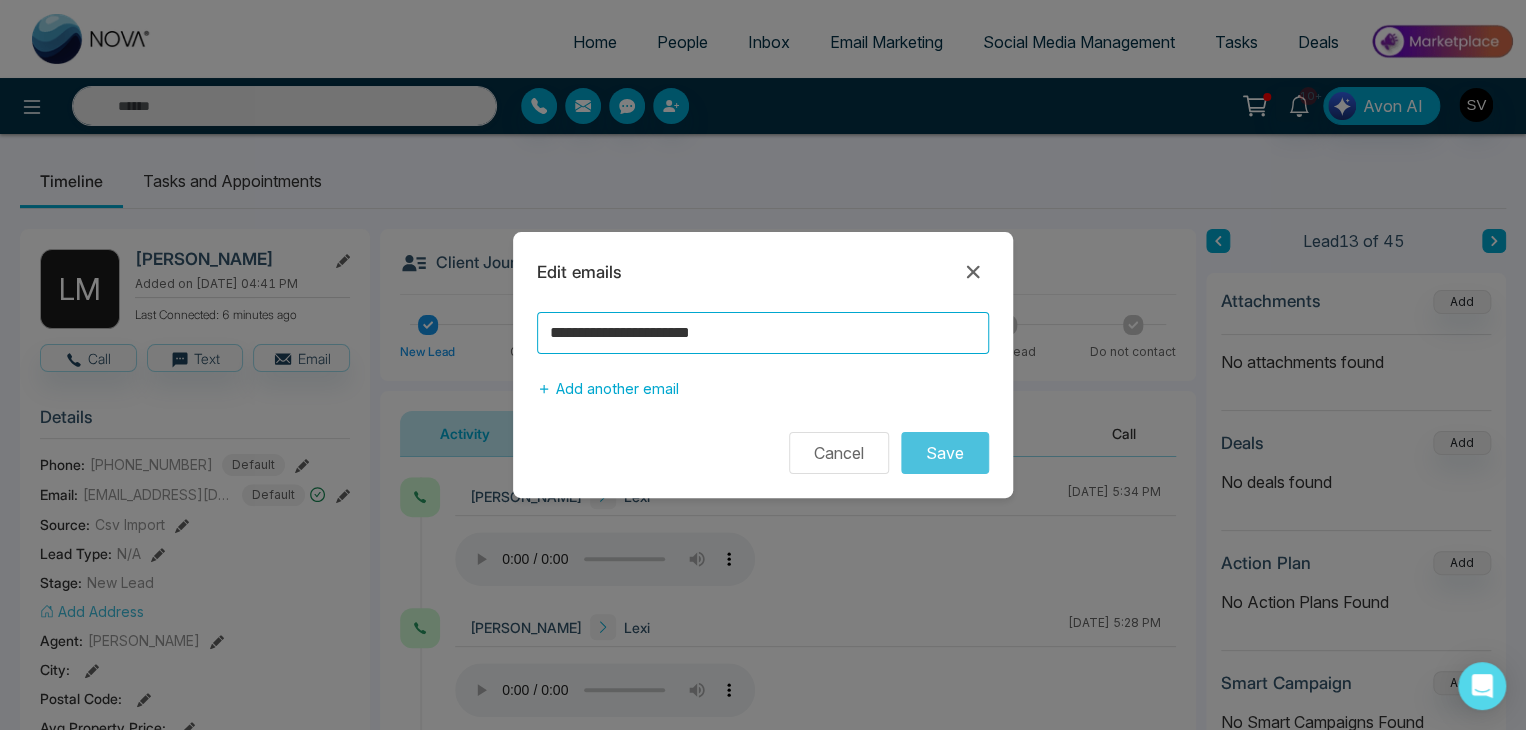click on "**********" at bounding box center (763, 333) 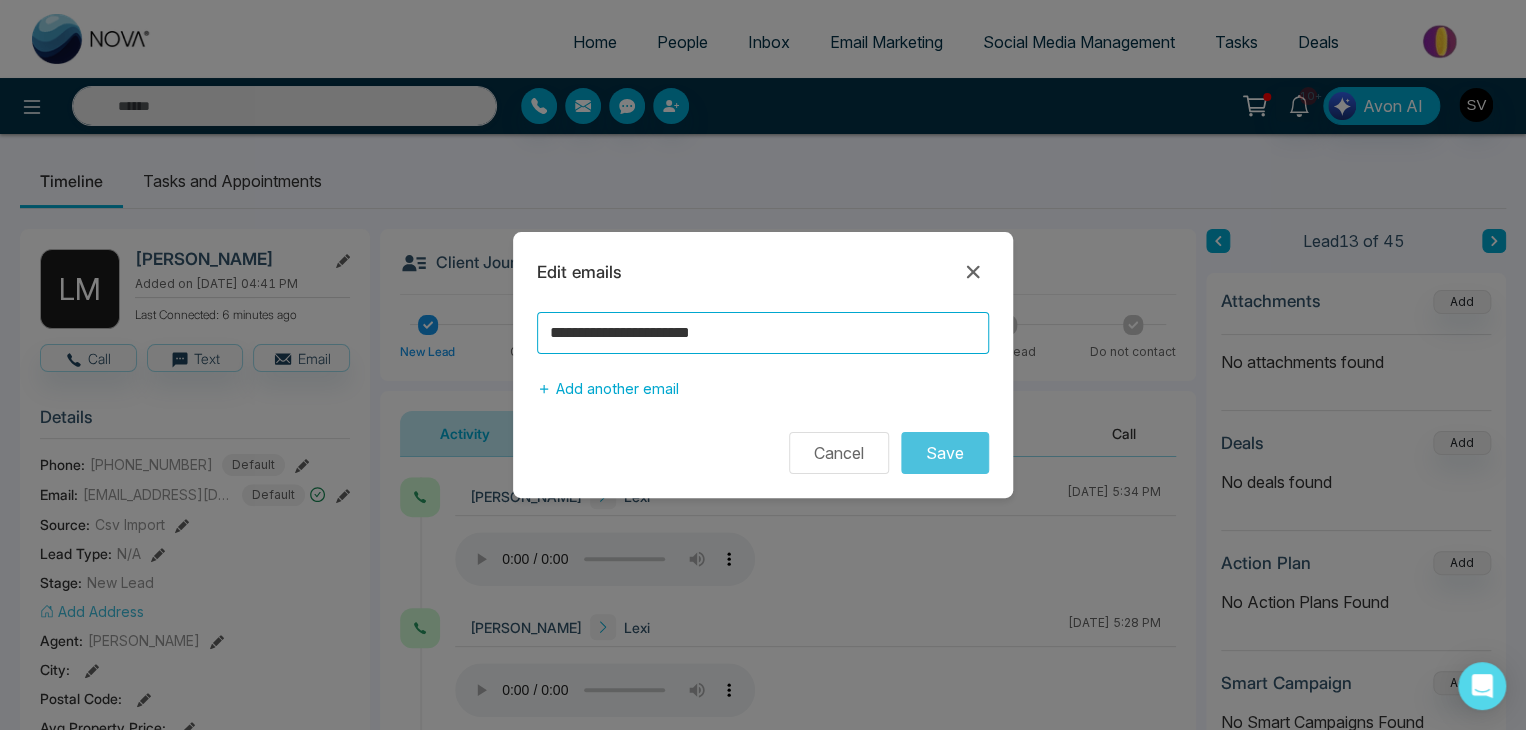 click on "**********" at bounding box center [763, 333] 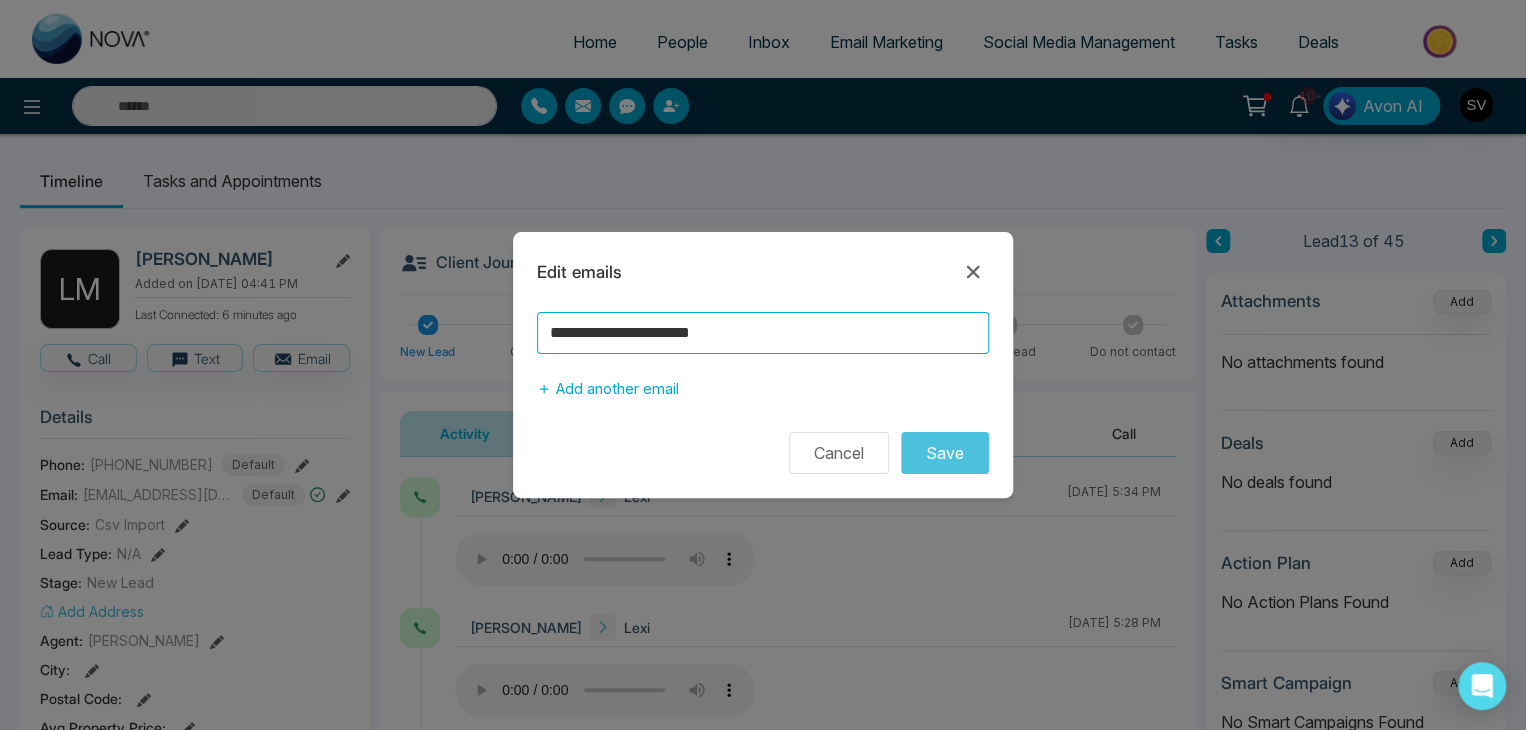 click on "**********" at bounding box center [763, 333] 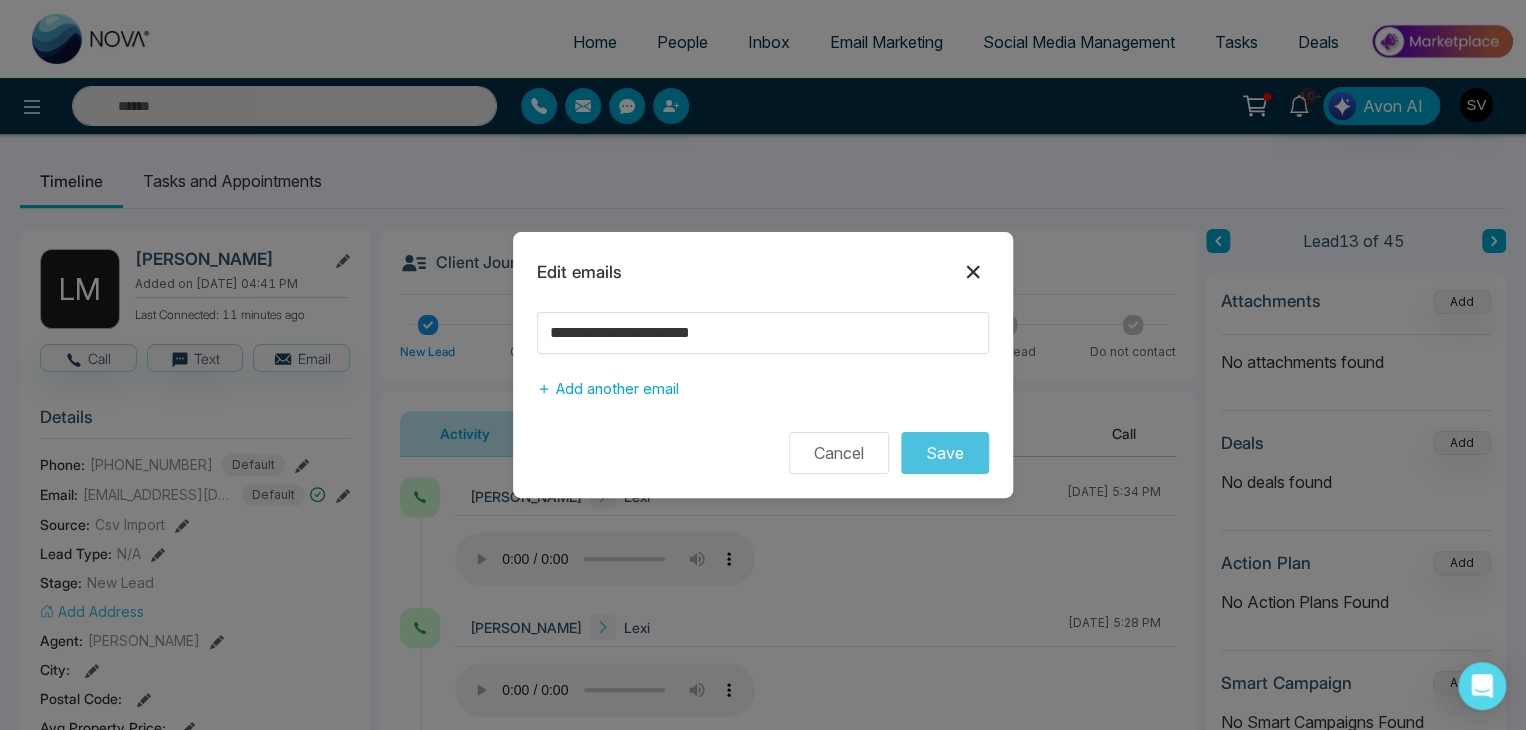 click 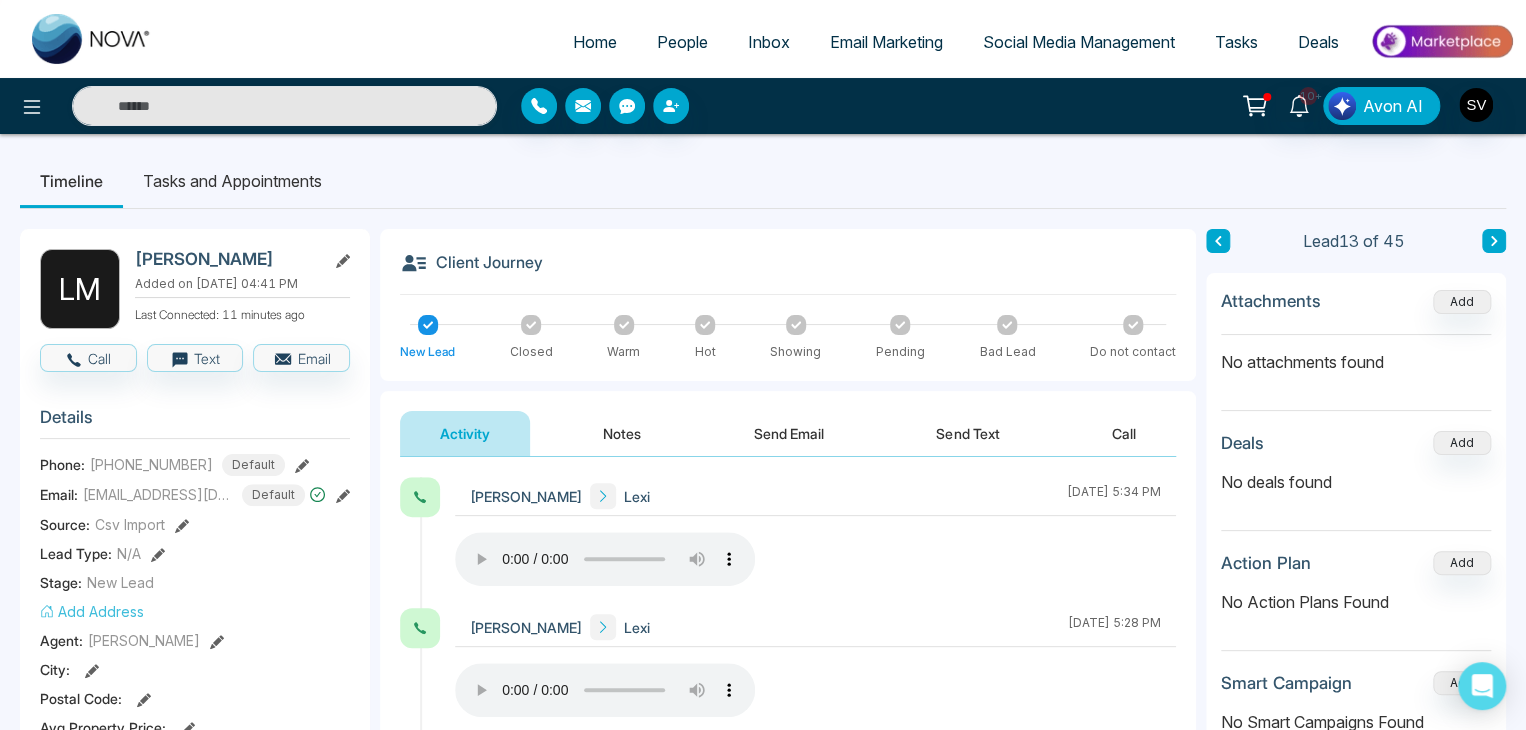 click on "People" at bounding box center [682, 42] 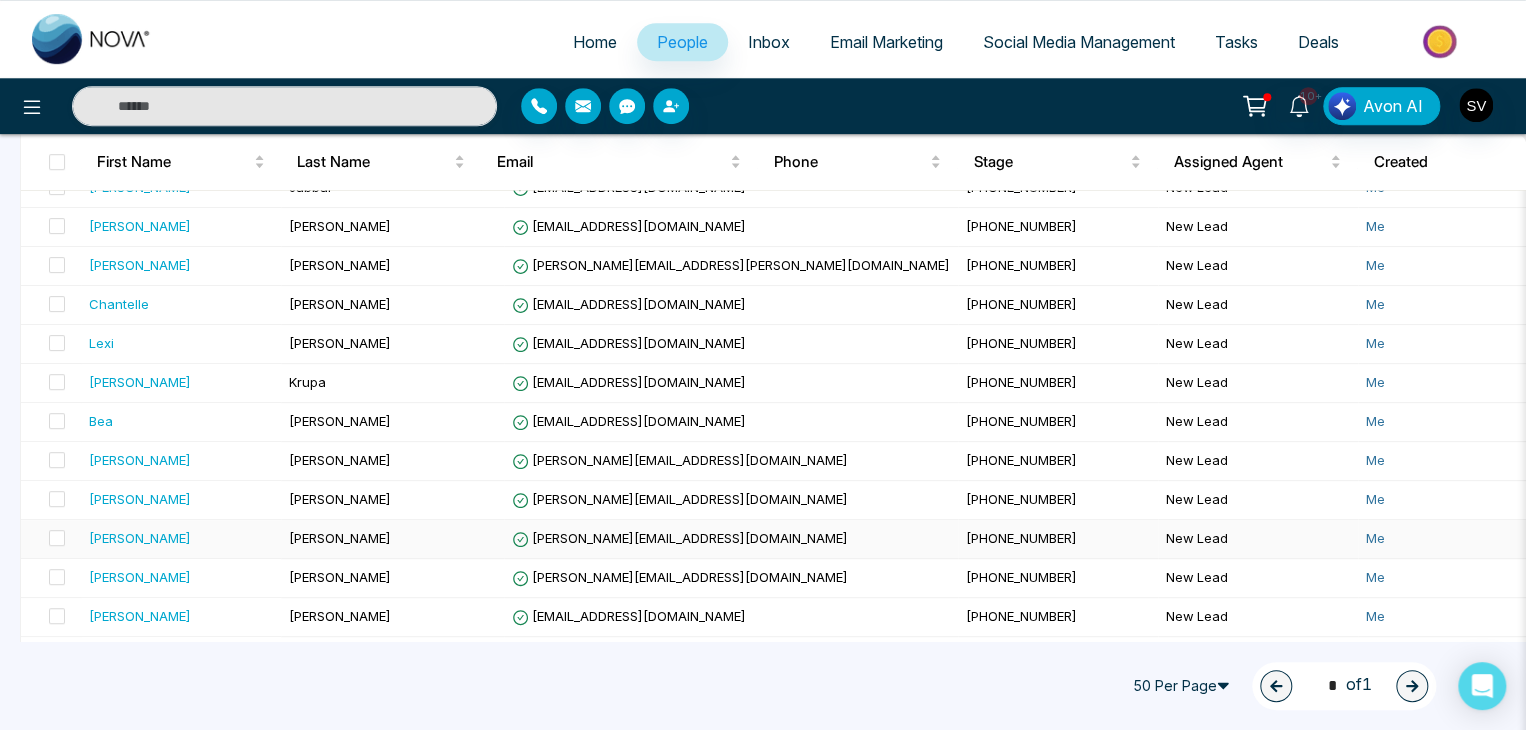 scroll, scrollTop: 546, scrollLeft: 0, axis: vertical 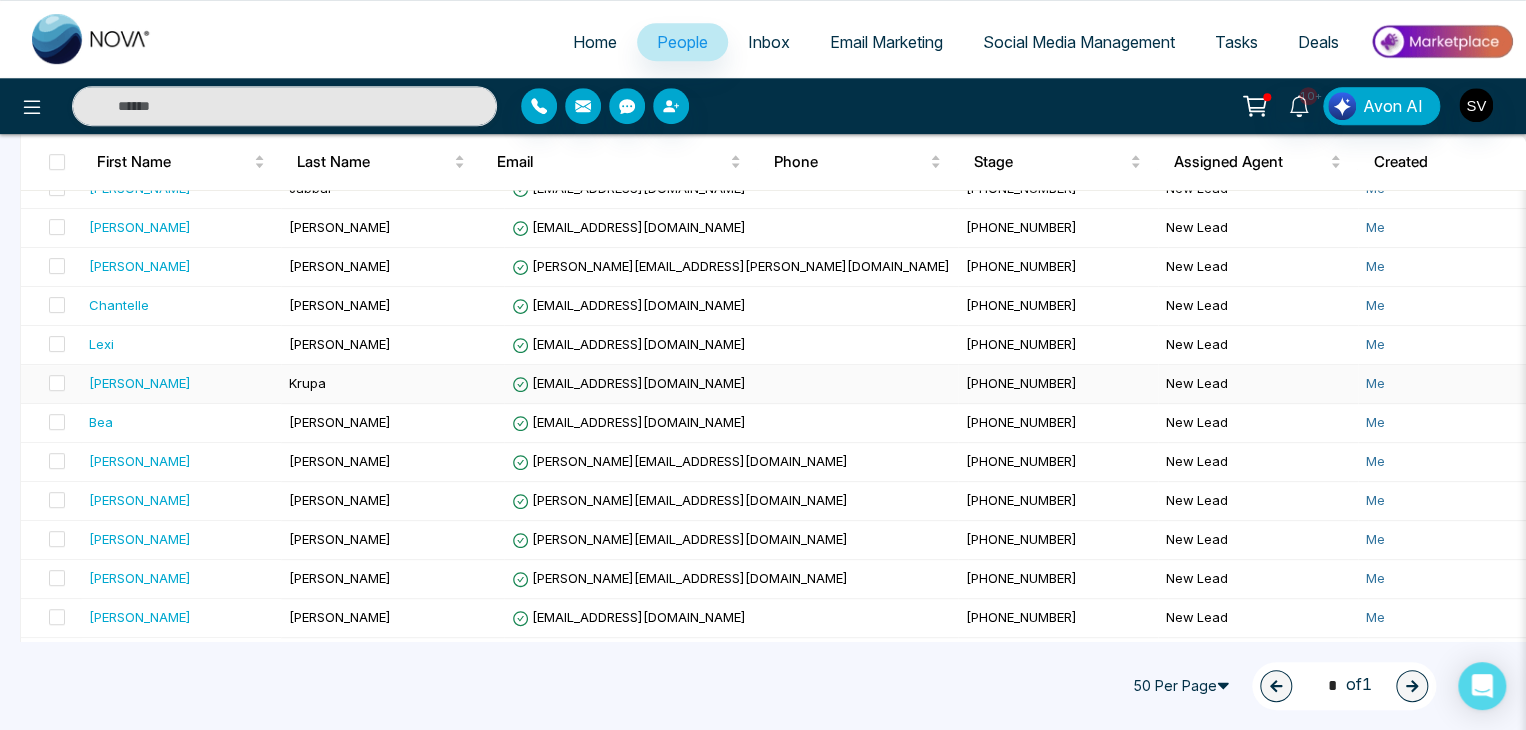 click on "Krupa" at bounding box center (392, 384) 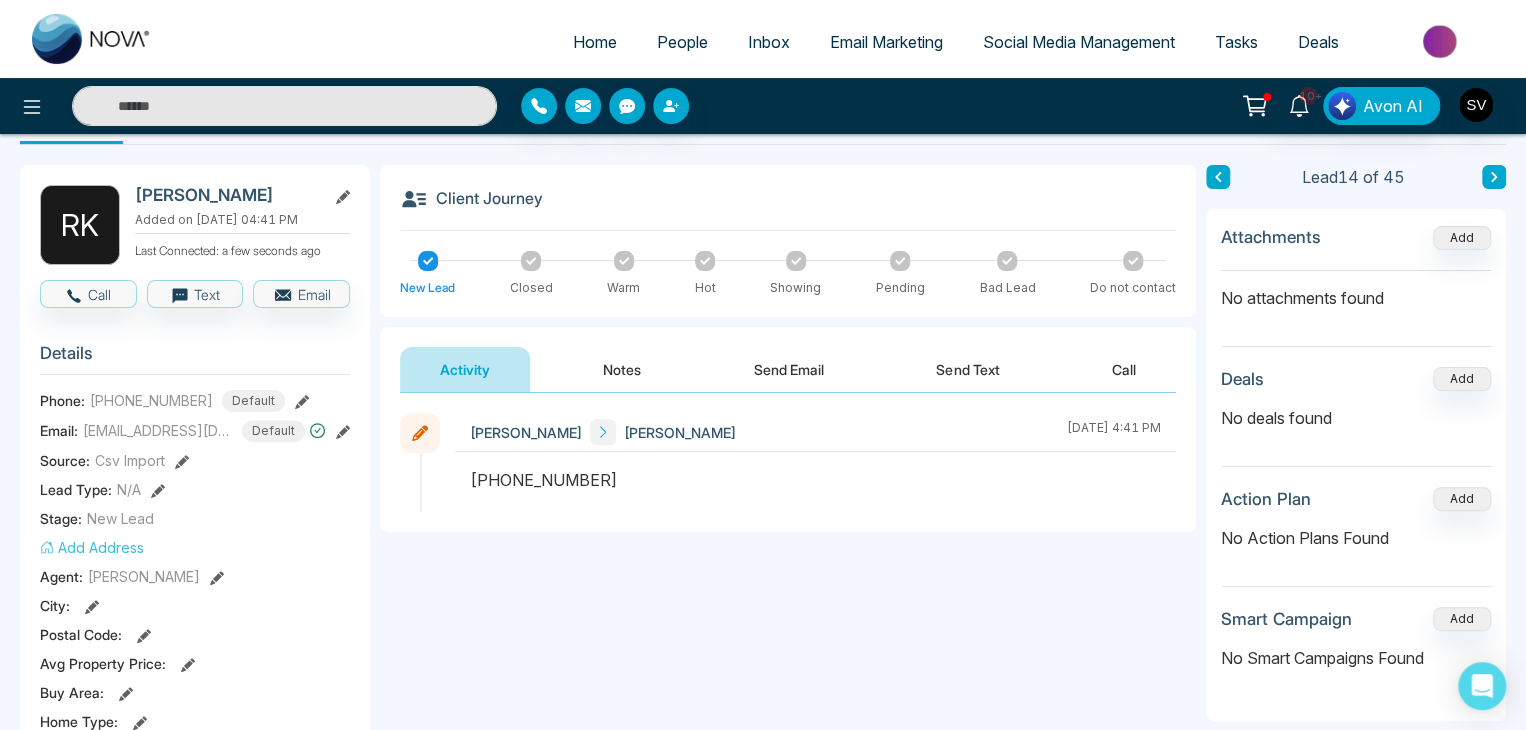 scroll, scrollTop: 63, scrollLeft: 0, axis: vertical 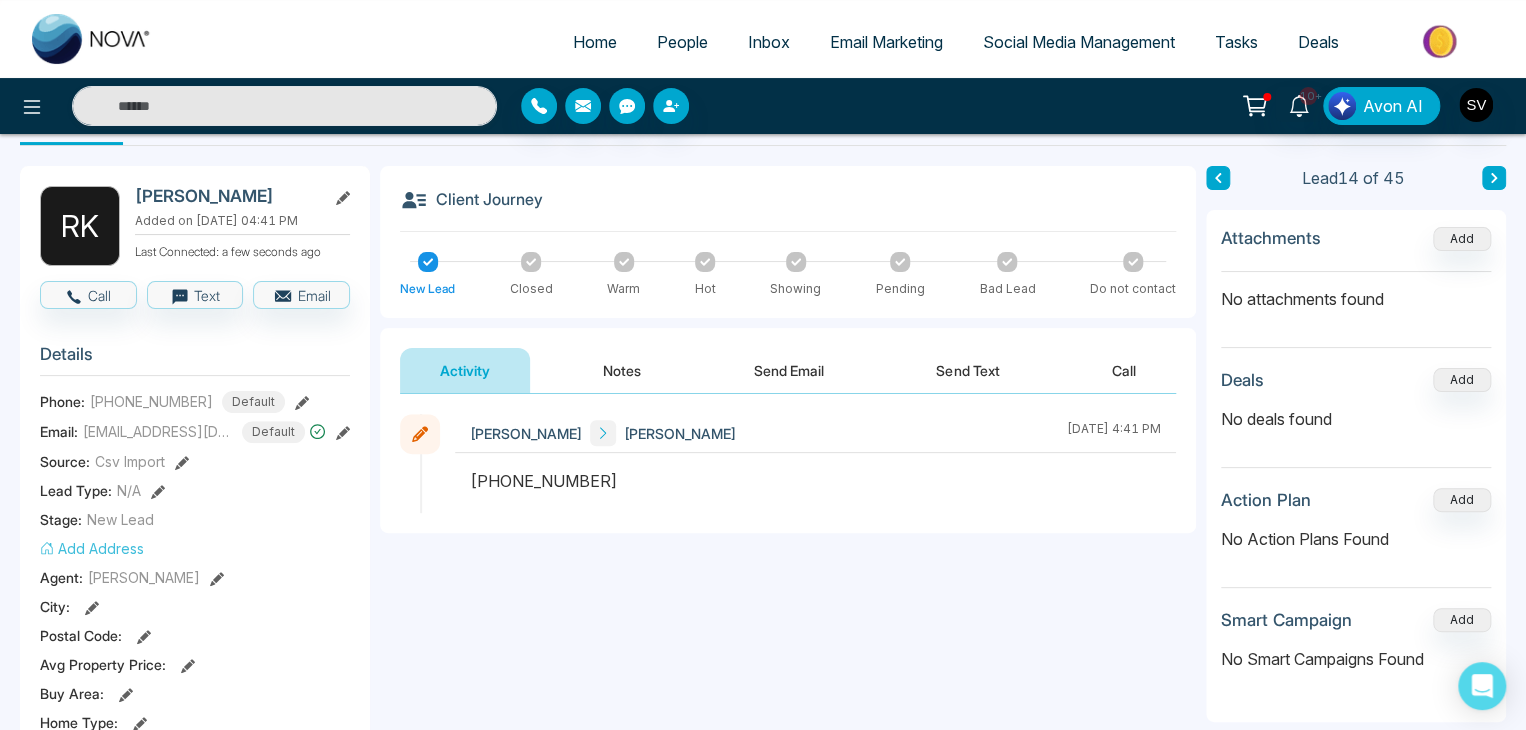 click on "[PERSON_NAME]" at bounding box center [226, 196] 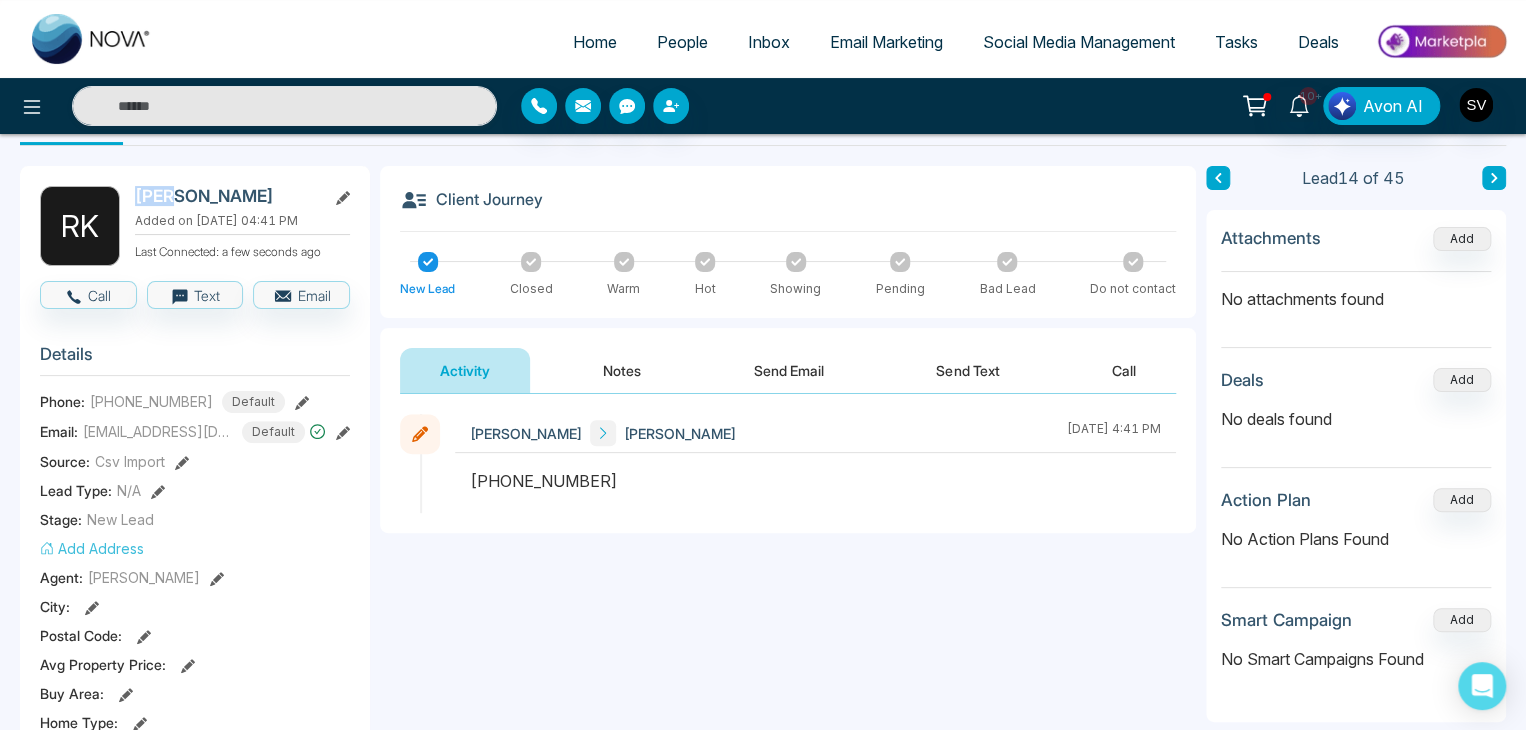 click on "[PERSON_NAME]" at bounding box center [226, 196] 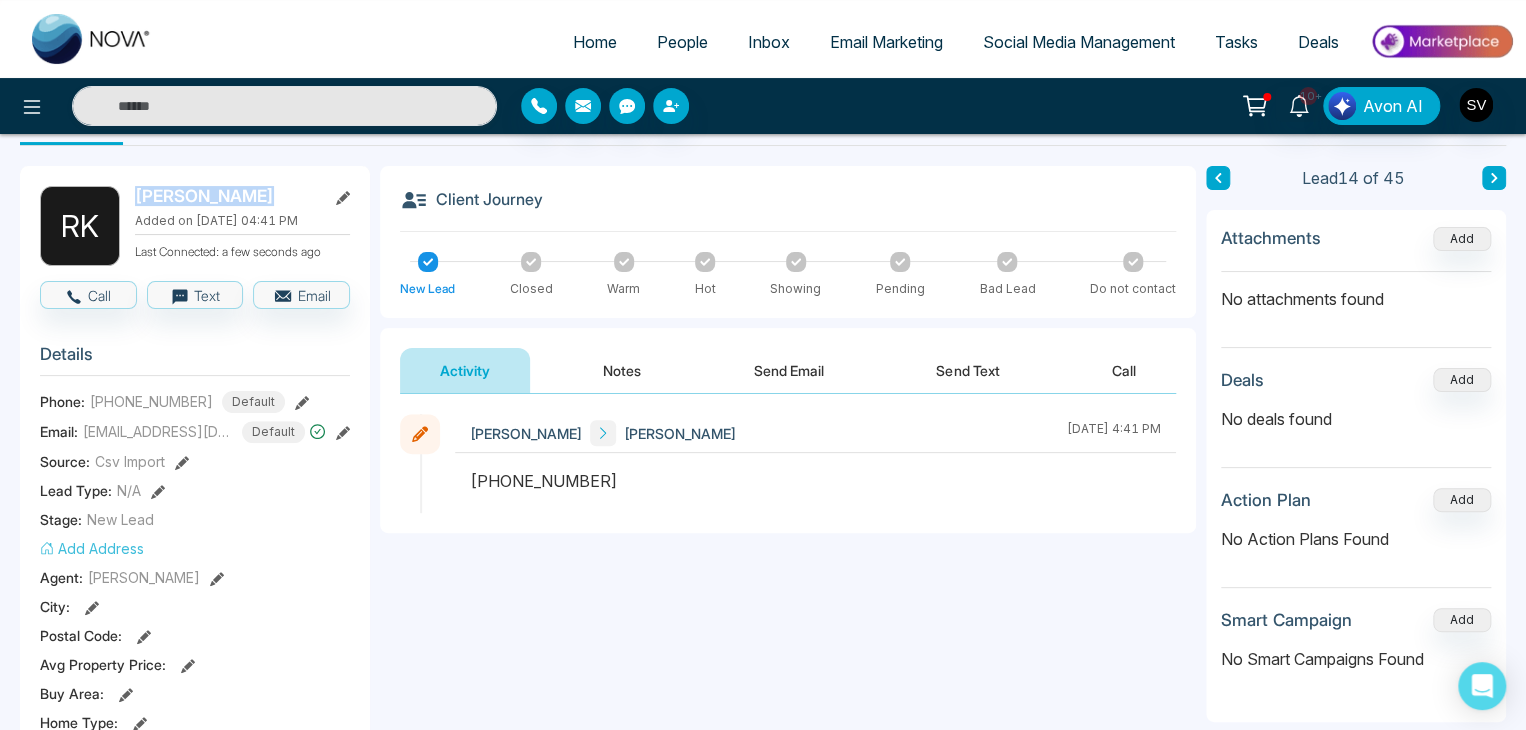 click on "[PERSON_NAME]" at bounding box center [226, 196] 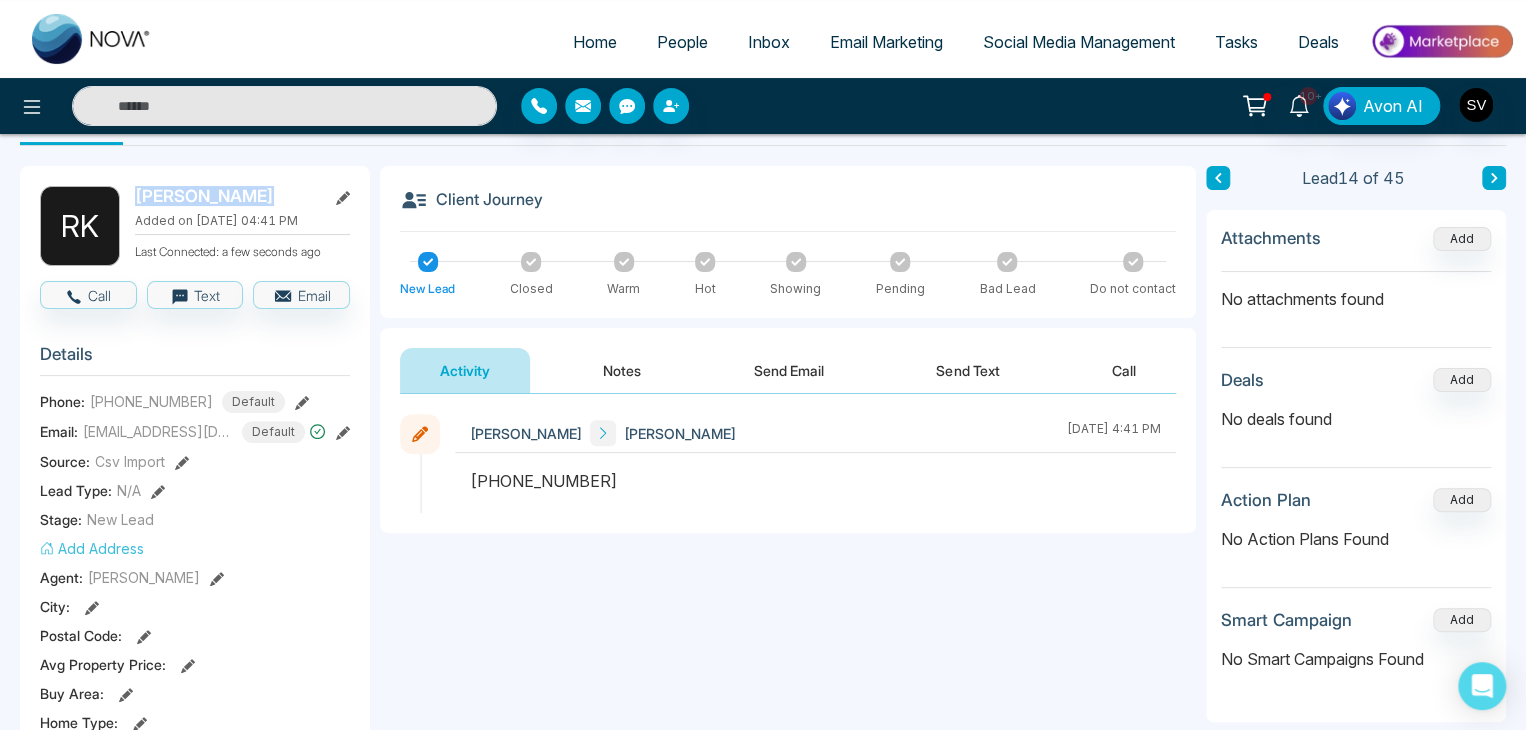copy on "[PERSON_NAME]" 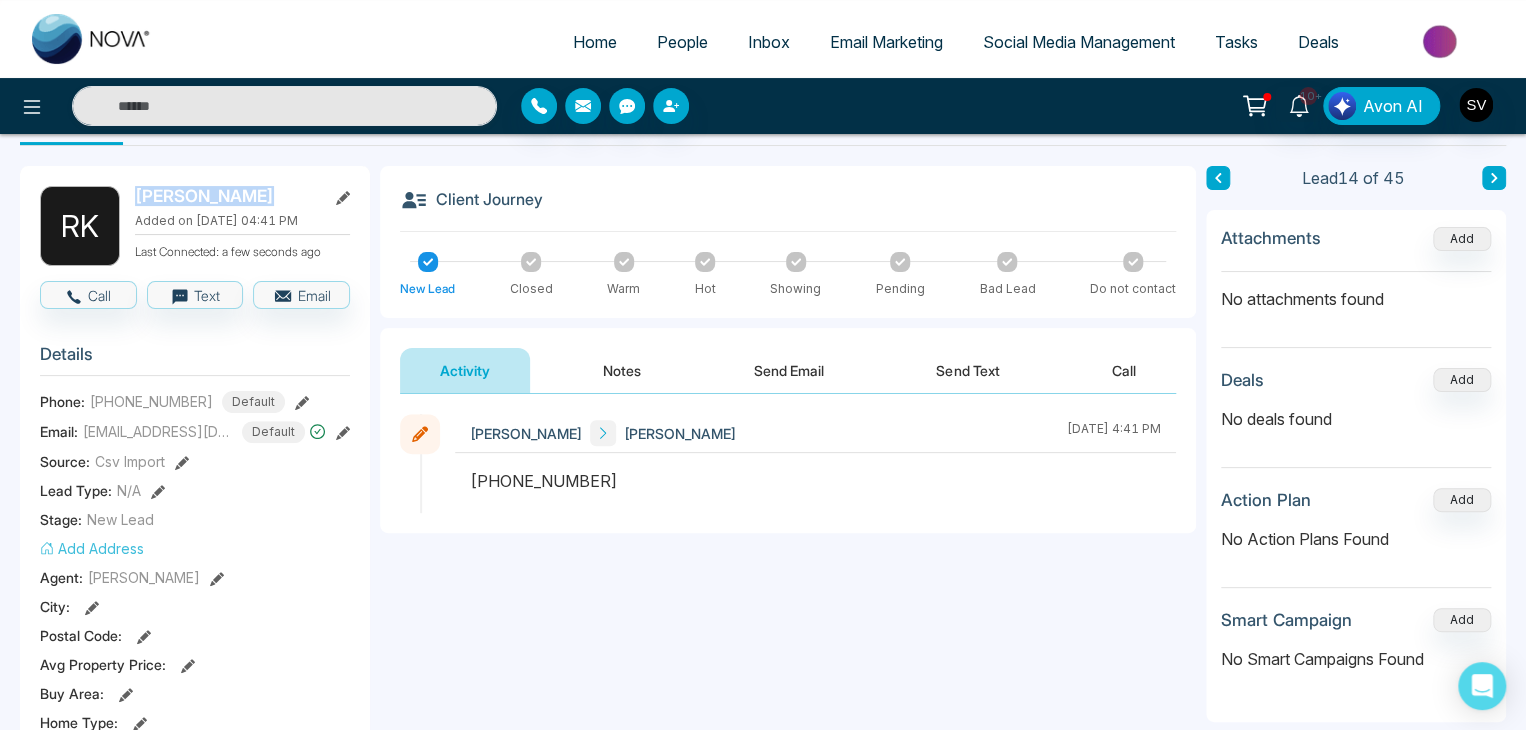 click on "People" at bounding box center [682, 42] 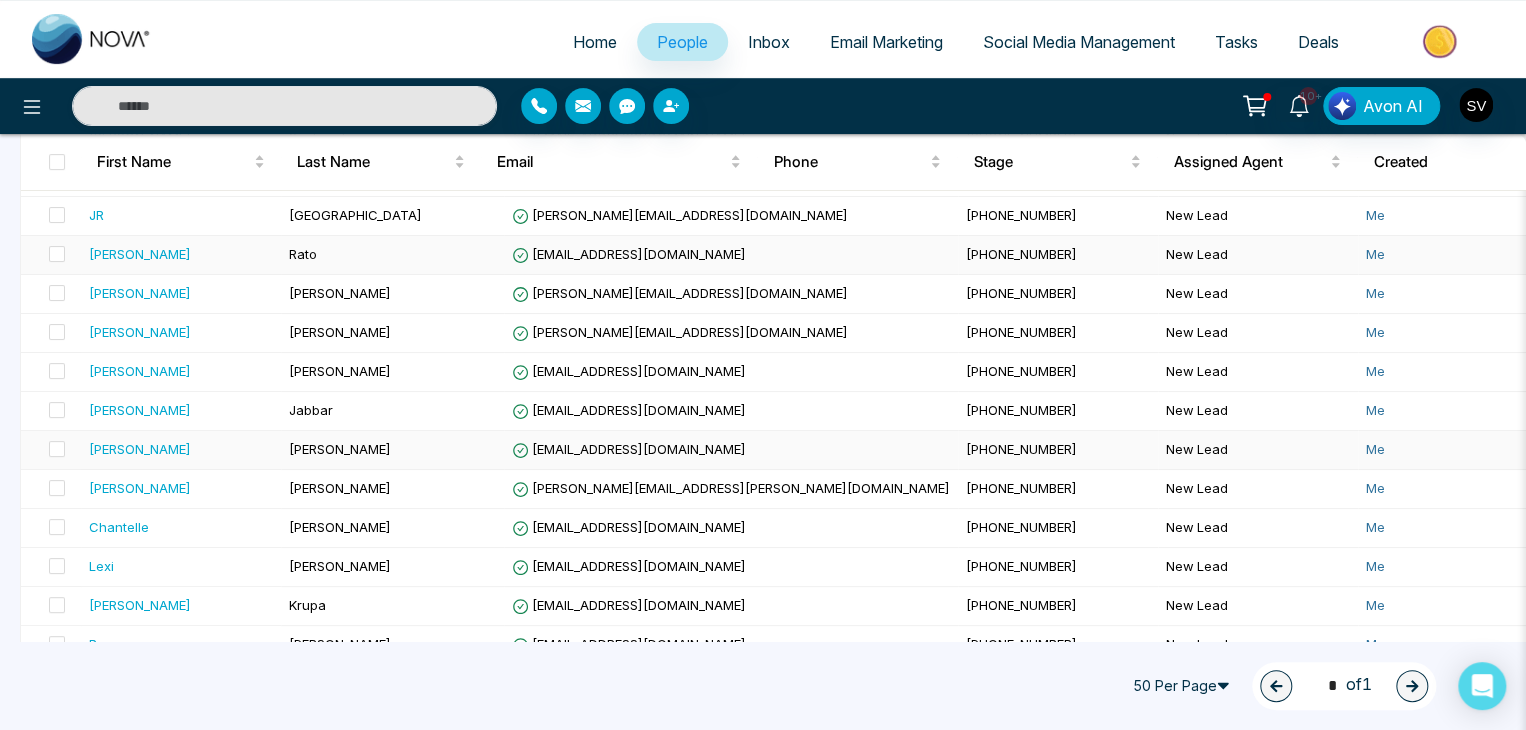 scroll, scrollTop: 370, scrollLeft: 0, axis: vertical 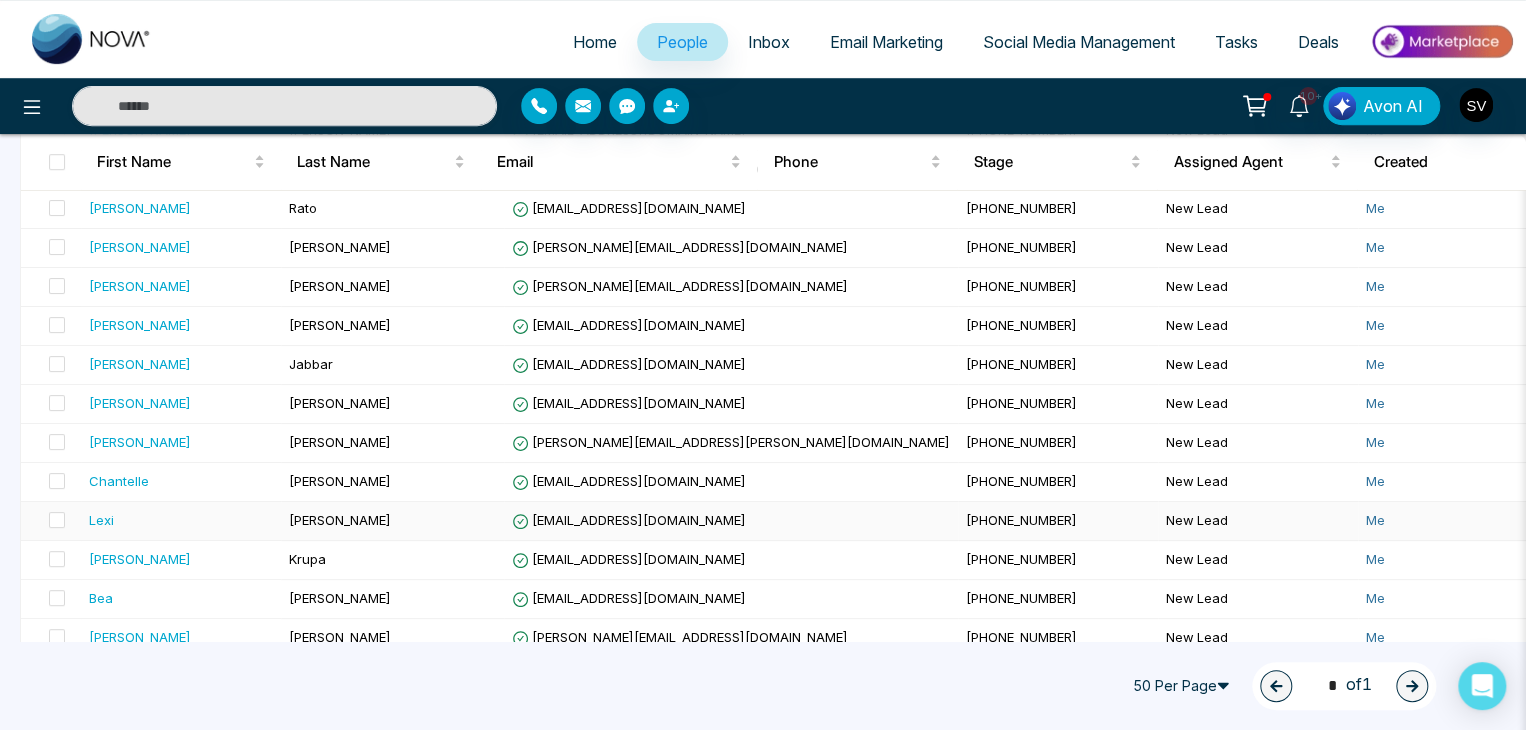 click on "[PERSON_NAME]" at bounding box center (392, 521) 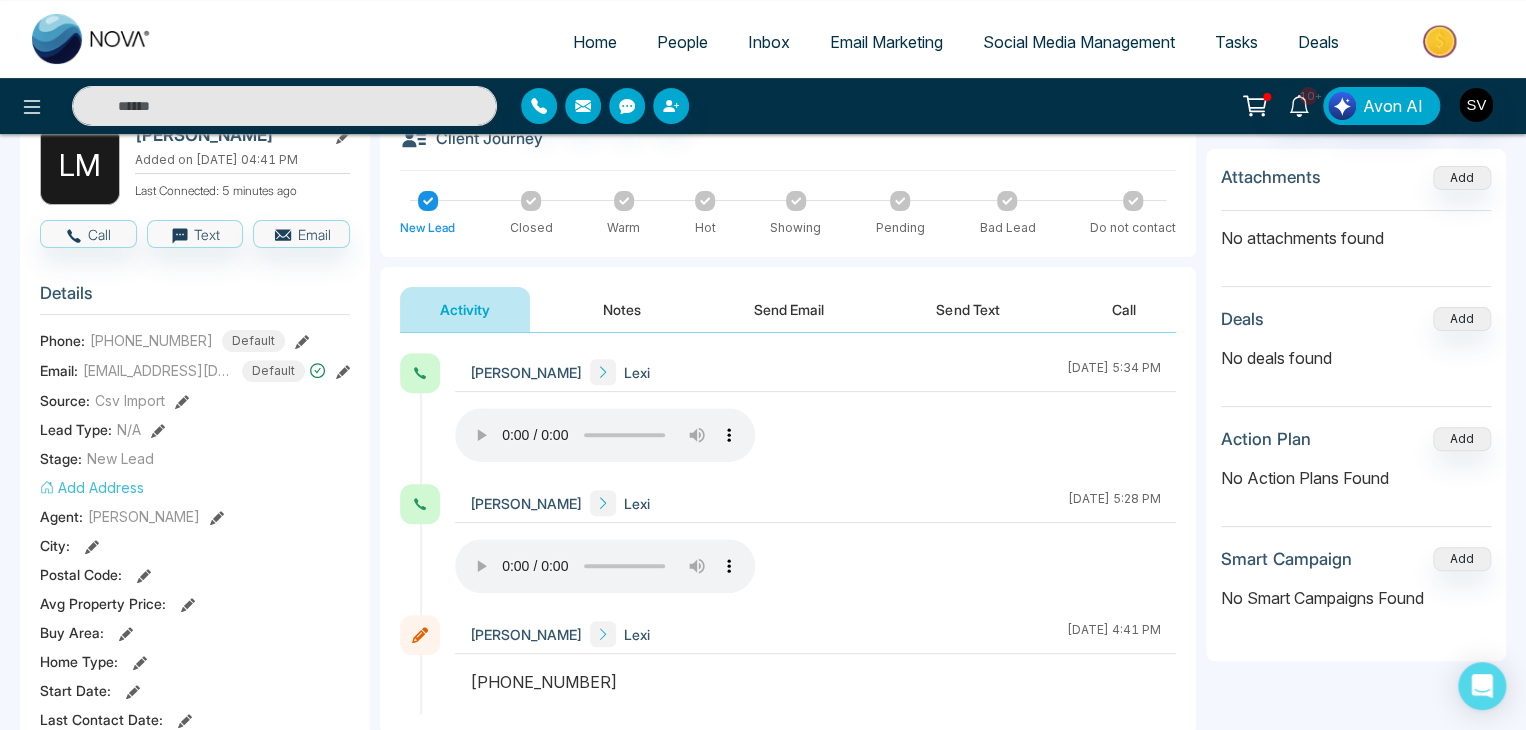 scroll, scrollTop: 118, scrollLeft: 0, axis: vertical 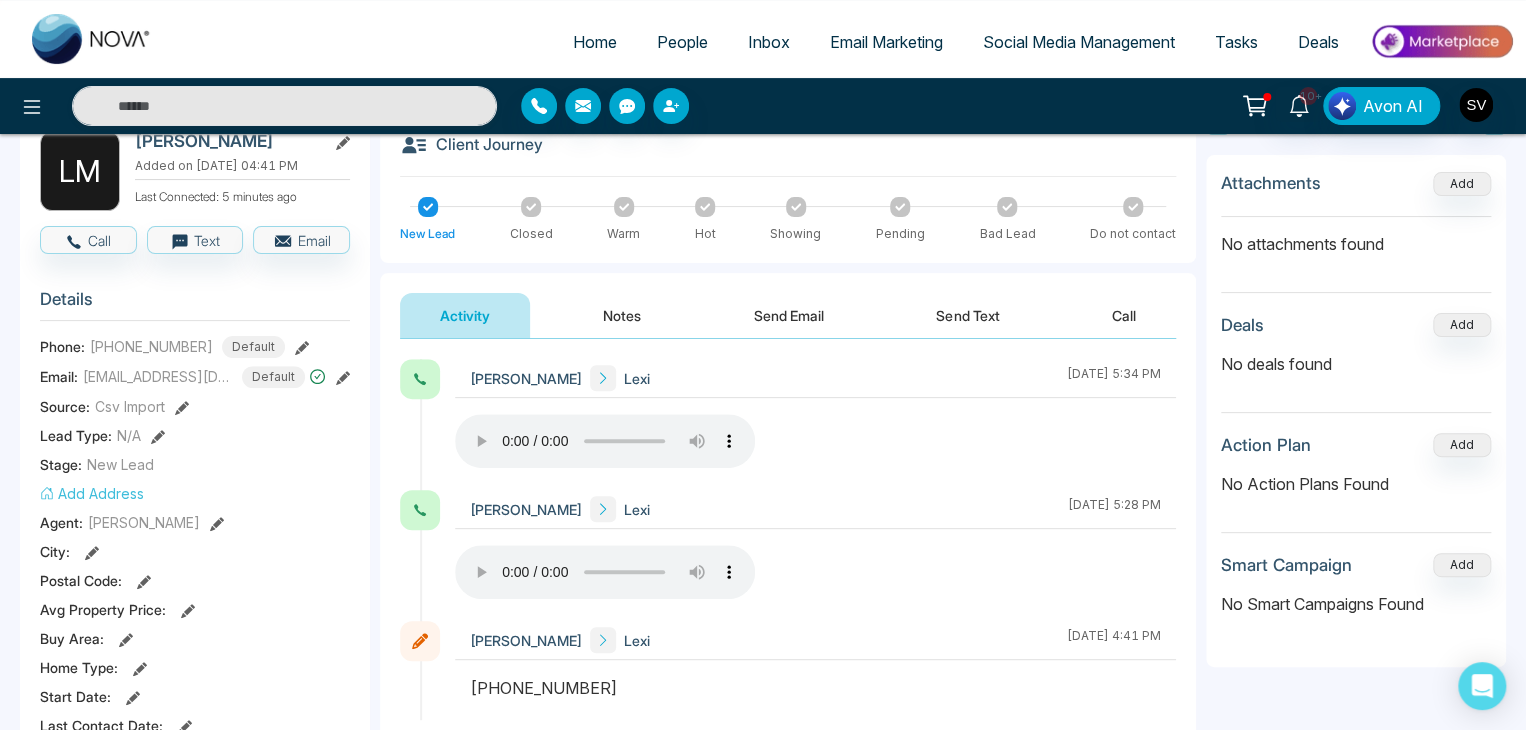 click on "Notes" at bounding box center [622, 315] 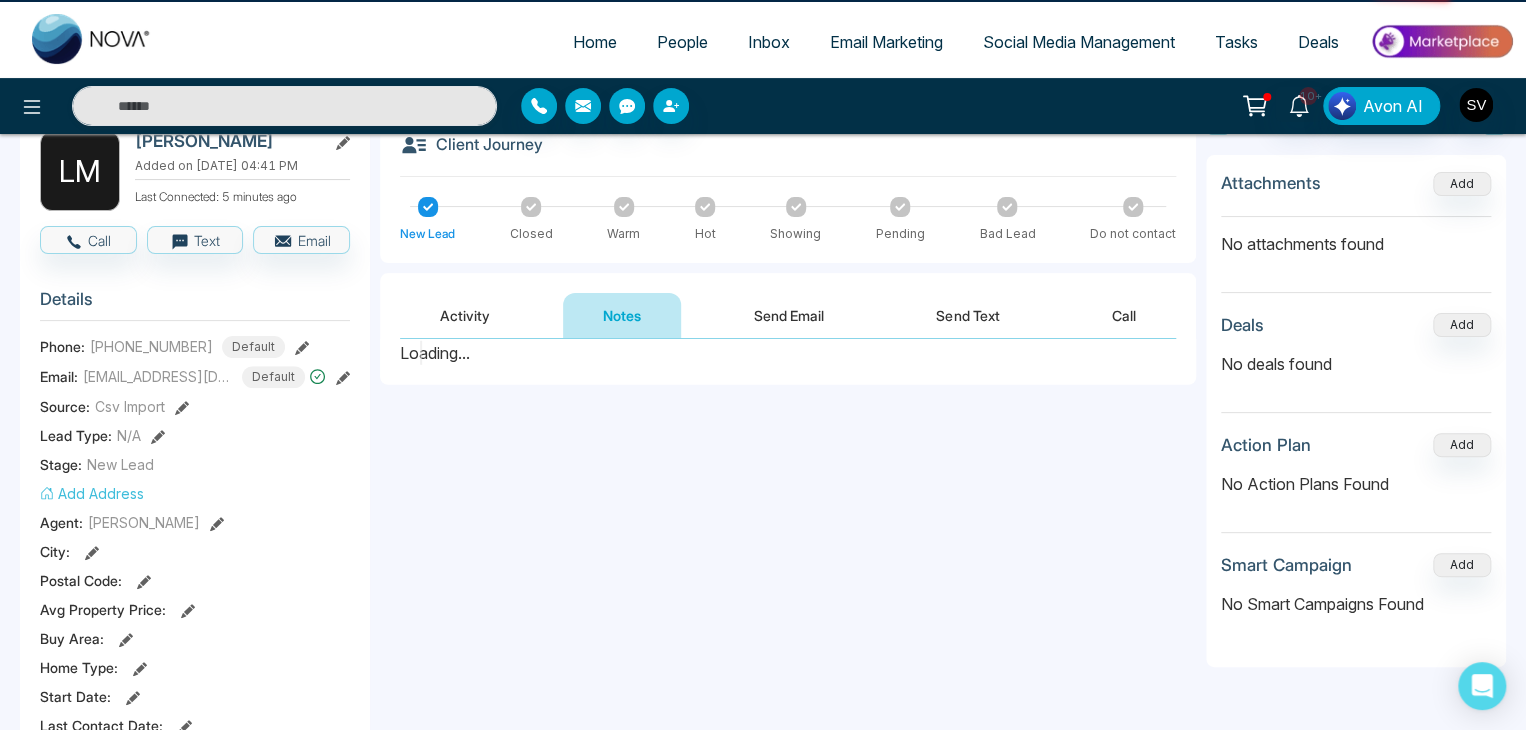 click on "Notes" at bounding box center [622, 315] 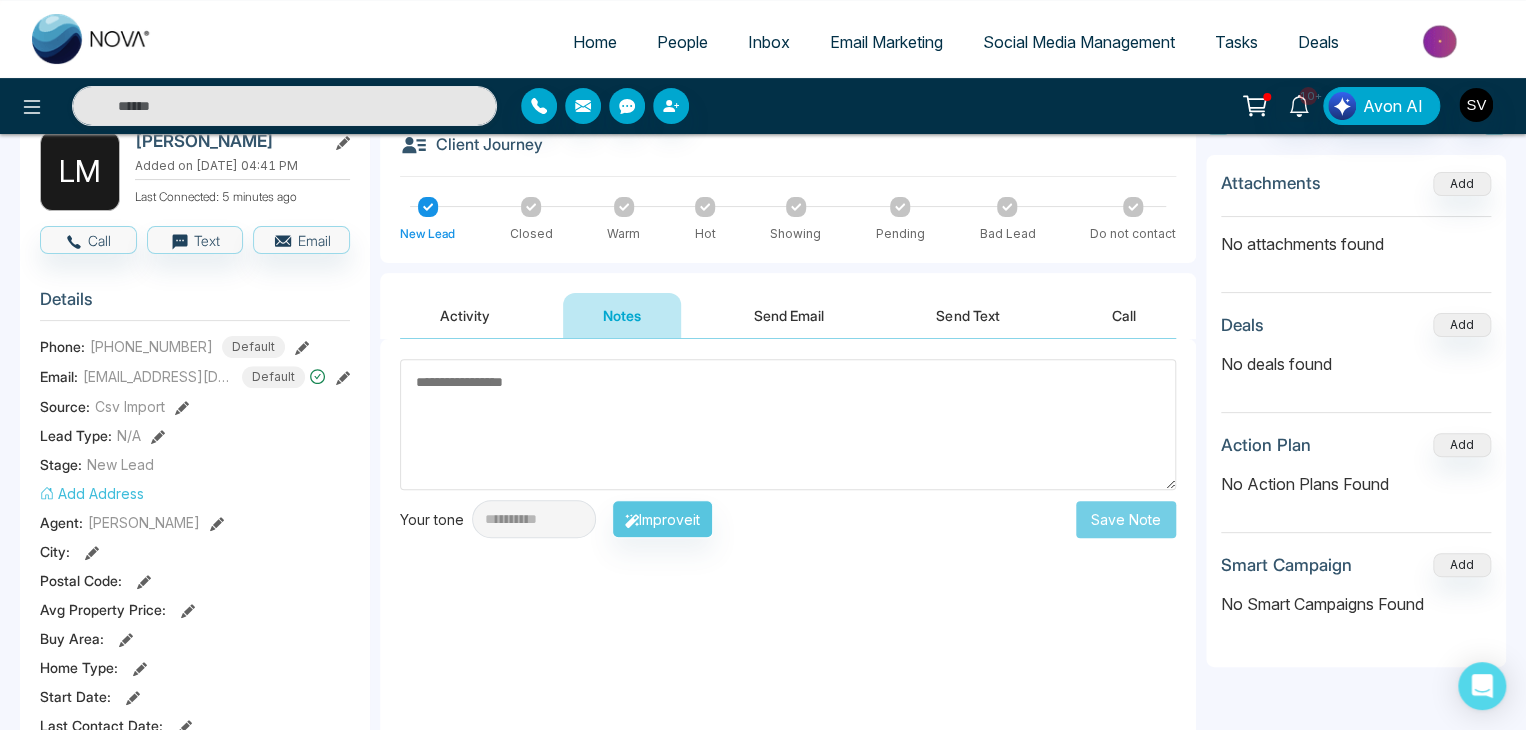 click at bounding box center (788, 424) 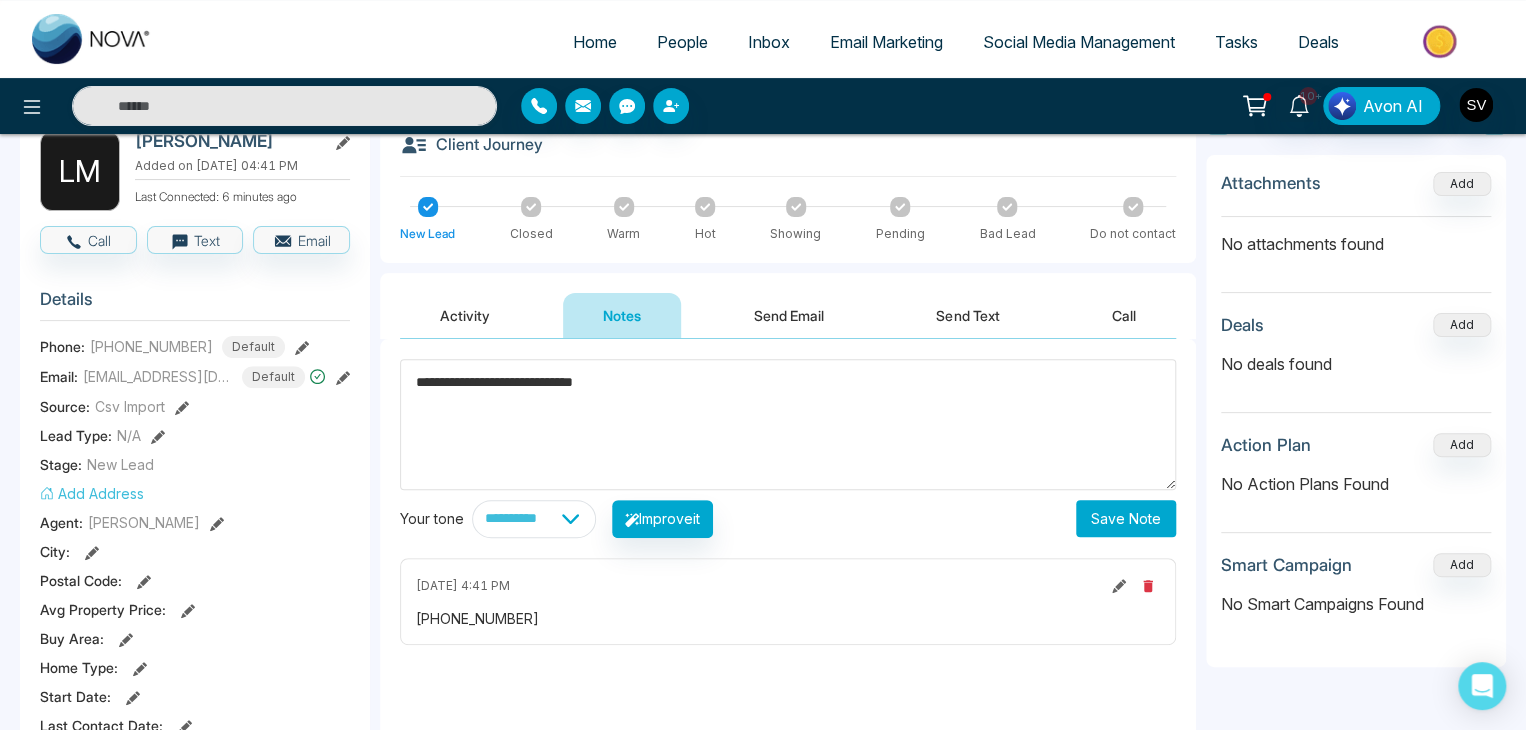 type on "**********" 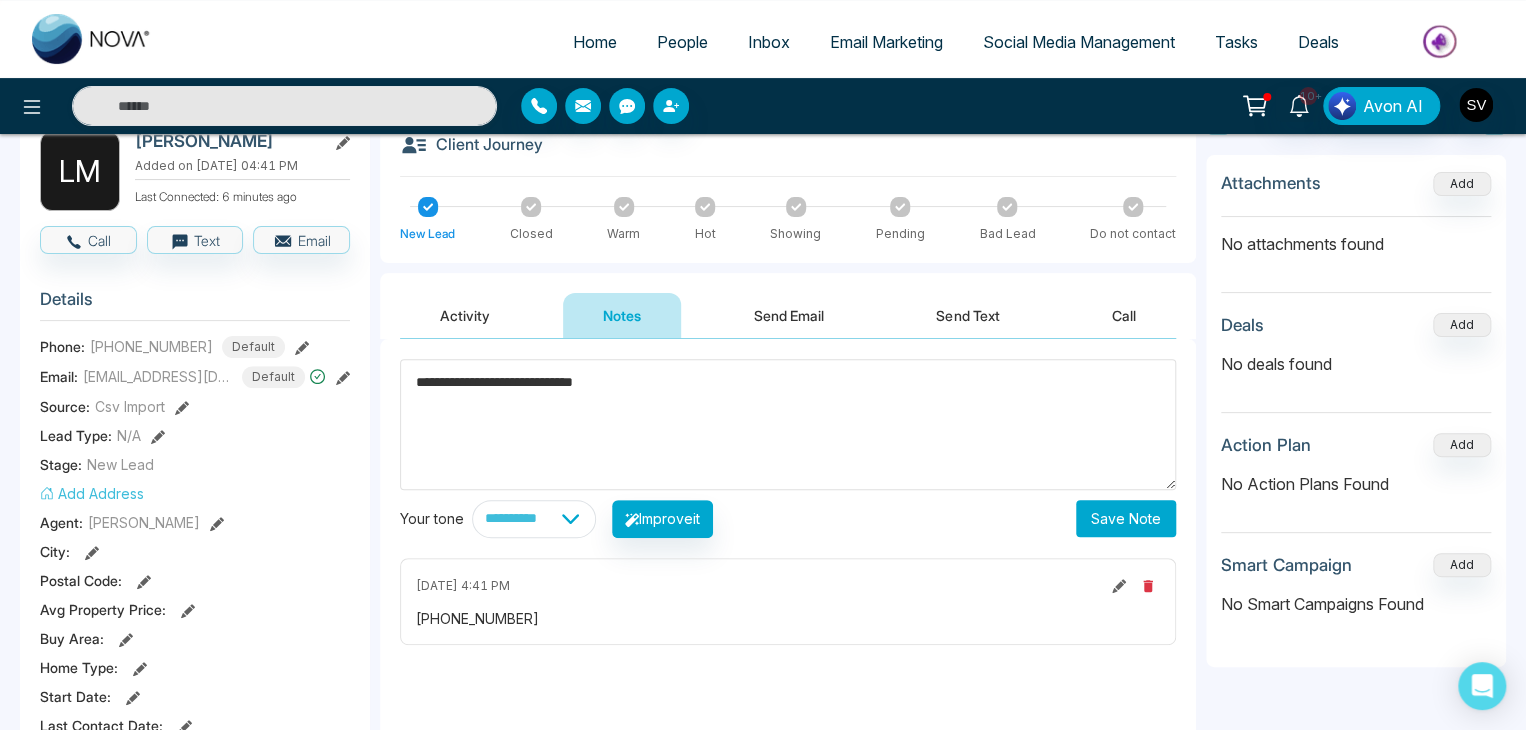 click on "Save Note" at bounding box center [1126, 518] 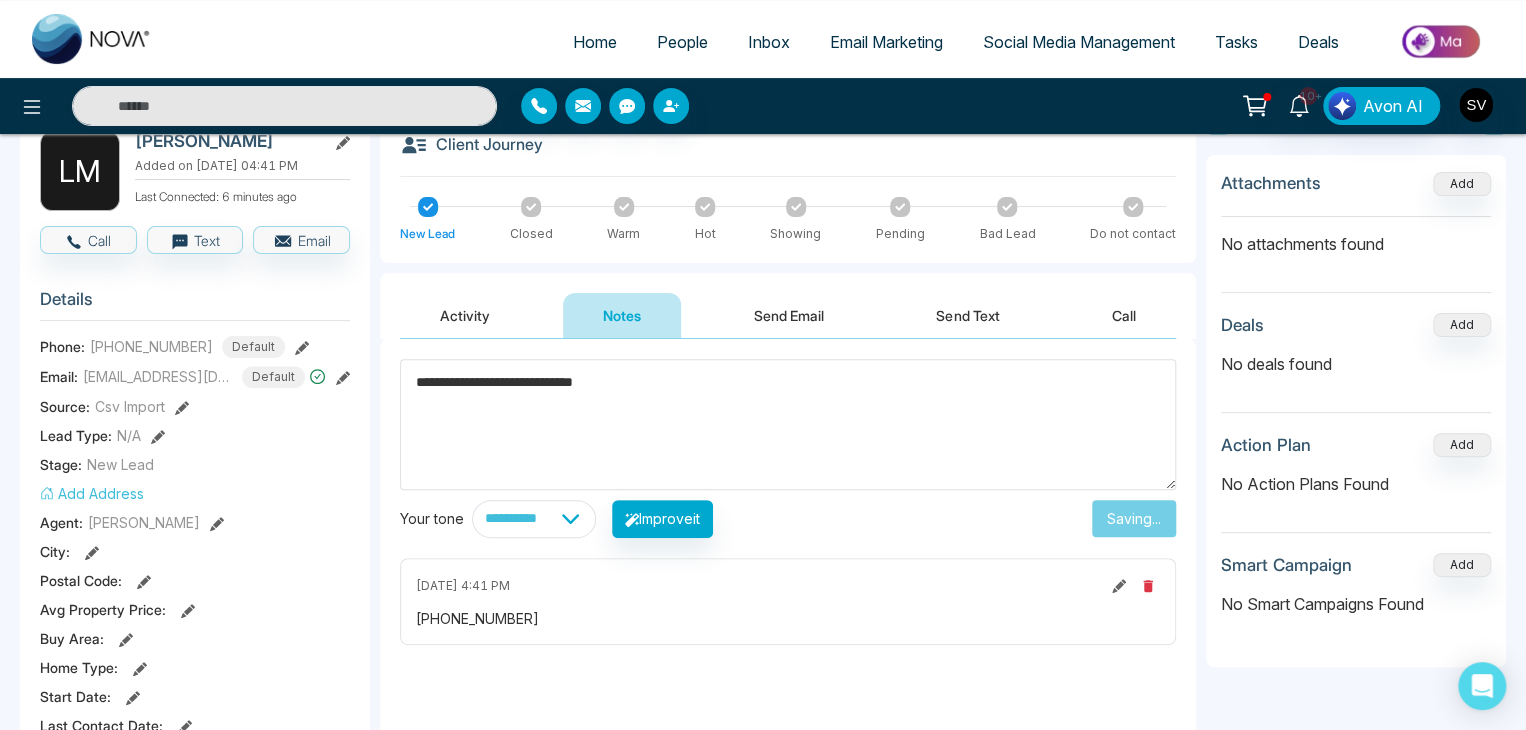 type 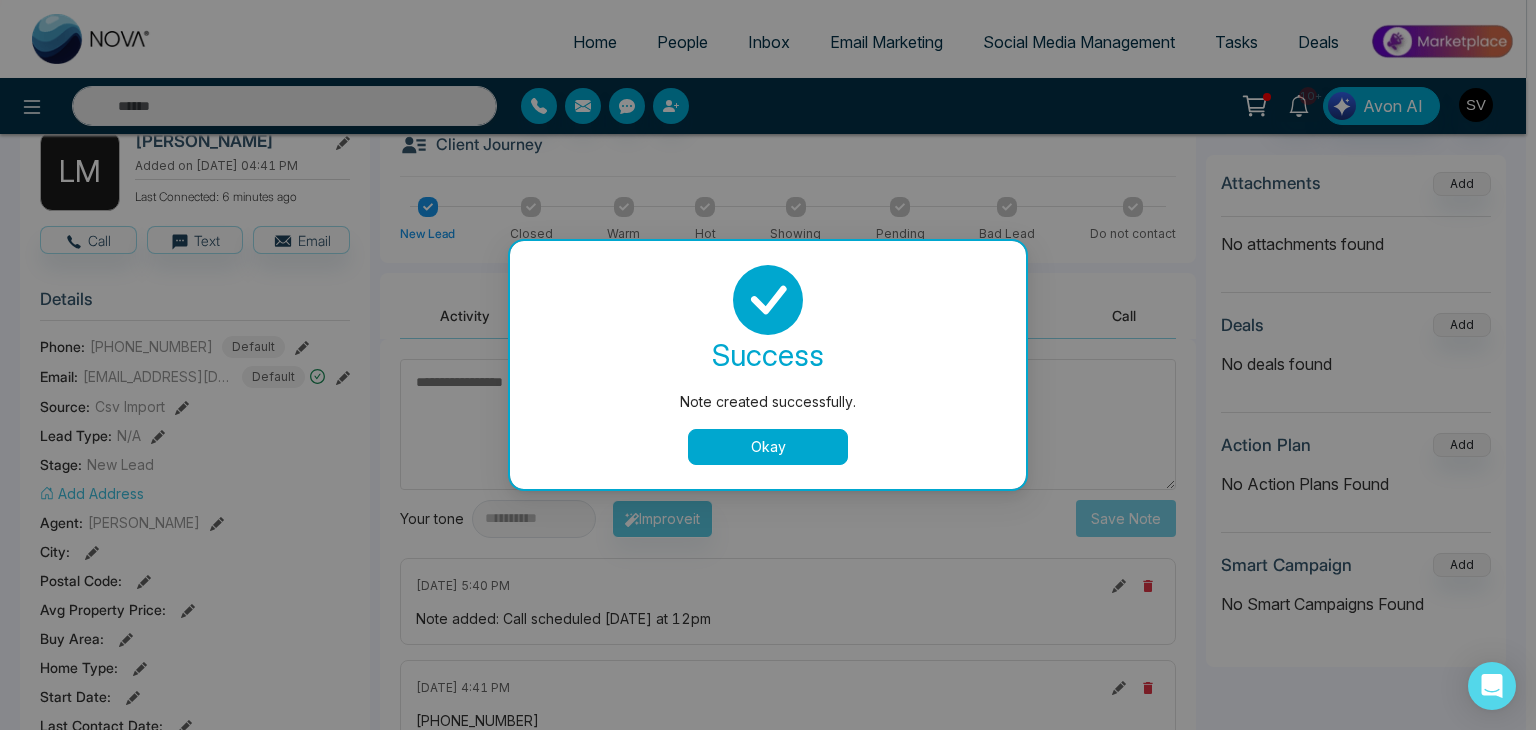 click on "Okay" at bounding box center (768, 447) 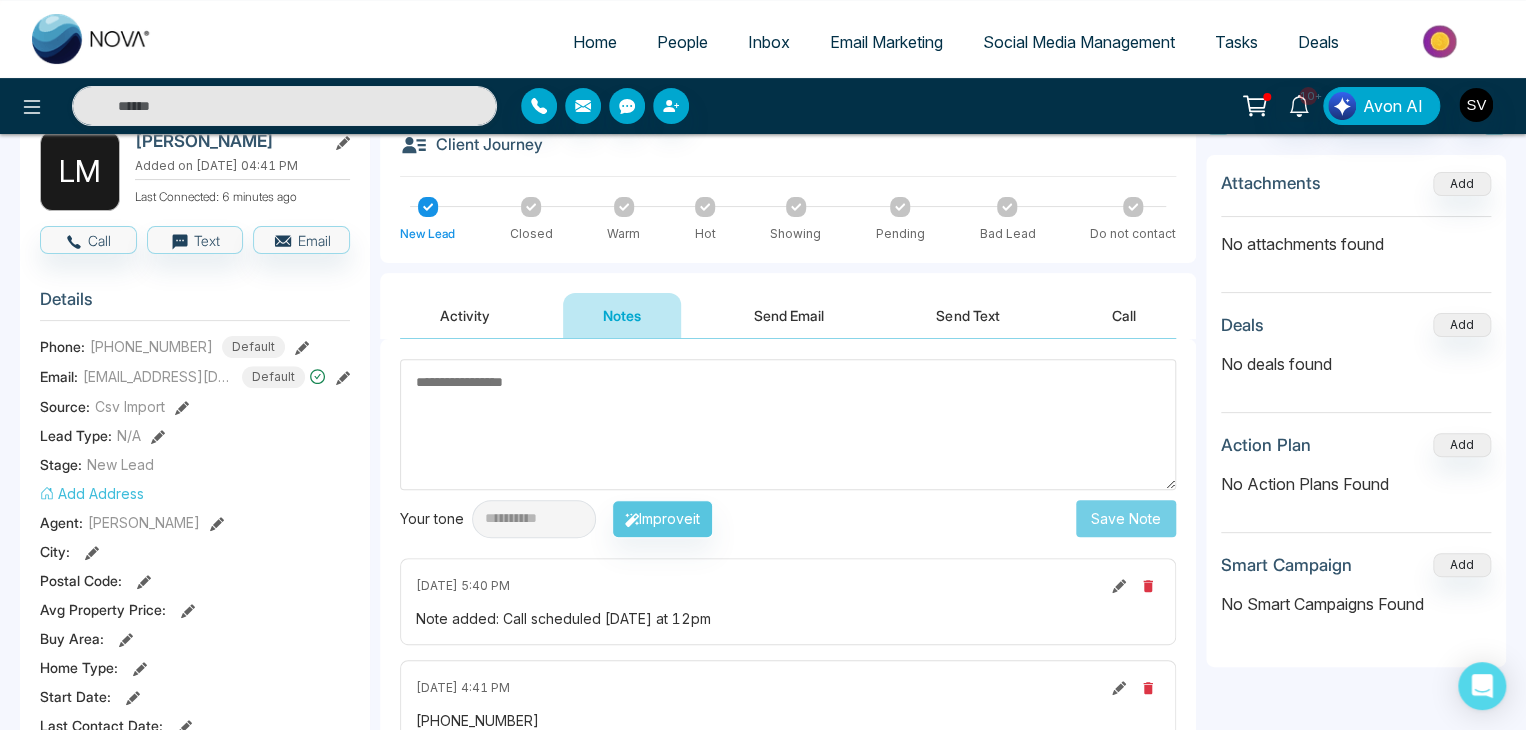 click on "People" at bounding box center [682, 42] 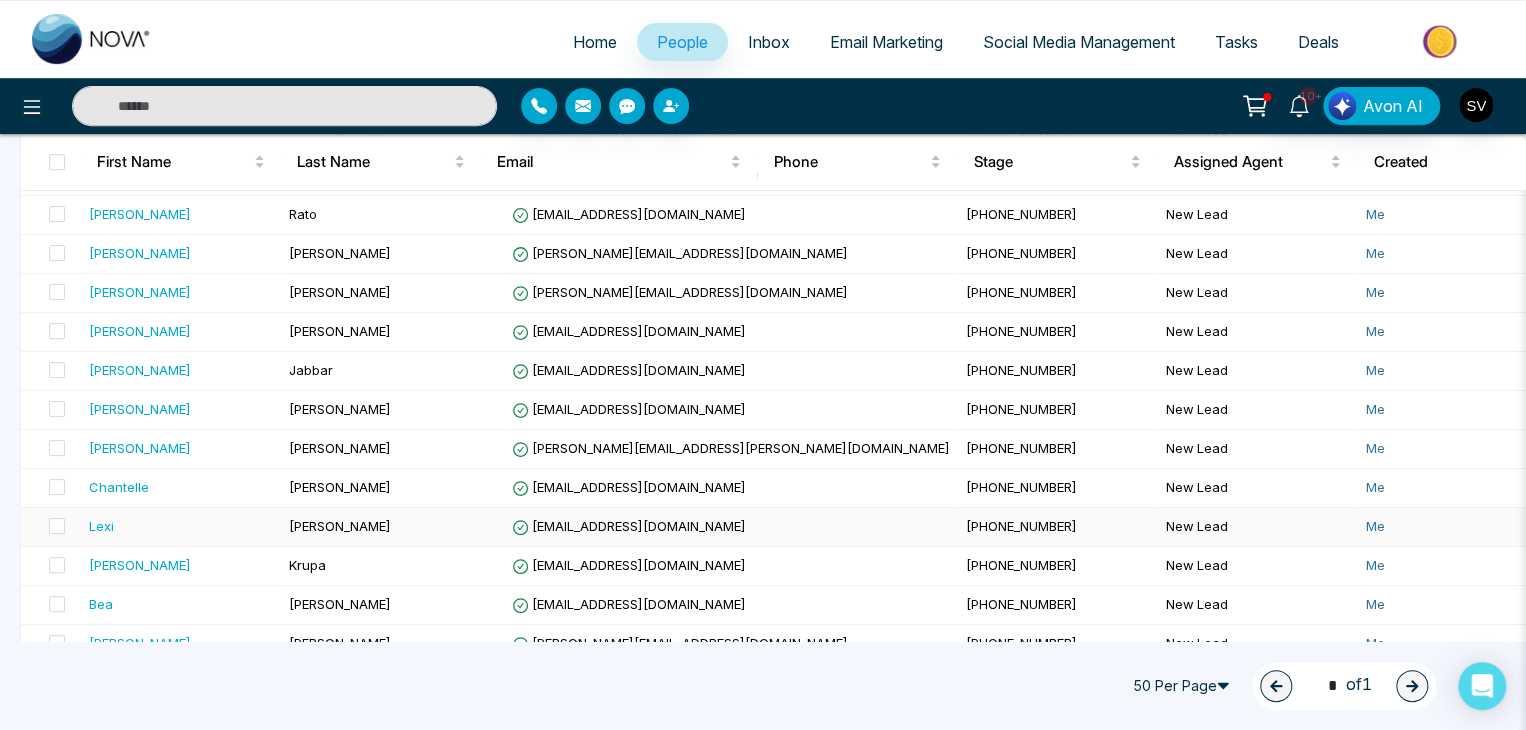 scroll, scrollTop: 467, scrollLeft: 0, axis: vertical 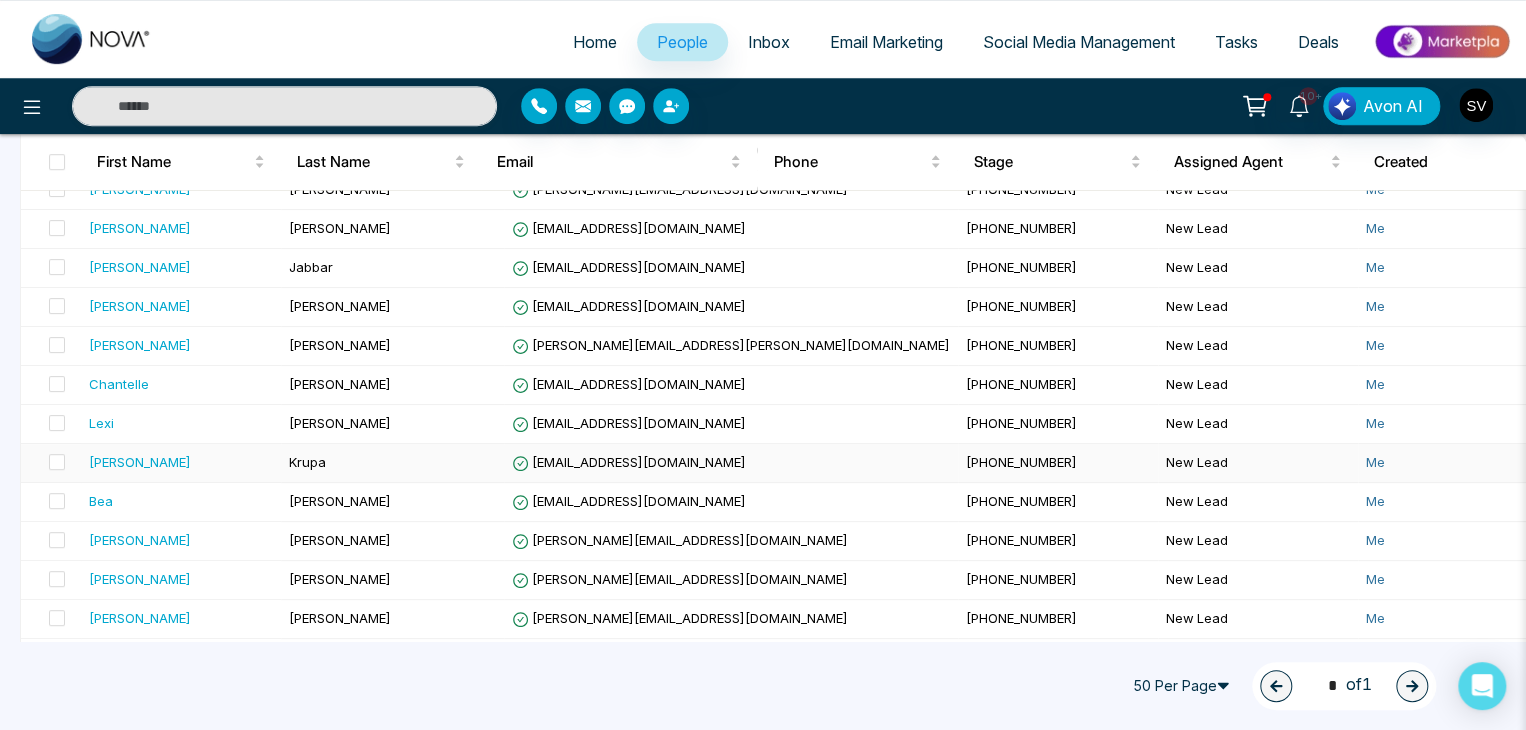 click on "Krupa" at bounding box center [392, 463] 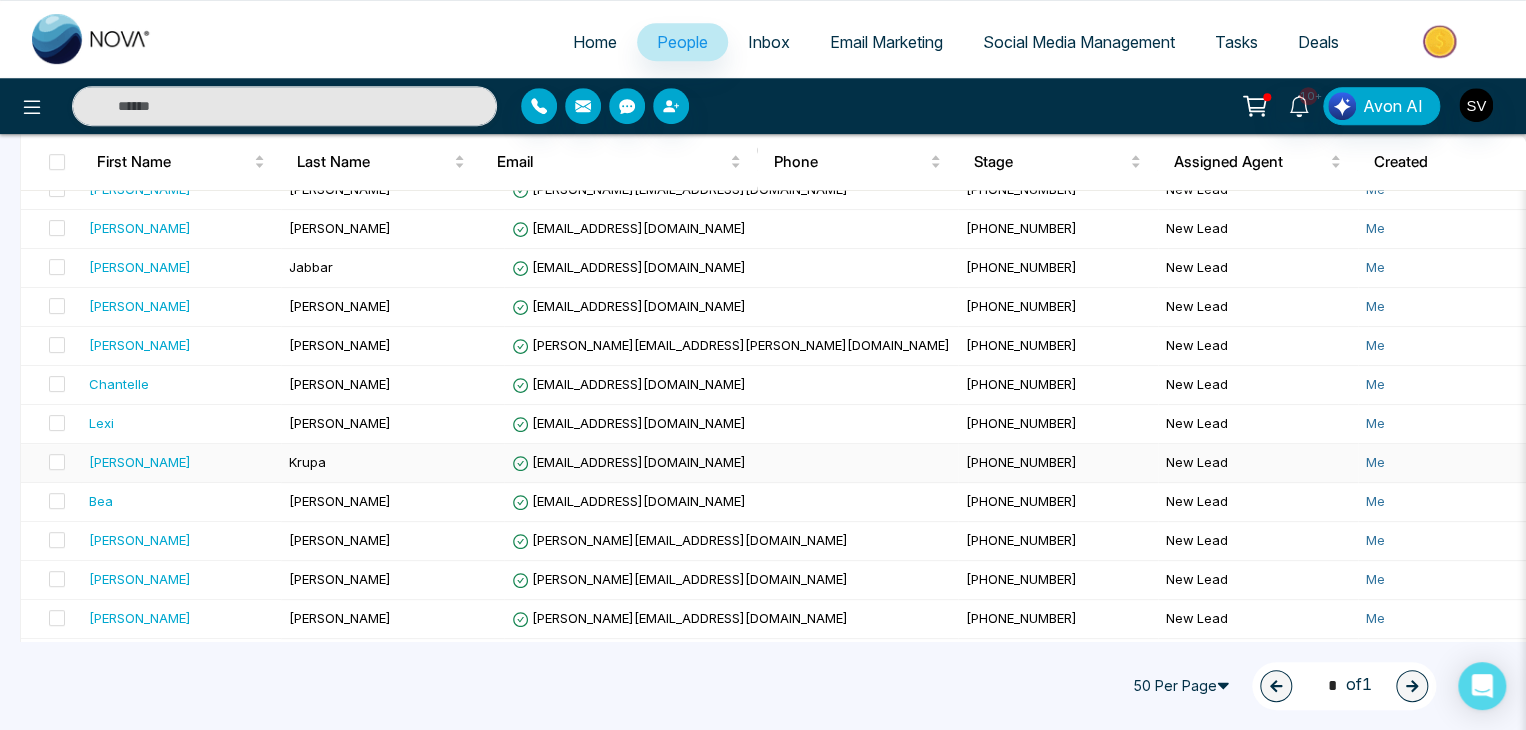 scroll, scrollTop: 0, scrollLeft: 0, axis: both 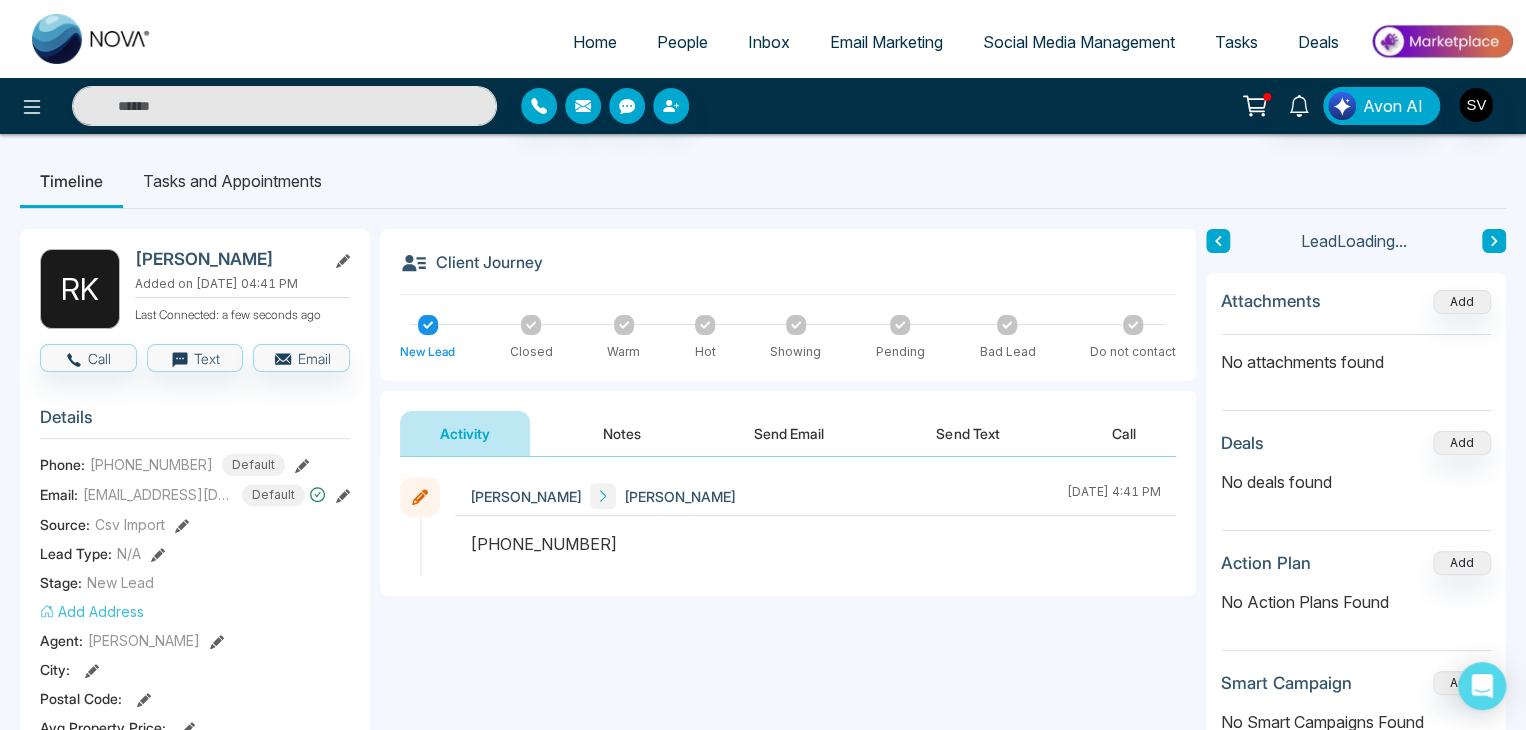 click on "[PERSON_NAME]" at bounding box center (226, 259) 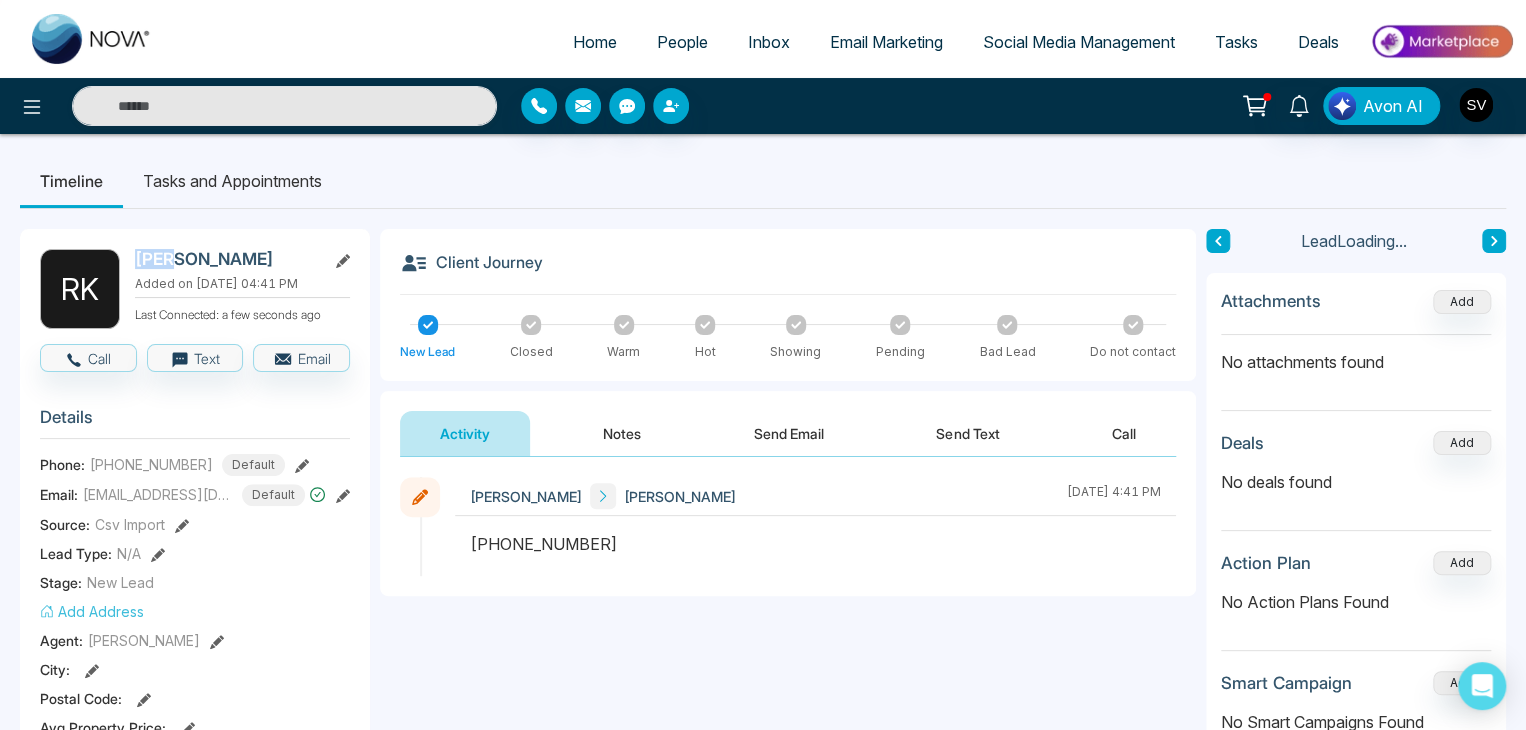 click on "[PERSON_NAME]" at bounding box center [226, 259] 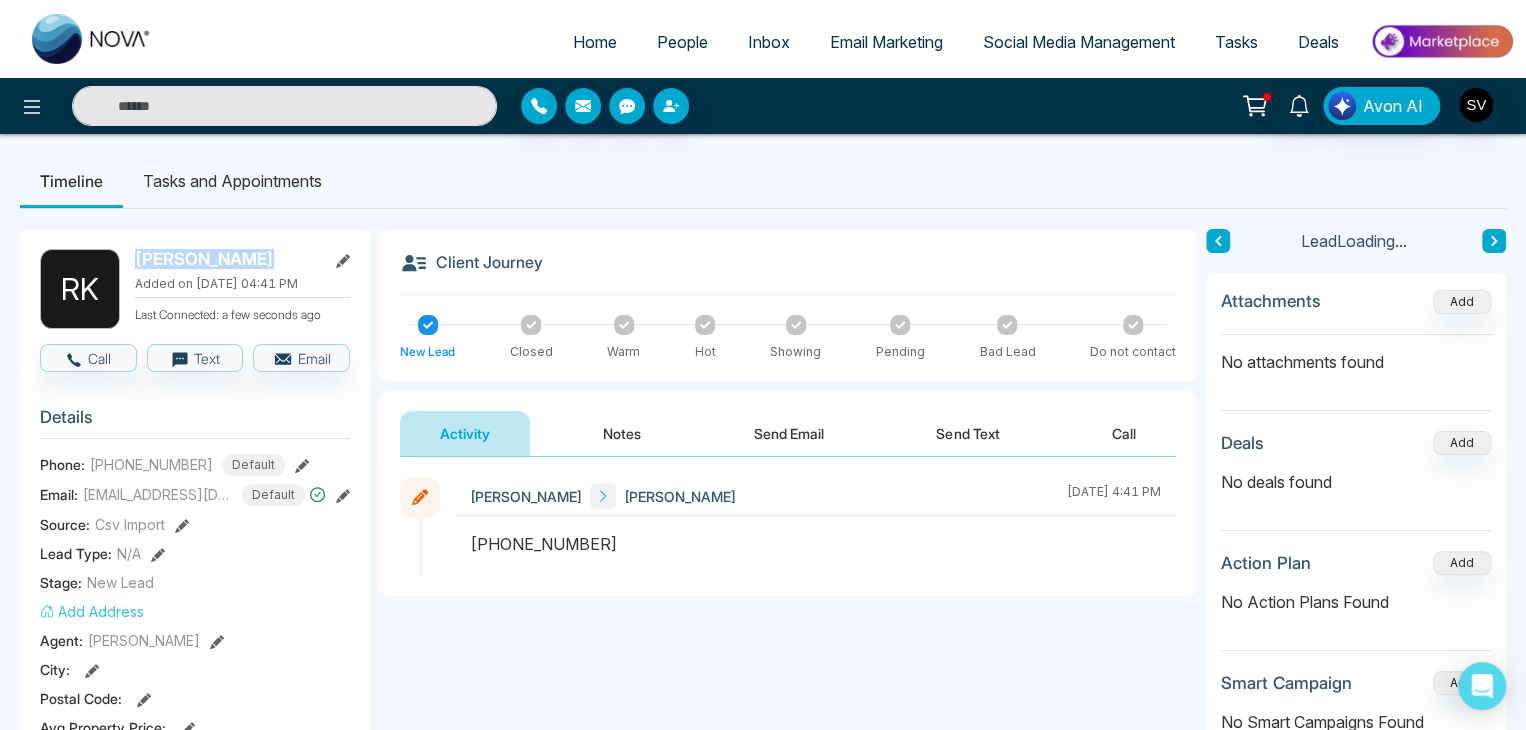 click on "[PERSON_NAME]" at bounding box center [226, 259] 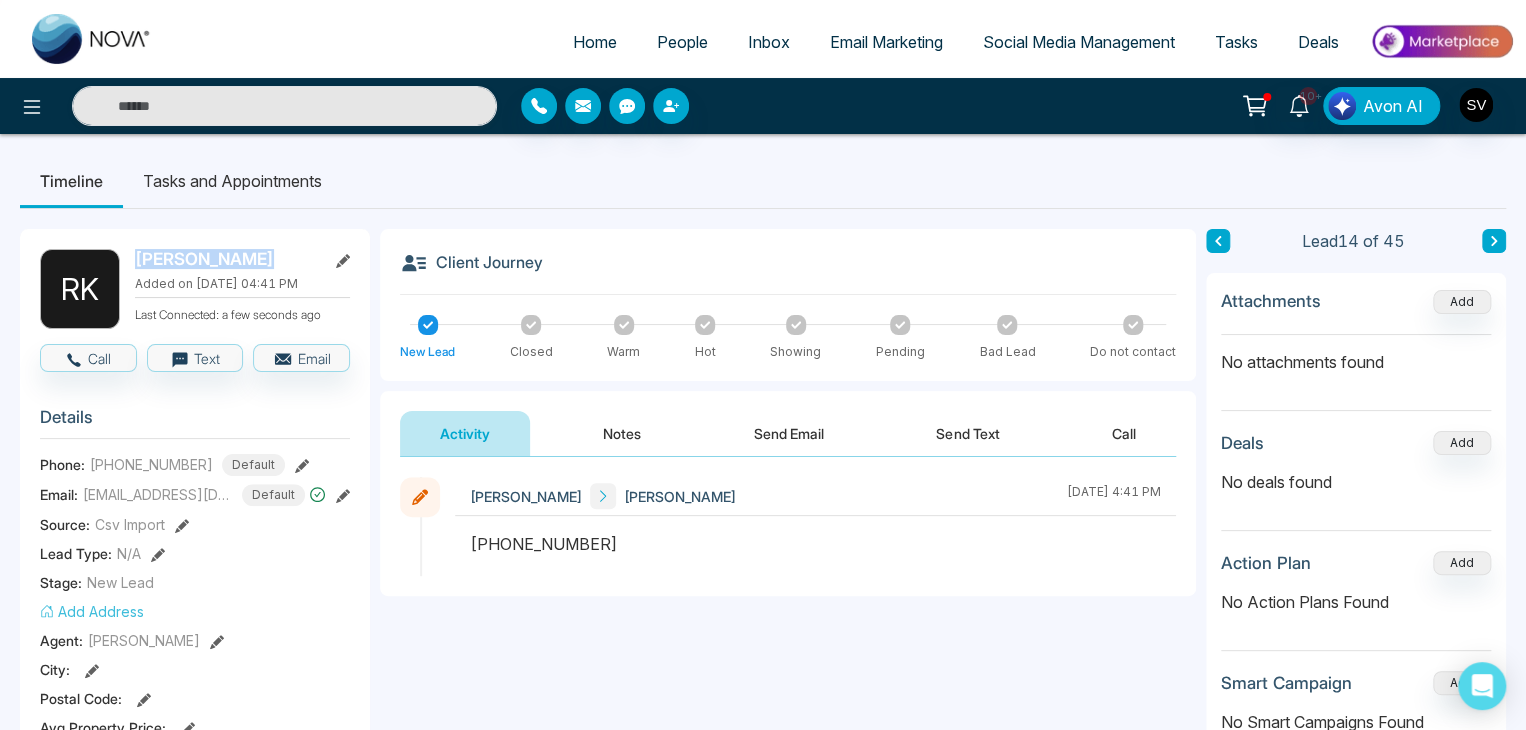 copy on "[PERSON_NAME]" 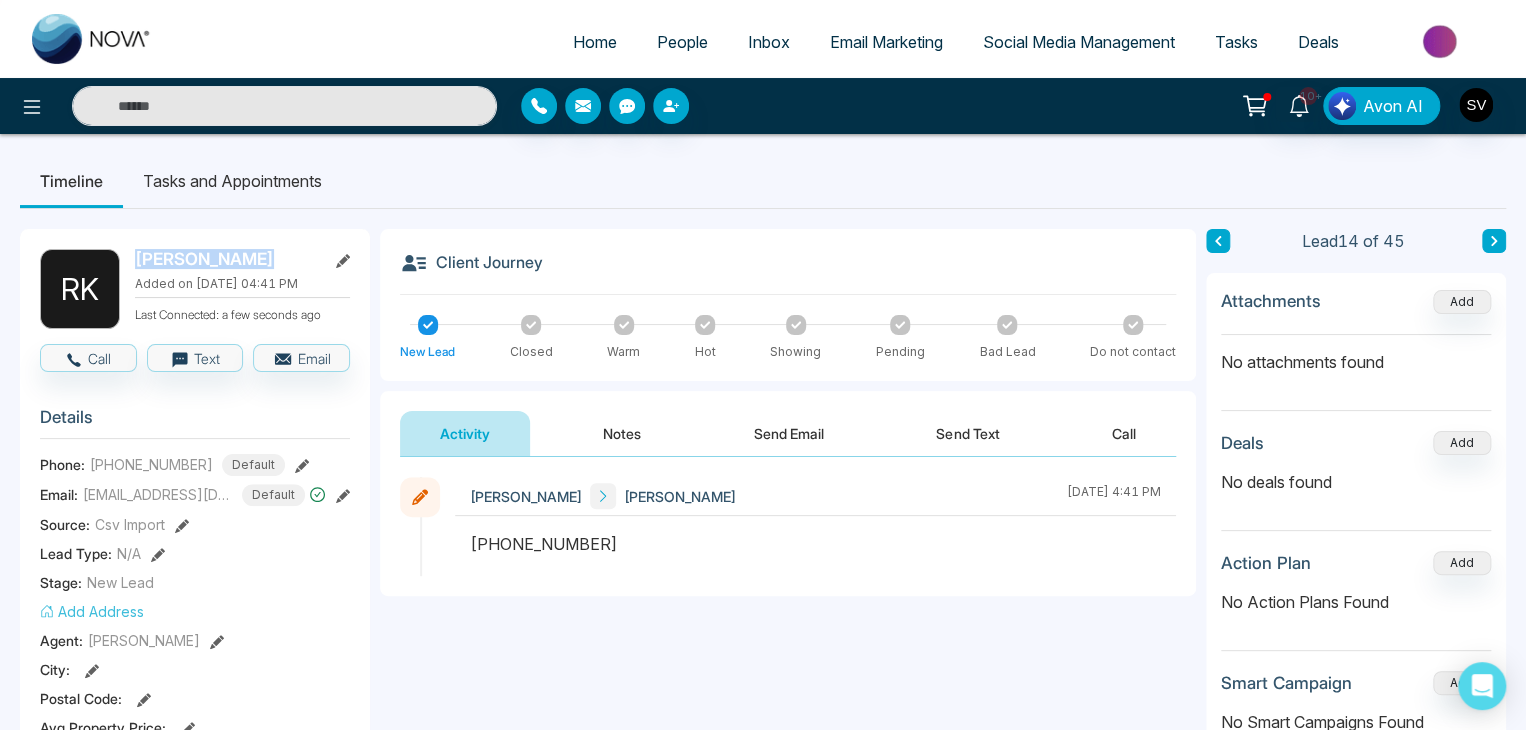 click on "People" at bounding box center (682, 42) 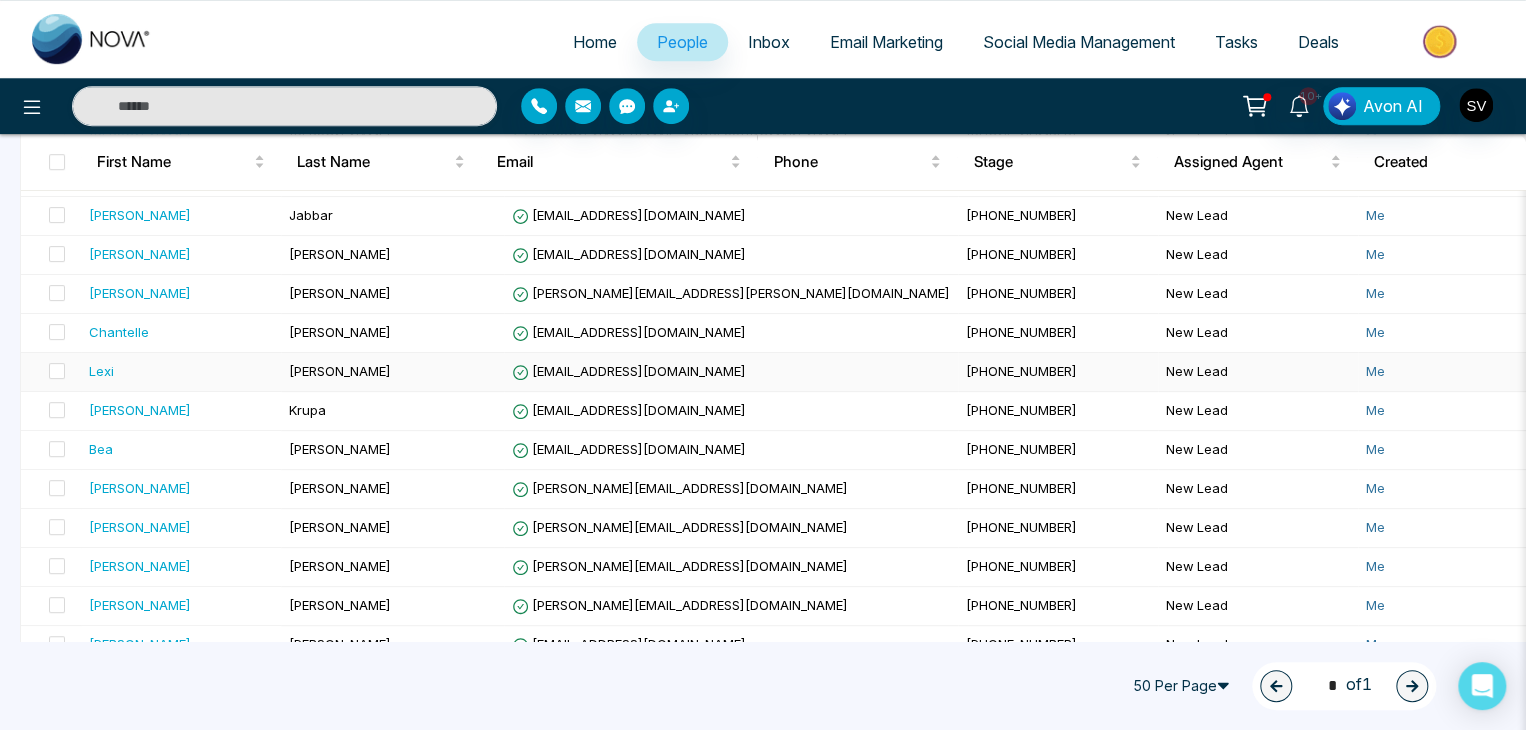 scroll, scrollTop: 530, scrollLeft: 0, axis: vertical 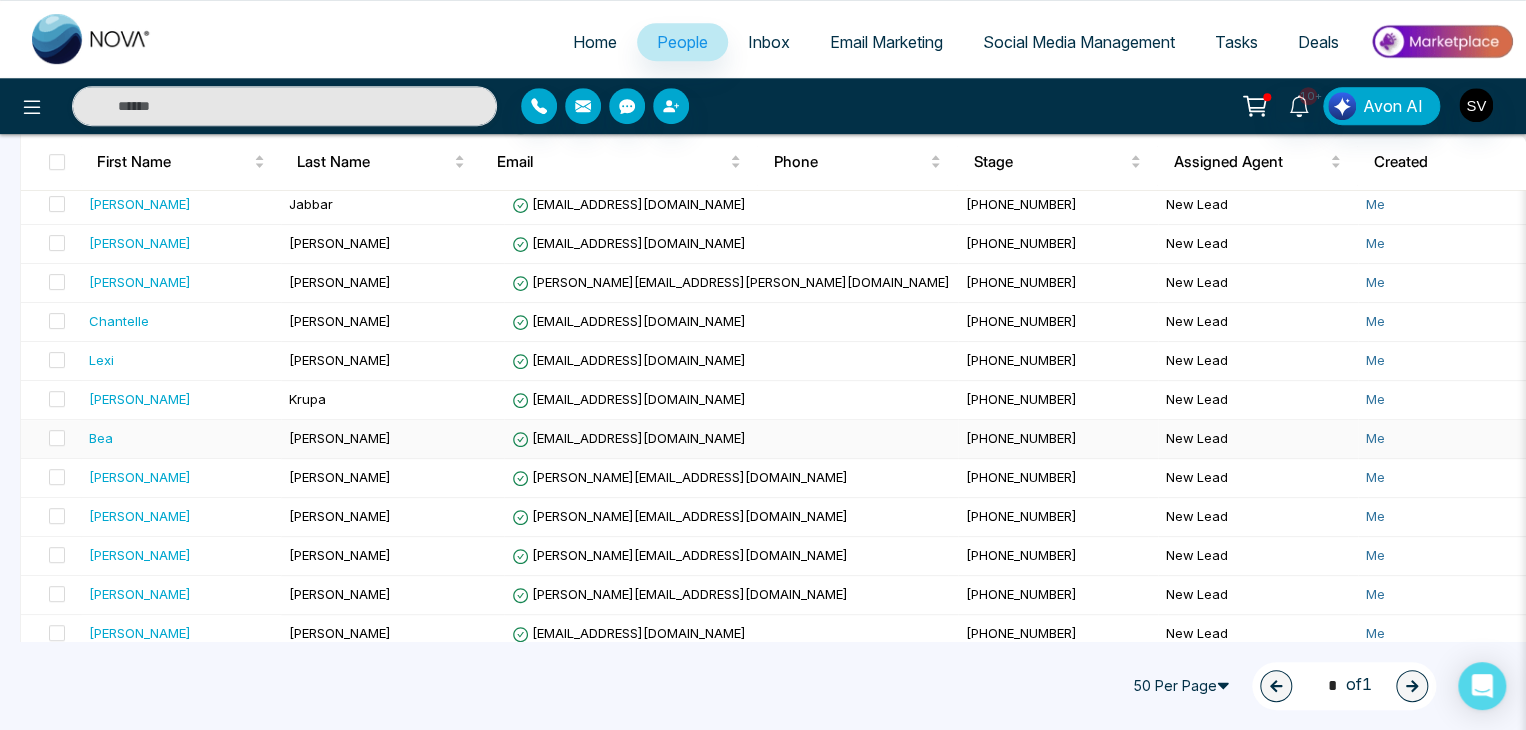click on "[PERSON_NAME]" at bounding box center [392, 439] 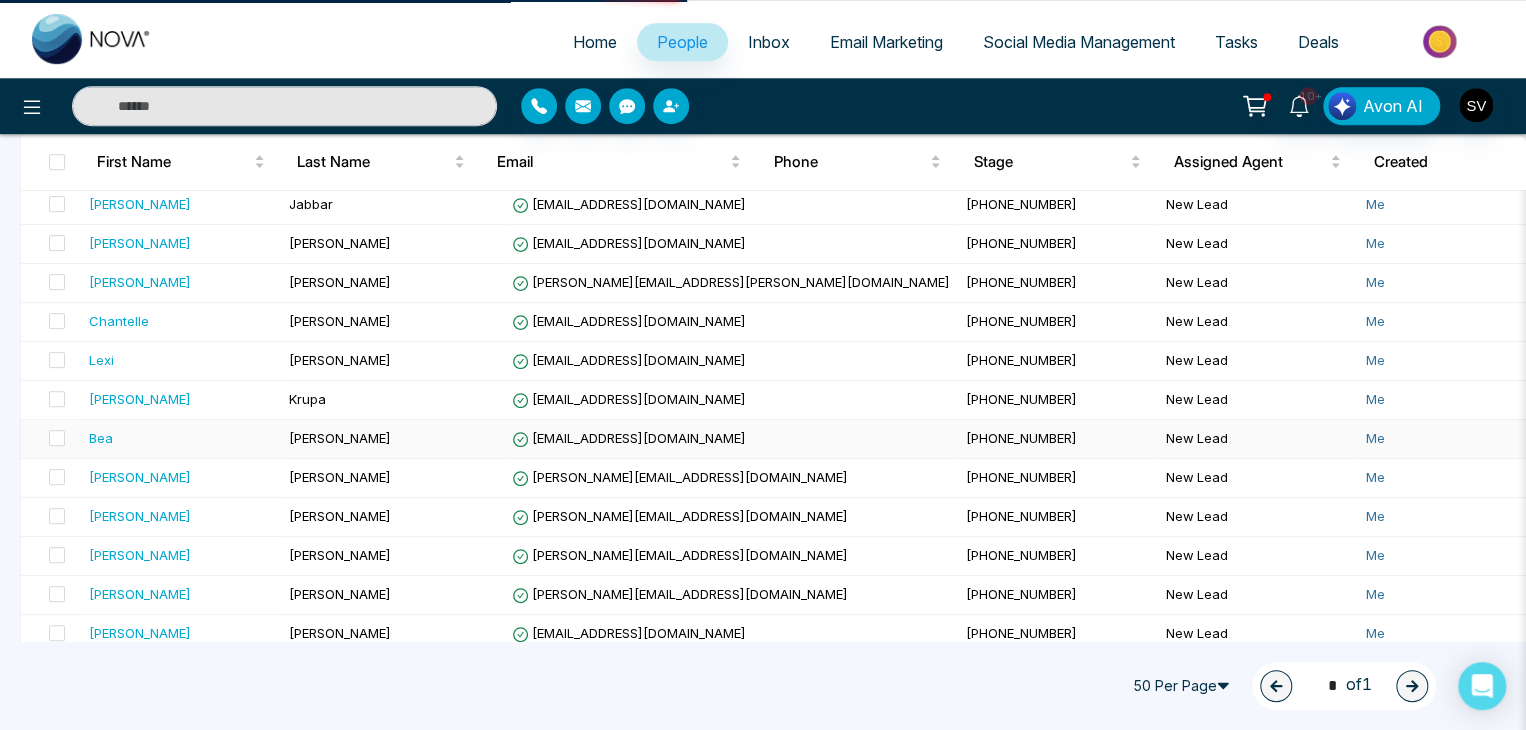 scroll, scrollTop: 0, scrollLeft: 0, axis: both 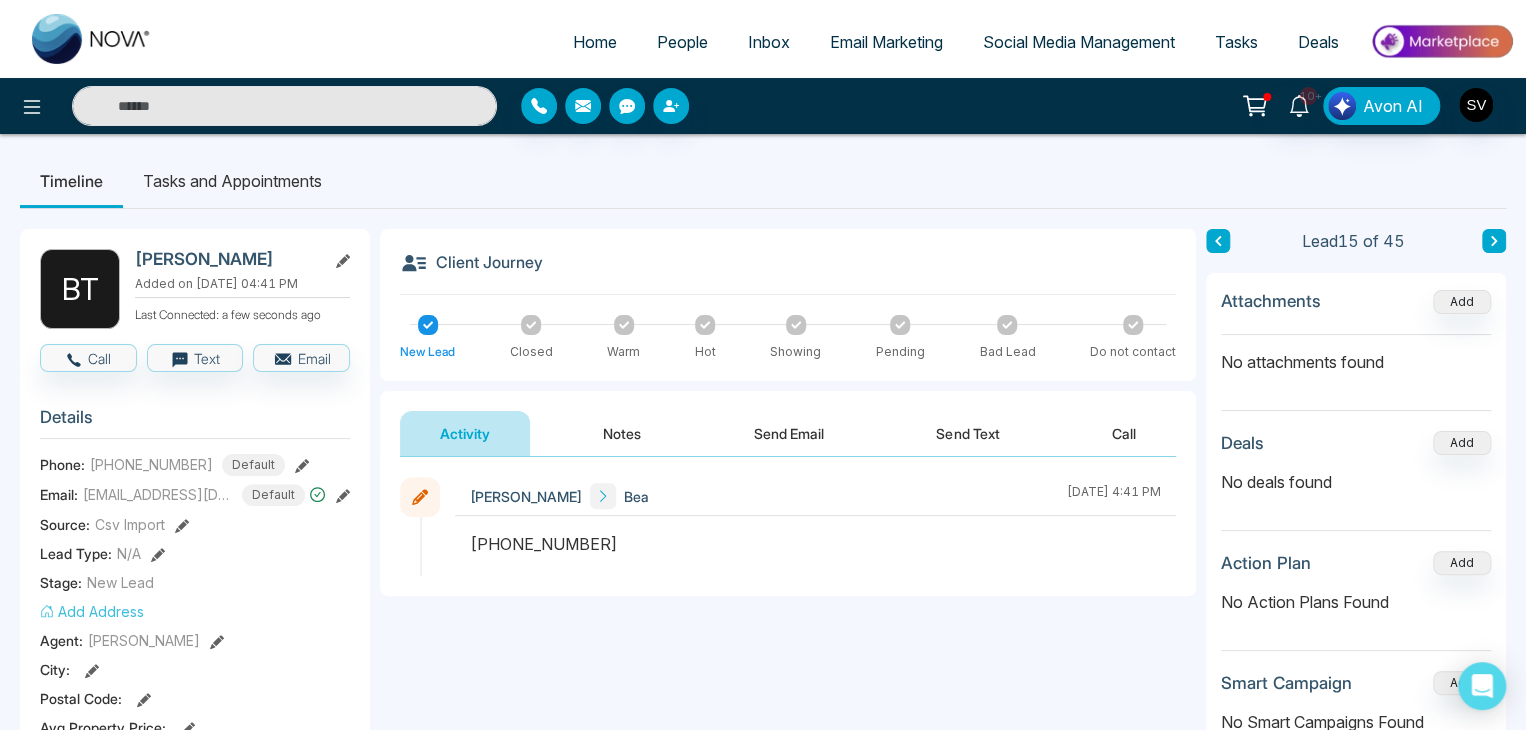 click on "[PERSON_NAME]" at bounding box center [226, 259] 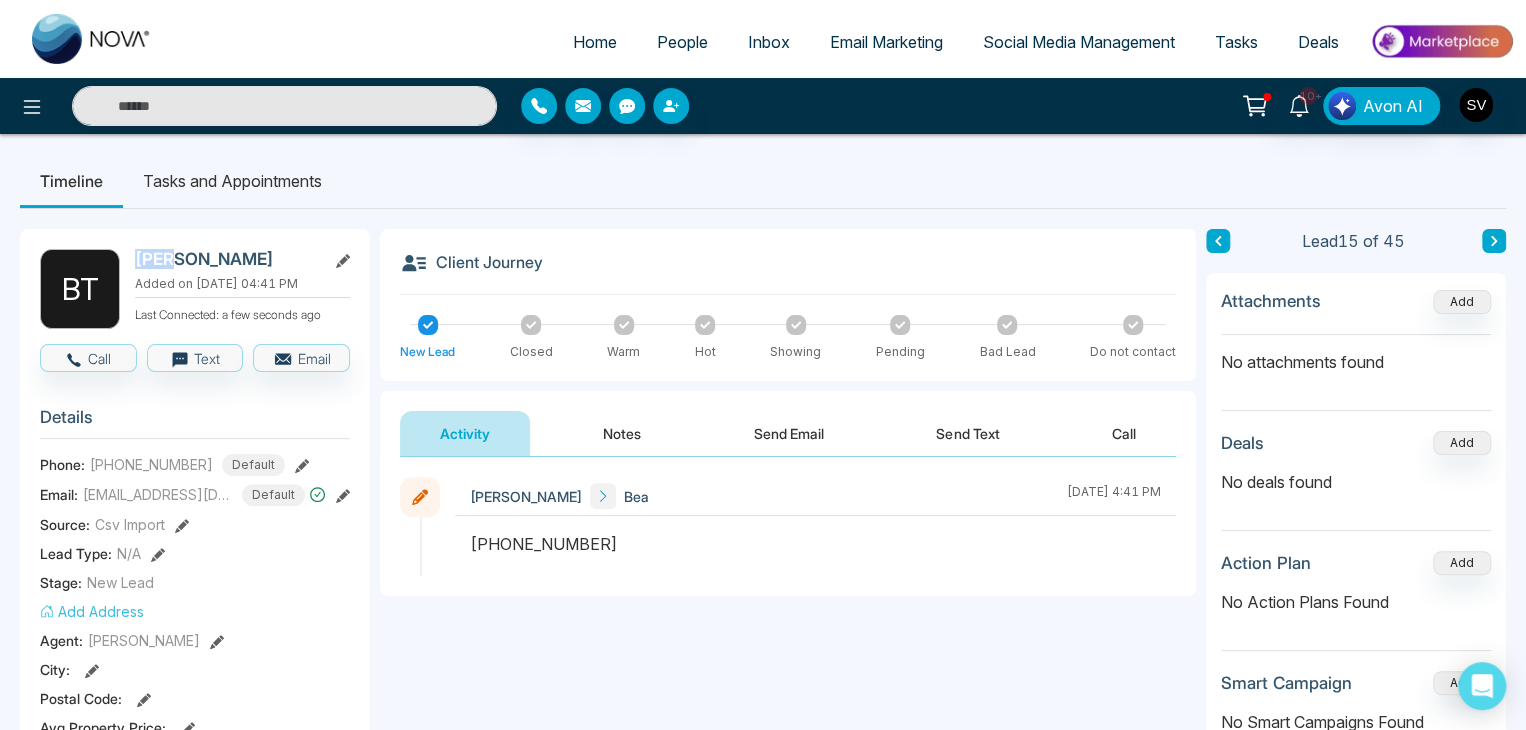 click on "[PERSON_NAME]" at bounding box center (226, 259) 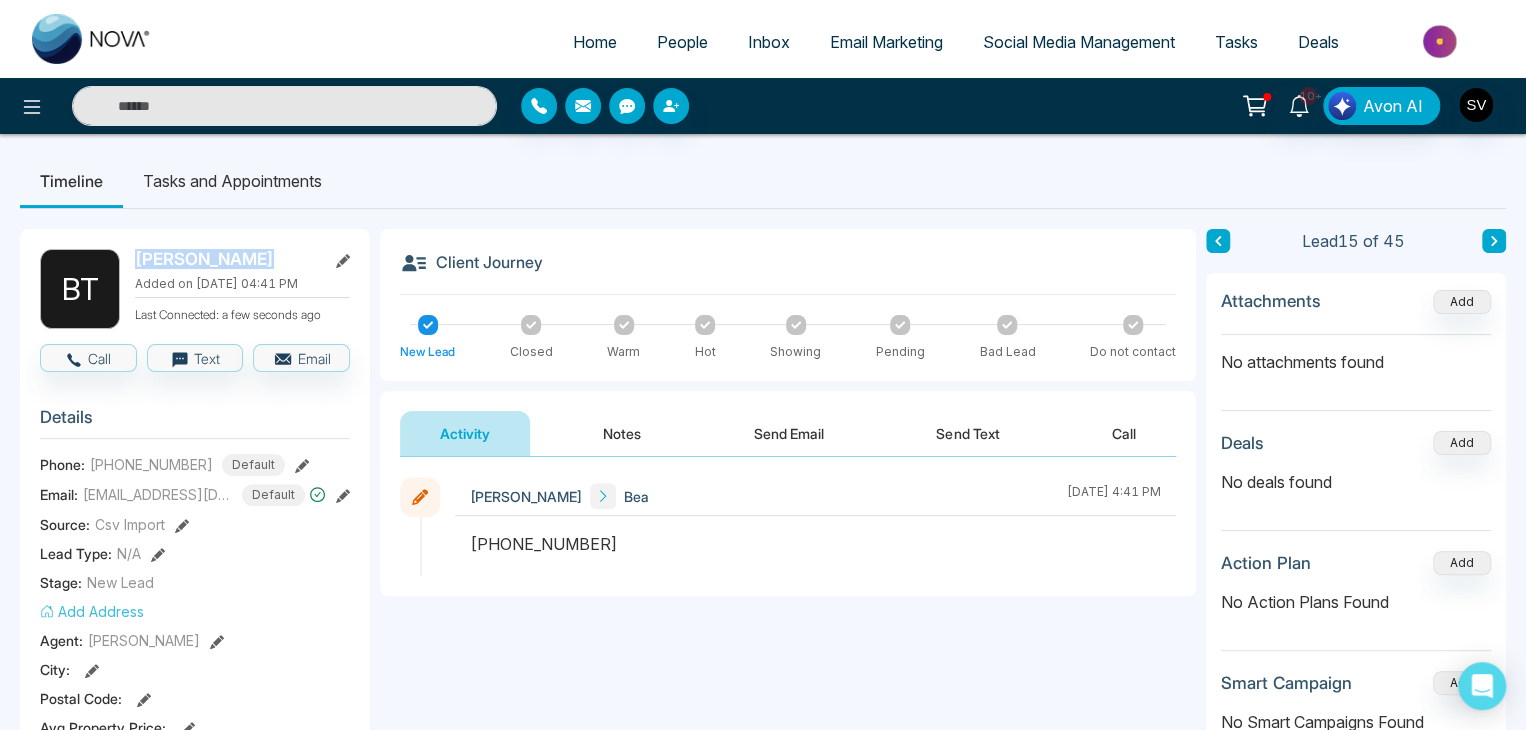 click on "[PERSON_NAME]" at bounding box center (226, 259) 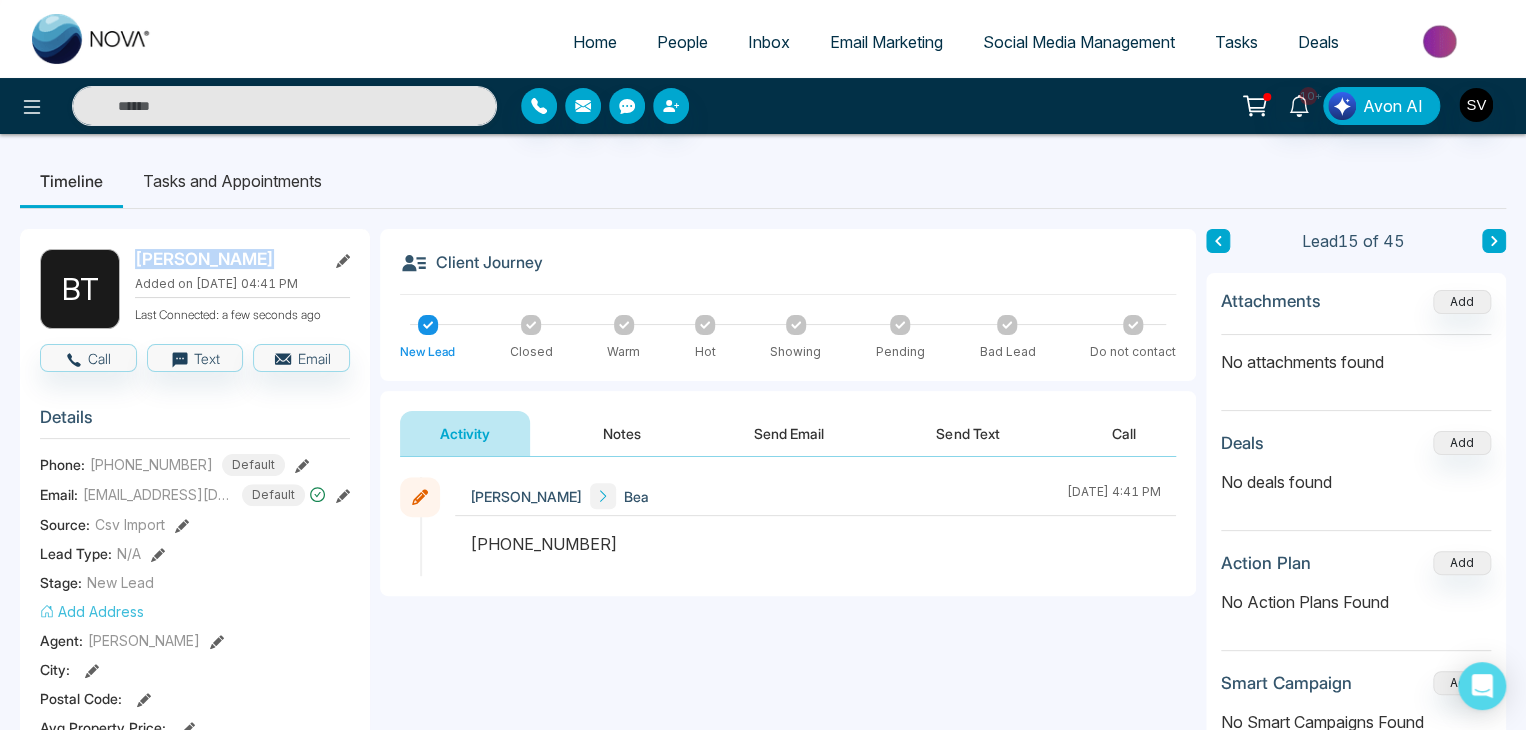 click 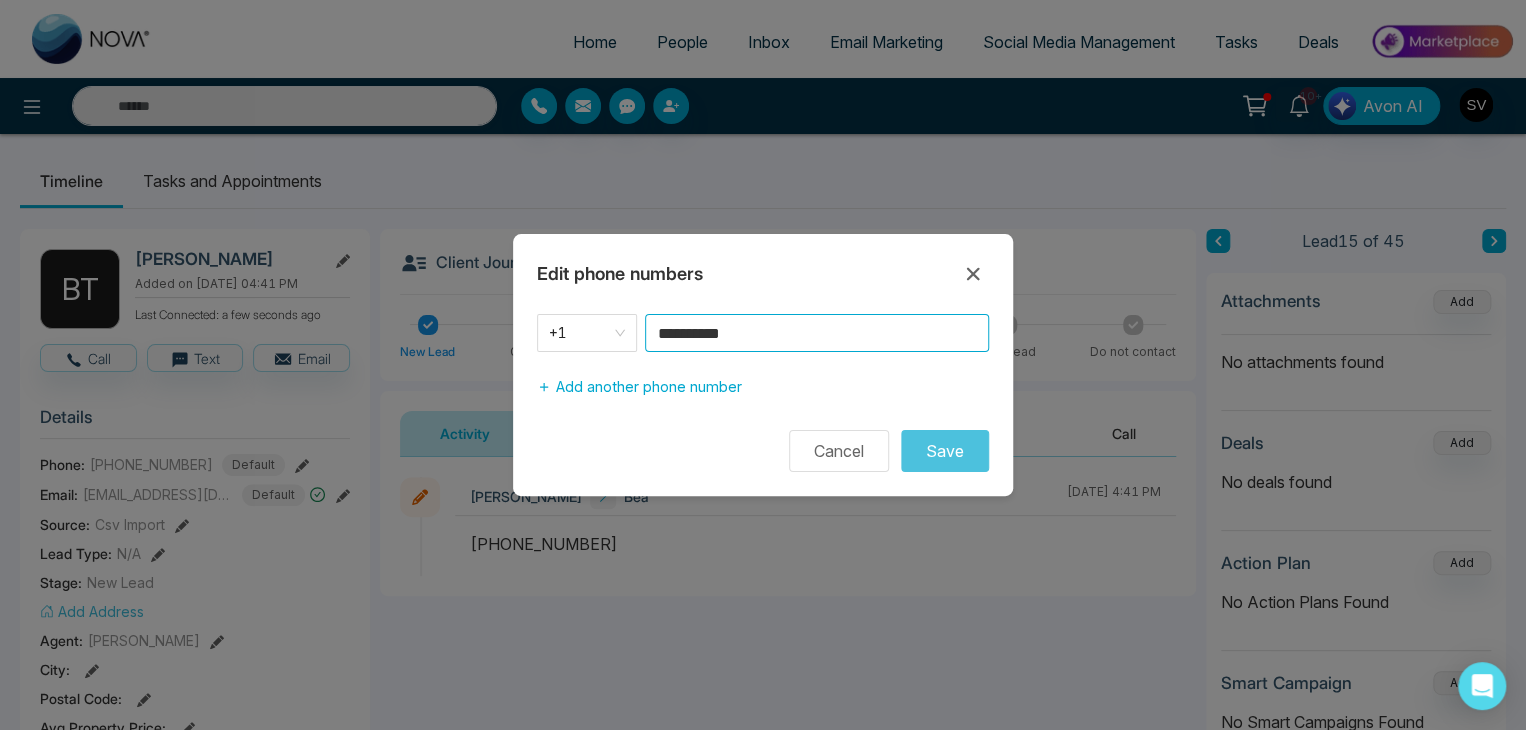 click on "**********" at bounding box center [817, 333] 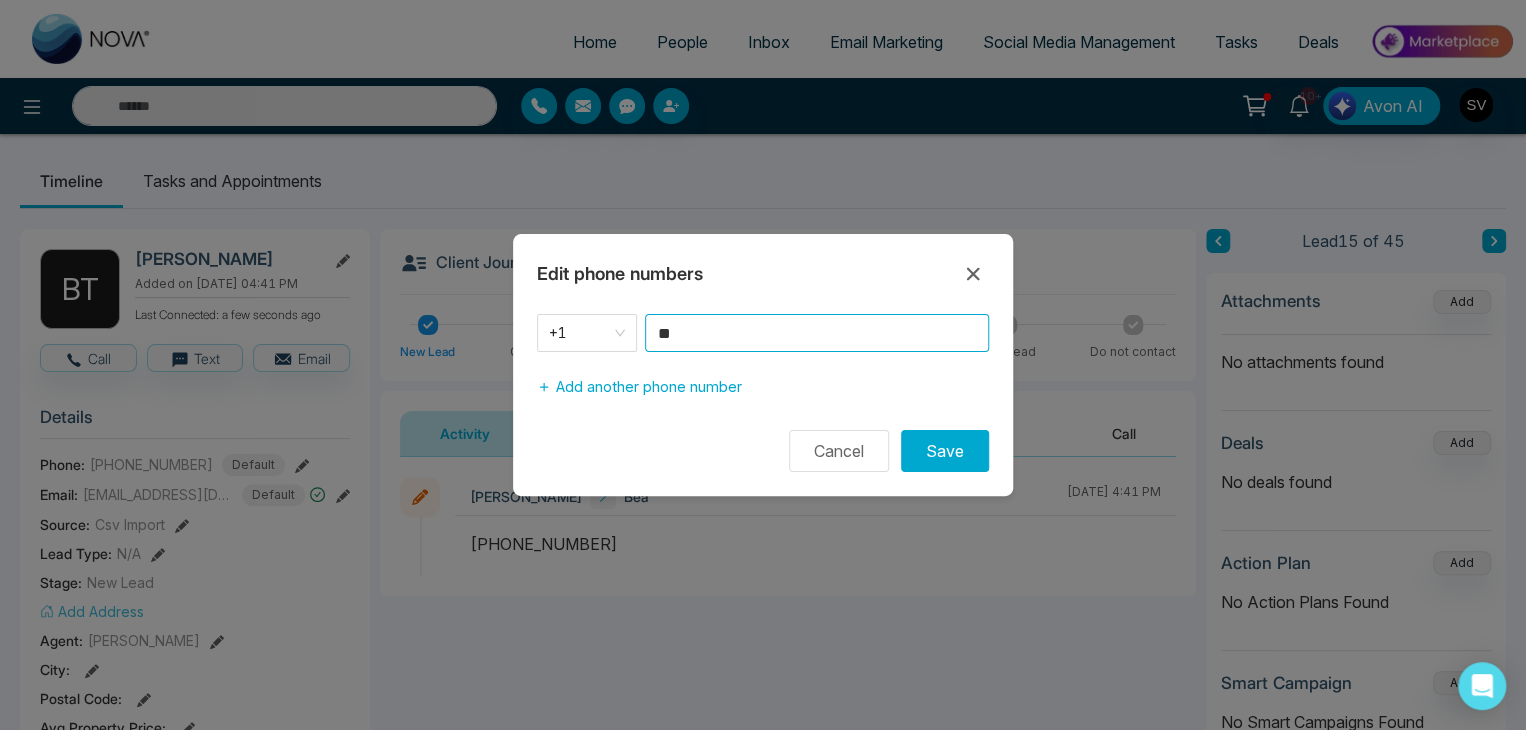 type on "*" 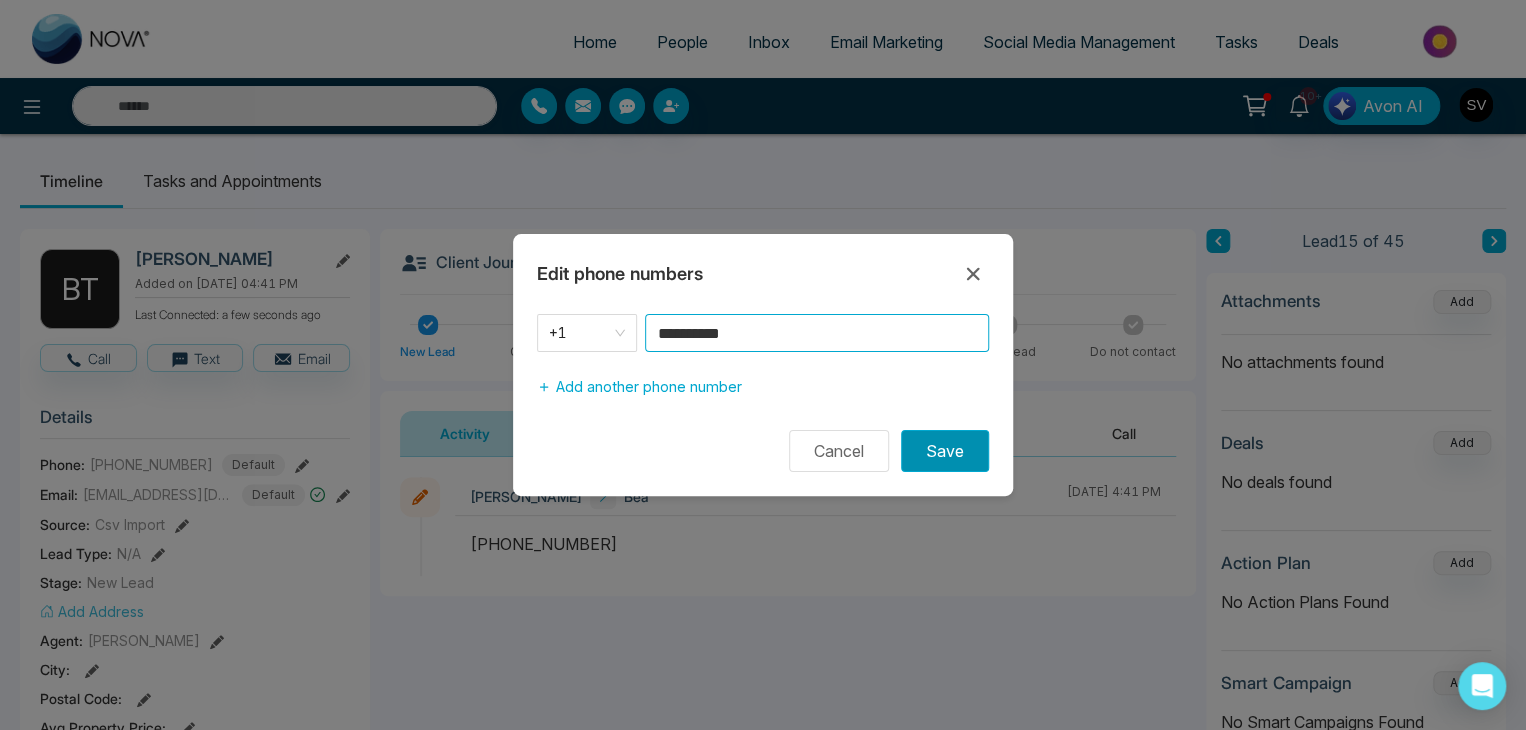 type on "**********" 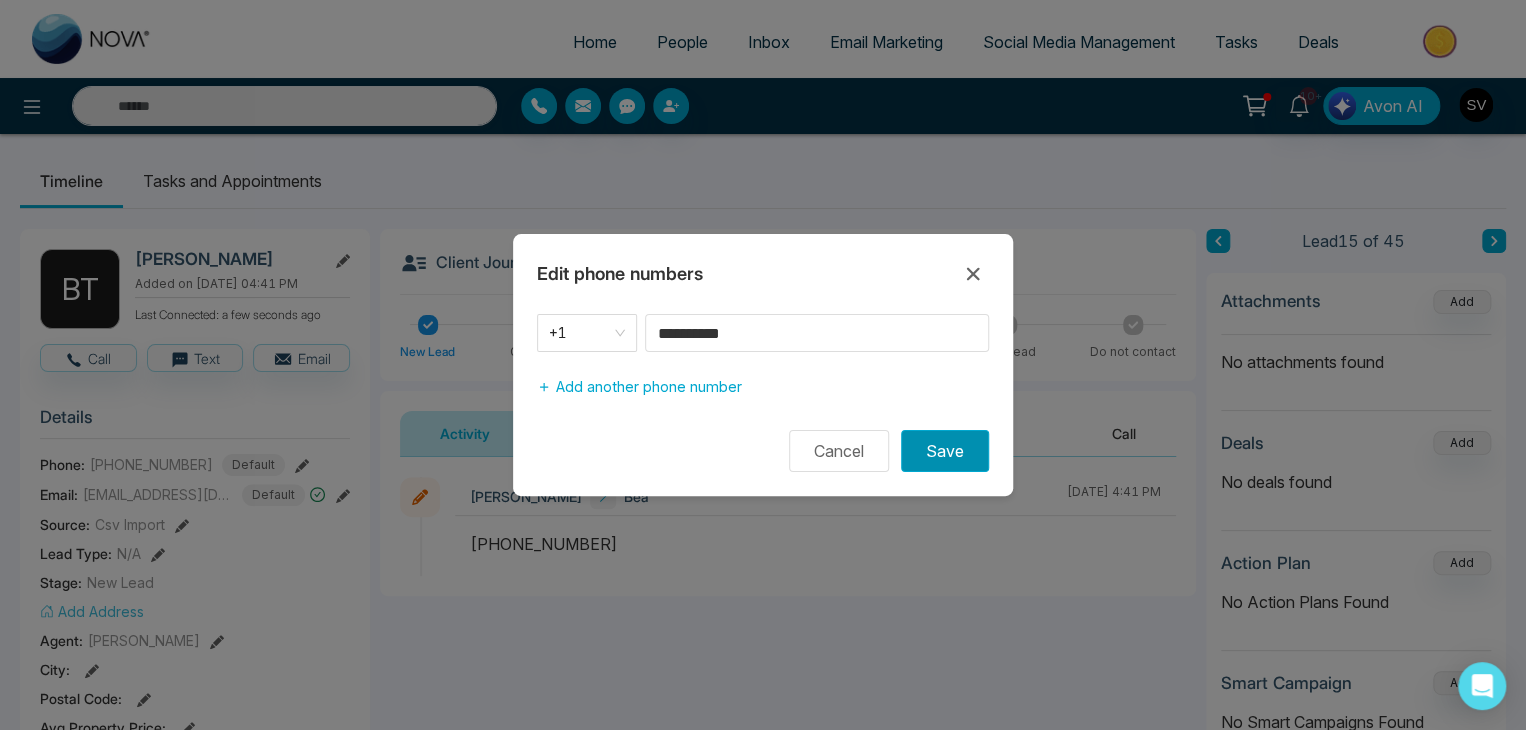 click on "Save" at bounding box center (945, 451) 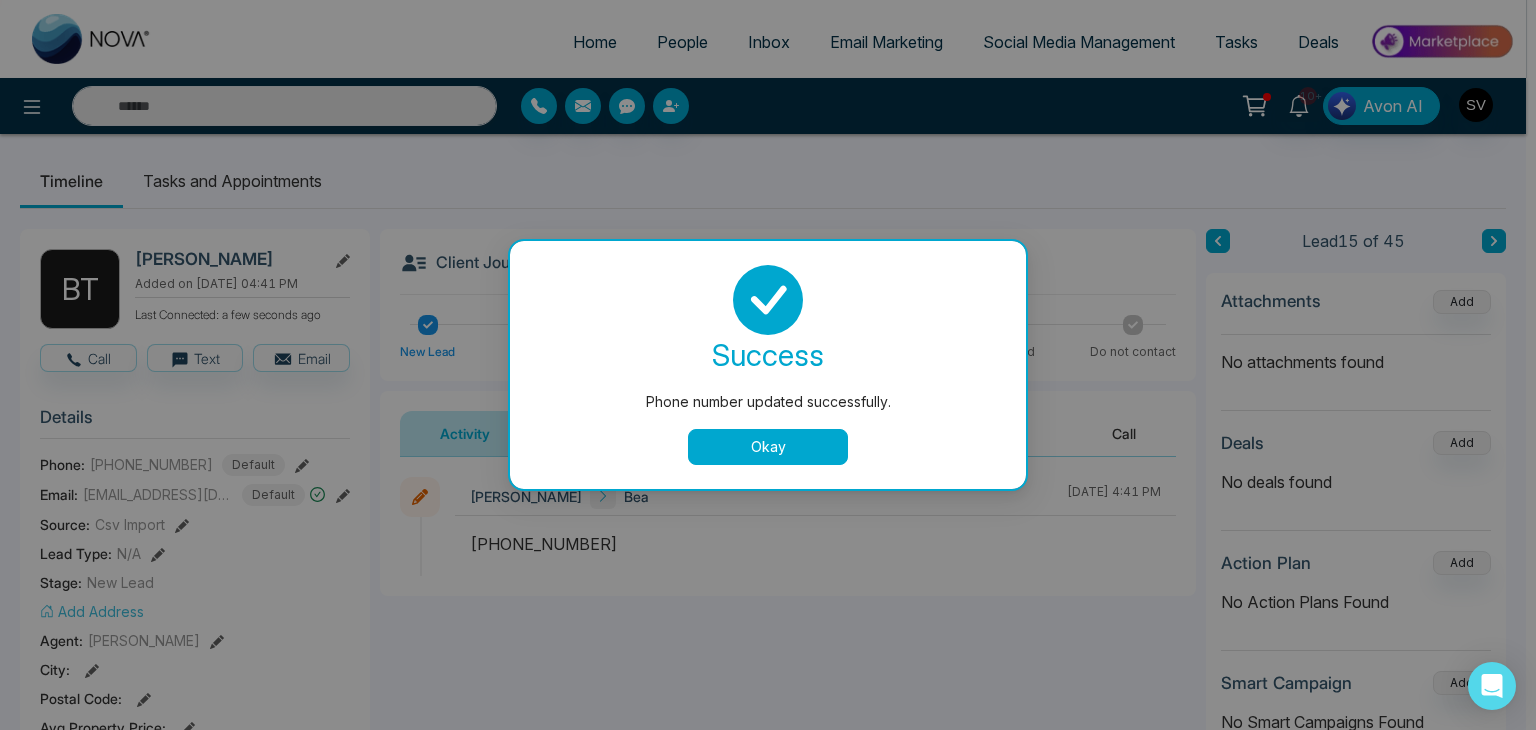 click on "Okay" at bounding box center (768, 447) 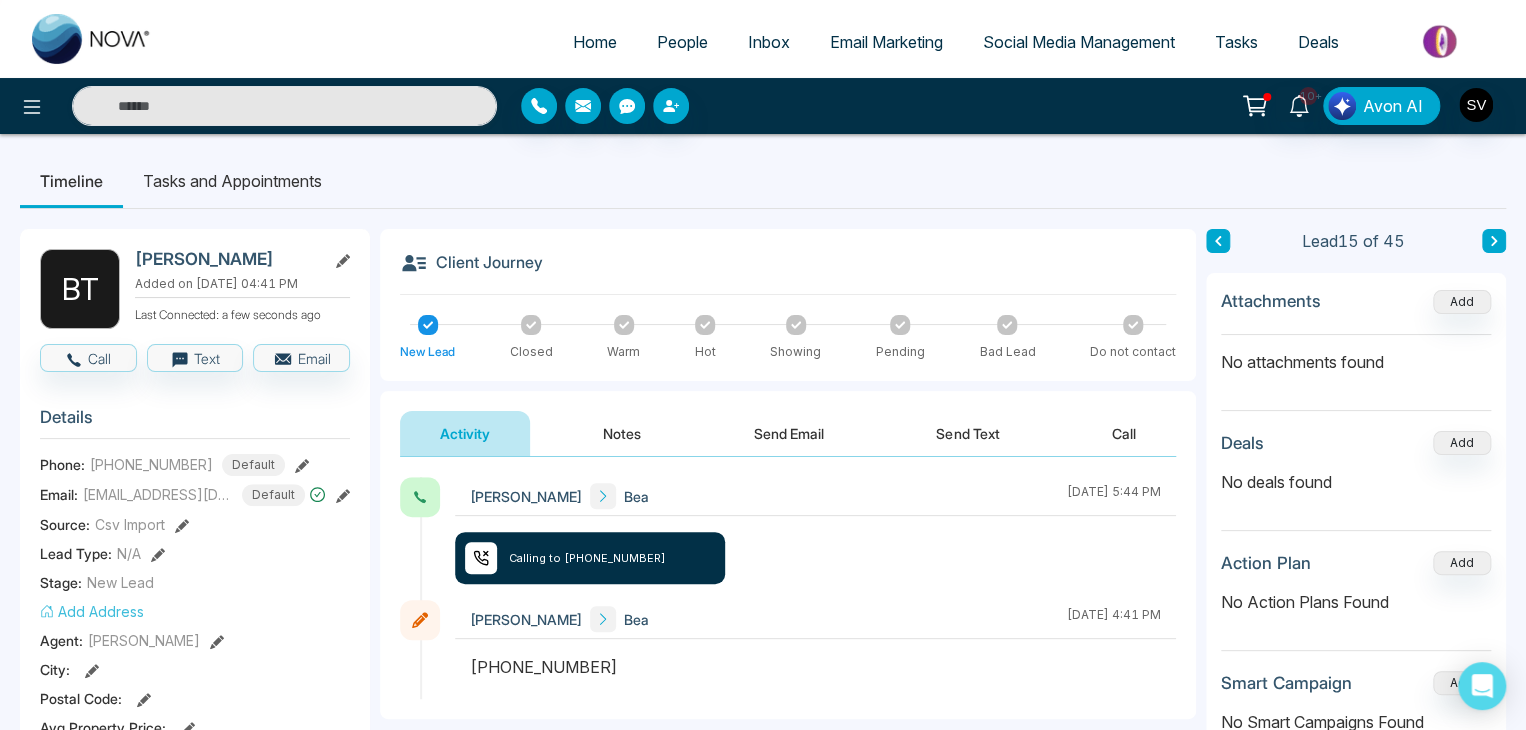 click on "Notes" at bounding box center (622, 433) 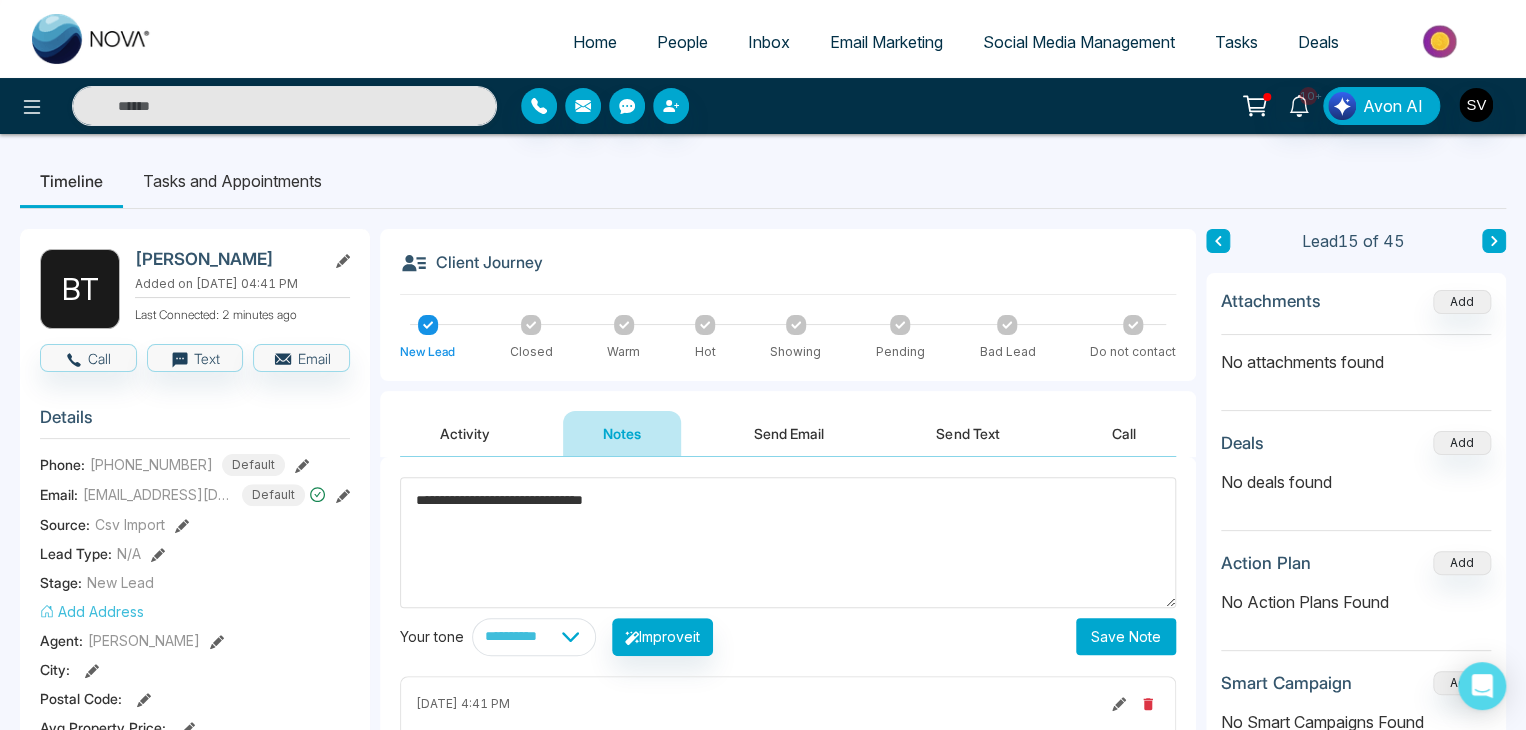 type on "**********" 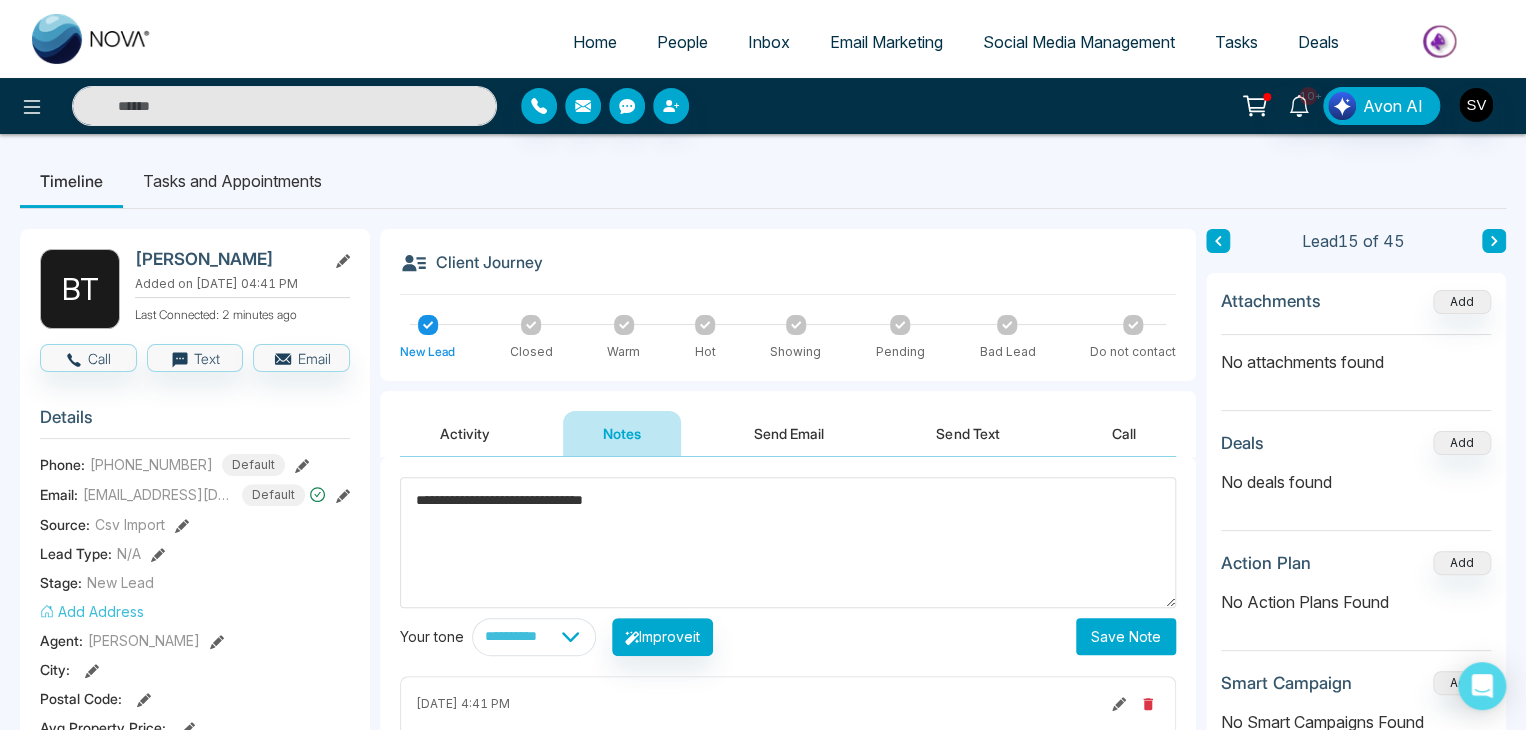 click on "Save Note" at bounding box center (1126, 636) 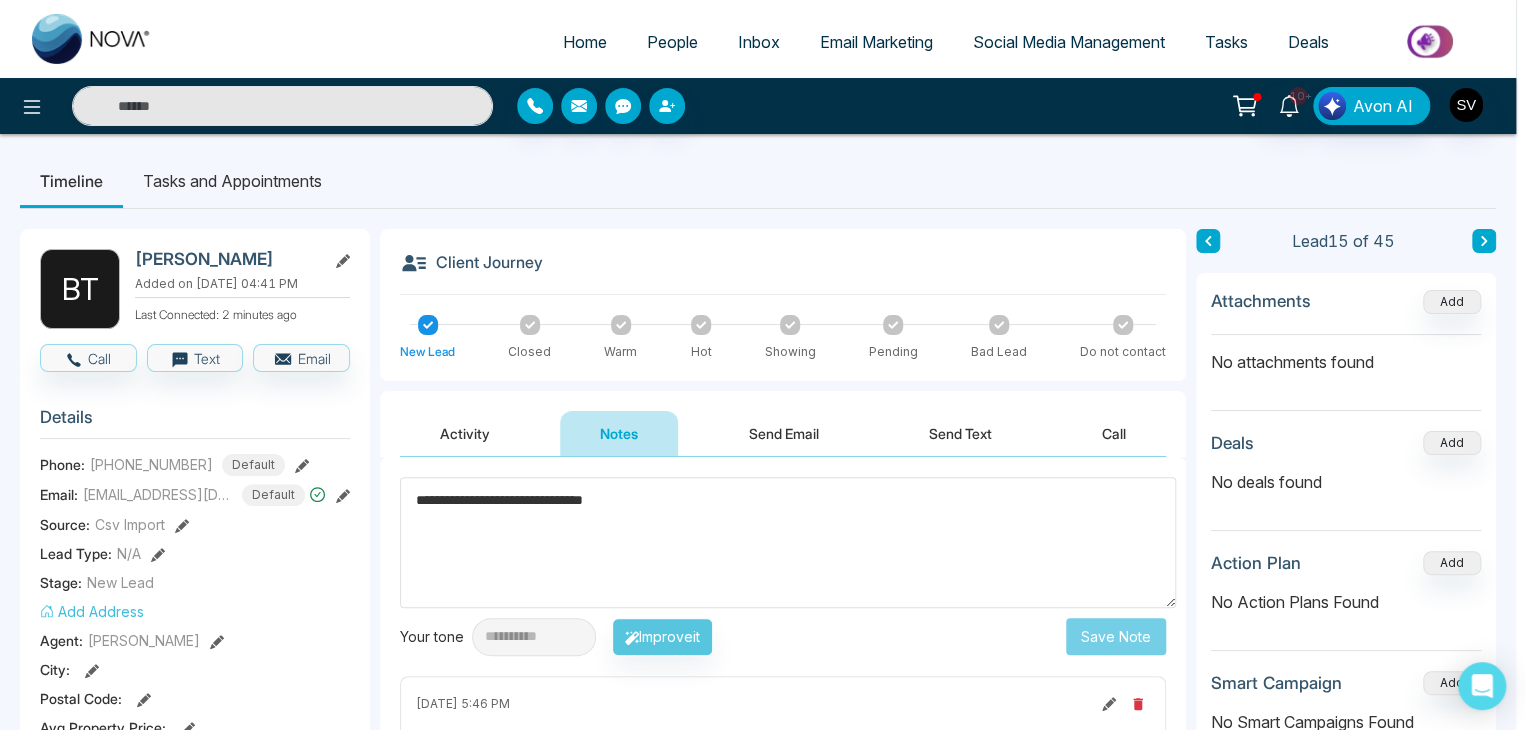 type 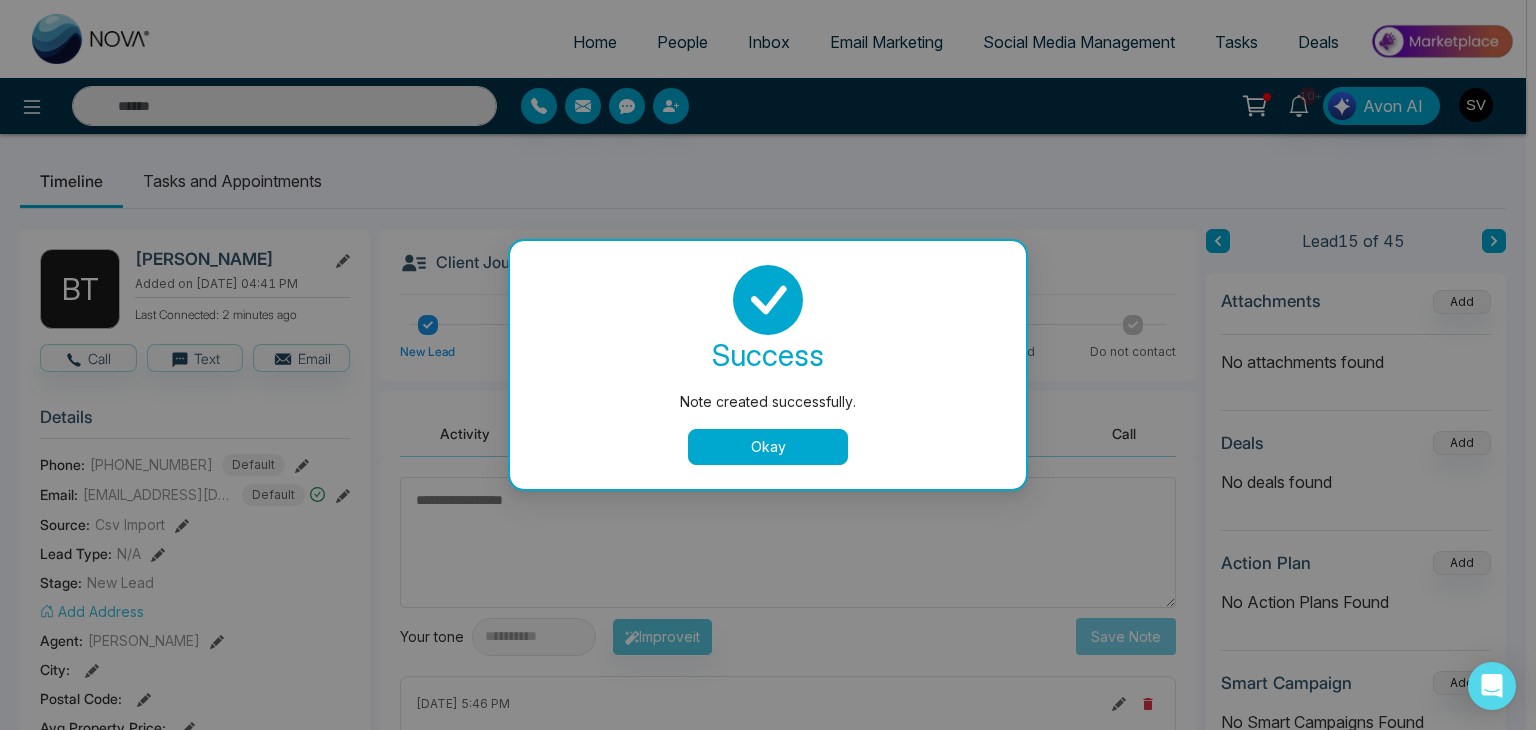 click on "Okay" at bounding box center (768, 447) 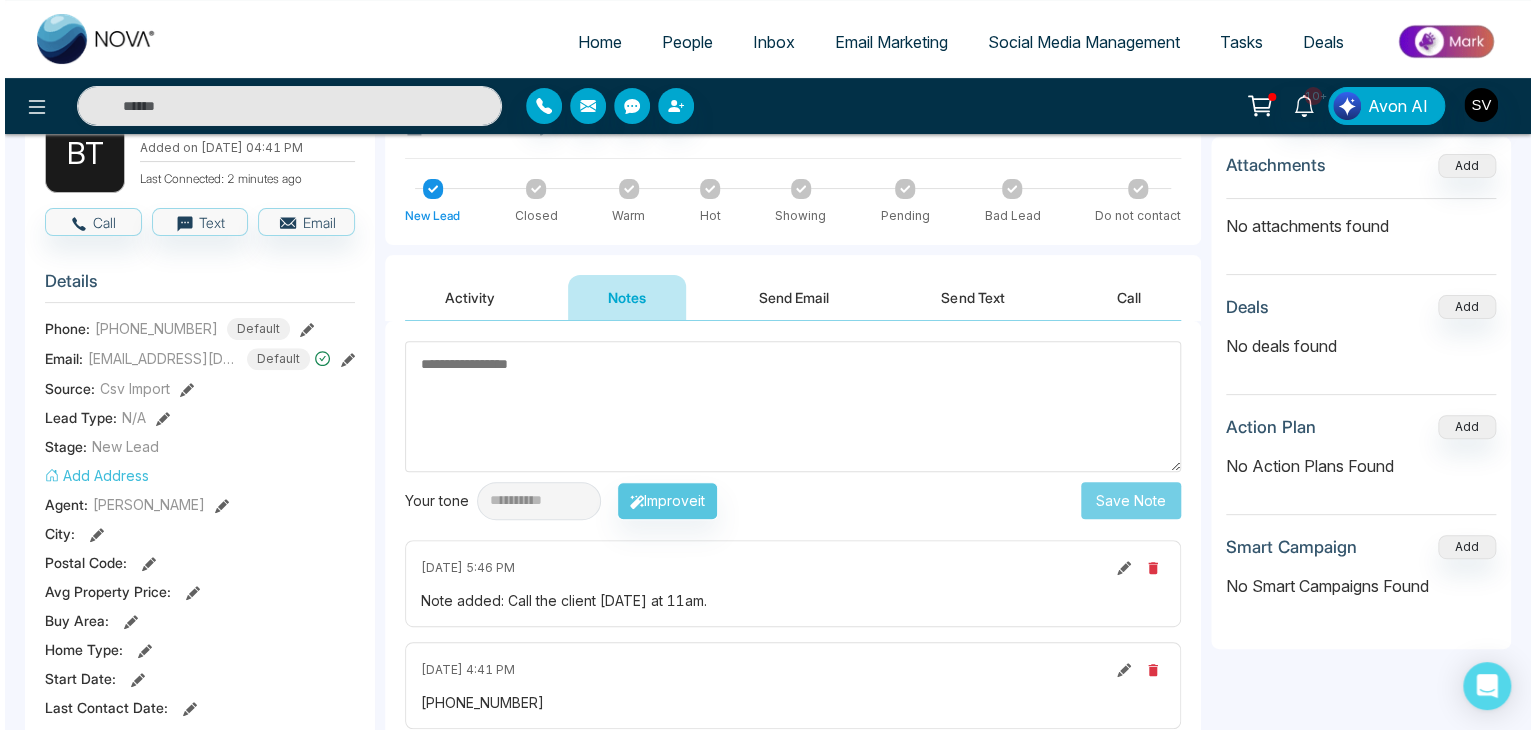 scroll, scrollTop: 0, scrollLeft: 0, axis: both 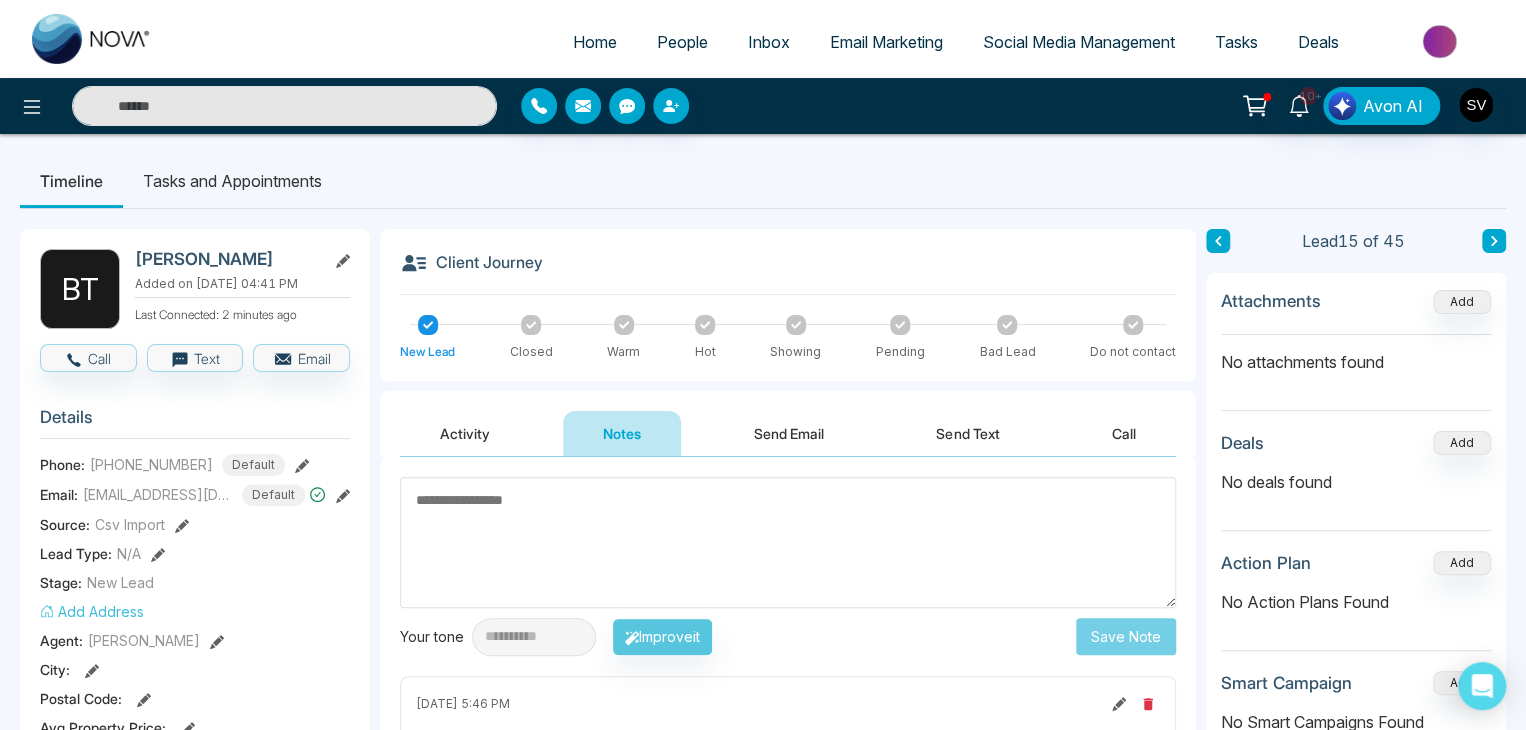 click on "Tasks and Appointments" at bounding box center (232, 181) 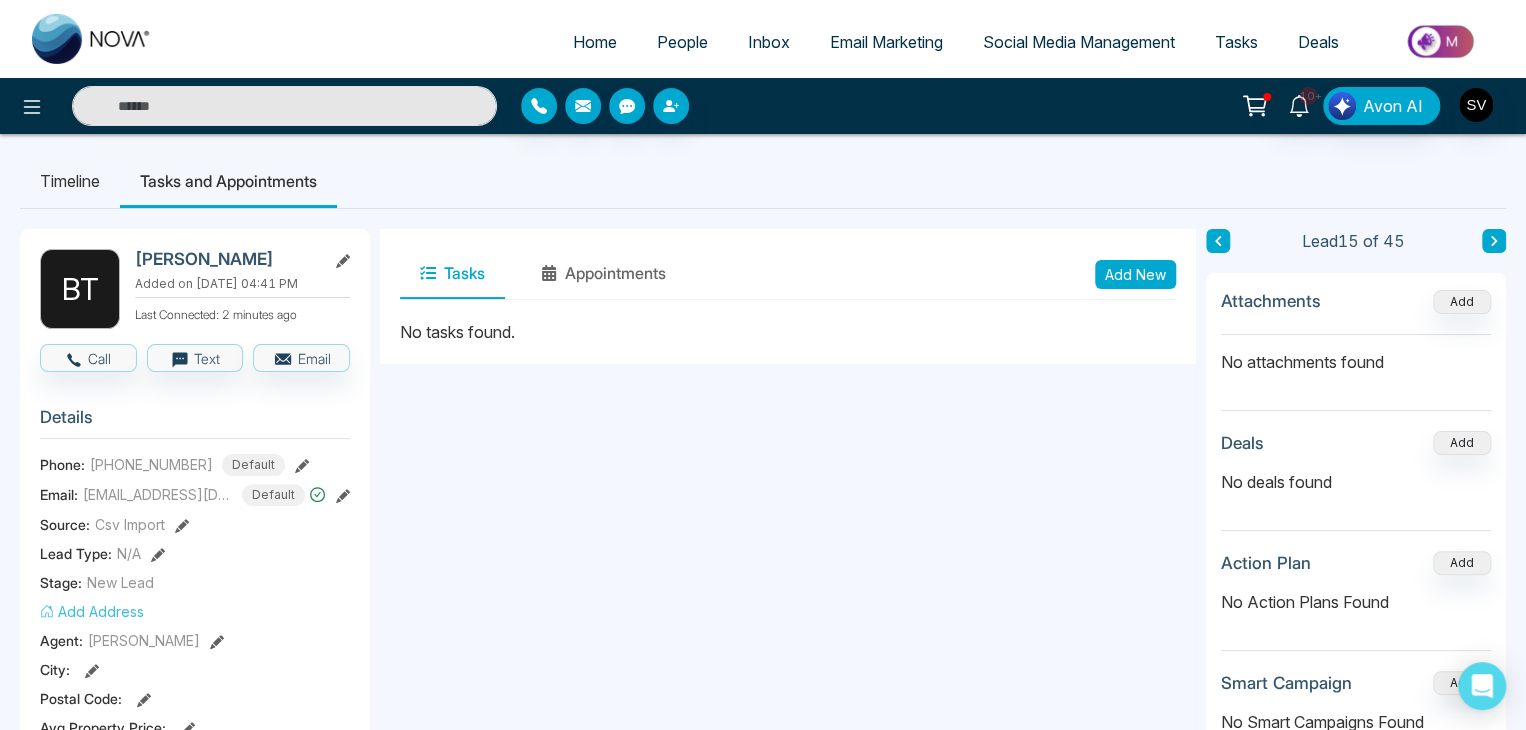 click on "Add New" at bounding box center (1135, 274) 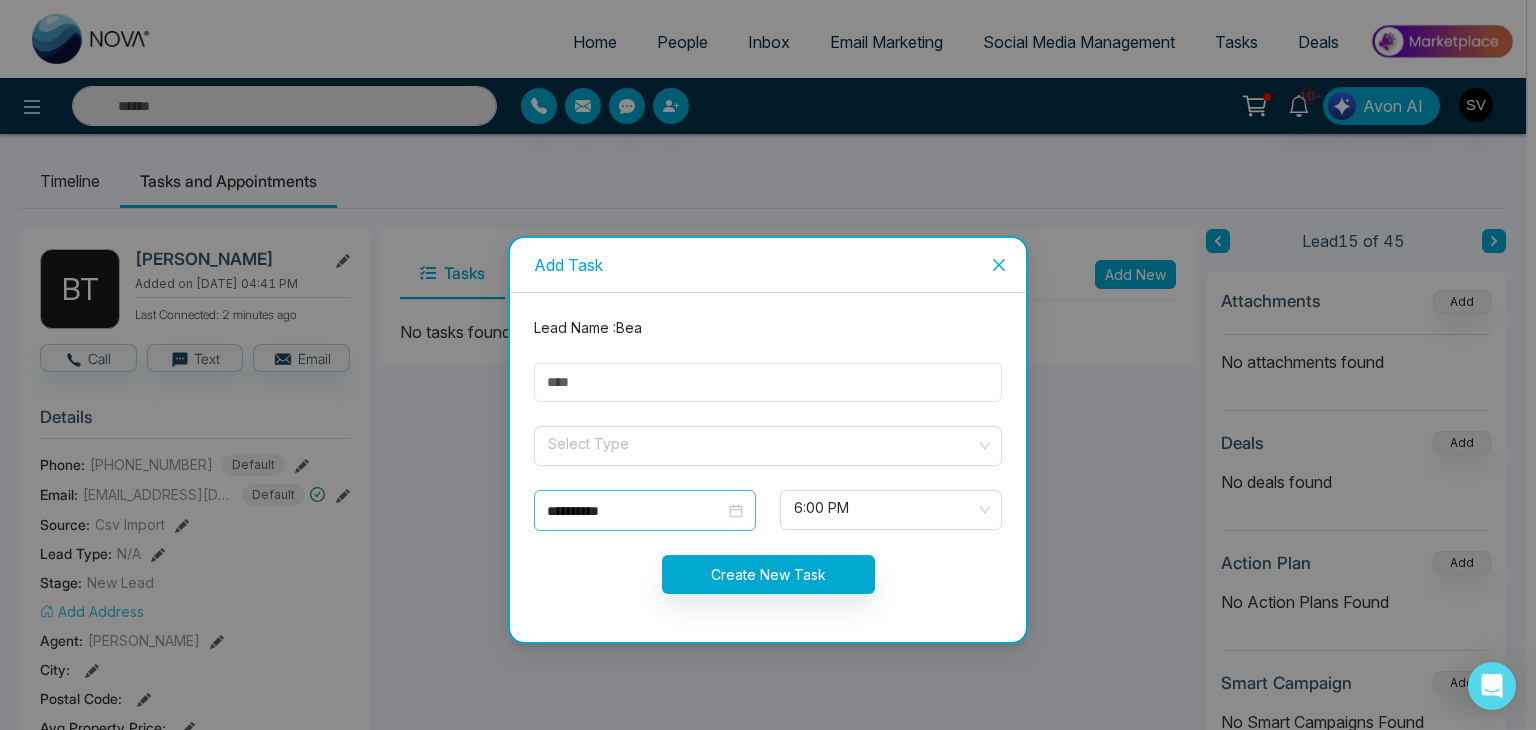 click on "**********" at bounding box center [645, 511] 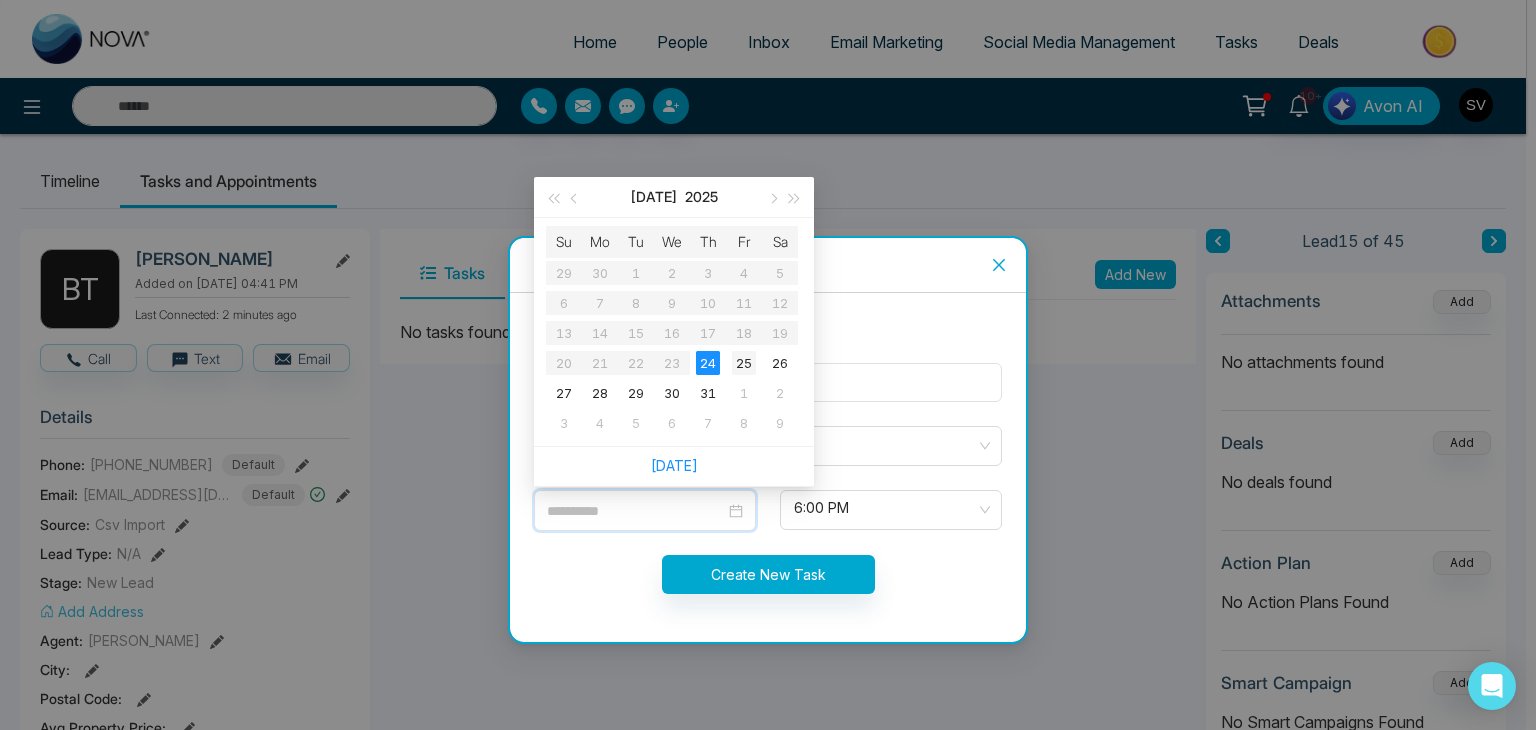 type on "**********" 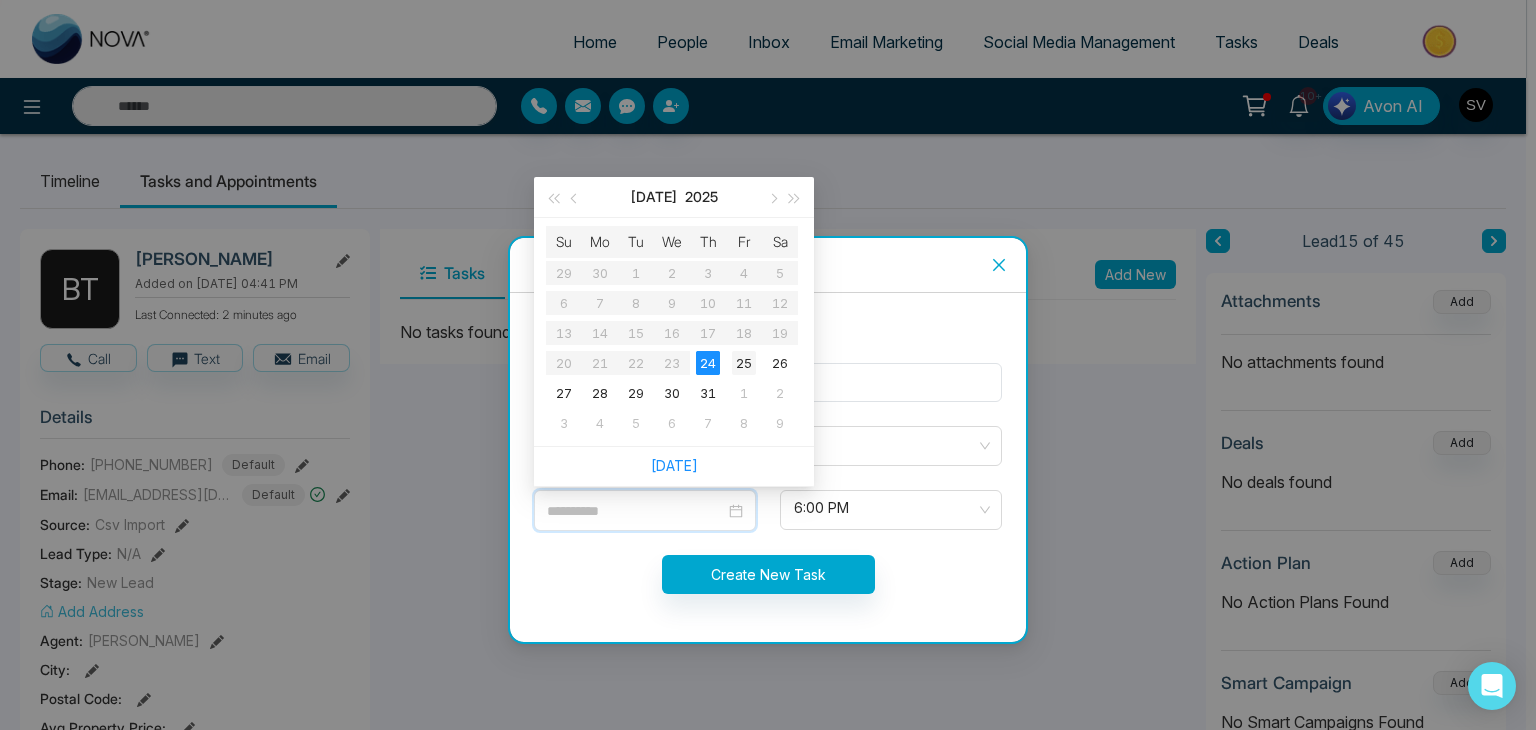 click on "25" at bounding box center (744, 363) 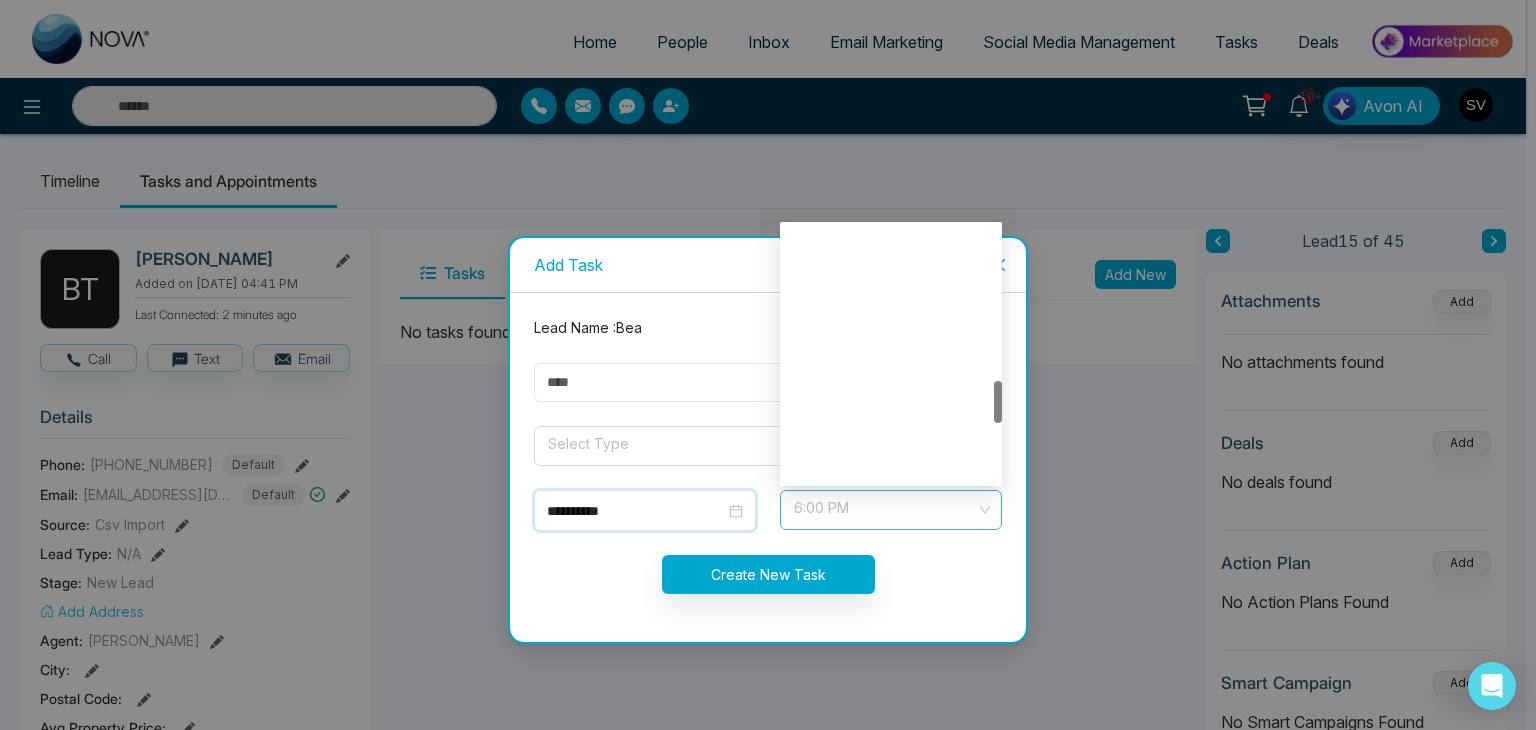 click on "6:00 PM" at bounding box center [891, 510] 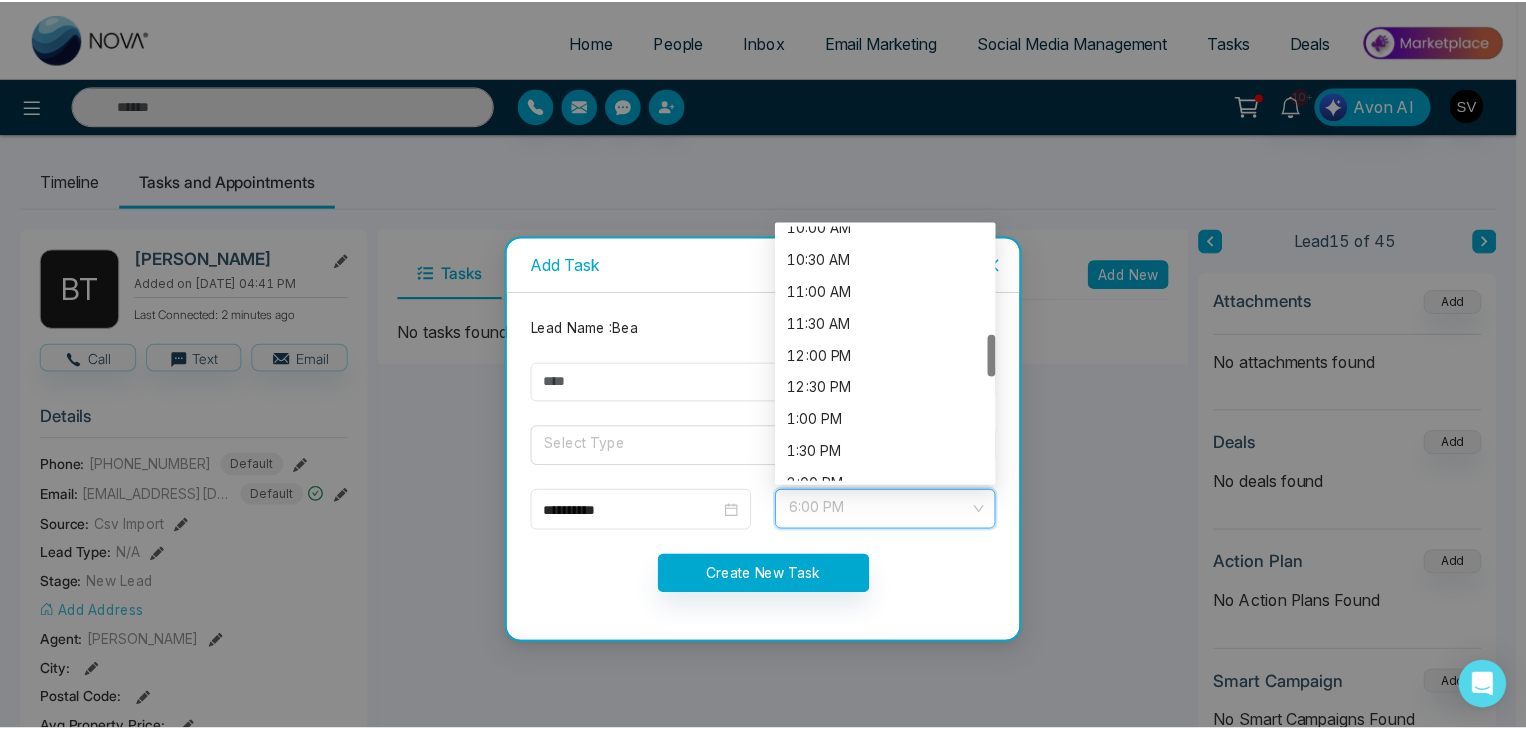 scroll, scrollTop: 654, scrollLeft: 0, axis: vertical 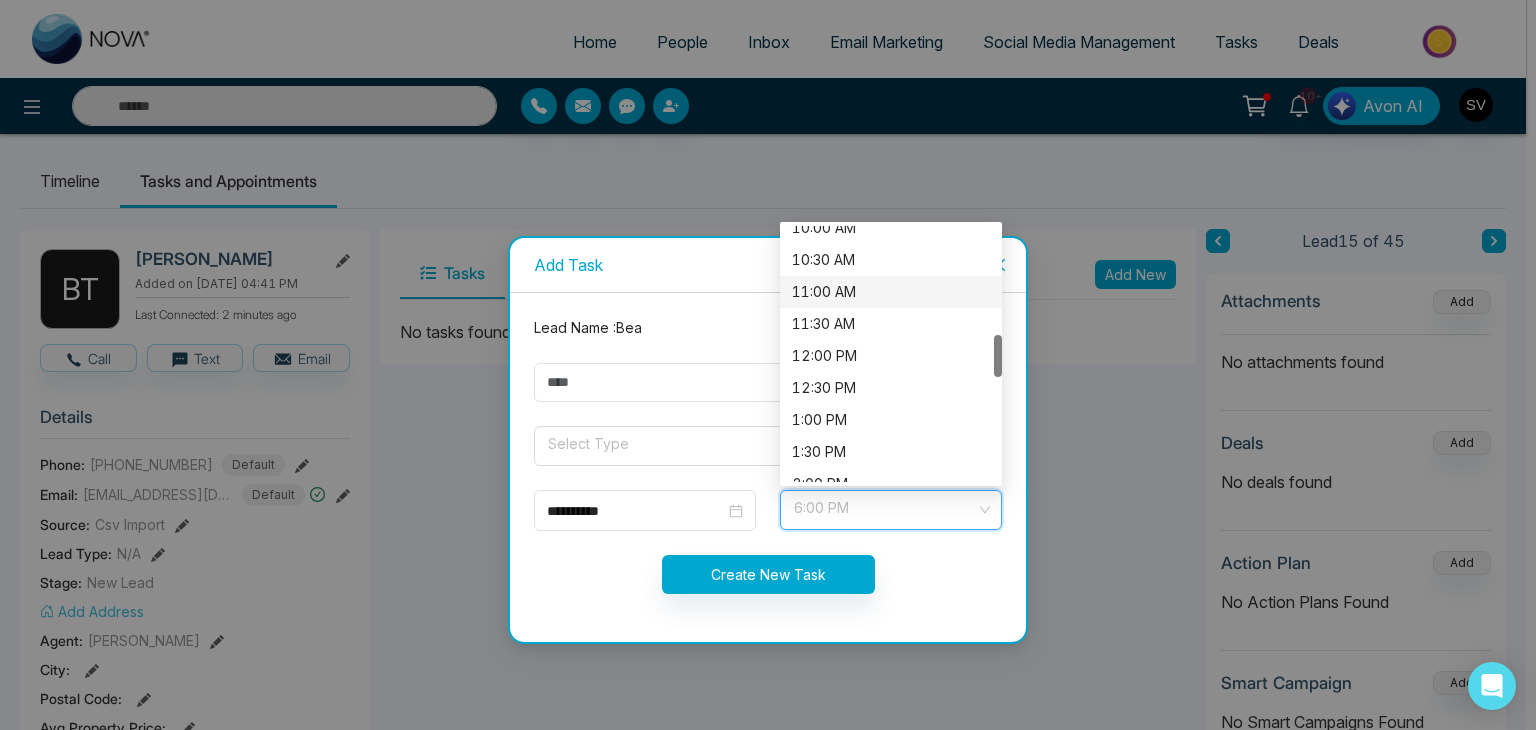 click on "11:00 AM" at bounding box center (891, 292) 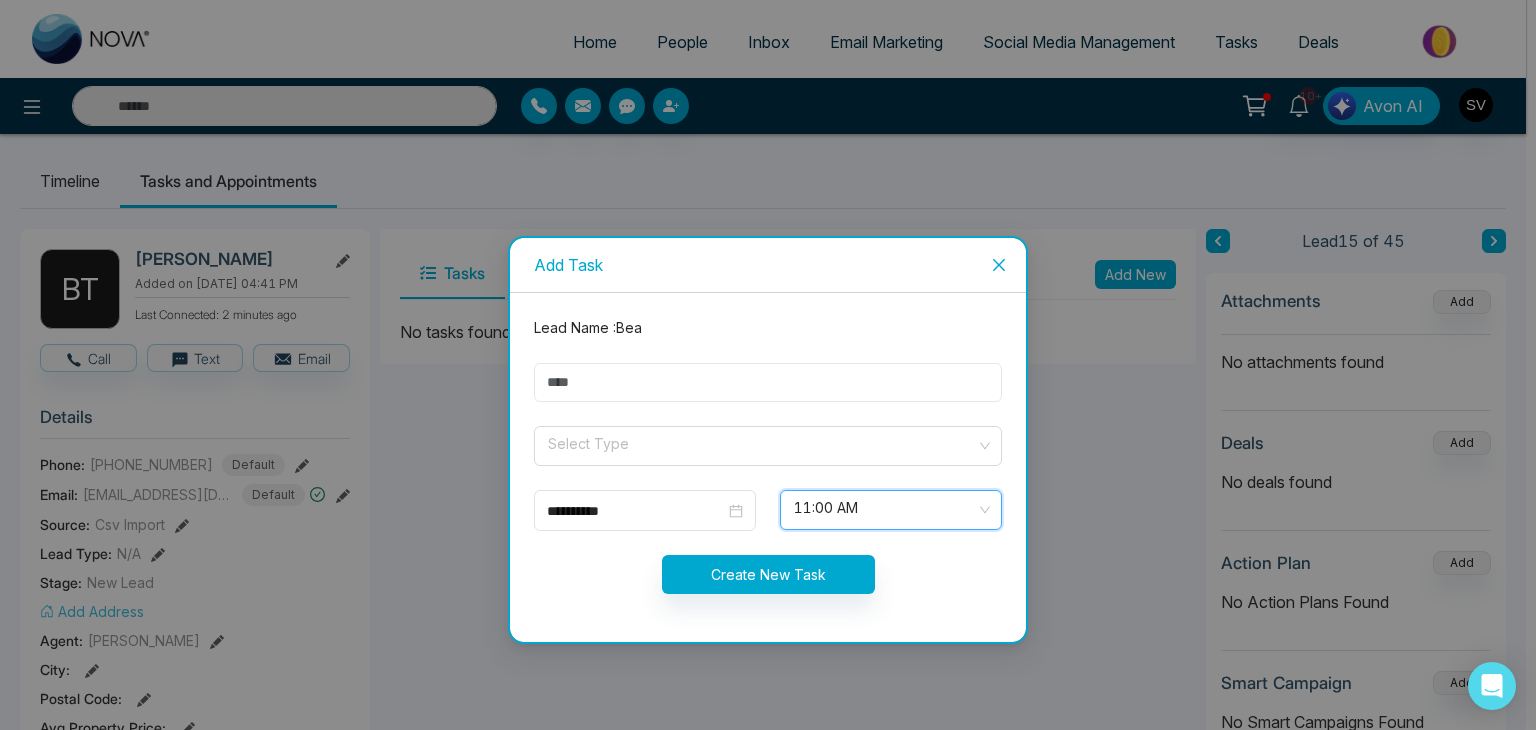 click at bounding box center (768, 382) 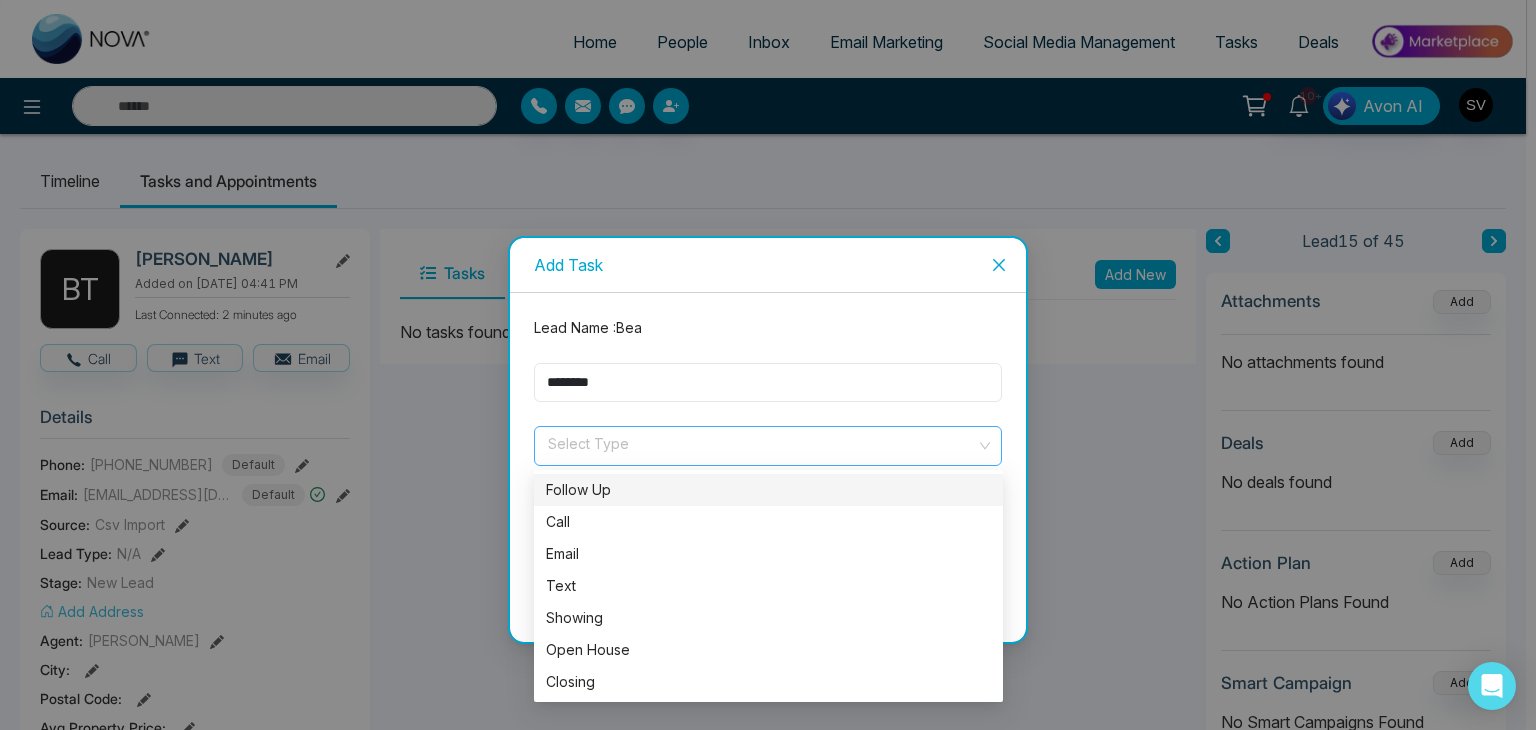 click on "Select Type" at bounding box center (768, 446) 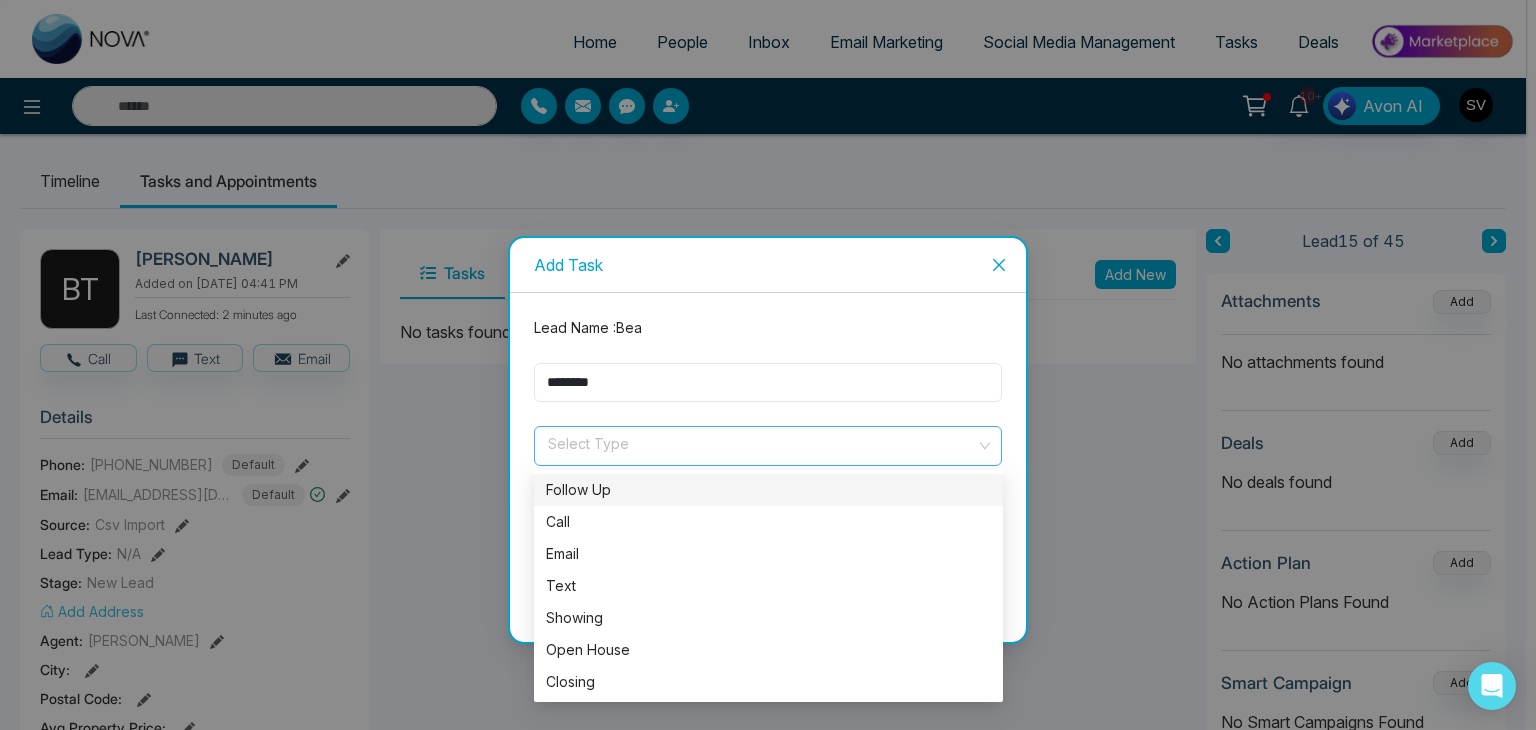 type on "********" 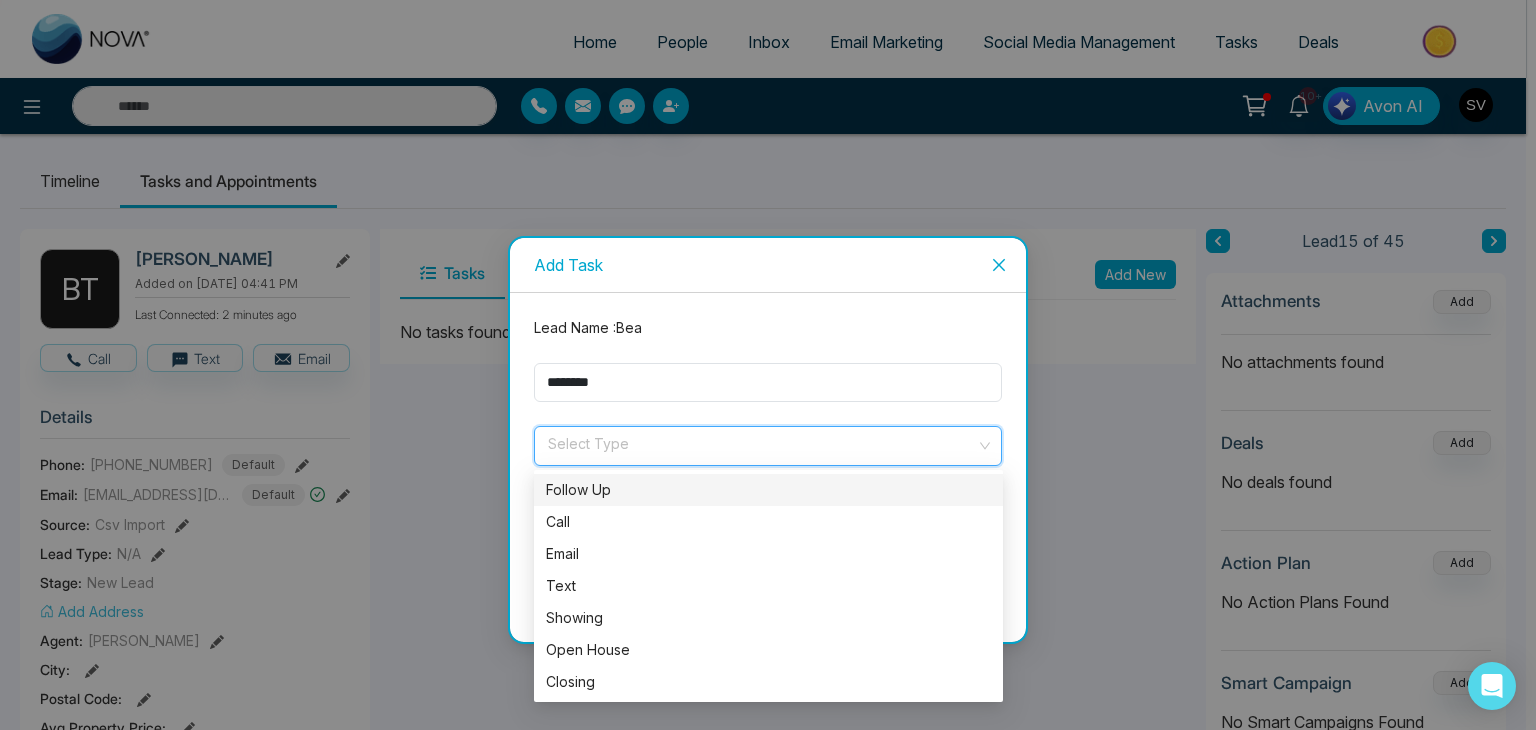 click on "Follow Up" at bounding box center (768, 490) 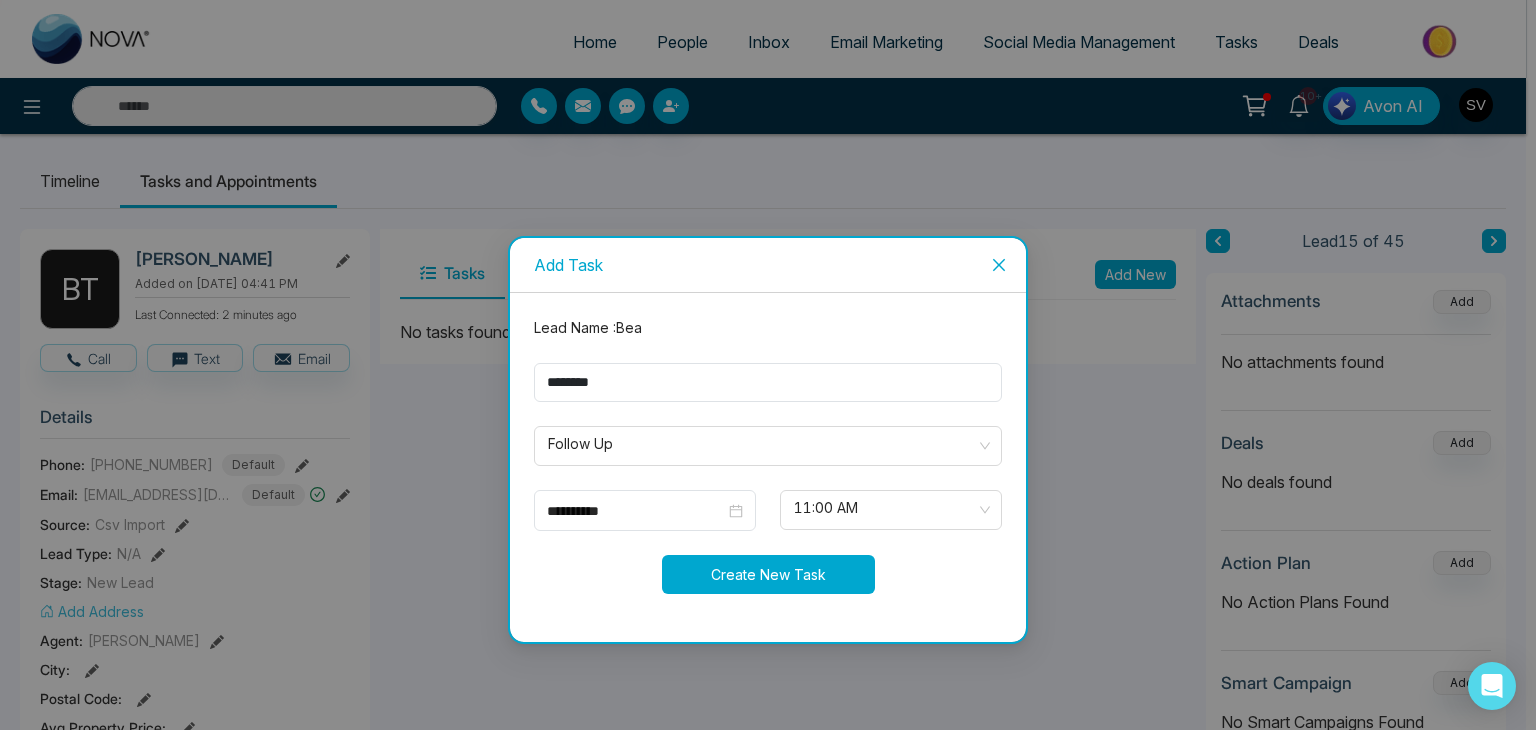 click on "Create New Task" at bounding box center (768, 574) 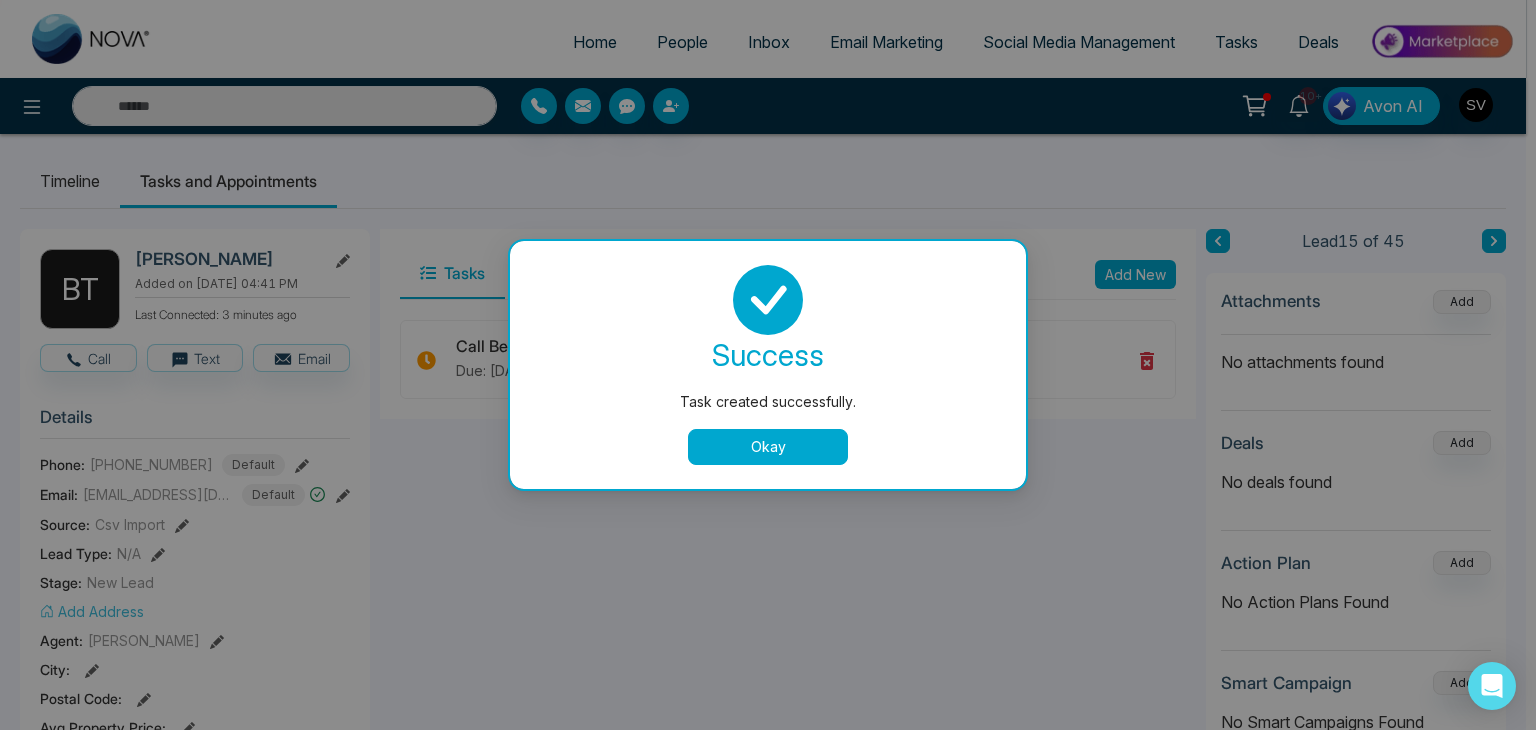 click on "Okay" at bounding box center [768, 447] 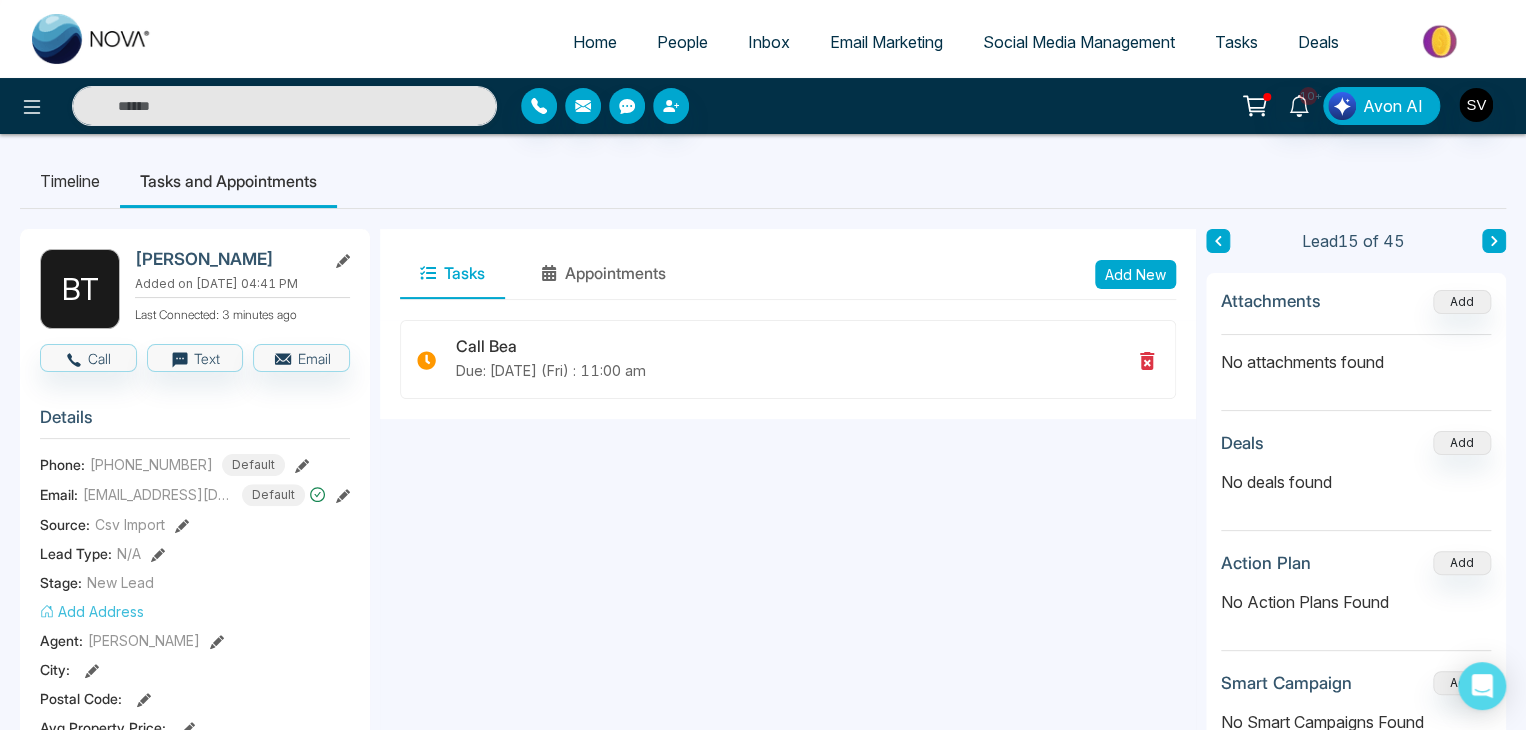 click on "People" at bounding box center [682, 42] 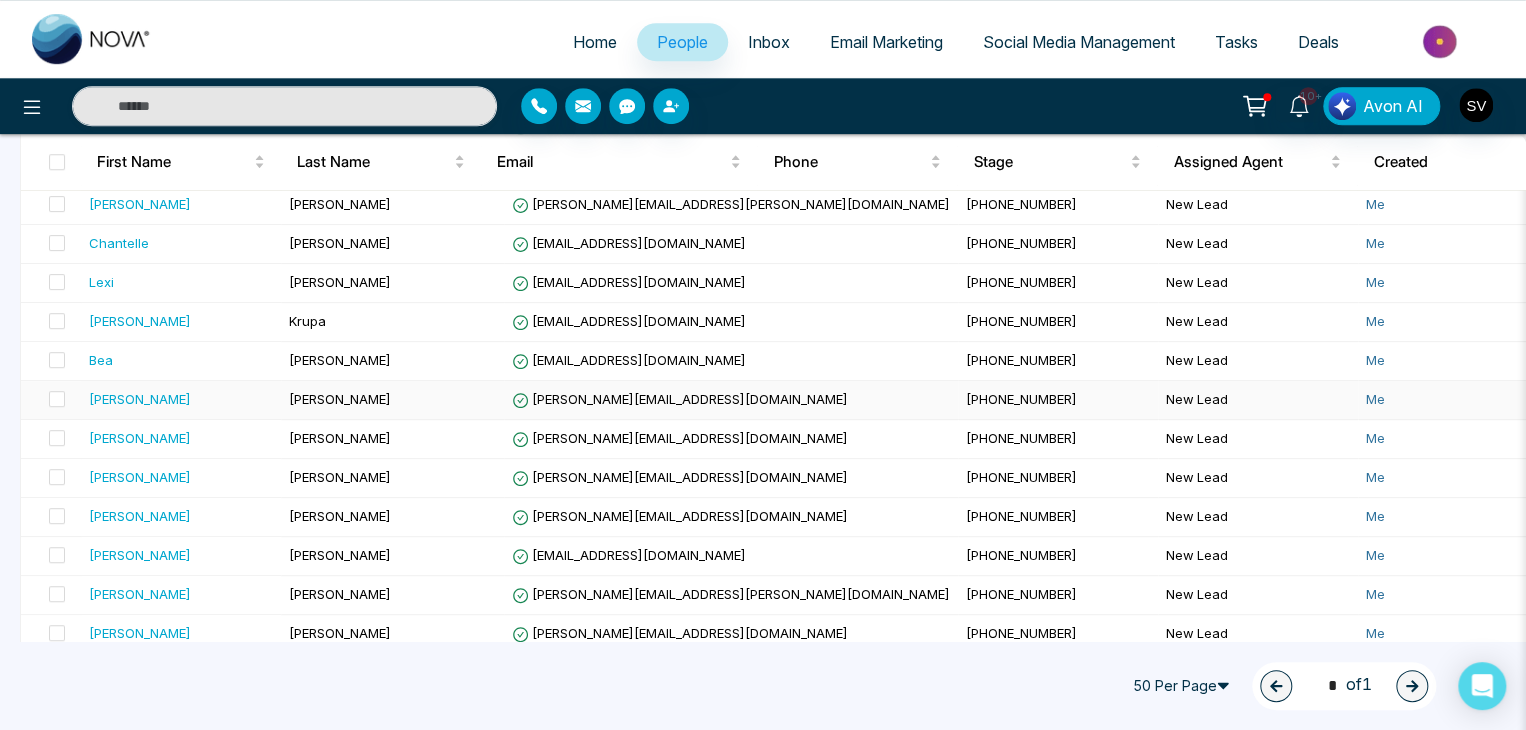 scroll, scrollTop: 608, scrollLeft: 0, axis: vertical 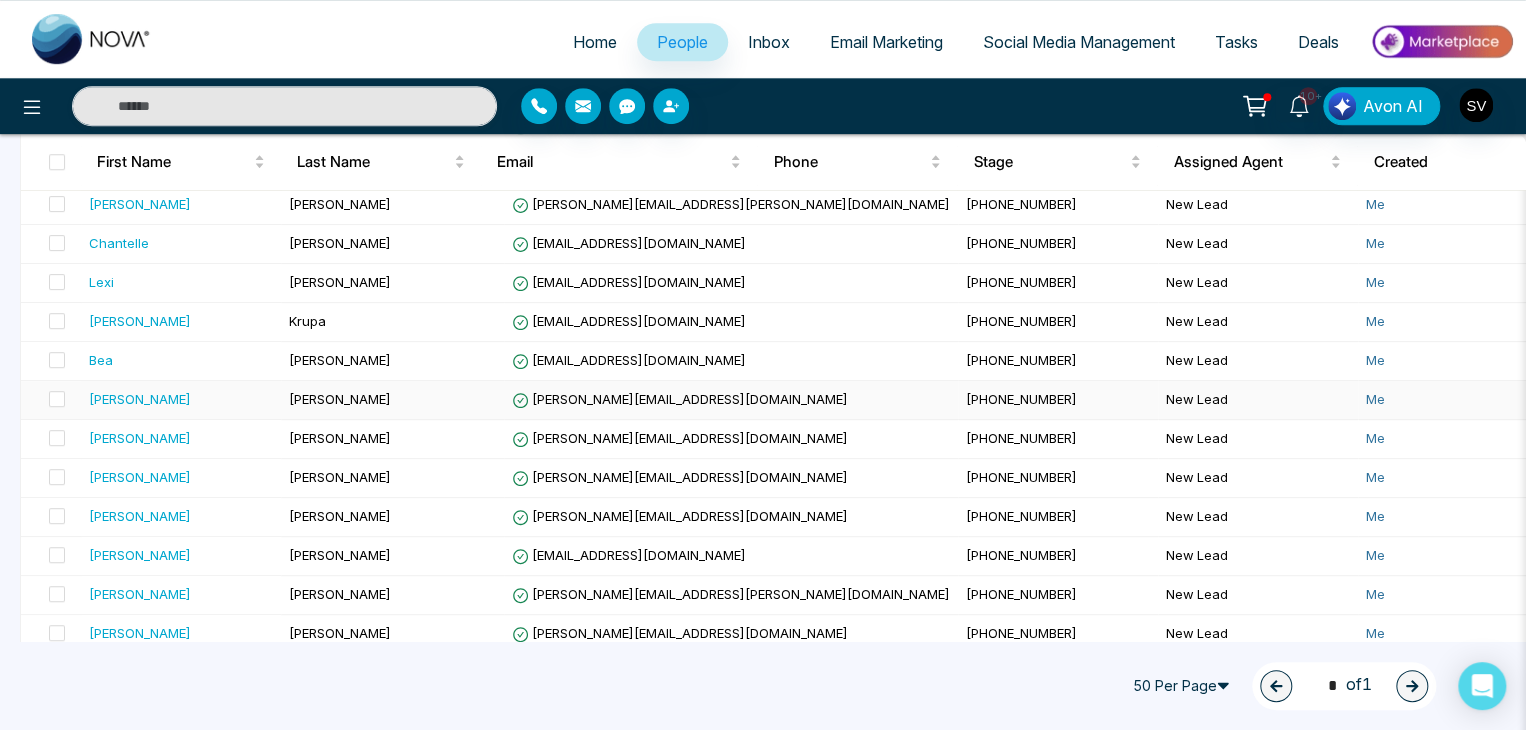 click on "[PERSON_NAME]" at bounding box center [392, 400] 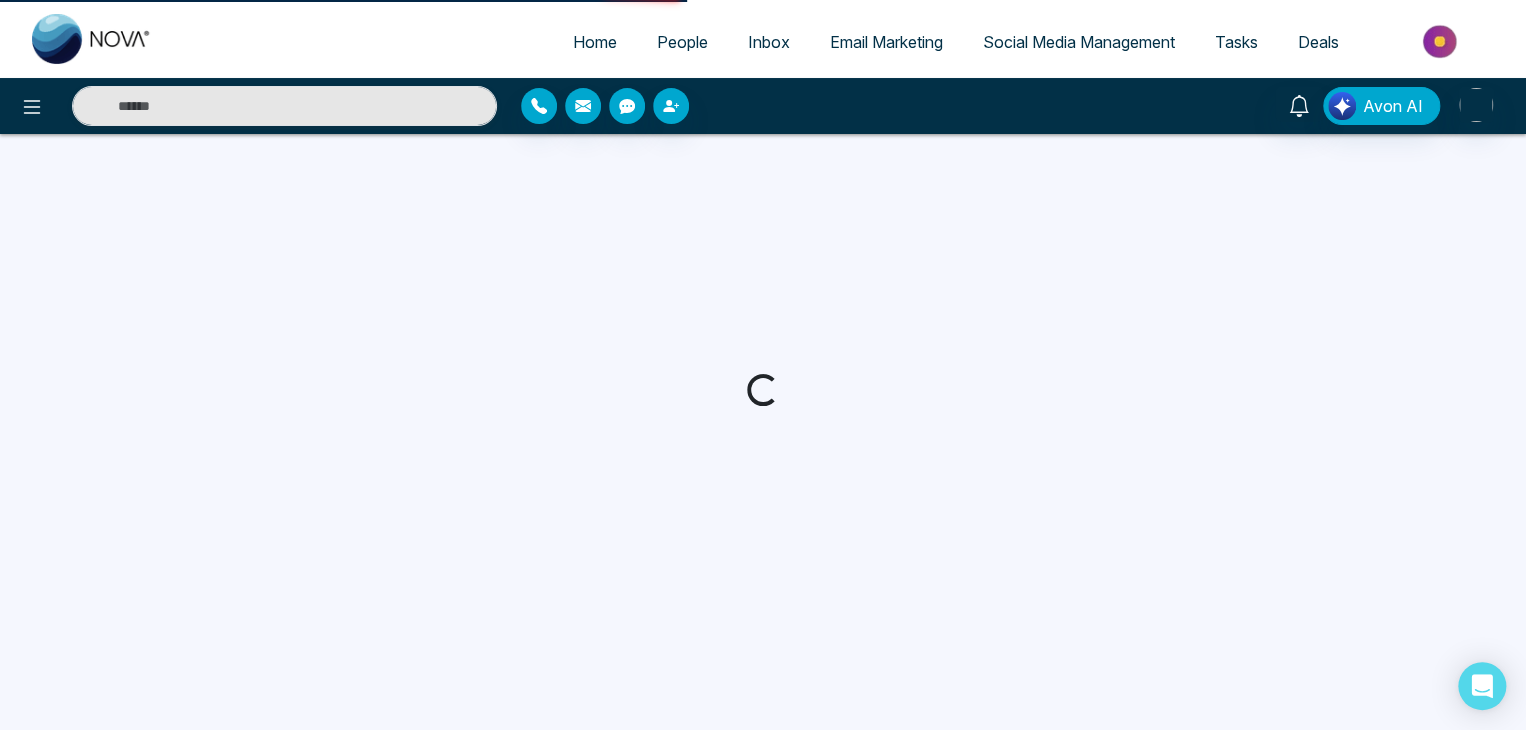 scroll, scrollTop: 0, scrollLeft: 0, axis: both 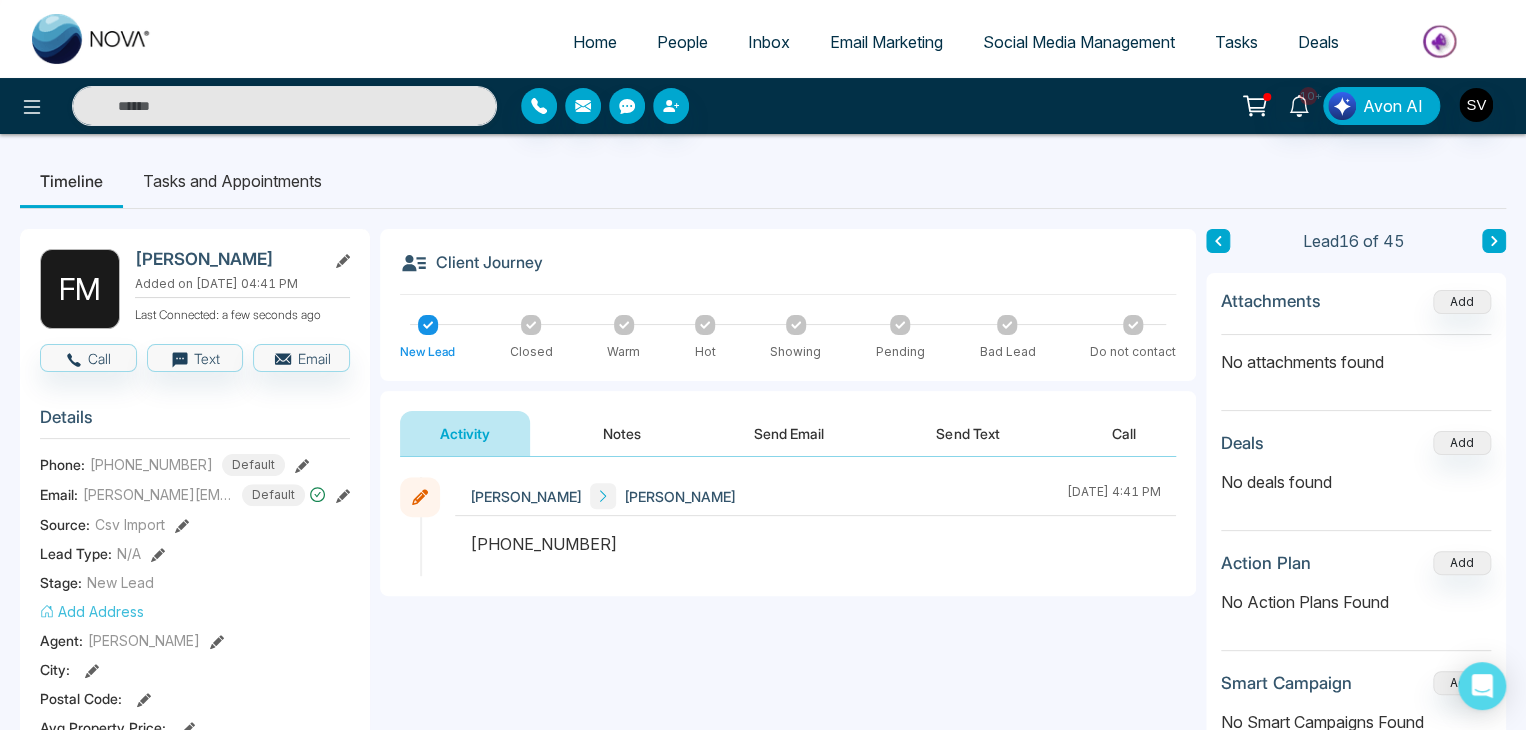click on "[PERSON_NAME]" at bounding box center [226, 259] 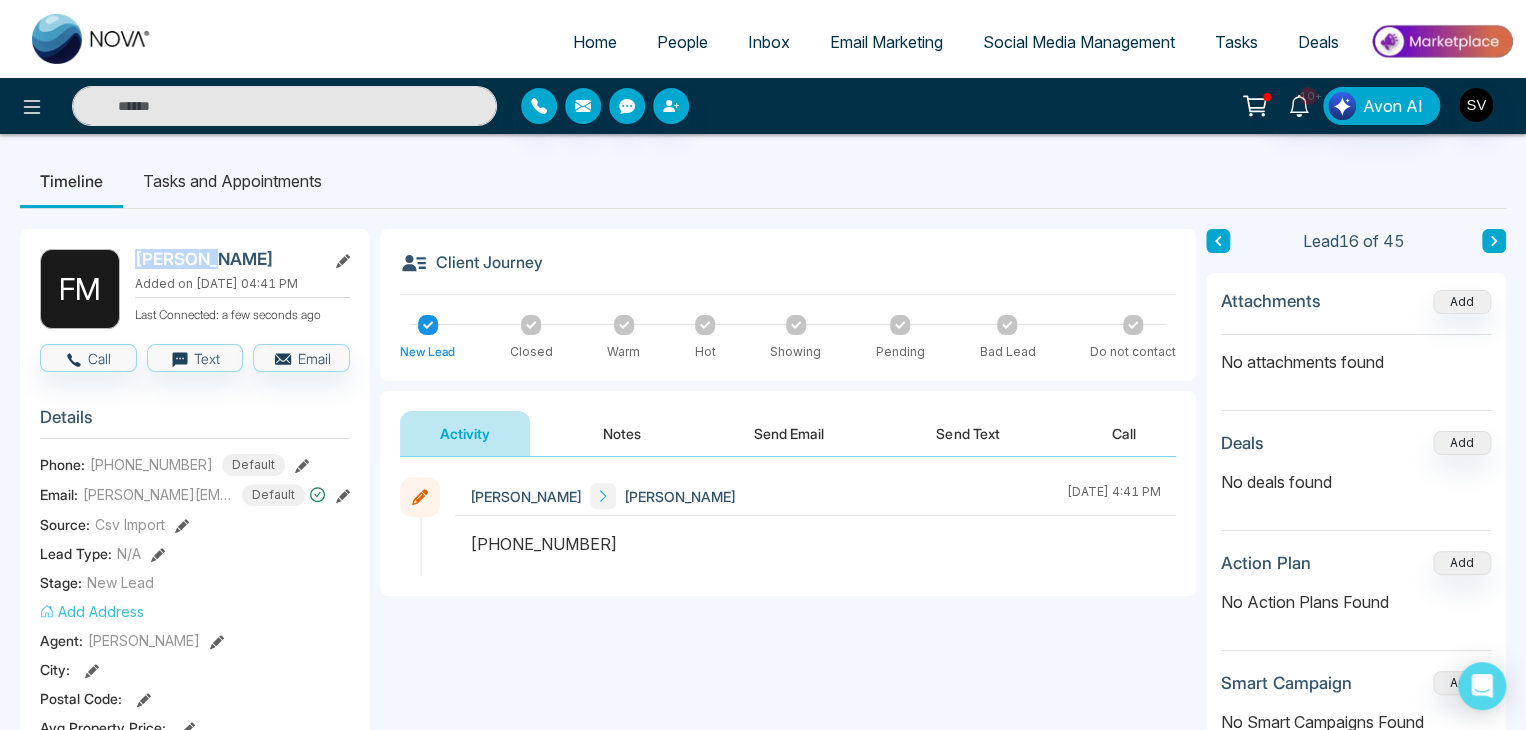 click on "[PERSON_NAME]" at bounding box center (226, 259) 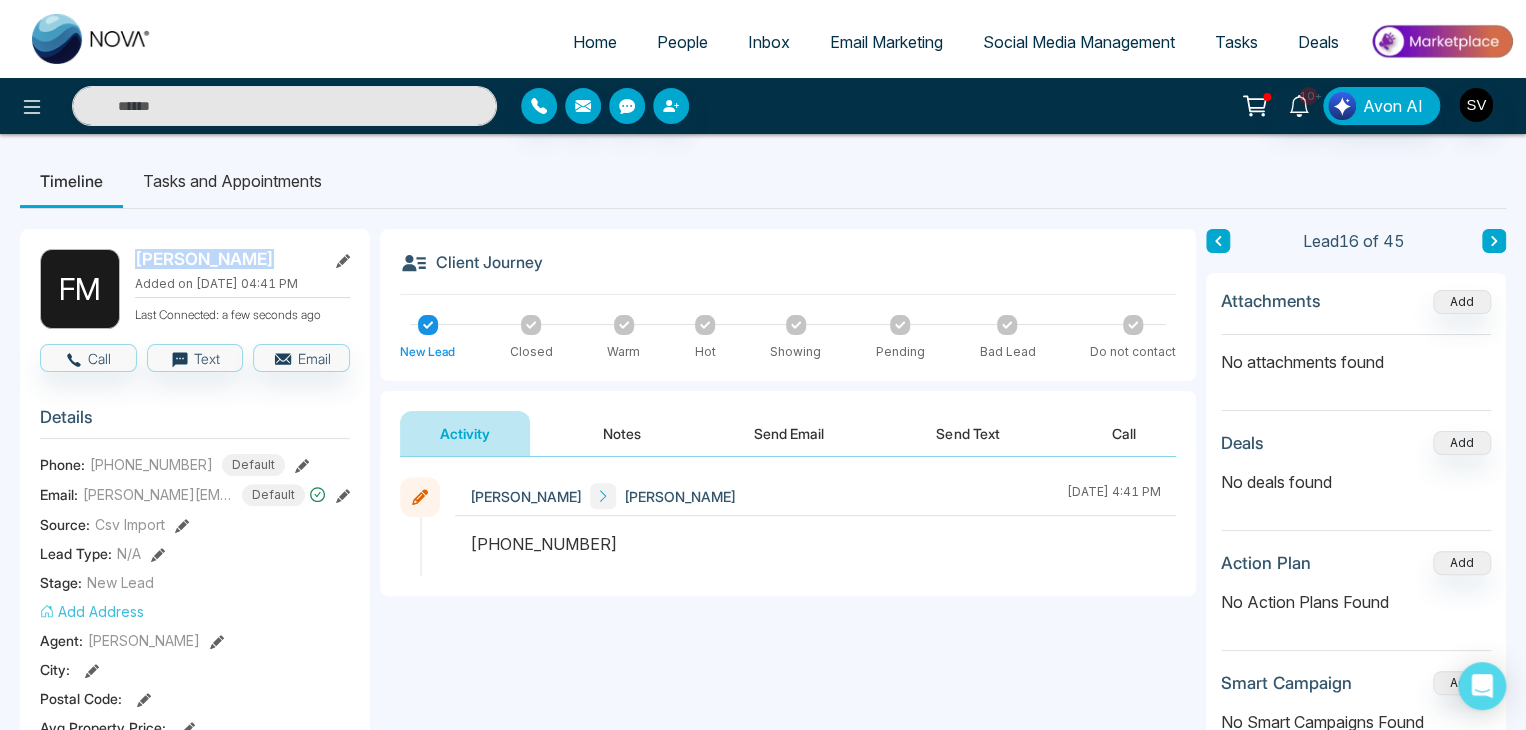 click on "[PERSON_NAME]" at bounding box center (226, 259) 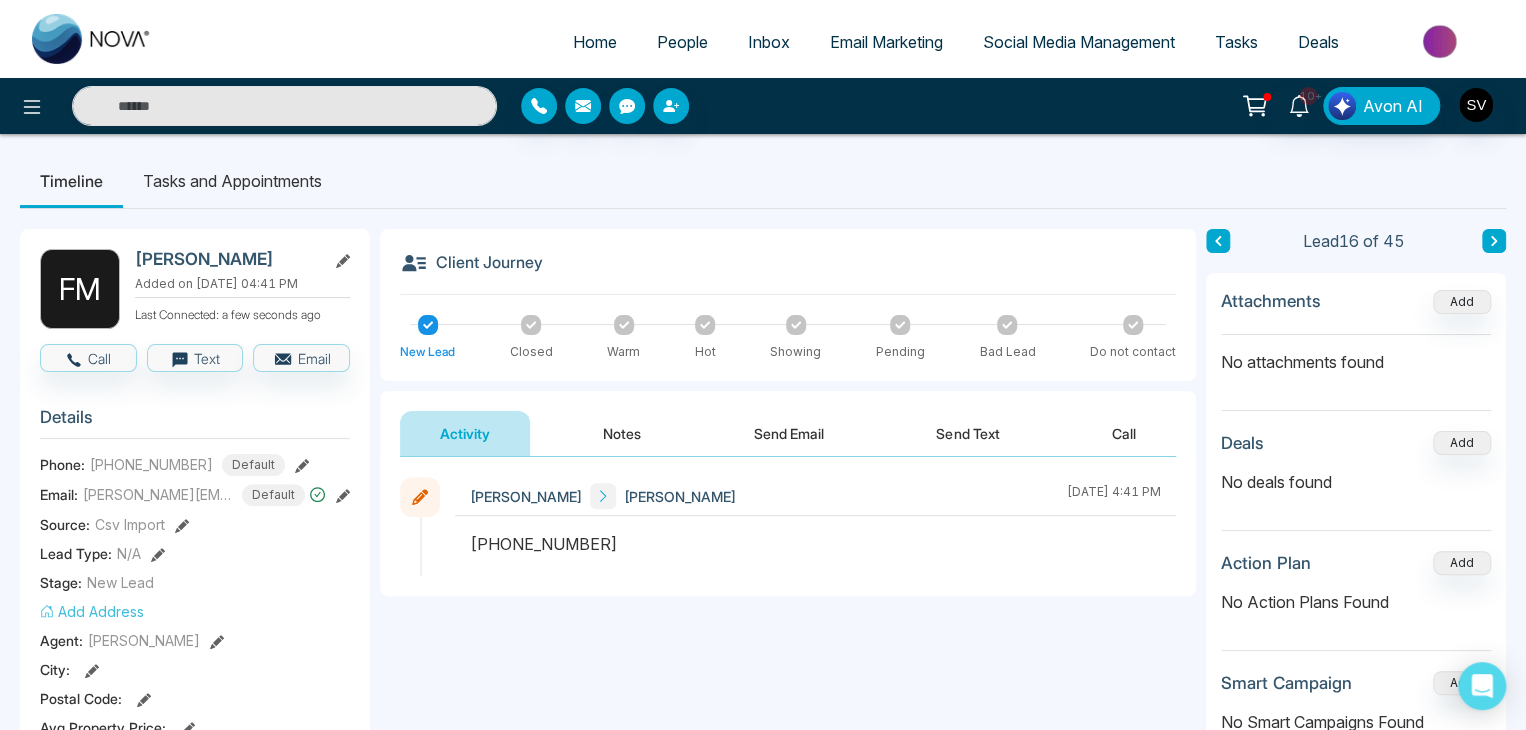 click on "Client Journey" at bounding box center [788, 272] 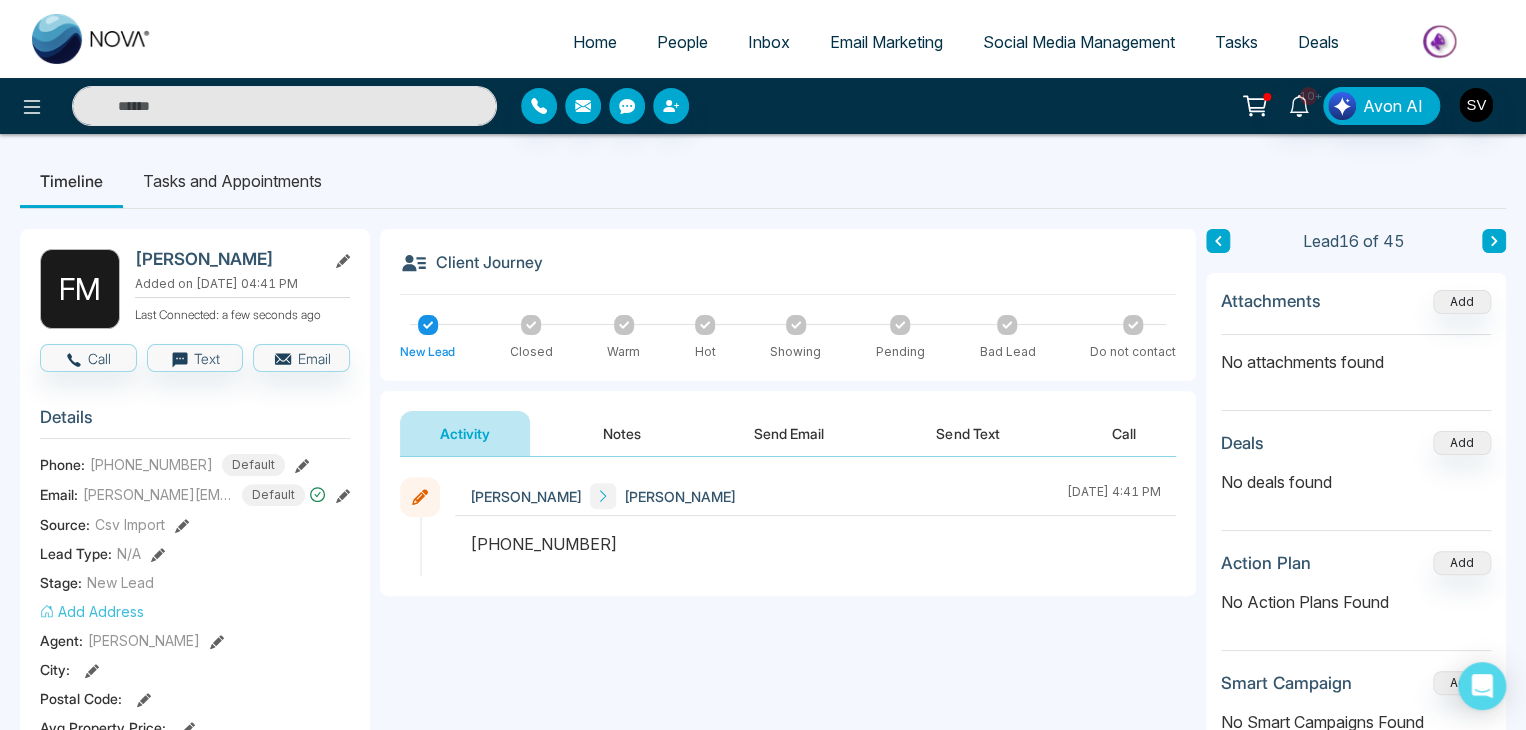 click 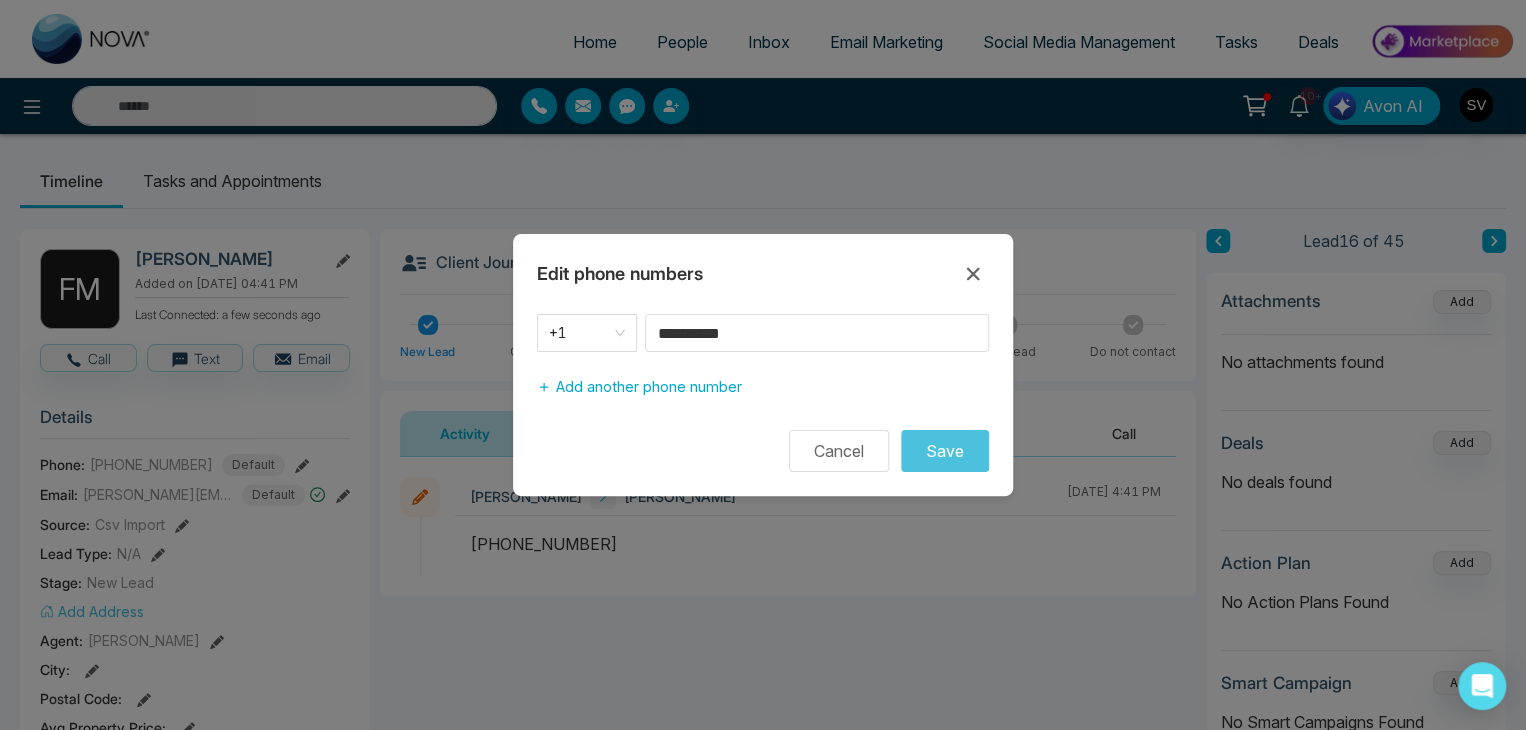 click on "**********" at bounding box center (763, 365) 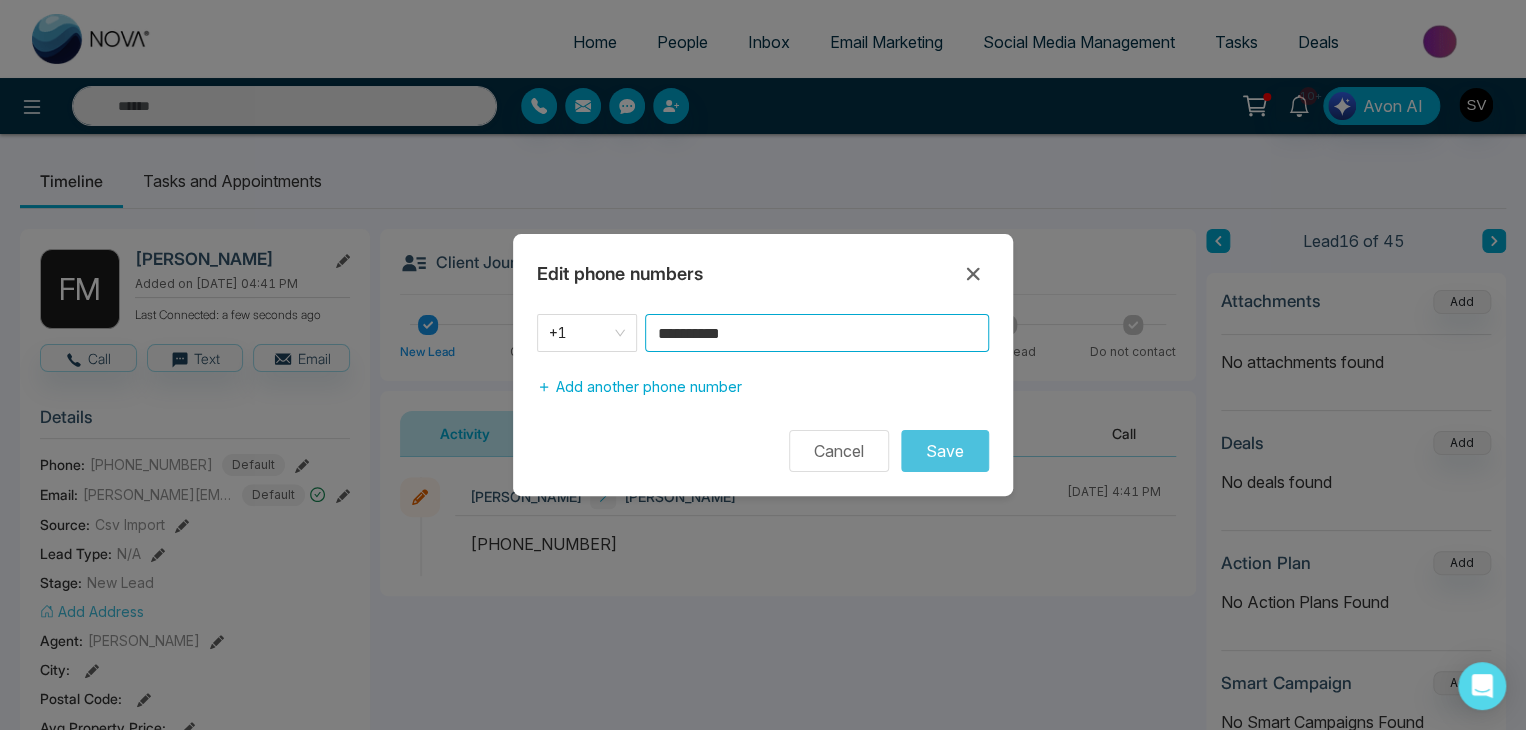 click on "**********" at bounding box center (817, 333) 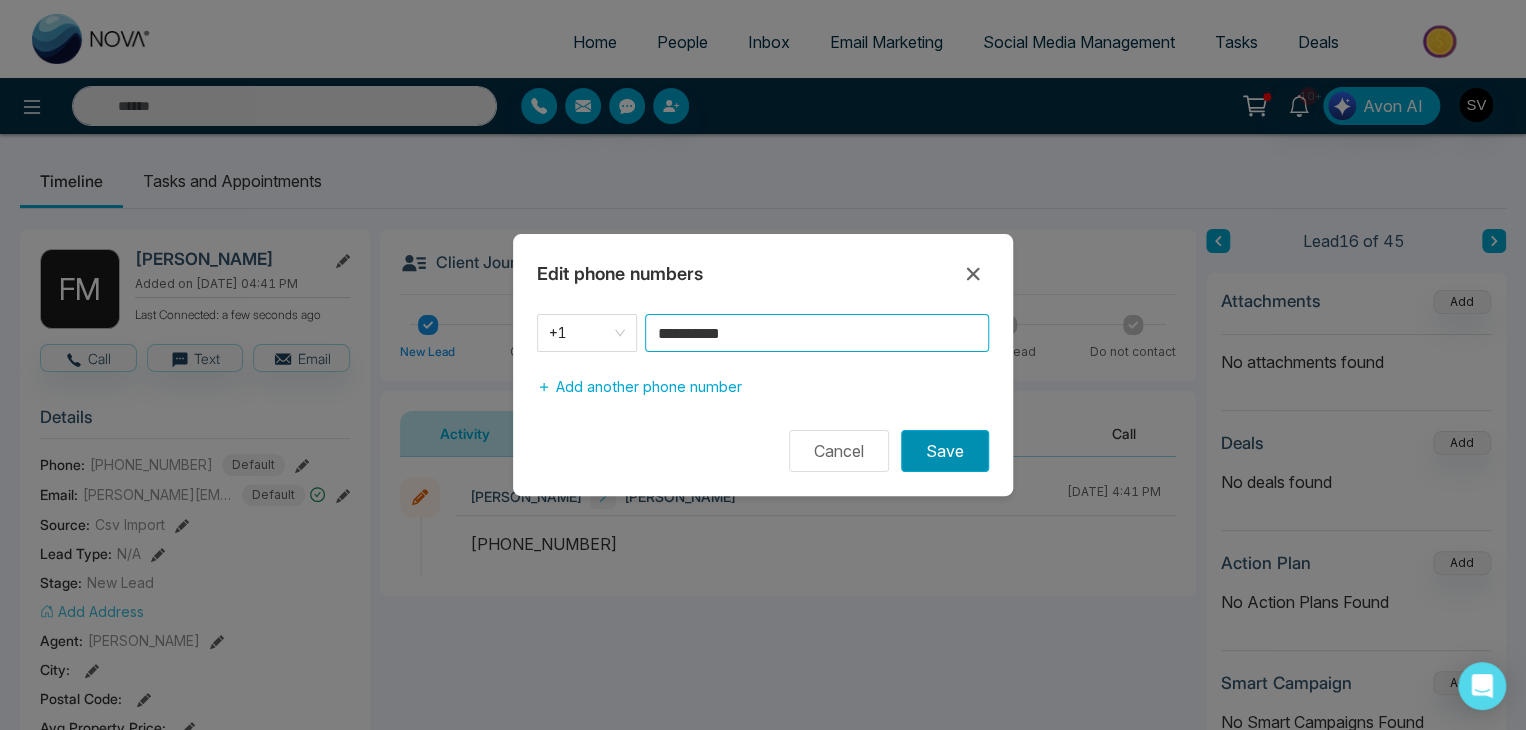 type on "**********" 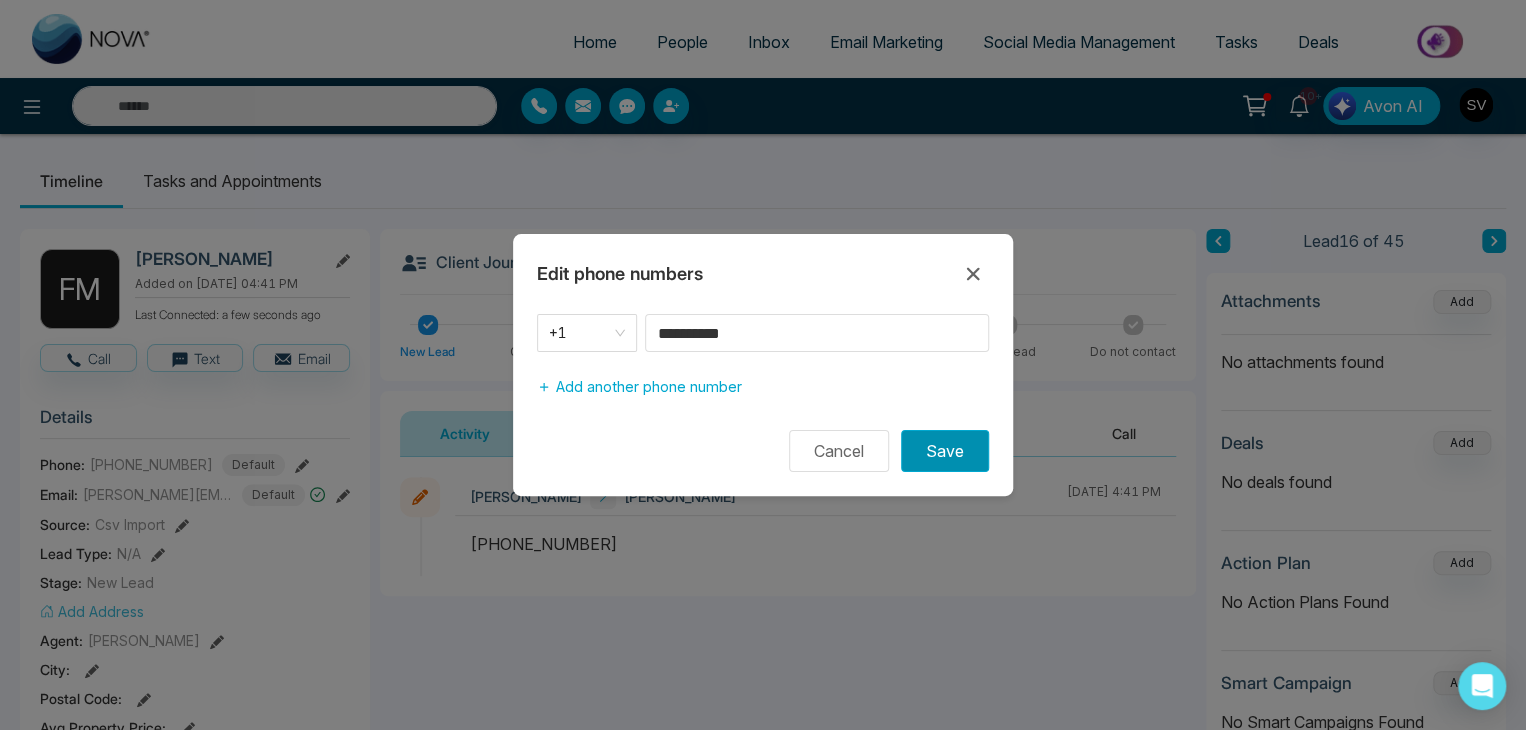 click on "Save" at bounding box center (945, 451) 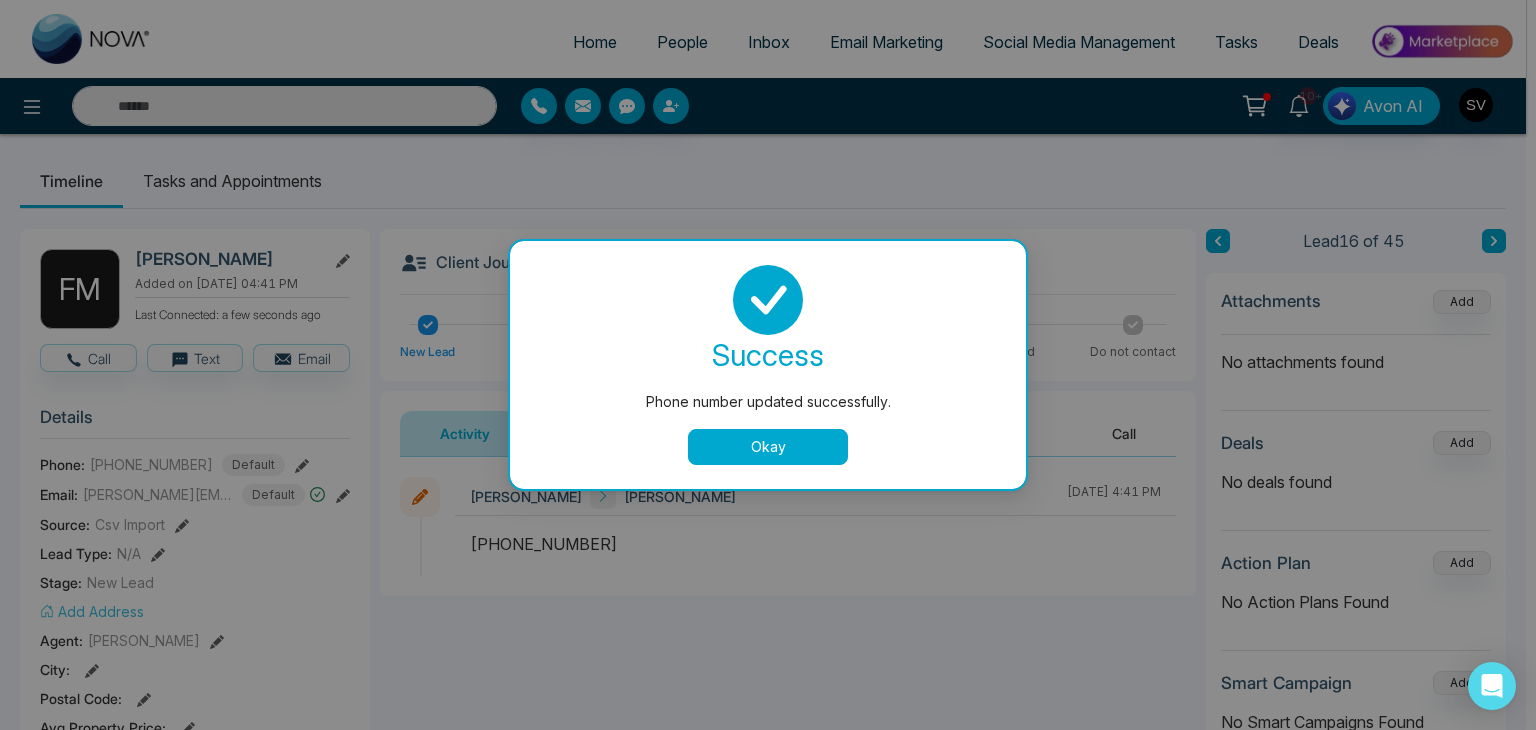 click on "Okay" at bounding box center [768, 447] 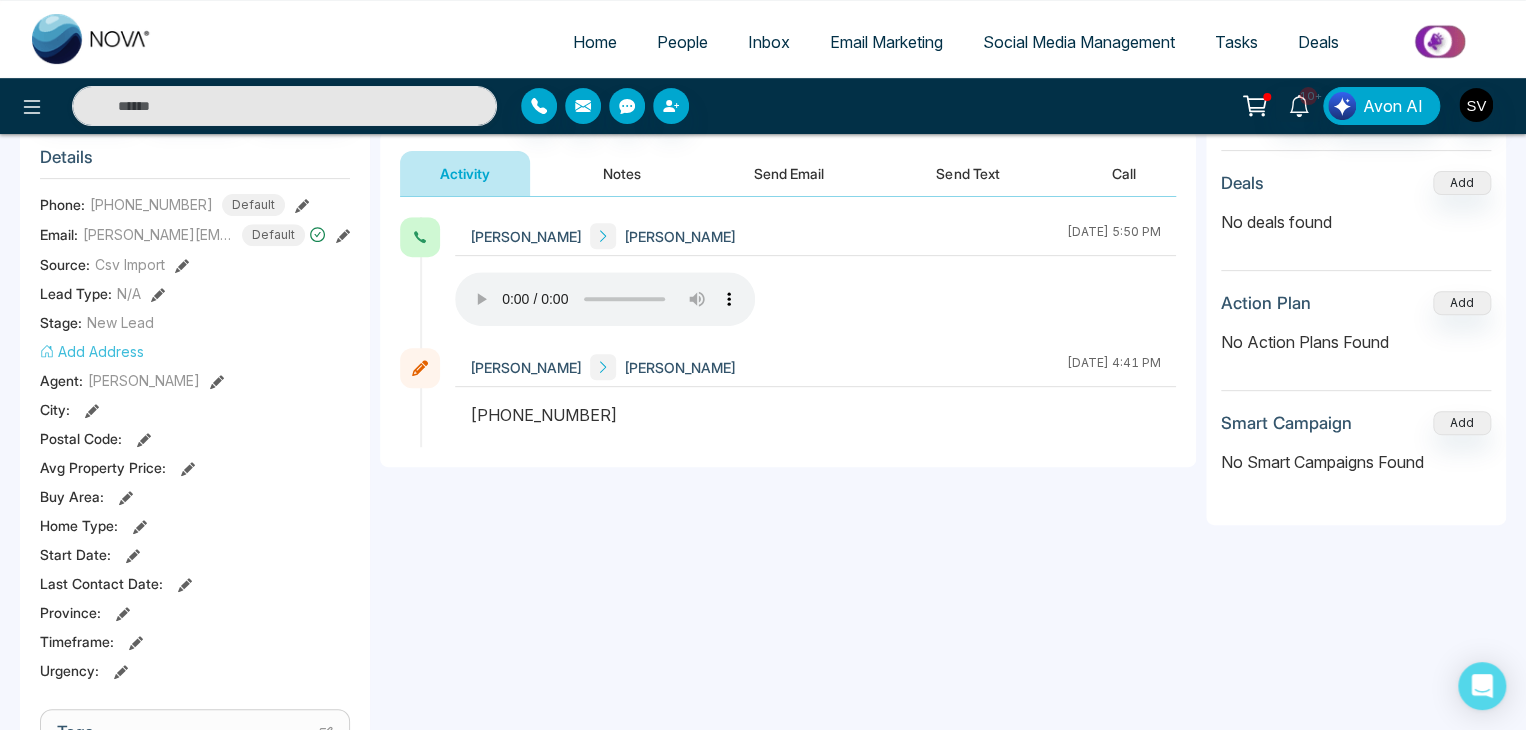 scroll, scrollTop: 120, scrollLeft: 0, axis: vertical 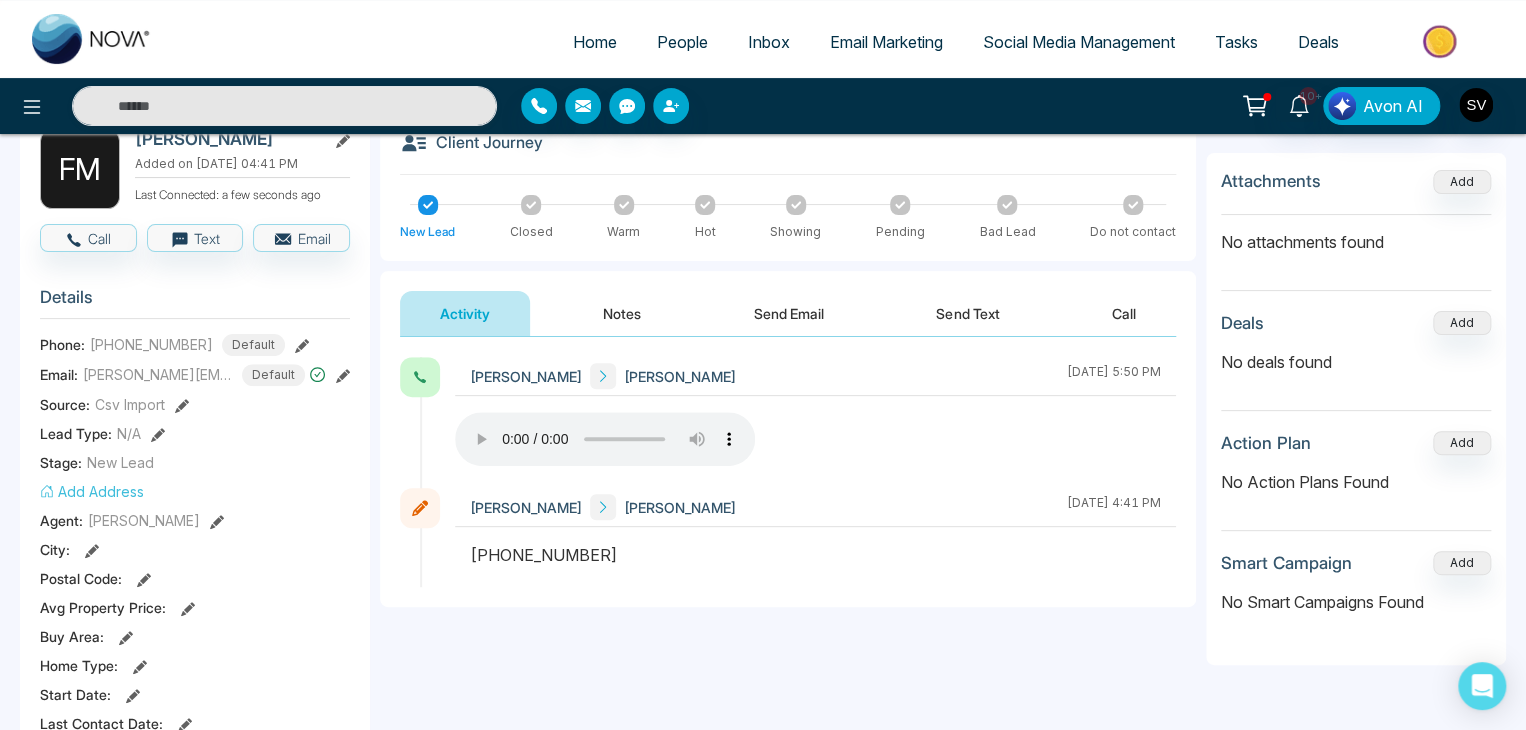 click on "Notes" at bounding box center [622, 313] 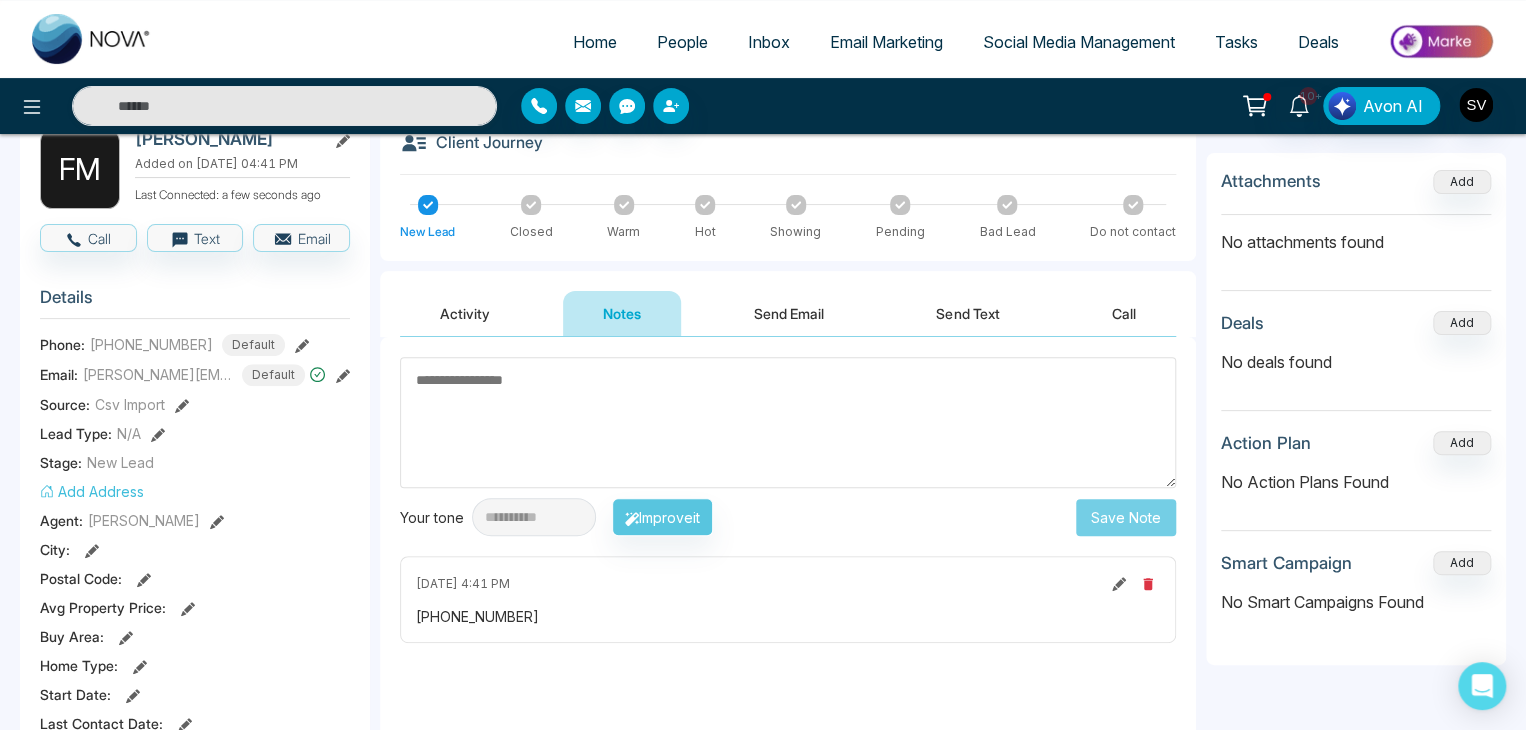 click at bounding box center [788, 422] 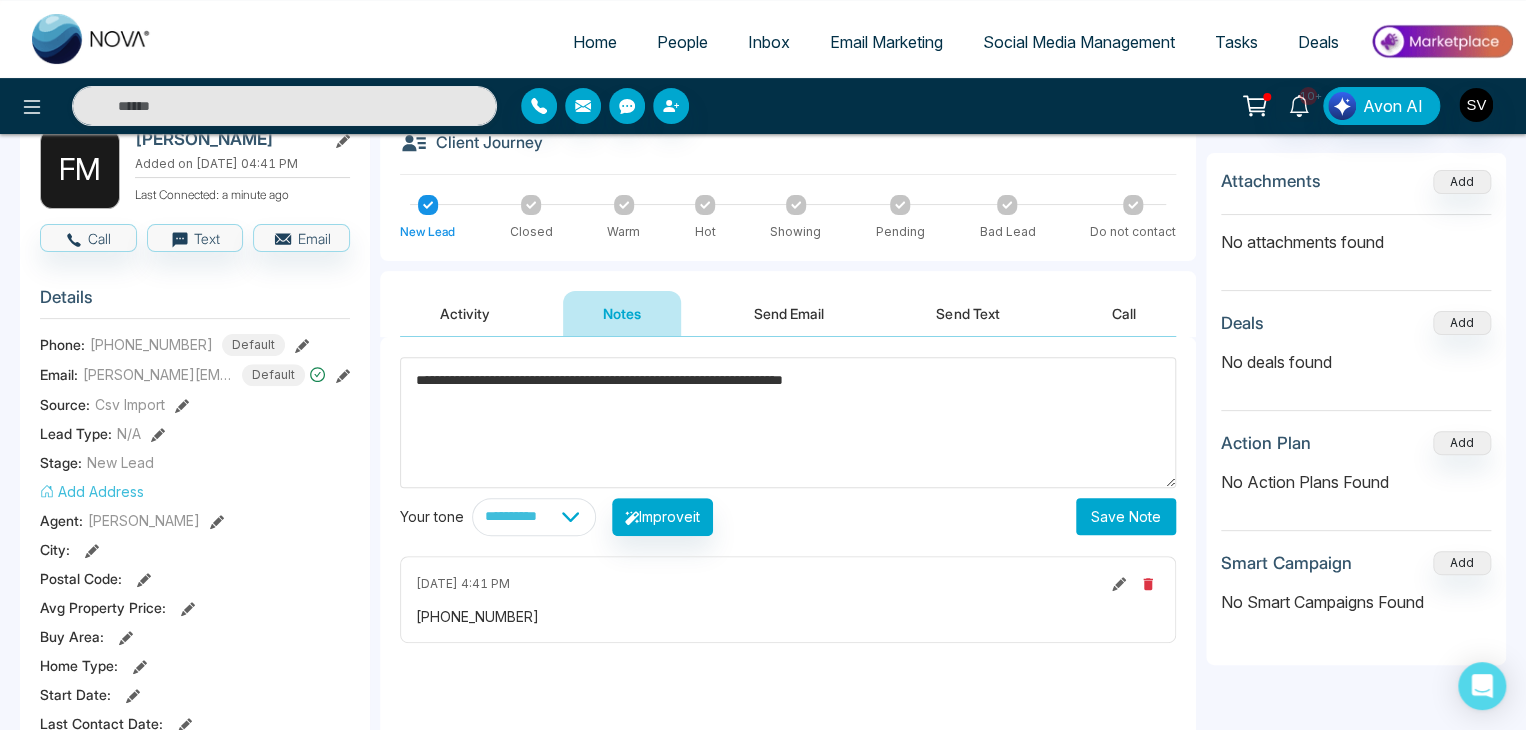 type on "**********" 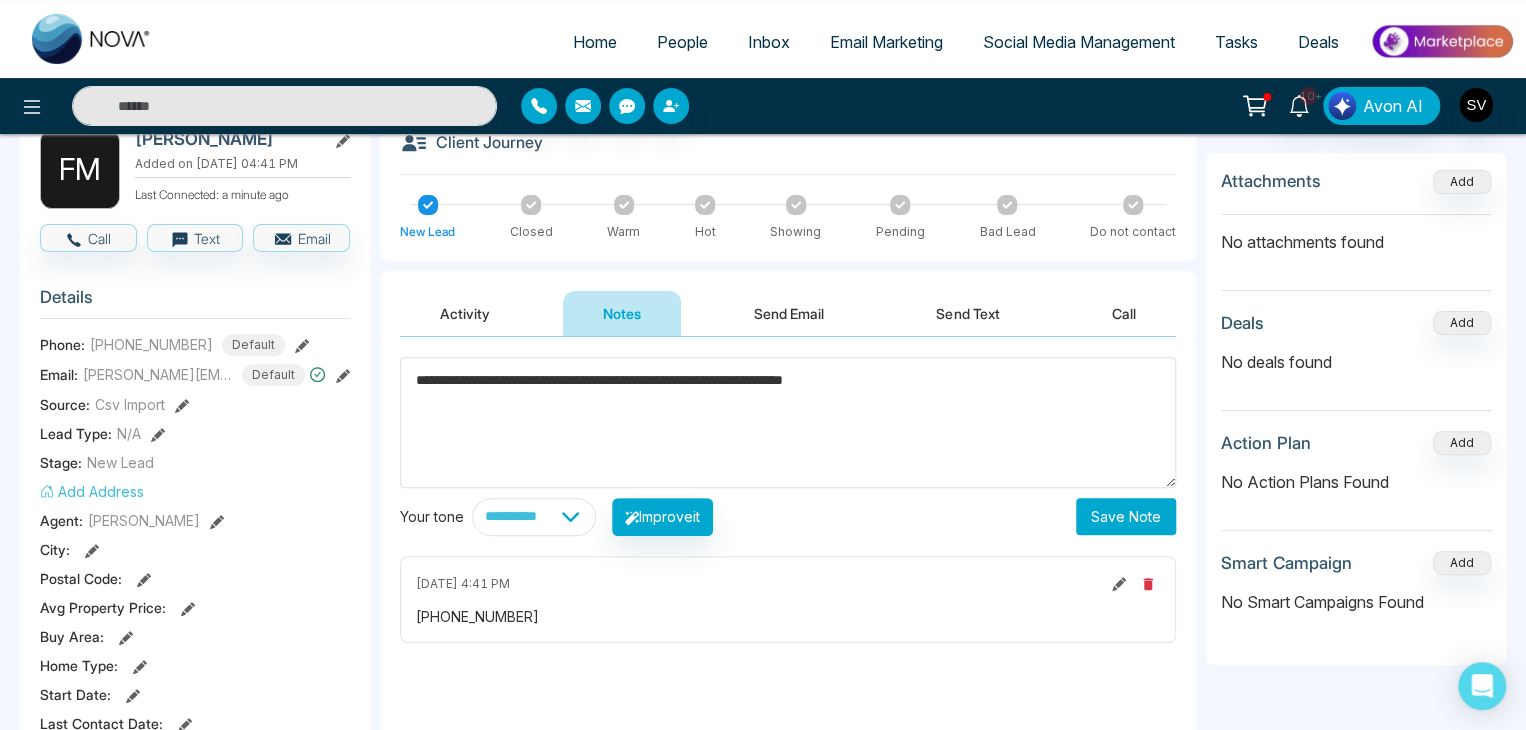 click on "Save Note" at bounding box center (1126, 516) 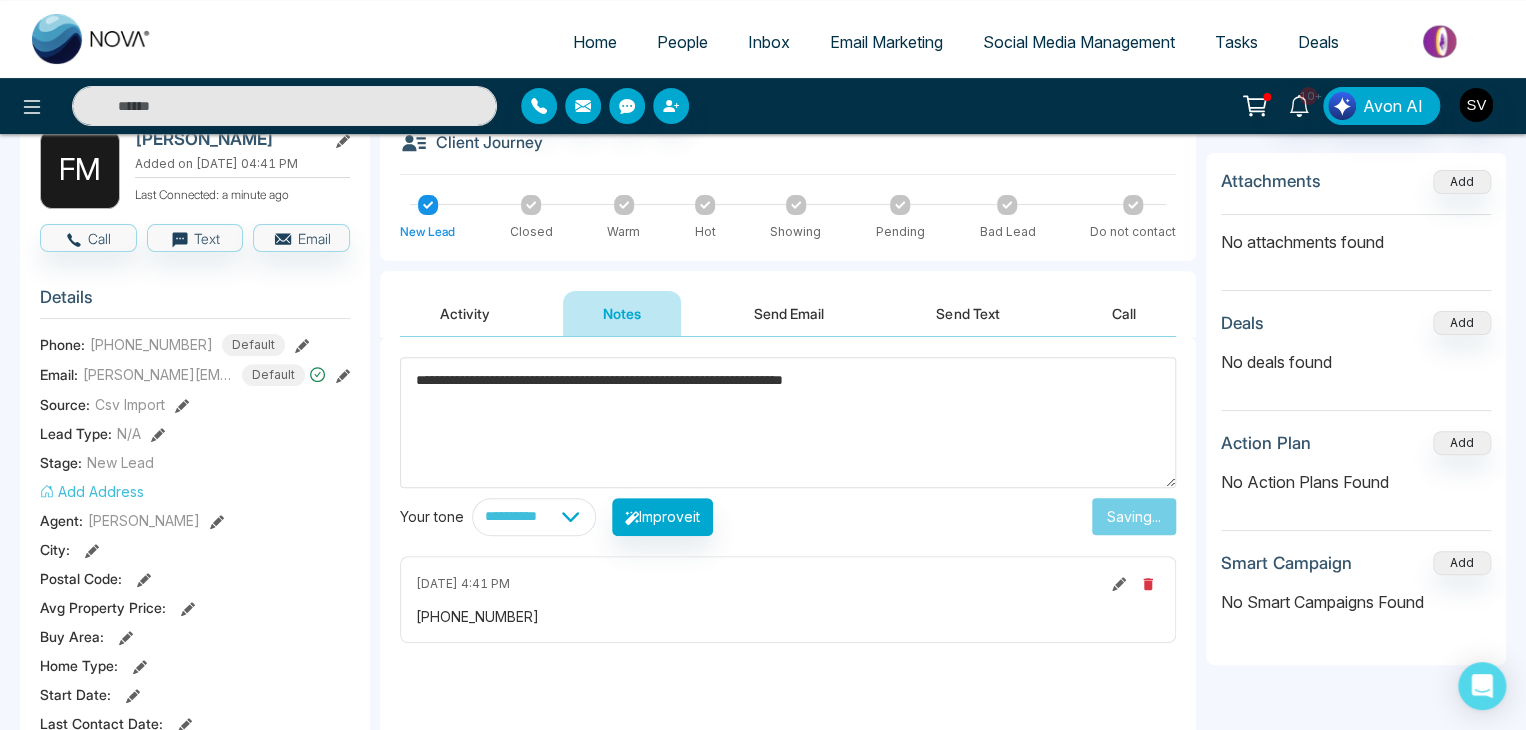 type 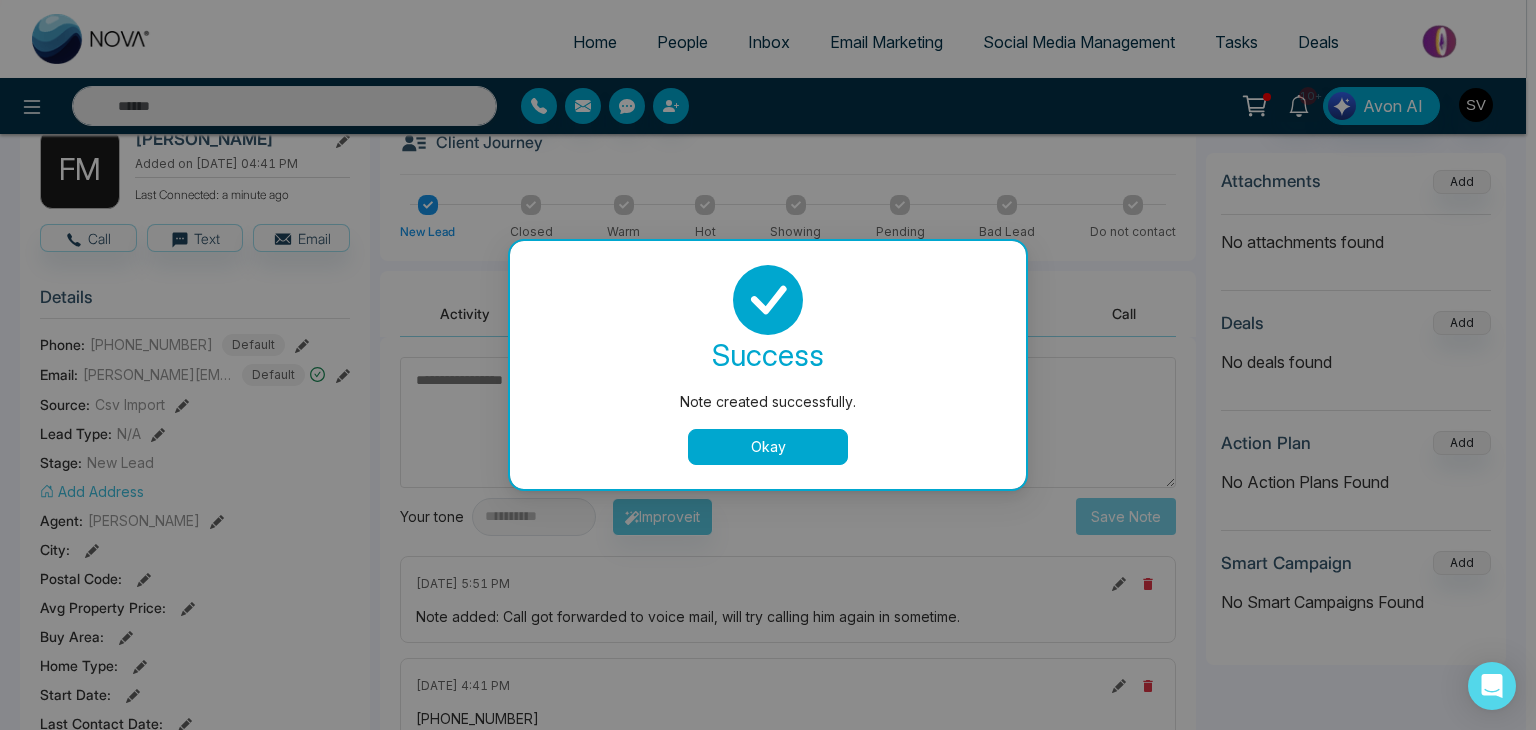 click on "Okay" at bounding box center [768, 447] 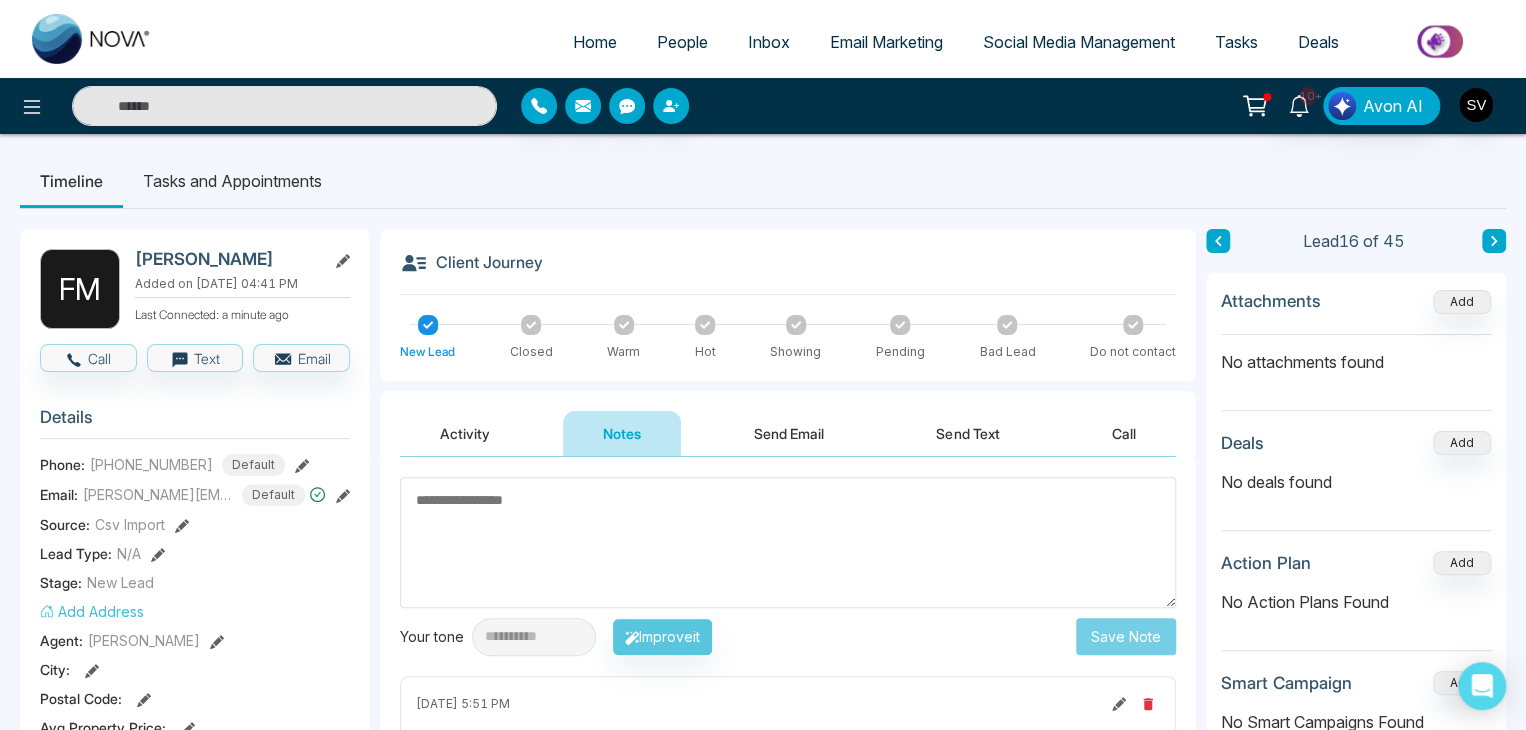 scroll, scrollTop: 0, scrollLeft: 0, axis: both 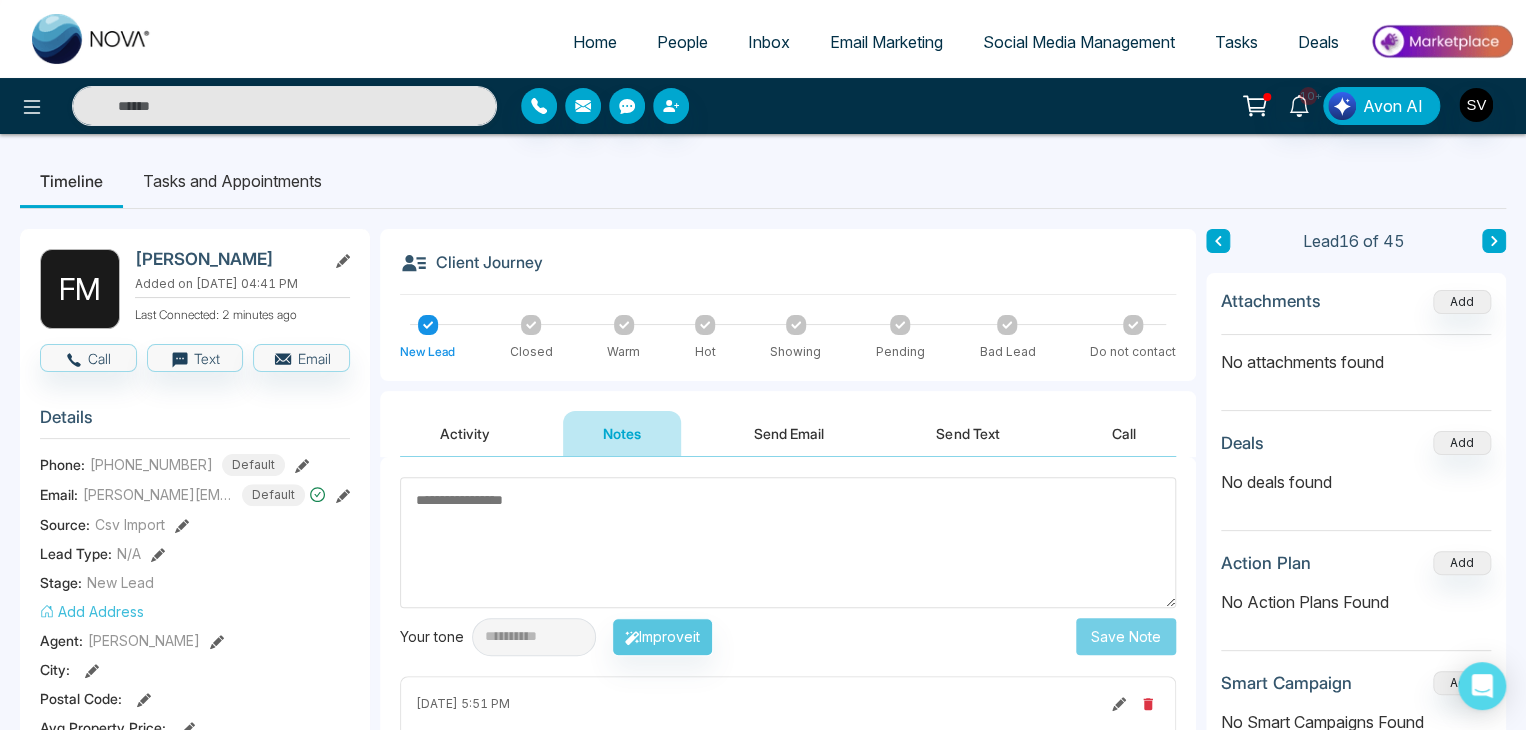 click on "People" at bounding box center (682, 42) 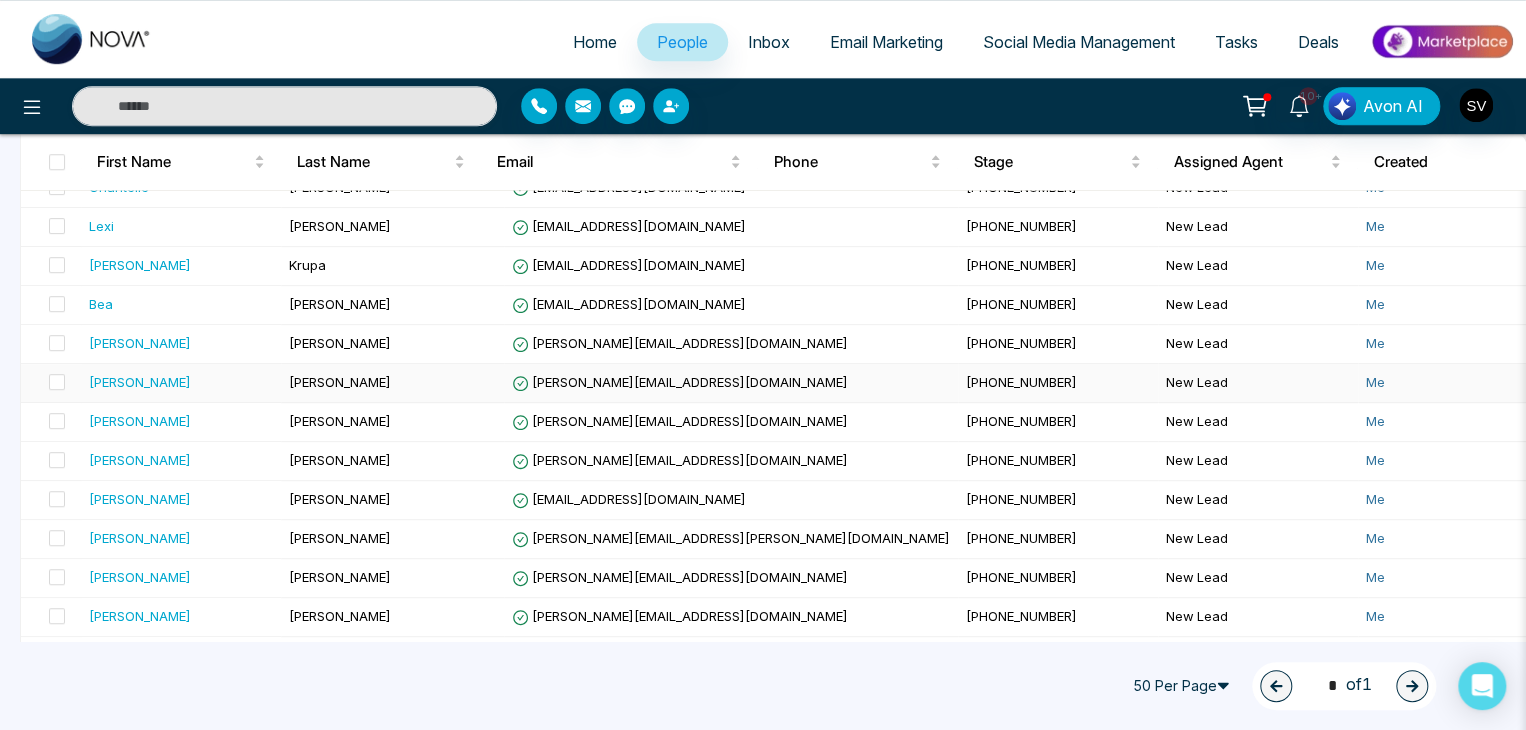 scroll, scrollTop: 666, scrollLeft: 0, axis: vertical 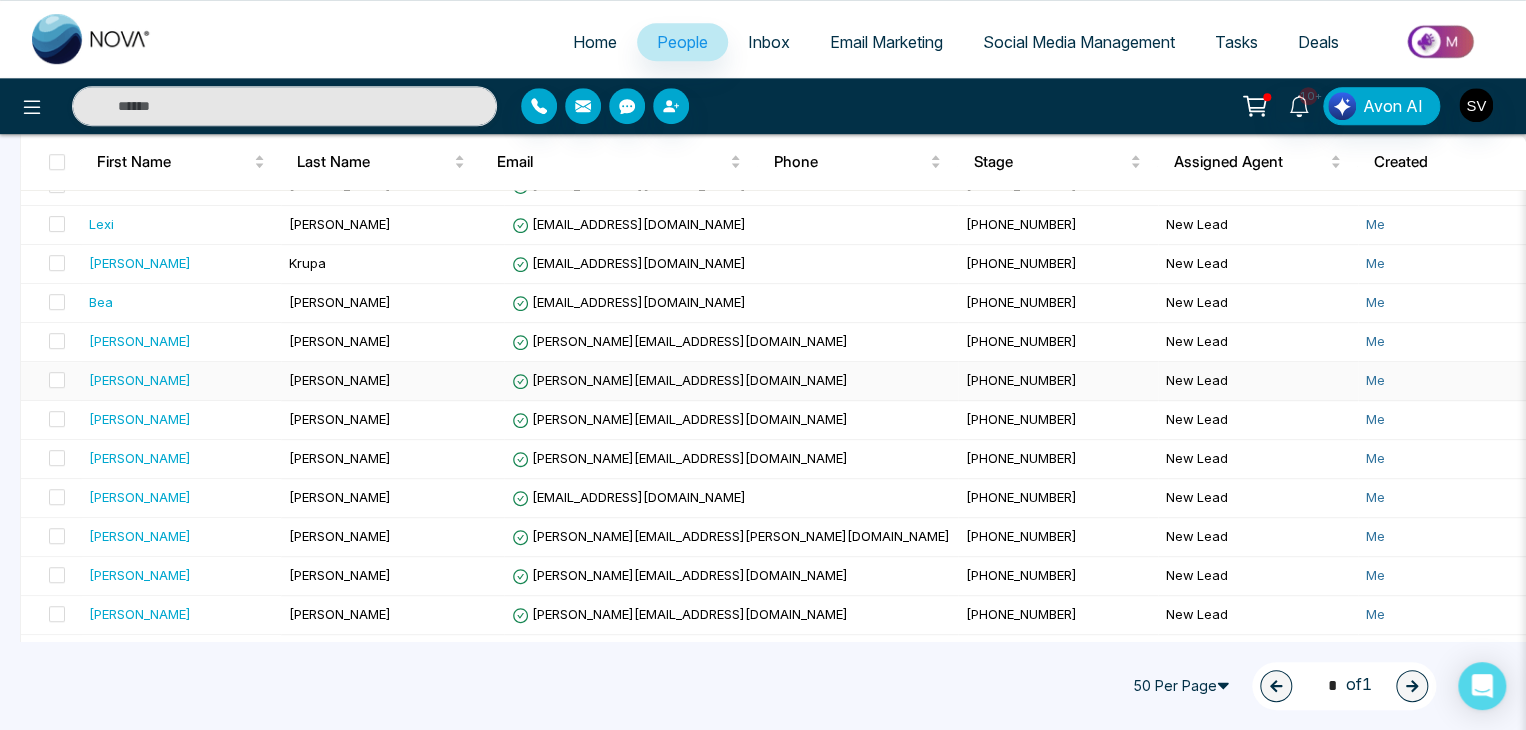 click on "[PERSON_NAME]" at bounding box center [392, 381] 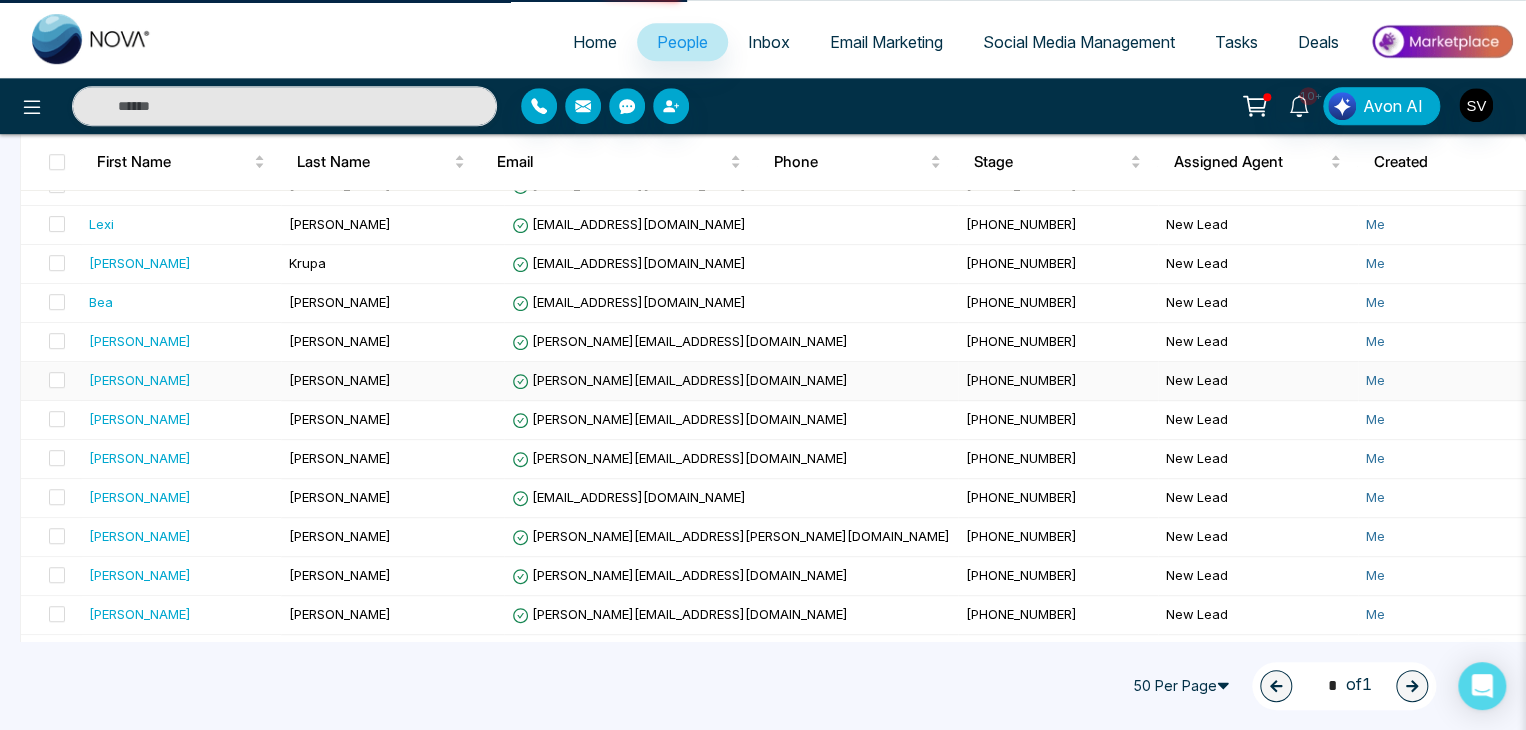 scroll, scrollTop: 0, scrollLeft: 0, axis: both 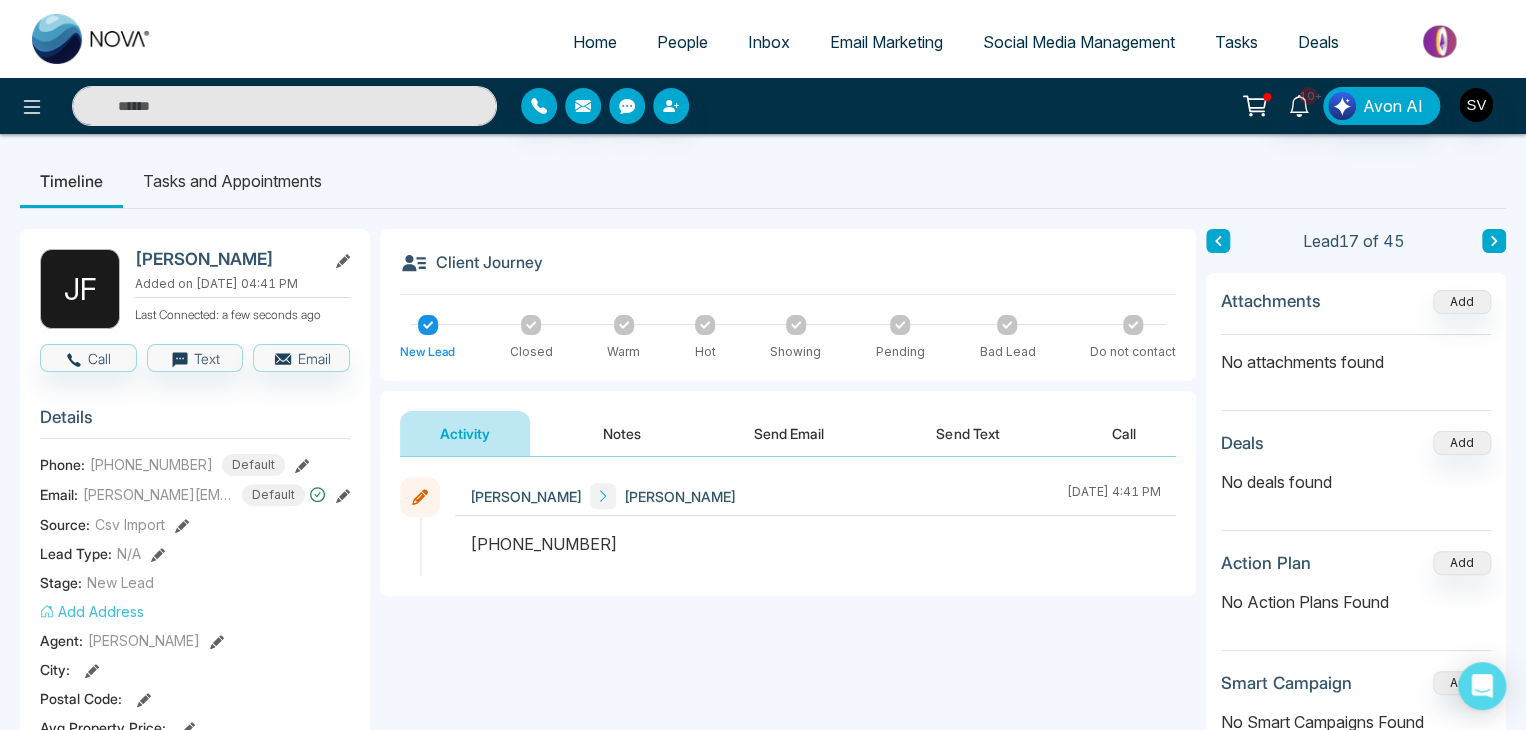 click on "[PERSON_NAME]" at bounding box center [226, 259] 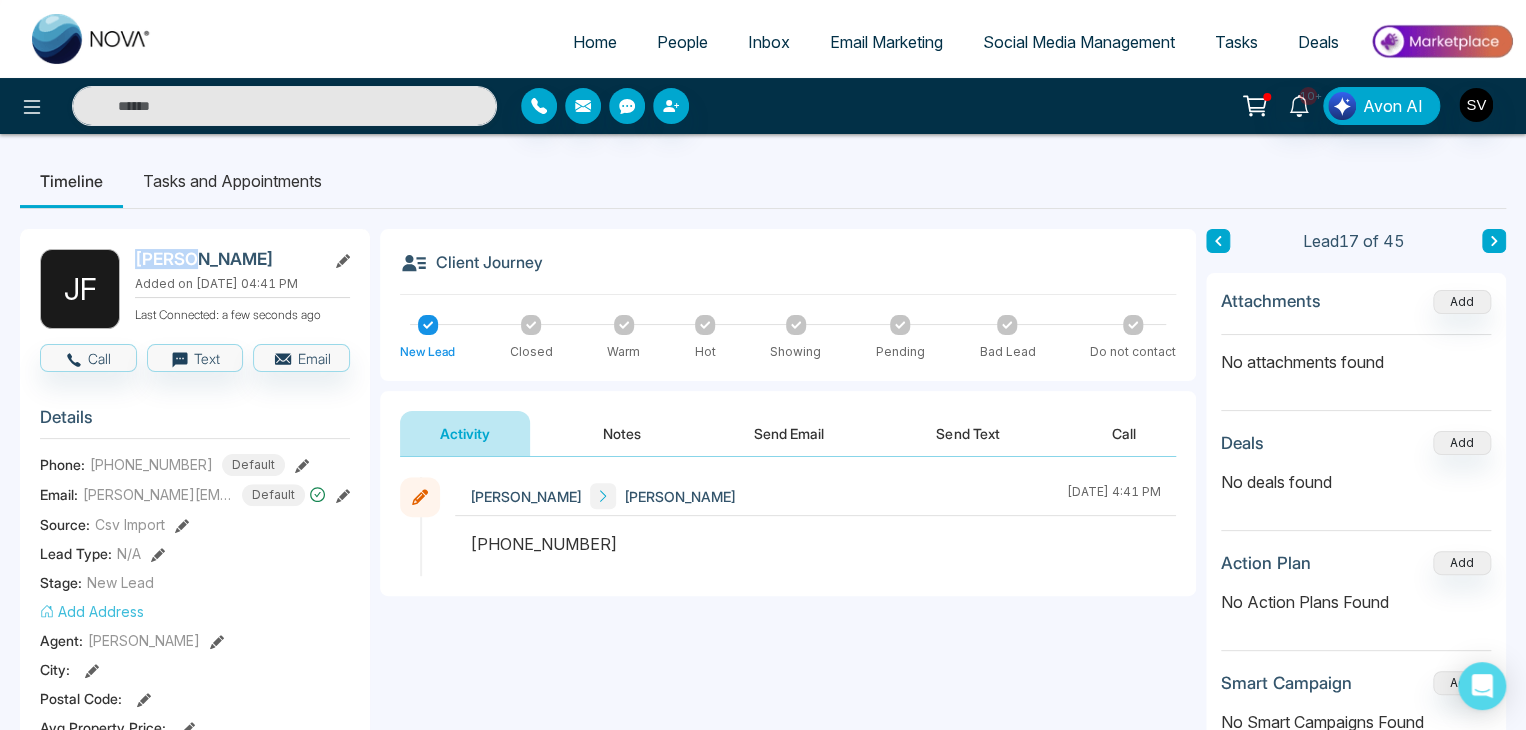 click on "[PERSON_NAME]" at bounding box center (226, 259) 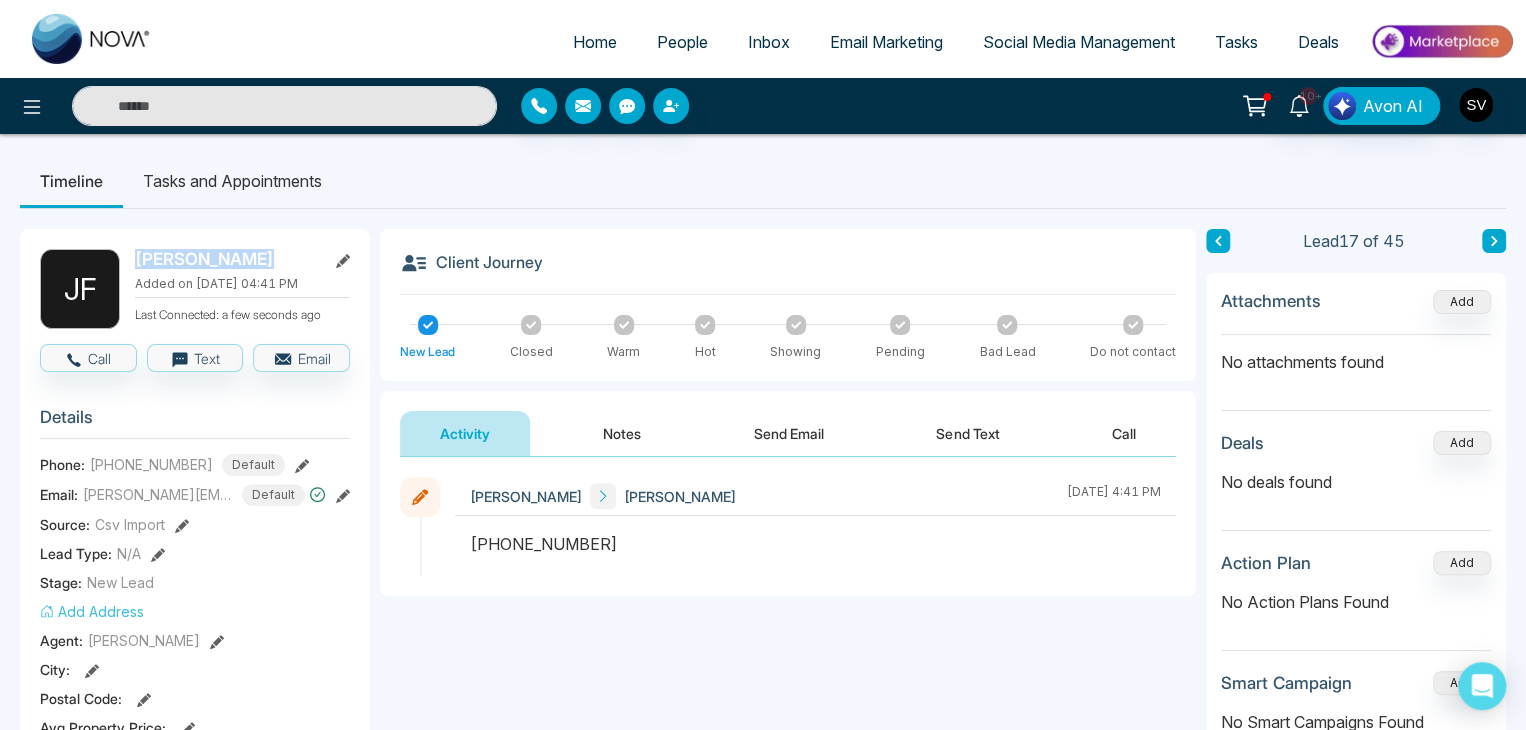 click on "[PERSON_NAME]" at bounding box center (226, 259) 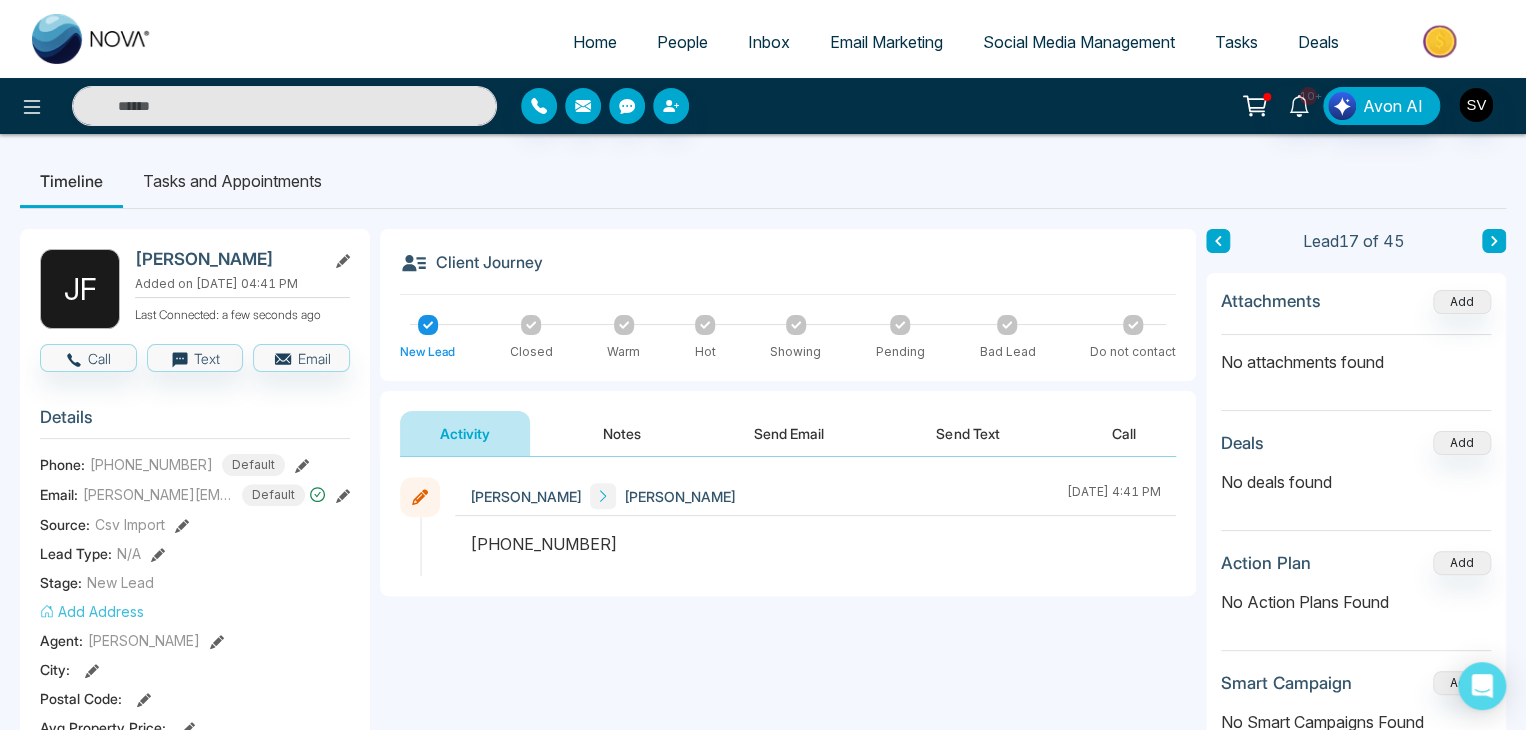 click on "[PHONE_NUMBER]" at bounding box center (815, 544) 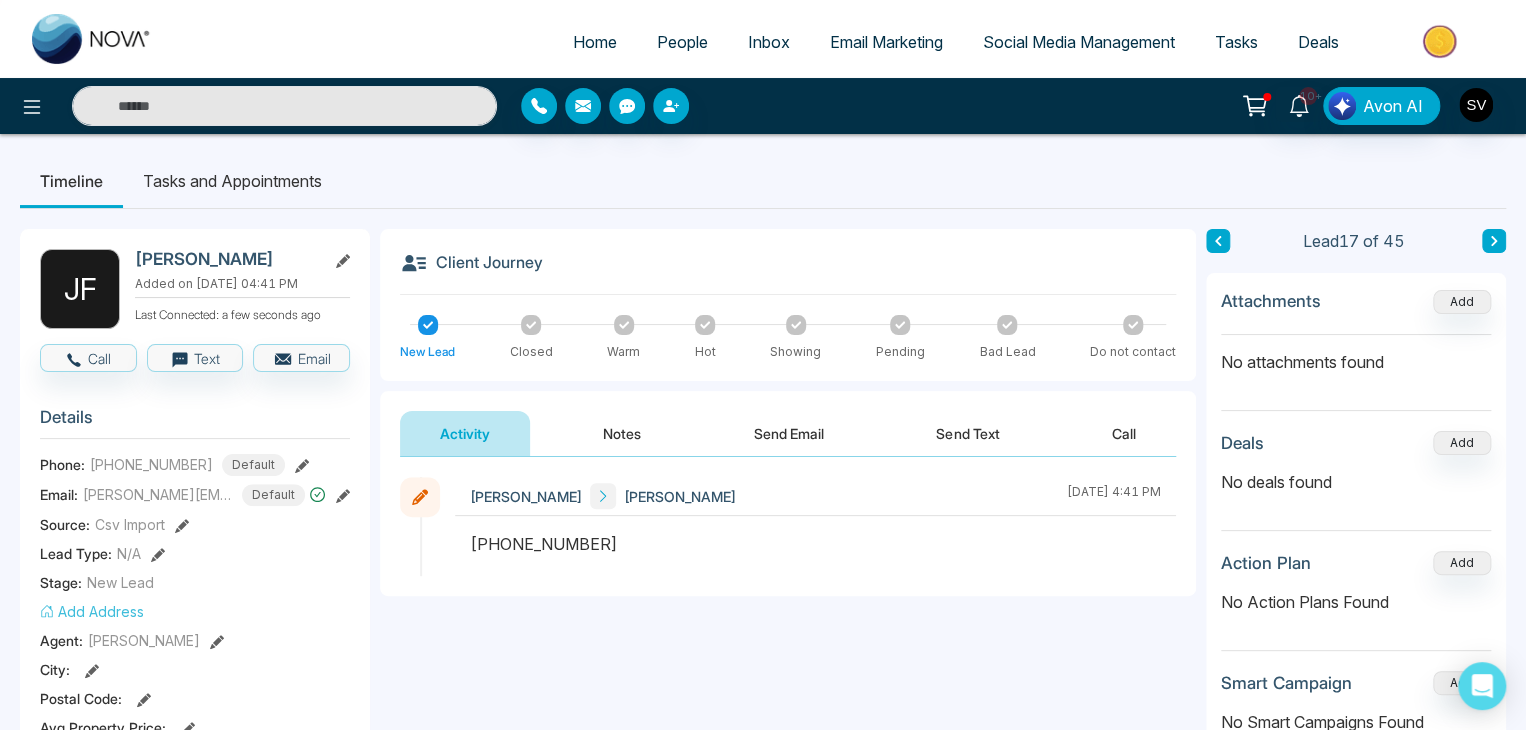 click 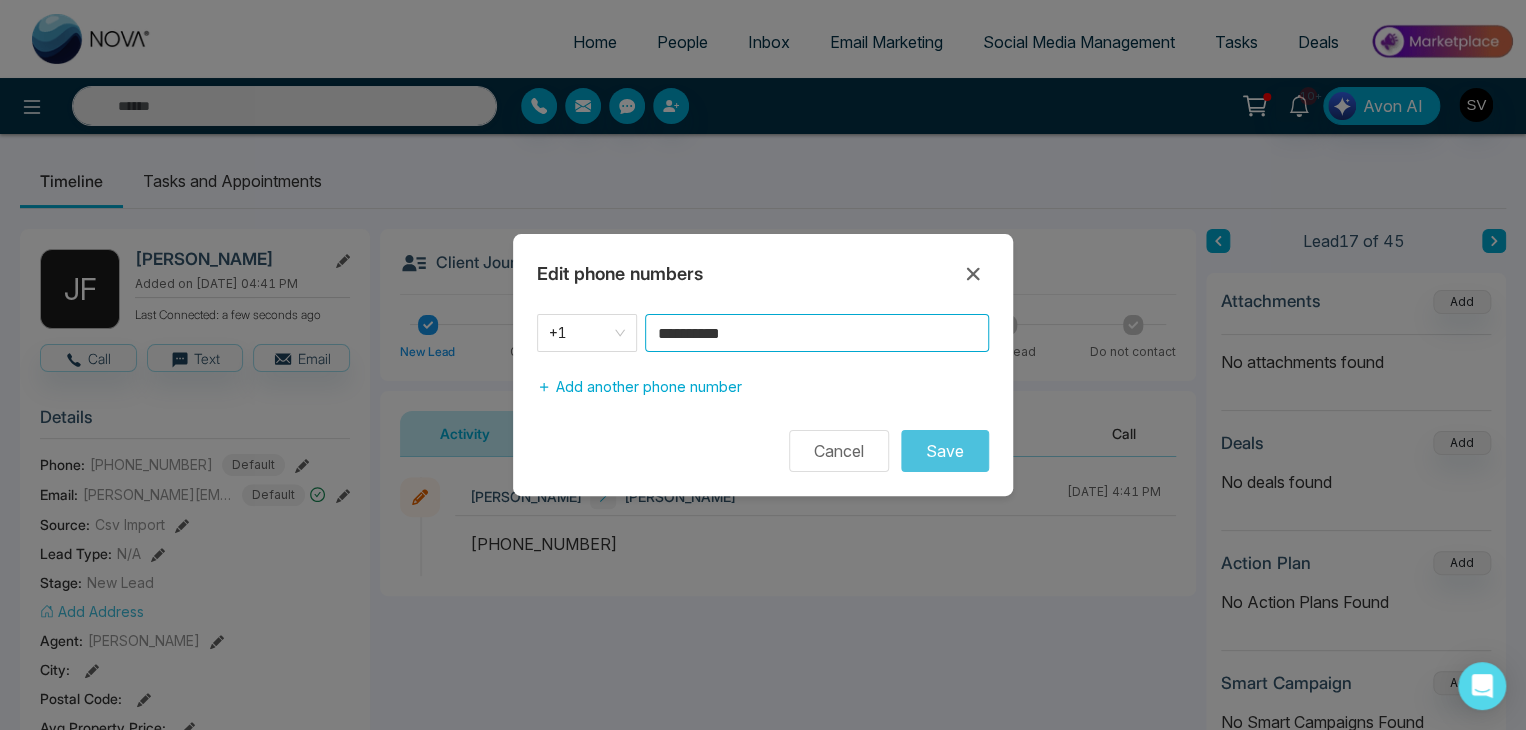 click on "**********" at bounding box center (817, 333) 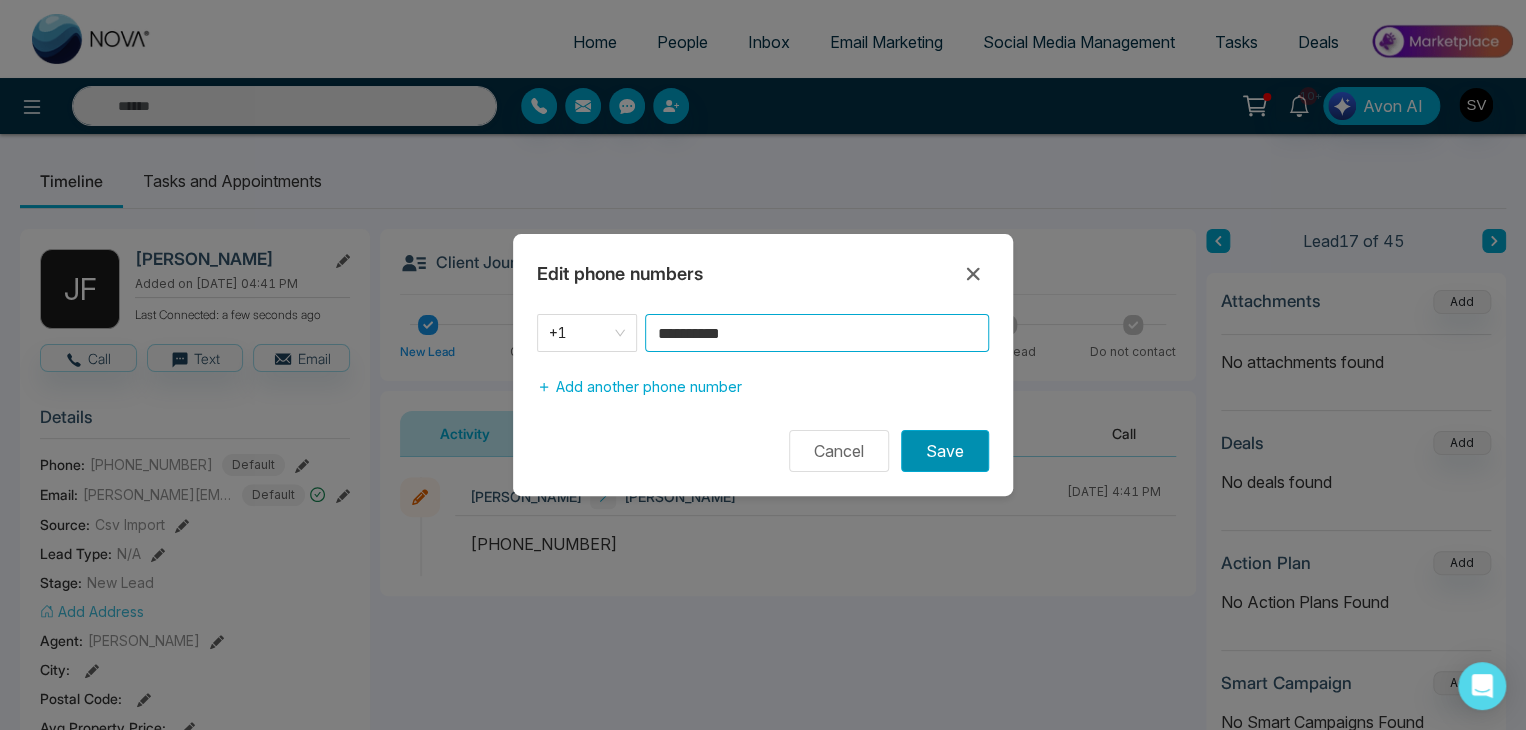 type on "**********" 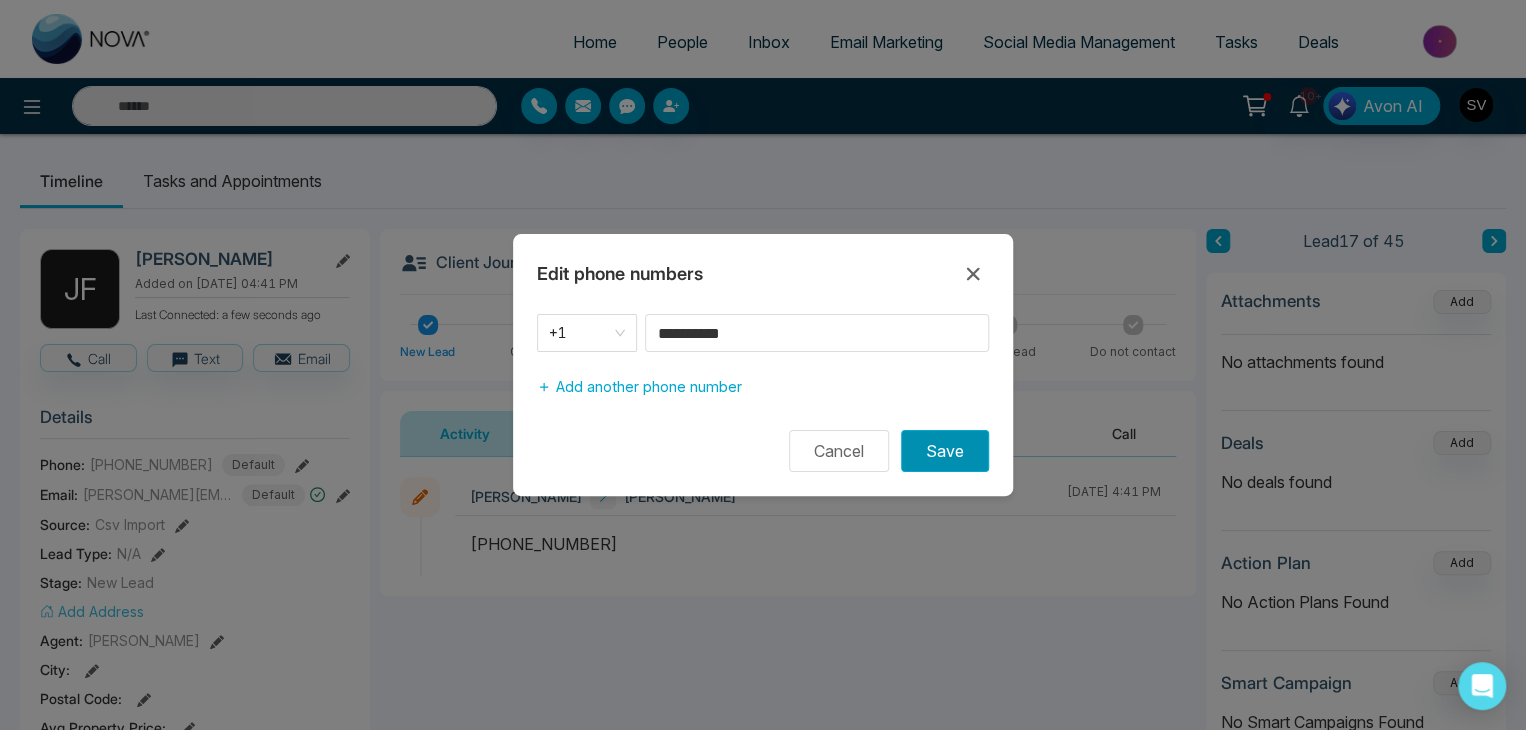 click on "Save" at bounding box center (945, 451) 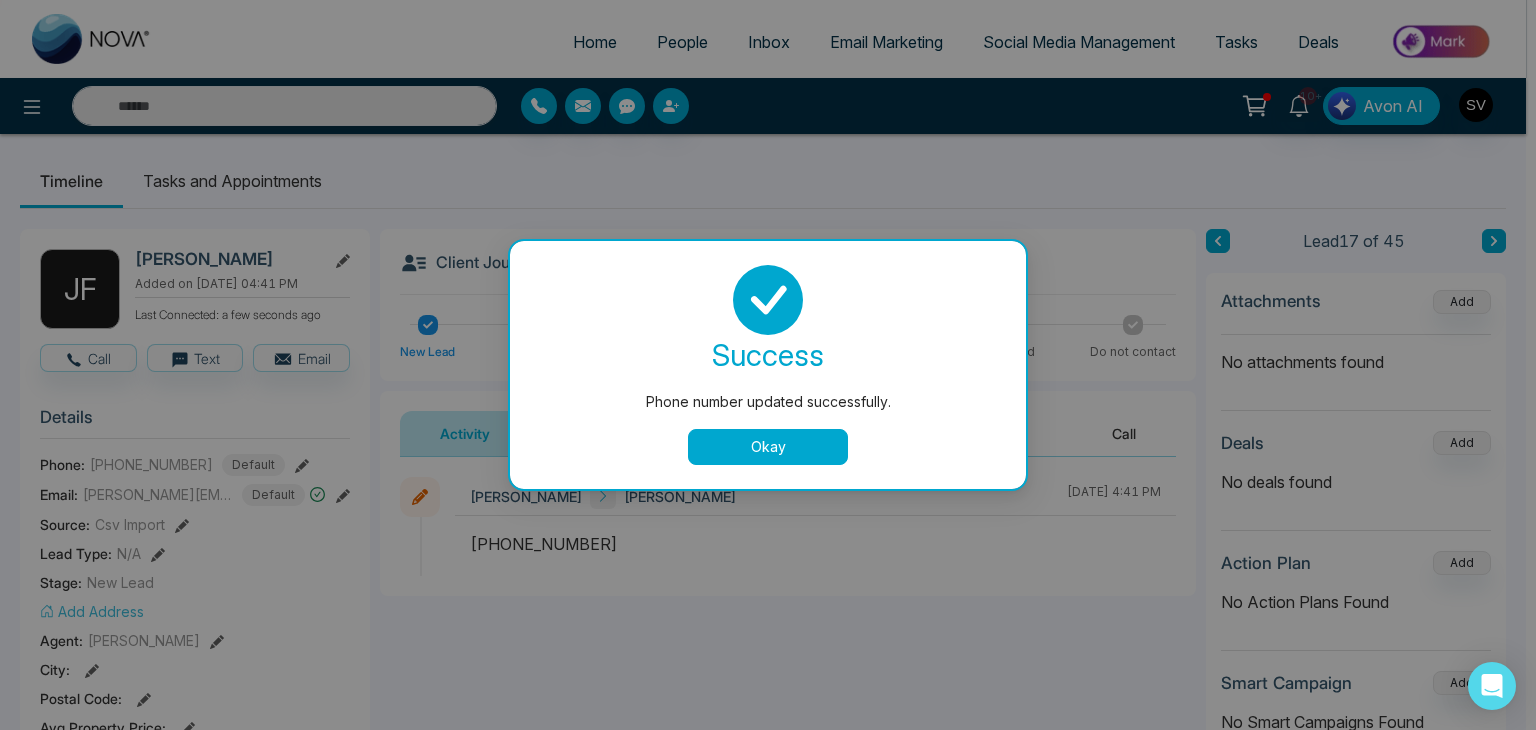 click on "Okay" at bounding box center (768, 447) 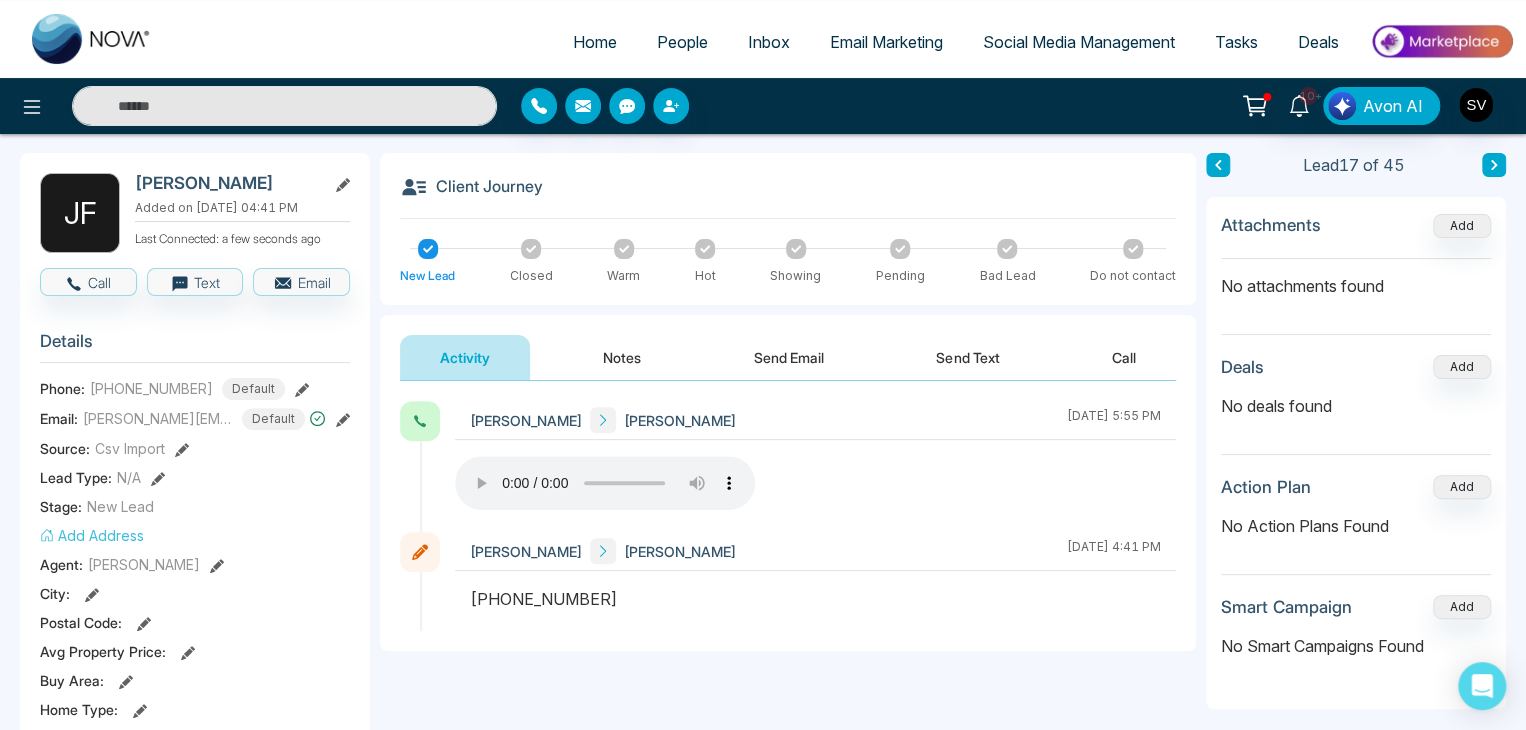 scroll, scrollTop: 0, scrollLeft: 0, axis: both 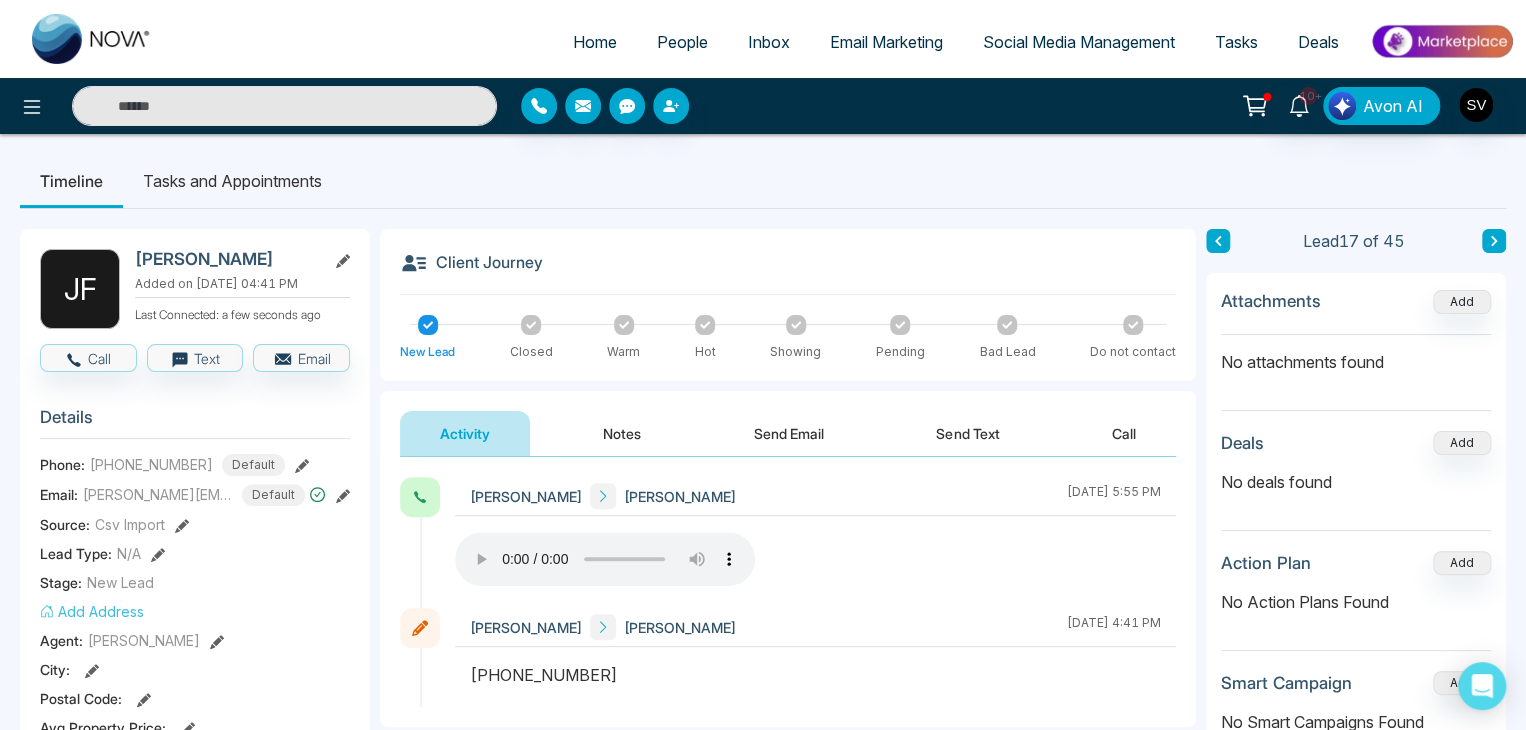 click on "Notes" at bounding box center (622, 433) 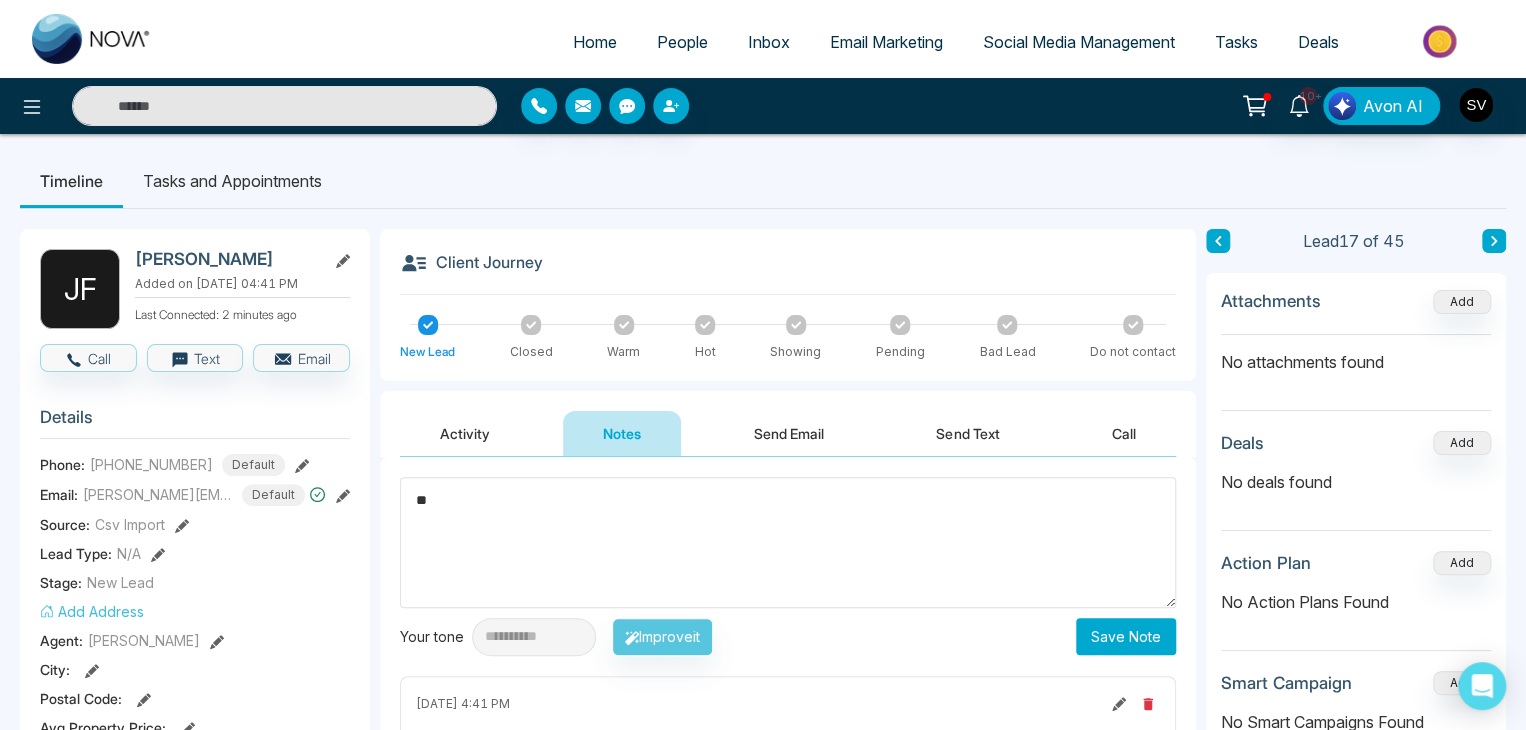type on "*" 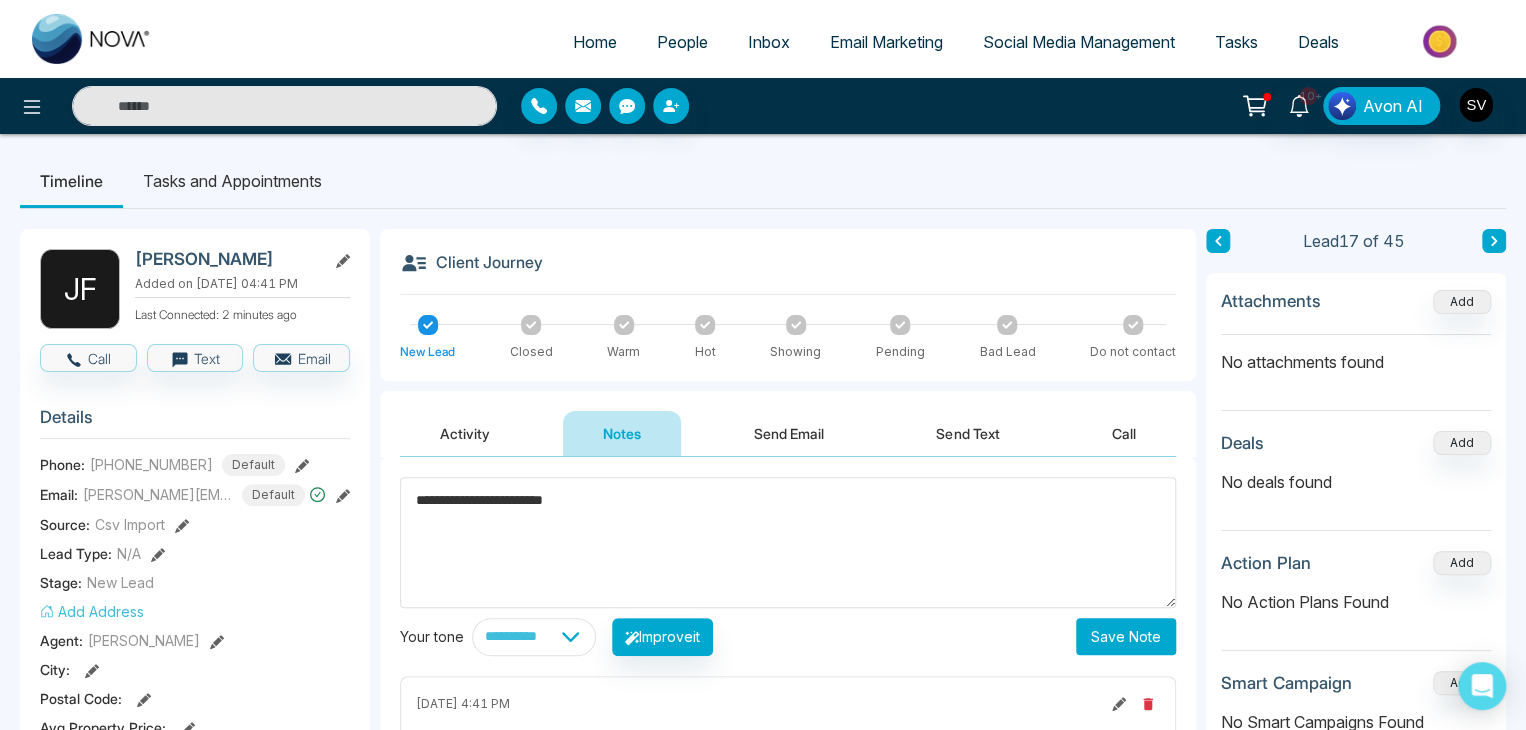 type on "**********" 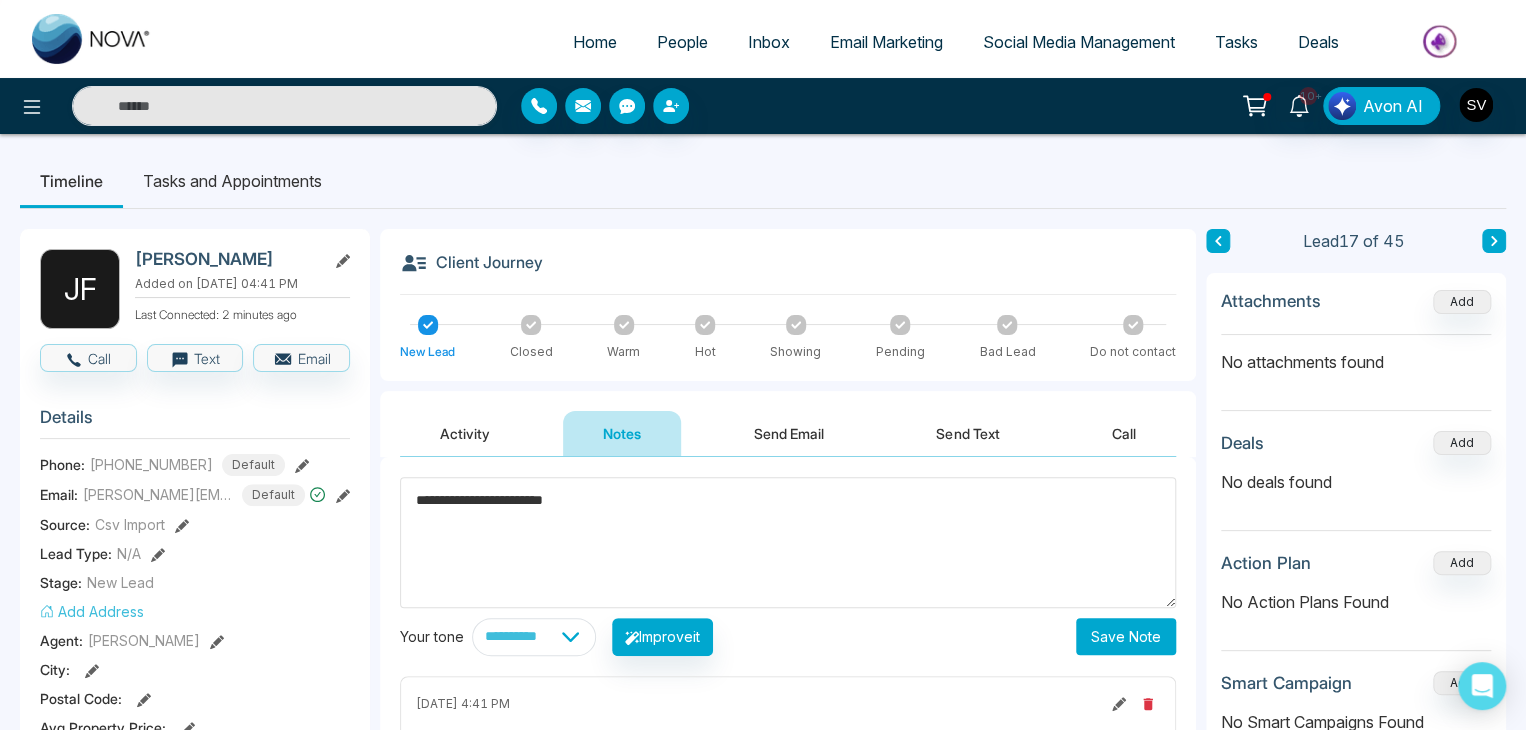 click on "Save Note" at bounding box center [1126, 636] 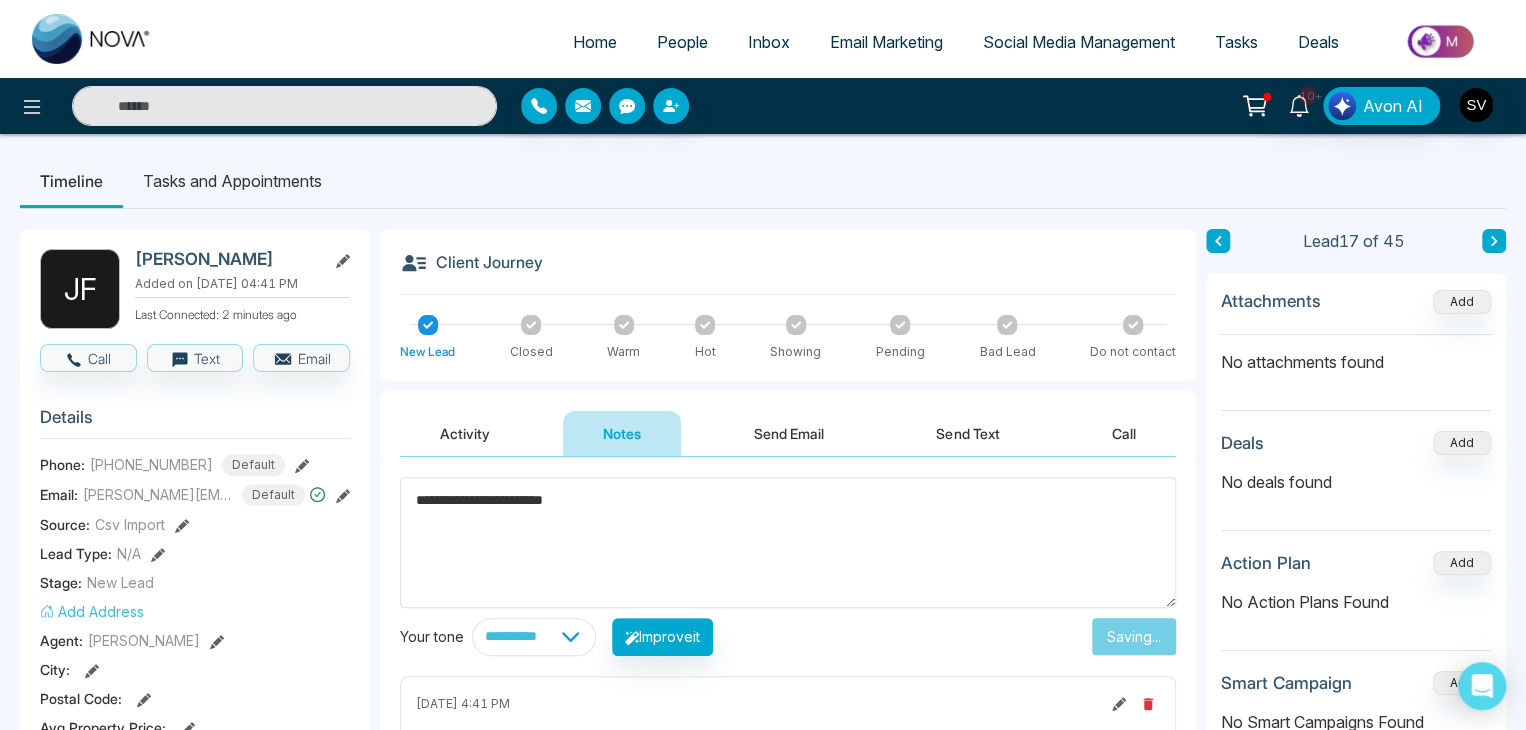 type 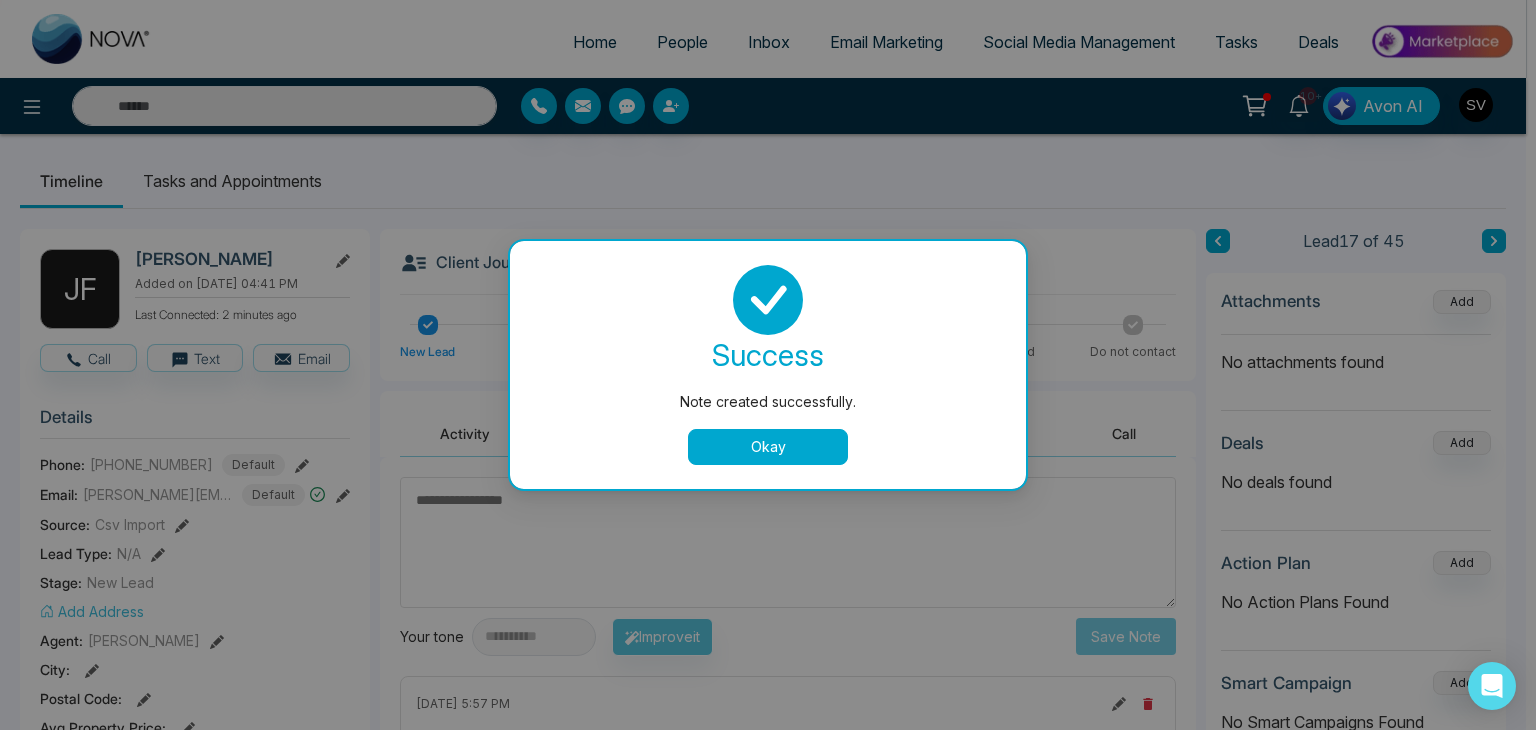 click on "Okay" at bounding box center (768, 447) 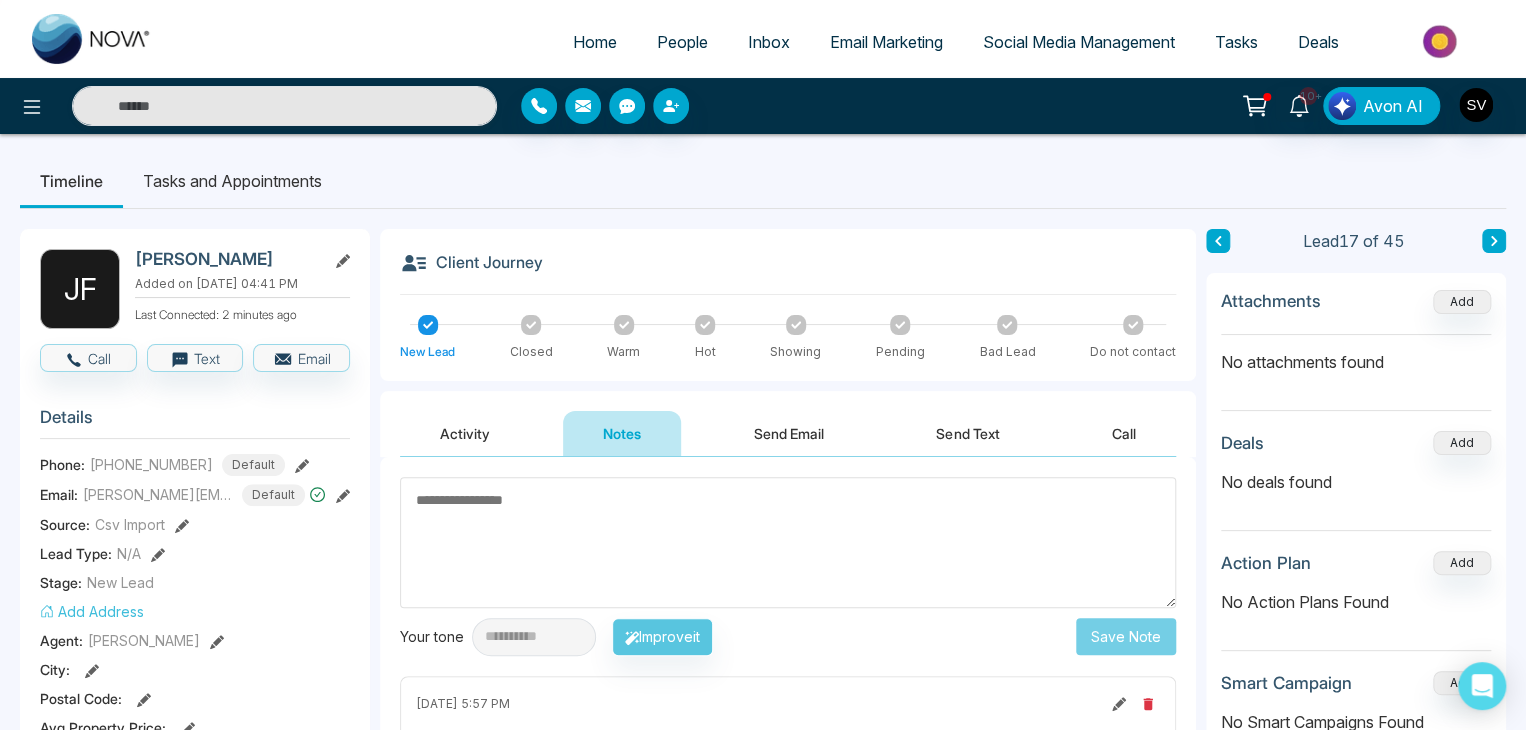 click on "People" at bounding box center [682, 42] 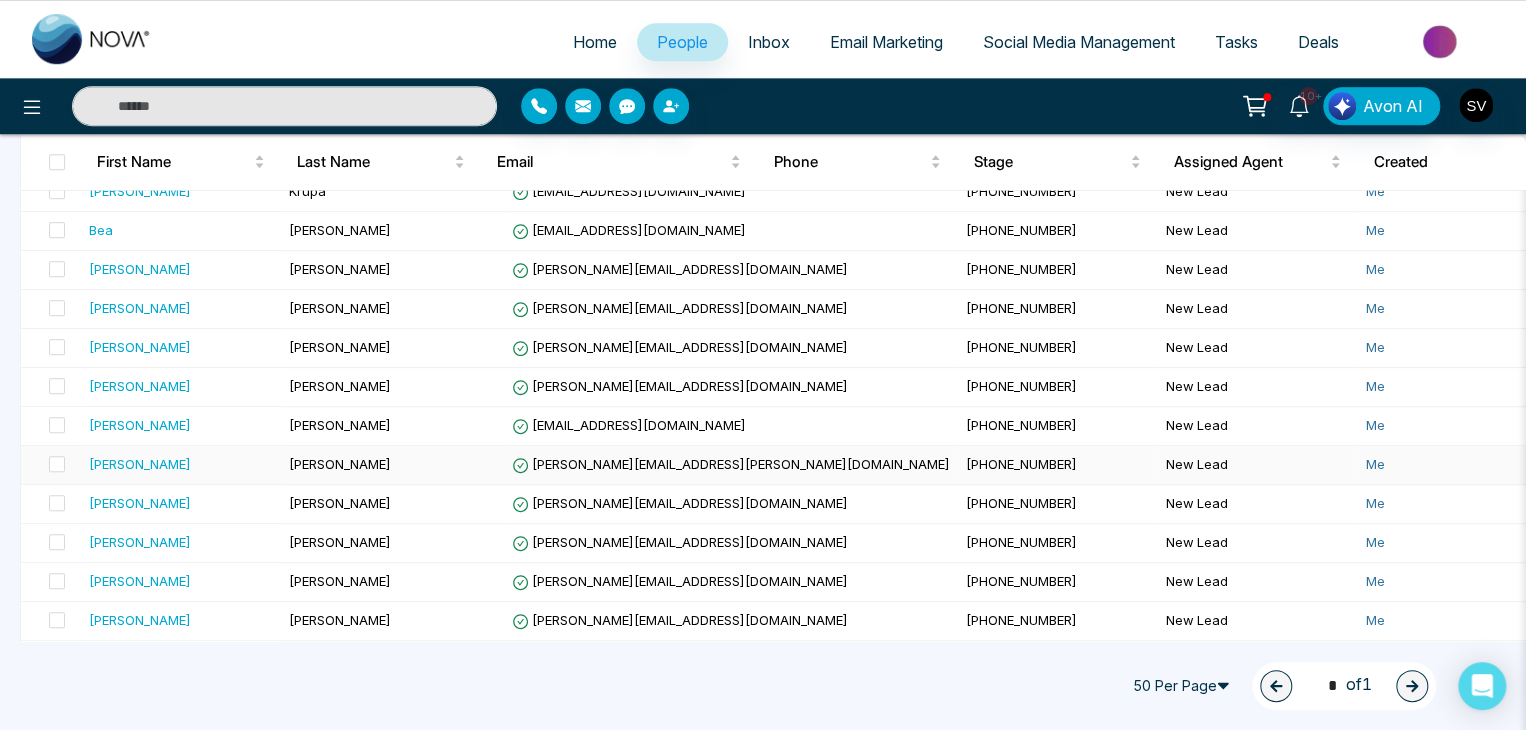 scroll, scrollTop: 734, scrollLeft: 0, axis: vertical 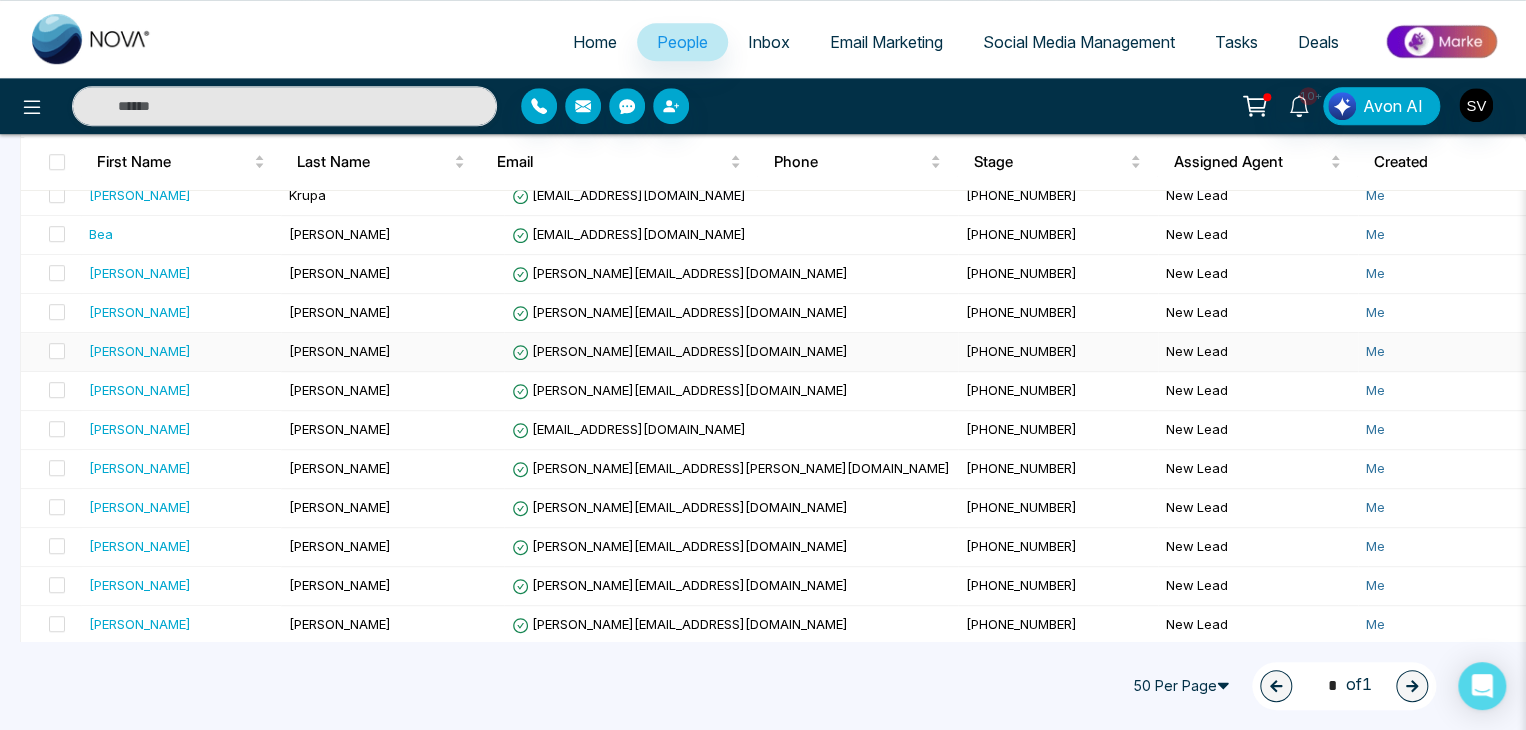 click on "[PERSON_NAME]" at bounding box center [392, 352] 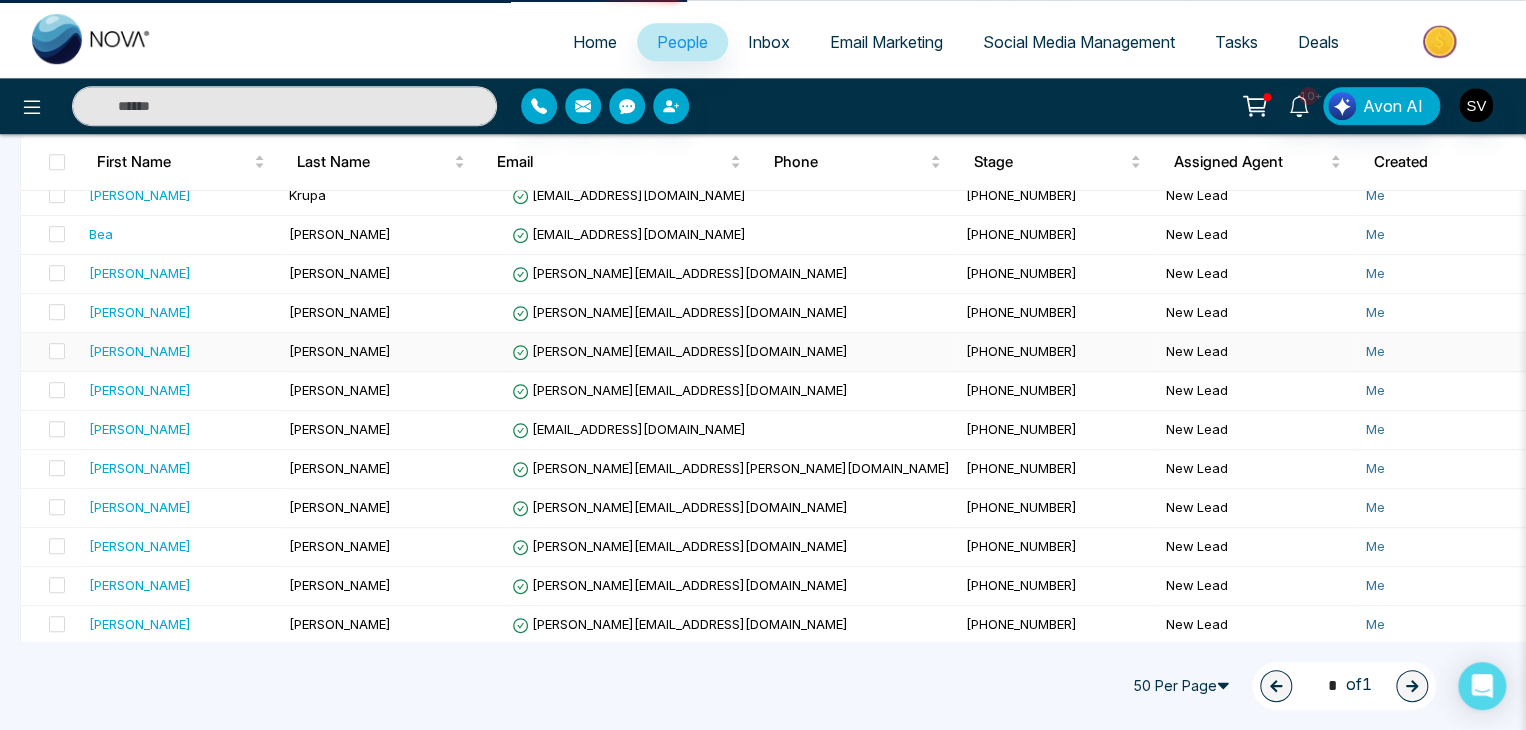 scroll, scrollTop: 0, scrollLeft: 0, axis: both 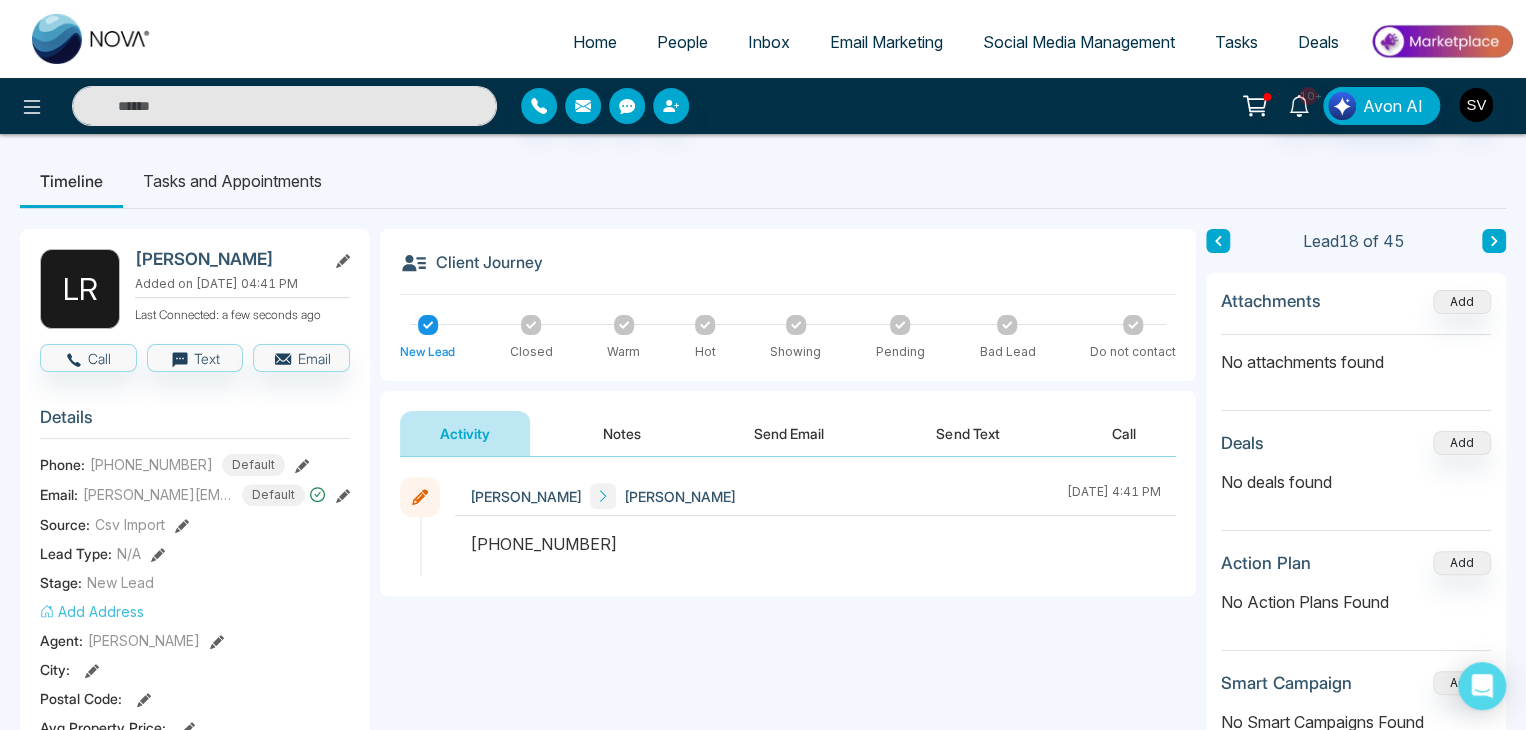 click on "[PERSON_NAME]" at bounding box center (226, 259) 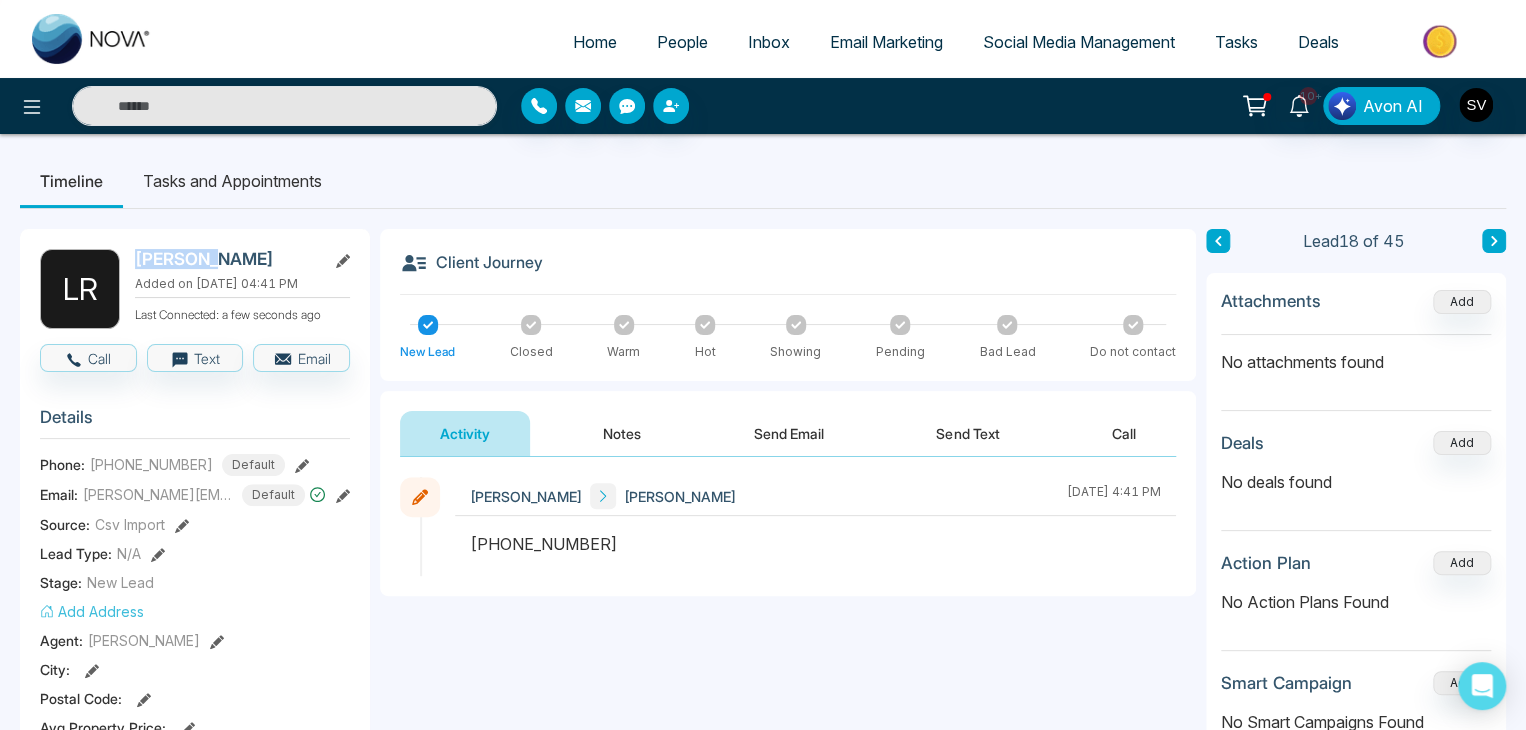 click on "[PERSON_NAME]" at bounding box center [226, 259] 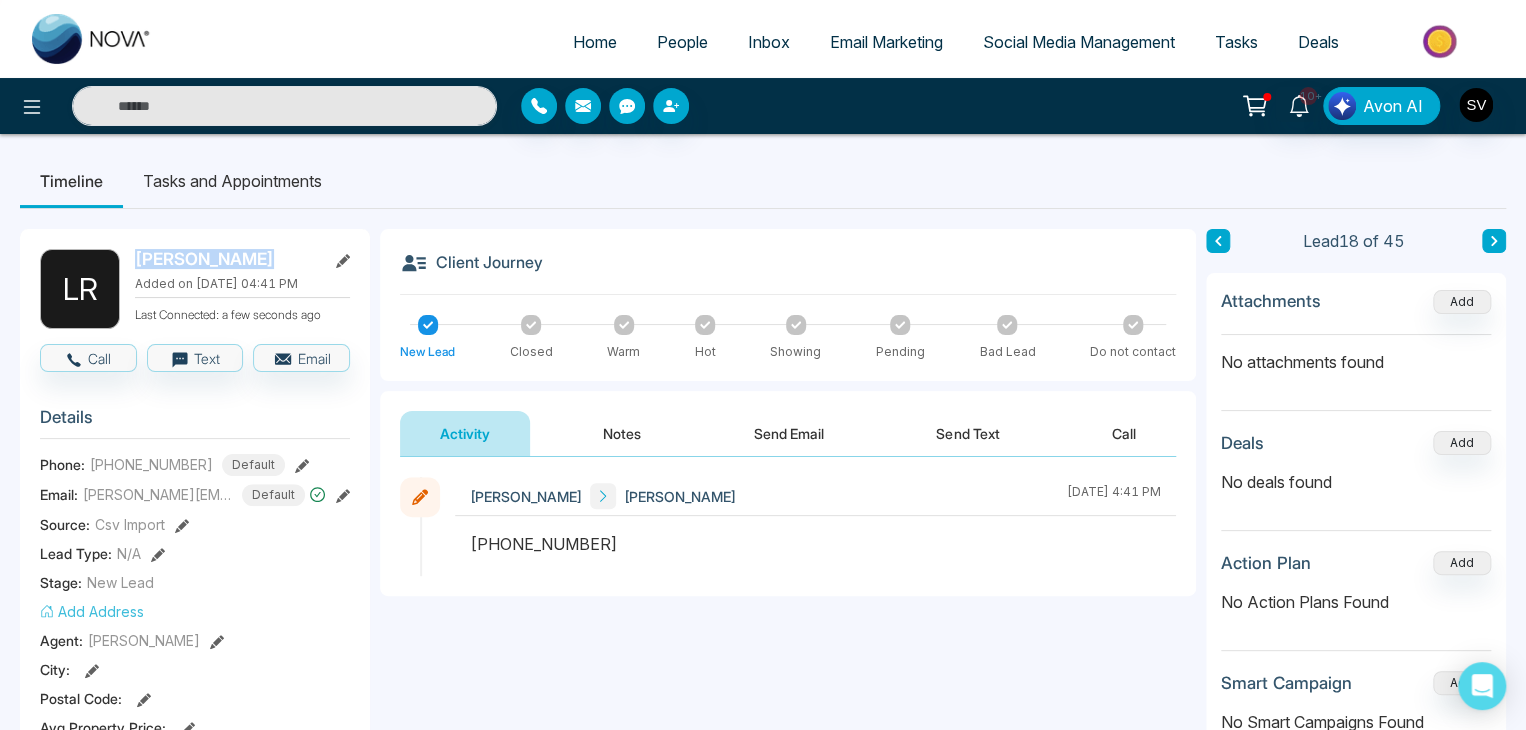 click on "[PERSON_NAME]" at bounding box center (226, 259) 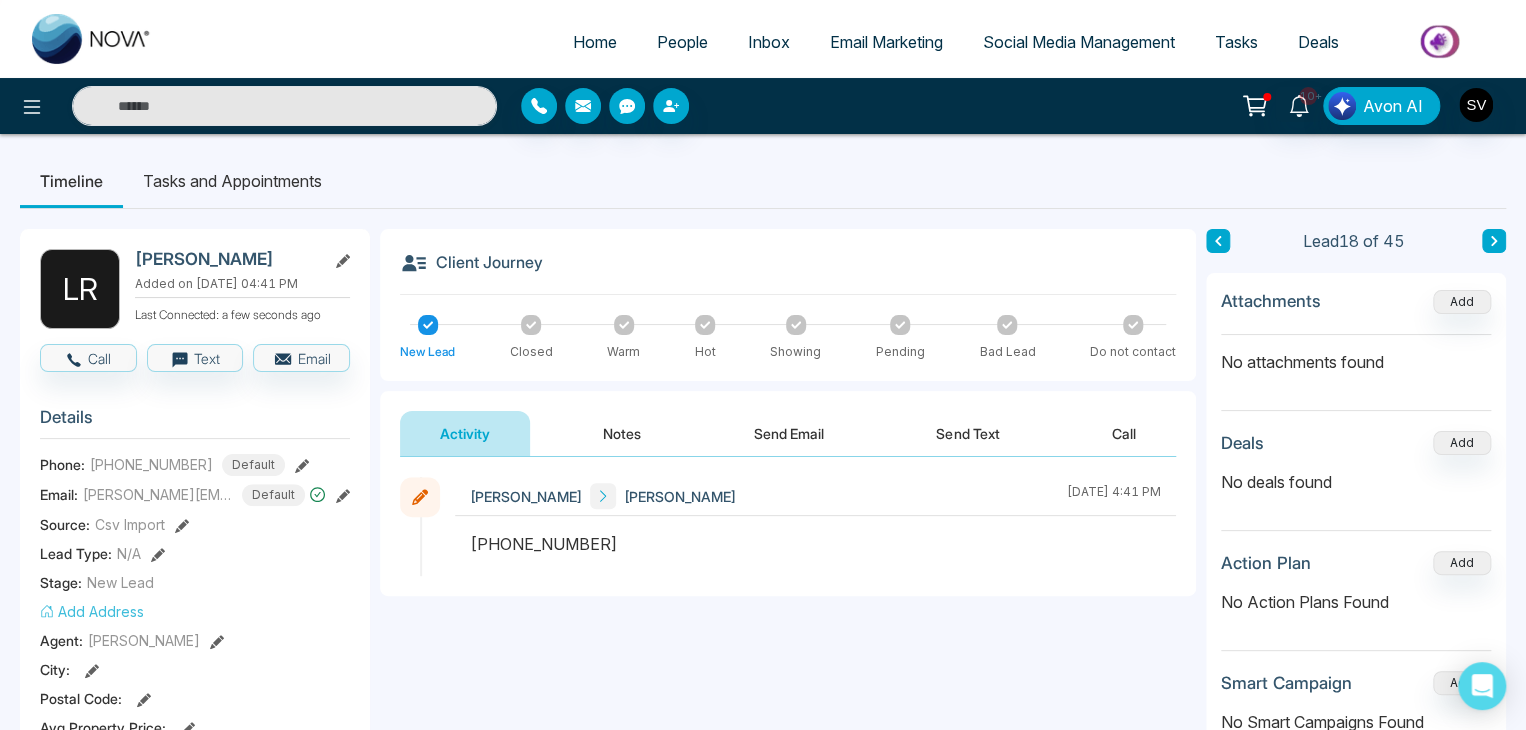 click on "Client Journey New Lead Closed Warm Hot Showing Pending Bad Lead Do not contact" at bounding box center (788, 305) 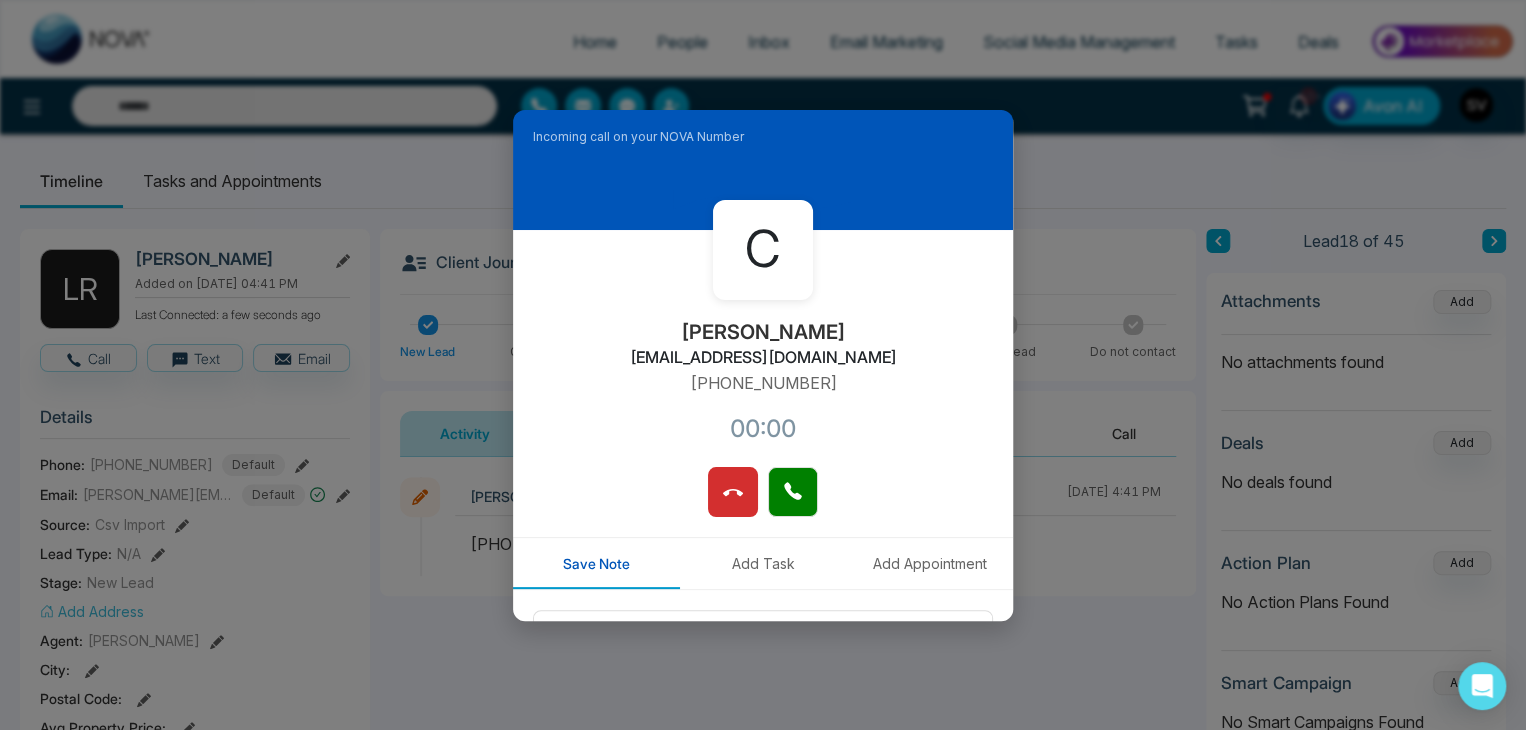 click on "C [PERSON_NAME] [EMAIL_ADDRESS][DOMAIN_NAME] [PHONE_NUMBER]:00" at bounding box center [763, 348] 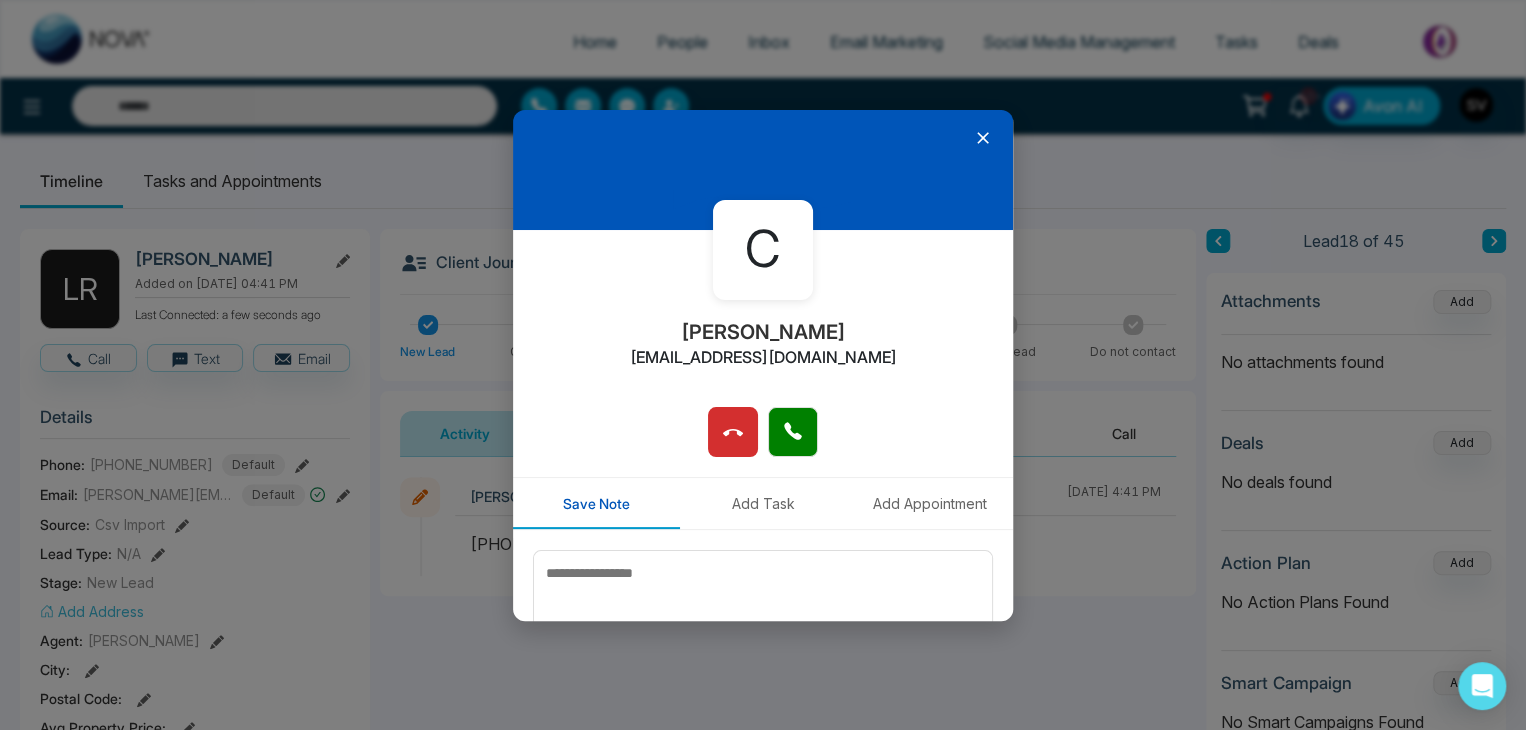 click 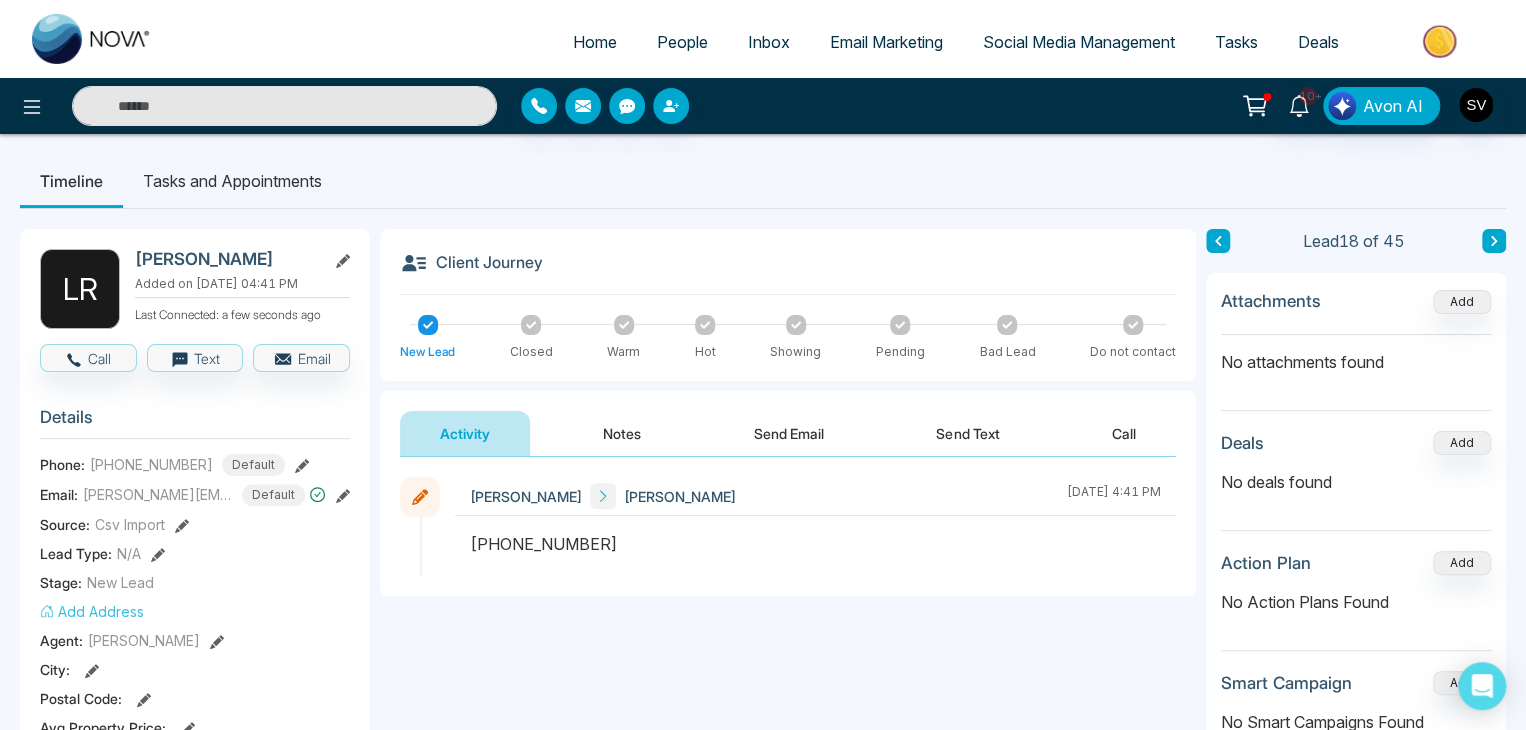 click on "People" at bounding box center (682, 42) 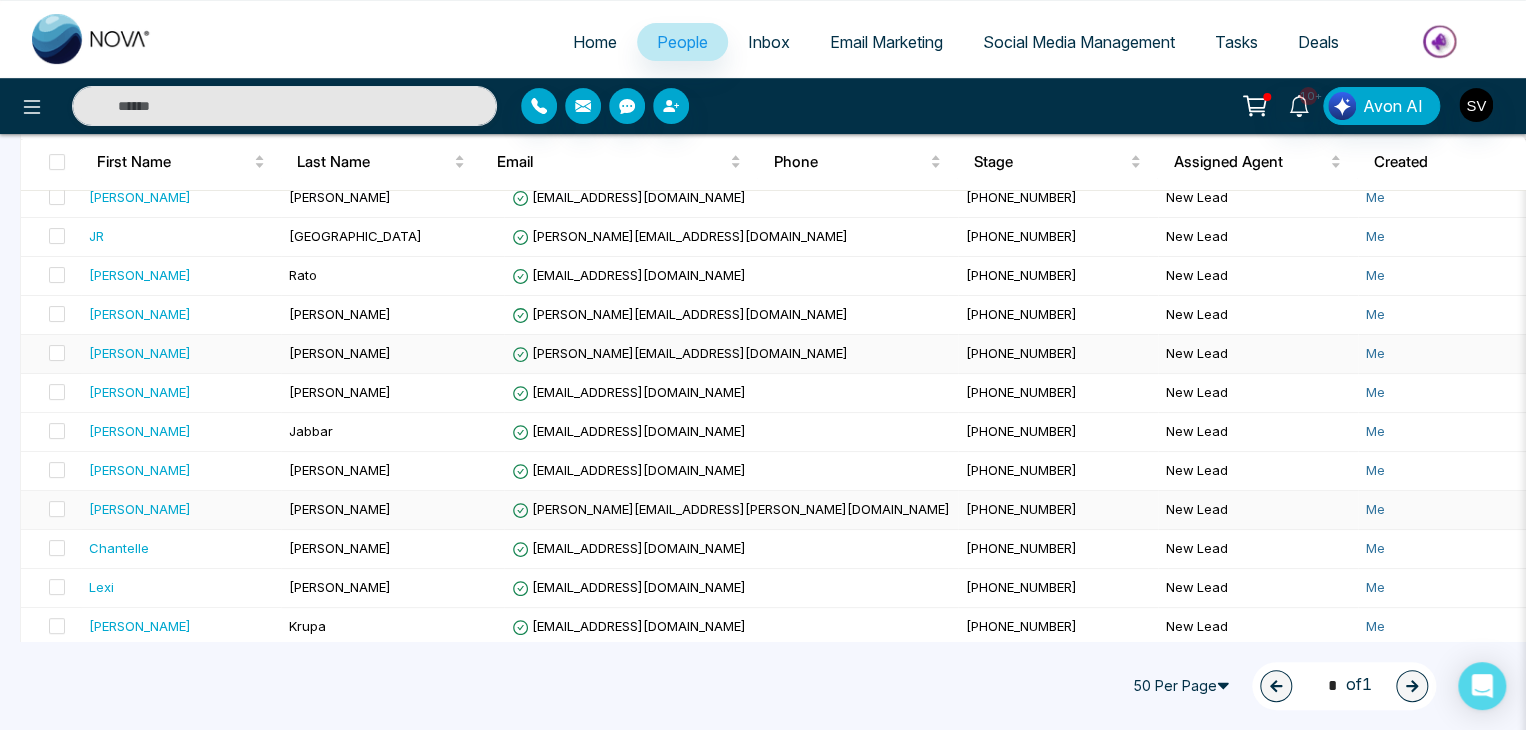 scroll, scrollTop: 396, scrollLeft: 0, axis: vertical 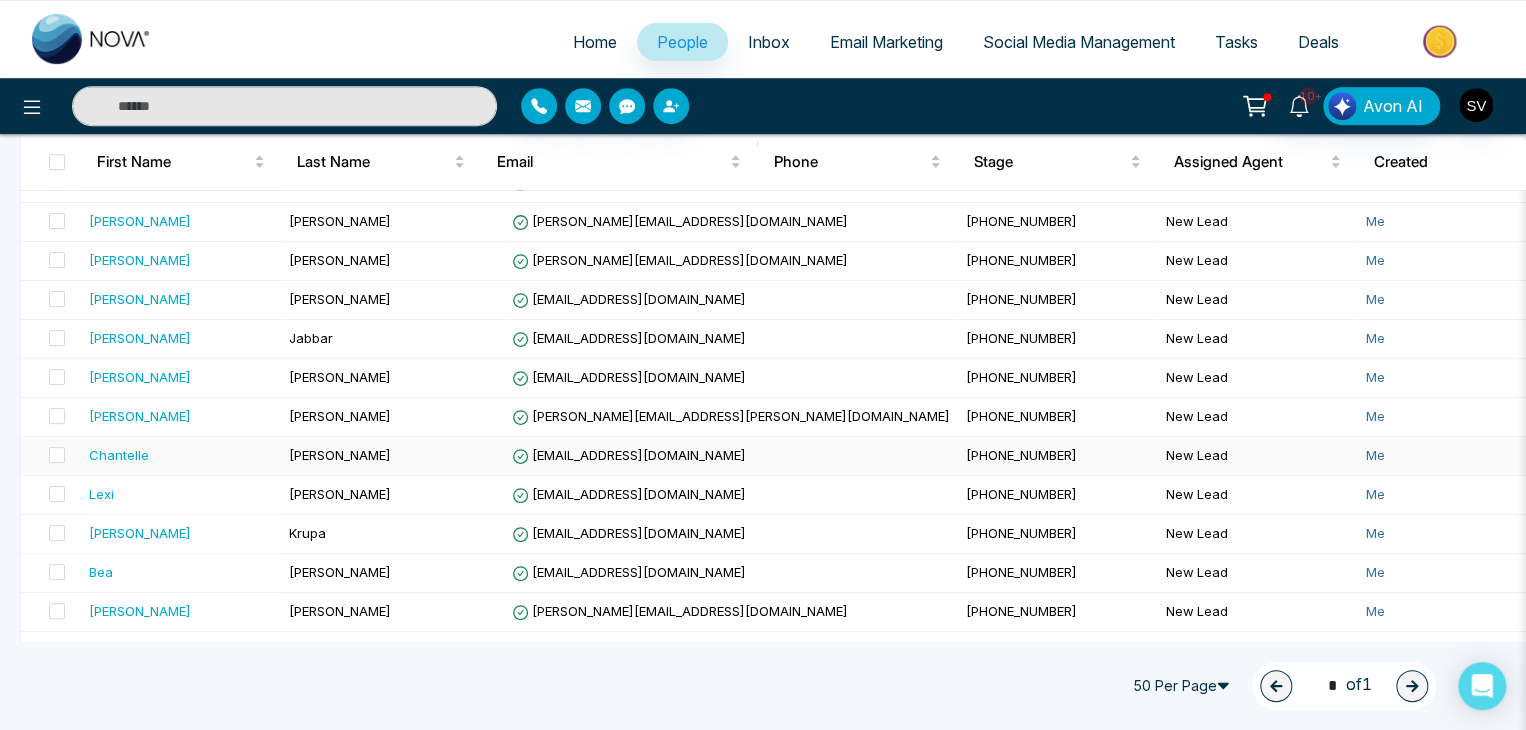click on "[PERSON_NAME]" at bounding box center [392, 456] 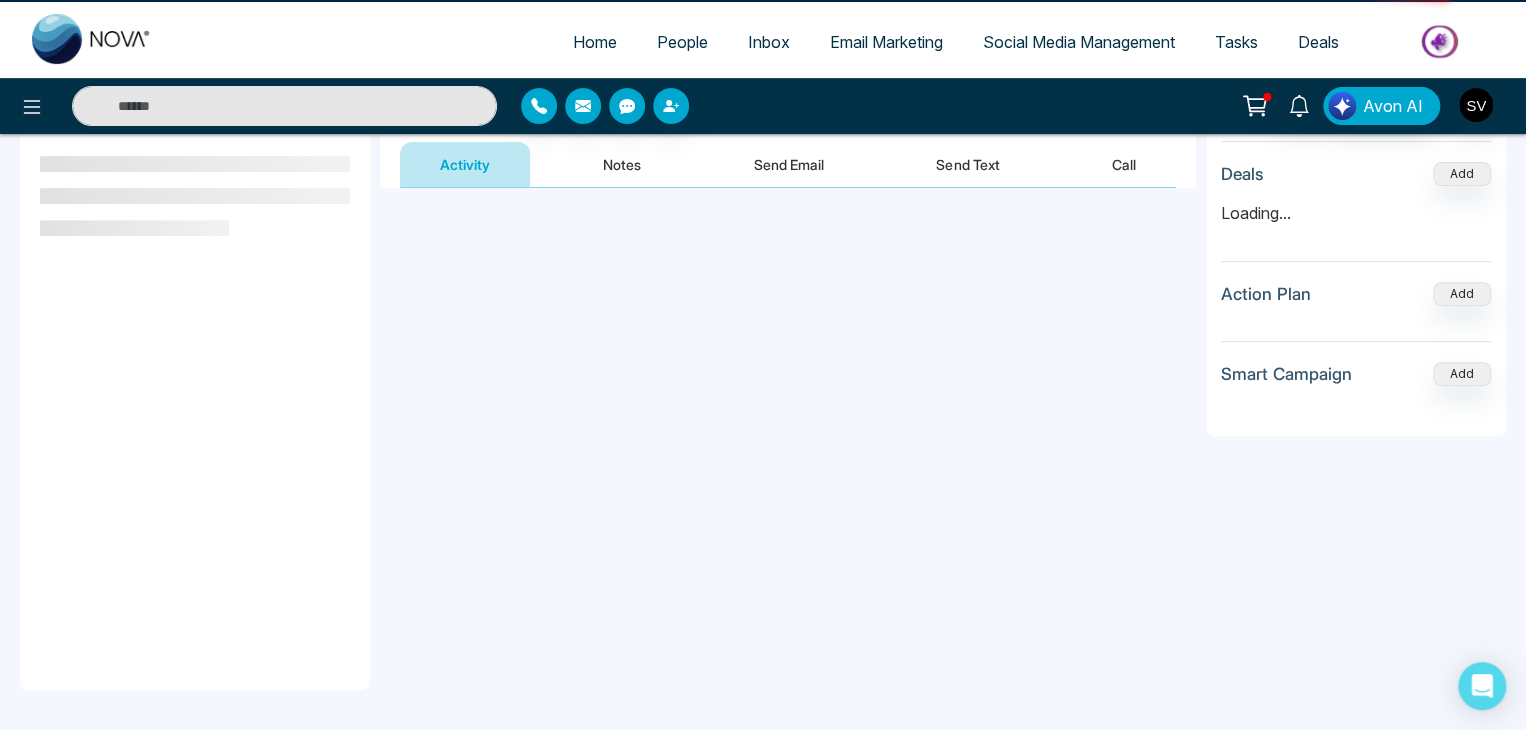 scroll, scrollTop: 0, scrollLeft: 0, axis: both 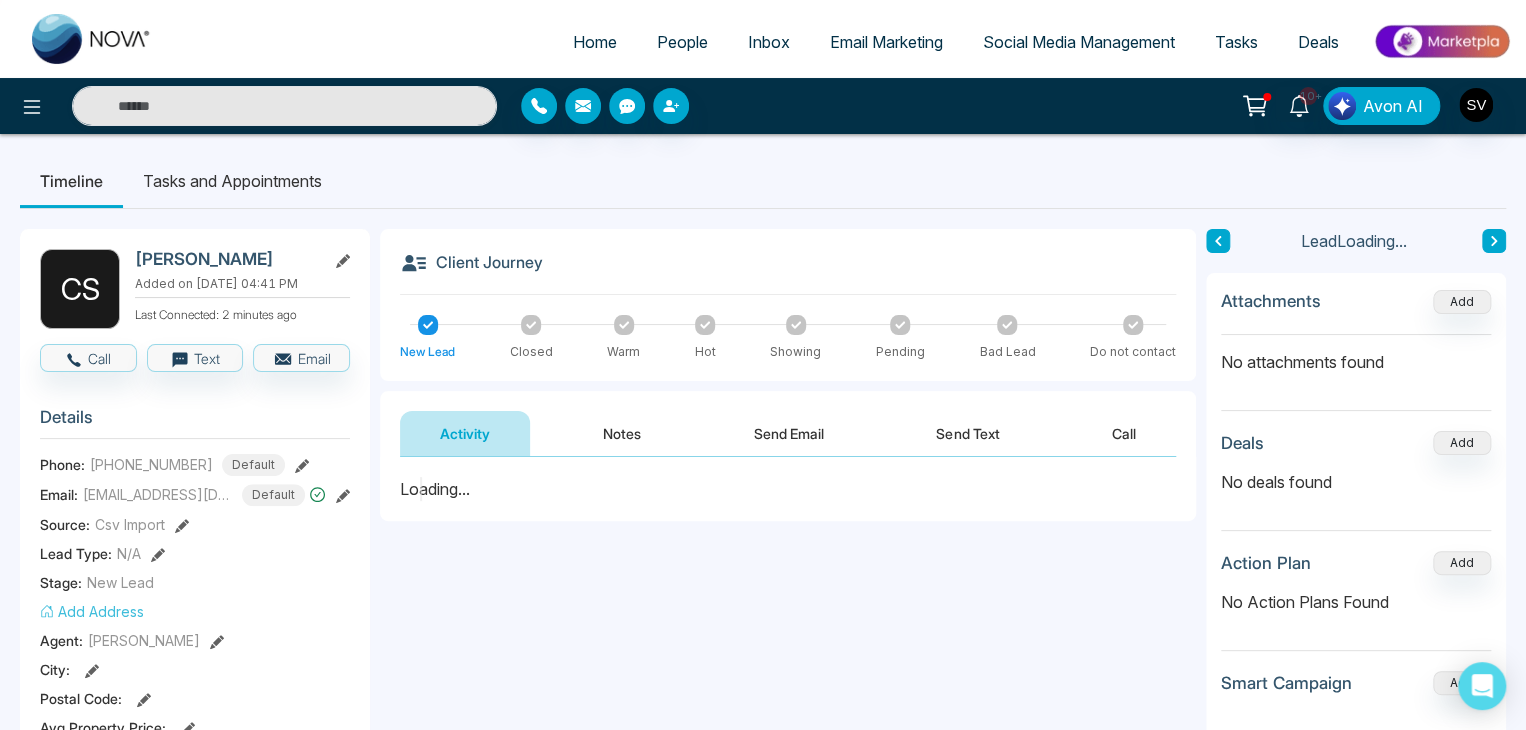 click on "Notes" at bounding box center (622, 433) 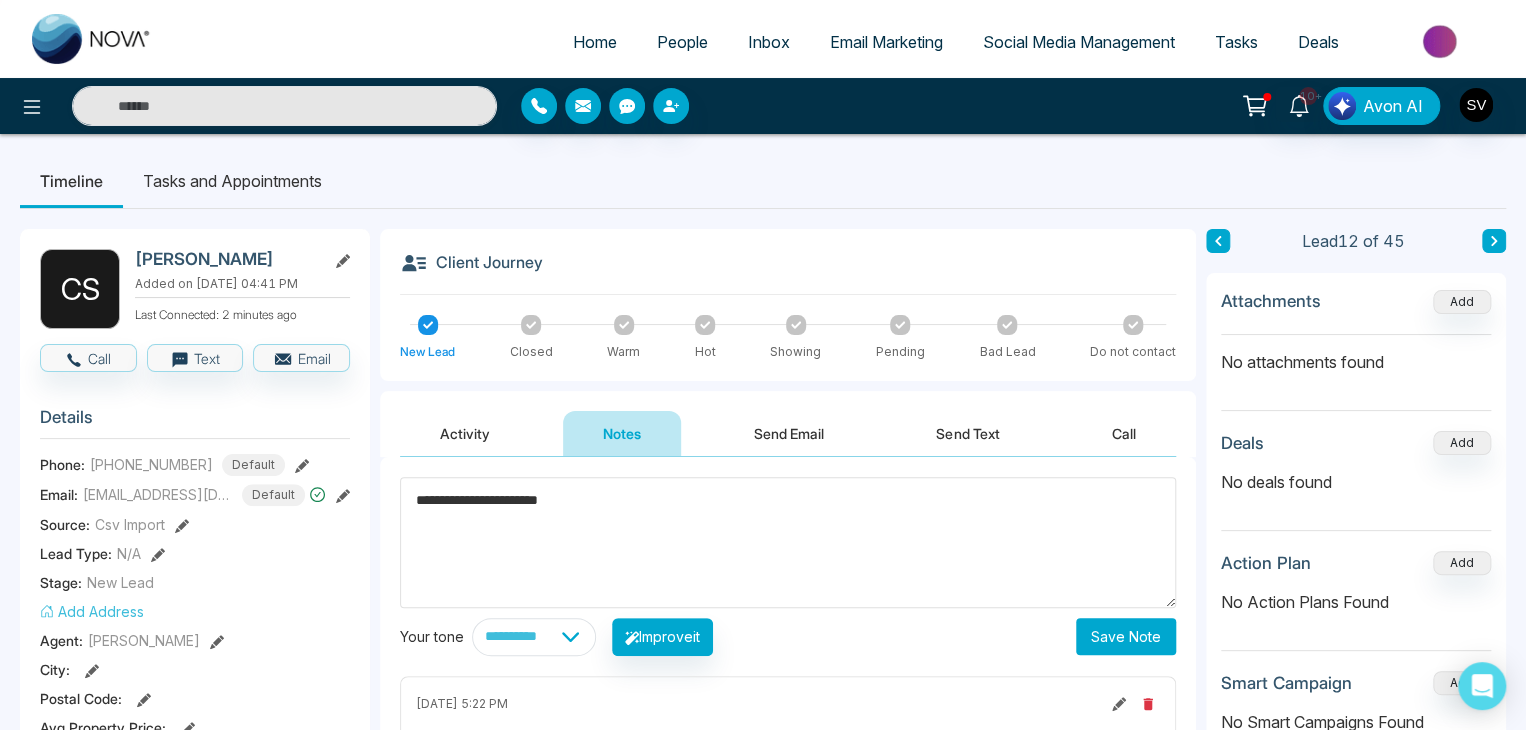 type on "**********" 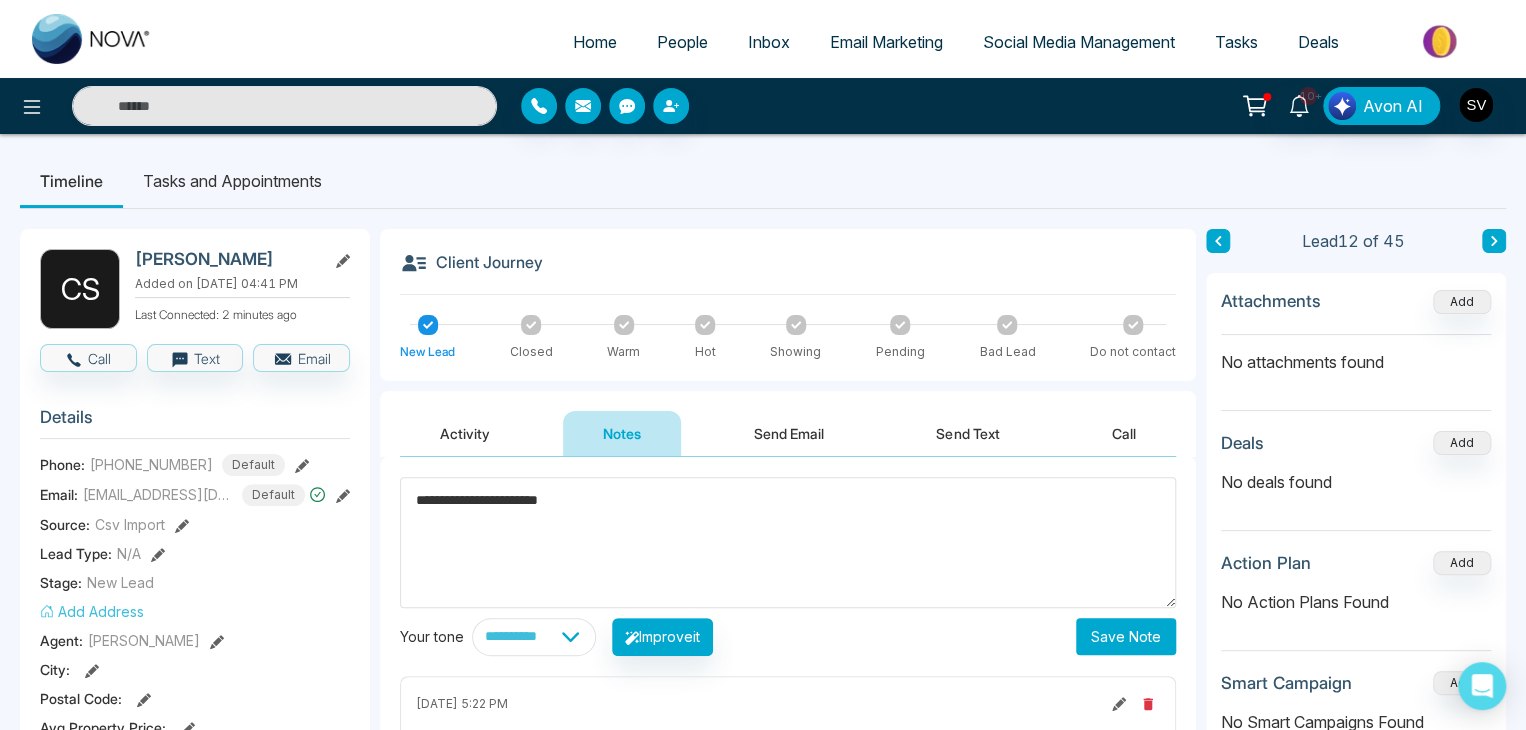 click on "Save Note" at bounding box center (1126, 636) 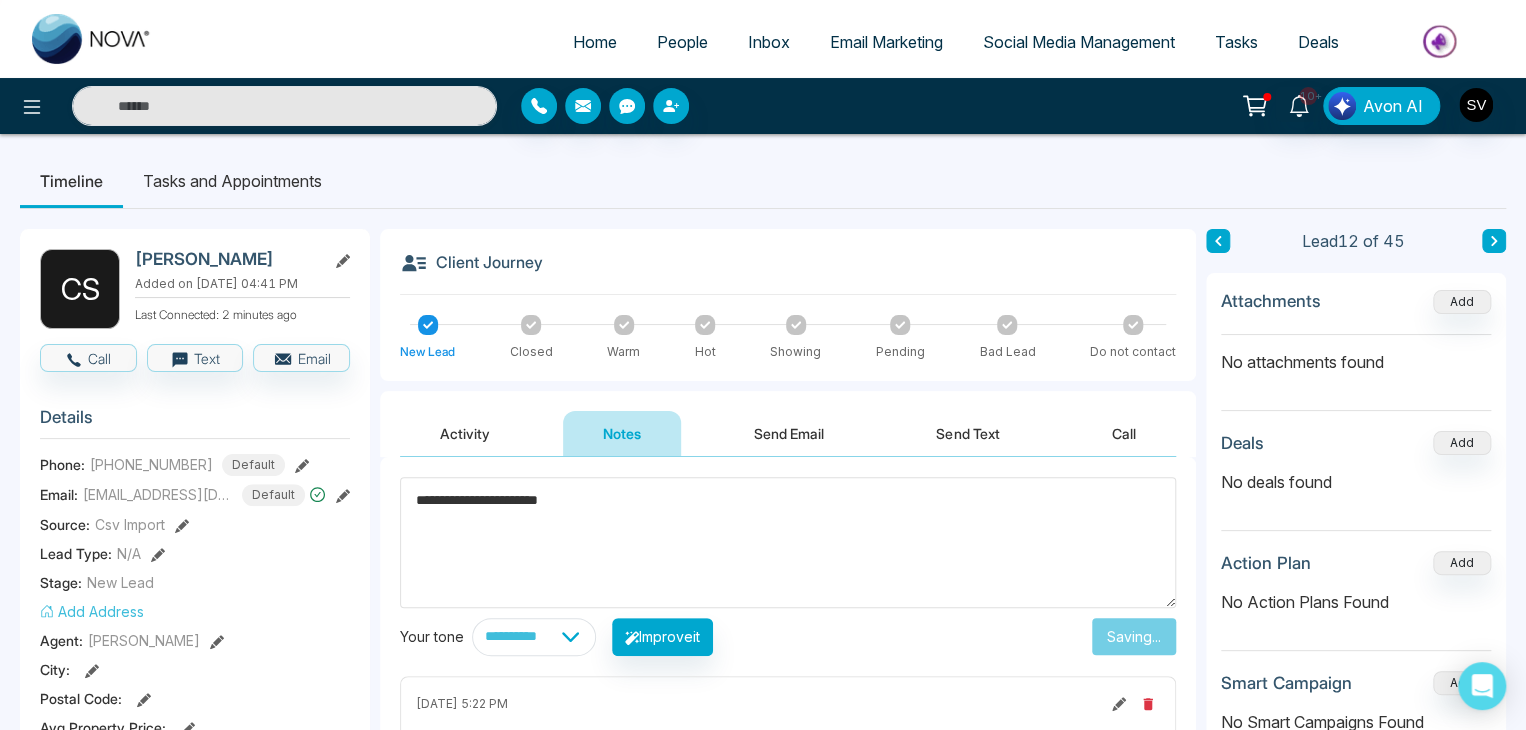 type 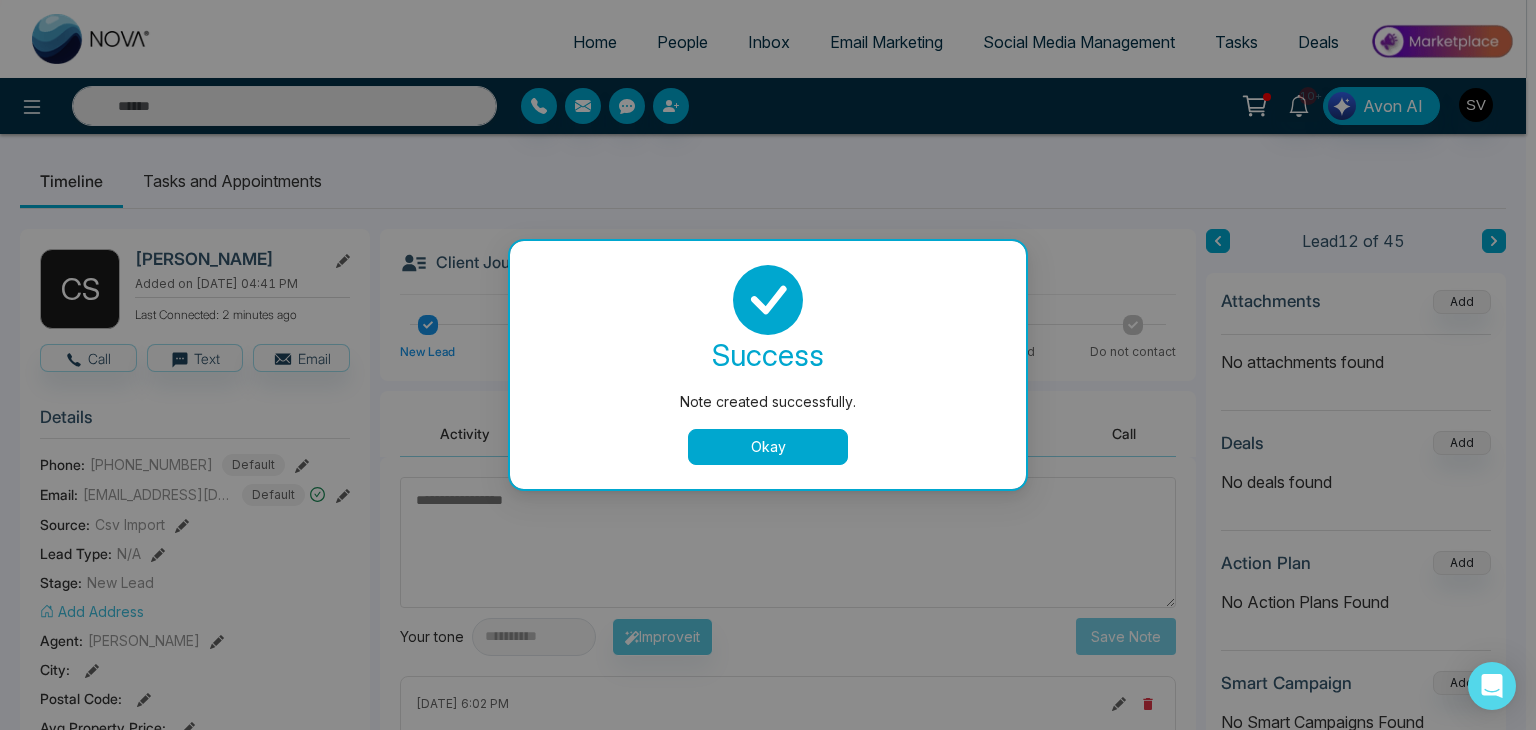 click on "Okay" at bounding box center [768, 447] 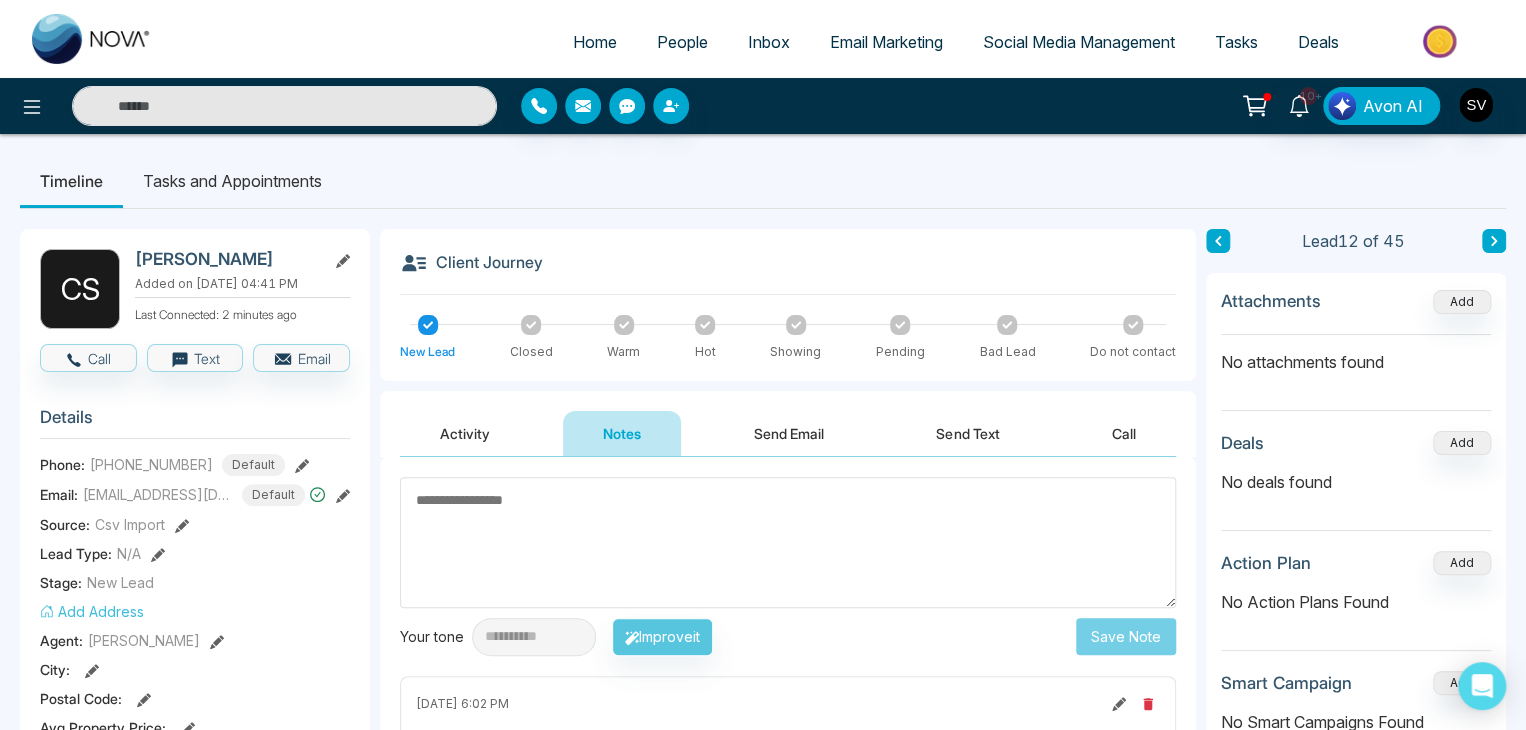 click on "Home People Inbox Email Marketing Social Media Management Tasks Deals" at bounding box center (843, 43) 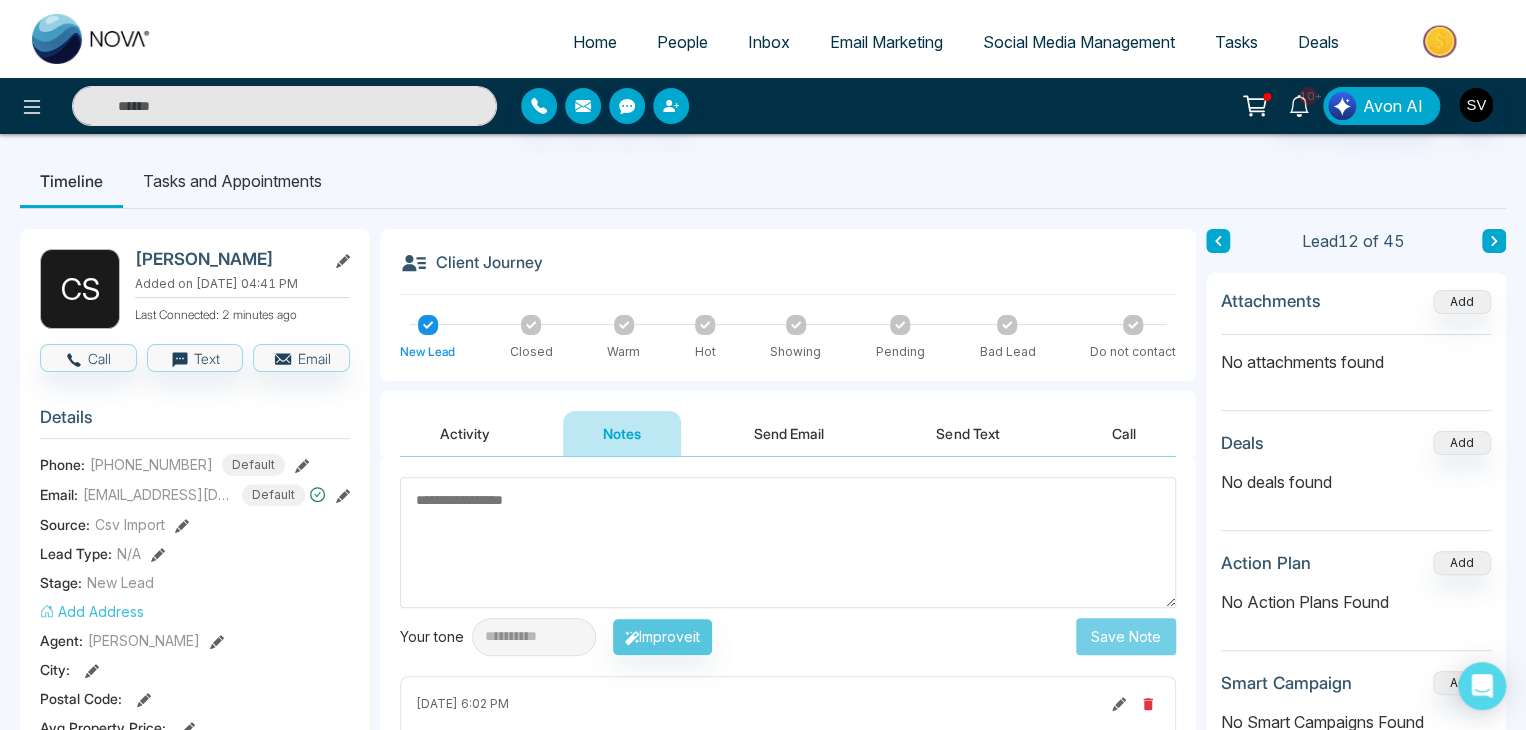 click on "People" at bounding box center (682, 42) 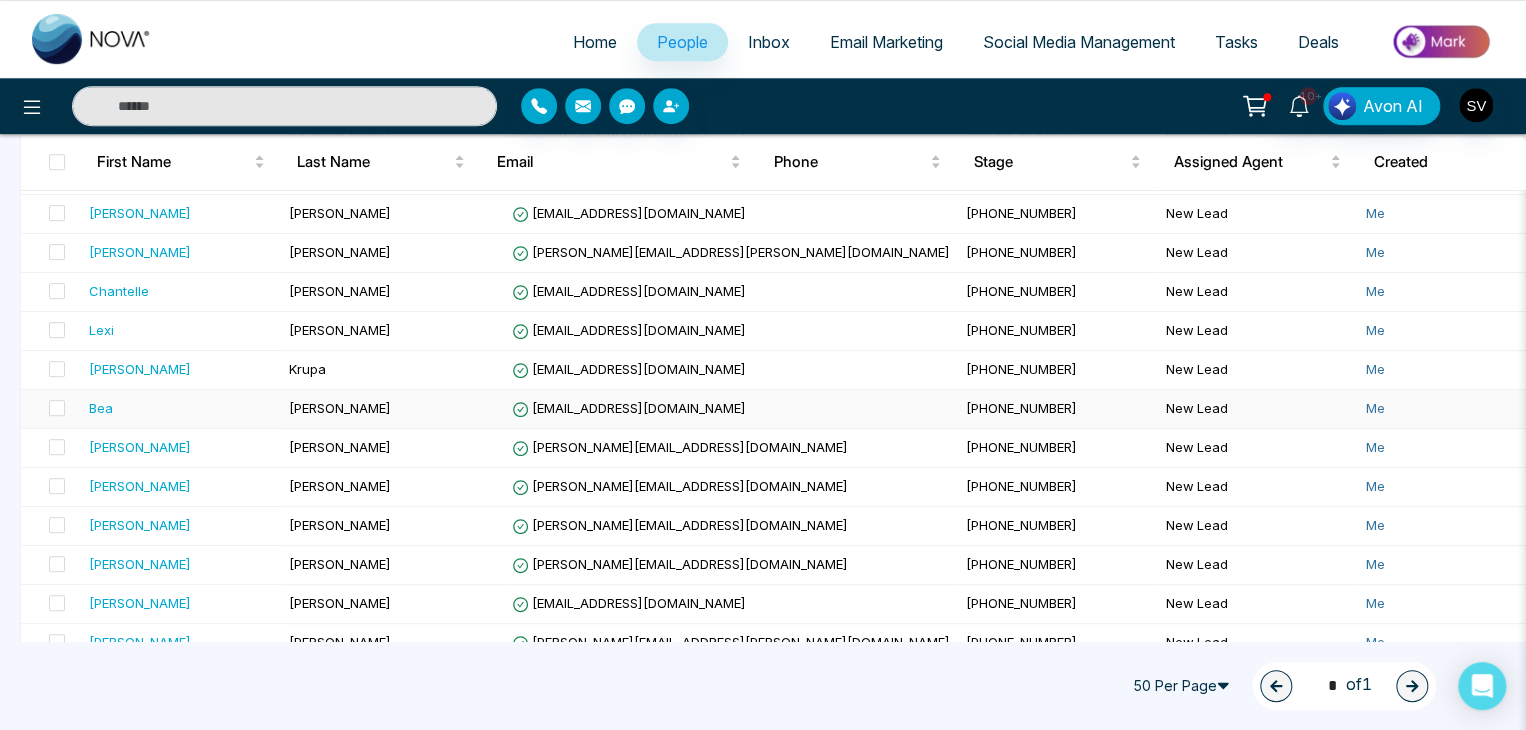 scroll, scrollTop: 586, scrollLeft: 0, axis: vertical 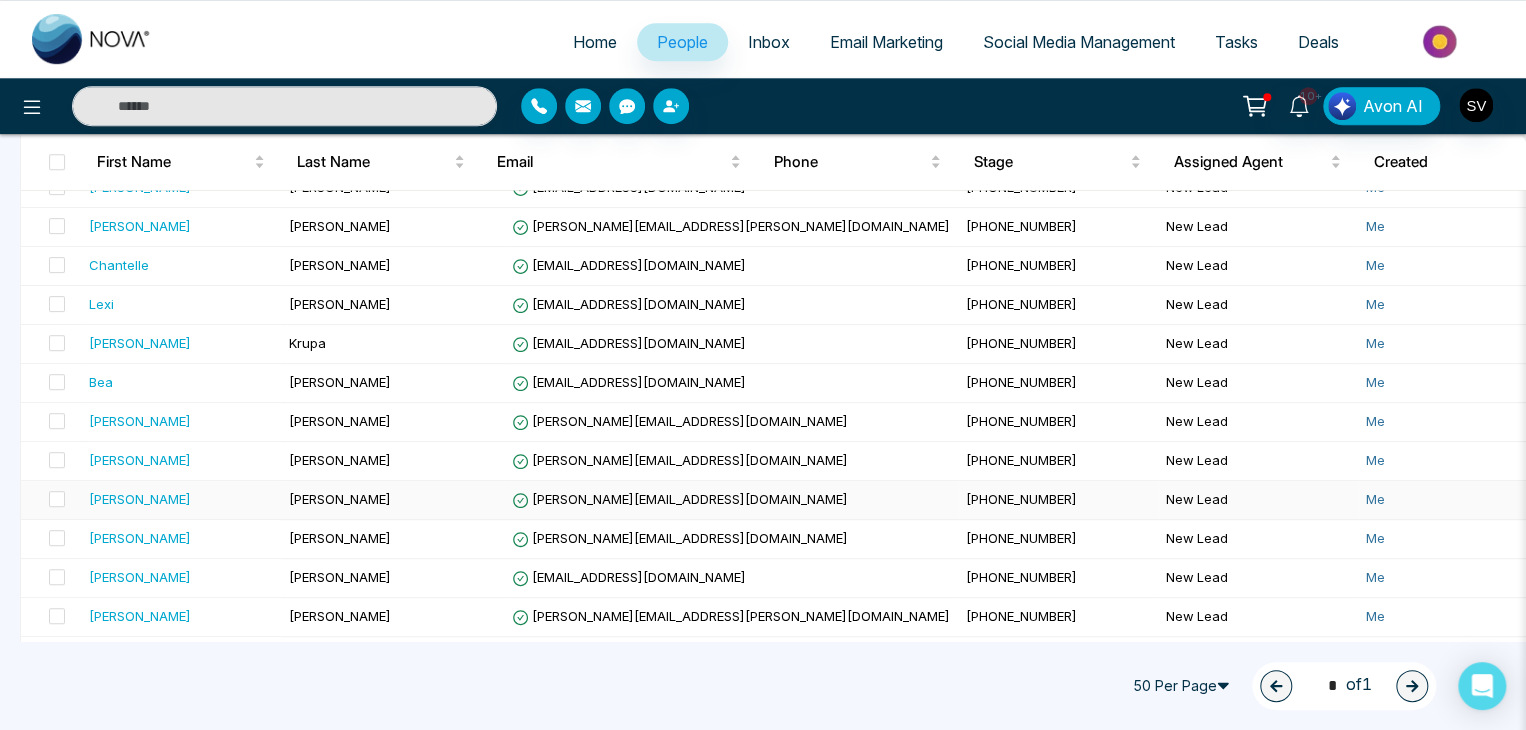 click on "[PERSON_NAME]" at bounding box center [392, 500] 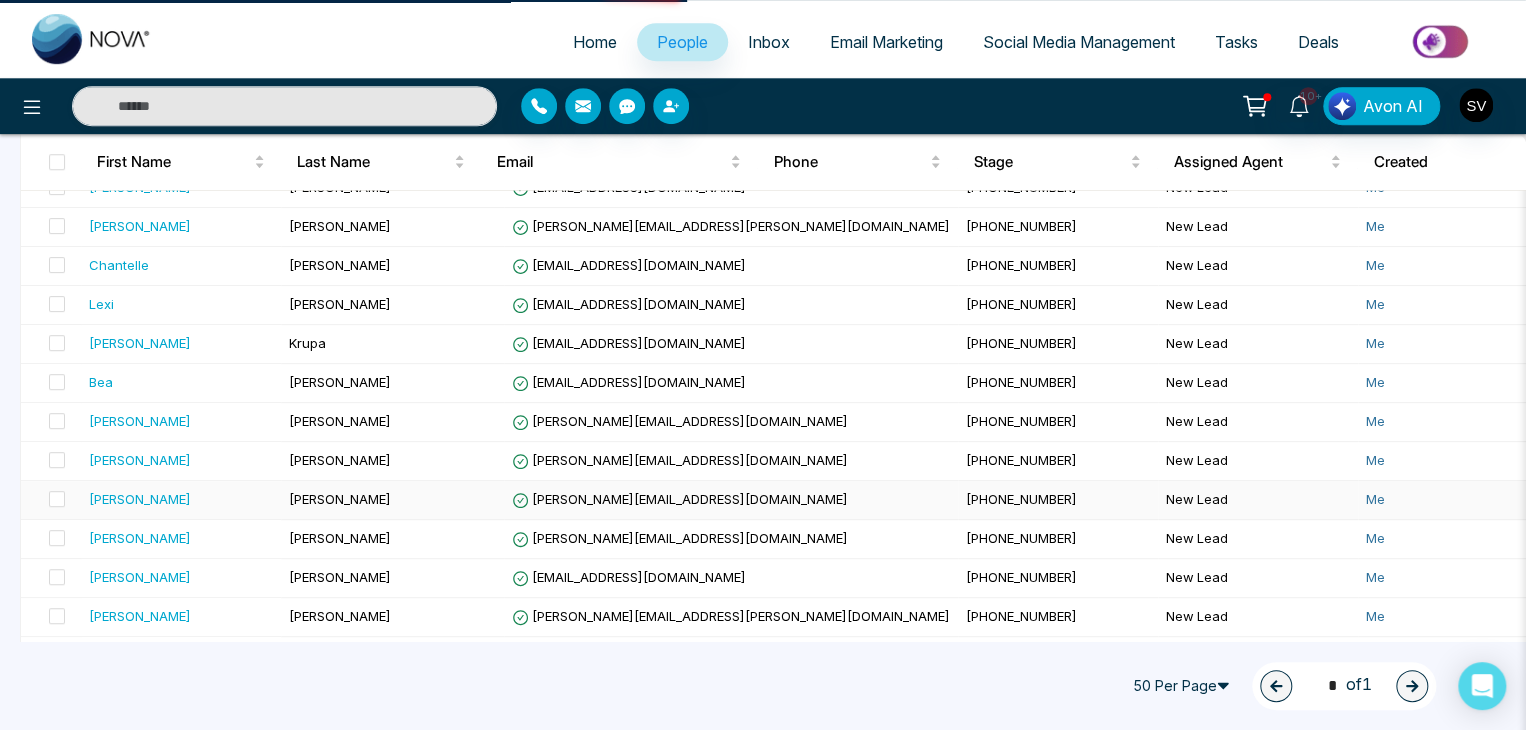 scroll, scrollTop: 0, scrollLeft: 0, axis: both 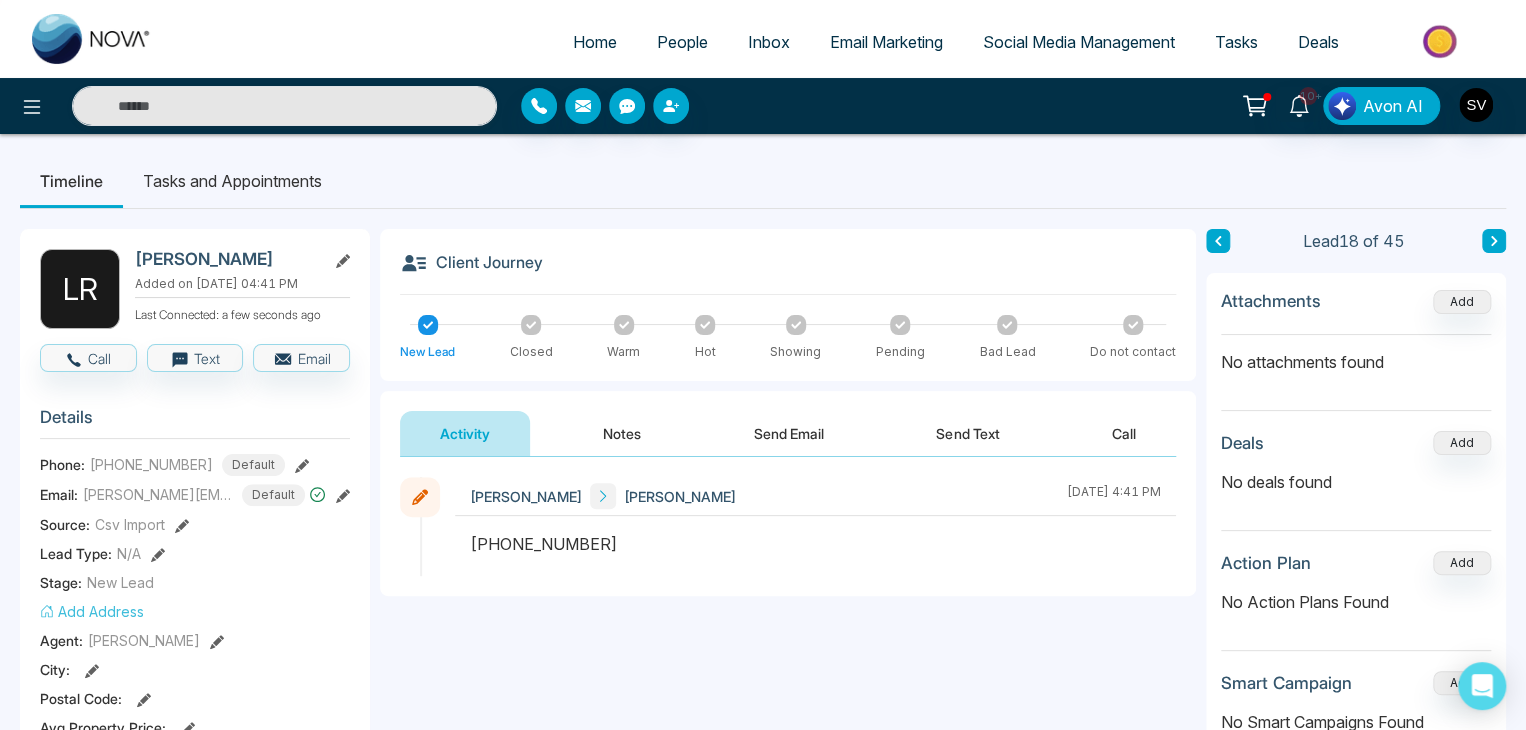 click 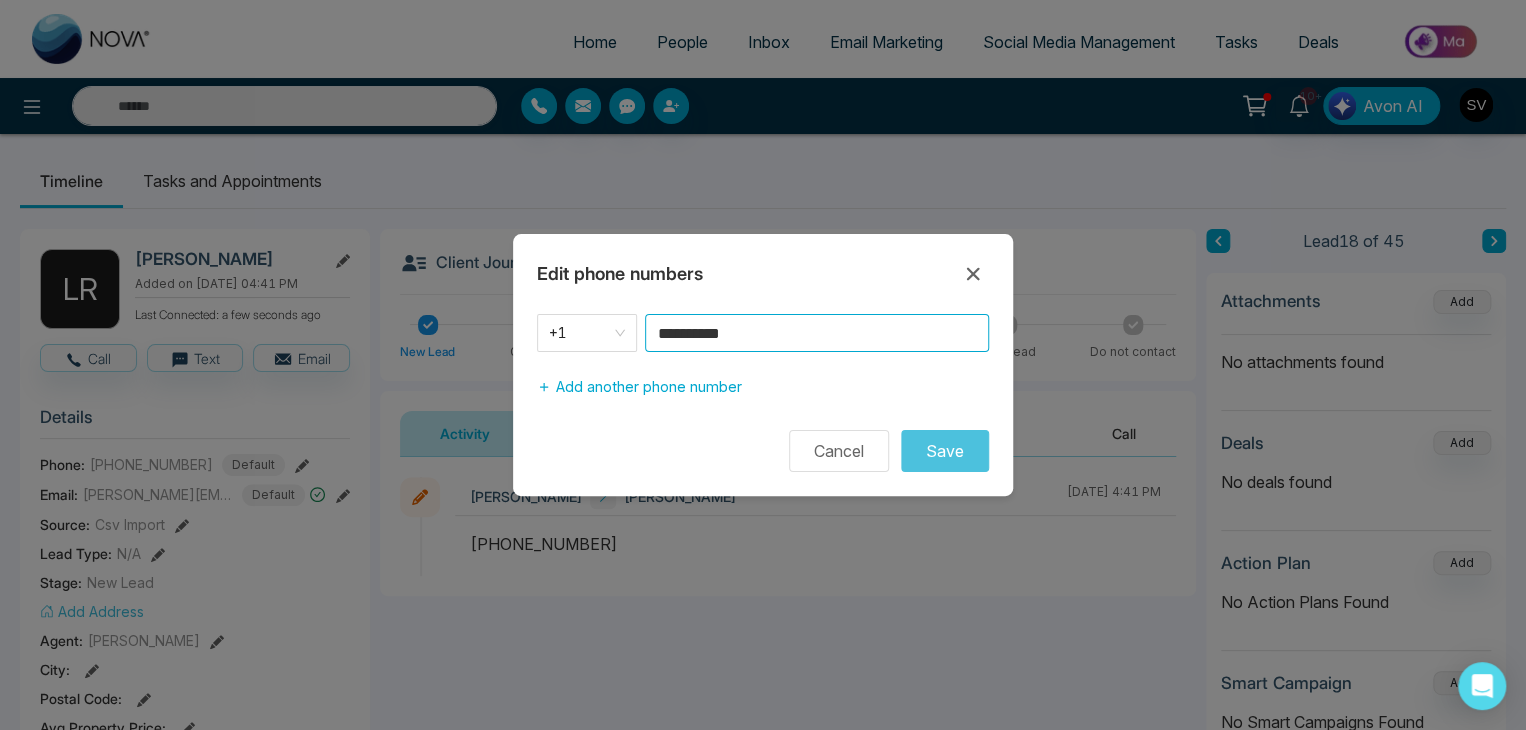 click on "**********" at bounding box center (817, 333) 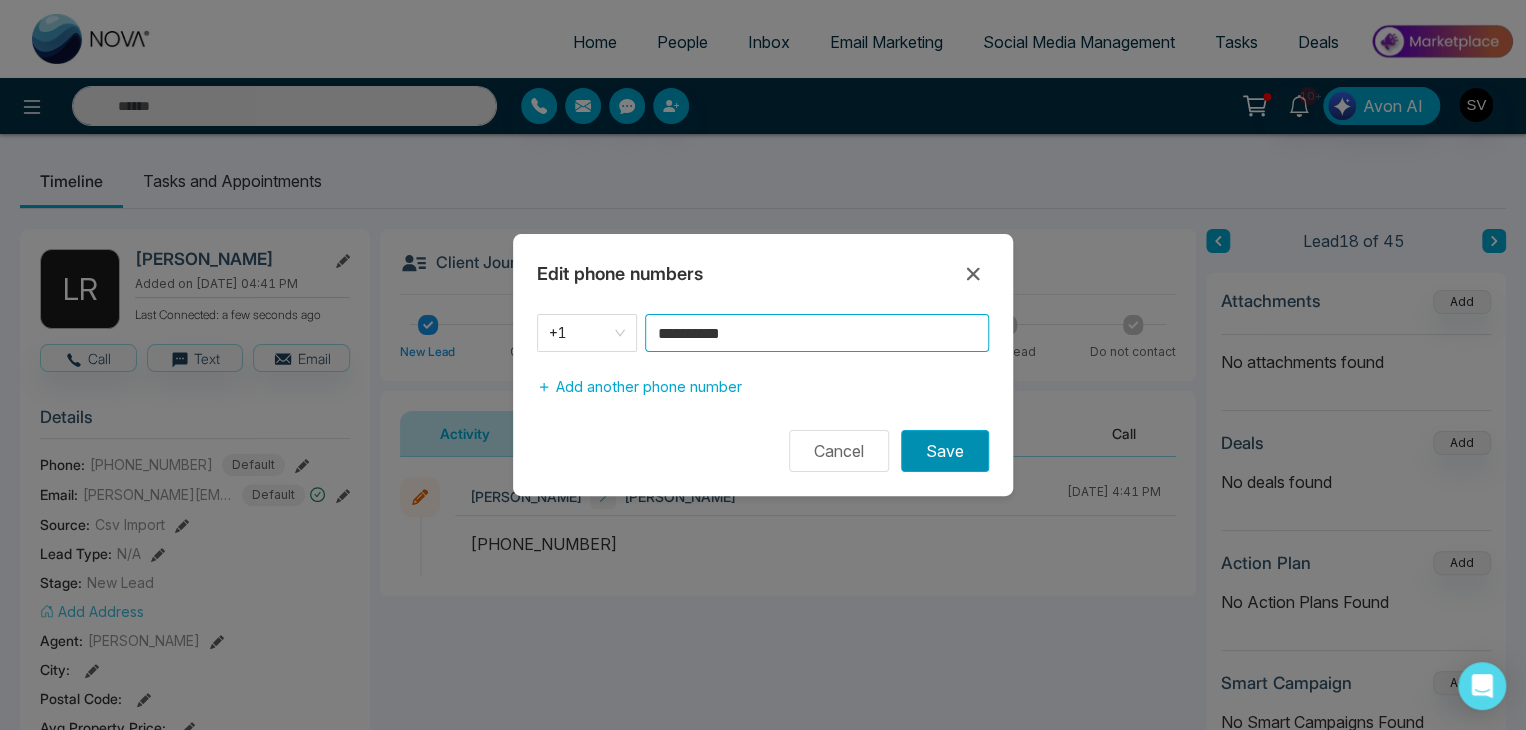 type on "**********" 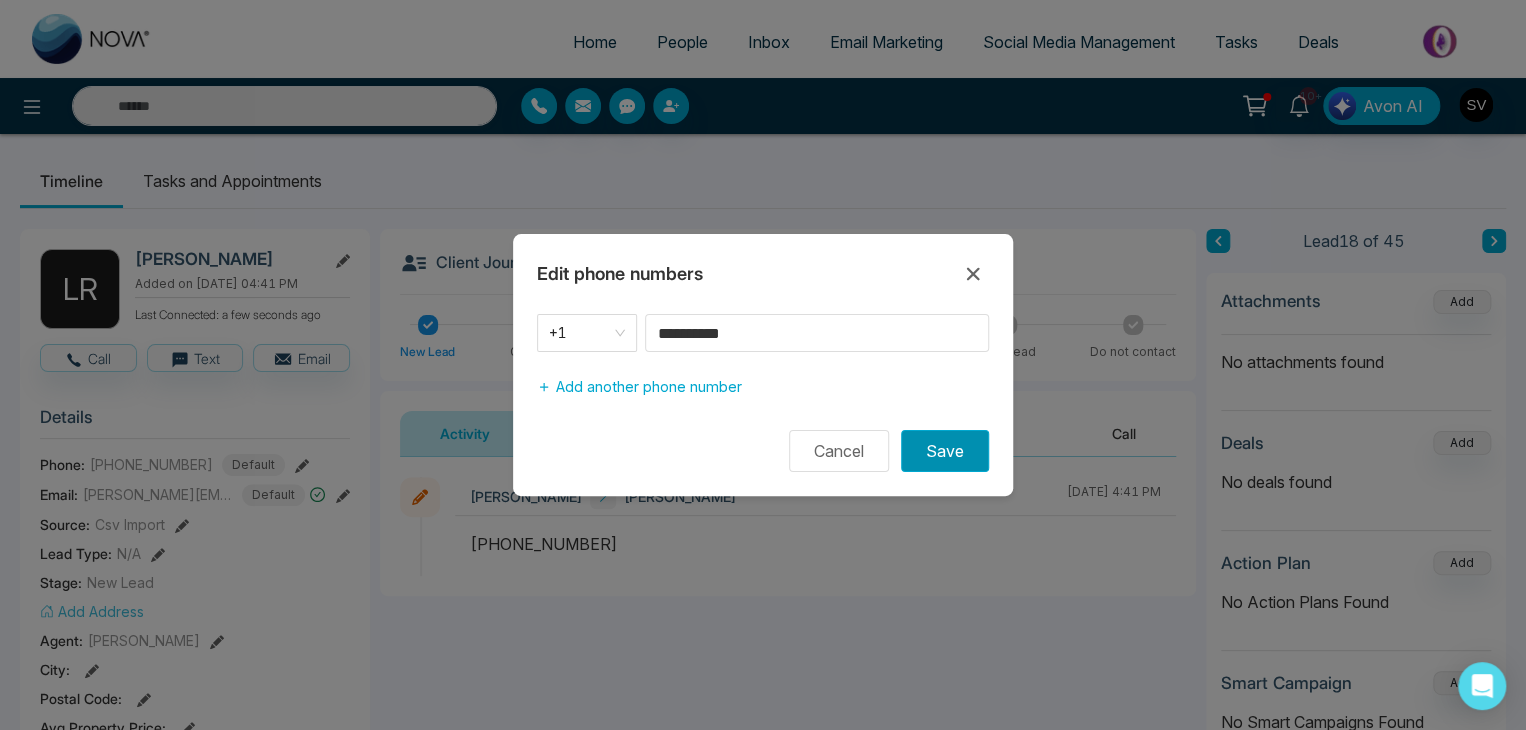 click on "Save" at bounding box center [945, 451] 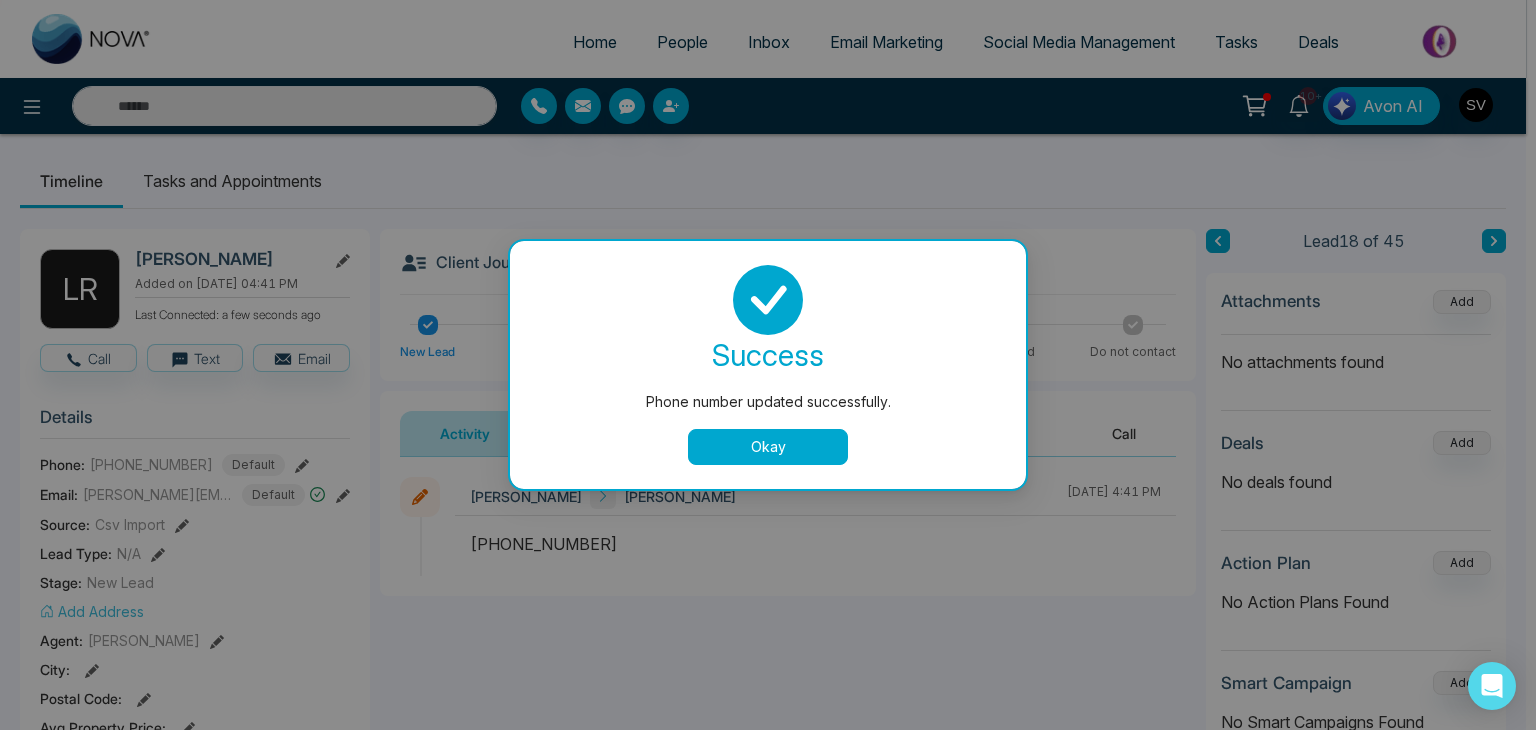click on "Okay" at bounding box center [768, 447] 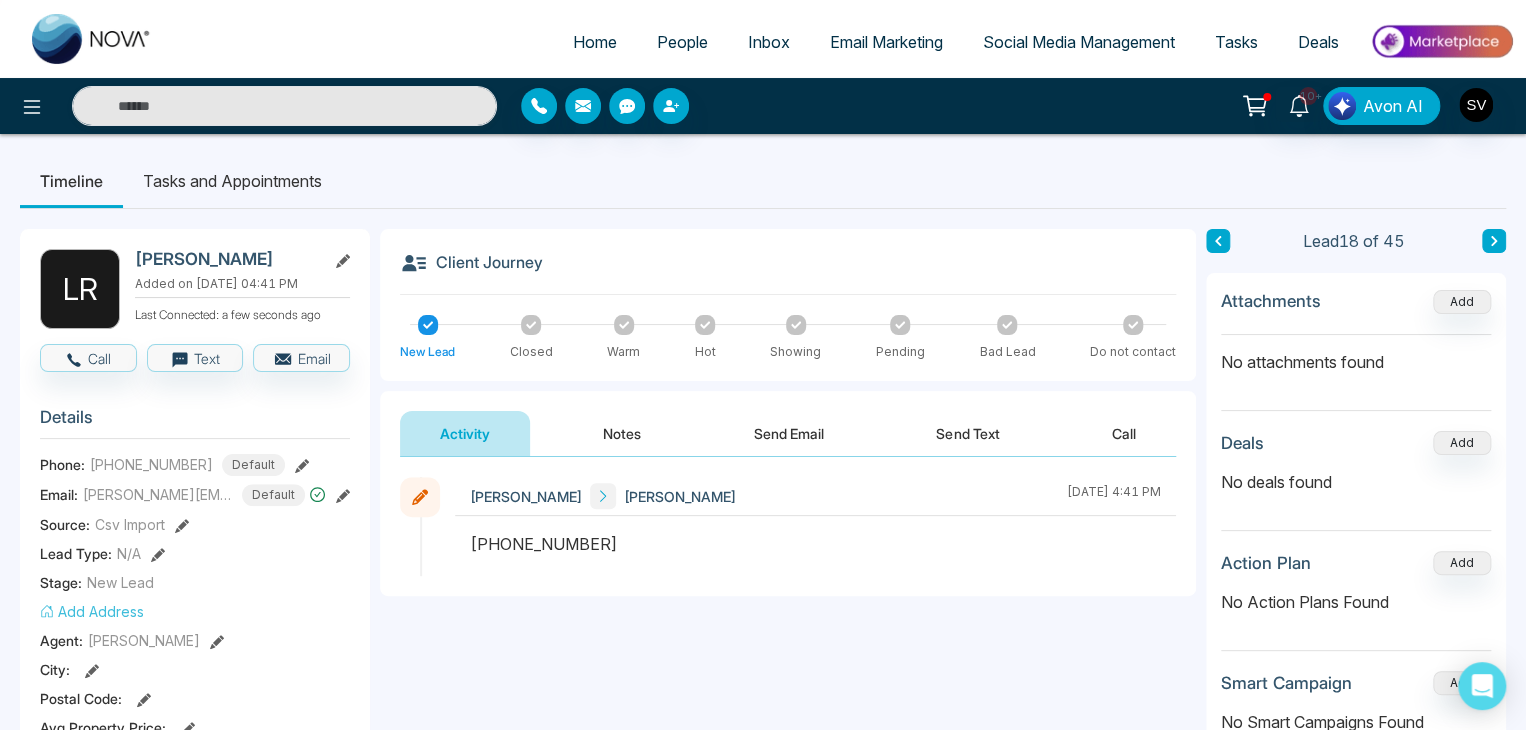 click on "People" at bounding box center [682, 42] 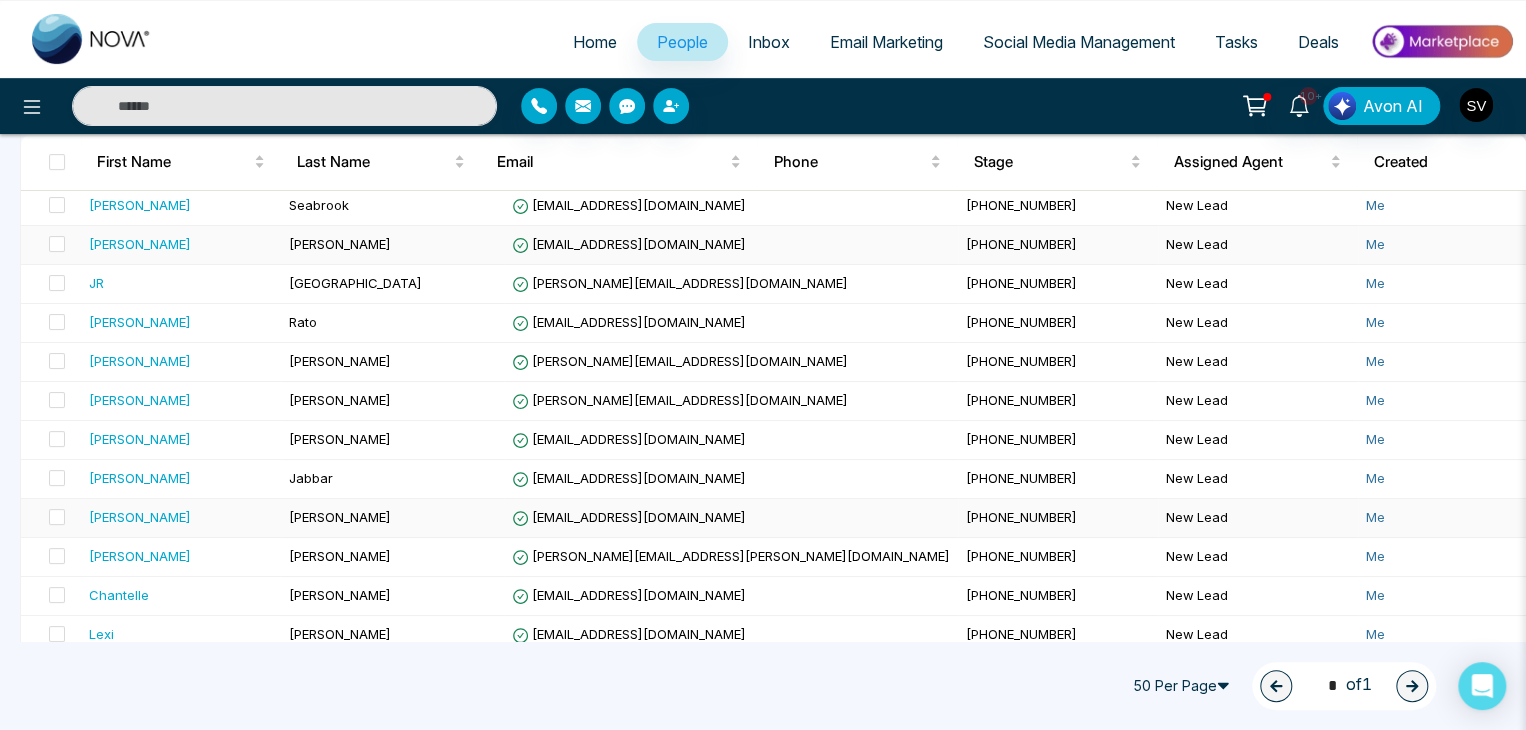 scroll, scrollTop: 412, scrollLeft: 0, axis: vertical 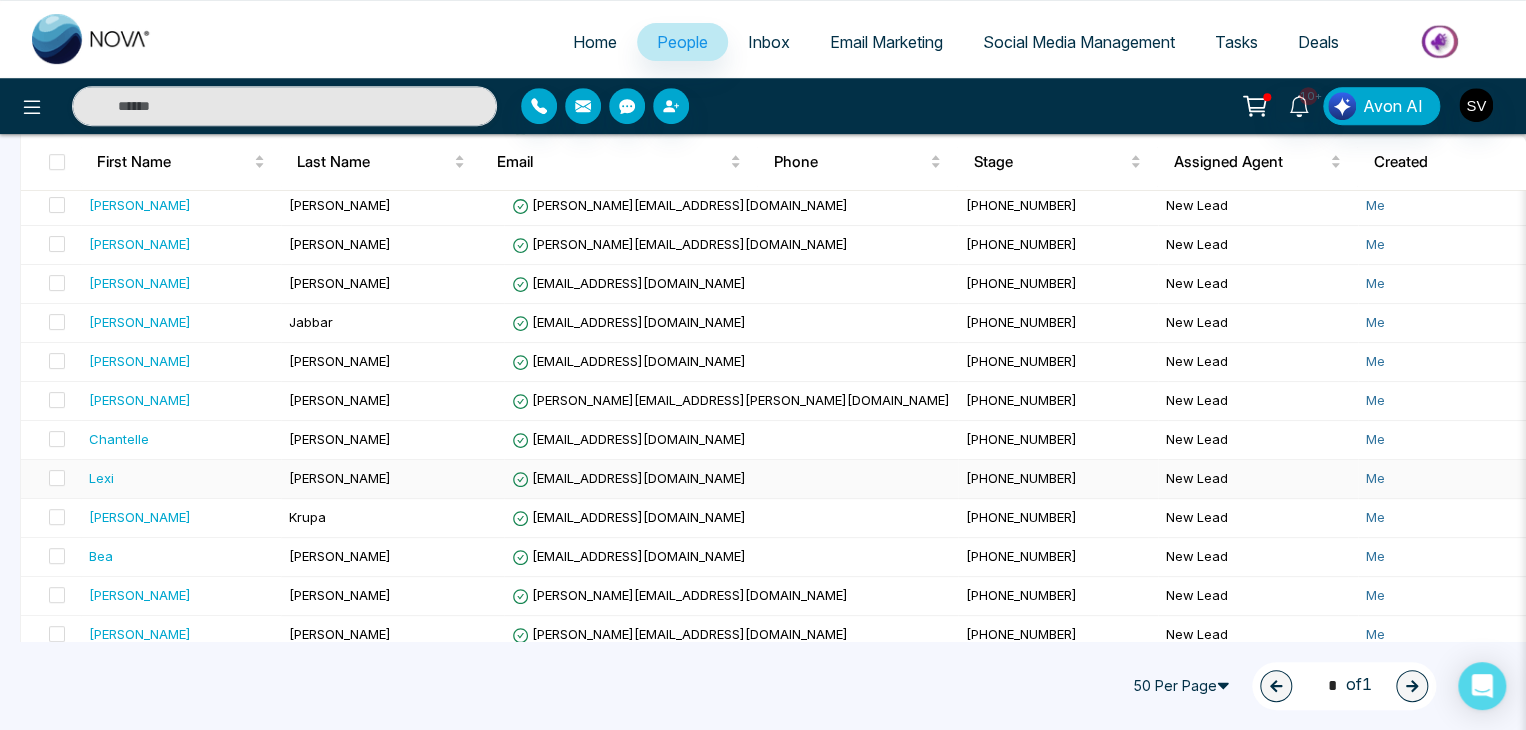 click on "[PERSON_NAME]" at bounding box center [392, 479] 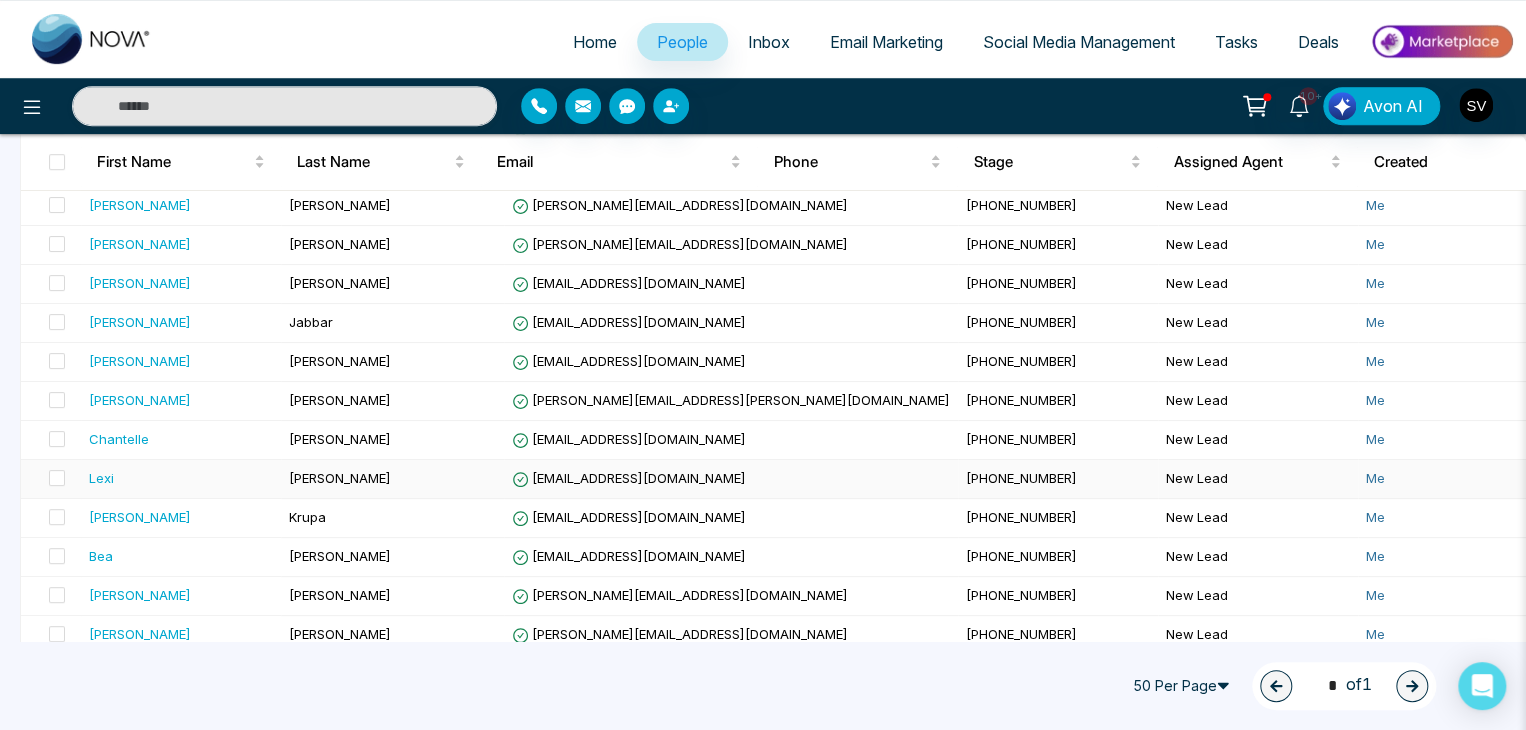 scroll, scrollTop: 0, scrollLeft: 0, axis: both 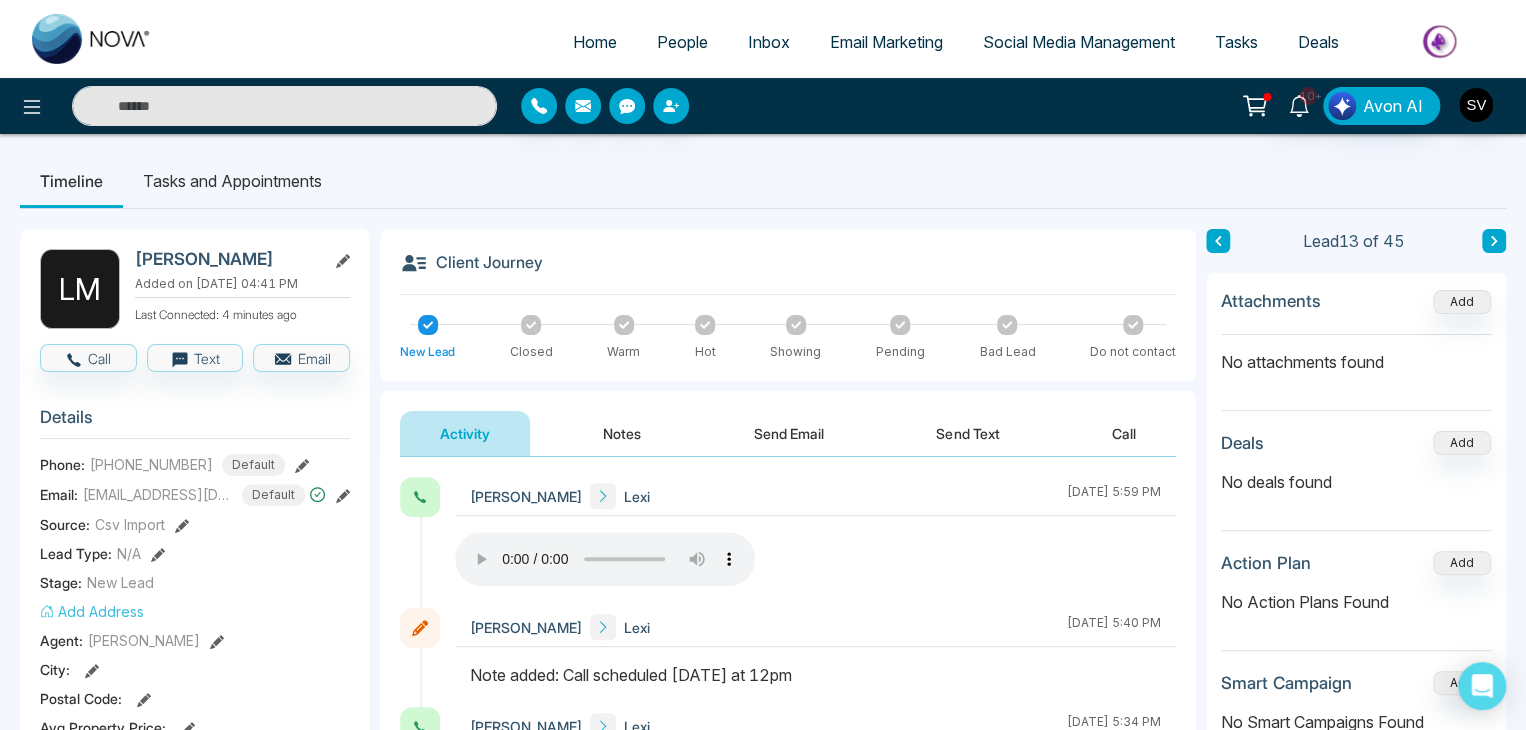 click on "Send Text" at bounding box center [967, 433] 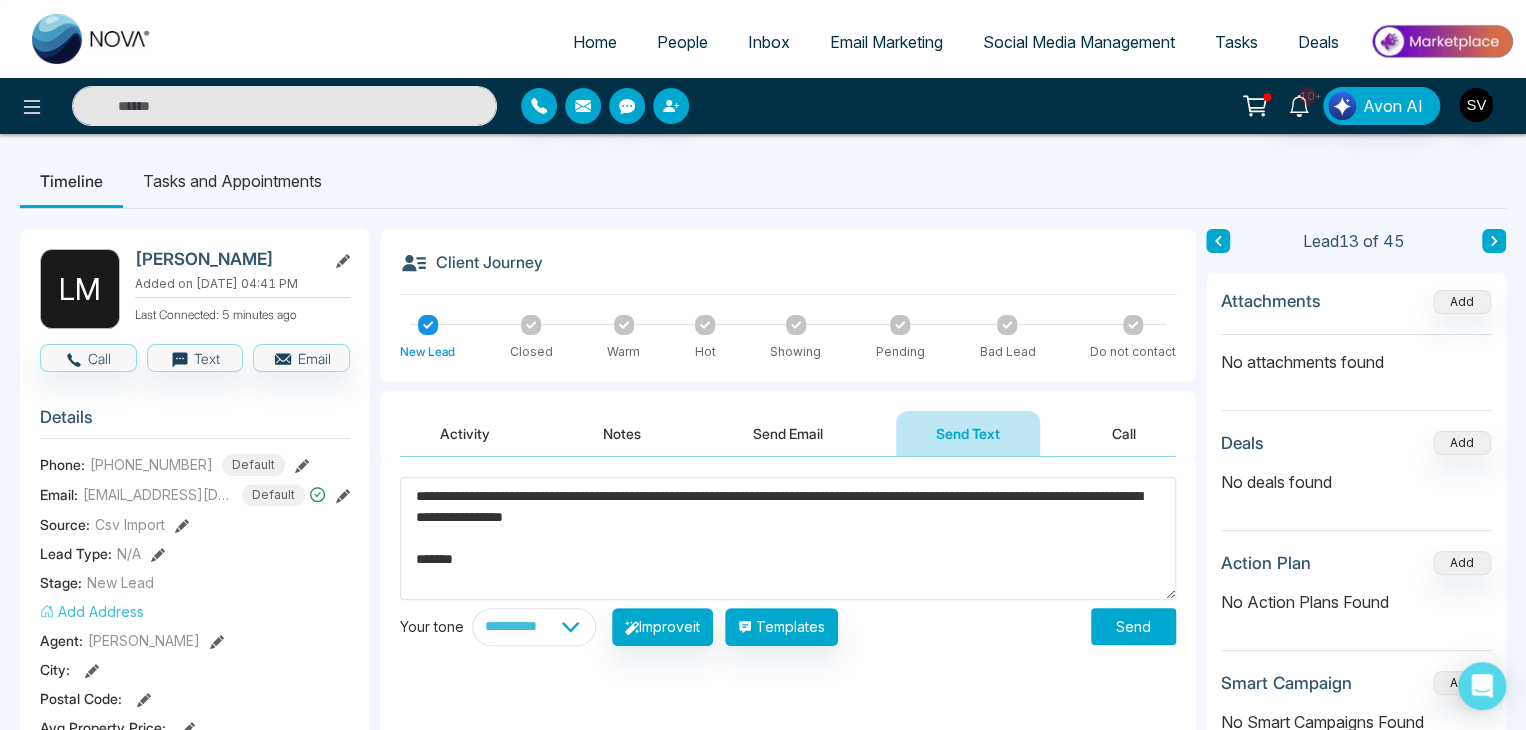 click on "**********" at bounding box center [788, 538] 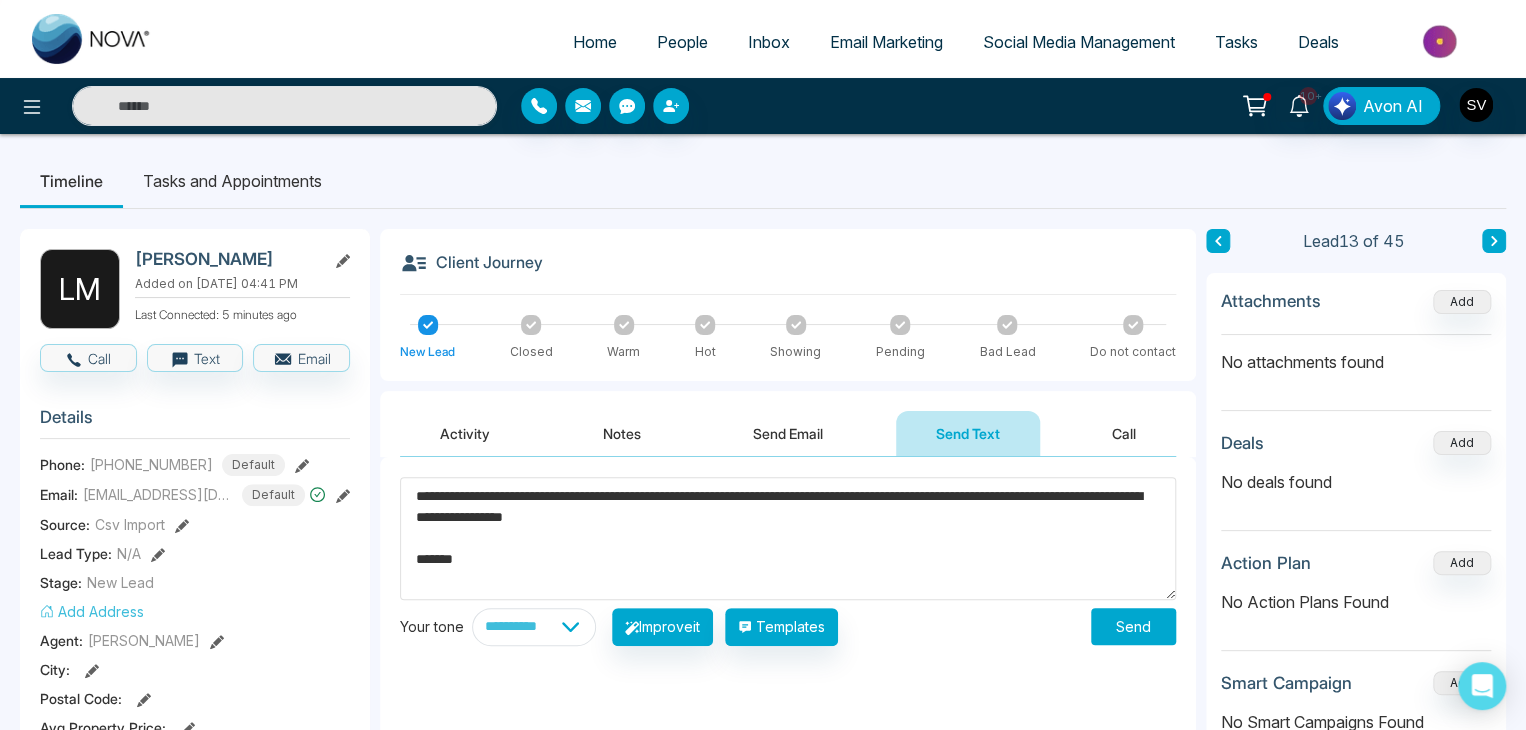click on "**********" at bounding box center [788, 538] 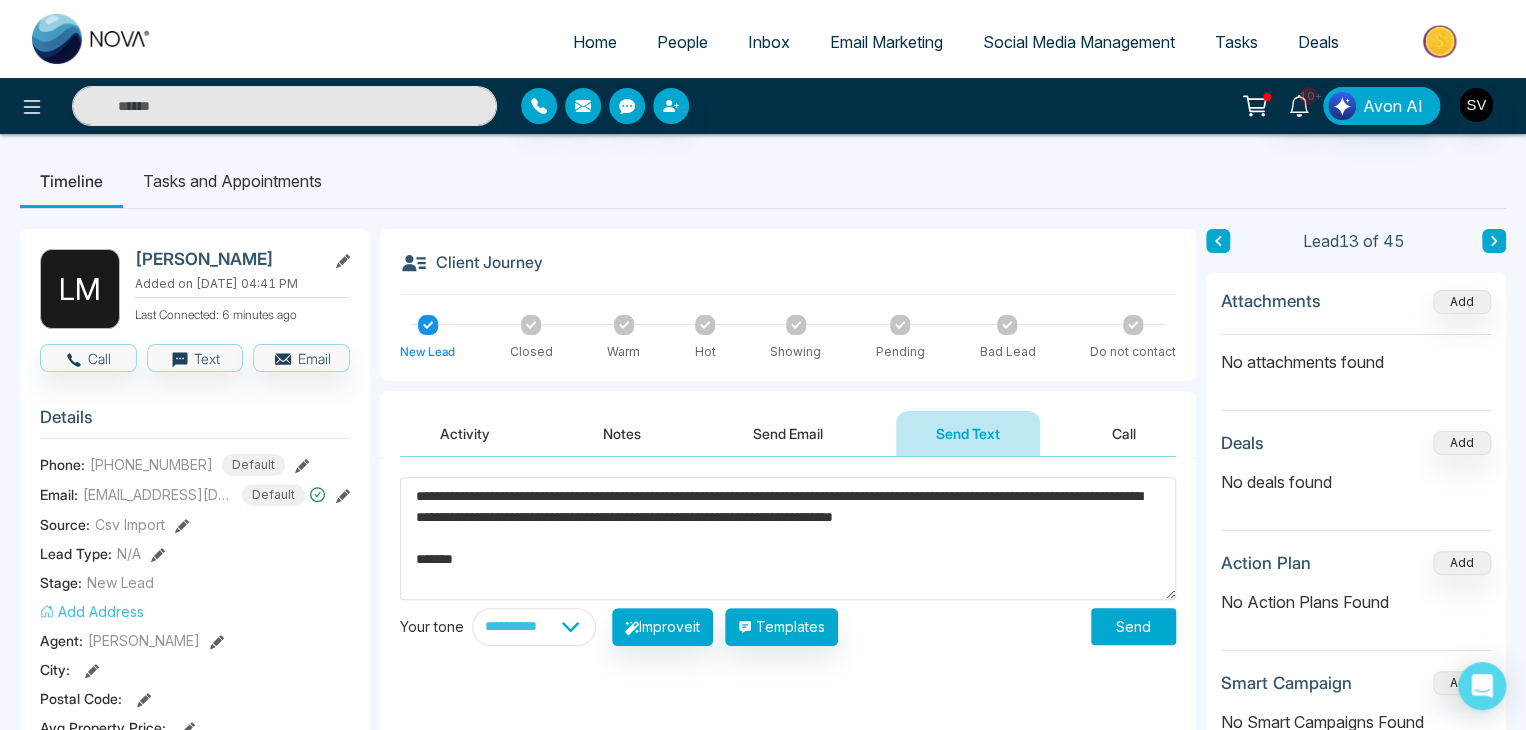 click on "**********" at bounding box center (788, 538) 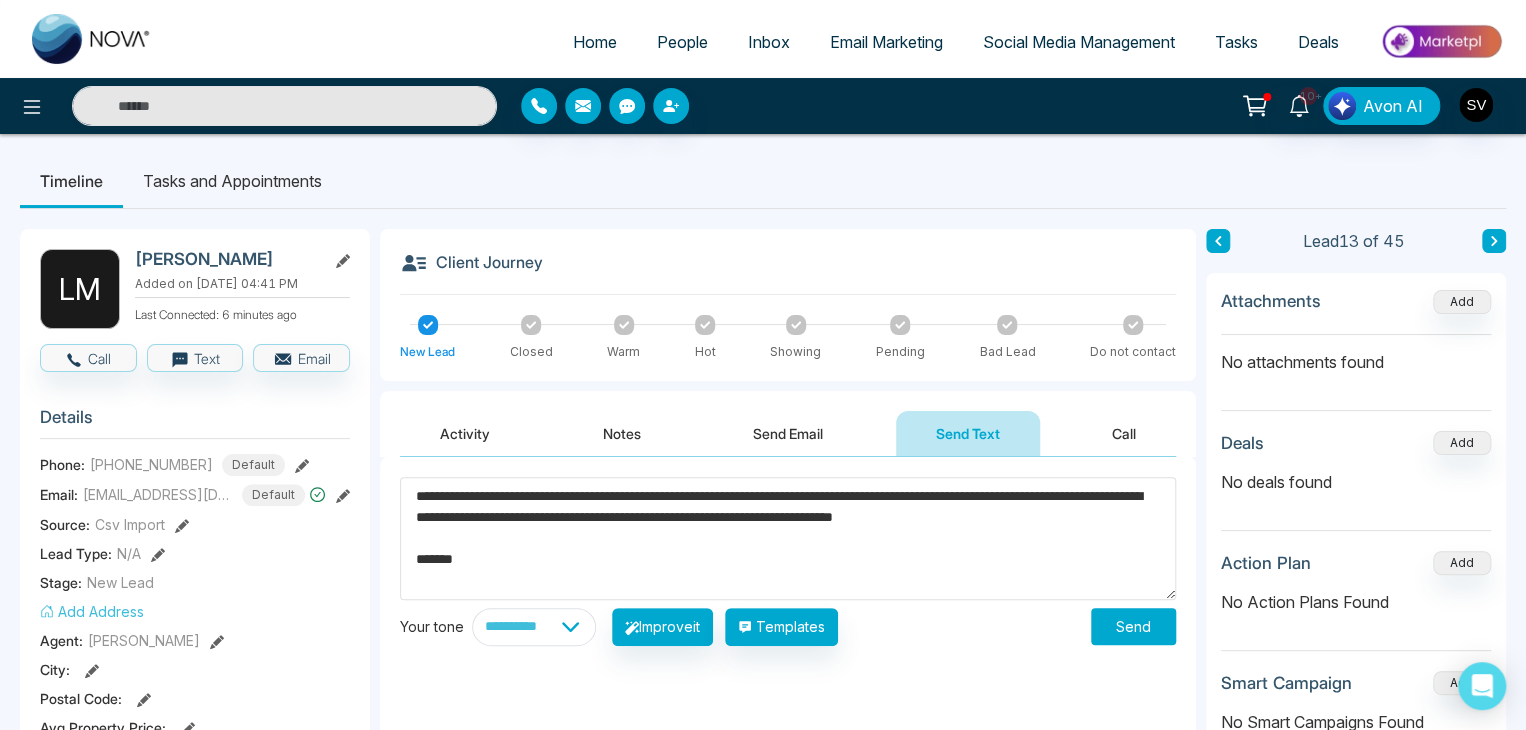 click on "**********" at bounding box center [788, 538] 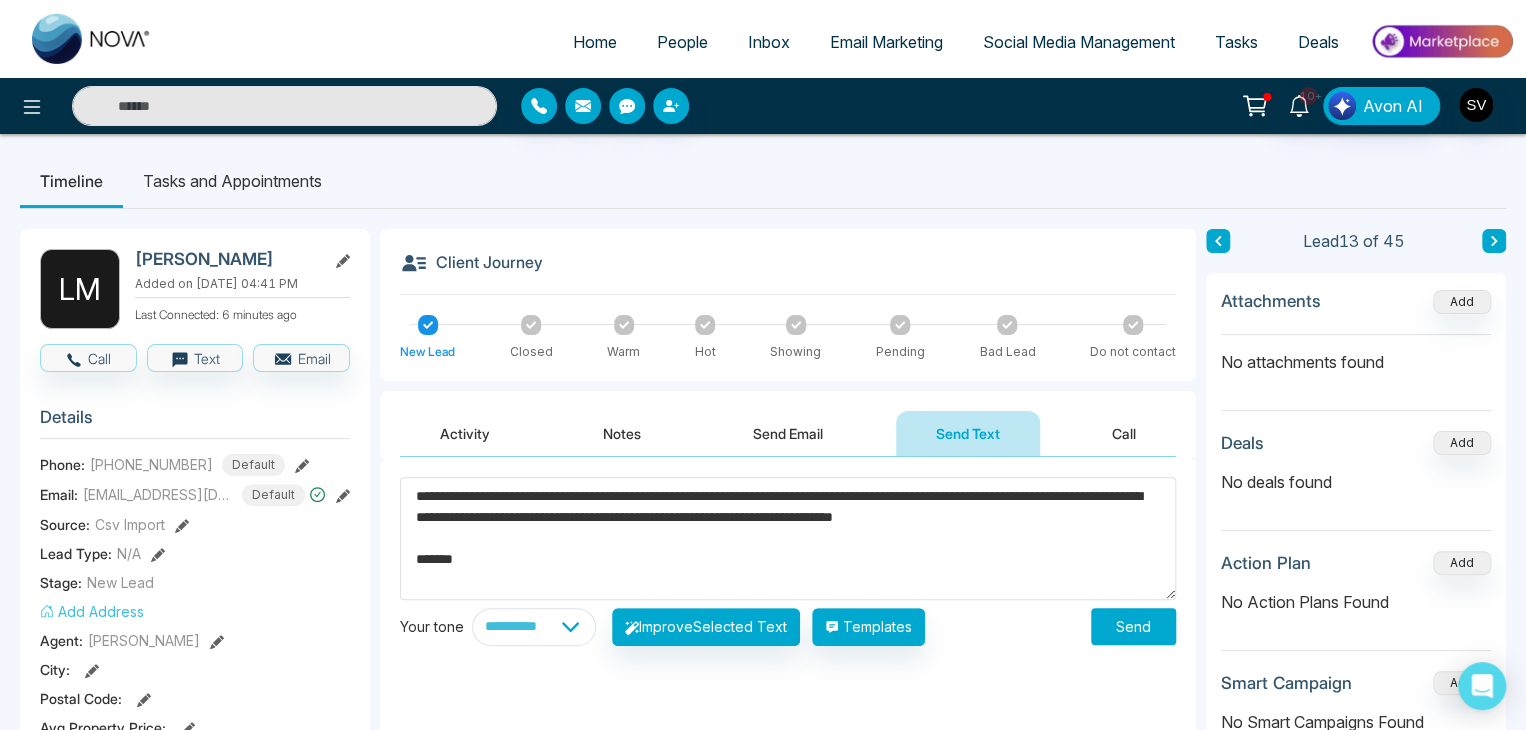 click on "**********" at bounding box center (788, 538) 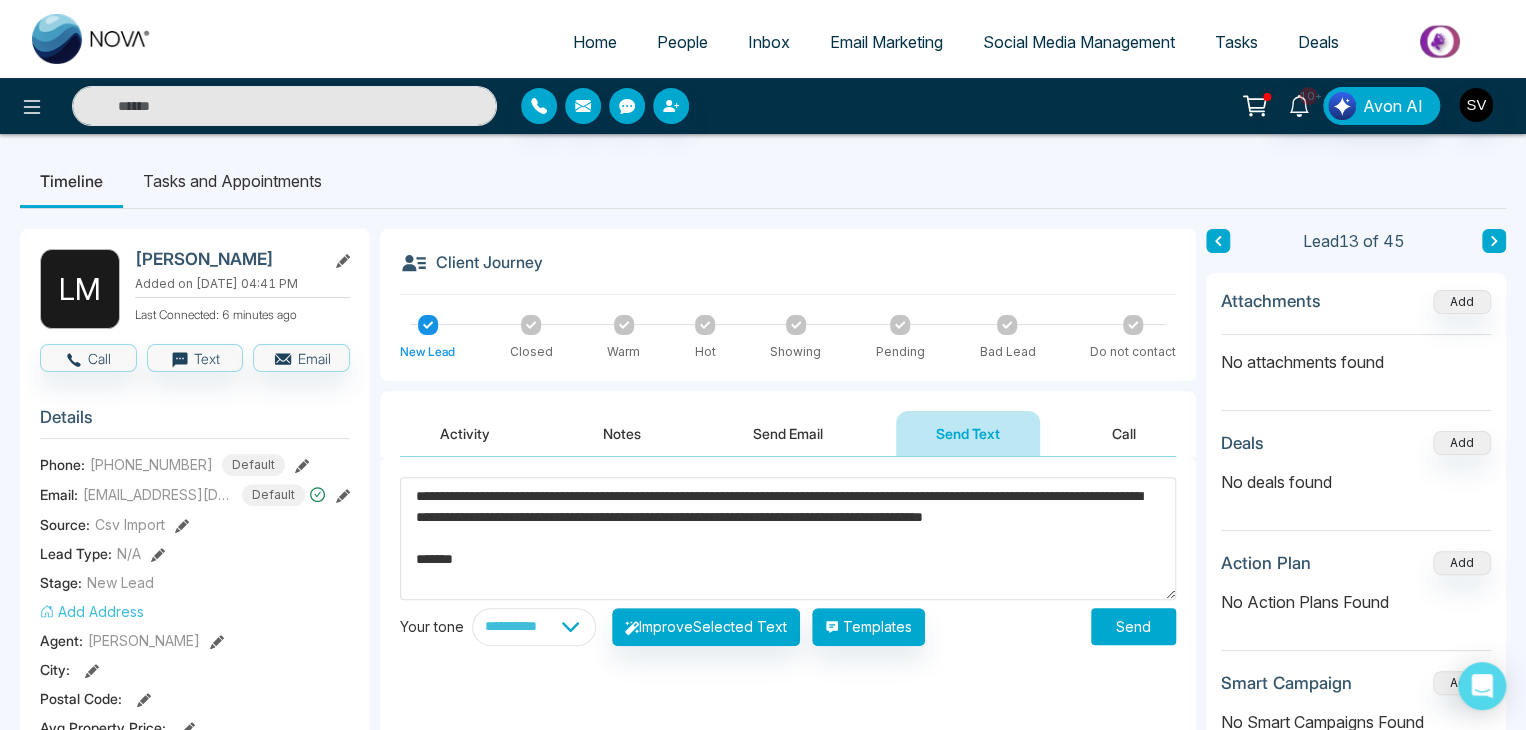click on "**********" at bounding box center [788, 538] 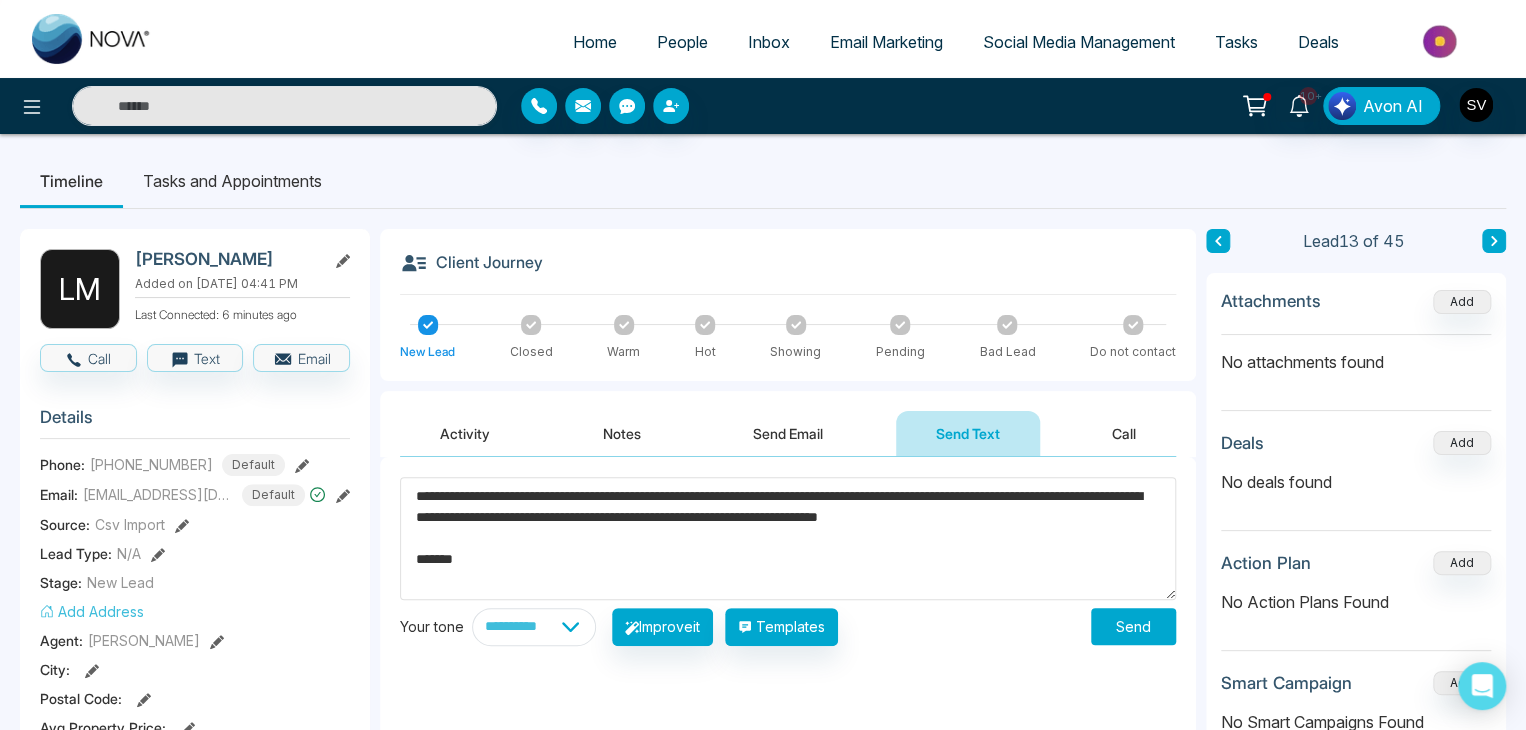 click on "**********" at bounding box center (788, 538) 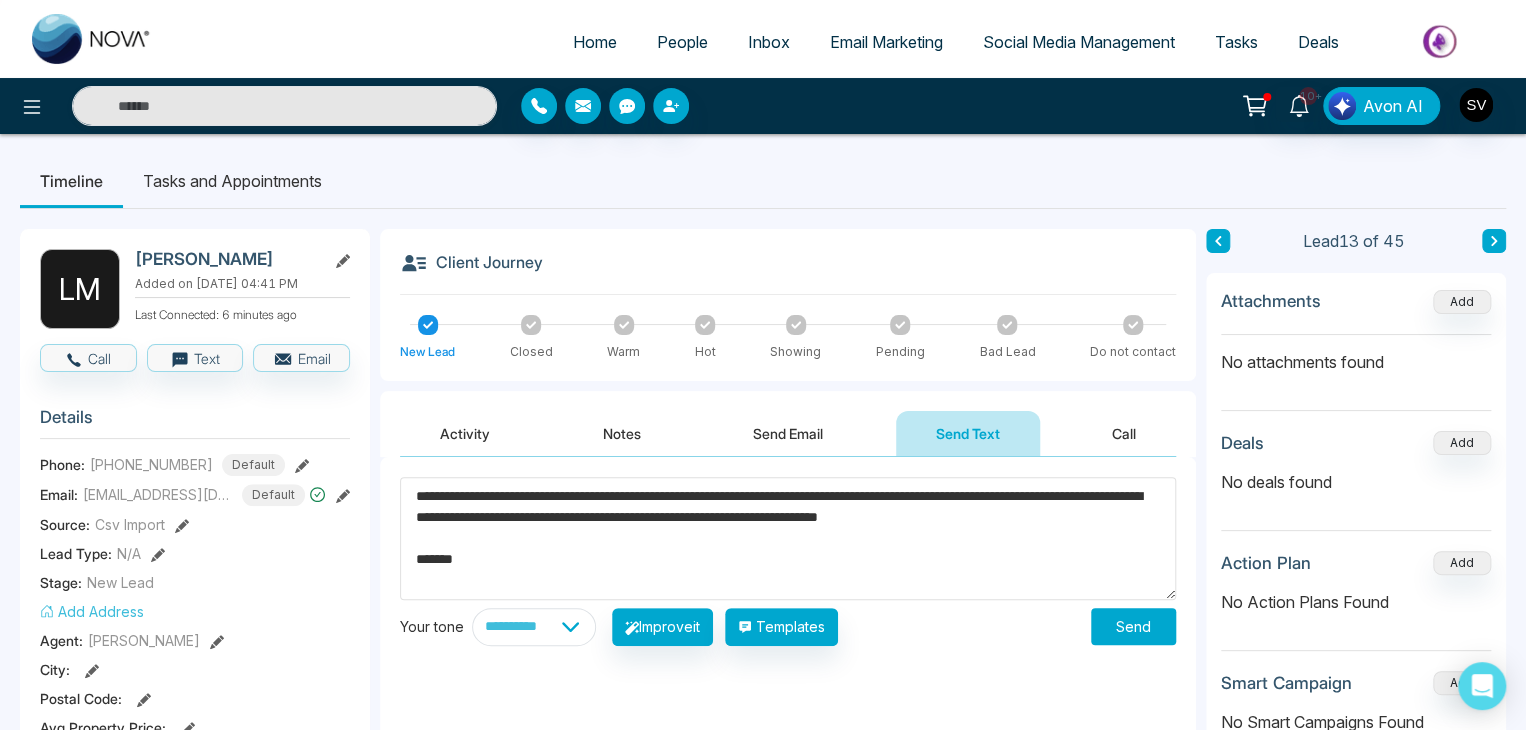 click on "**********" at bounding box center [788, 538] 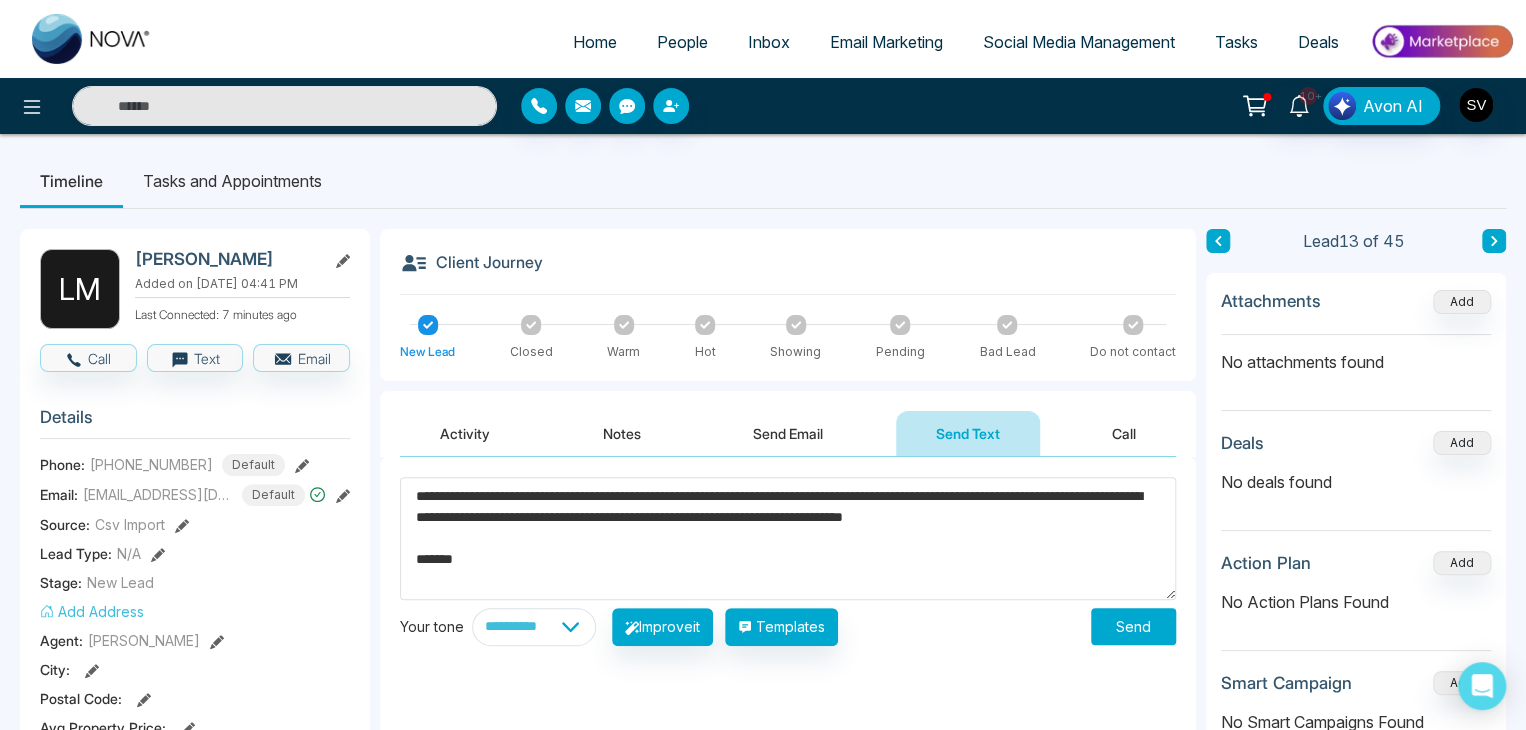click on "**********" at bounding box center [788, 538] 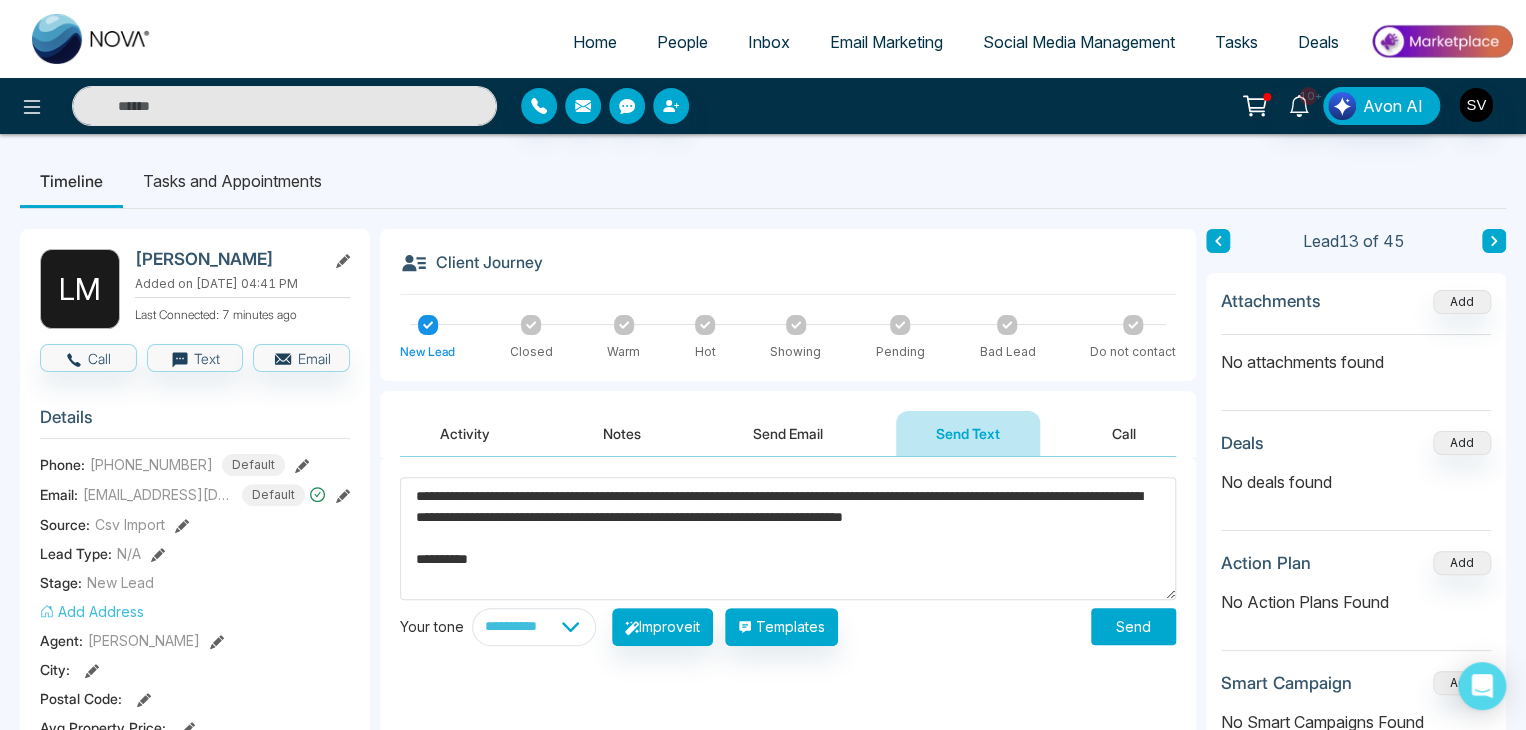 type on "**********" 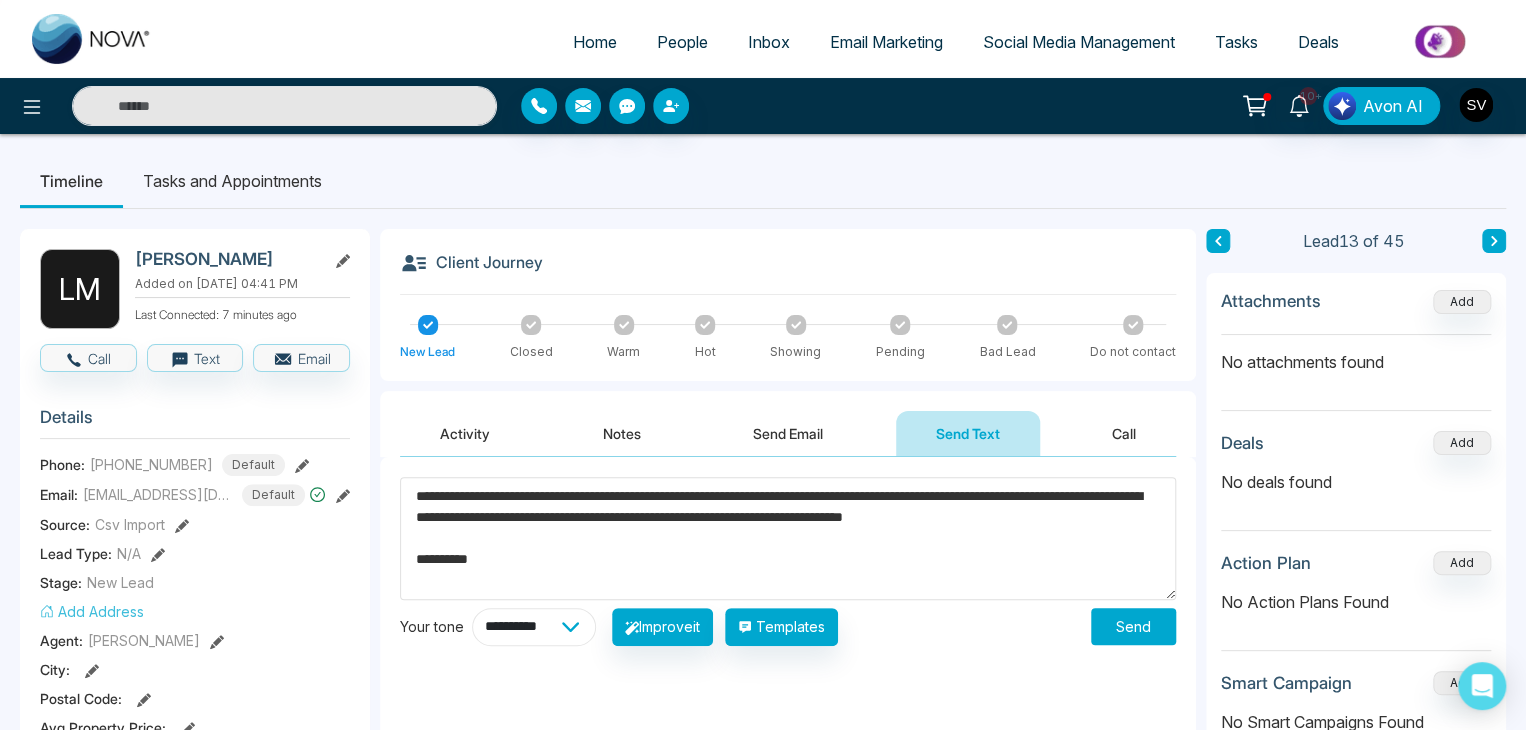 click on "**********" at bounding box center [534, 627] 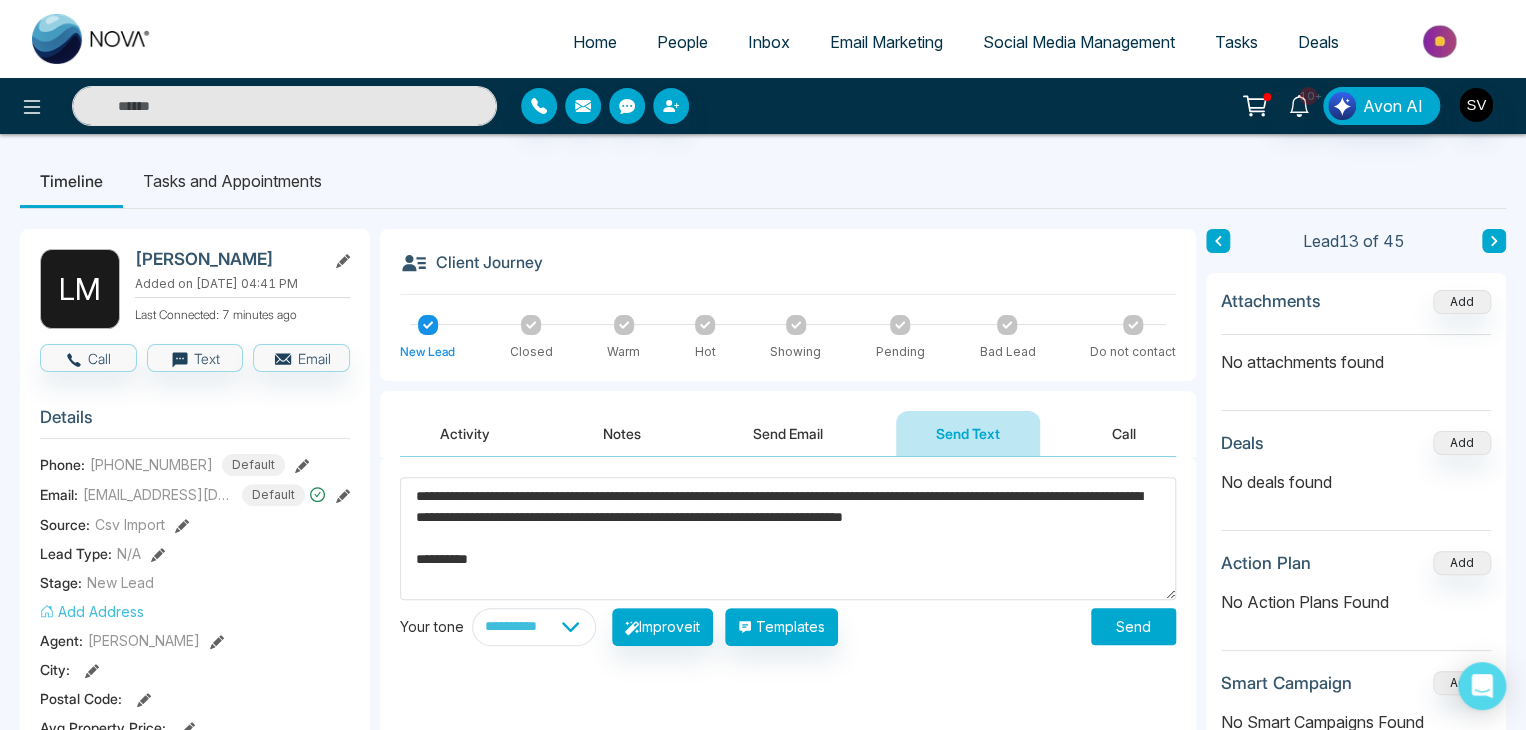 click on "**********" at bounding box center (788, 657) 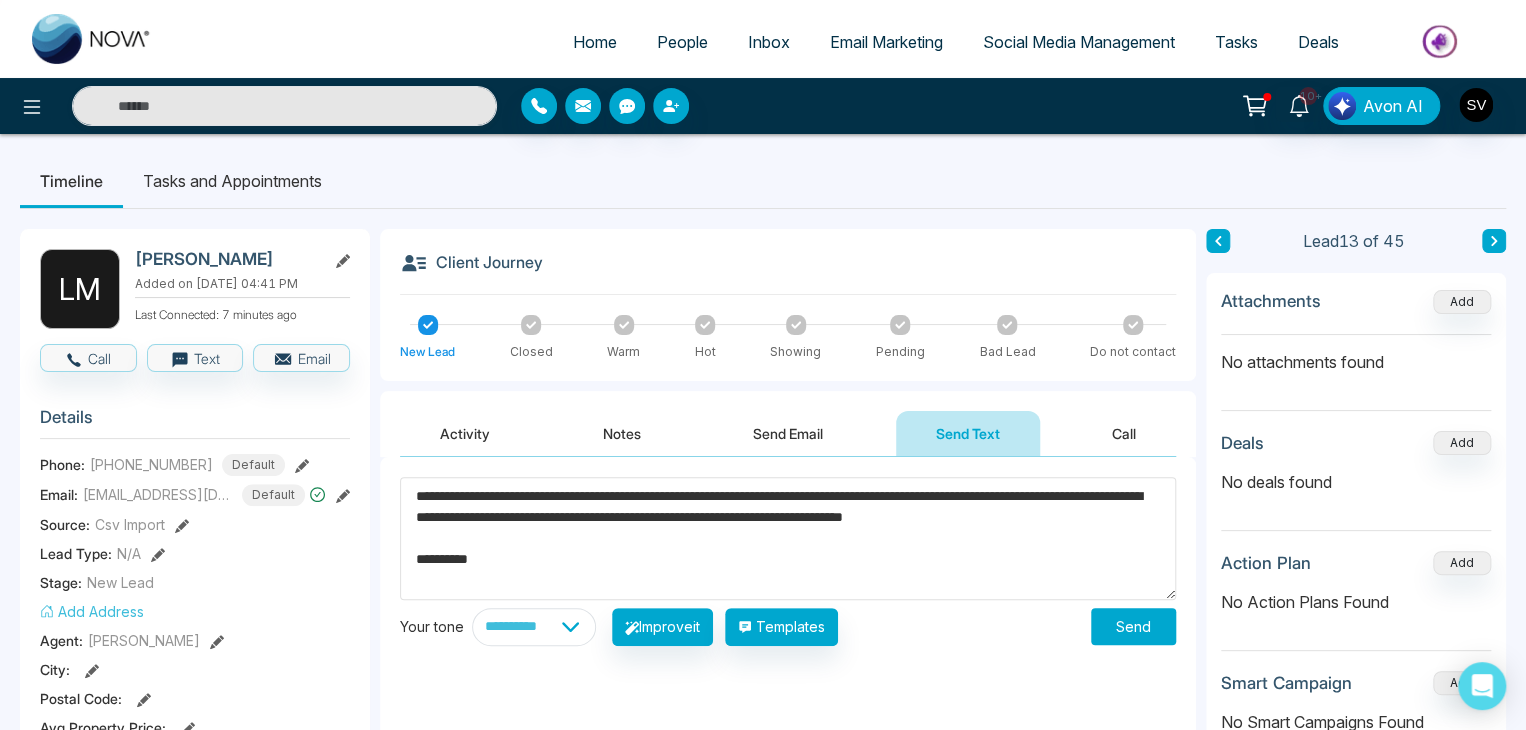 click on "Send" at bounding box center (1133, 626) 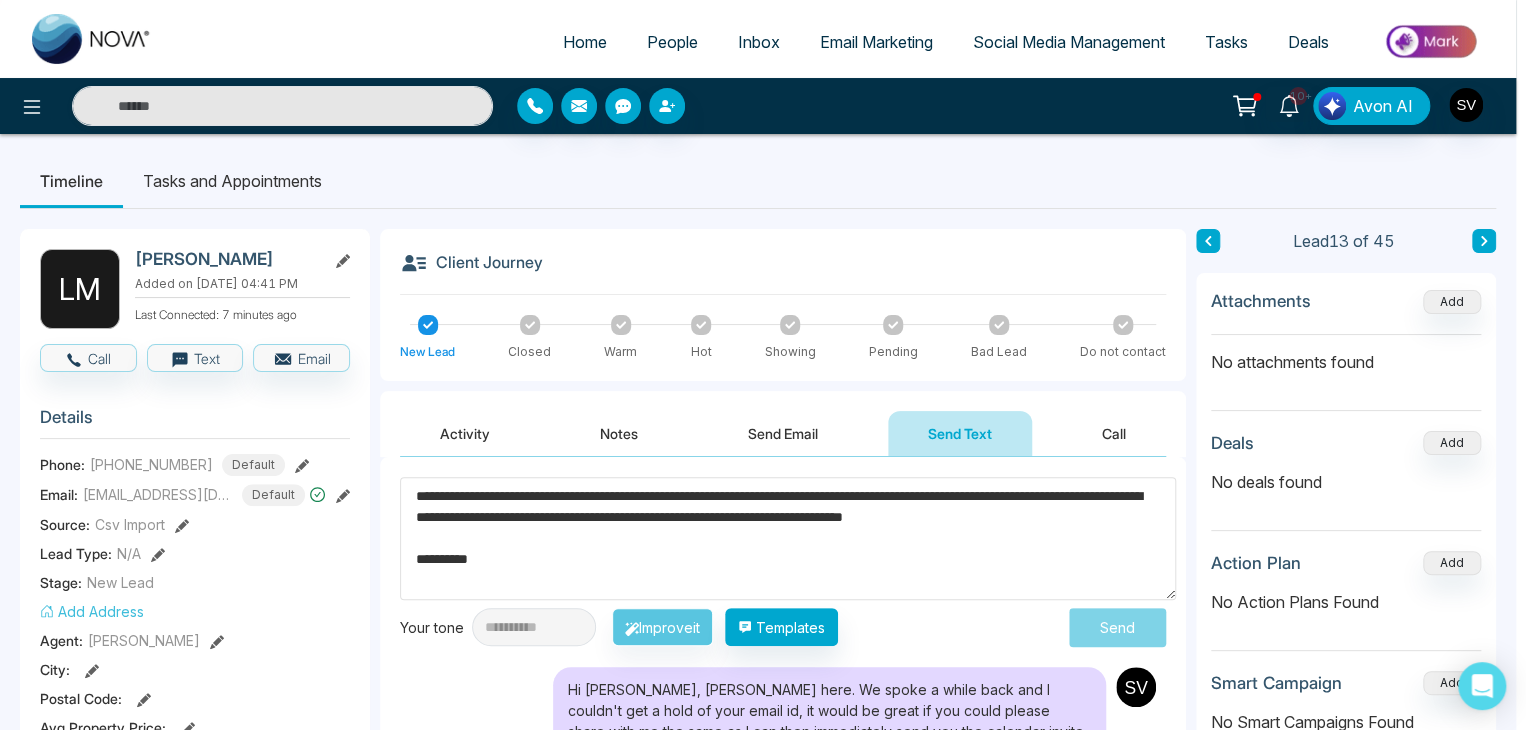 type 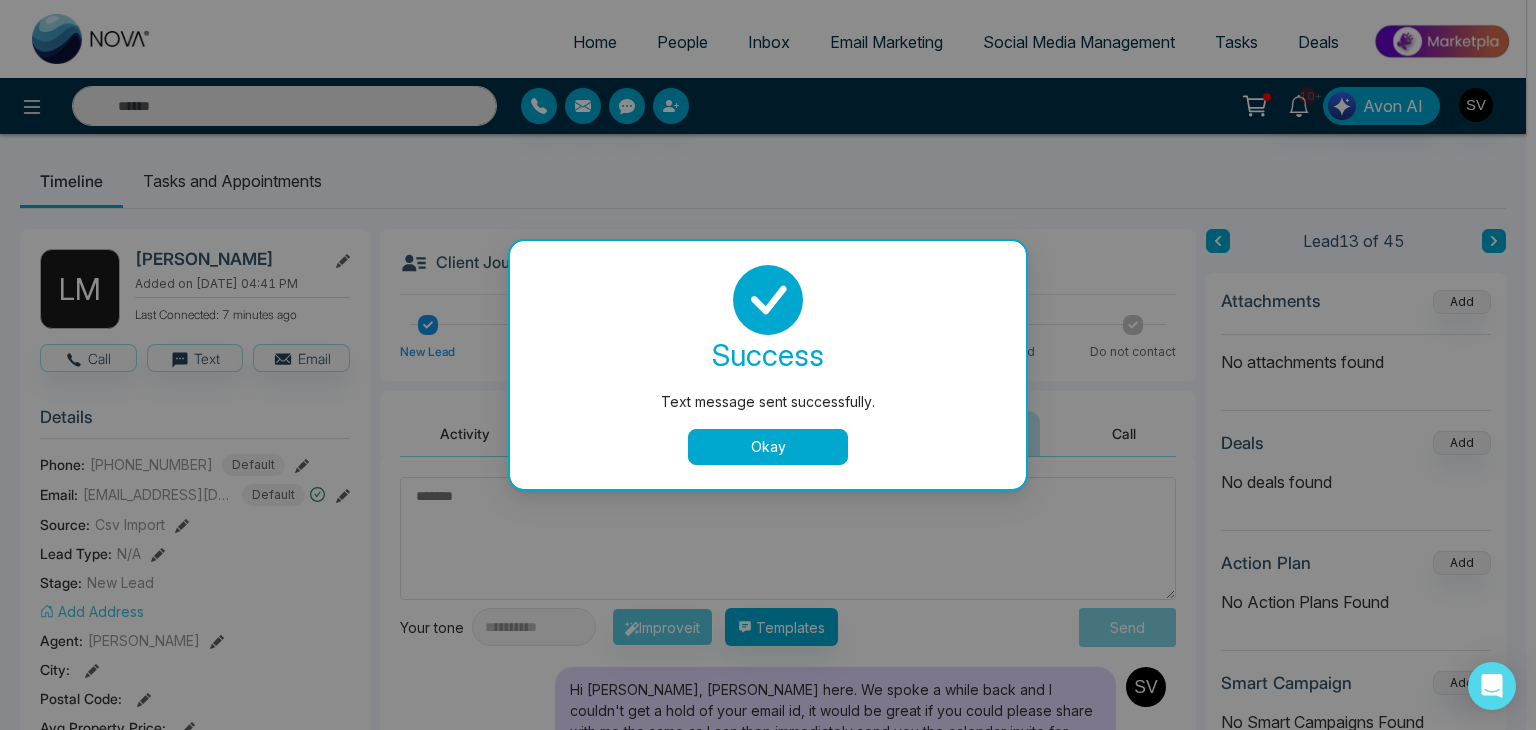 click on "Okay" at bounding box center (768, 447) 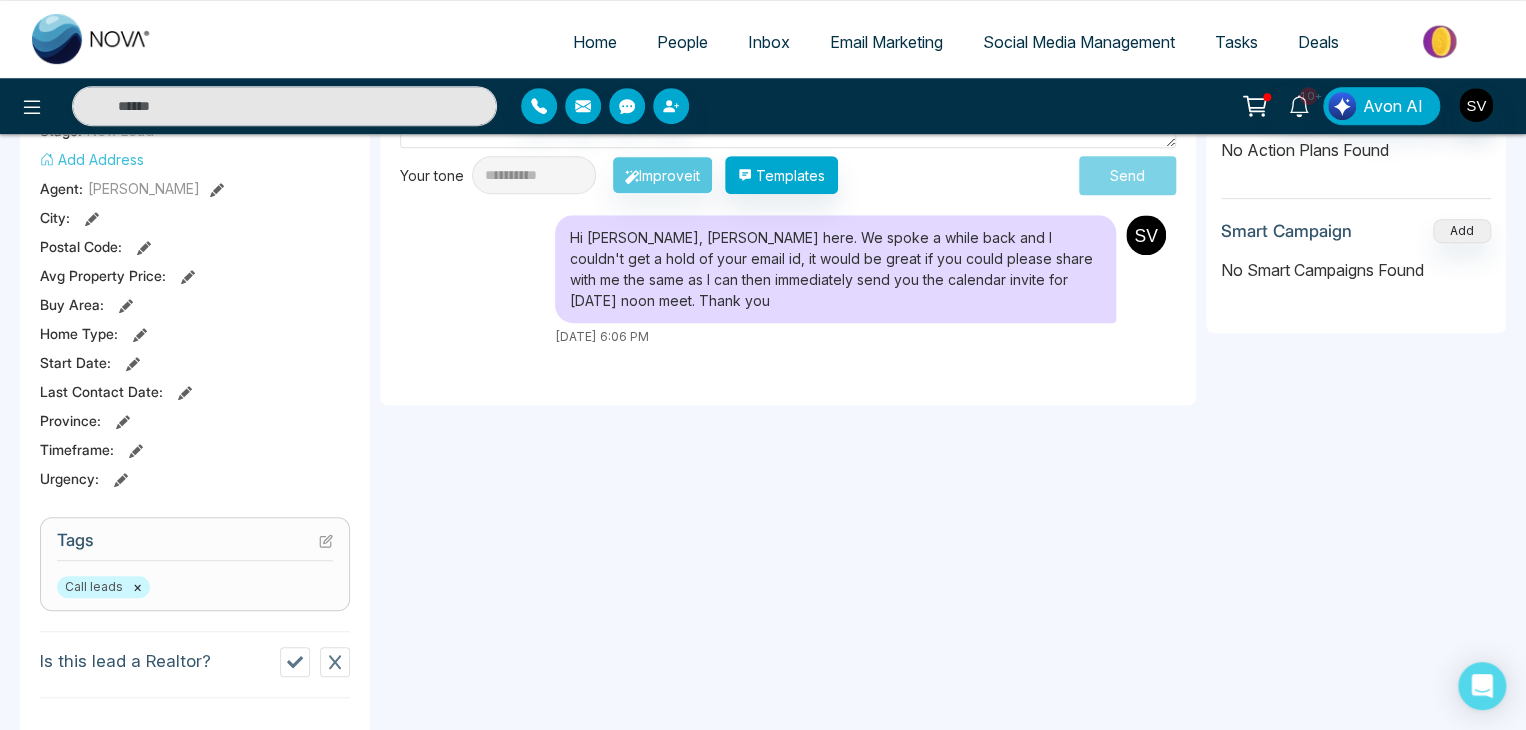 scroll, scrollTop: 0, scrollLeft: 0, axis: both 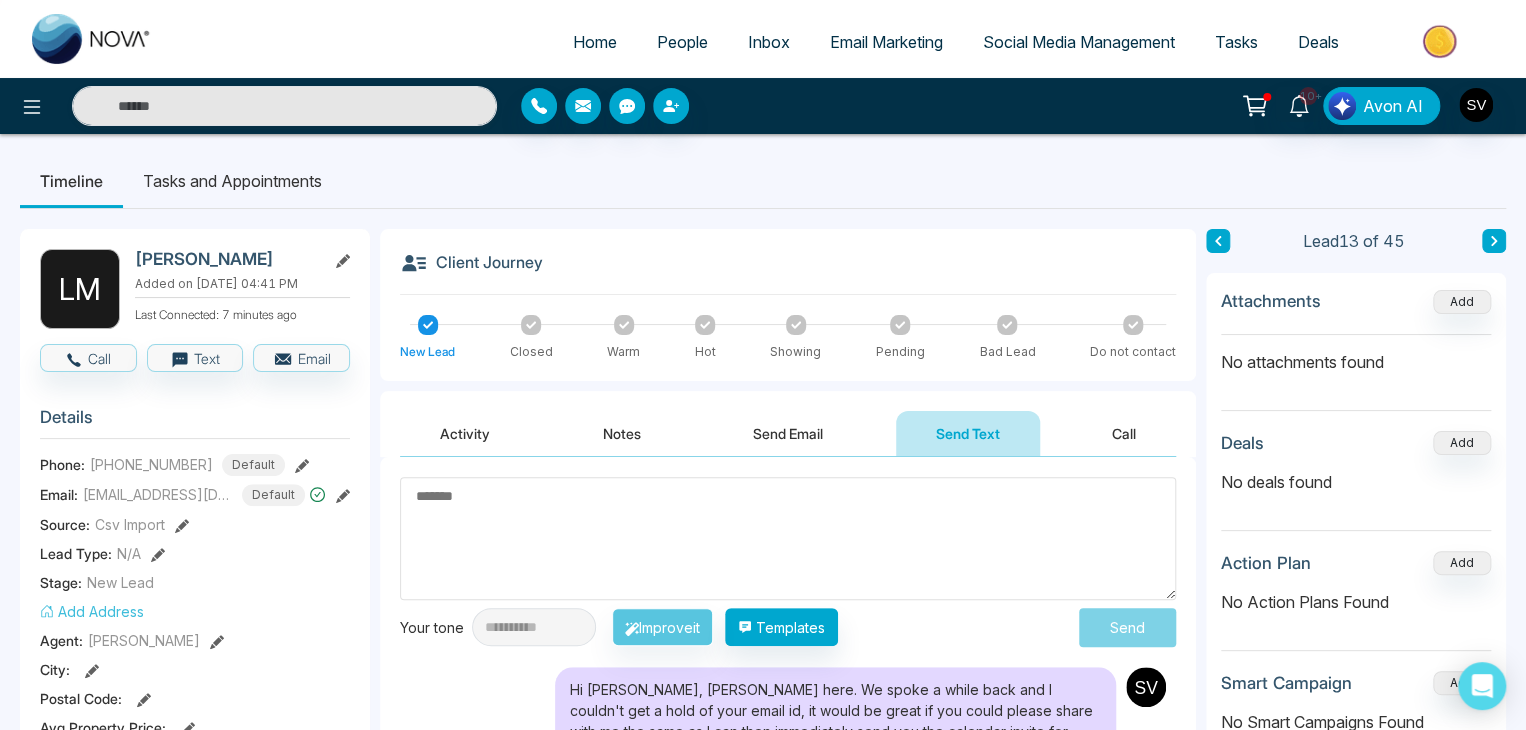 click on "People" at bounding box center [682, 42] 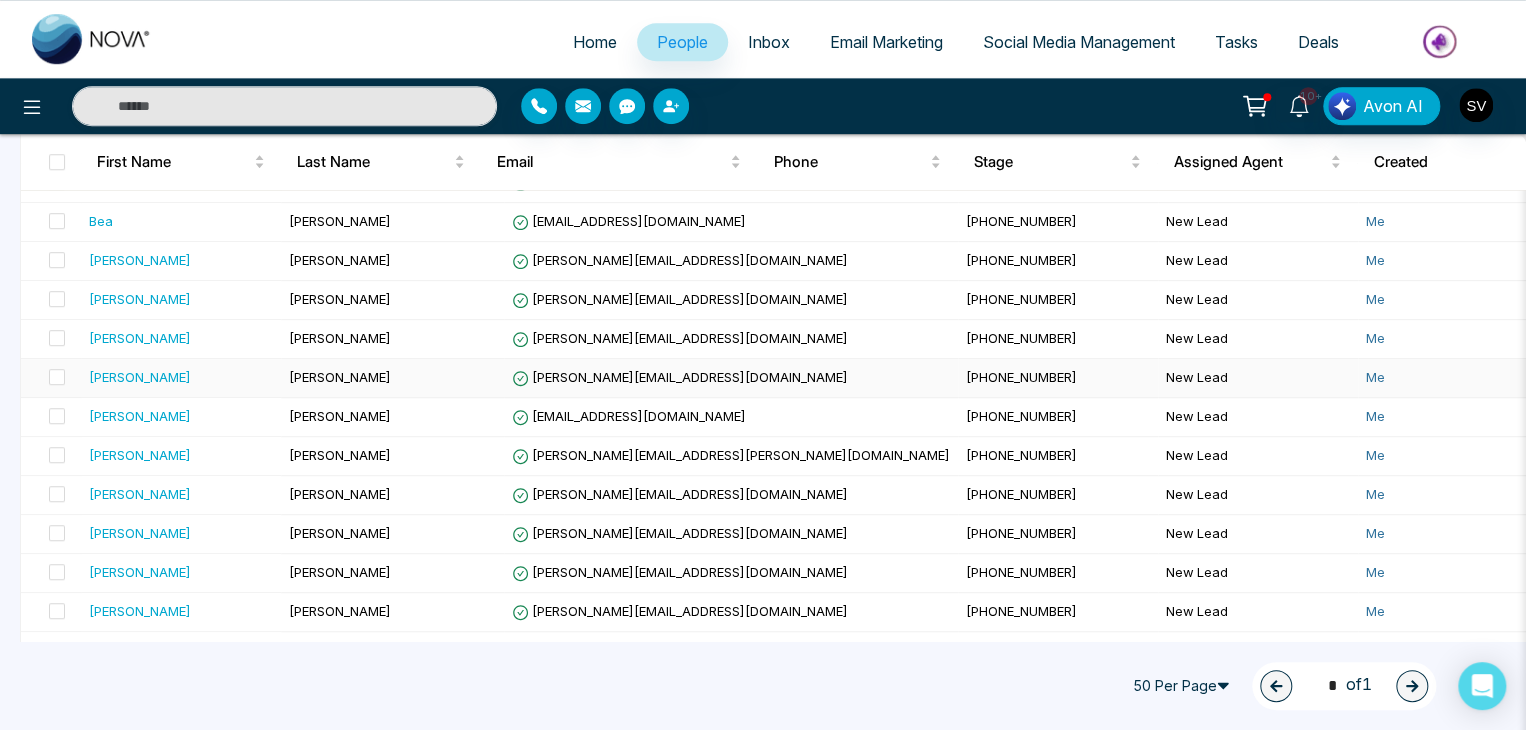 scroll, scrollTop: 748, scrollLeft: 0, axis: vertical 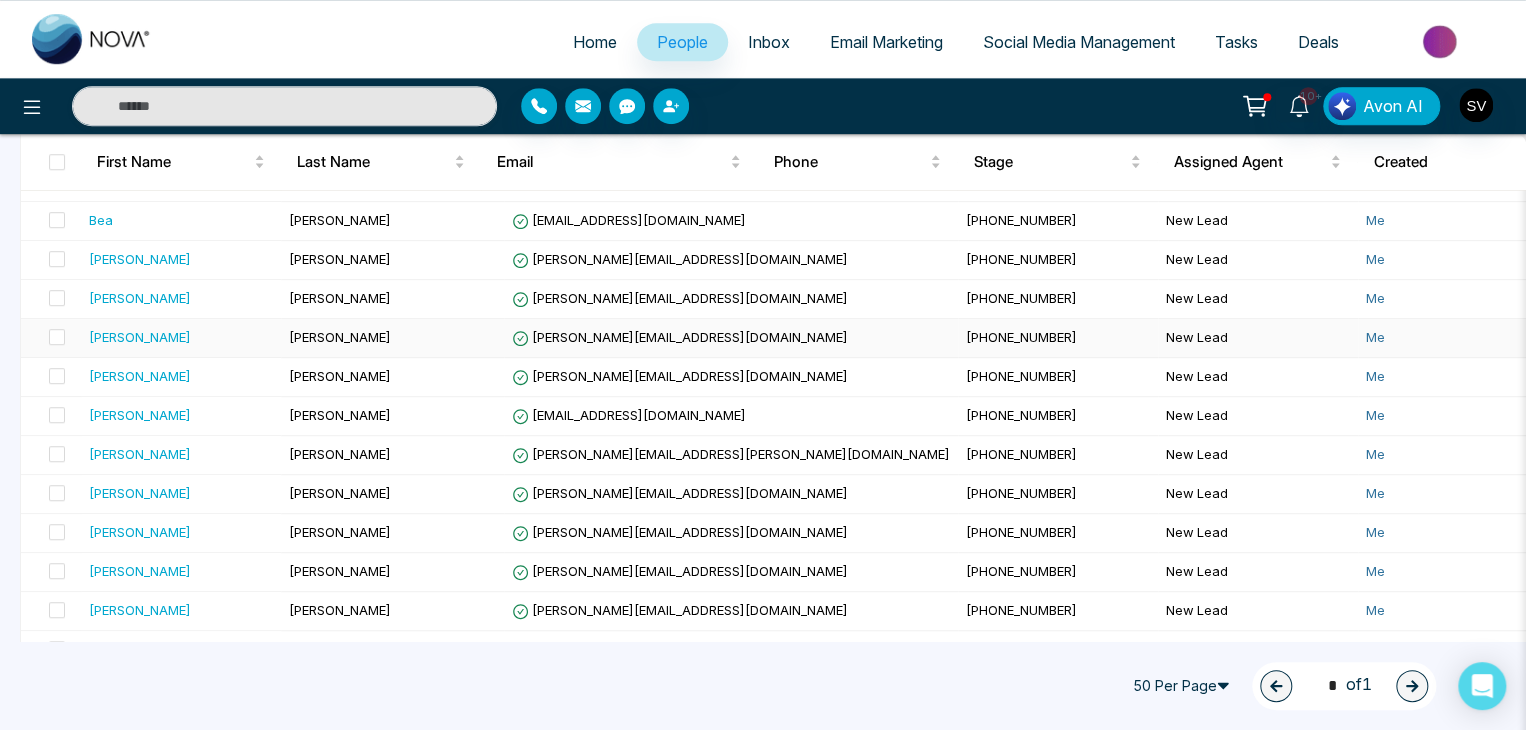 click on "[PERSON_NAME]" at bounding box center [392, 338] 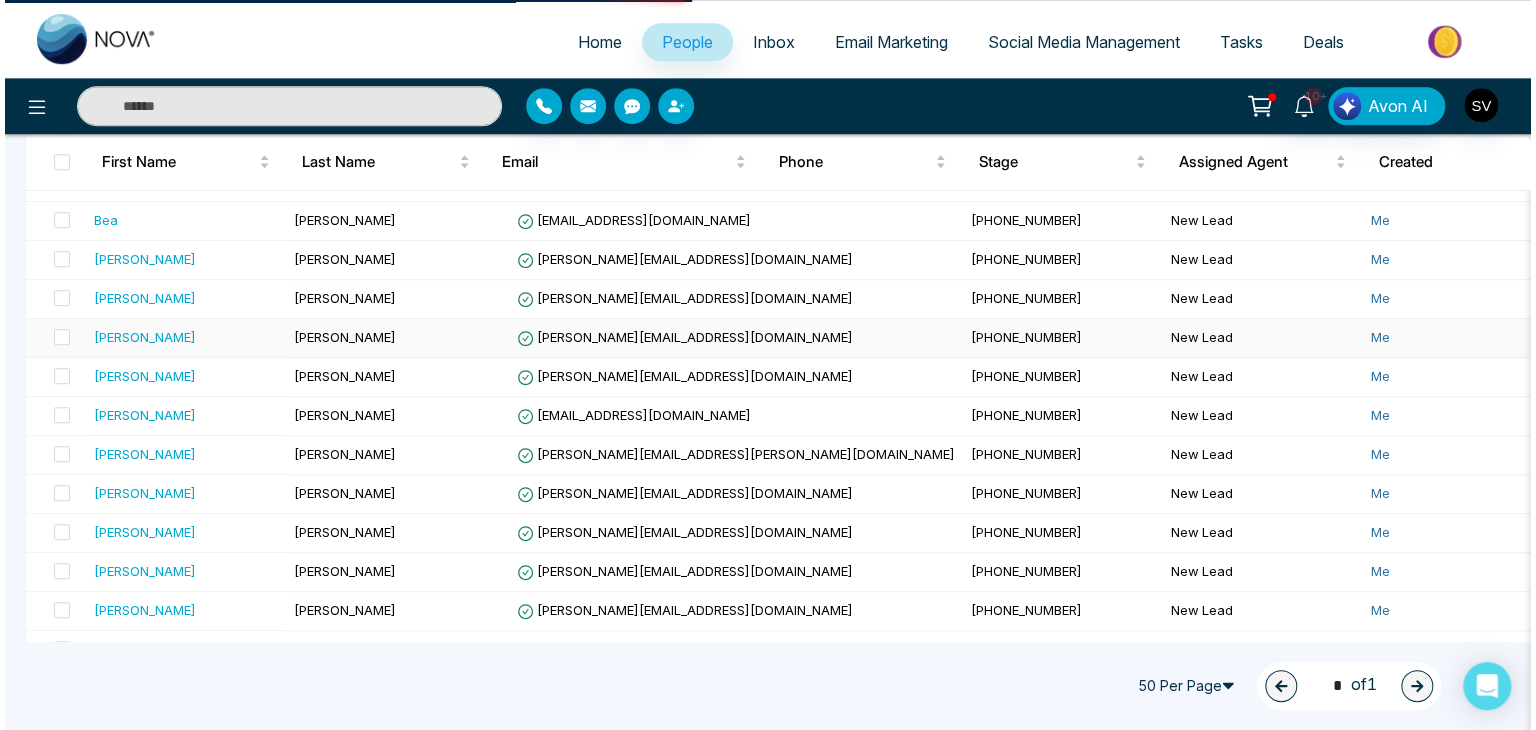 scroll, scrollTop: 0, scrollLeft: 0, axis: both 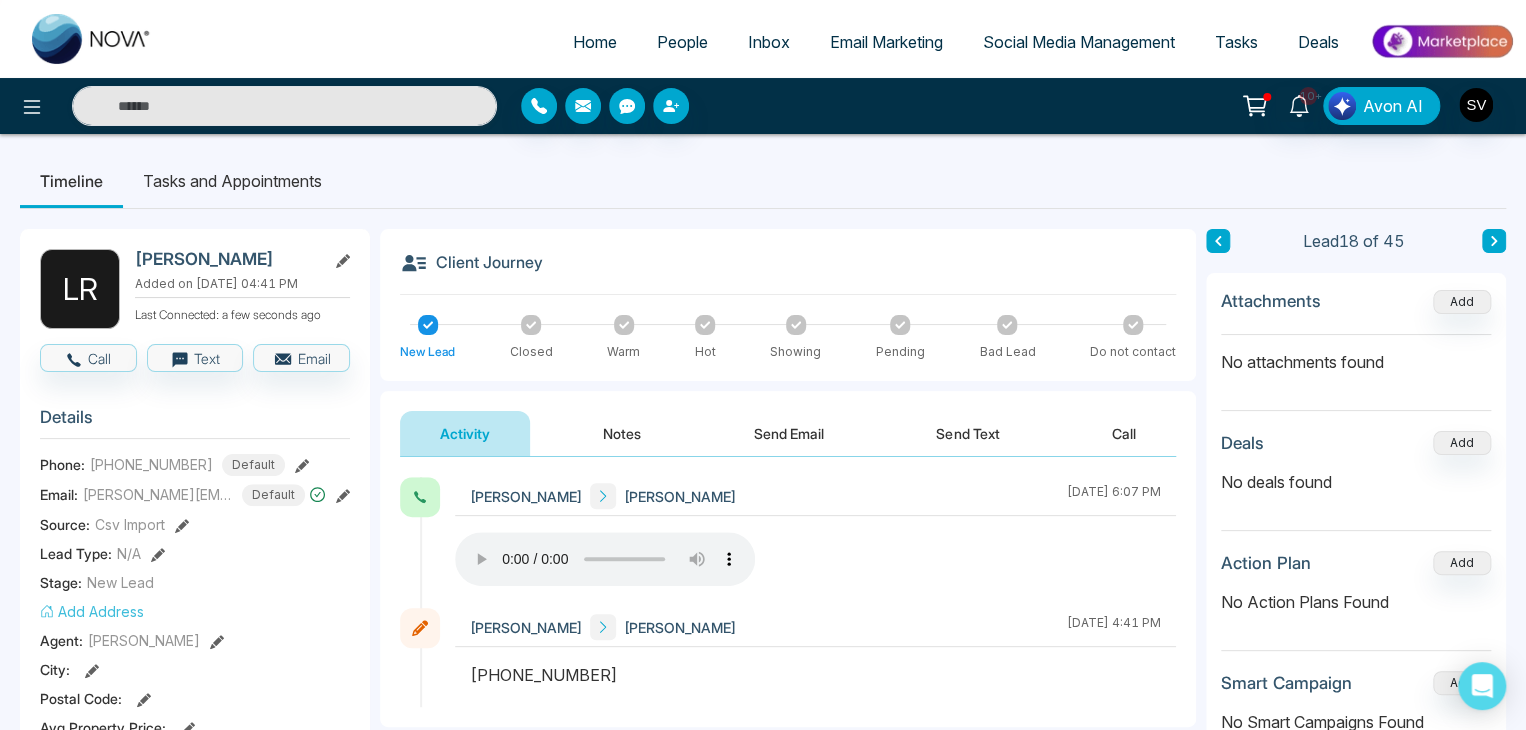 click on "Notes" at bounding box center [622, 433] 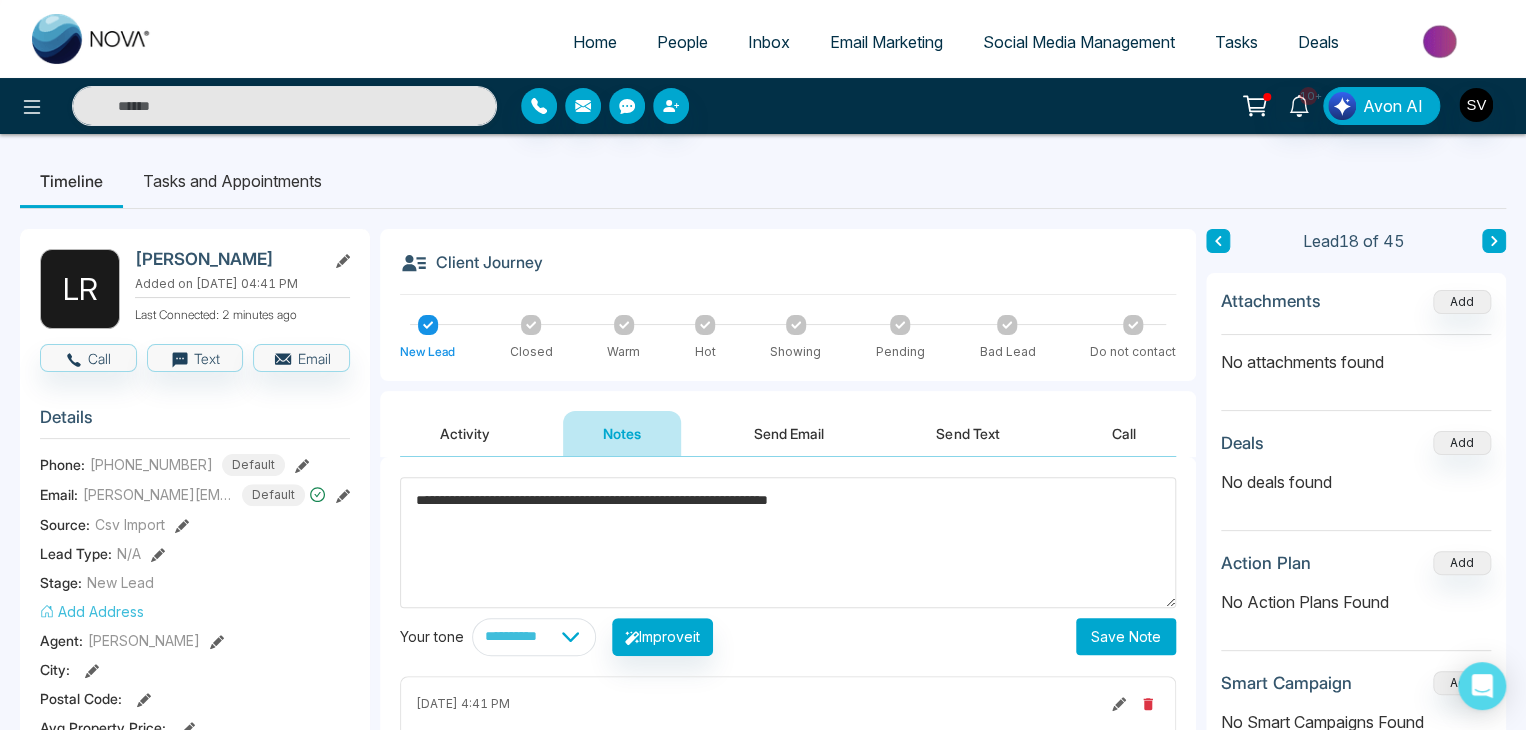 type on "**********" 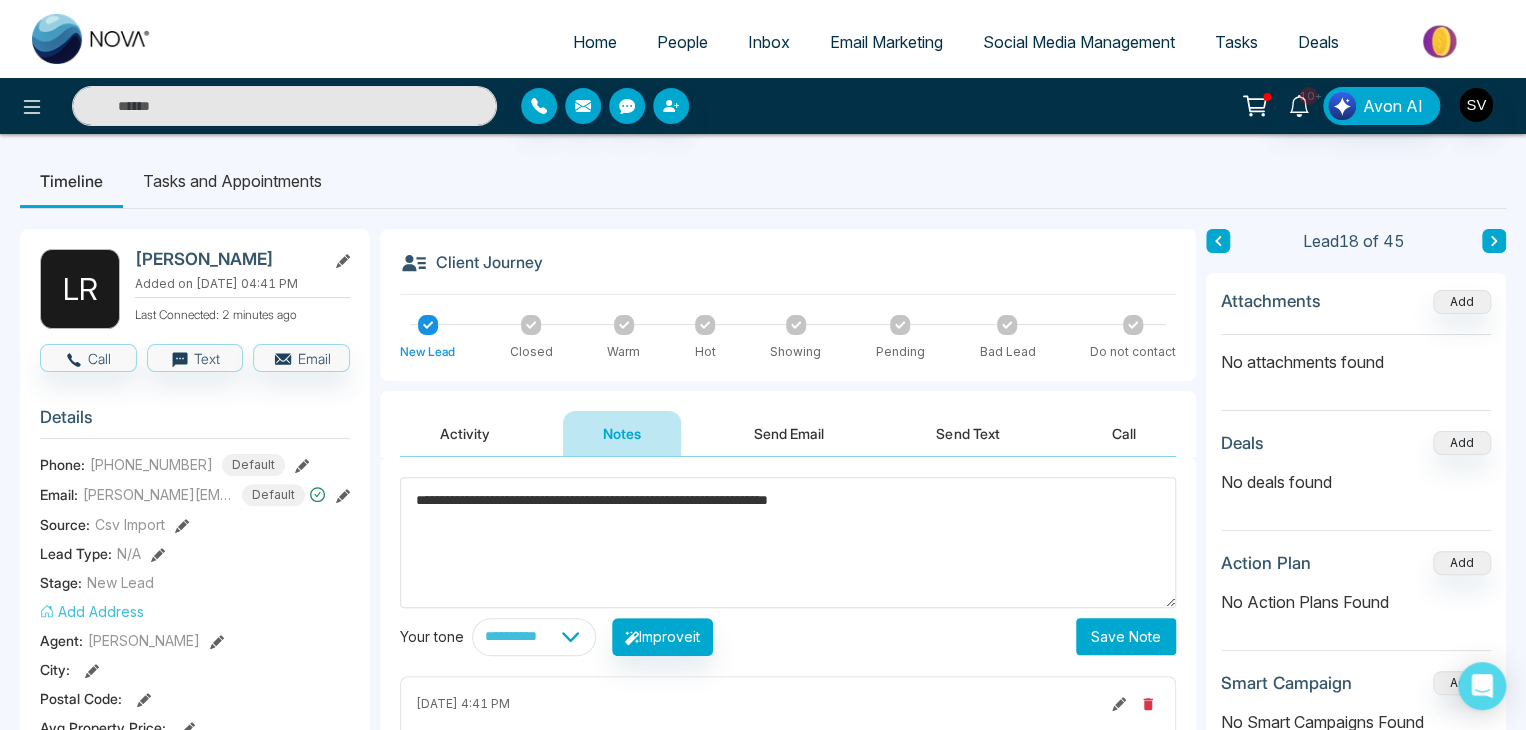 click on "Save Note" at bounding box center [1126, 636] 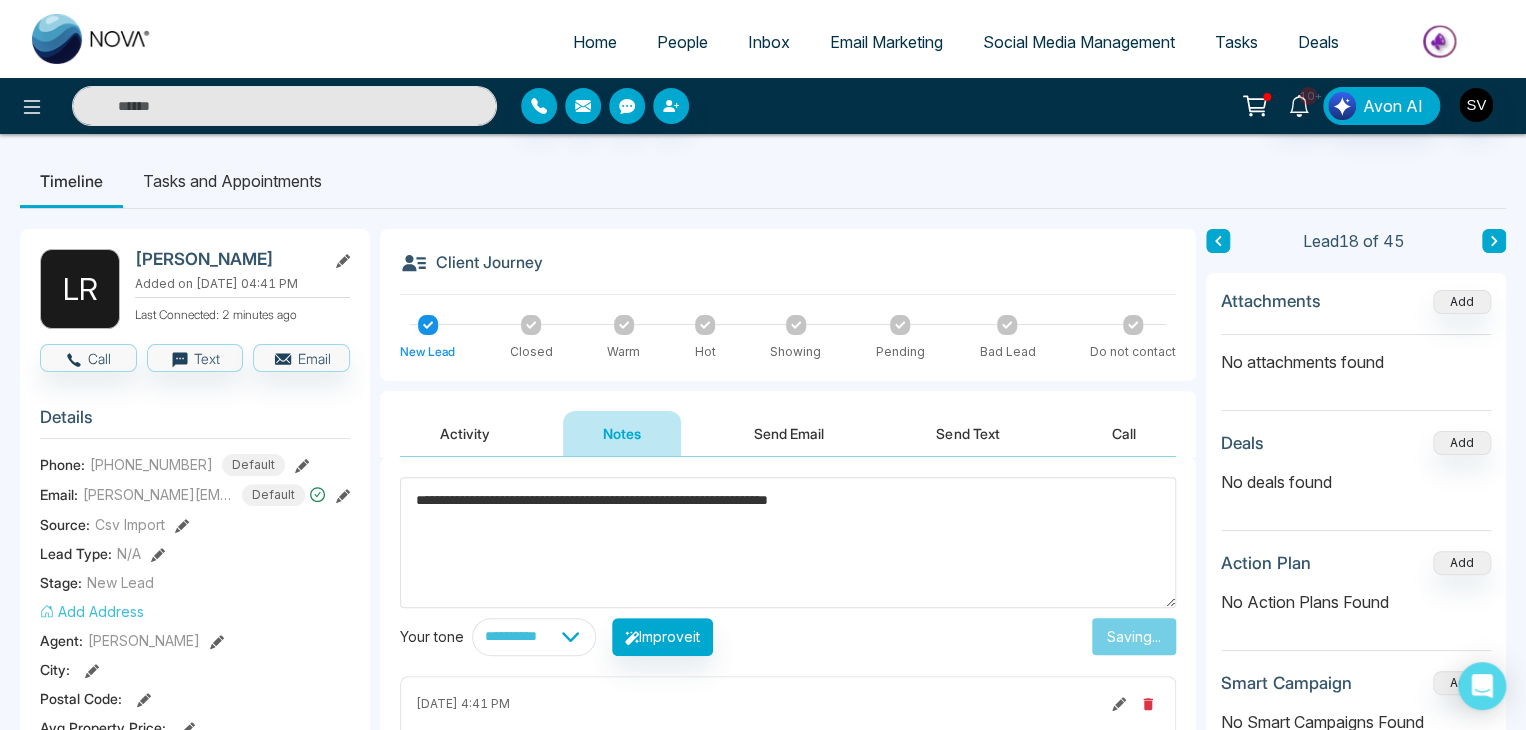 type 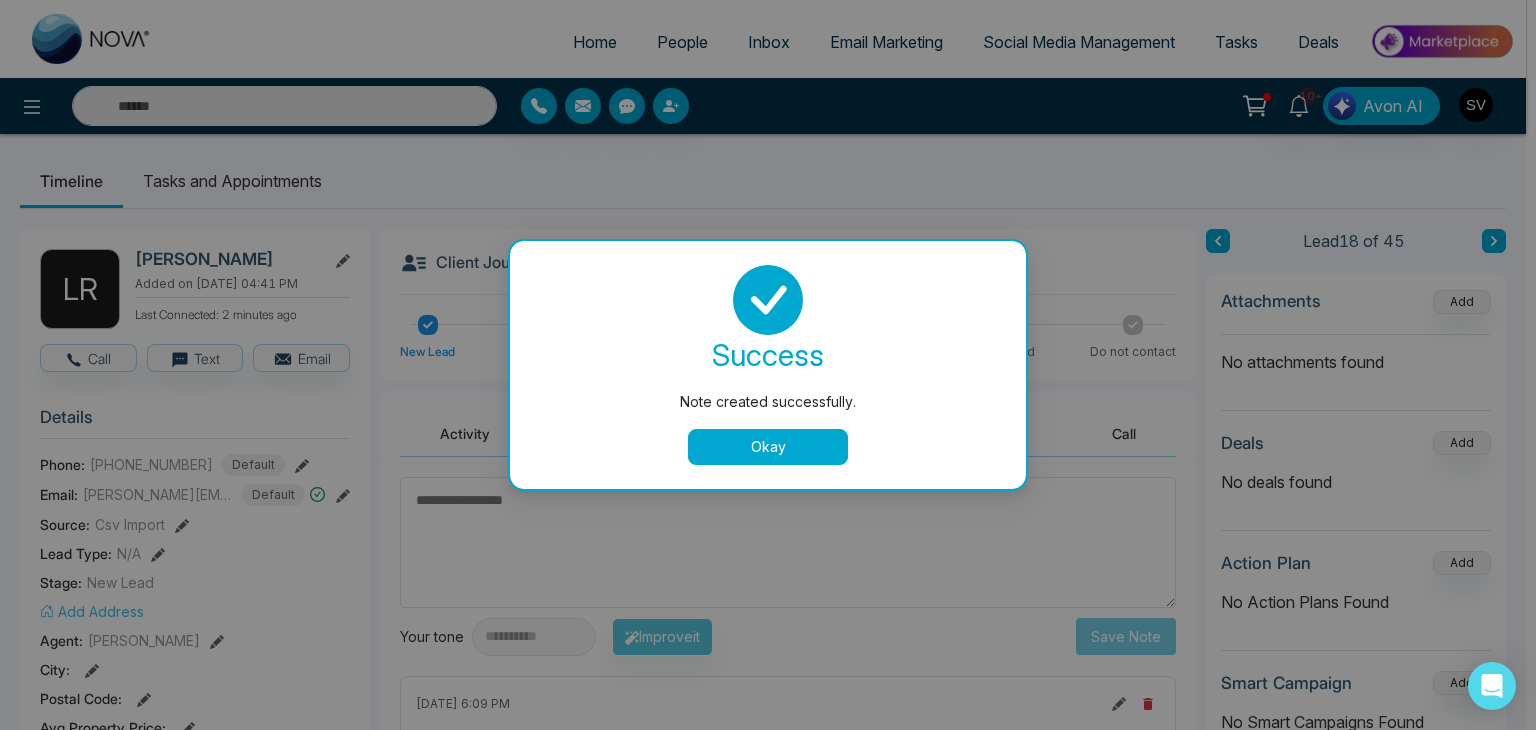 click on "Okay" at bounding box center (768, 447) 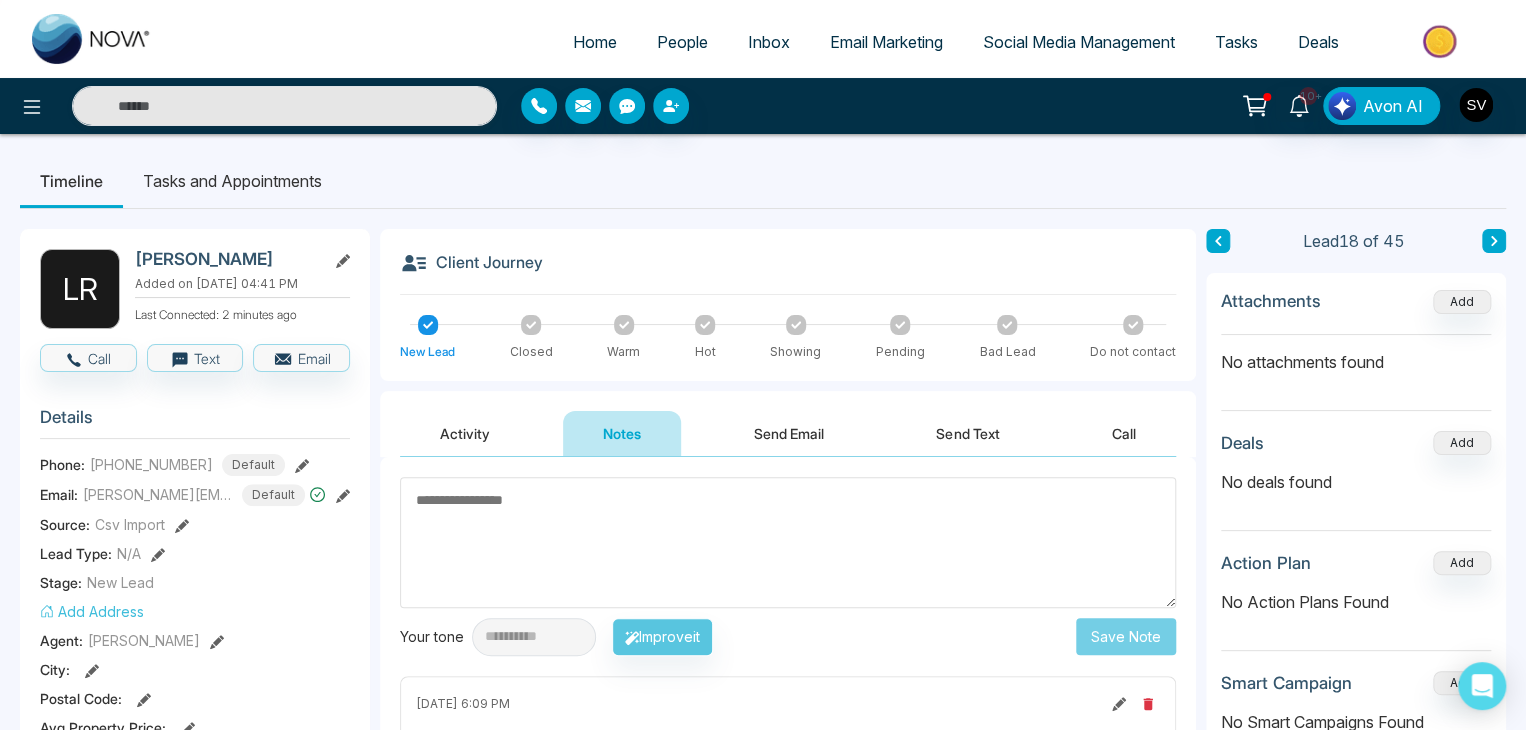 click on "Tasks and Appointments" at bounding box center (232, 181) 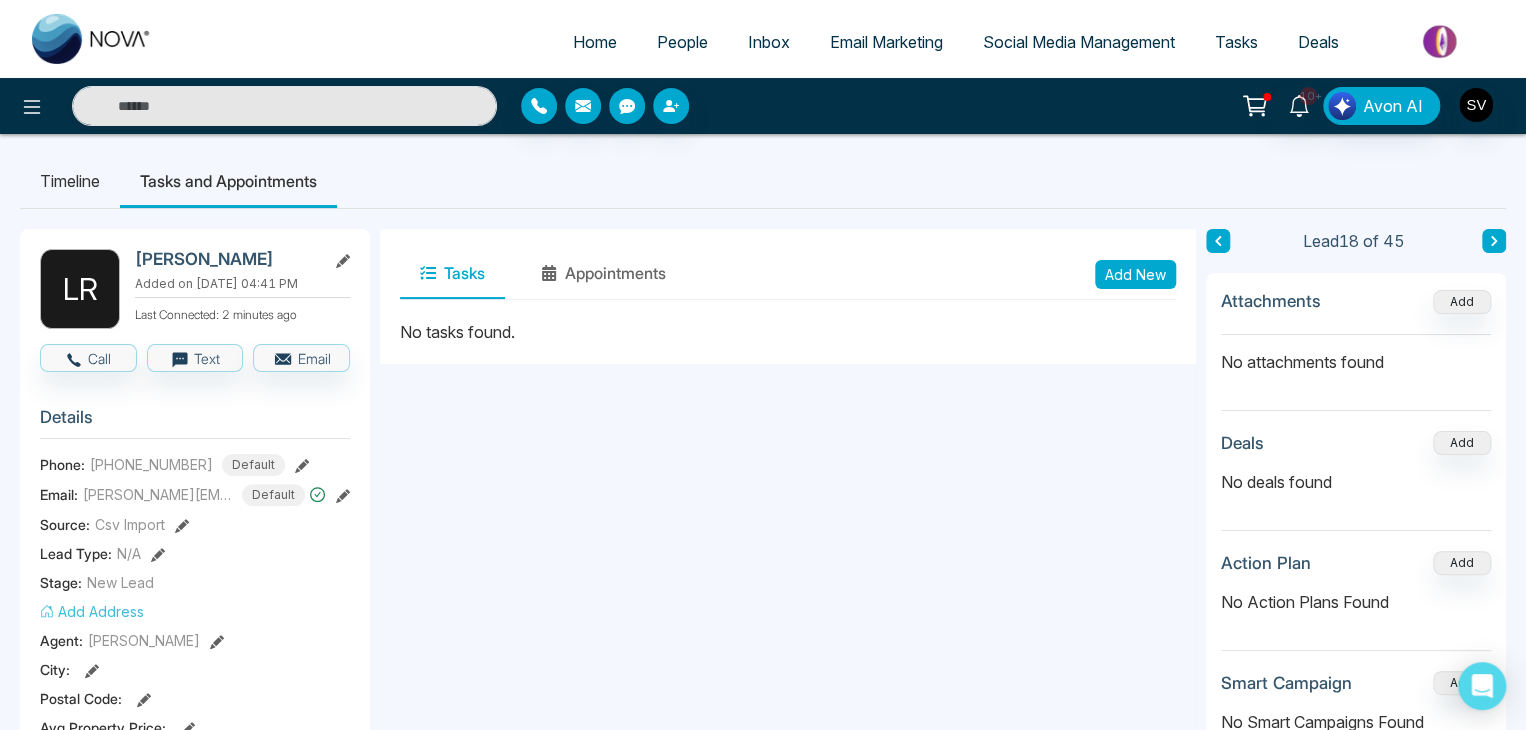 click on "Add New" at bounding box center (1135, 274) 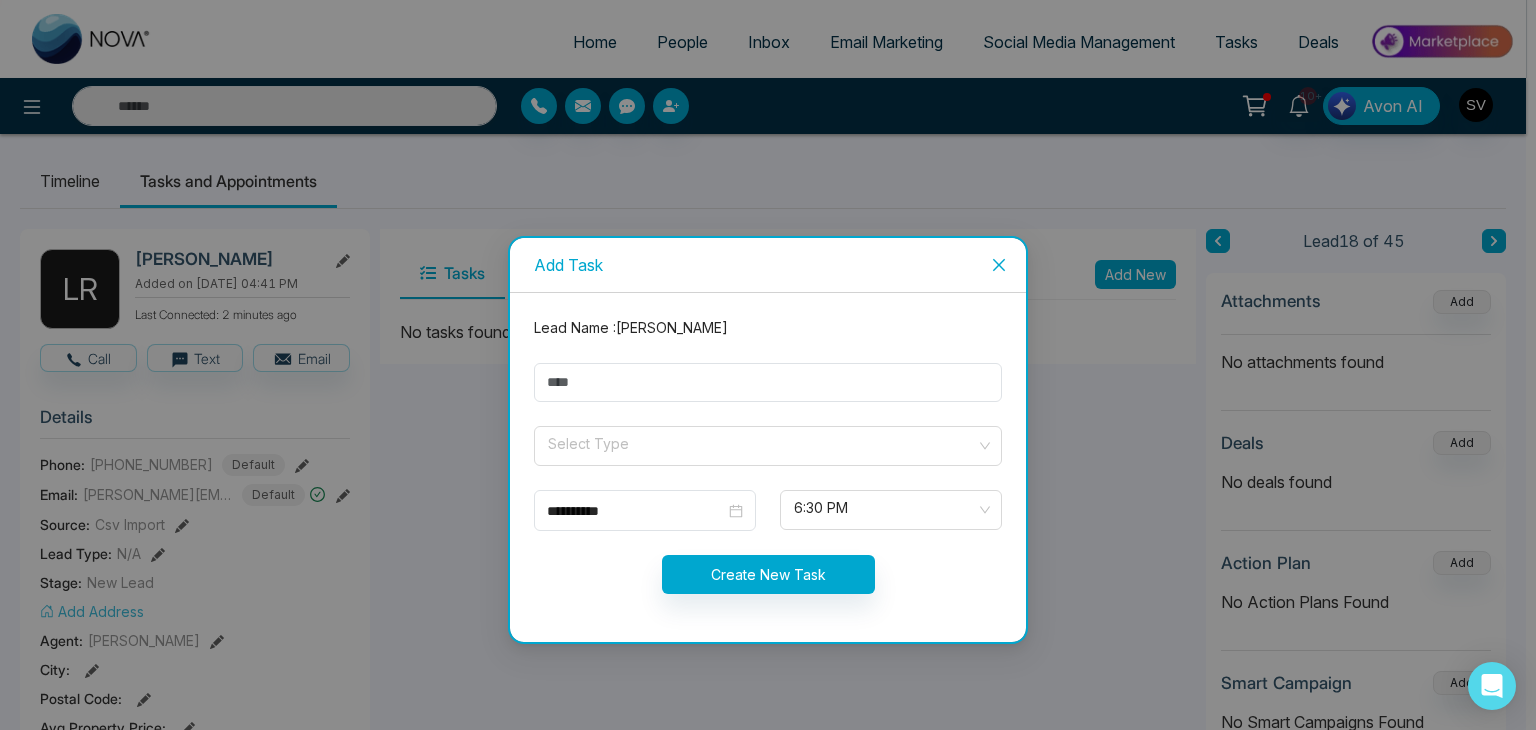 click on "Add Task" at bounding box center [768, 265] 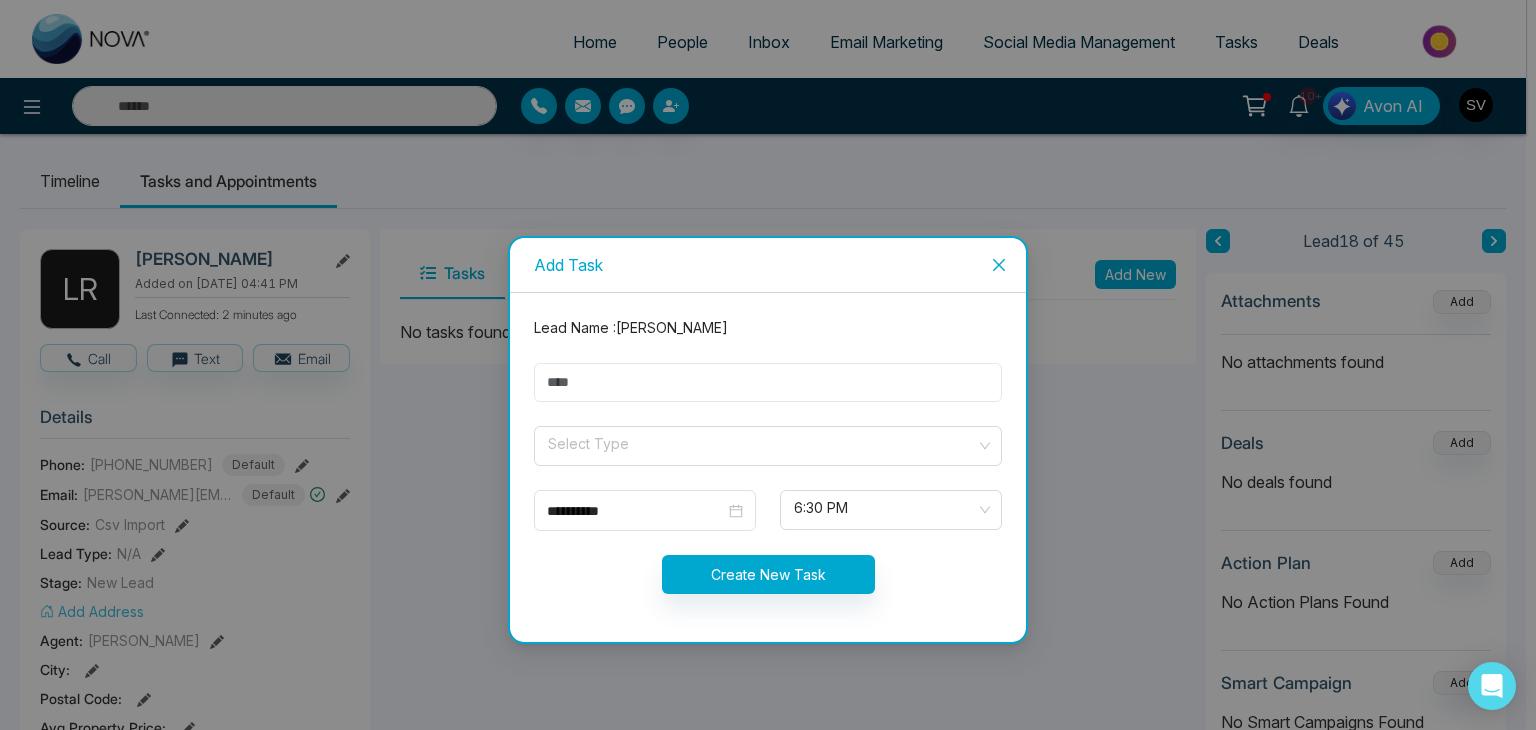 click at bounding box center [768, 382] 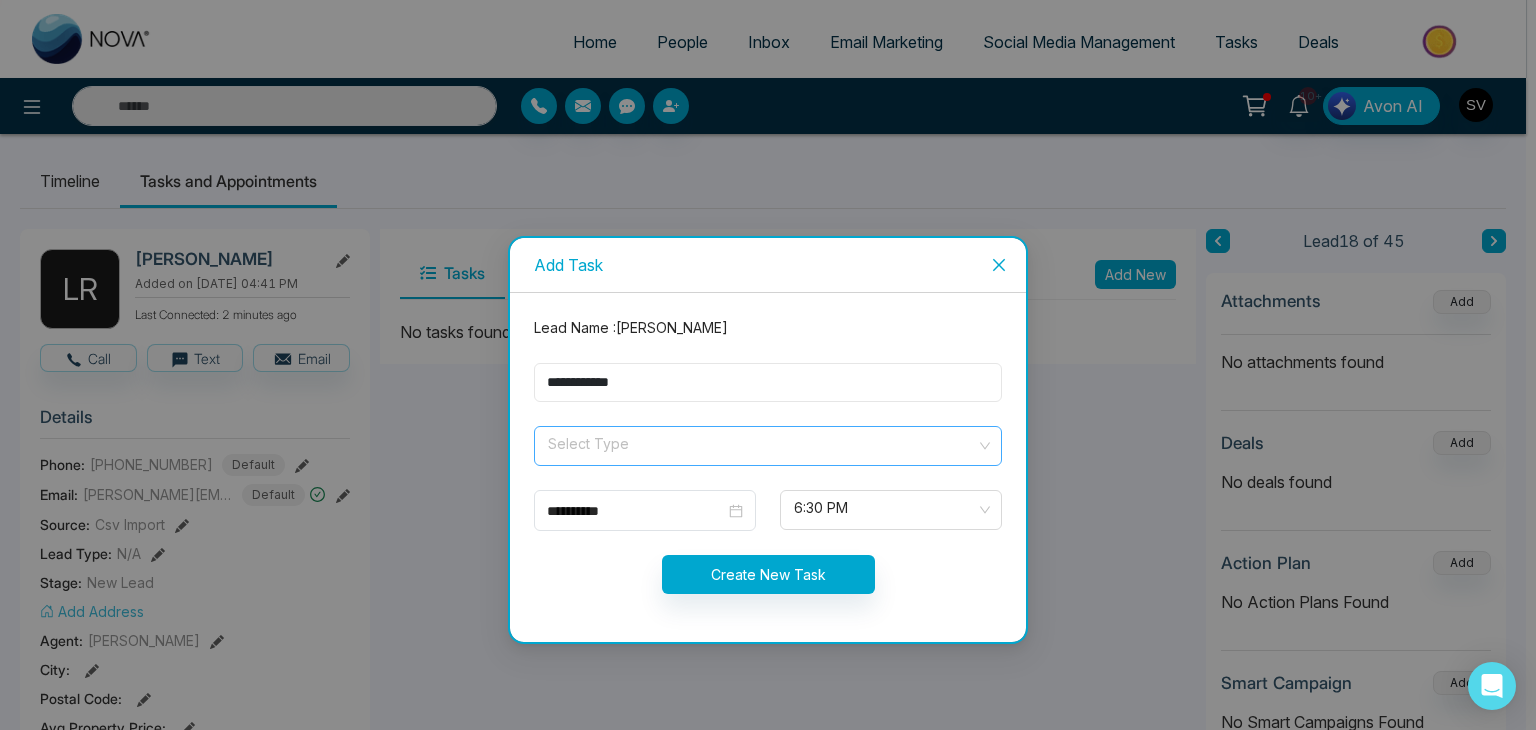 type on "**********" 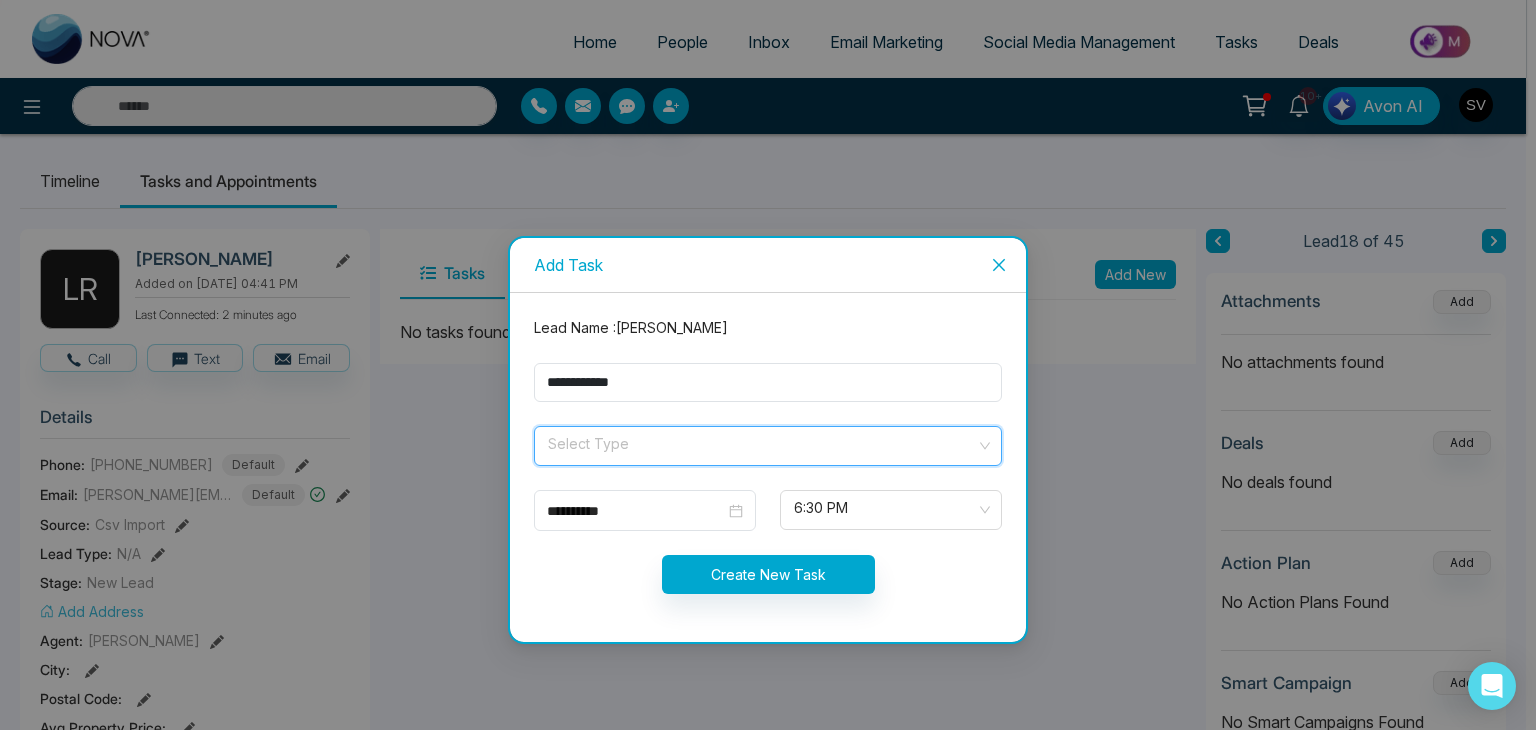 click at bounding box center (761, 442) 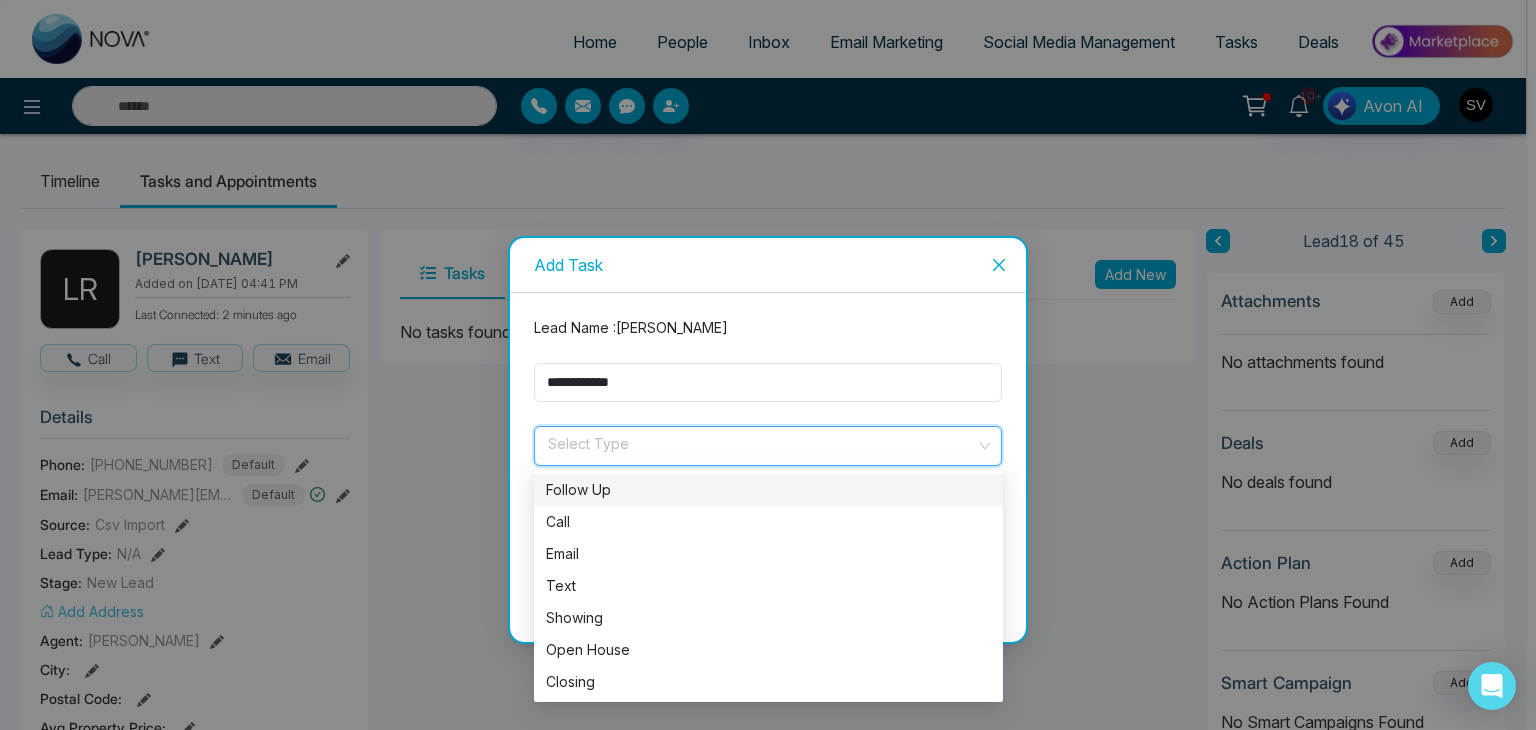 click on "Follow Up" at bounding box center [768, 490] 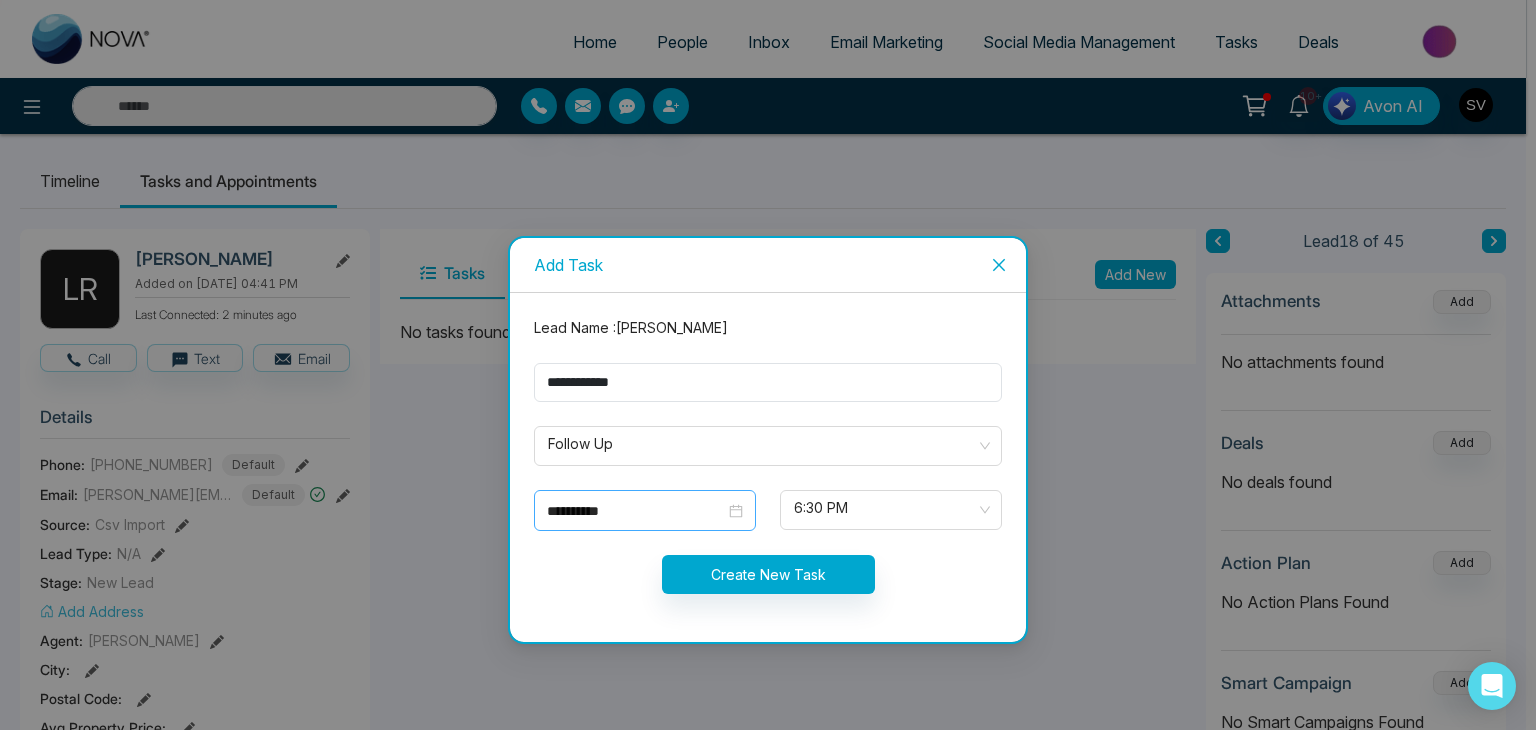 click on "**********" at bounding box center (645, 511) 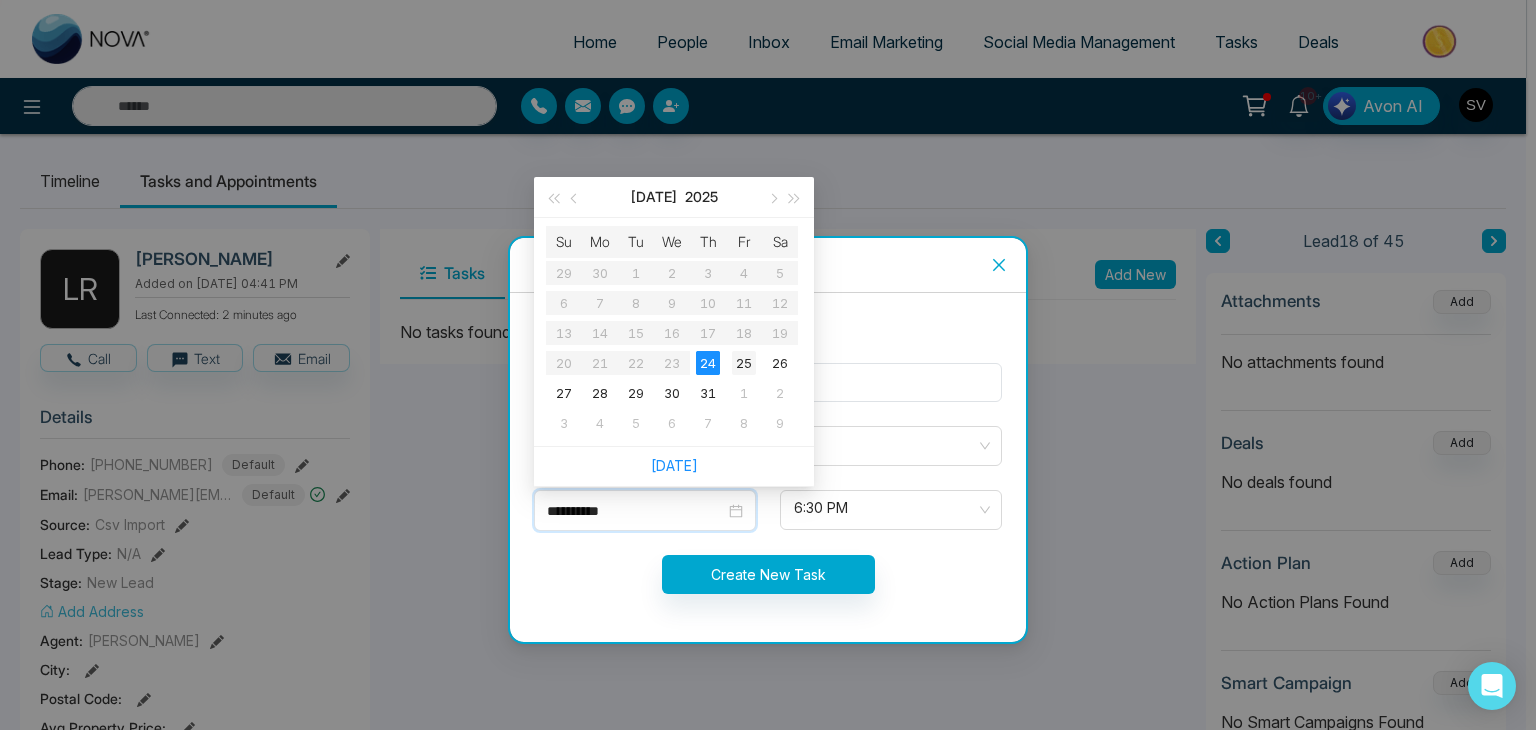 type on "**********" 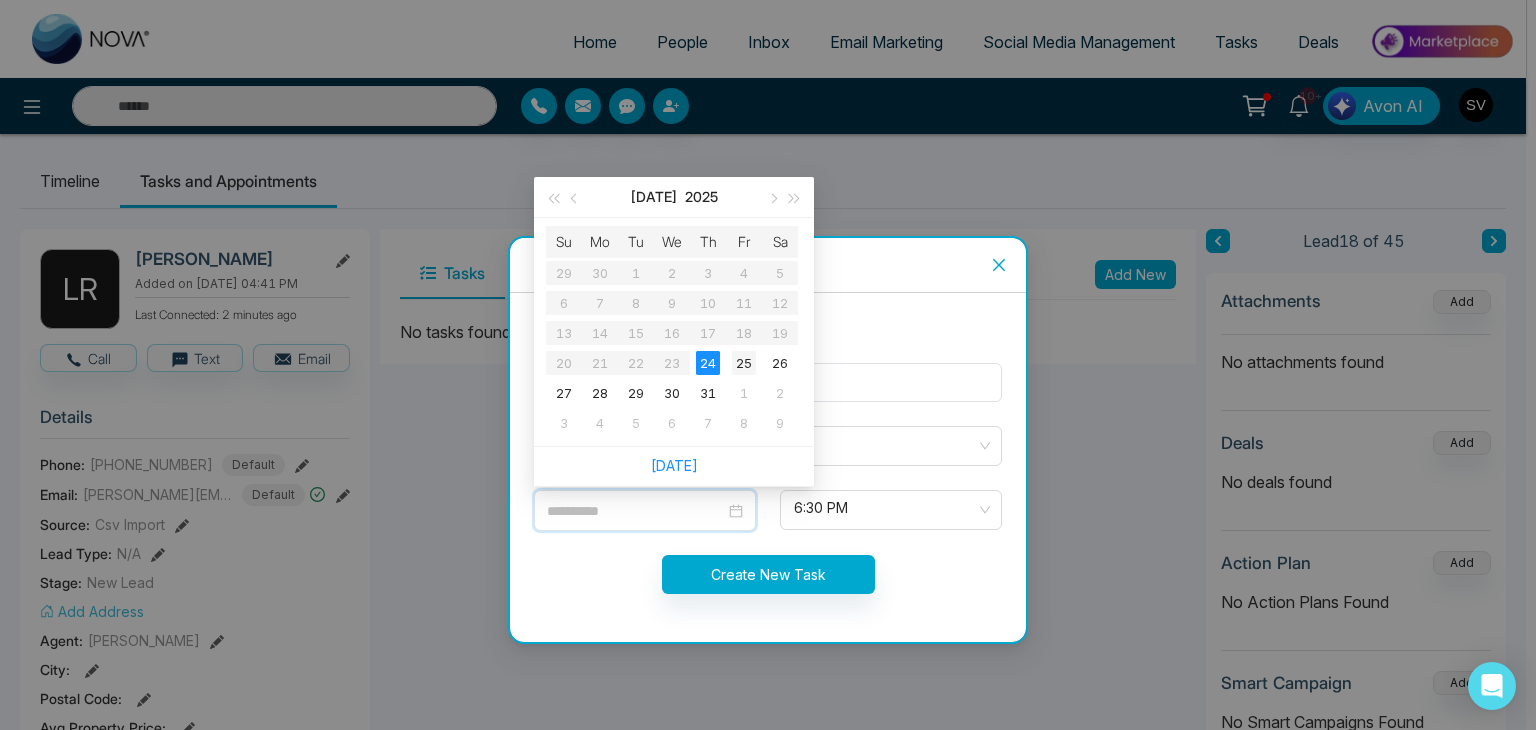 click on "25" at bounding box center (744, 363) 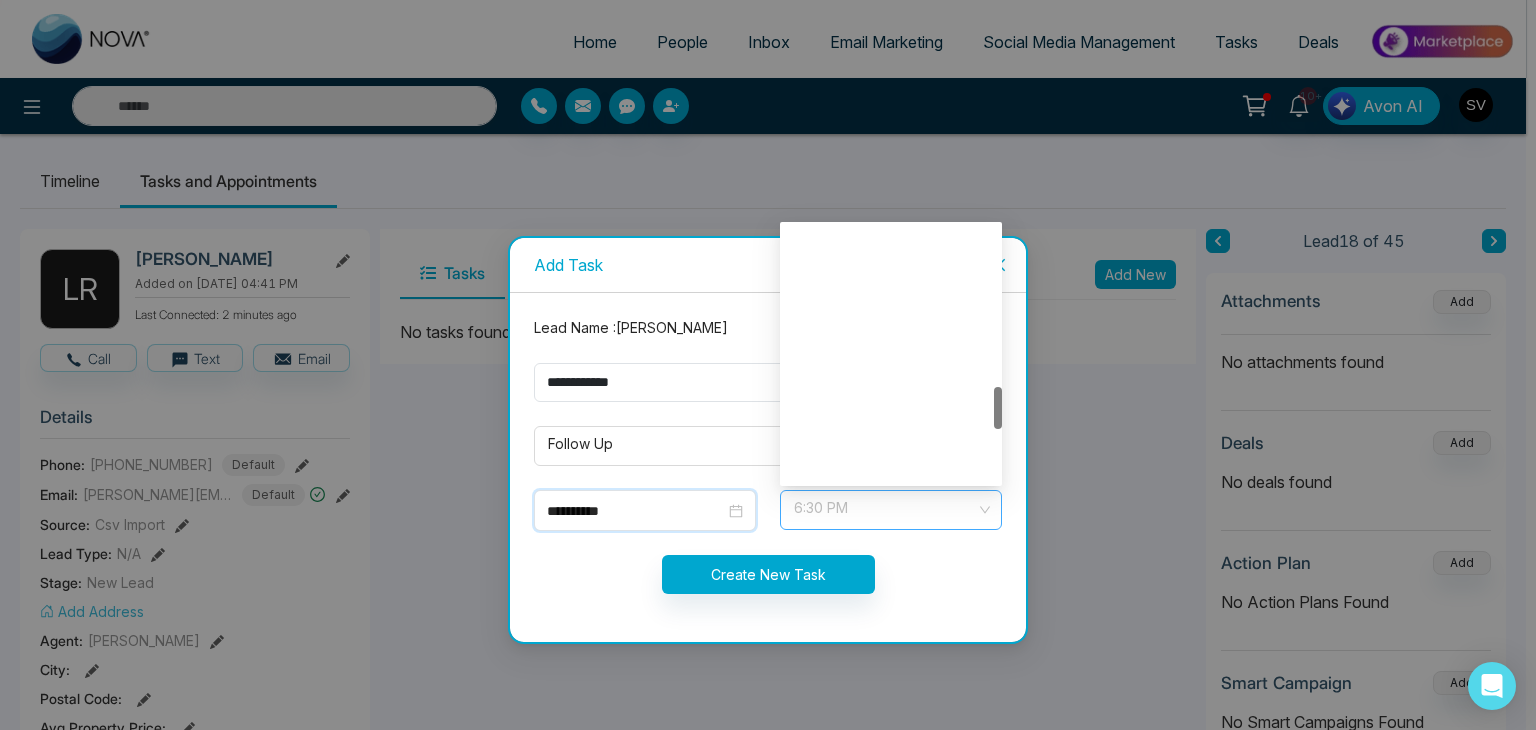 click on "6:30 PM" at bounding box center [891, 510] 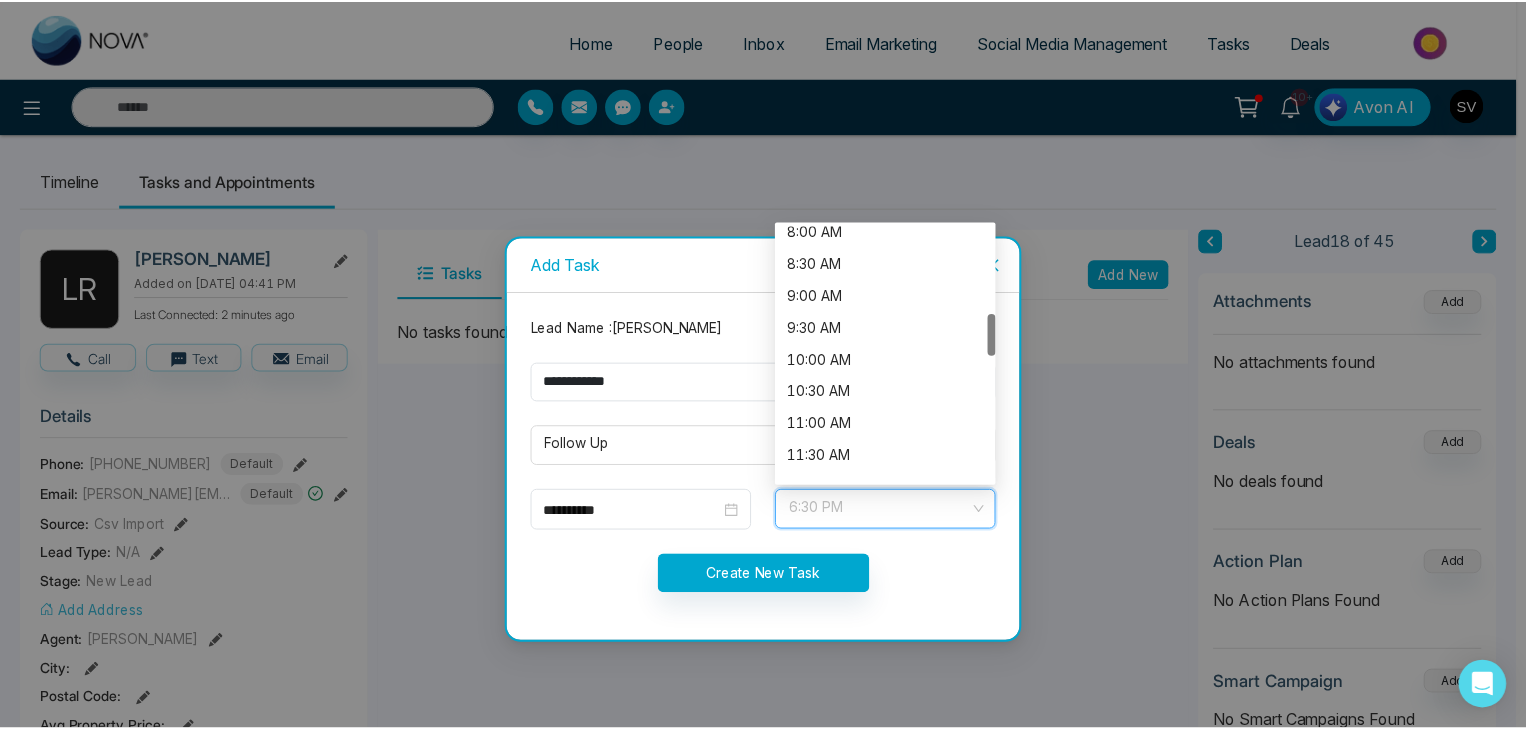 scroll, scrollTop: 528, scrollLeft: 0, axis: vertical 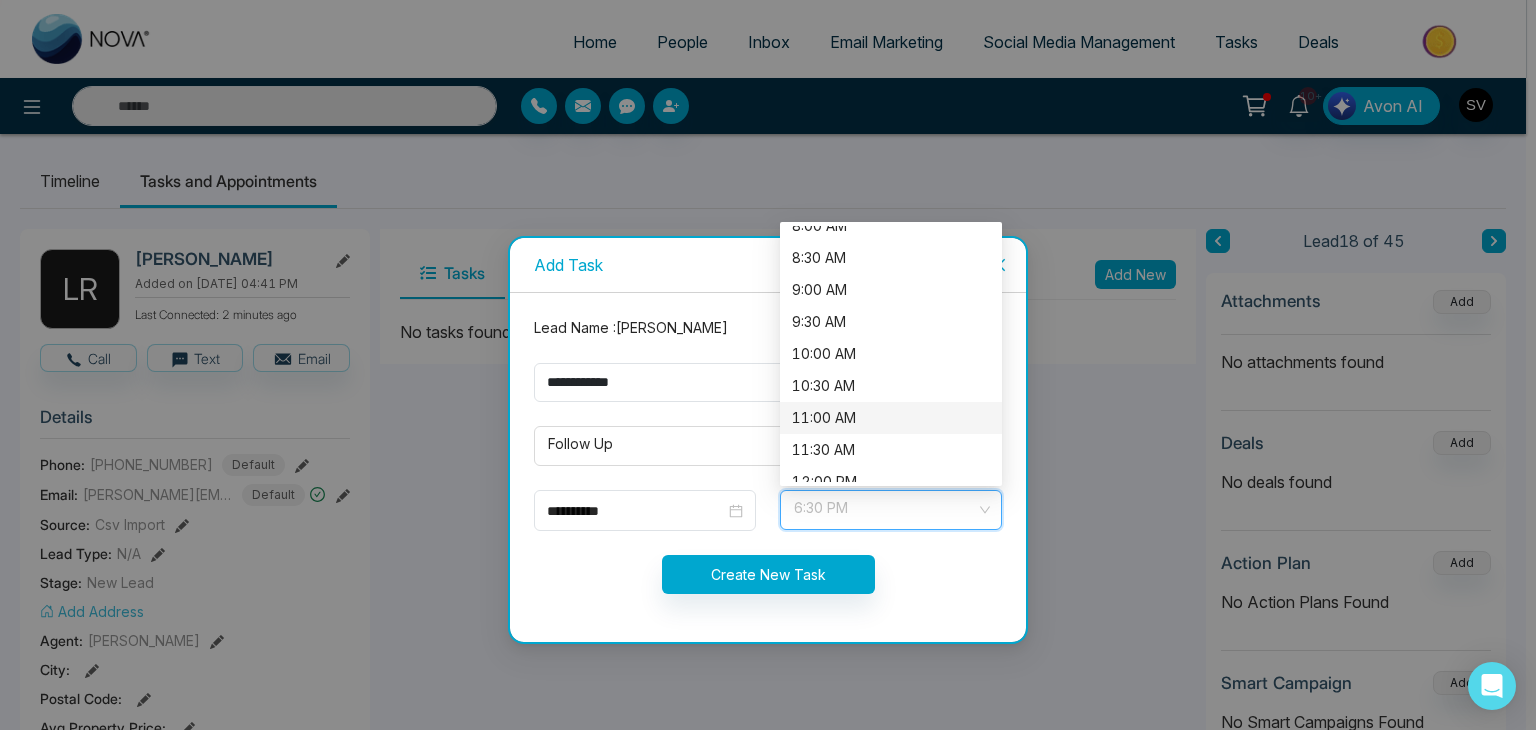 click on "11:00 AM" at bounding box center [891, 418] 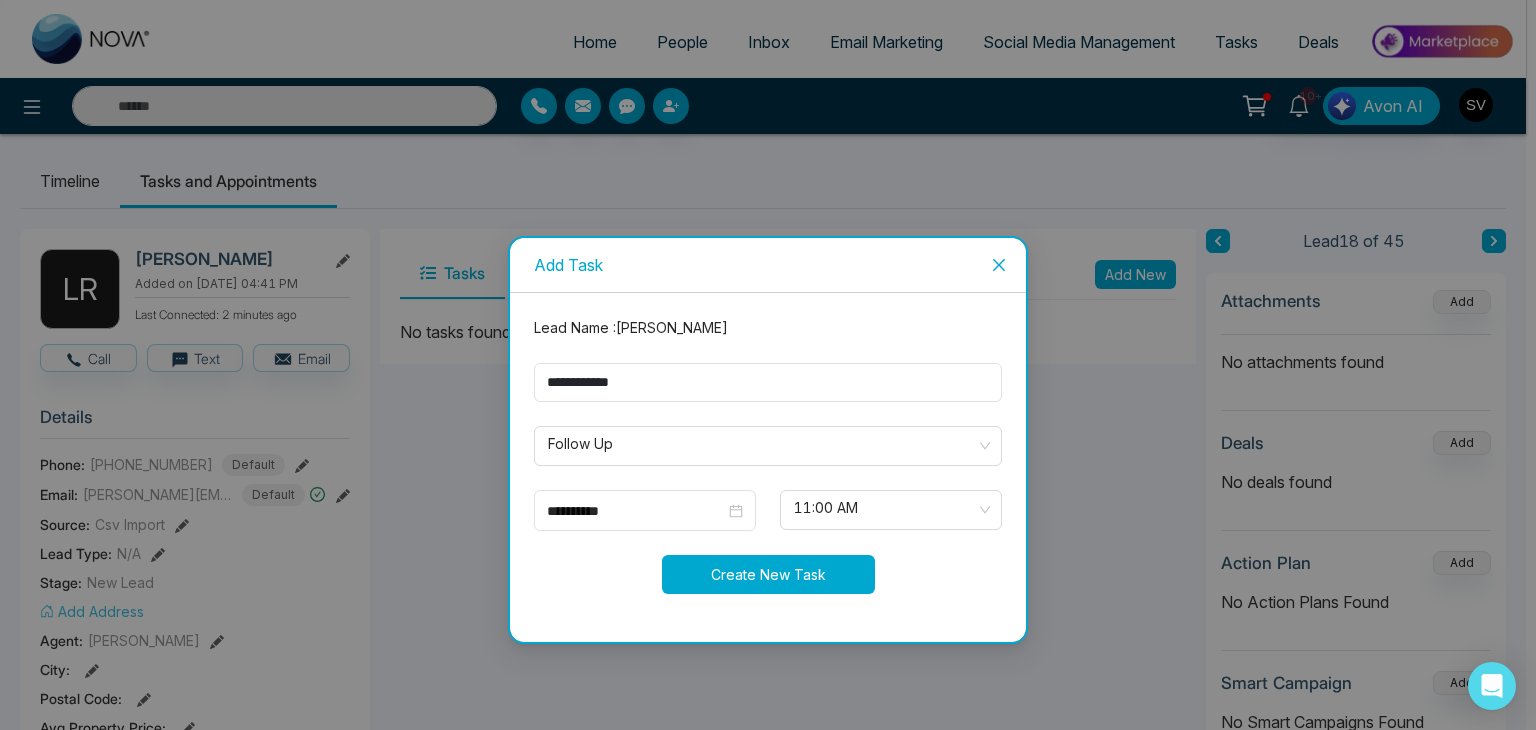 click on "Create New Task" at bounding box center (768, 574) 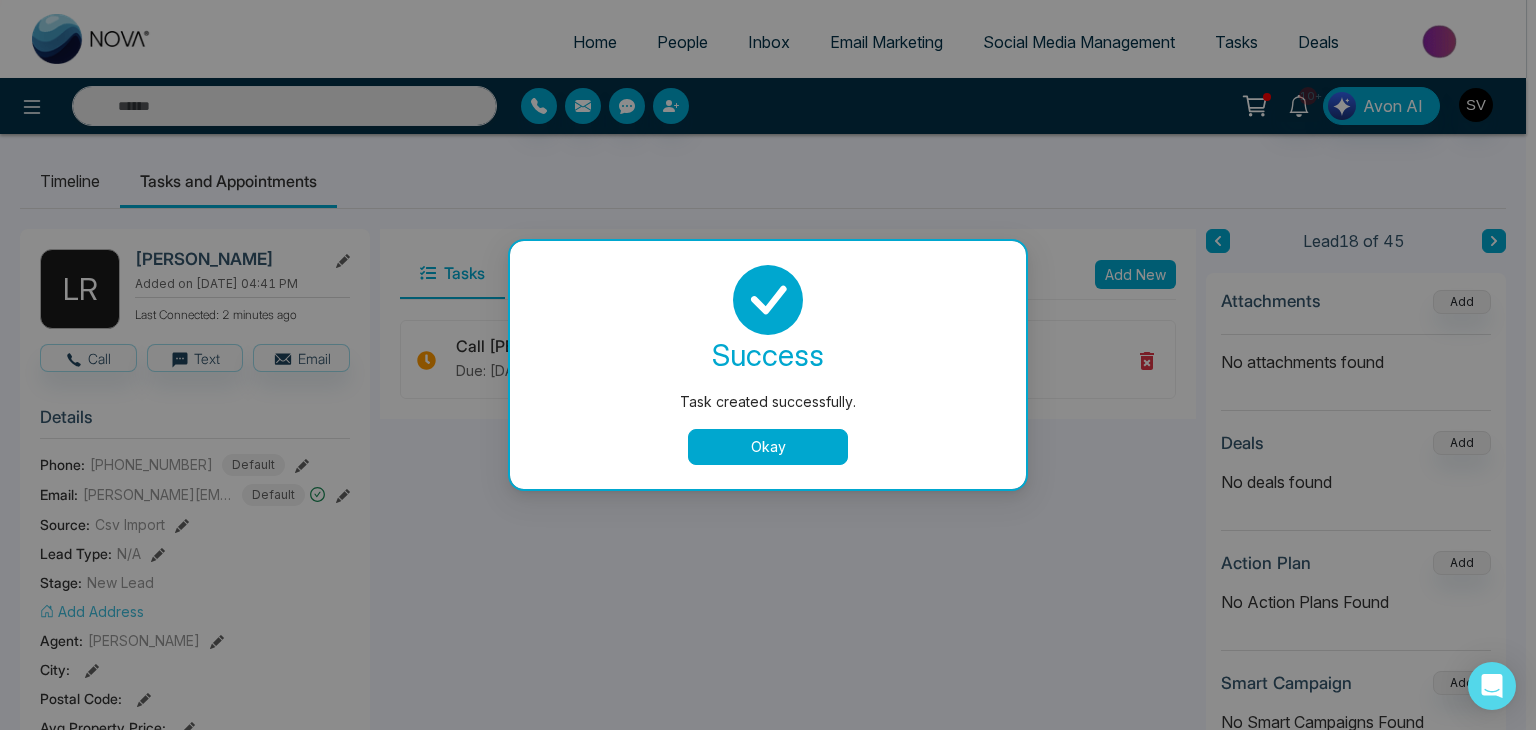 click on "Okay" at bounding box center (768, 447) 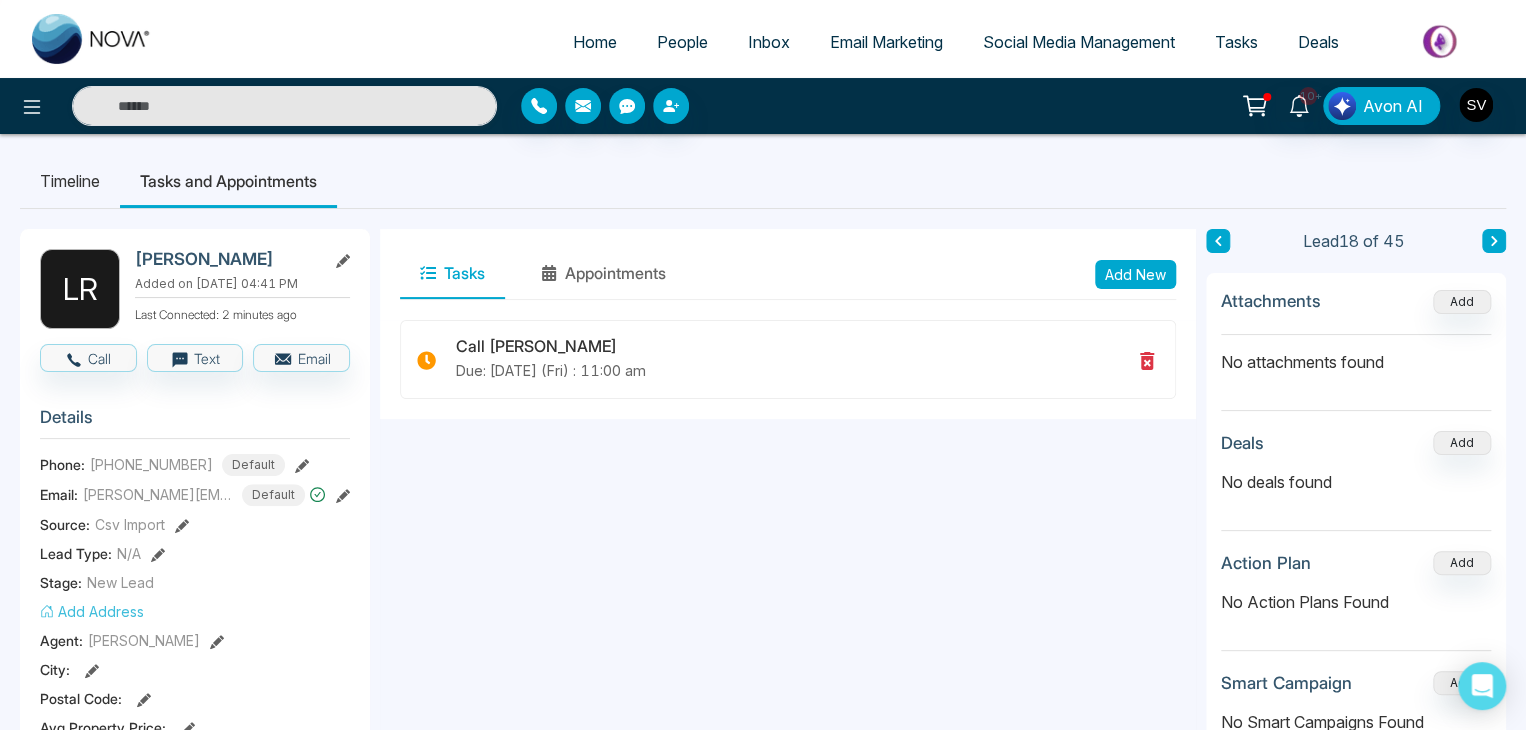 click on "People" at bounding box center (682, 42) 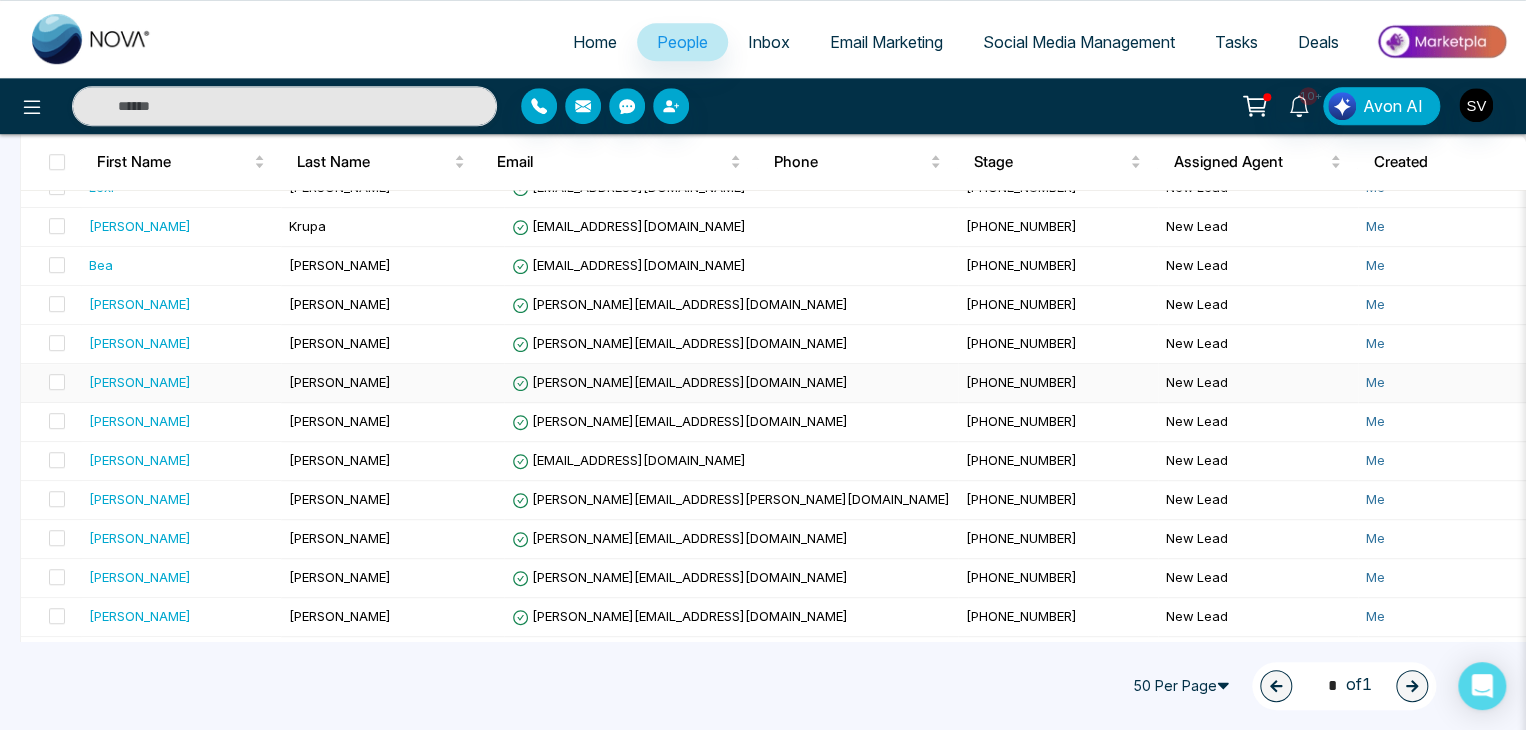 scroll, scrollTop: 704, scrollLeft: 0, axis: vertical 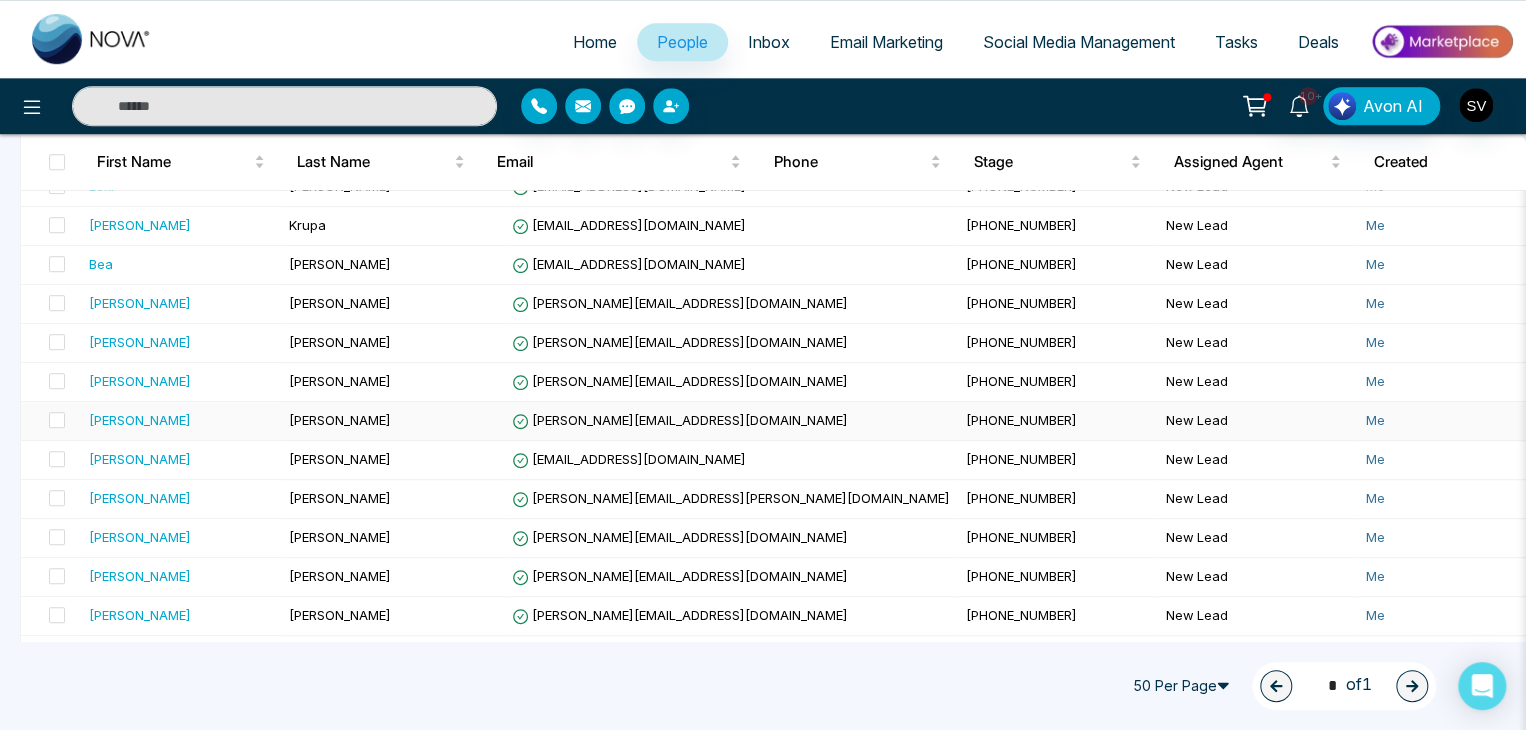click on "[PERSON_NAME]" at bounding box center (392, 421) 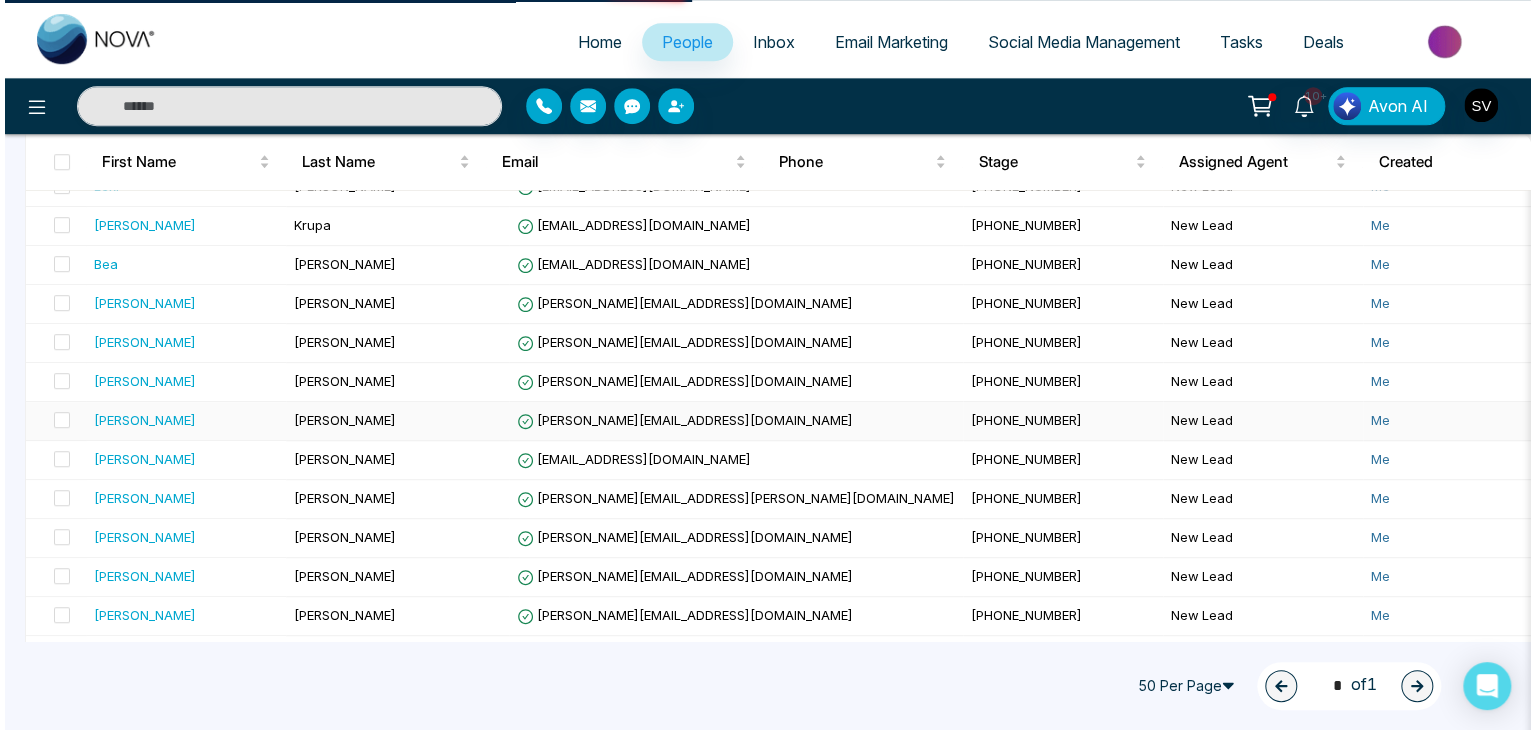 scroll, scrollTop: 0, scrollLeft: 0, axis: both 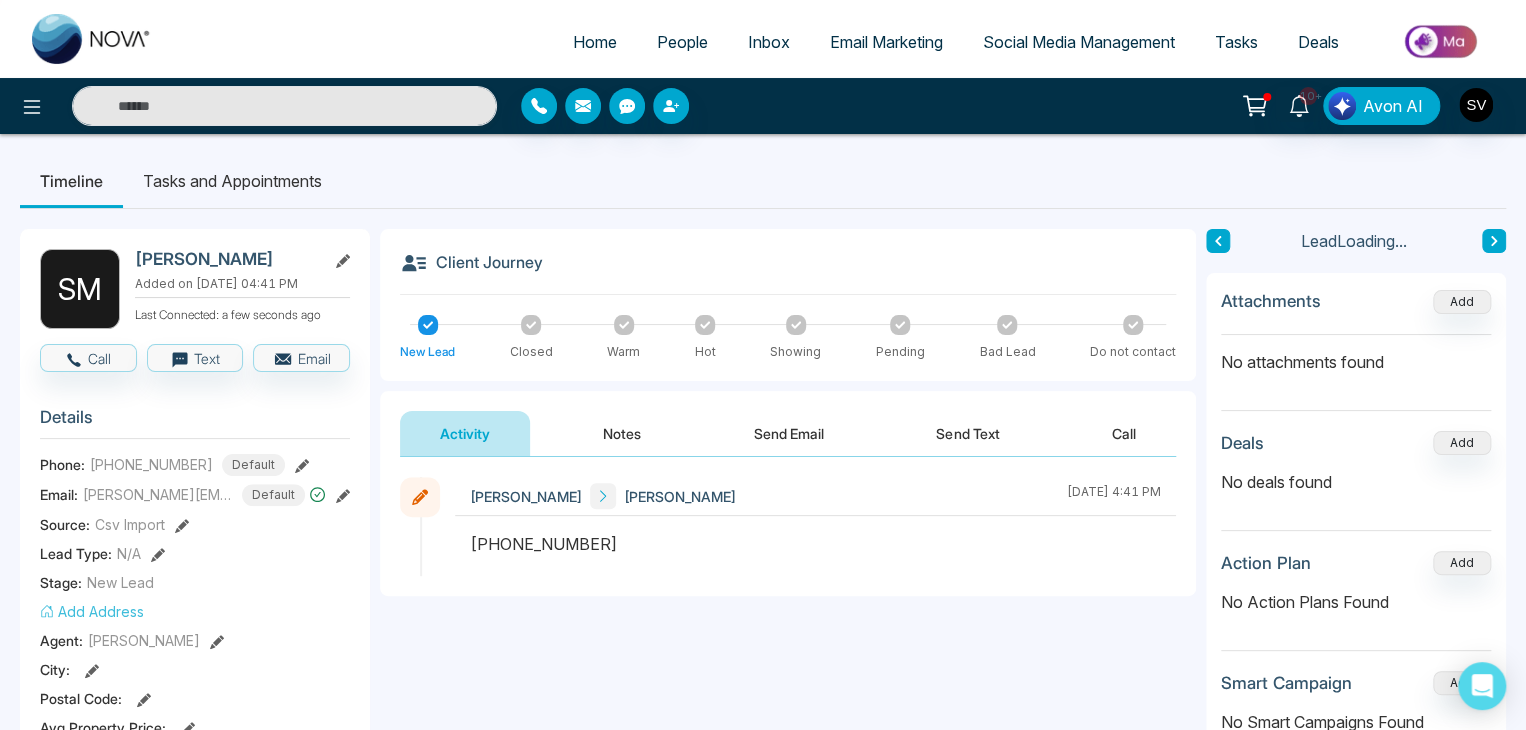 click on "S M [PERSON_NAME] Added on   [DATE] 04:41 PM Last Connected:   a few seconds ago   Call   Text   Email Details Phone: [PHONE_NUMBER] Default Email: [PERSON_NAME][EMAIL_ADDRESS][DOMAIN_NAME] Default Source: Csv Import Lead Type: N/A Stage: New Lead Add Address Agent: [PERSON_NAME] City : Postal Code : Avg Property Price : Buy Area : Home Type : Start Date : Last Contact Date : Province : Timeframe : Urgency : Tags Call leads   × Is this lead a Realtor? Lead Summary 0 Calls 0 Texts 0 Emails Social Profile   Not found Not found Not found Custom Lead Data Delete lead" at bounding box center (195, 923) 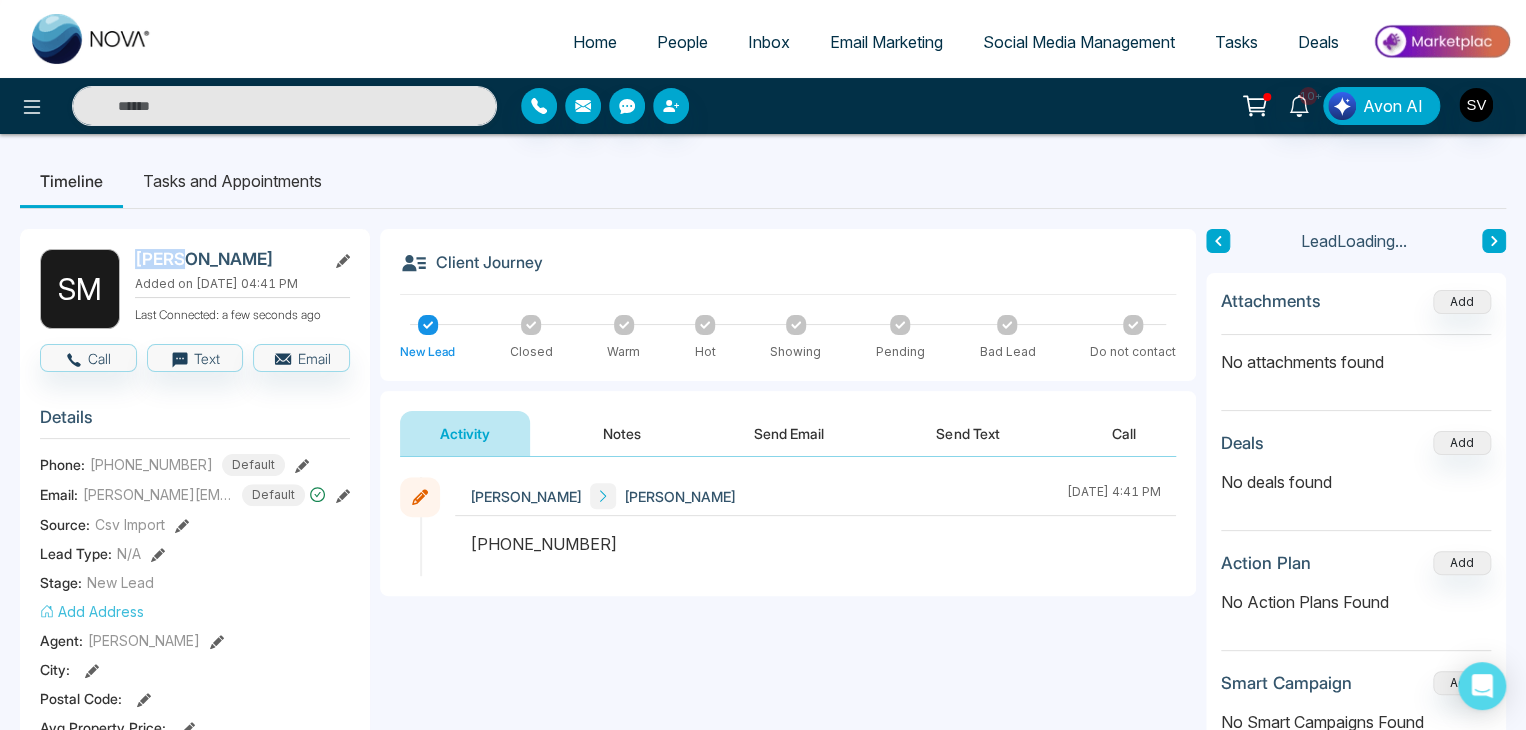 click on "S M [PERSON_NAME] Added on   [DATE] 04:41 PM Last Connected:   a few seconds ago   Call   Text   Email Details Phone: [PHONE_NUMBER] Default Email: [PERSON_NAME][EMAIL_ADDRESS][DOMAIN_NAME] Default Source: Csv Import Lead Type: N/A Stage: New Lead Add Address Agent: [PERSON_NAME] City : Postal Code : Avg Property Price : Buy Area : Home Type : Start Date : Last Contact Date : Province : Timeframe : Urgency : Tags Call leads   × Is this lead a Realtor? Lead Summary 0 Calls 0 Texts 0 Emails Social Profile   Not found Not found Not found Custom Lead Data Delete lead" at bounding box center [195, 923] 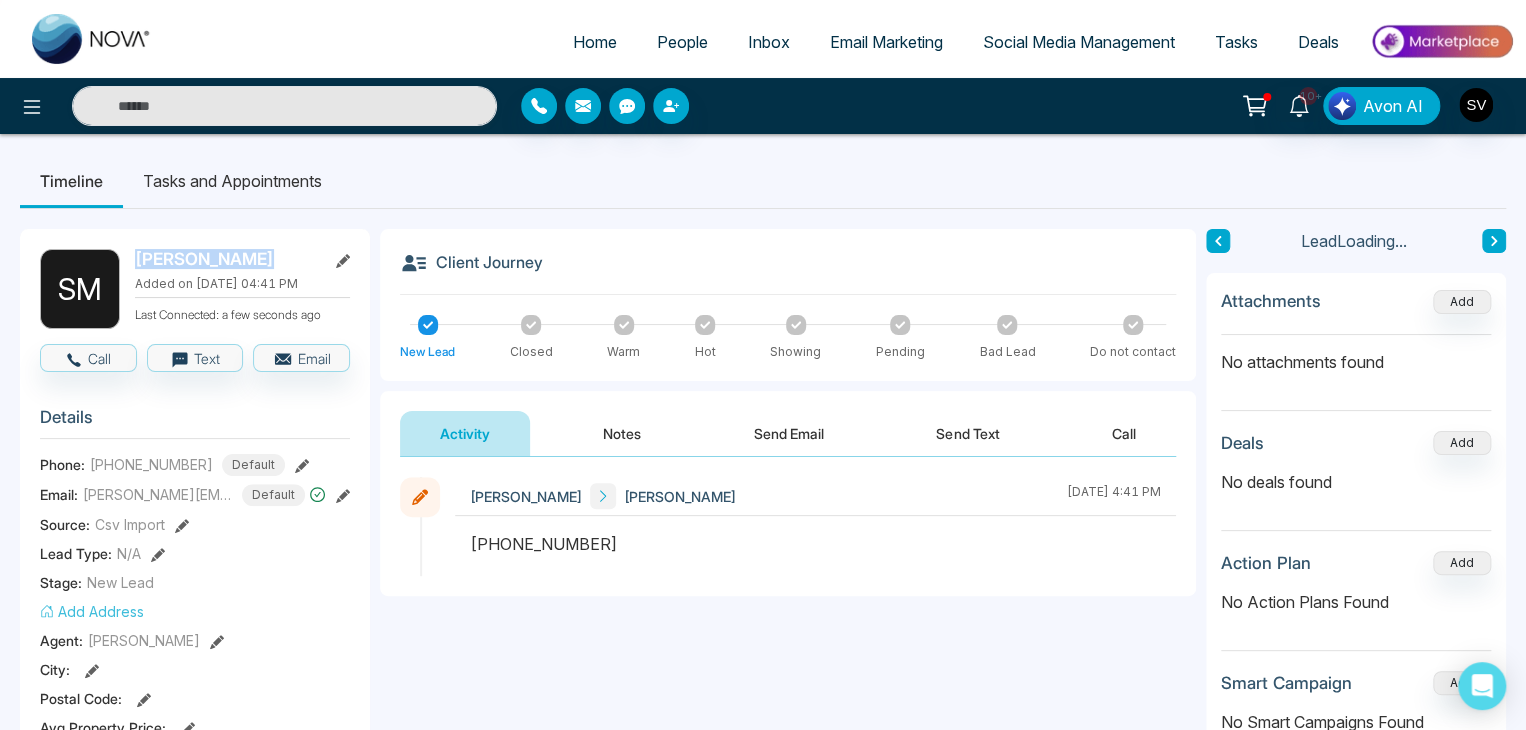 click on "S M [PERSON_NAME] Added on   [DATE] 04:41 PM Last Connected:   a few seconds ago   Call   Text   Email Details Phone: [PHONE_NUMBER] Default Email: [PERSON_NAME][EMAIL_ADDRESS][DOMAIN_NAME] Default Source: Csv Import Lead Type: N/A Stage: New Lead Add Address Agent: [PERSON_NAME] City : Postal Code : Avg Property Price : Buy Area : Home Type : Start Date : Last Contact Date : Province : Timeframe : Urgency : Tags Call leads   × Is this lead a Realtor? Lead Summary 0 Calls 0 Texts 0 Emails Social Profile   Not found Not found Not found Custom Lead Data Delete lead" at bounding box center (195, 923) 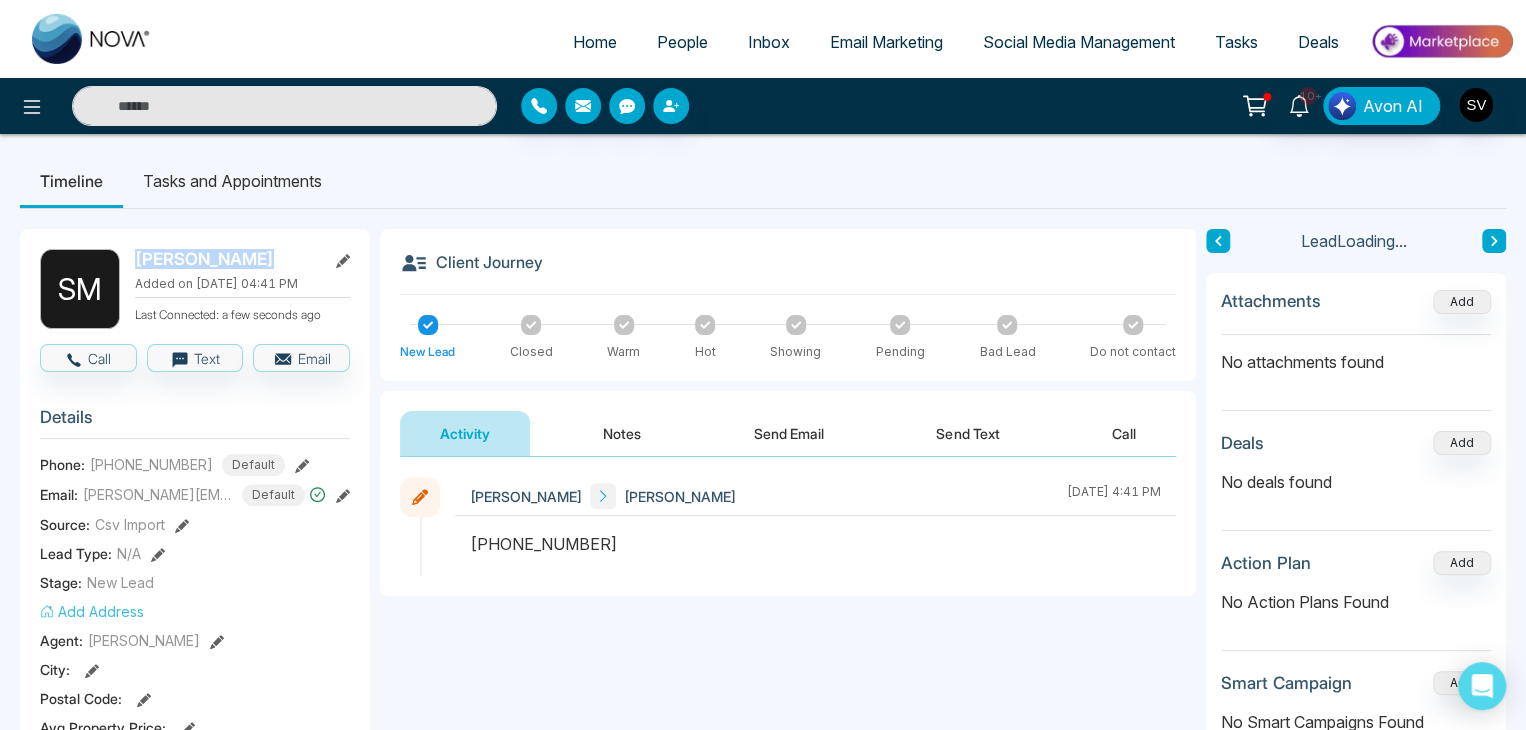 click on "S M [PERSON_NAME] Added on   [DATE] 04:41 PM Last Connected:   a few seconds ago   Call   Text   Email Details Phone: [PHONE_NUMBER] Default Email: [PERSON_NAME][EMAIL_ADDRESS][DOMAIN_NAME] Default Source: Csv Import Lead Type: N/A Stage: New Lead Add Address Agent: [PERSON_NAME] City : Postal Code : Avg Property Price : Buy Area : Home Type : Start Date : Last Contact Date : Province : Timeframe : Urgency : Tags Call leads   × Is this lead a Realtor? Lead Summary 0 Calls 0 Texts 0 Emails Social Profile   Not found Not found Not found Custom Lead Data Delete lead" at bounding box center [195, 923] 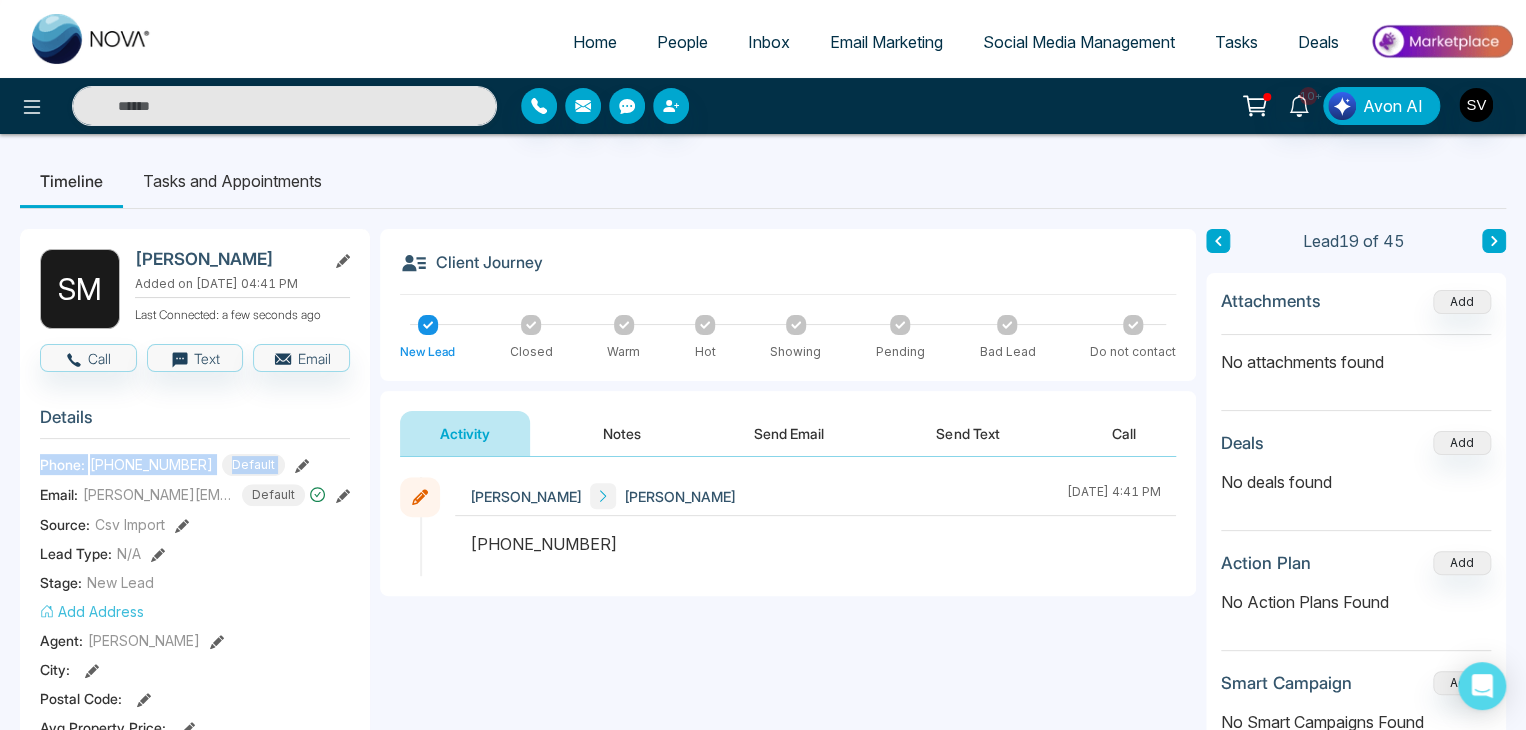 drag, startPoint x: 296, startPoint y: 394, endPoint x: 288, endPoint y: 469, distance: 75.42546 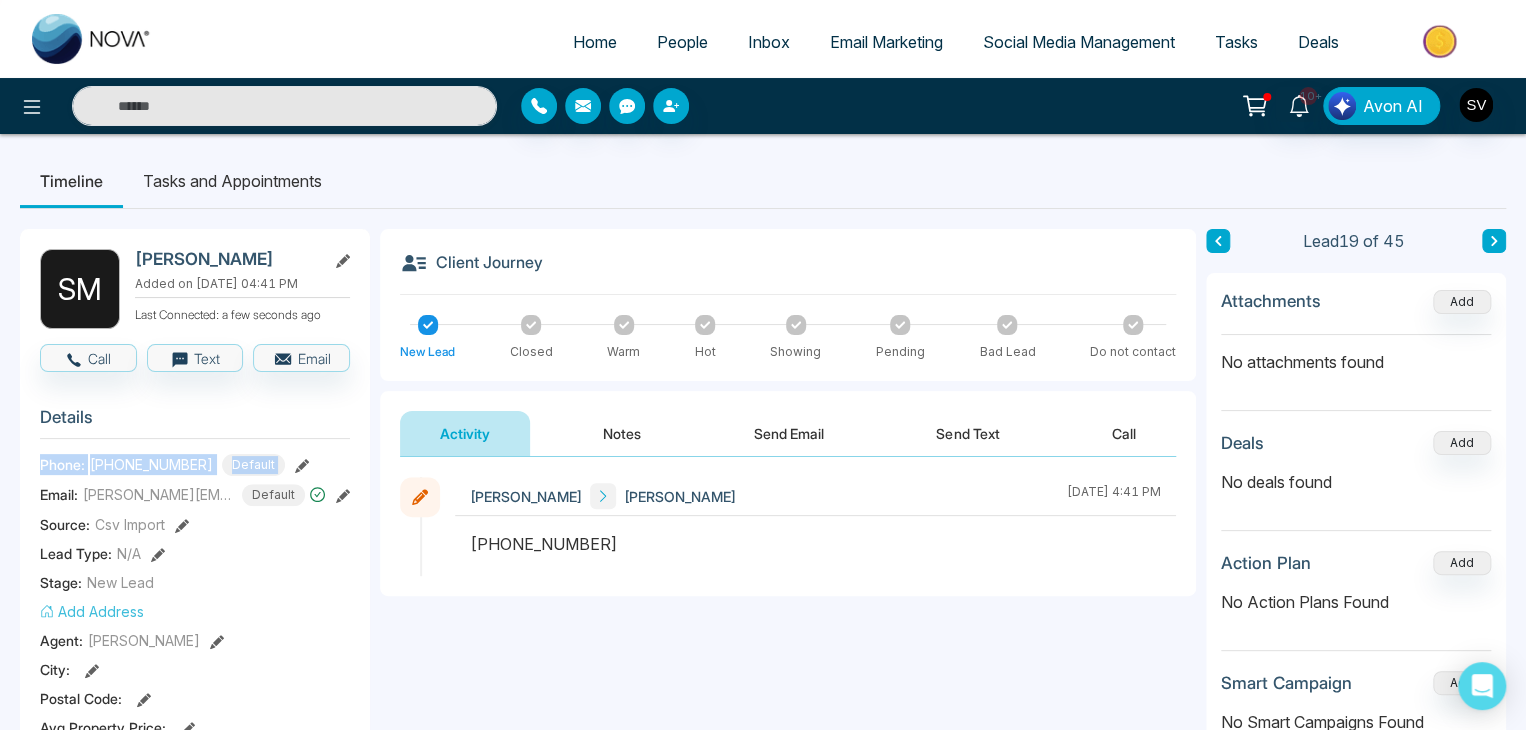 click on "Details Phone: [PHONE_NUMBER] Default Email: [PERSON_NAME][EMAIL_ADDRESS][DOMAIN_NAME] Default Source: Csv Import Lead Type: N/A Stage: New Lead Add Address Agent: [PERSON_NAME] City : Postal Code : Avg Property Price : Buy Area : Home Type : Start Date : Last Contact Date : Province : Timeframe : Urgency :" at bounding box center (195, 670) 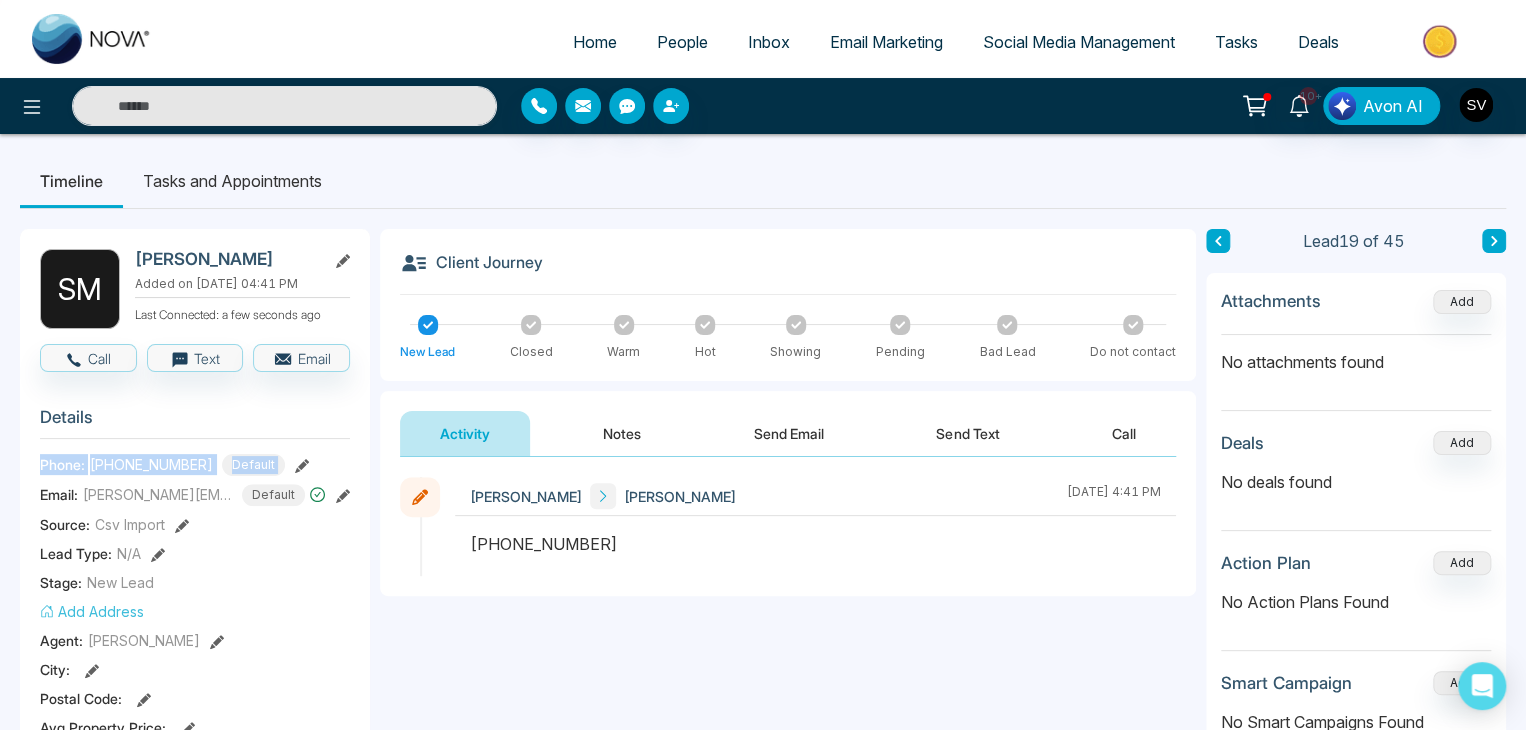 click at bounding box center [302, 464] 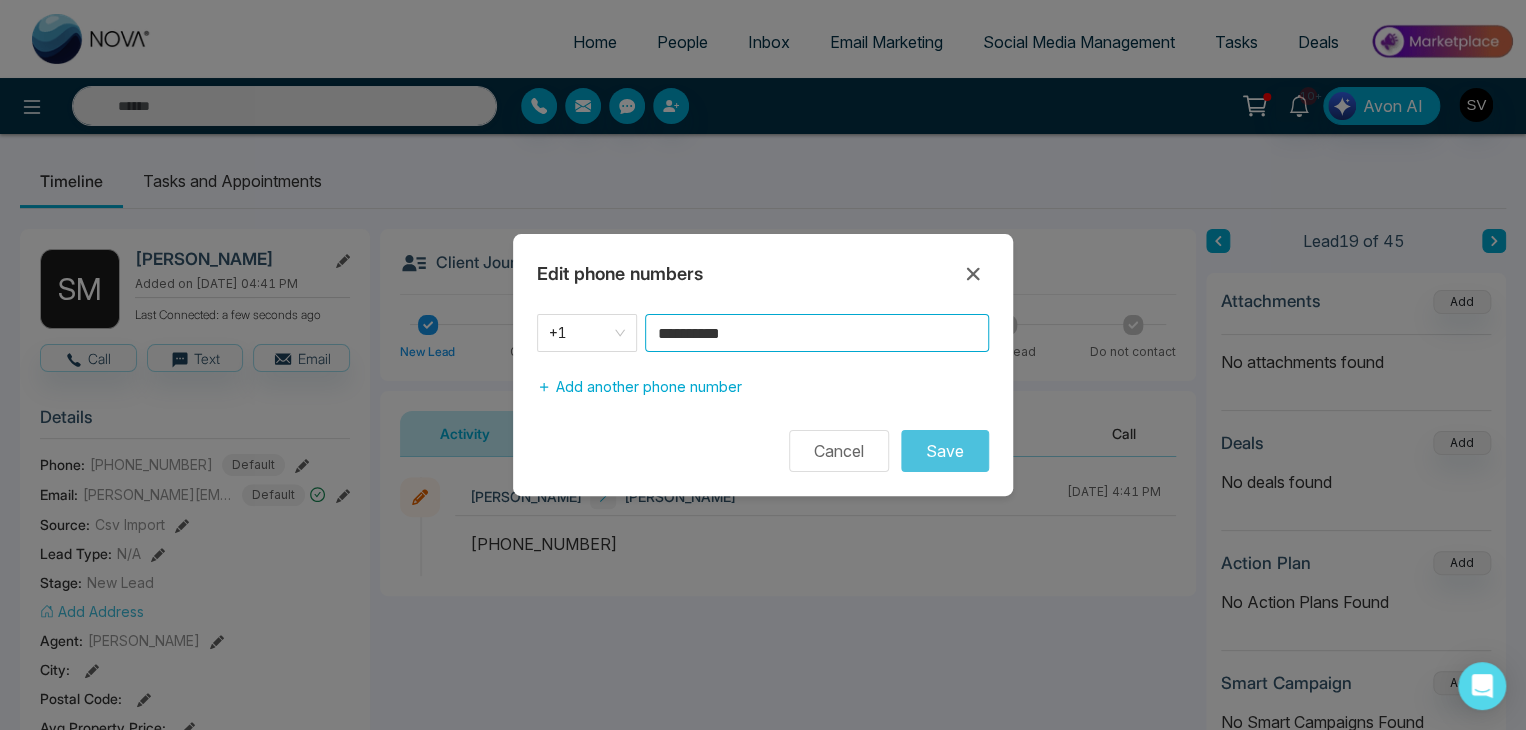 click on "**********" at bounding box center [817, 333] 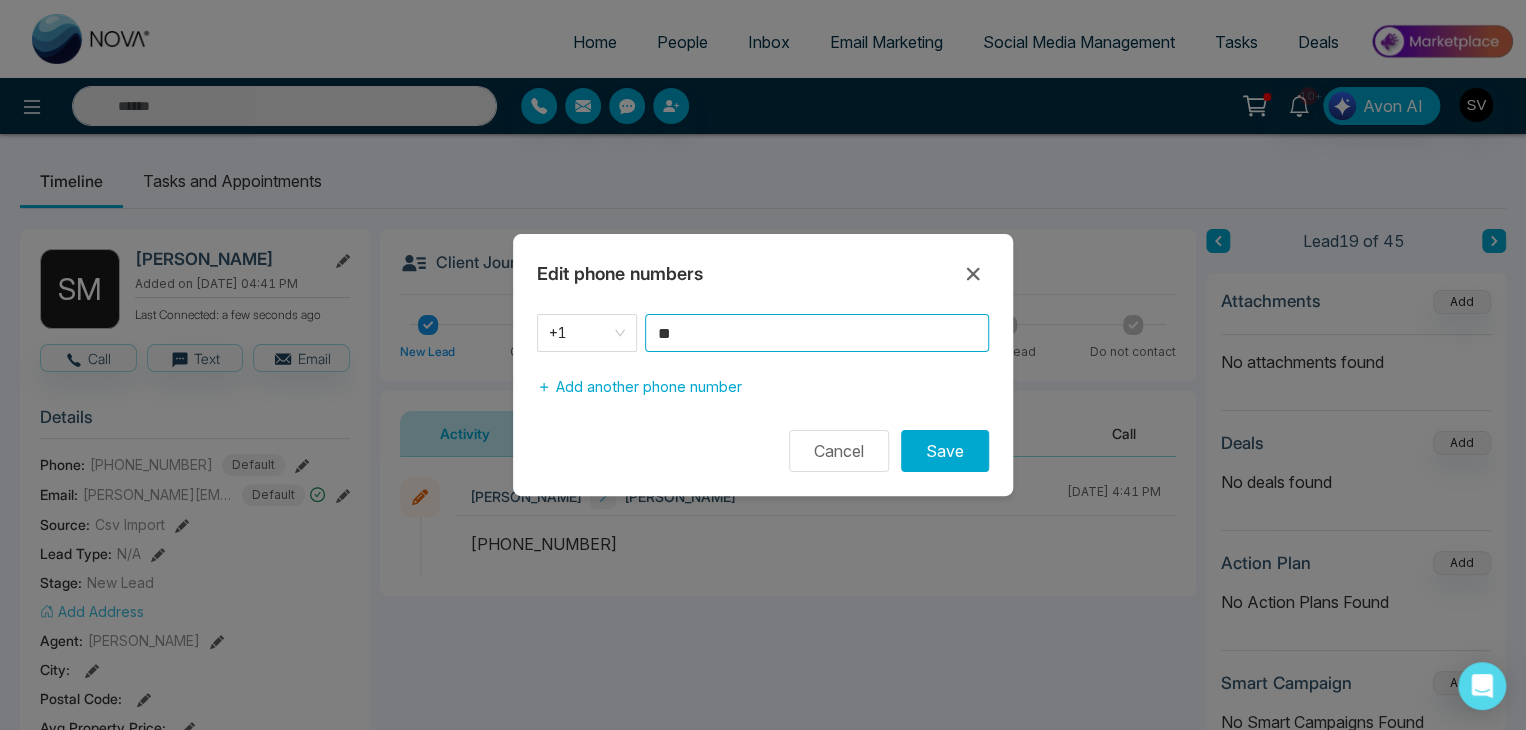 type on "*" 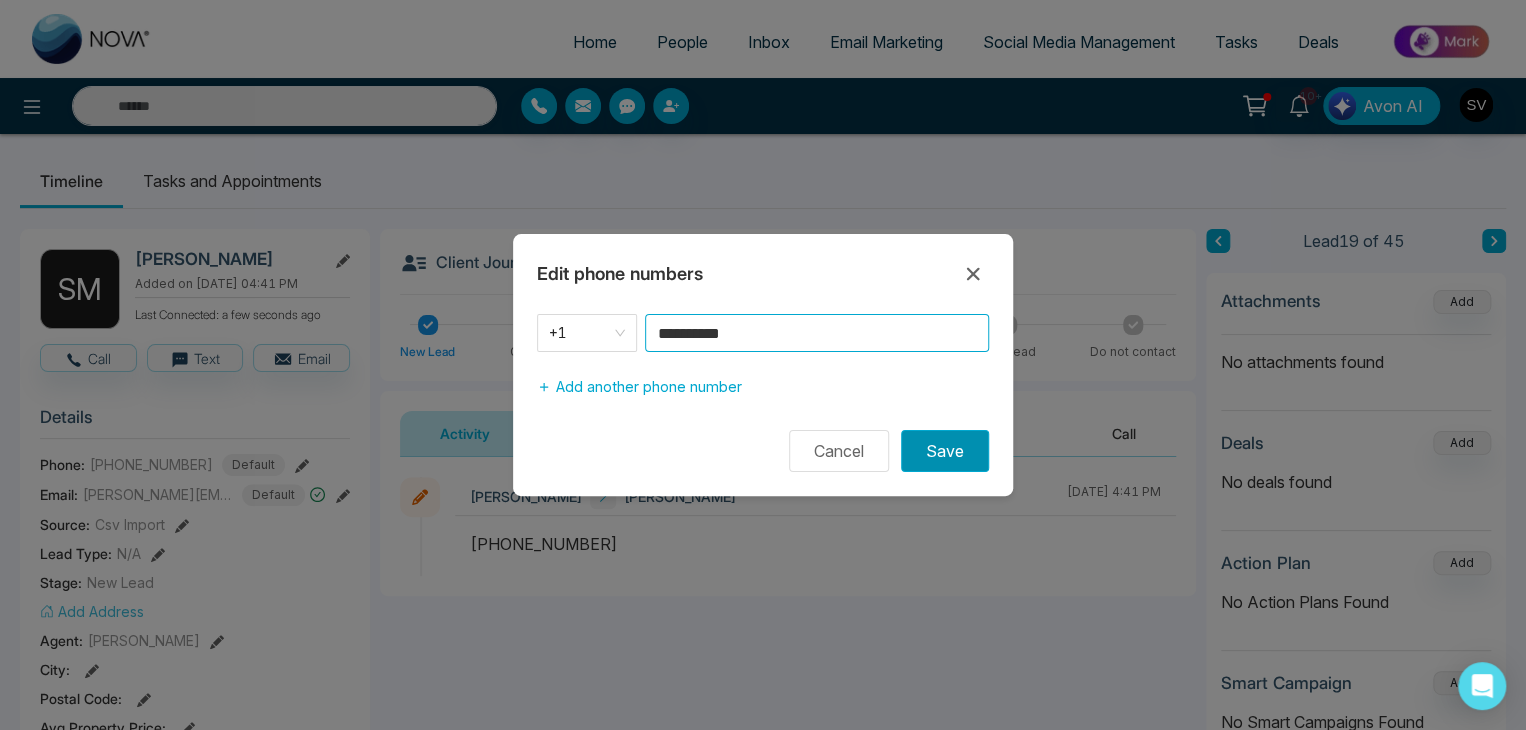 type on "**********" 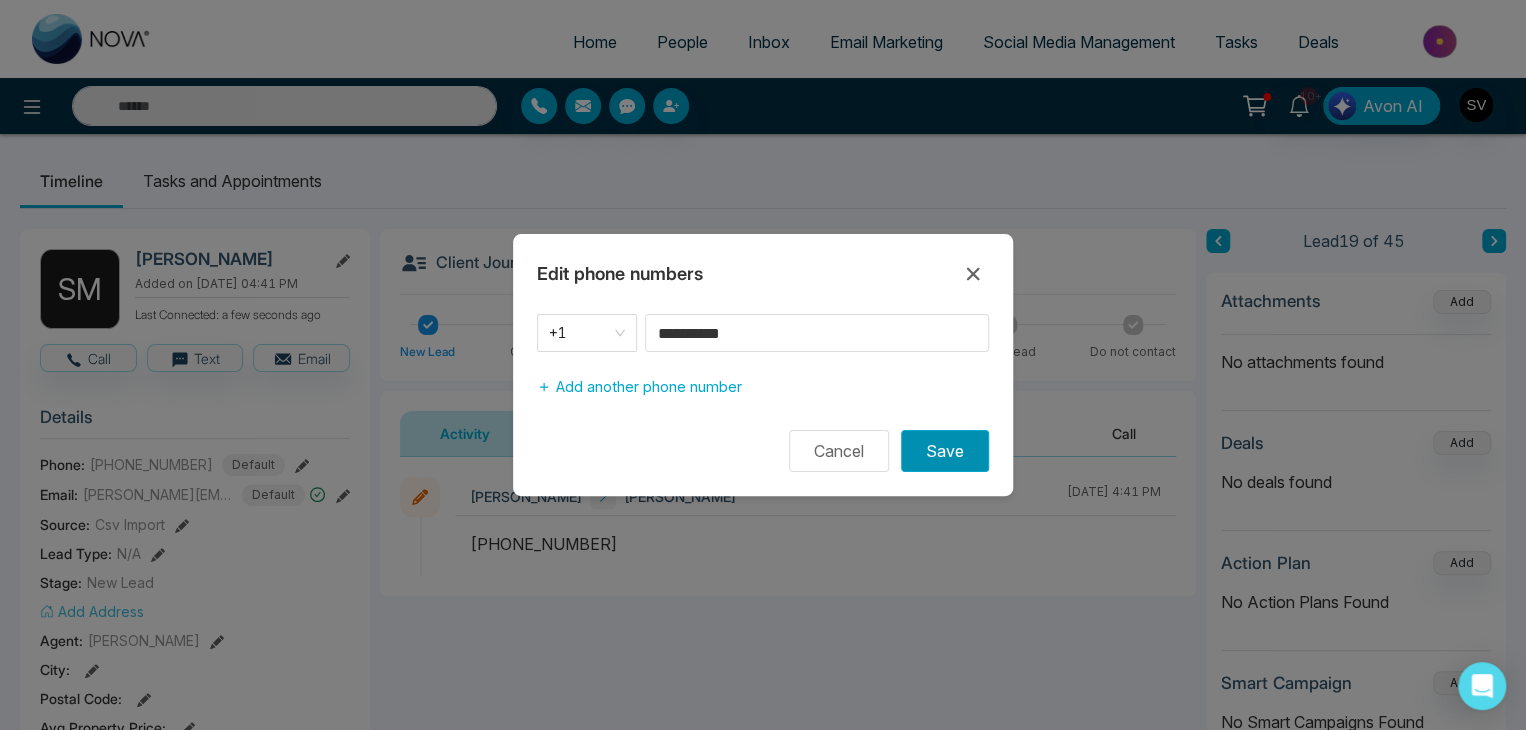click on "Save" at bounding box center (945, 451) 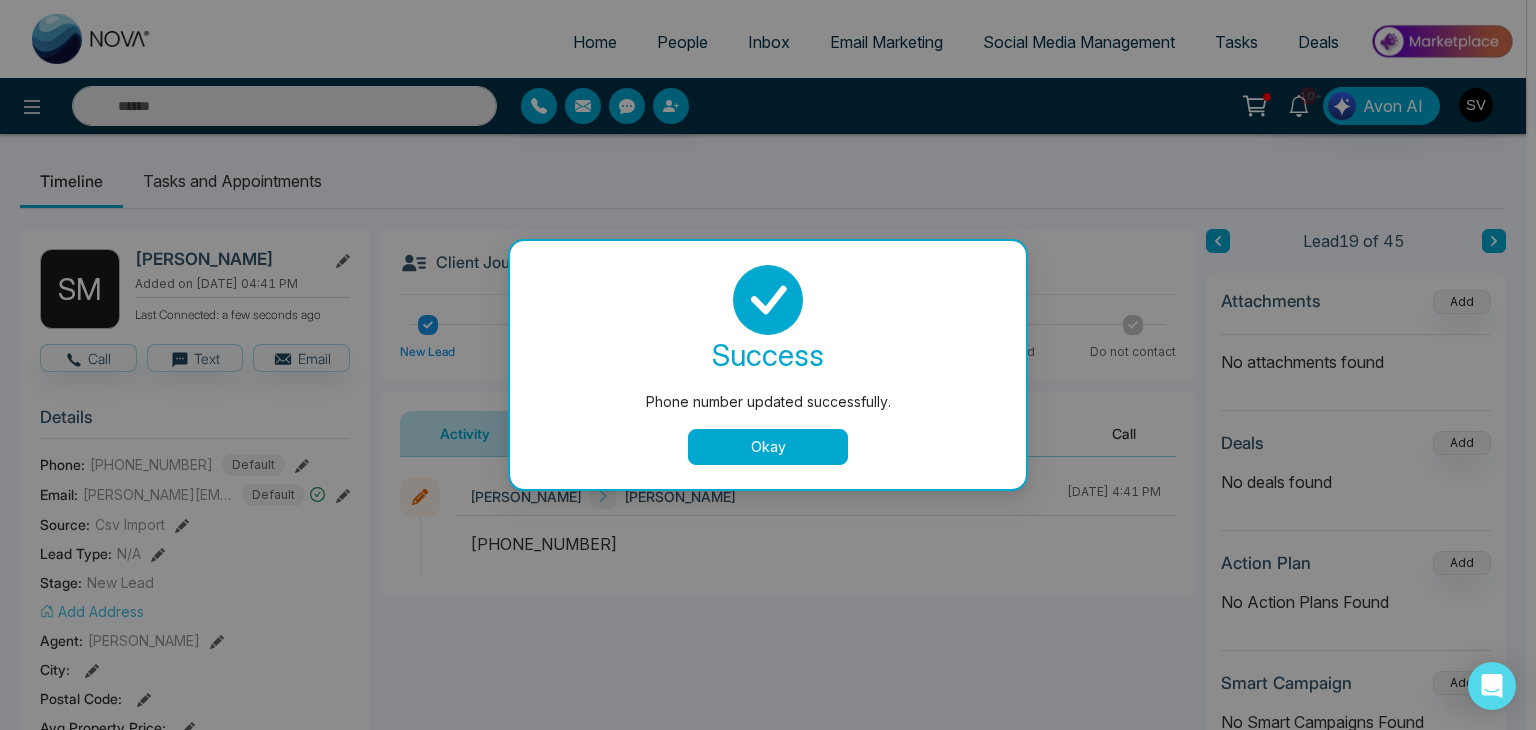 click on "Okay" at bounding box center [768, 447] 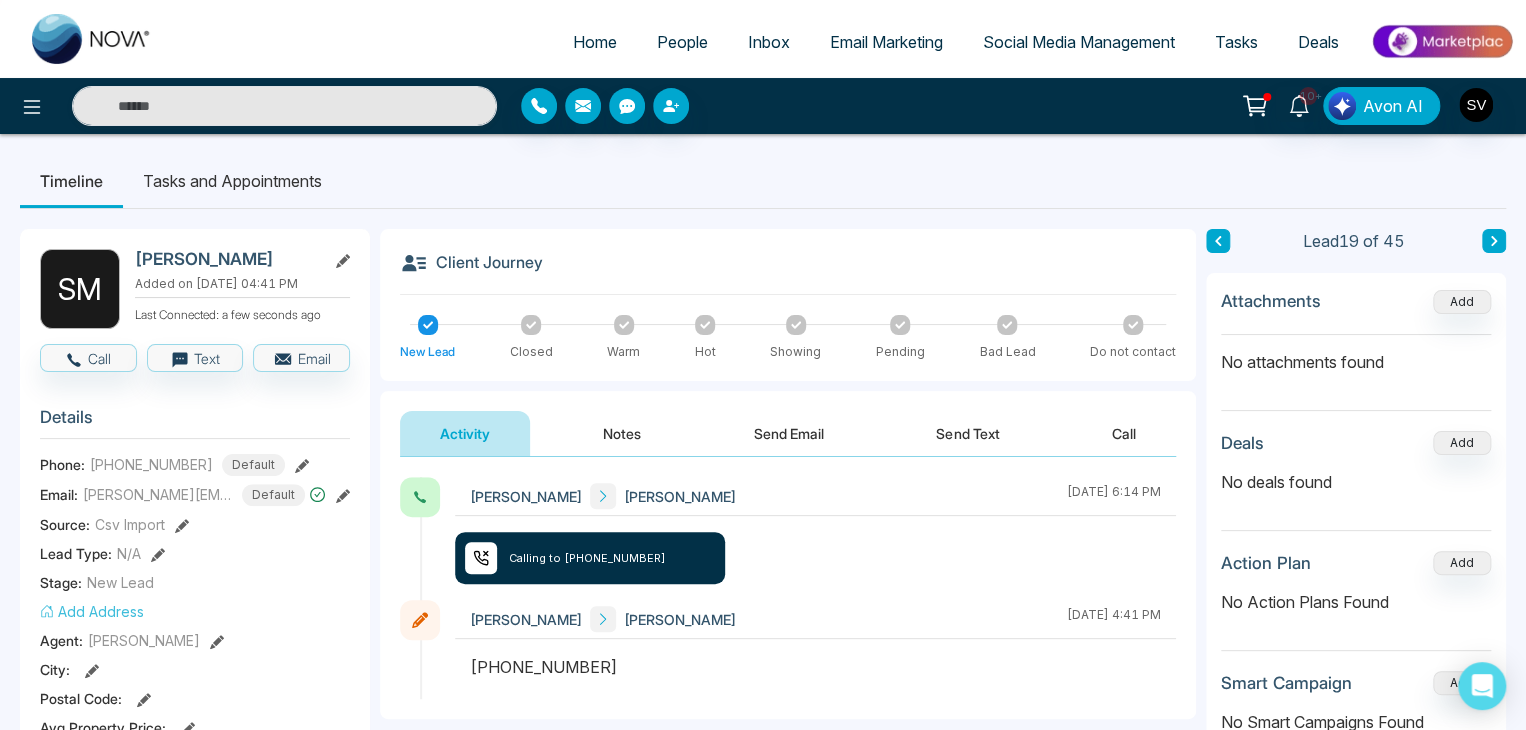 click on "Notes" at bounding box center [622, 433] 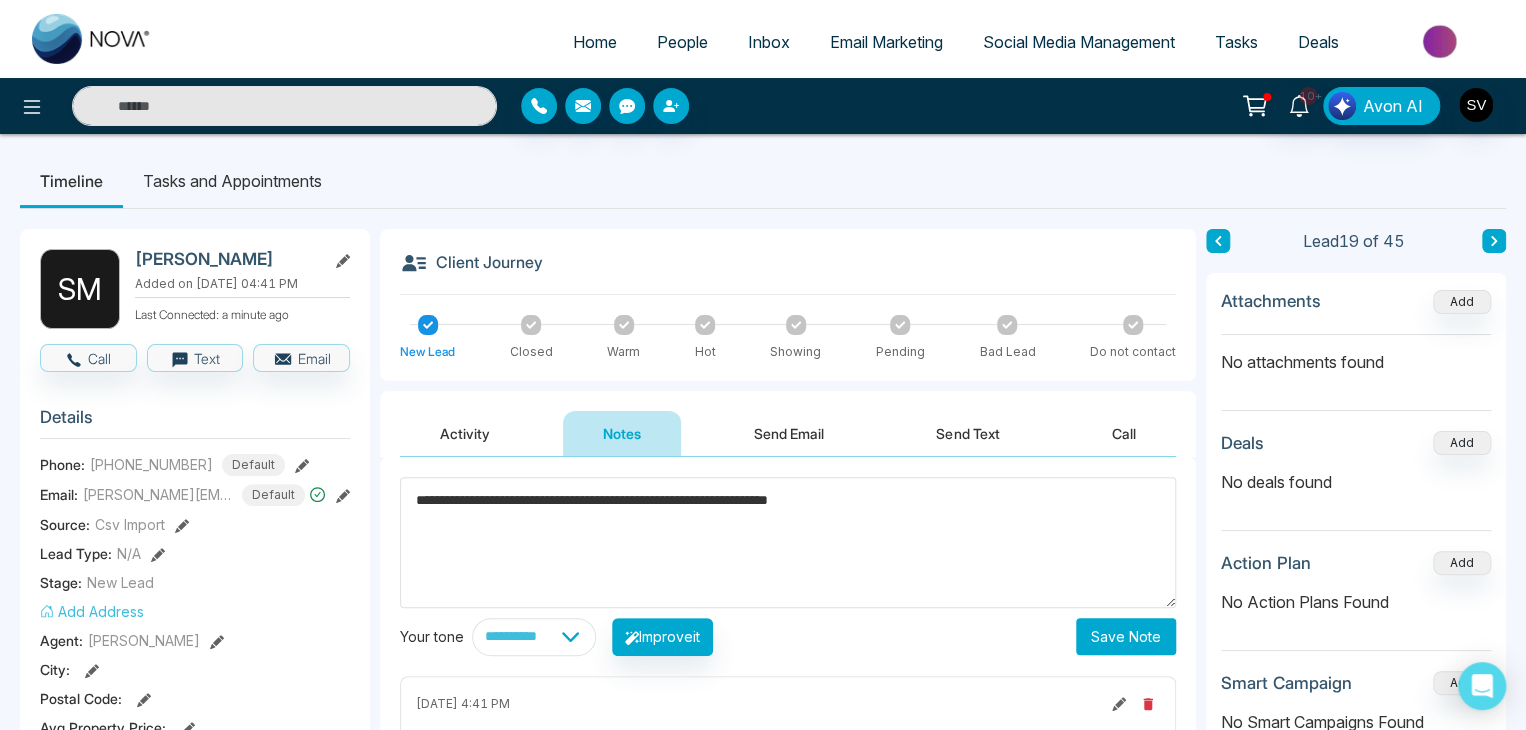 type on "**********" 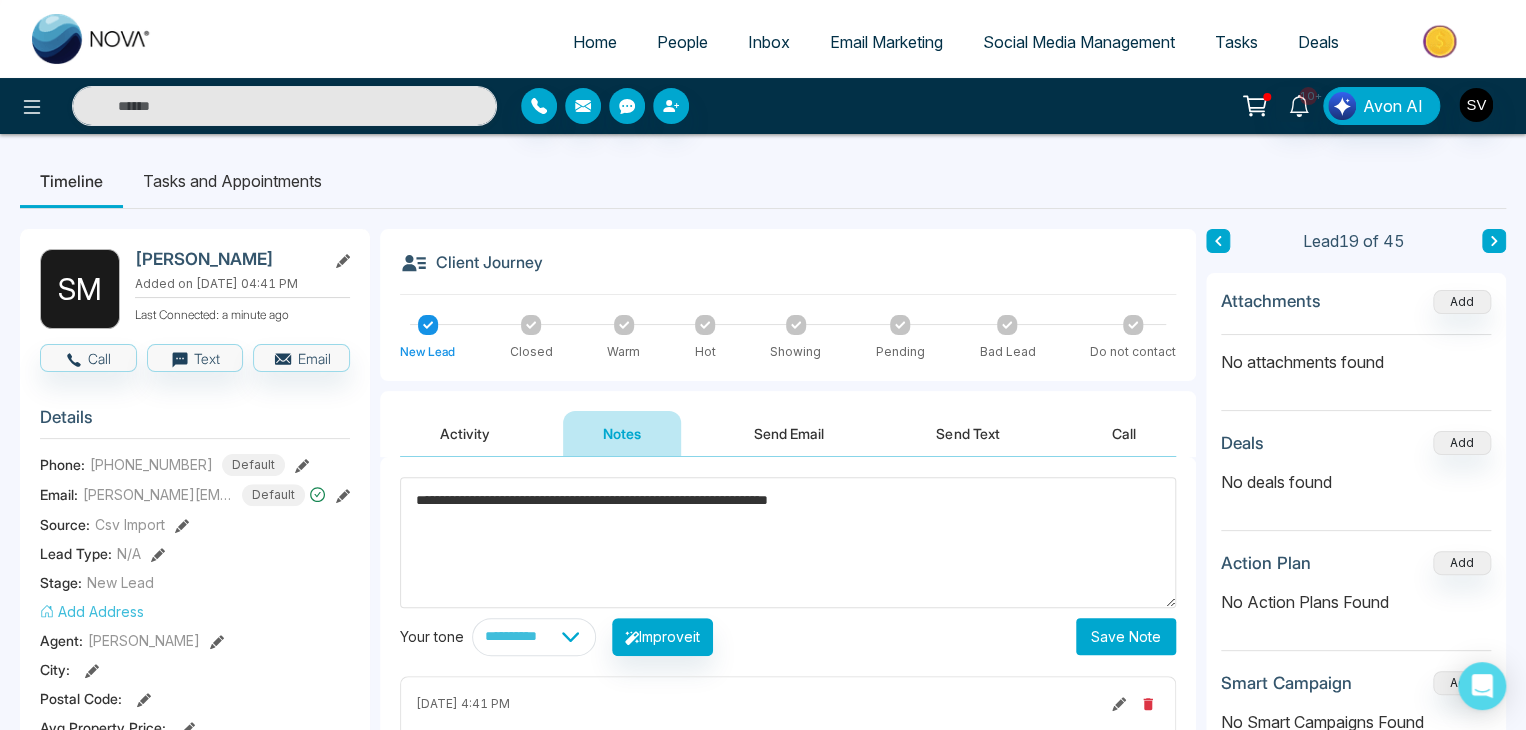 click on "Save Note" at bounding box center (1126, 636) 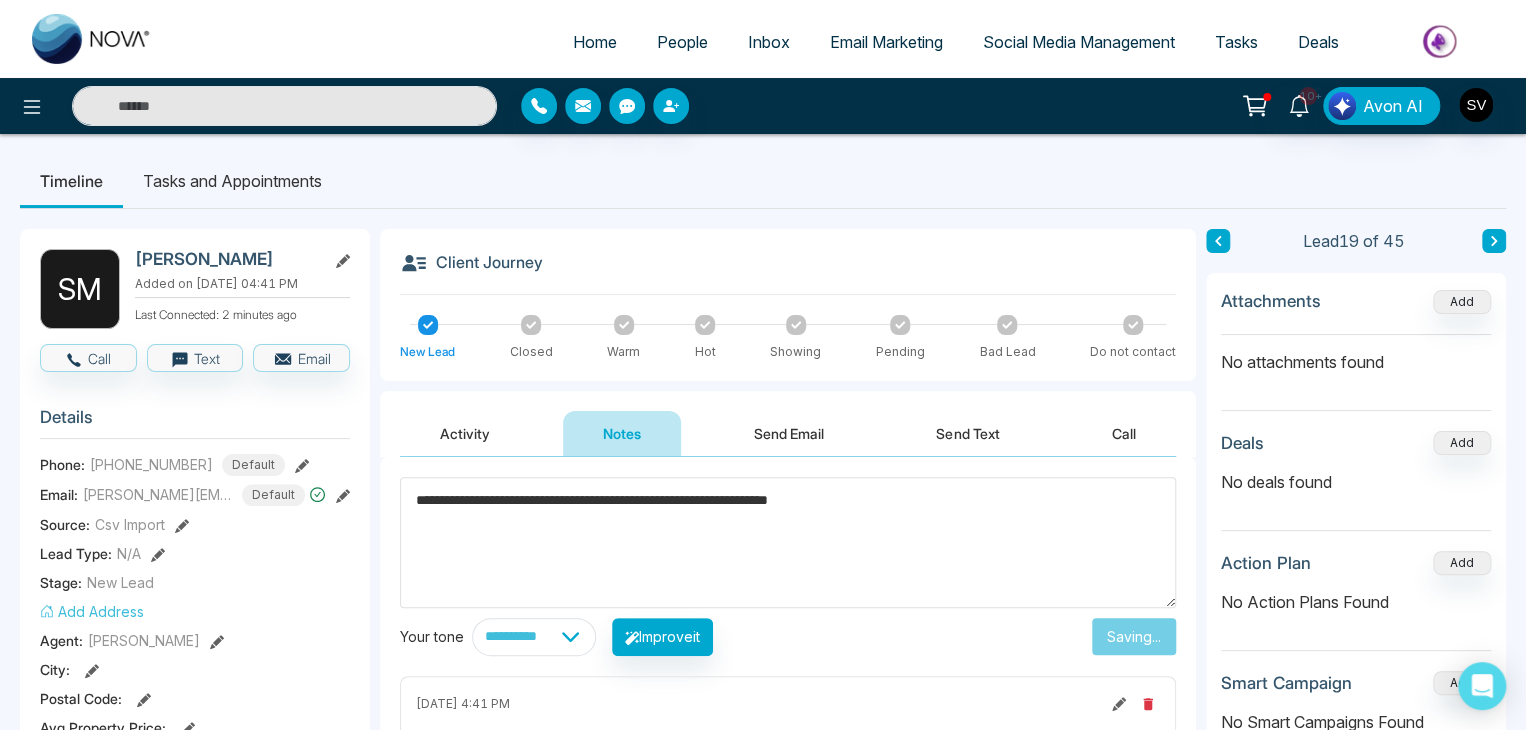 type 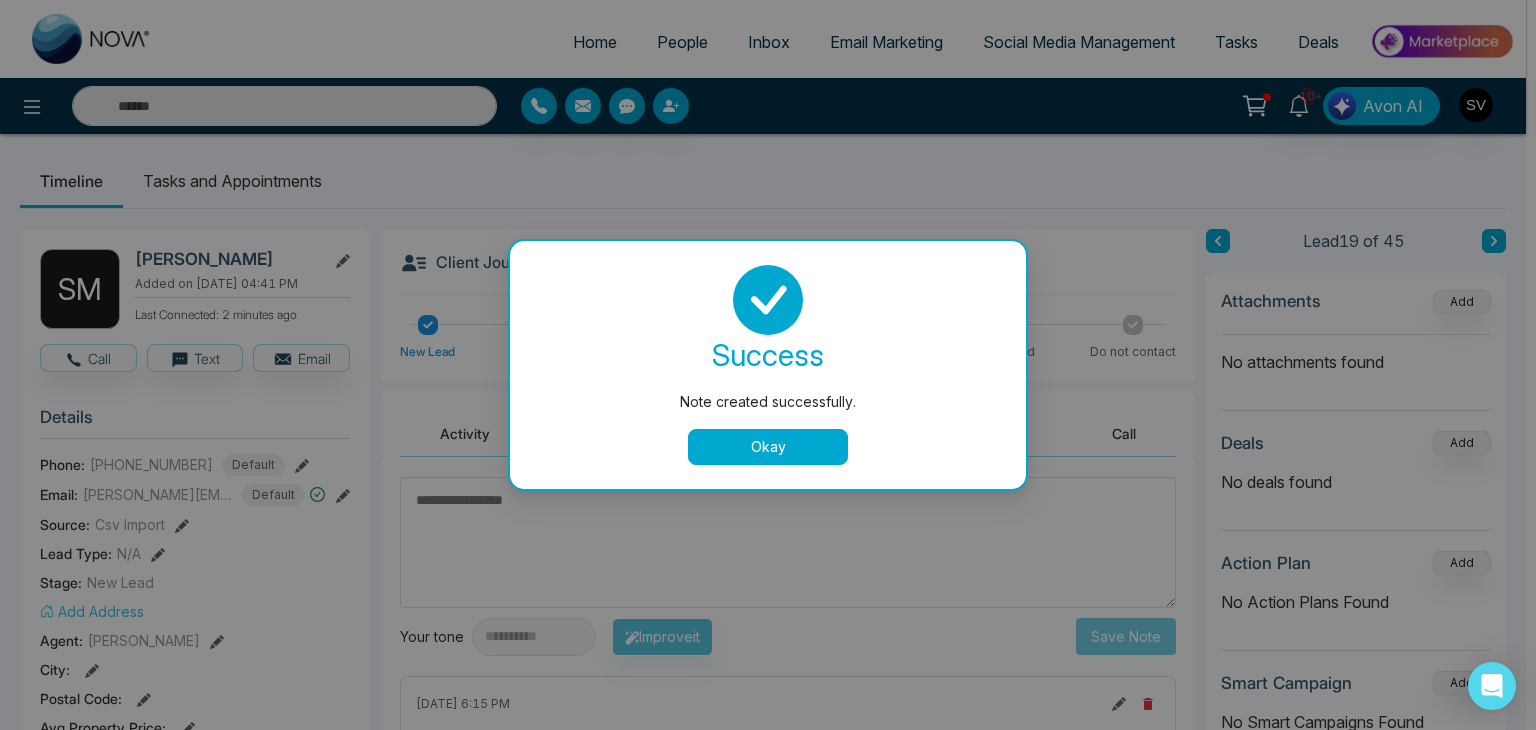 click on "Okay" at bounding box center (768, 447) 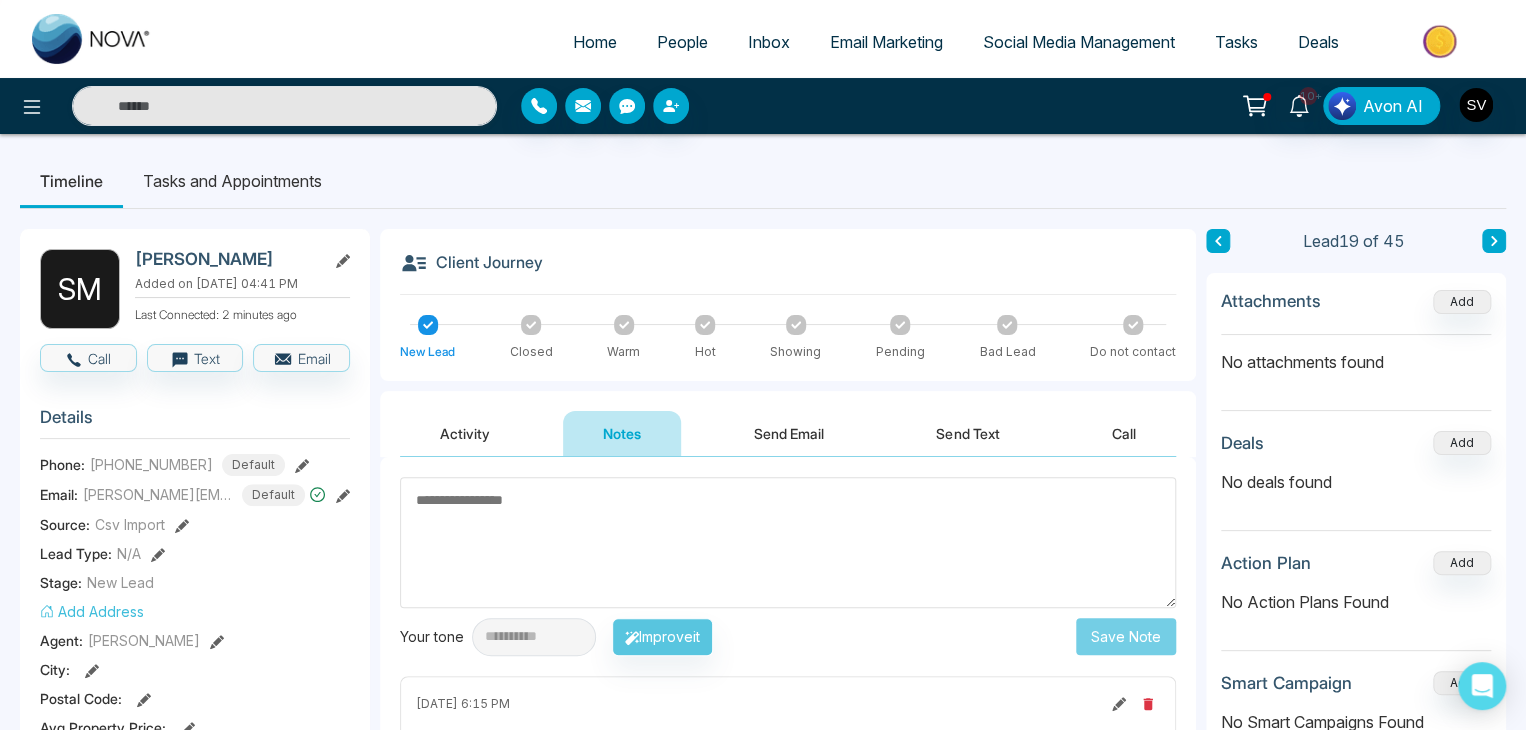 click on "Tasks and Appointments" at bounding box center [232, 181] 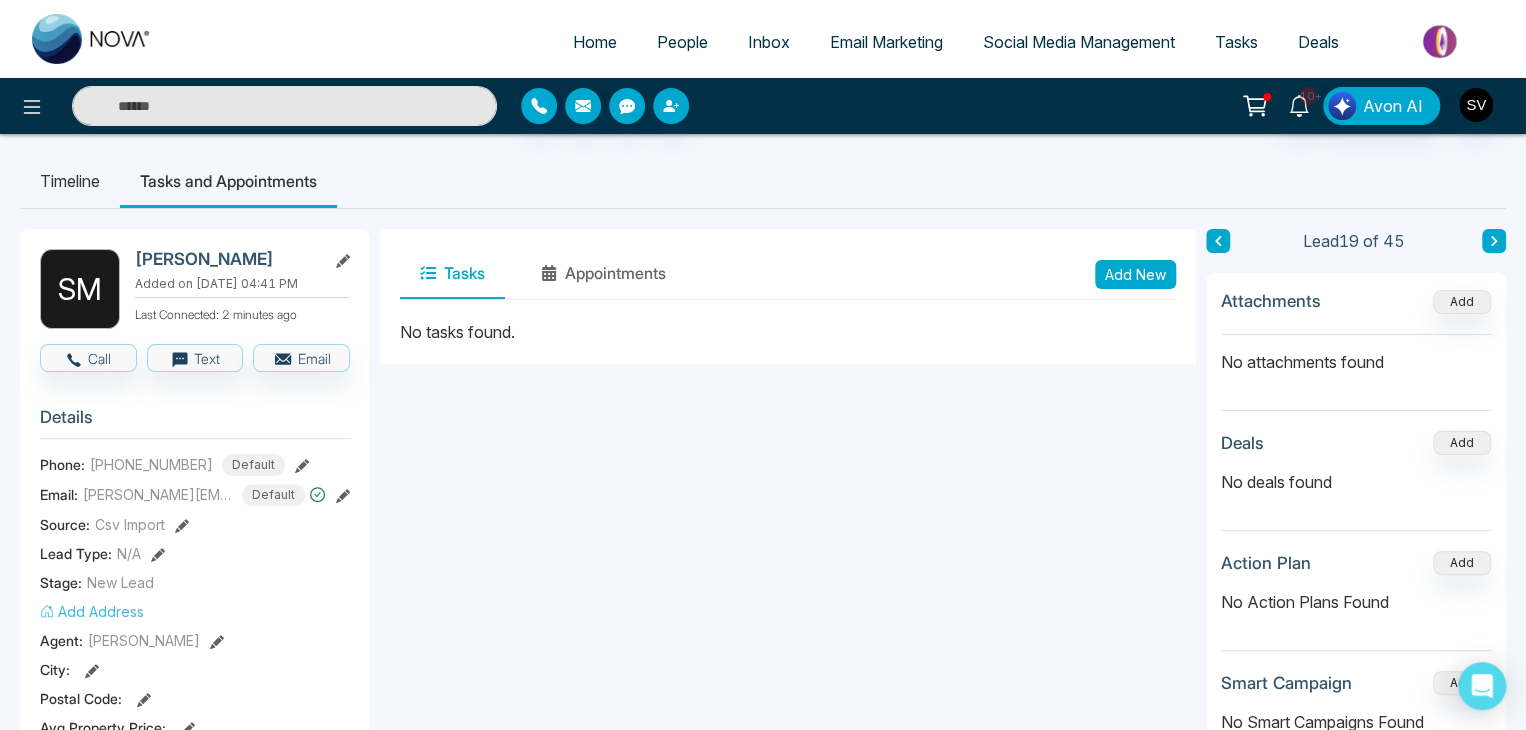 click on "Add New" at bounding box center (1135, 274) 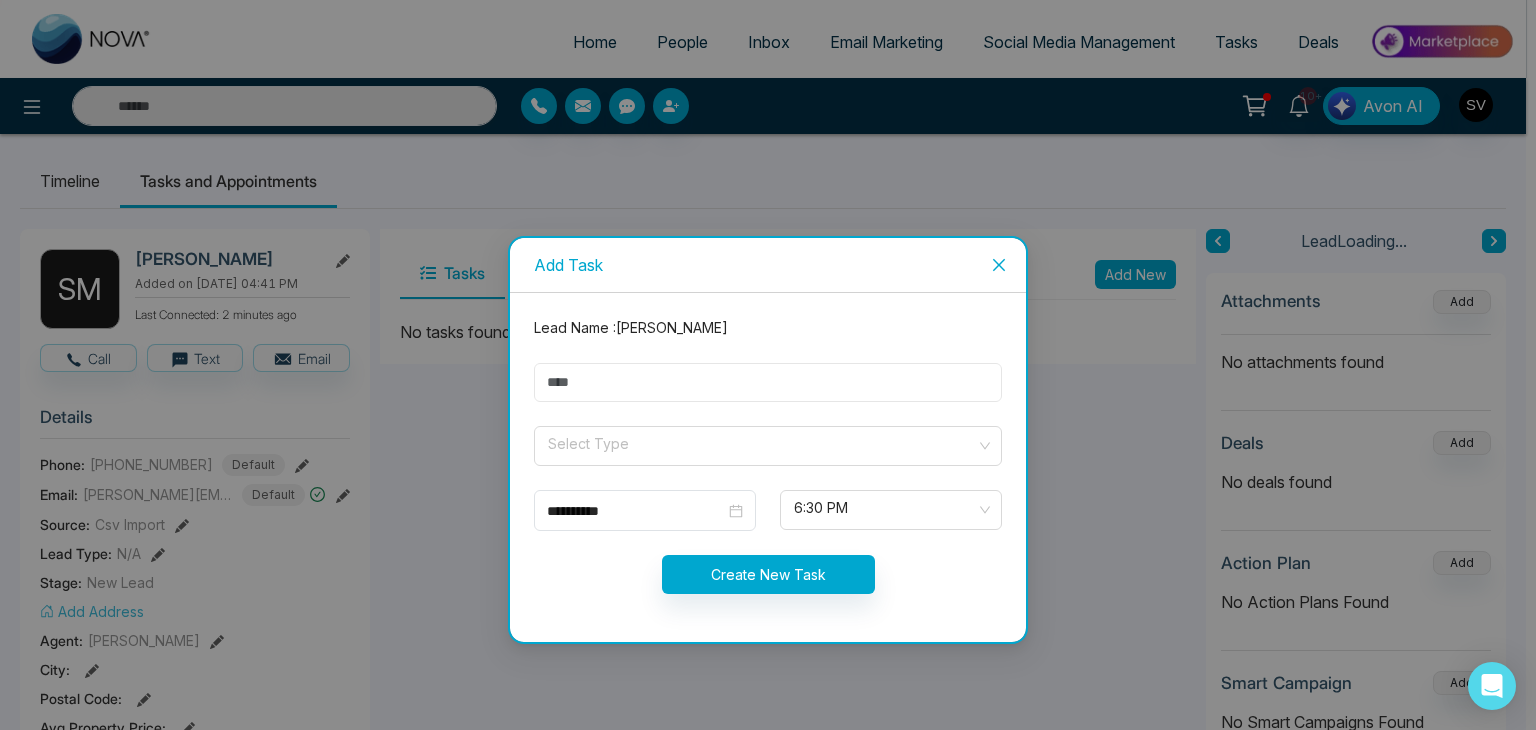 click at bounding box center (768, 382) 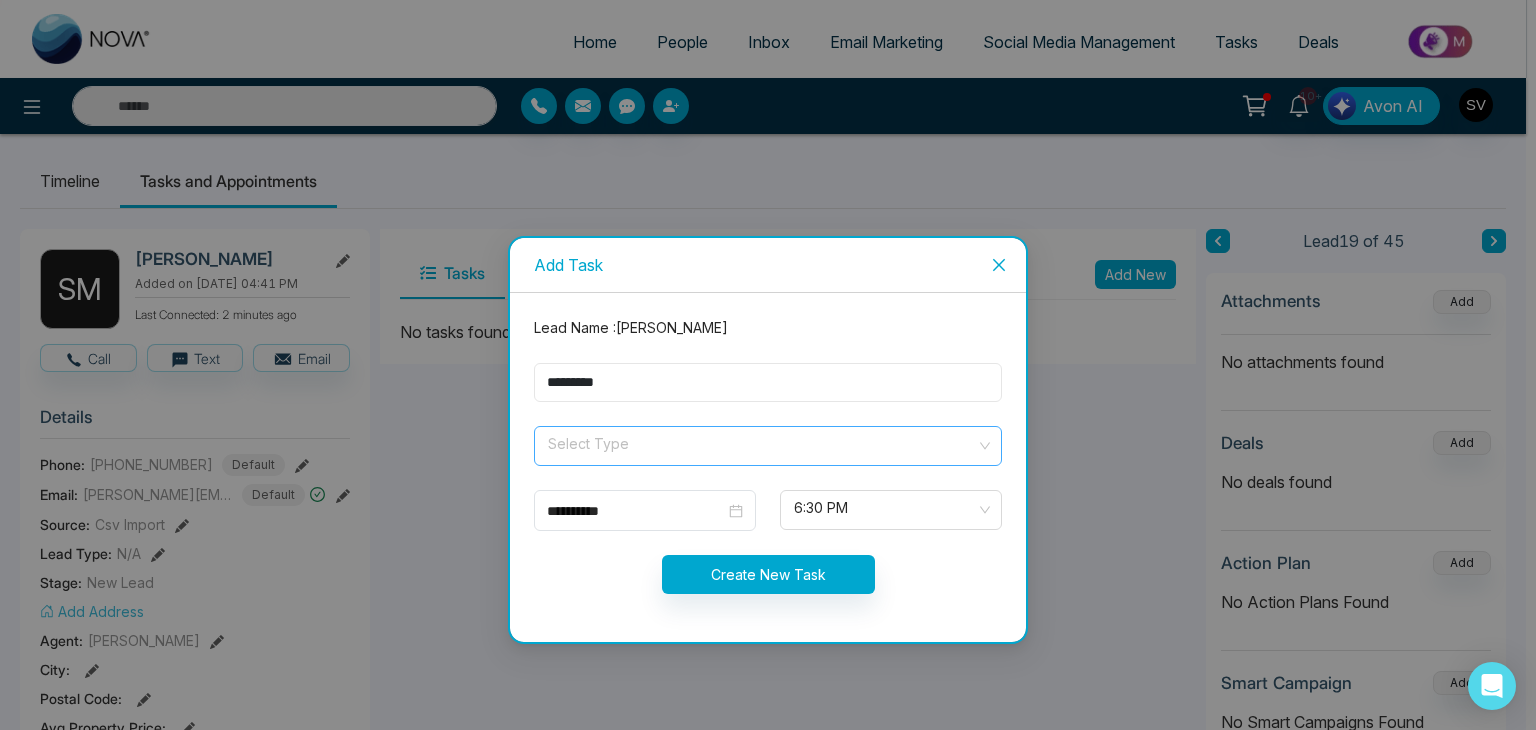 type on "*********" 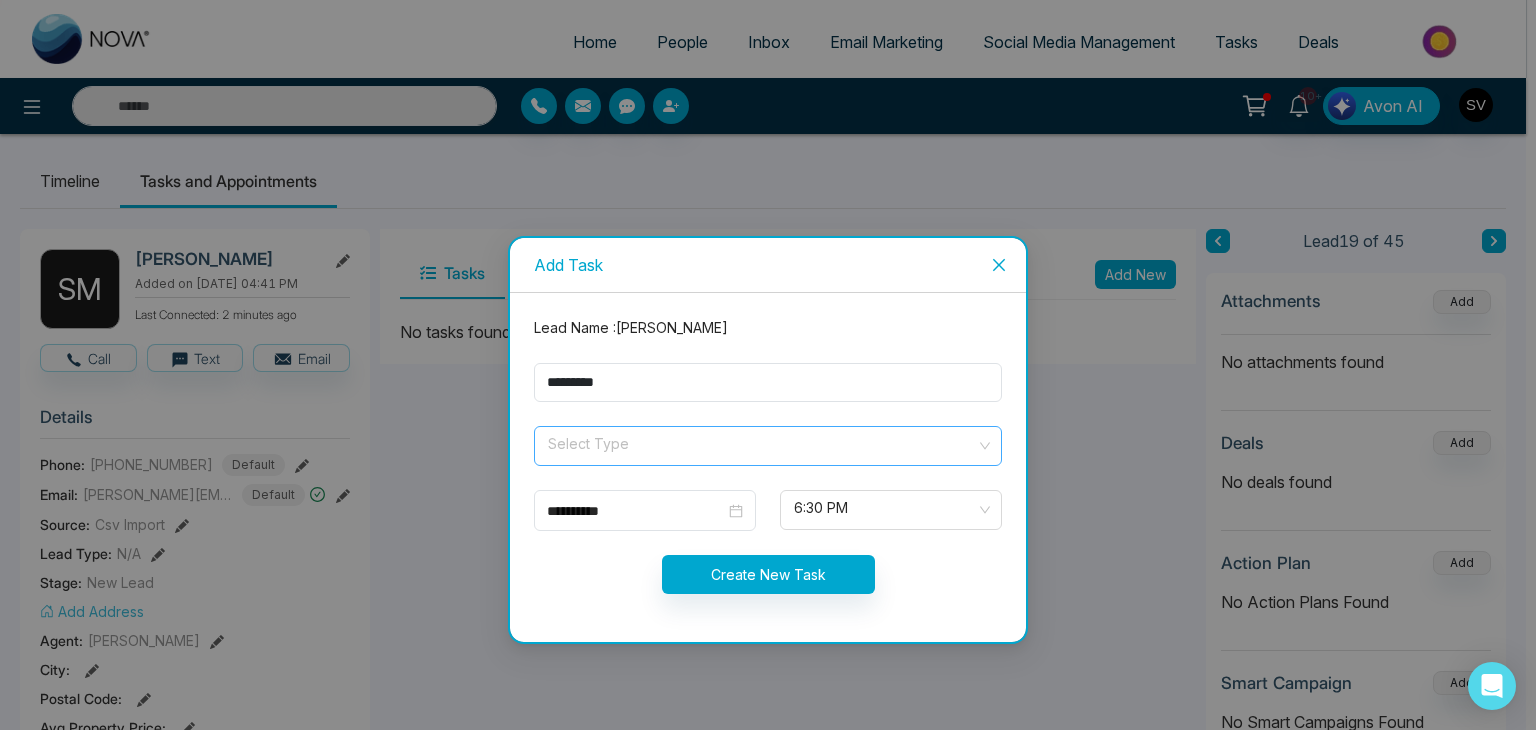 click at bounding box center (761, 442) 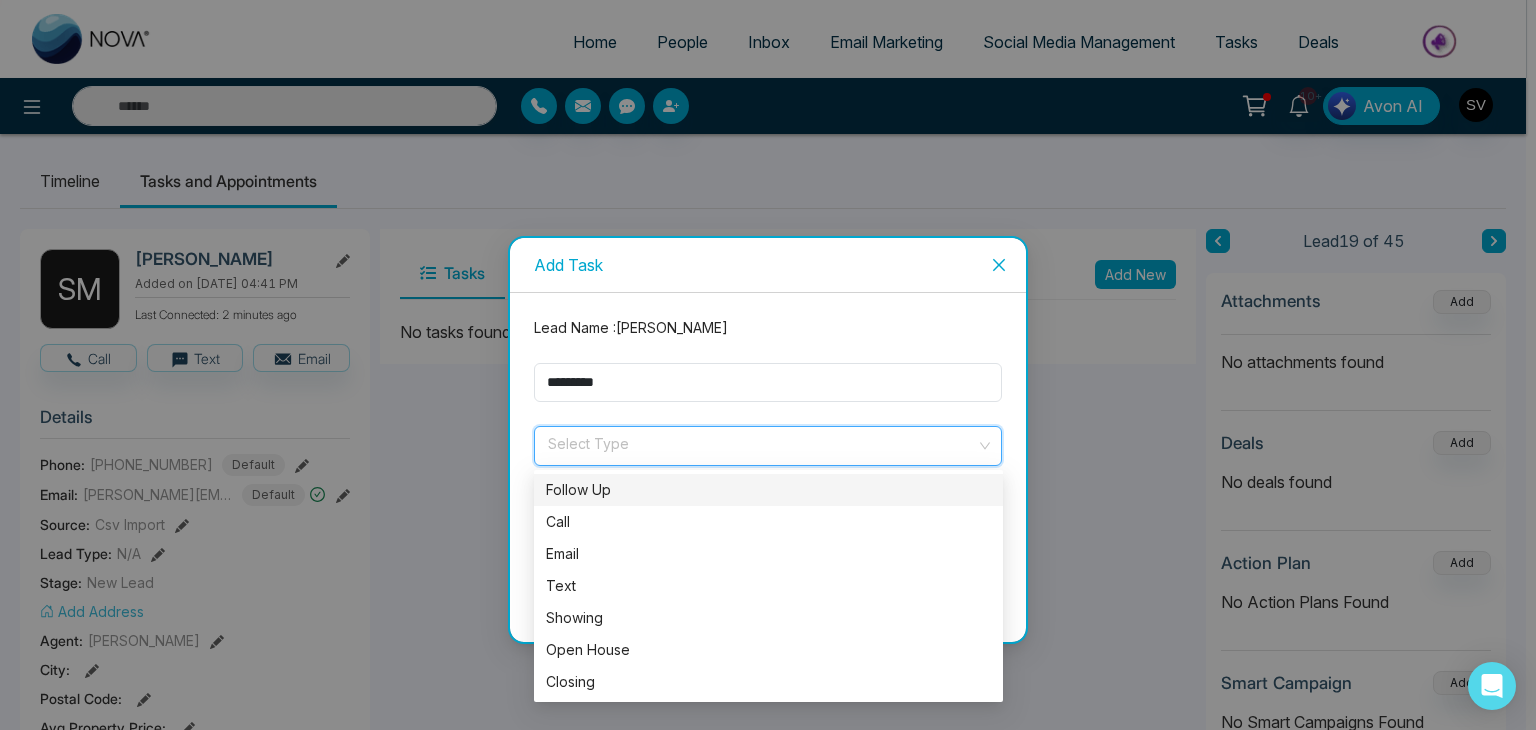 click on "Follow Up" at bounding box center [768, 490] 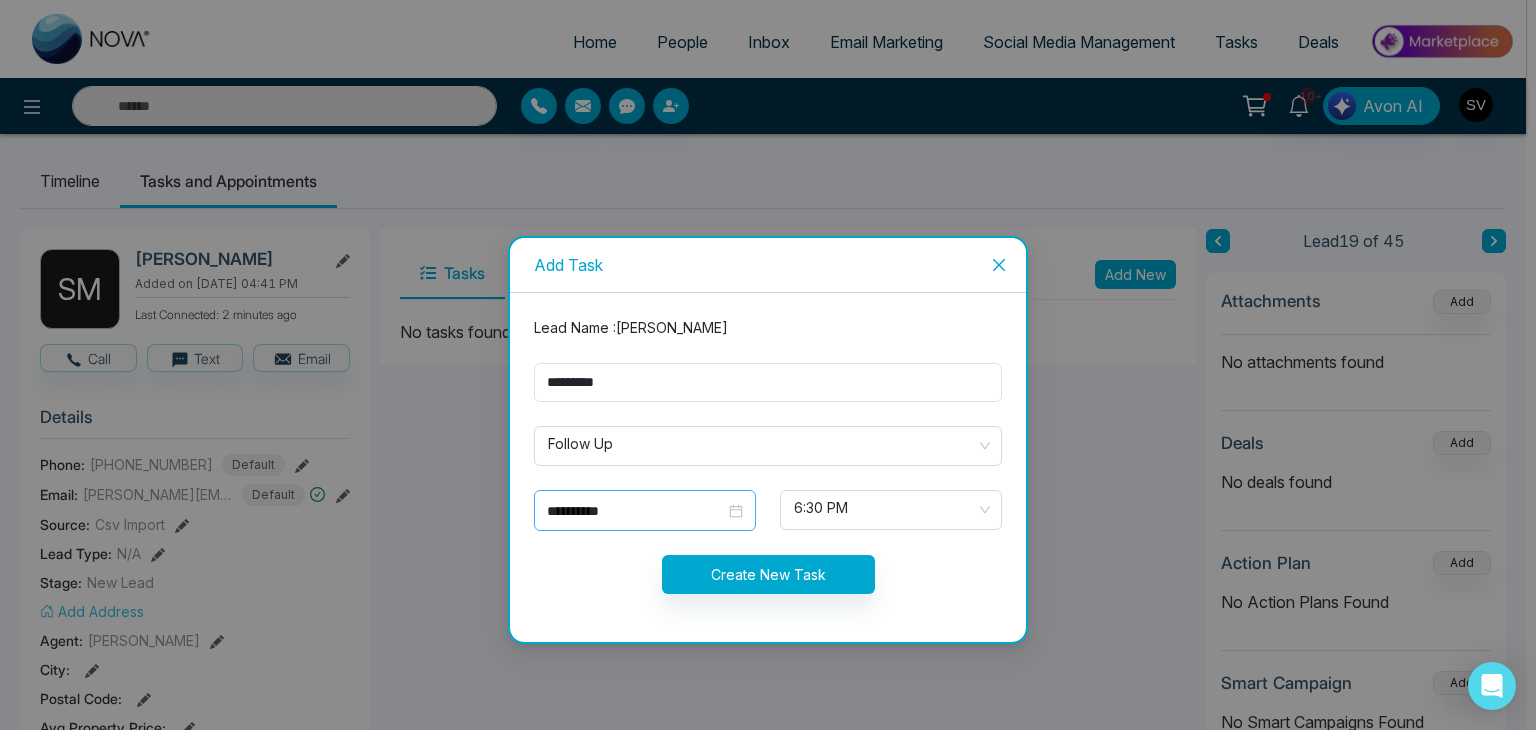 click on "**********" at bounding box center [645, 511] 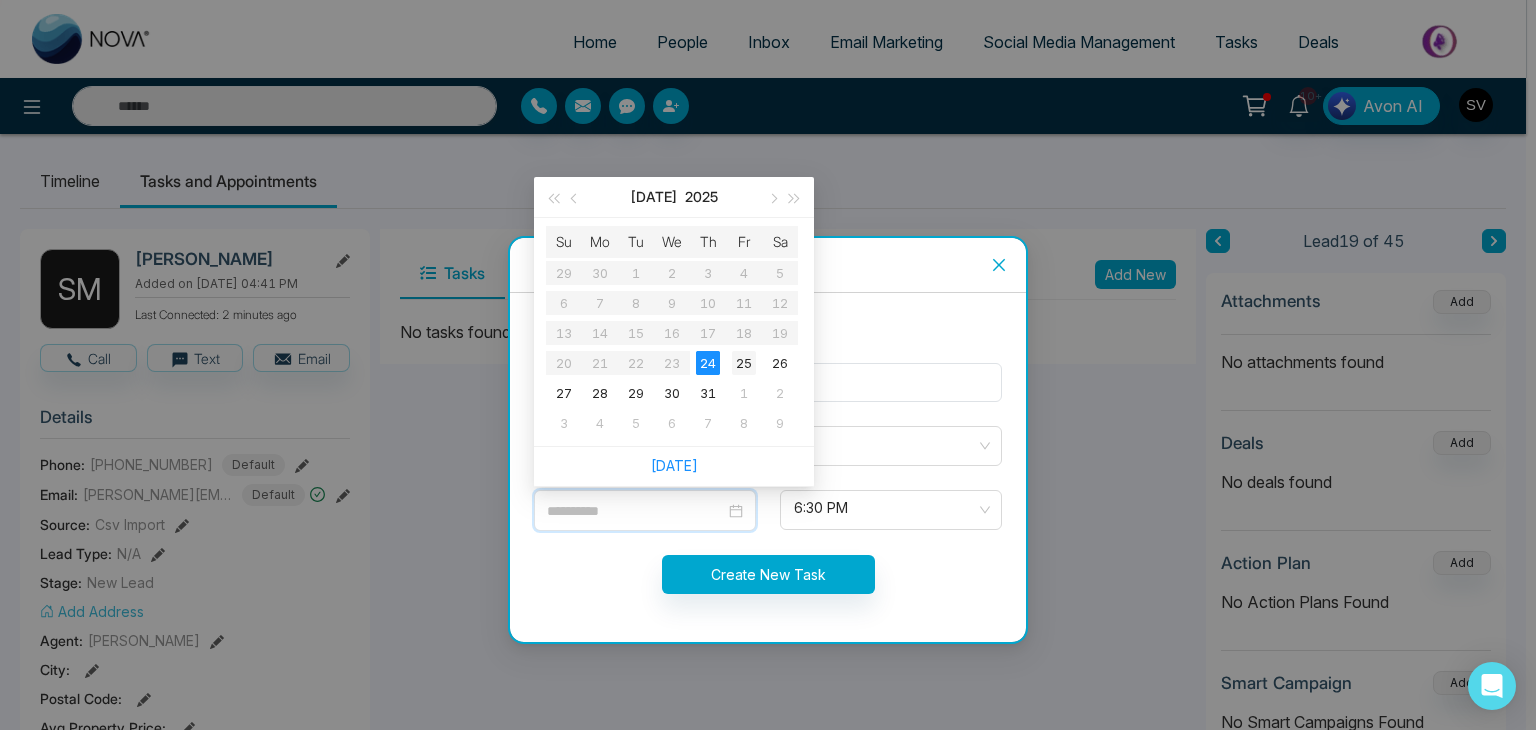 type on "**********" 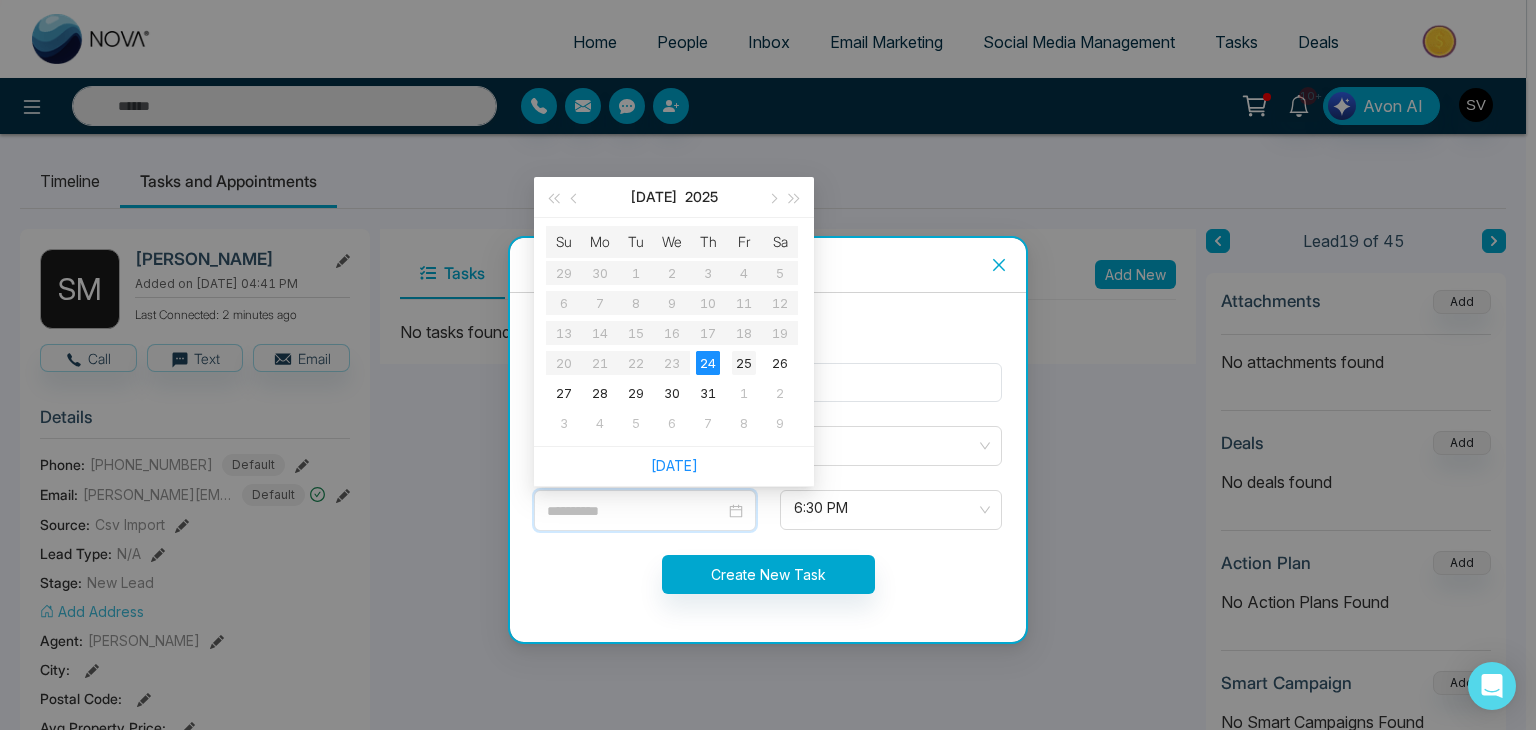 click on "25" at bounding box center (744, 363) 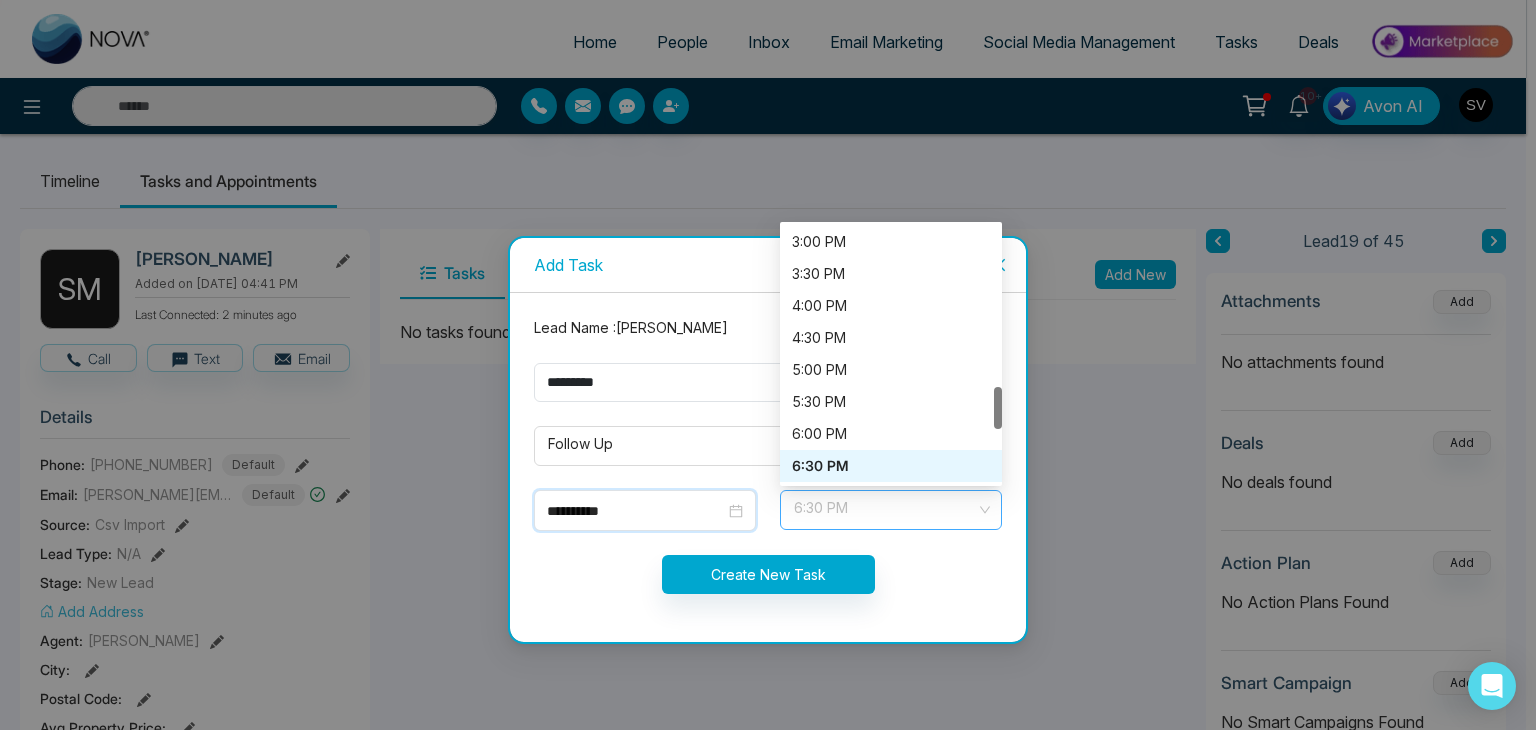 click on "6:30 PM" at bounding box center [891, 510] 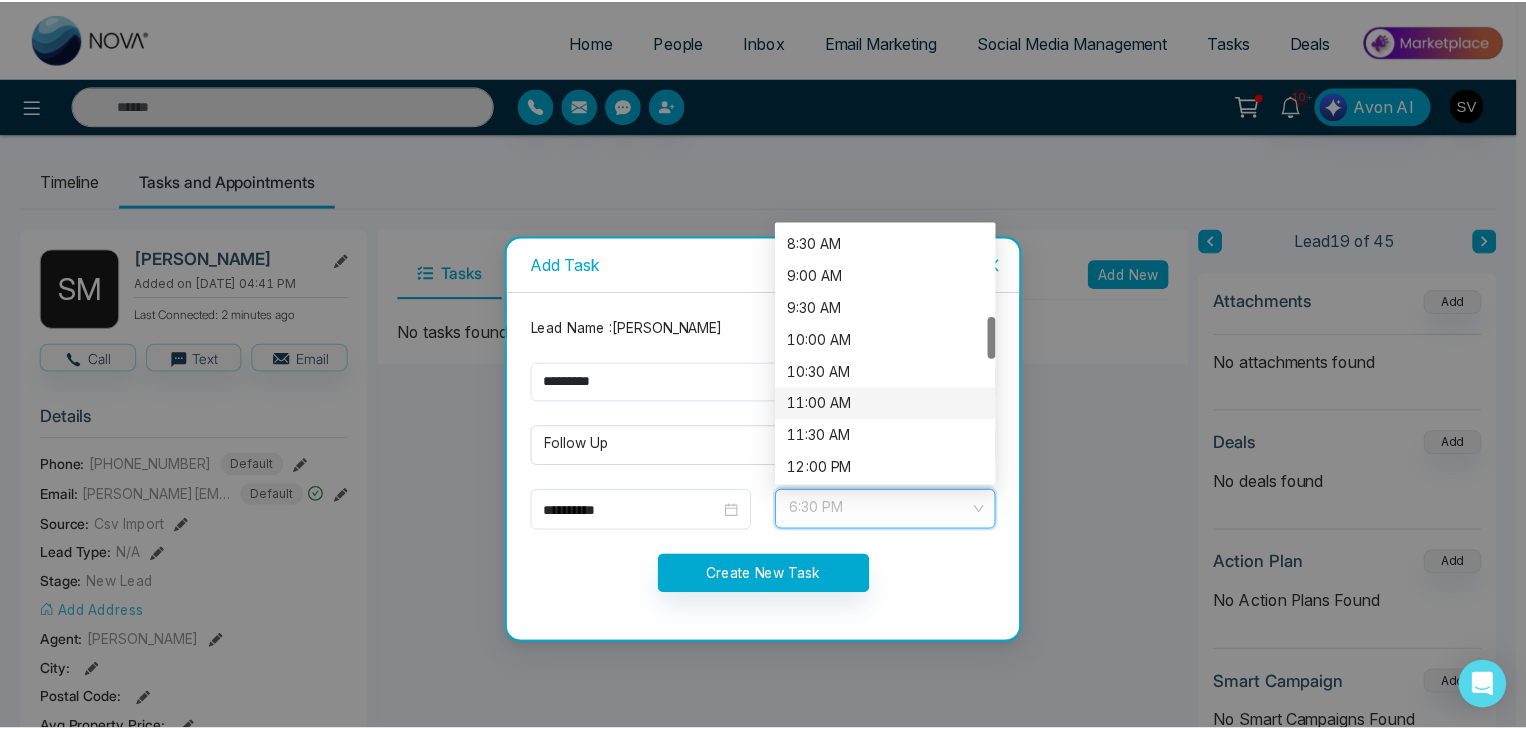 scroll, scrollTop: 548, scrollLeft: 0, axis: vertical 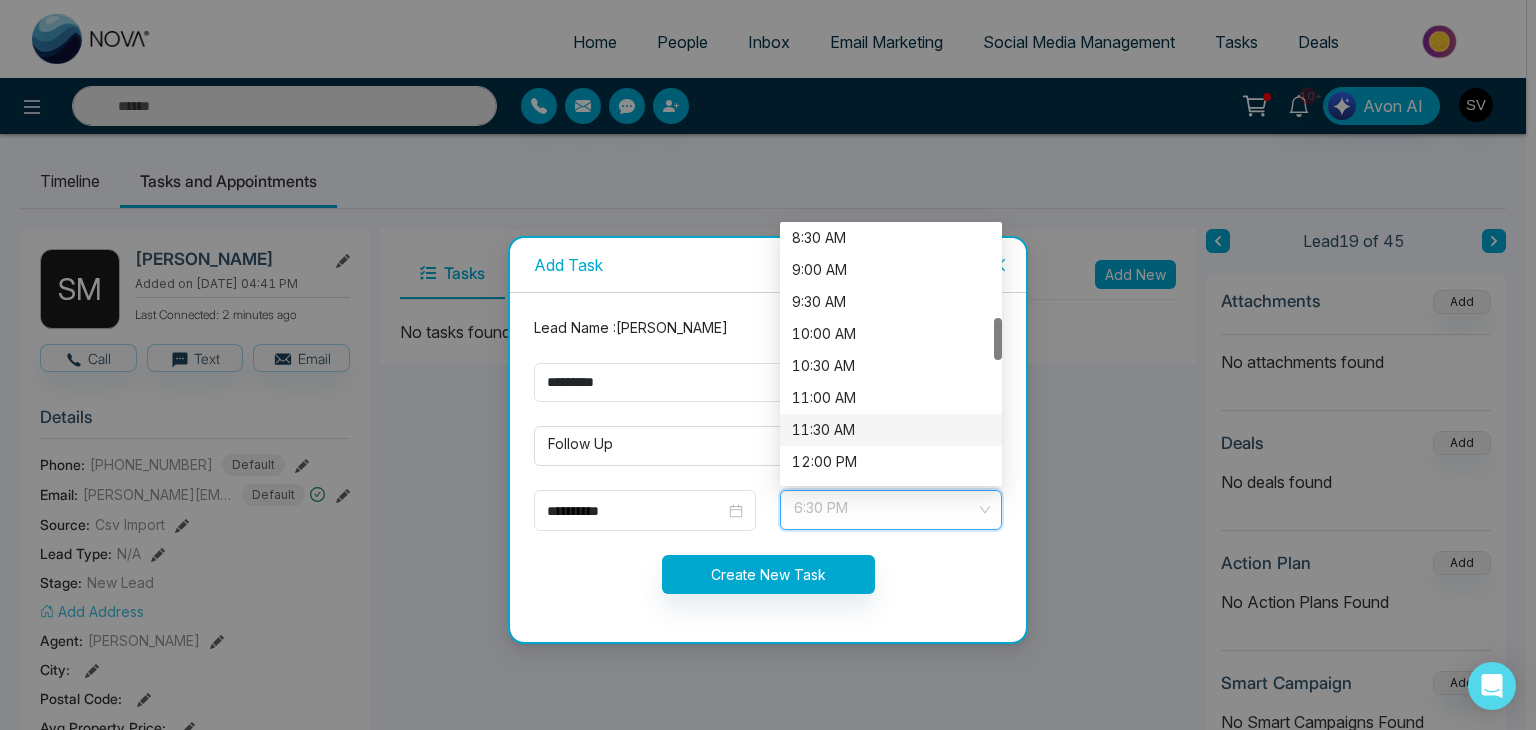 click on "11:30 AM" at bounding box center [891, 430] 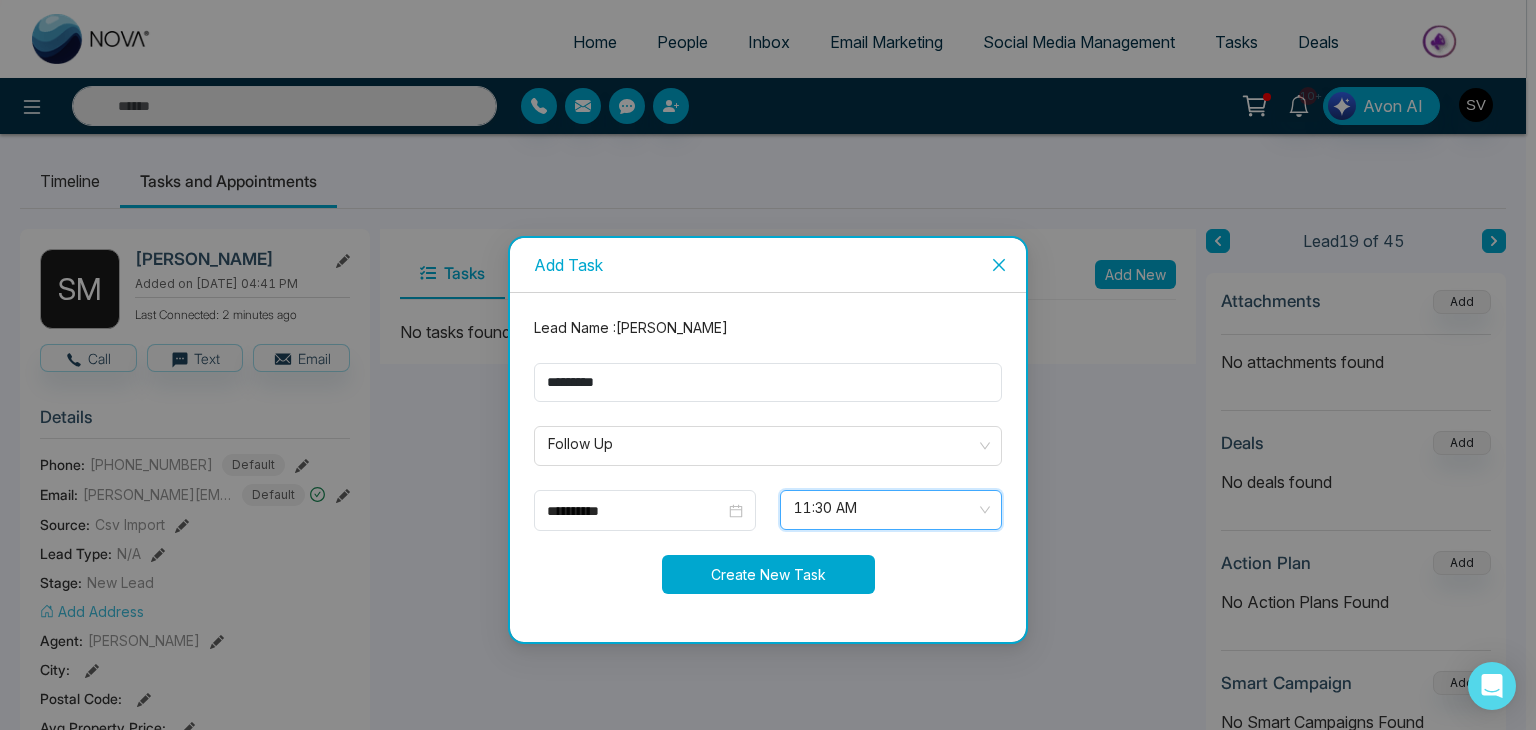 click on "Create New Task" at bounding box center (768, 574) 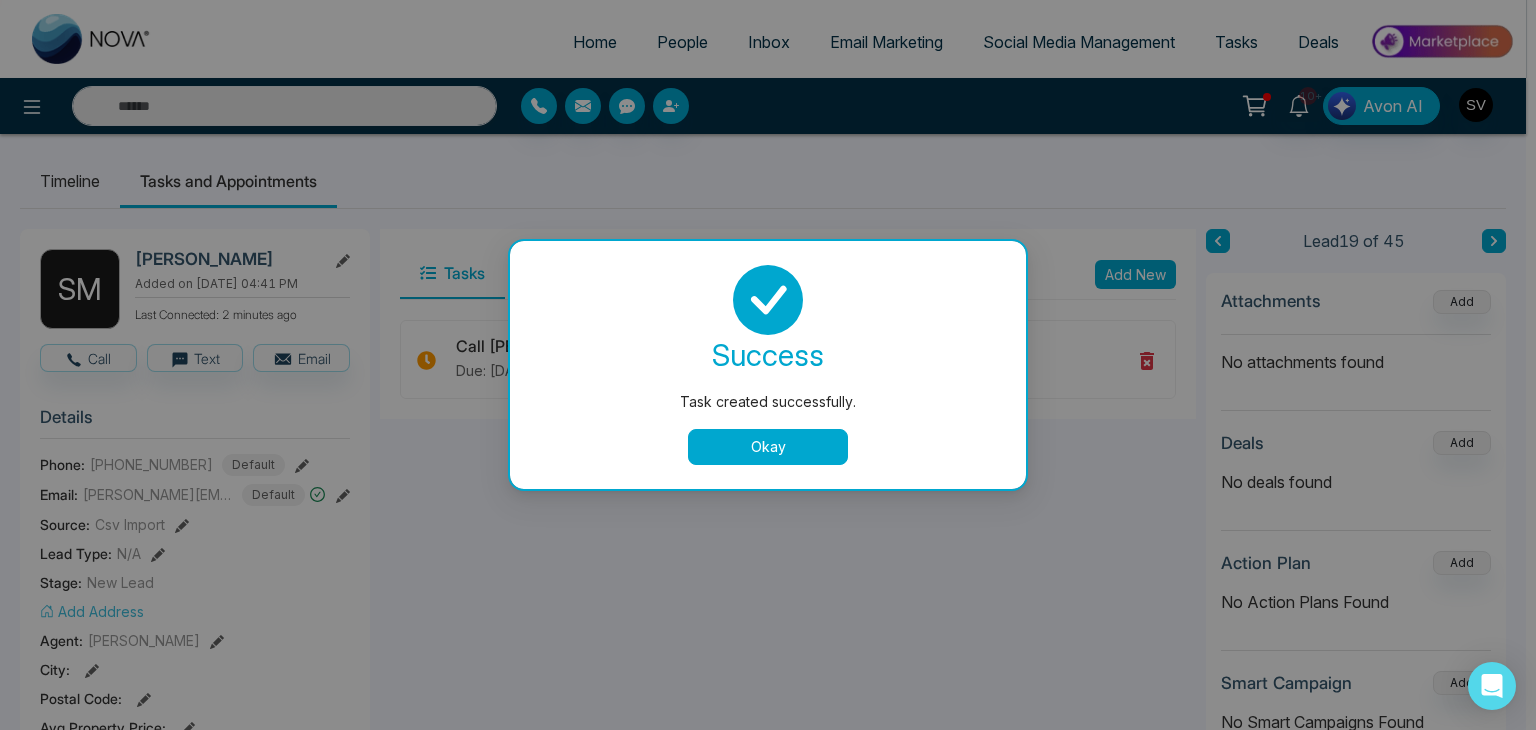 click on "Okay" at bounding box center [768, 447] 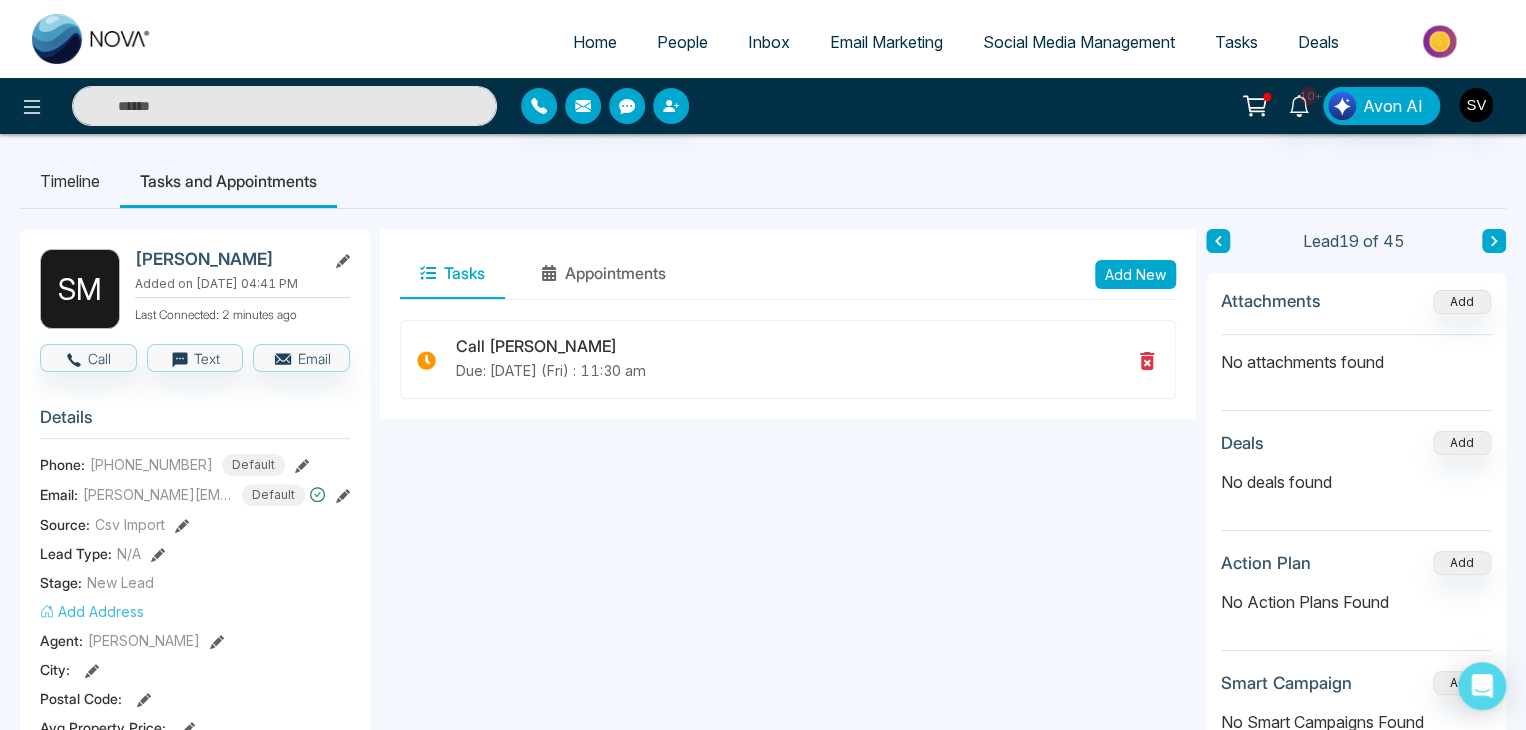 click on "People" at bounding box center (682, 42) 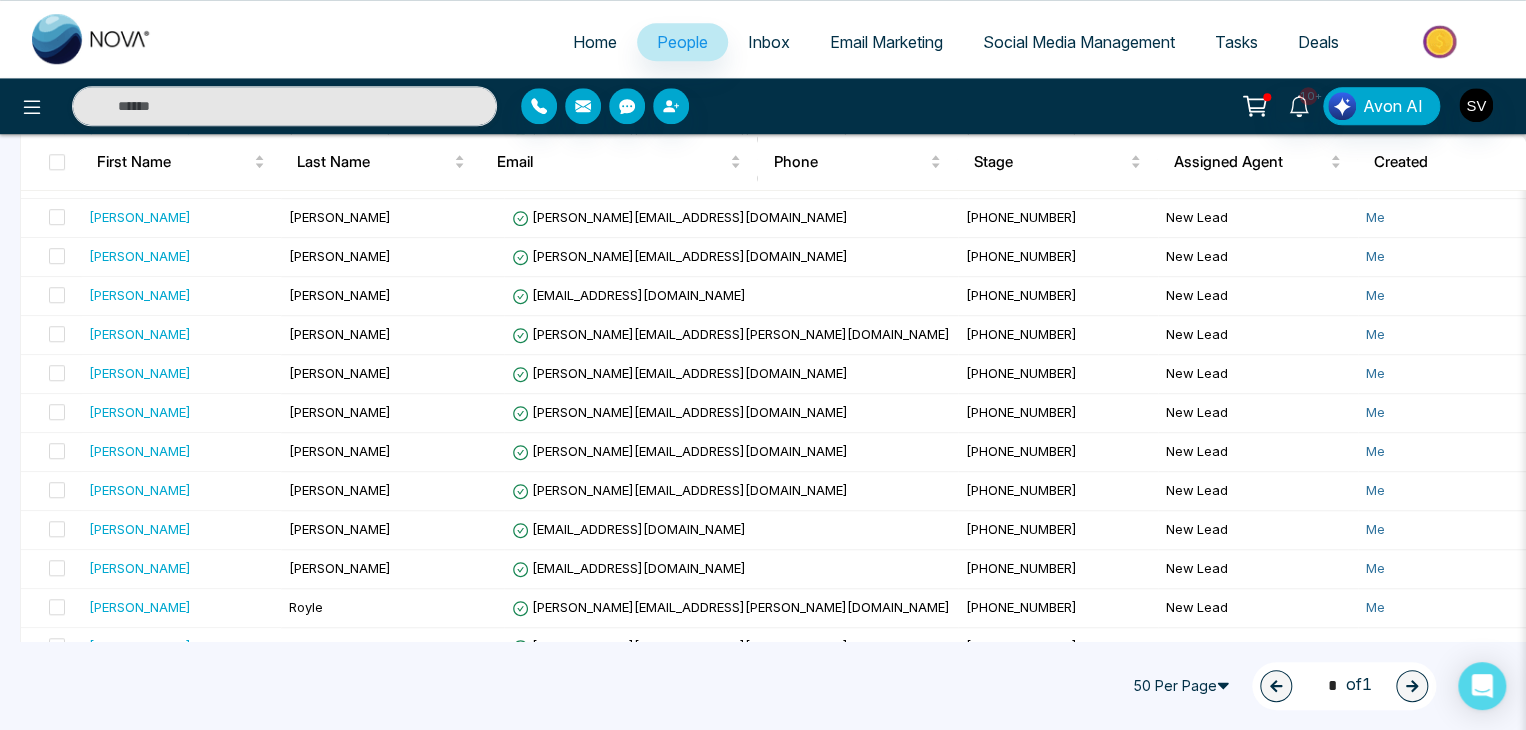 scroll, scrollTop: 867, scrollLeft: 0, axis: vertical 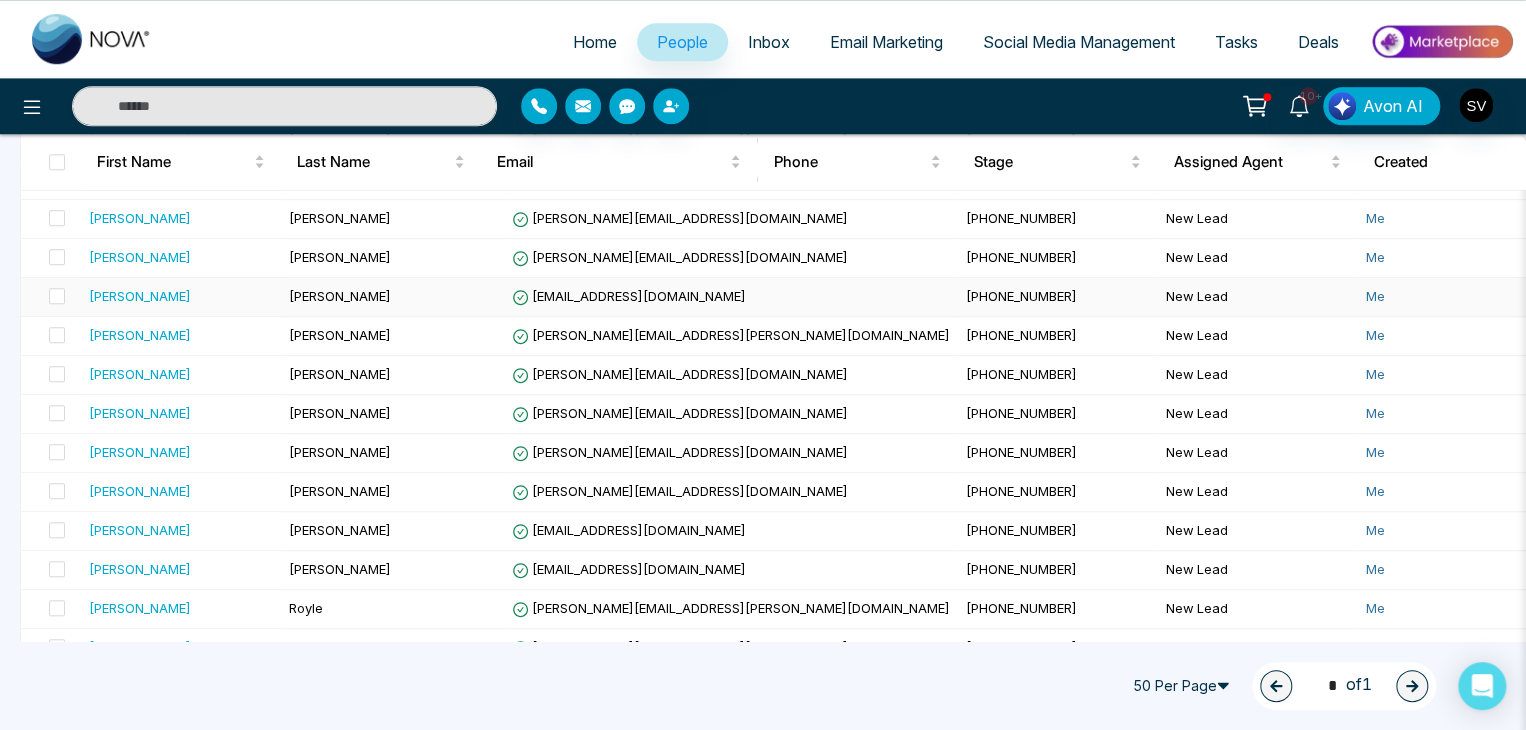 click on "[PERSON_NAME]" at bounding box center (392, 297) 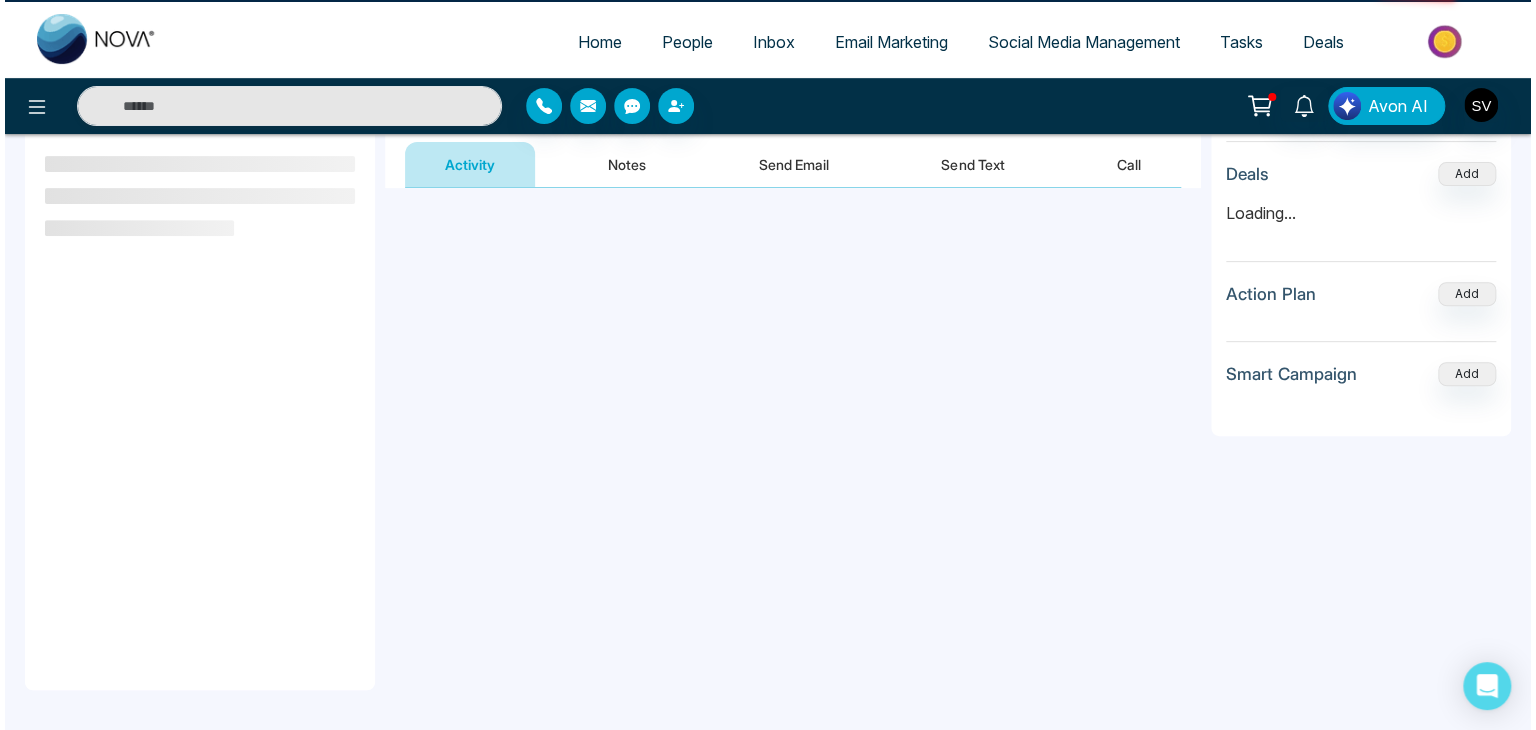 scroll, scrollTop: 0, scrollLeft: 0, axis: both 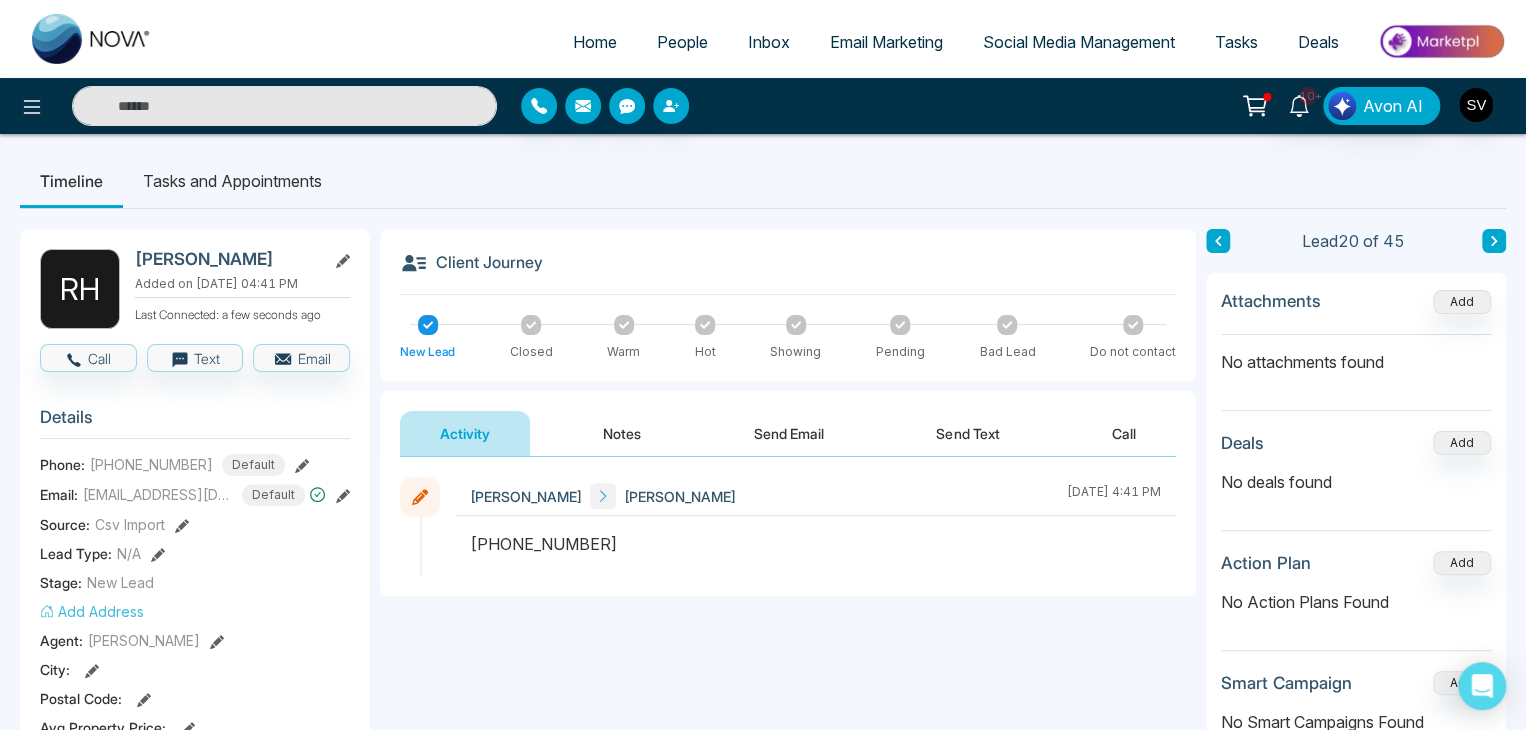 click on "[PERSON_NAME]" at bounding box center (226, 259) 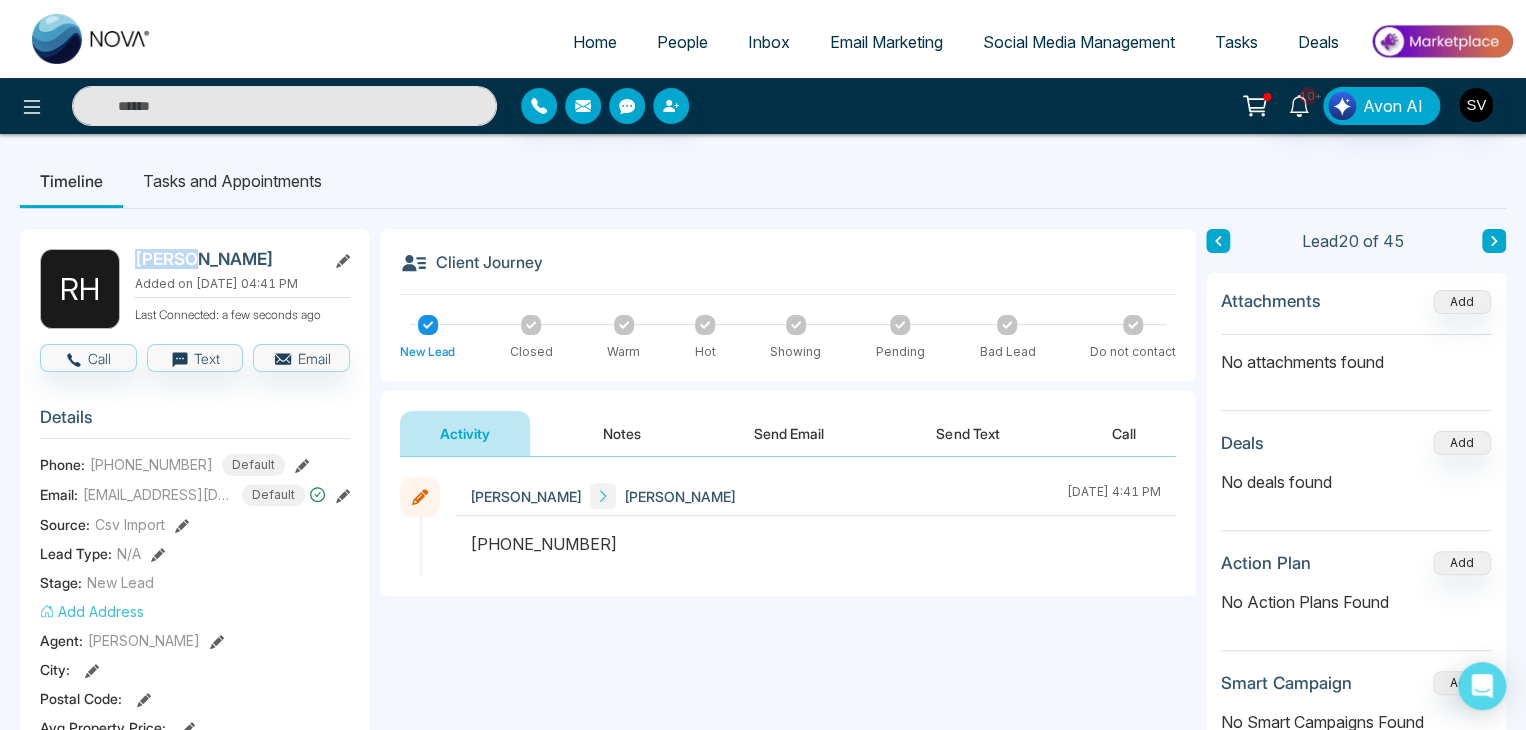 click on "[PERSON_NAME]" at bounding box center [226, 259] 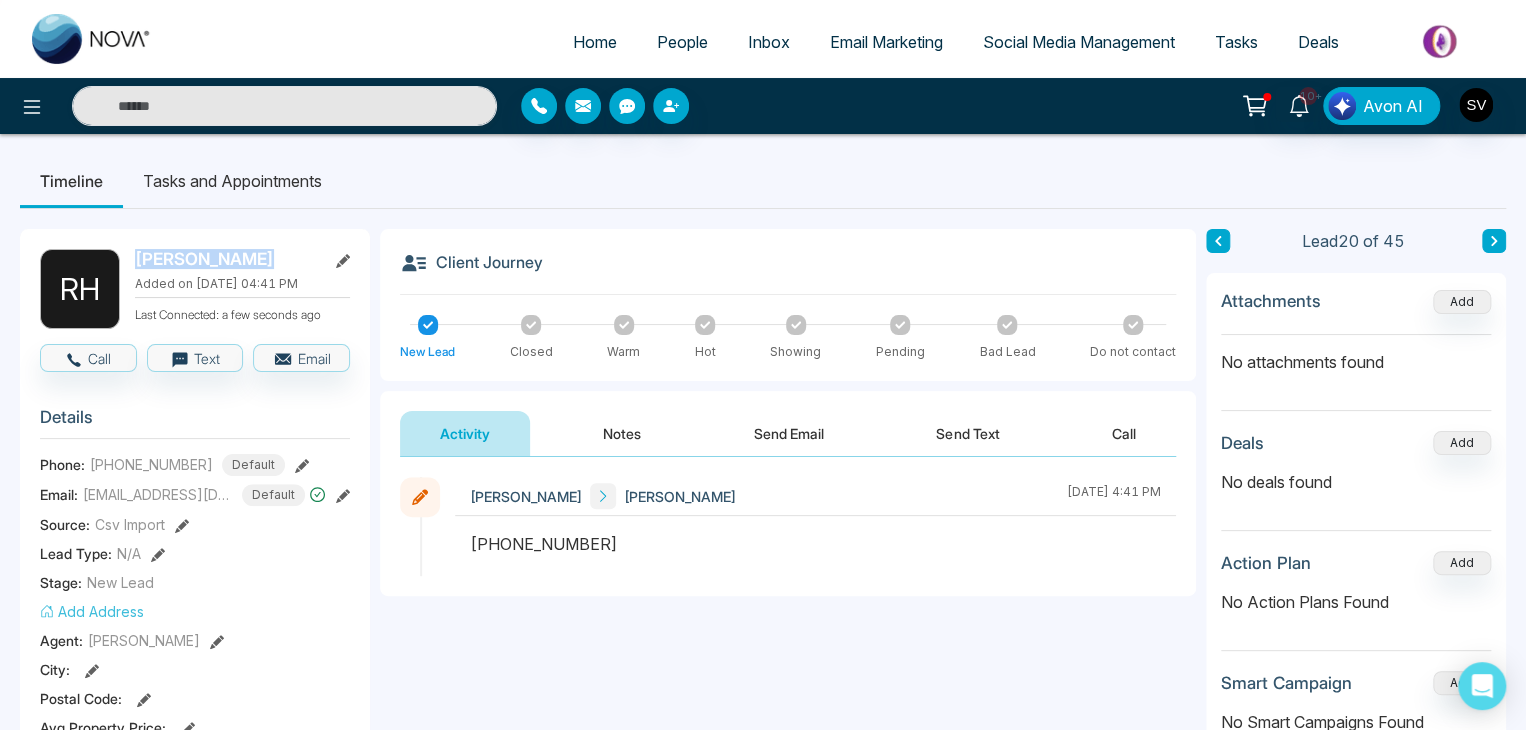 click on "[PERSON_NAME]" at bounding box center [226, 259] 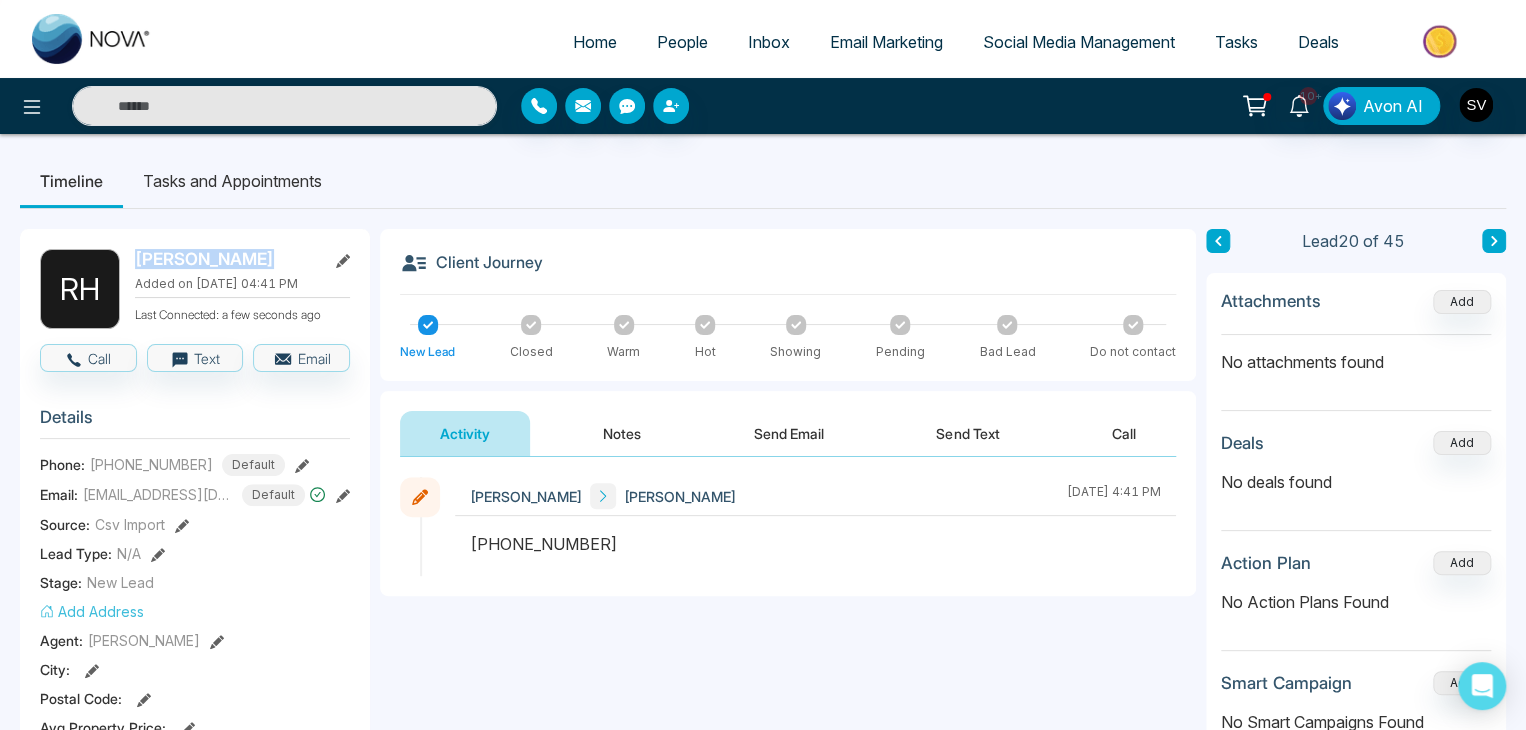 click 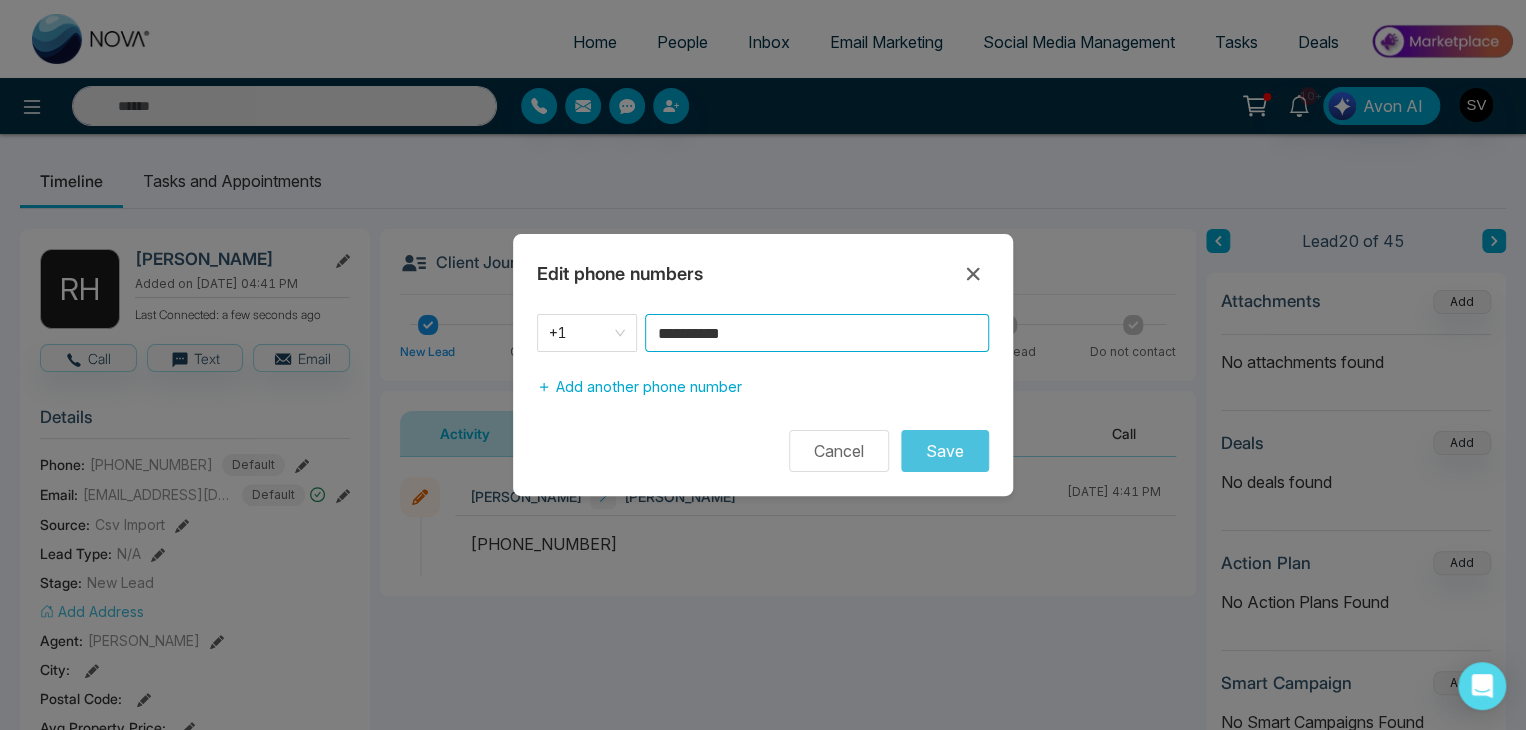 click on "**********" at bounding box center (817, 333) 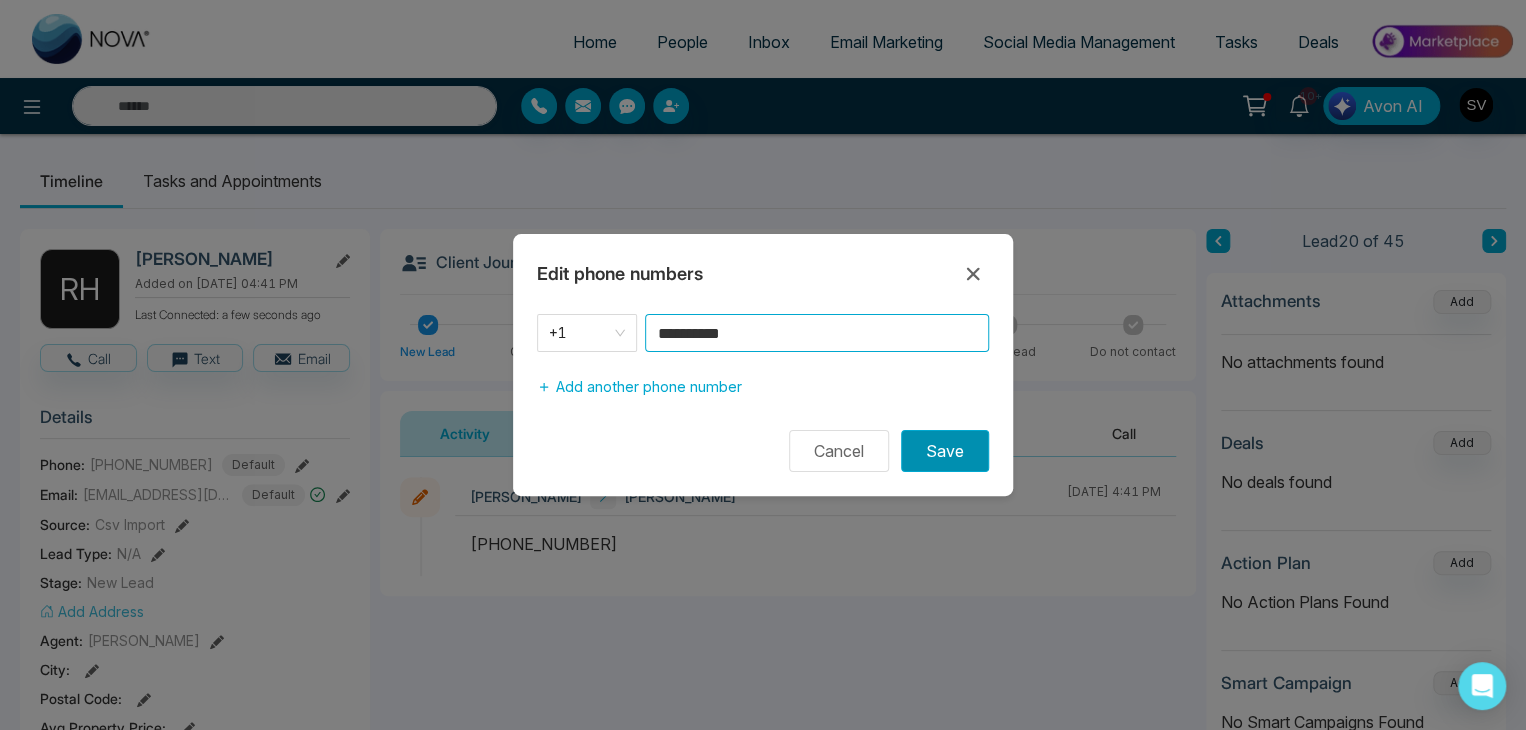 type on "**********" 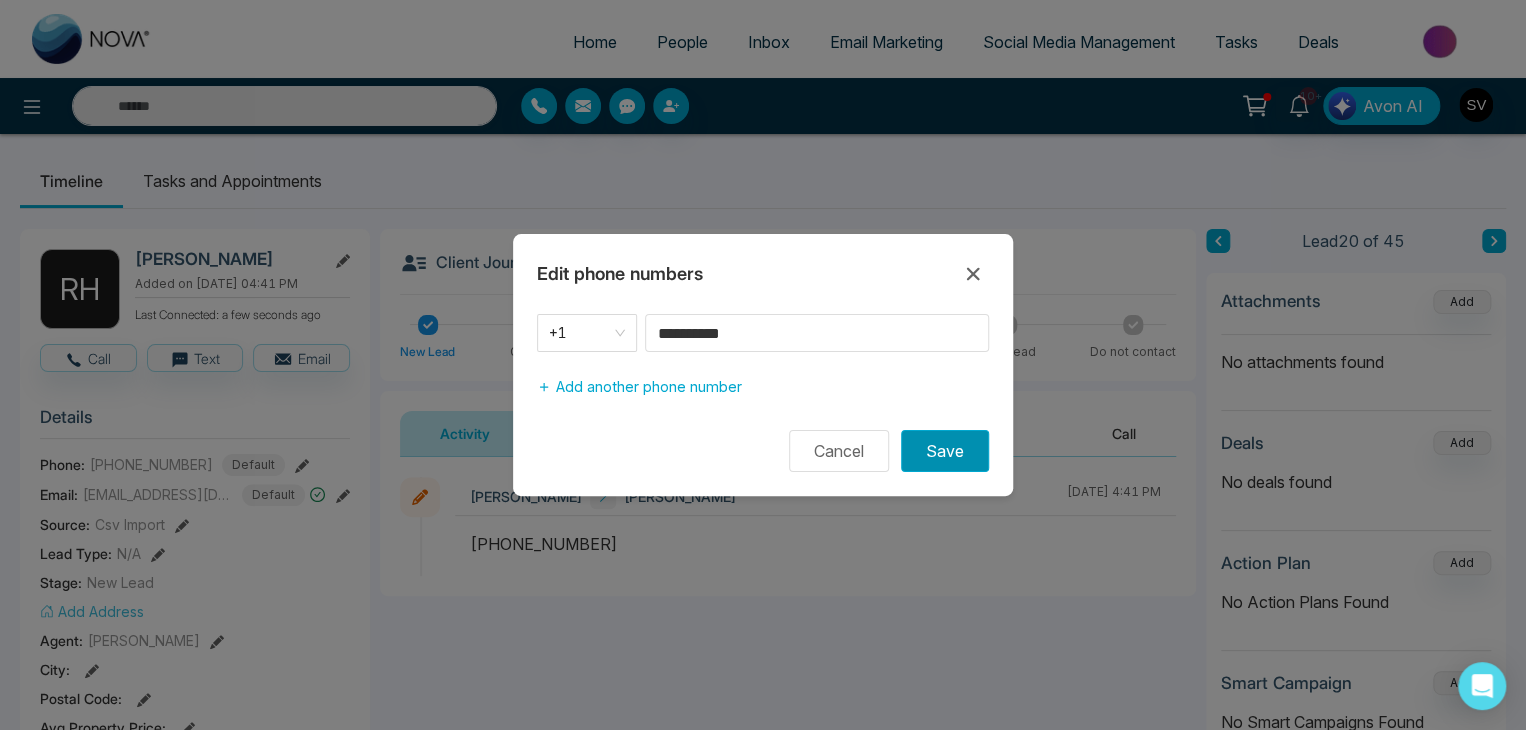 click on "Save" at bounding box center (945, 451) 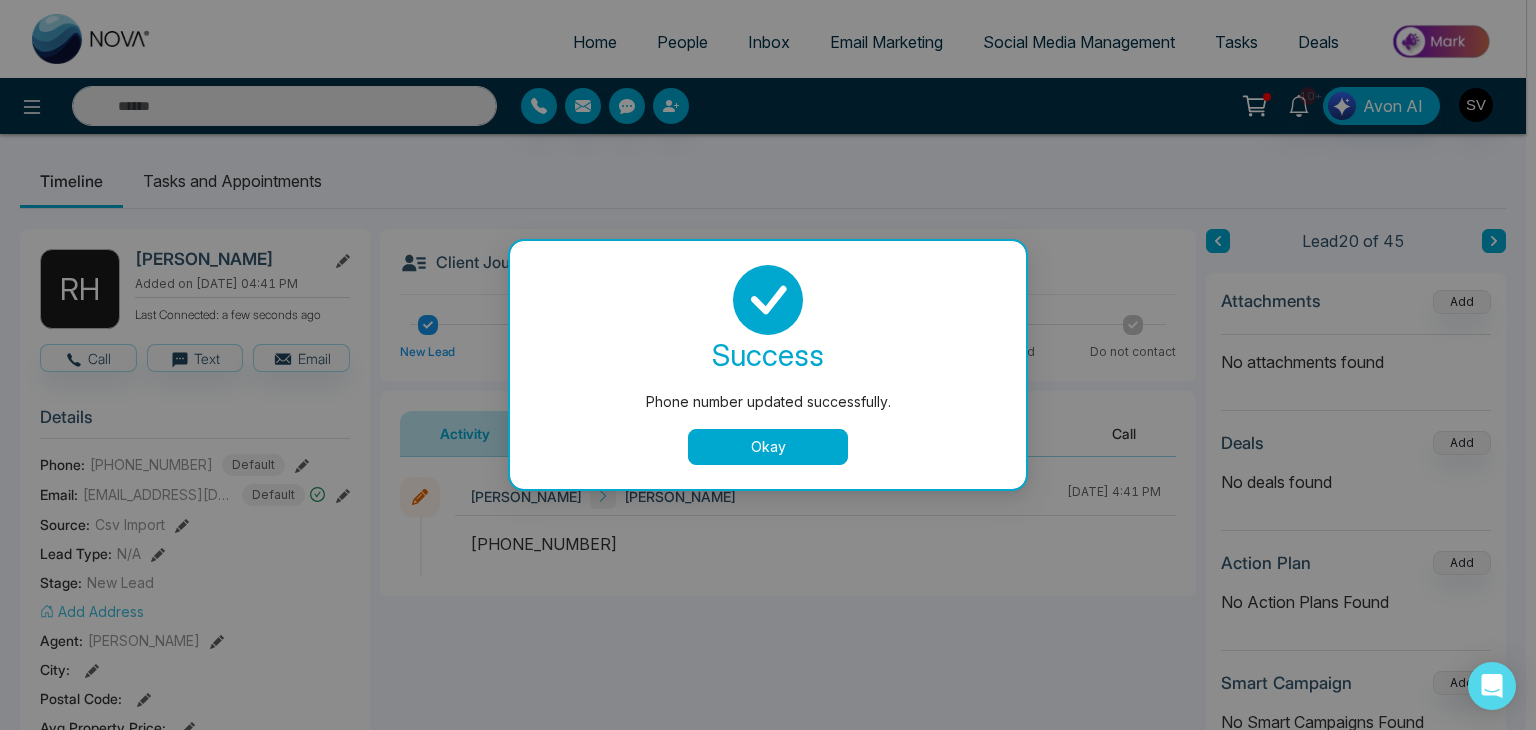 click on "Okay" at bounding box center [768, 447] 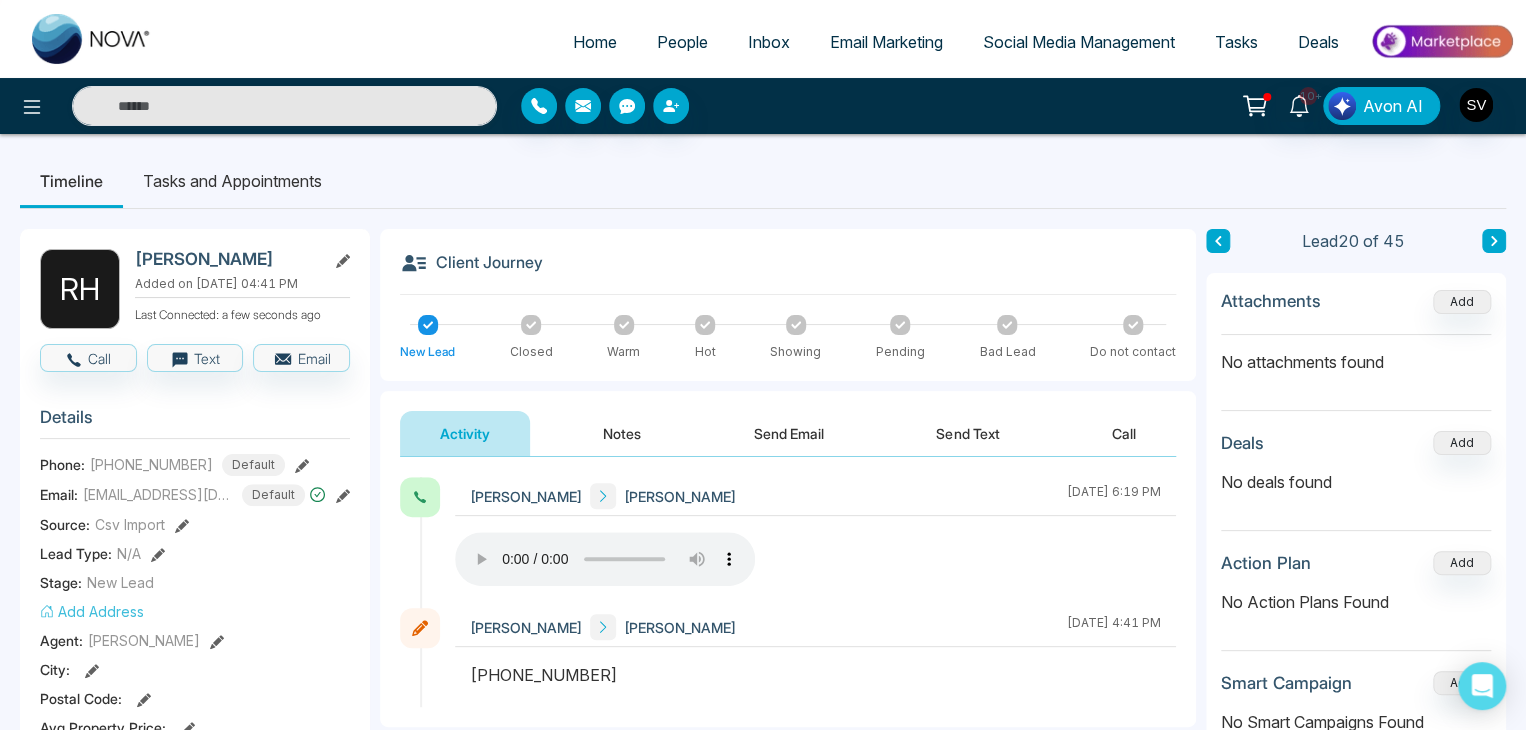 click on "Notes" at bounding box center (622, 433) 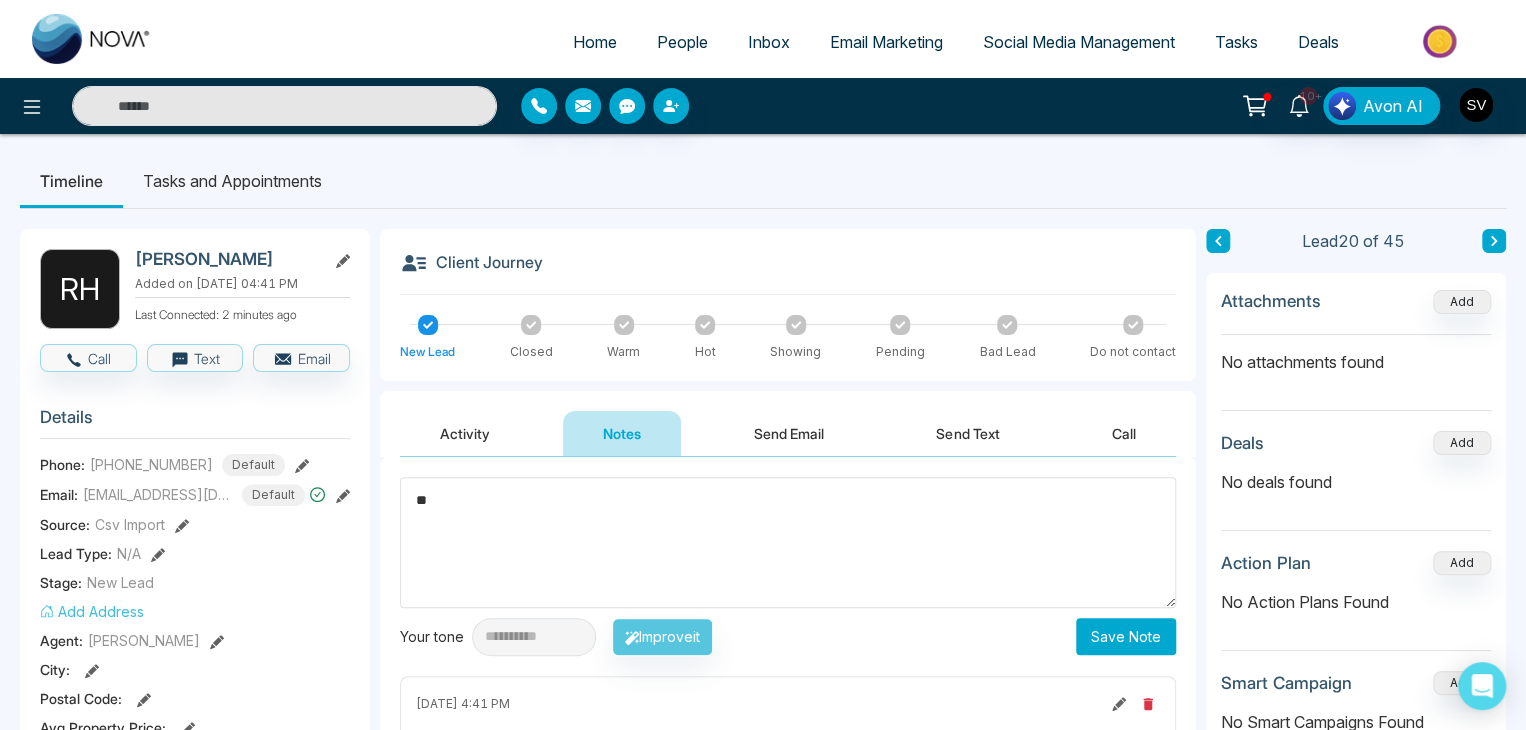 type on "*" 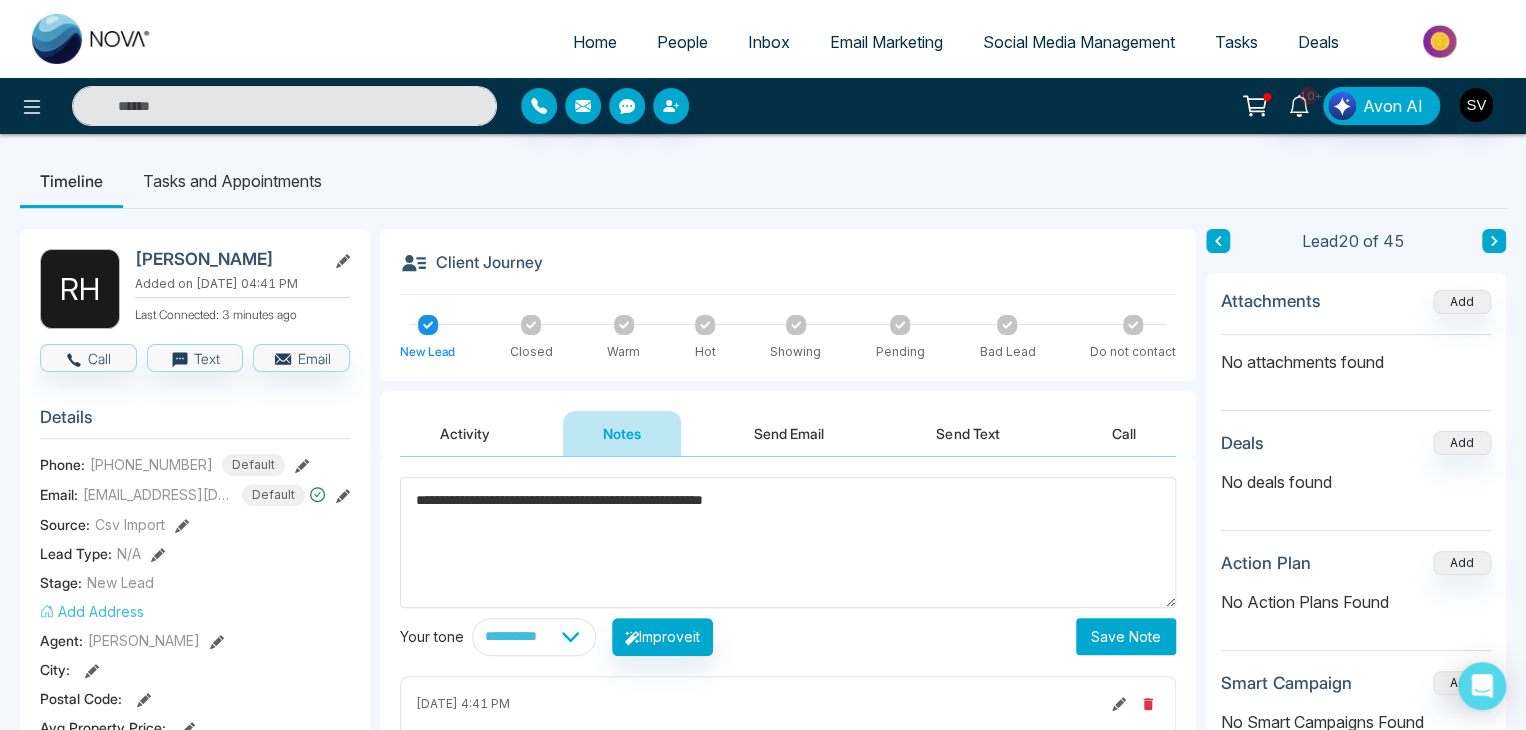 type on "**********" 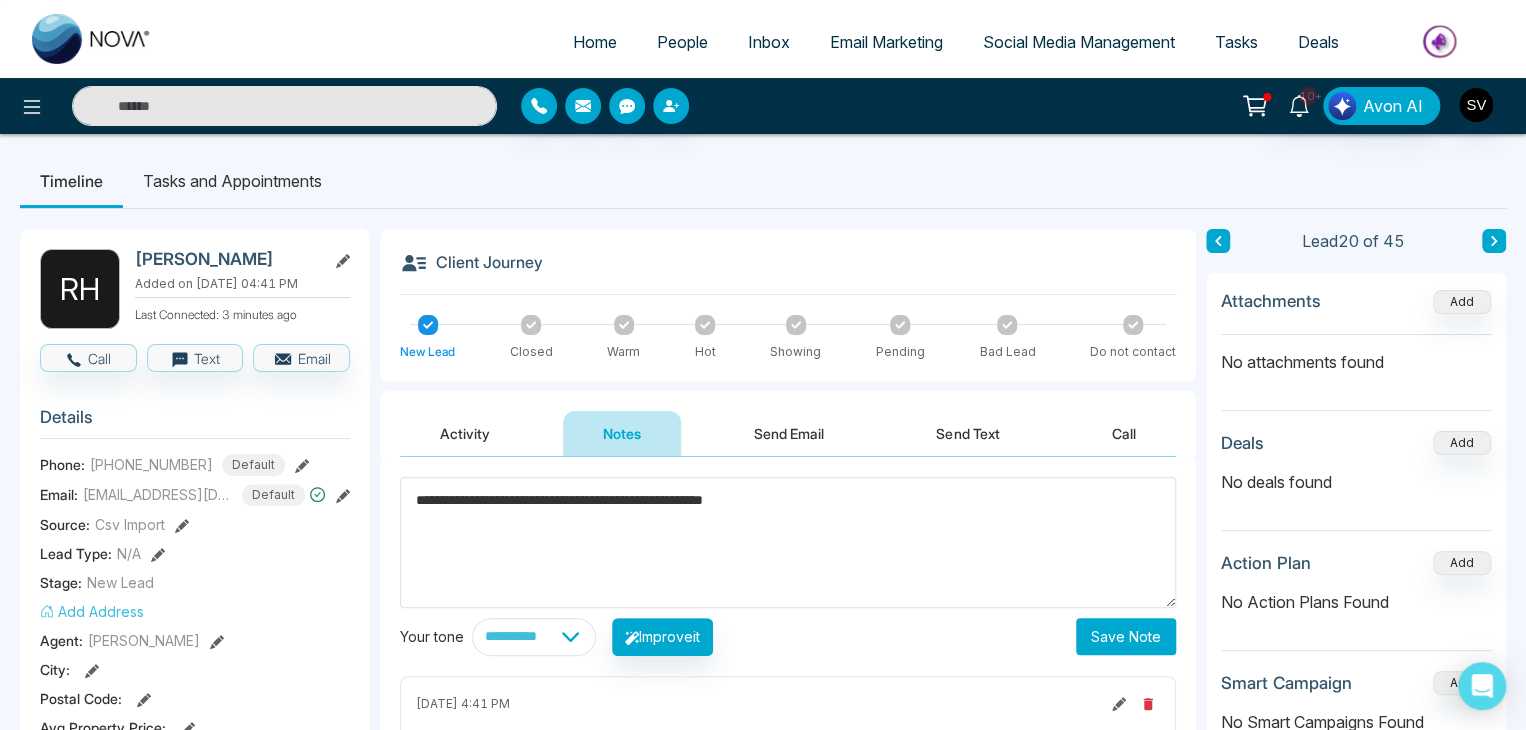 click on "Save Note" at bounding box center (1126, 636) 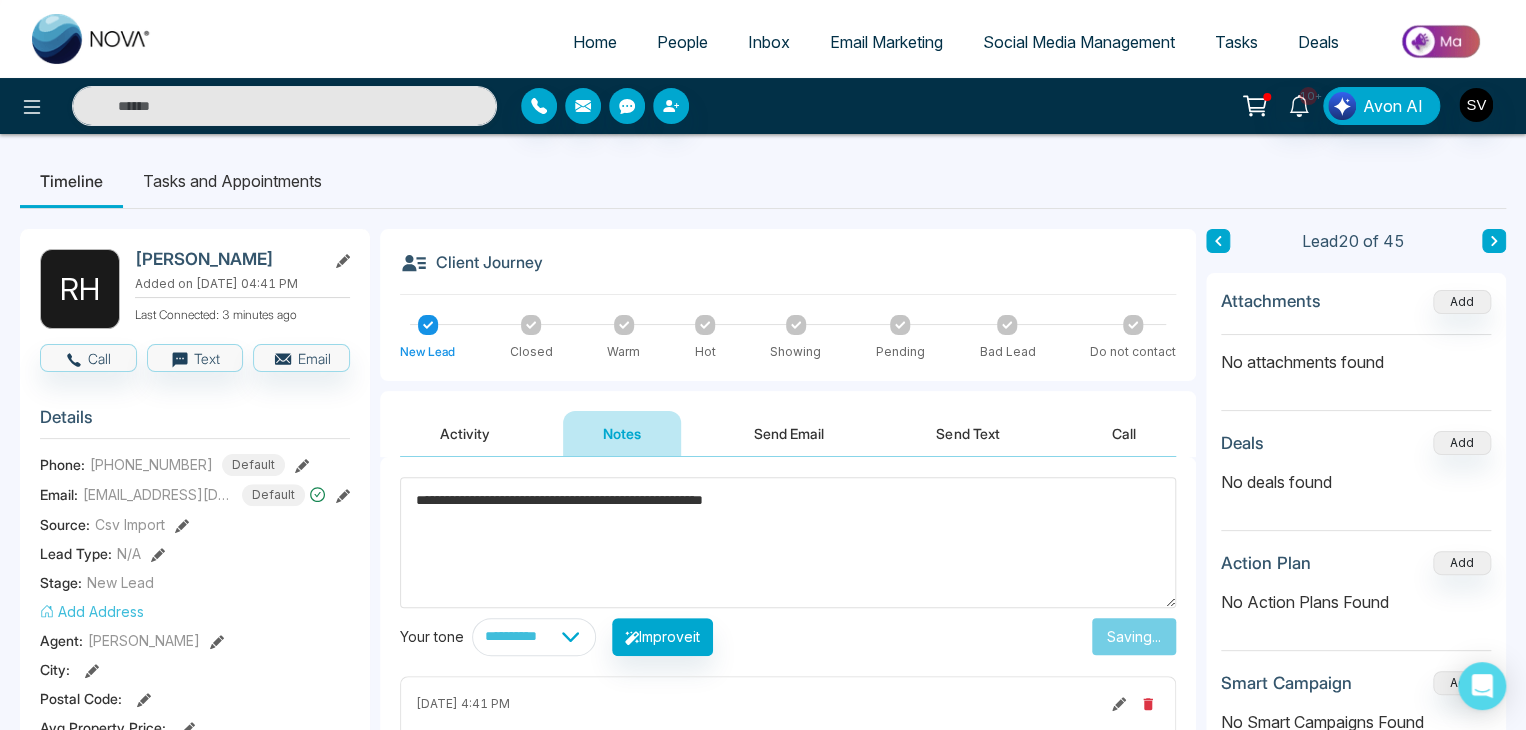 type 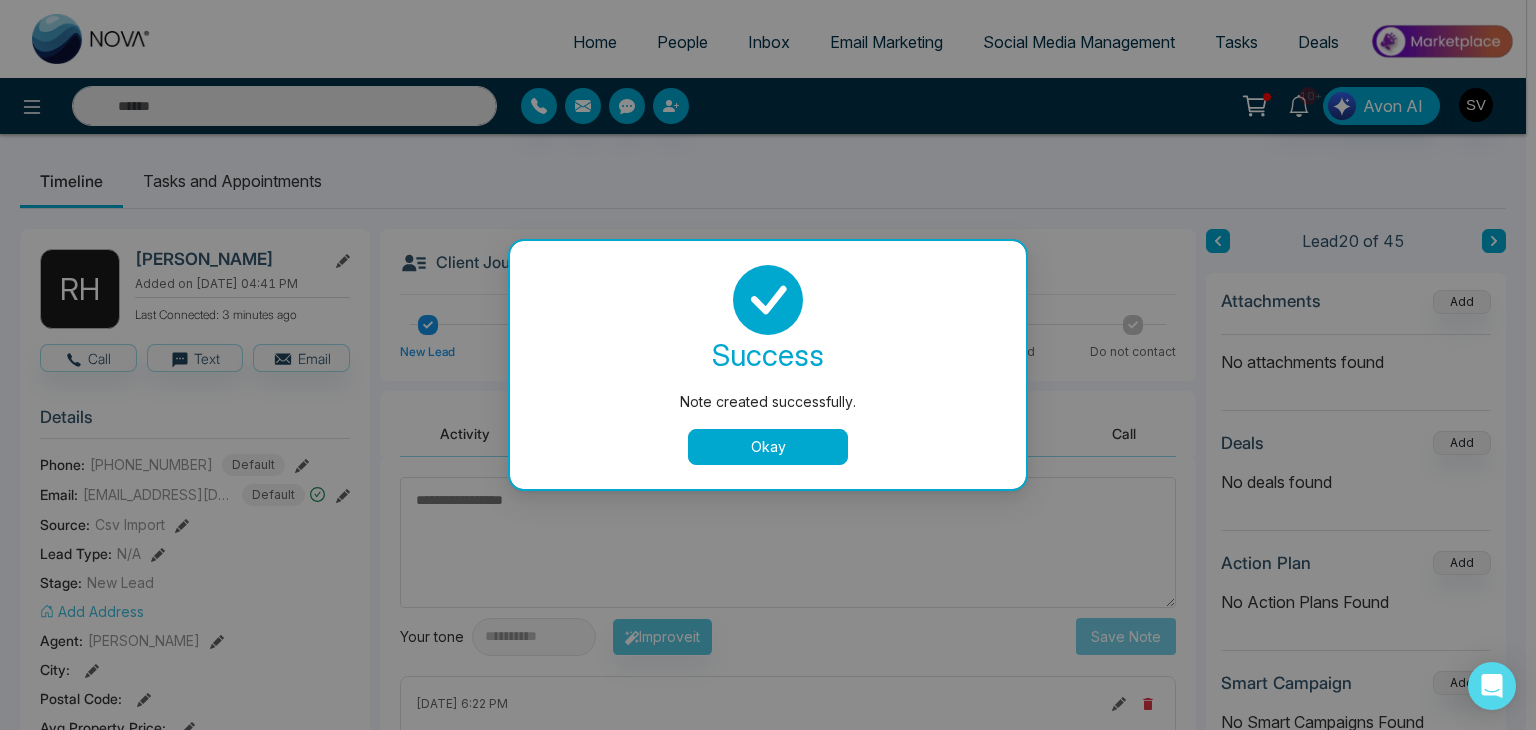click on "Okay" at bounding box center [768, 447] 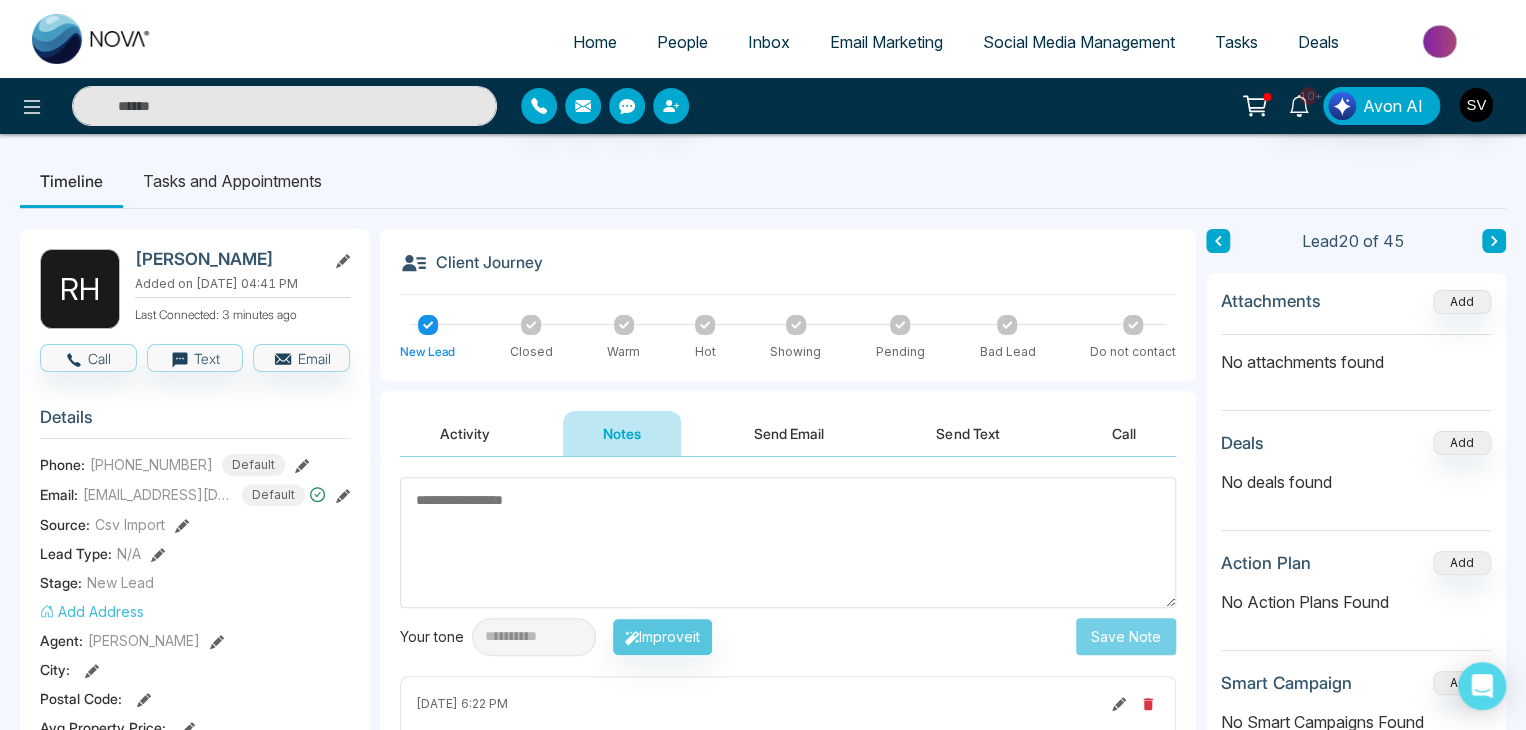 click on "Tasks and Appointments" at bounding box center (232, 181) 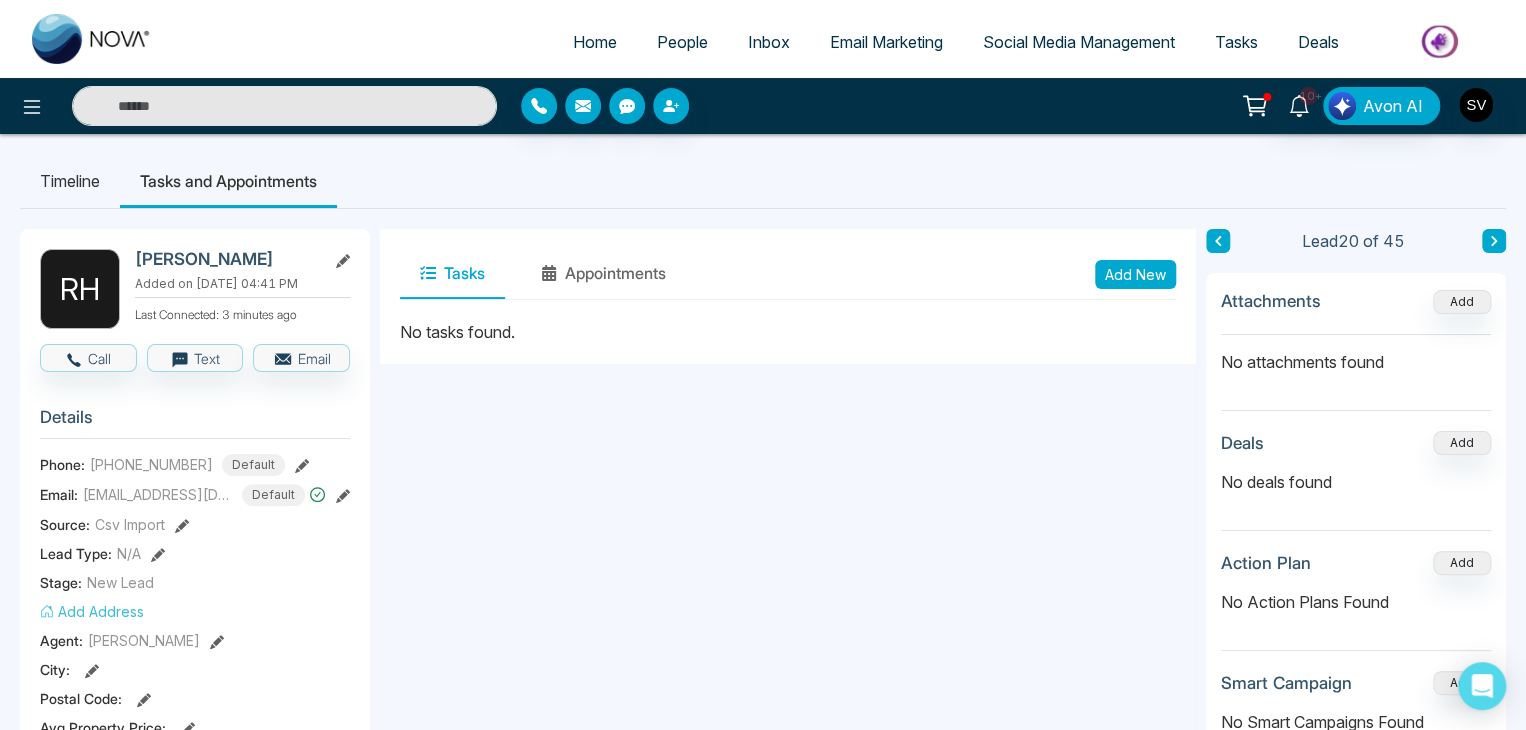 click on "Add New" at bounding box center (1135, 274) 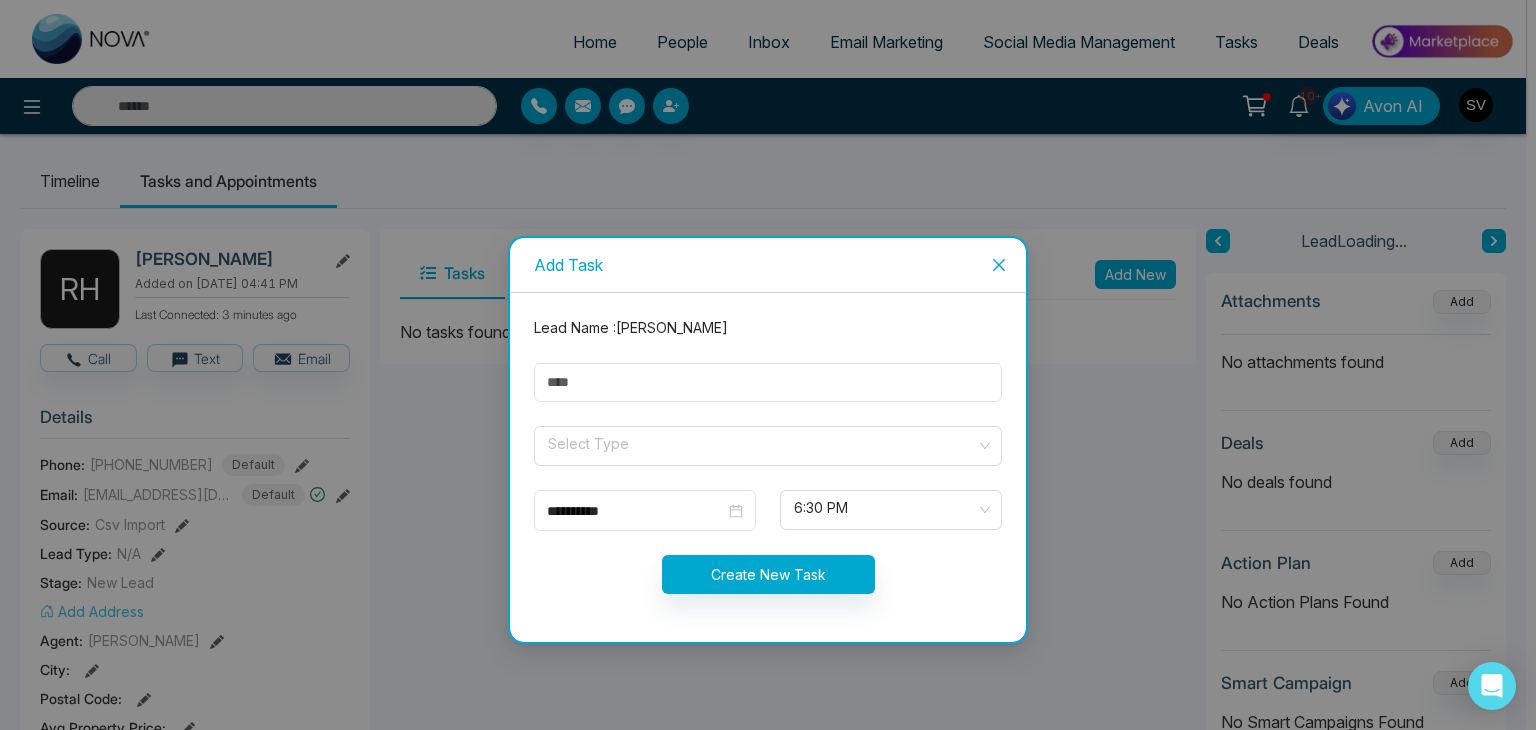 click on "**********" at bounding box center (768, 365) 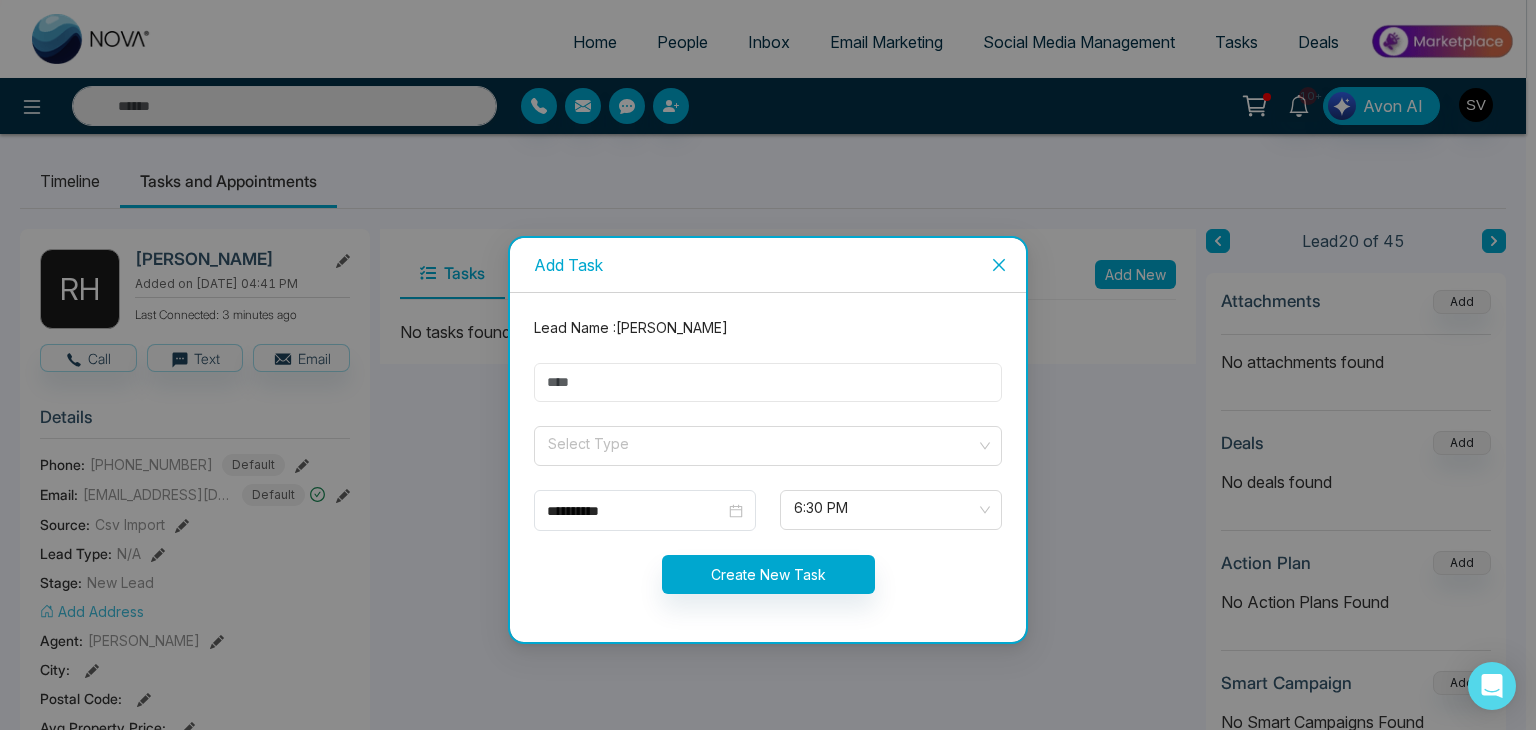 click at bounding box center (768, 382) 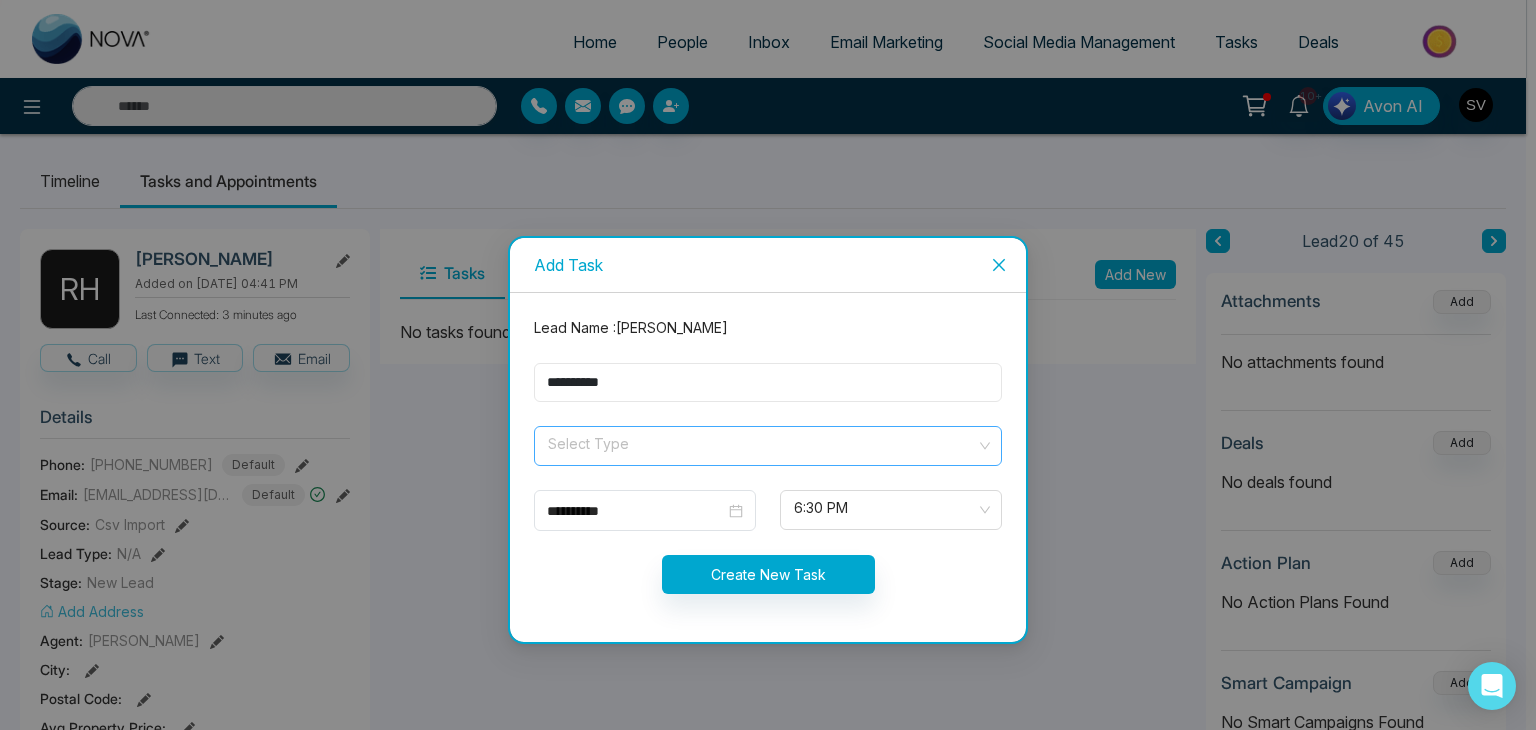 type on "**********" 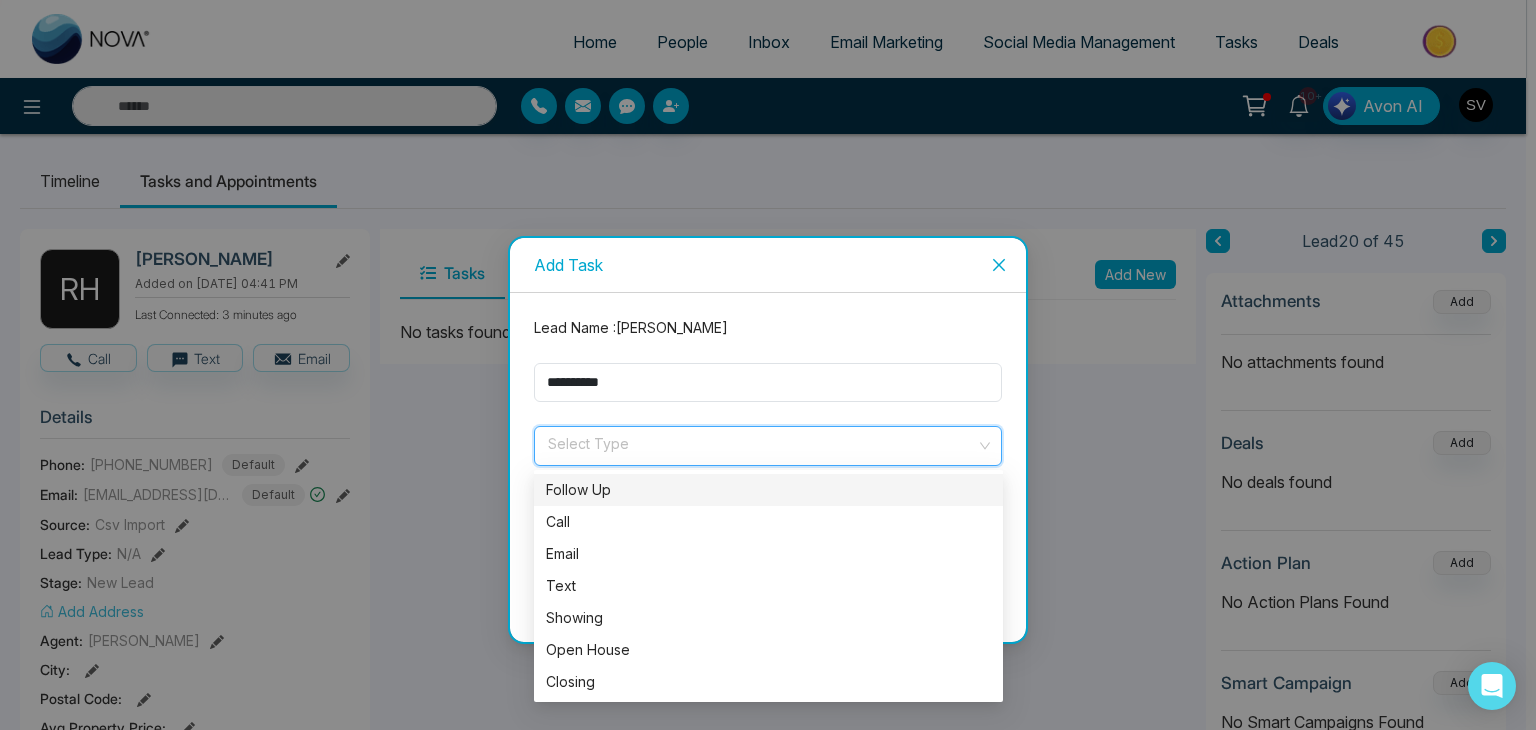 click at bounding box center (761, 442) 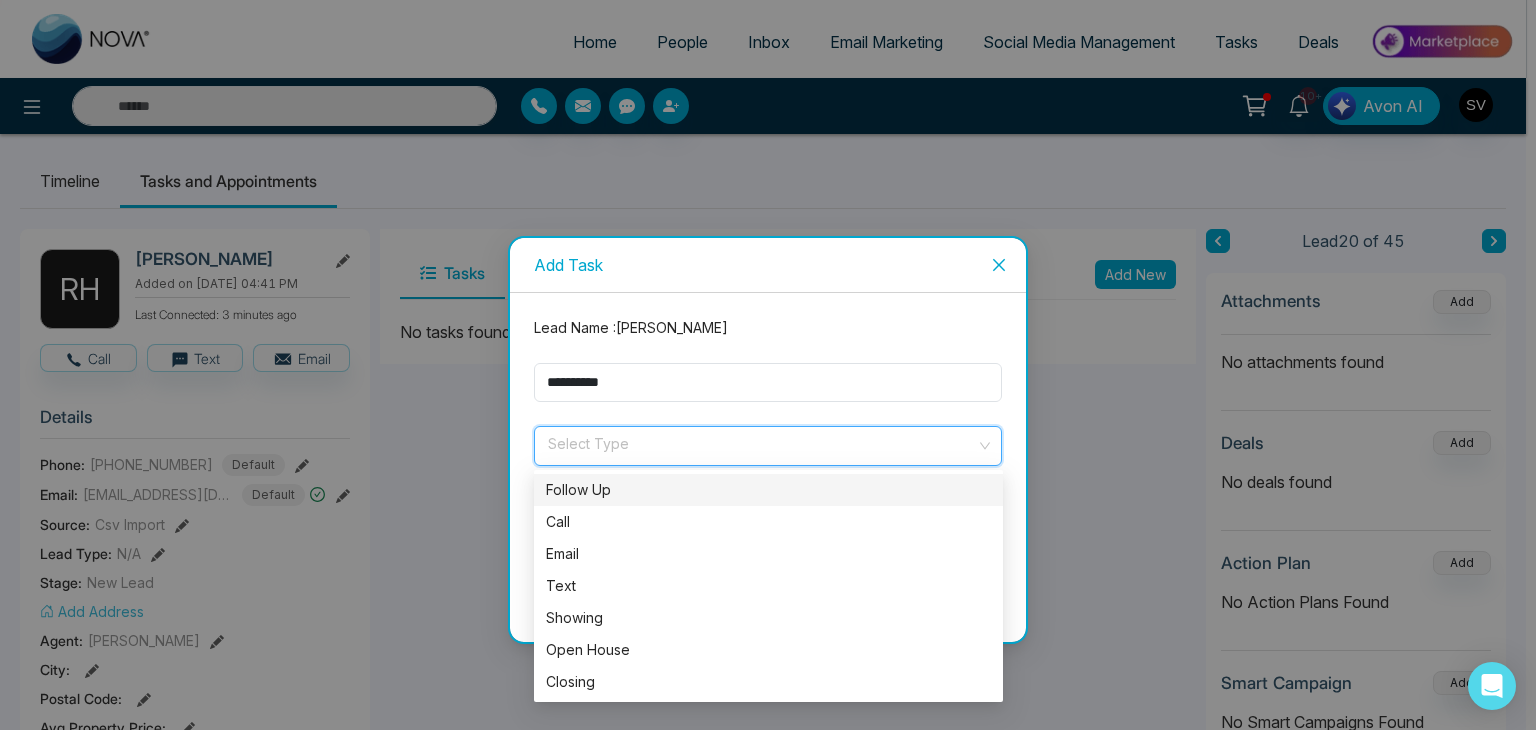 click on "Follow Up" at bounding box center (768, 490) 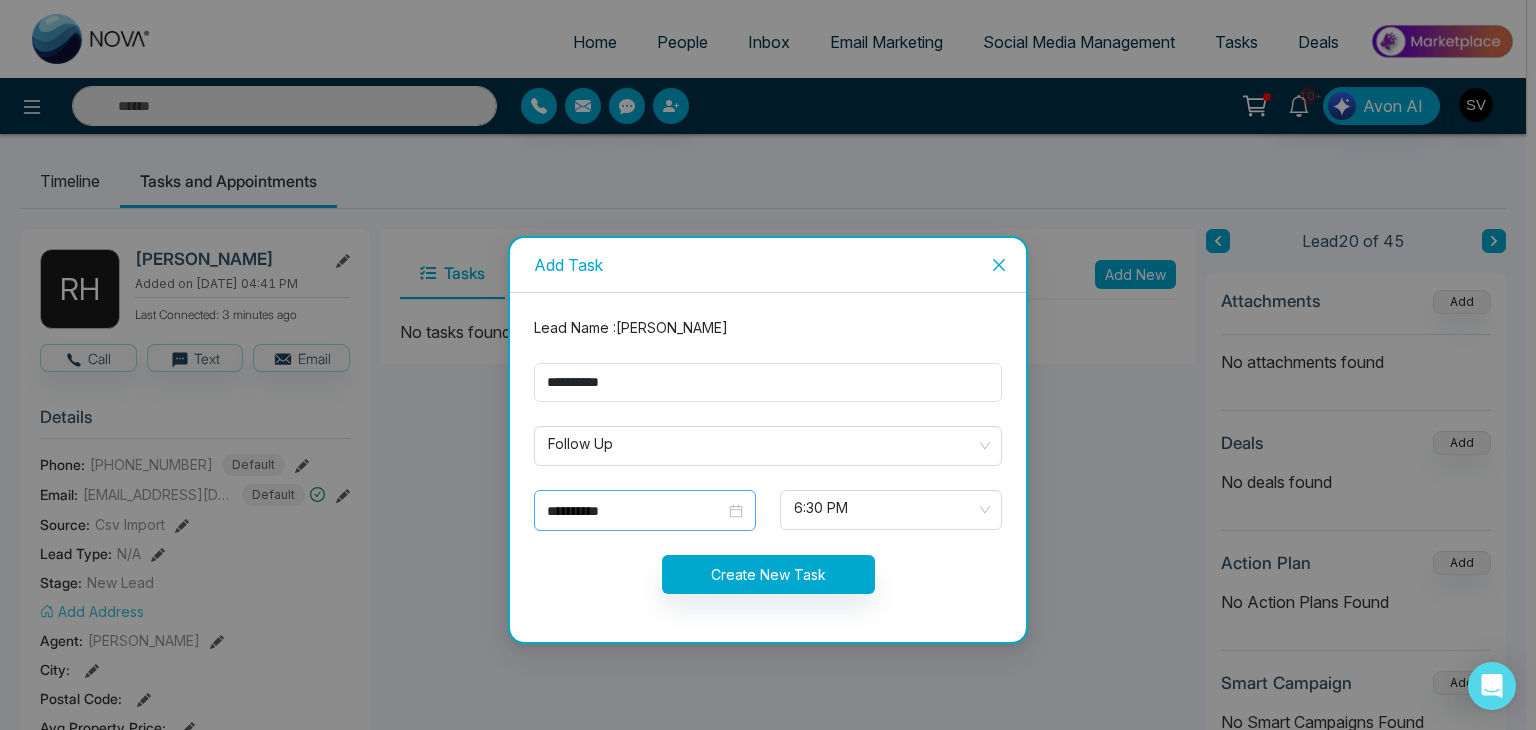 click on "**********" at bounding box center [645, 511] 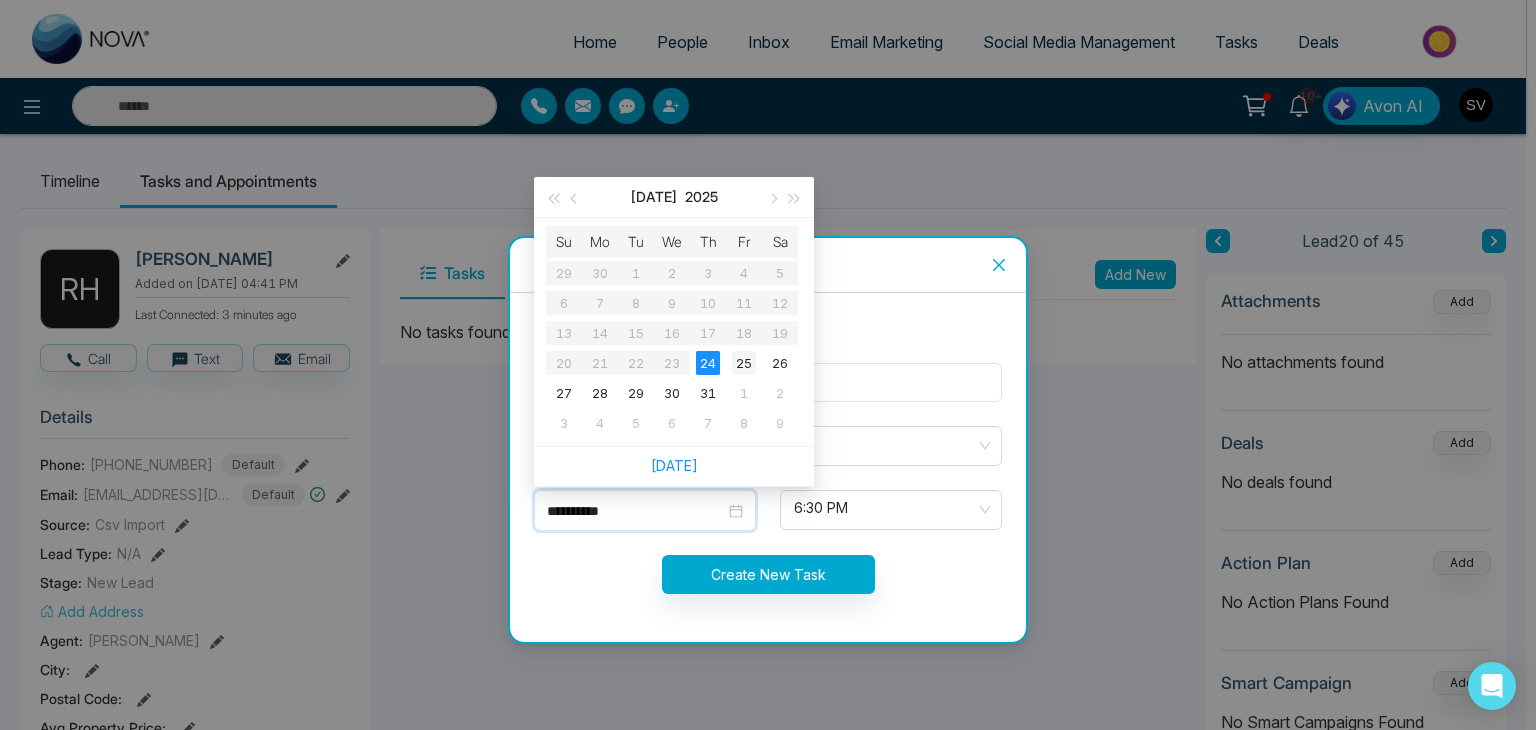 type on "**********" 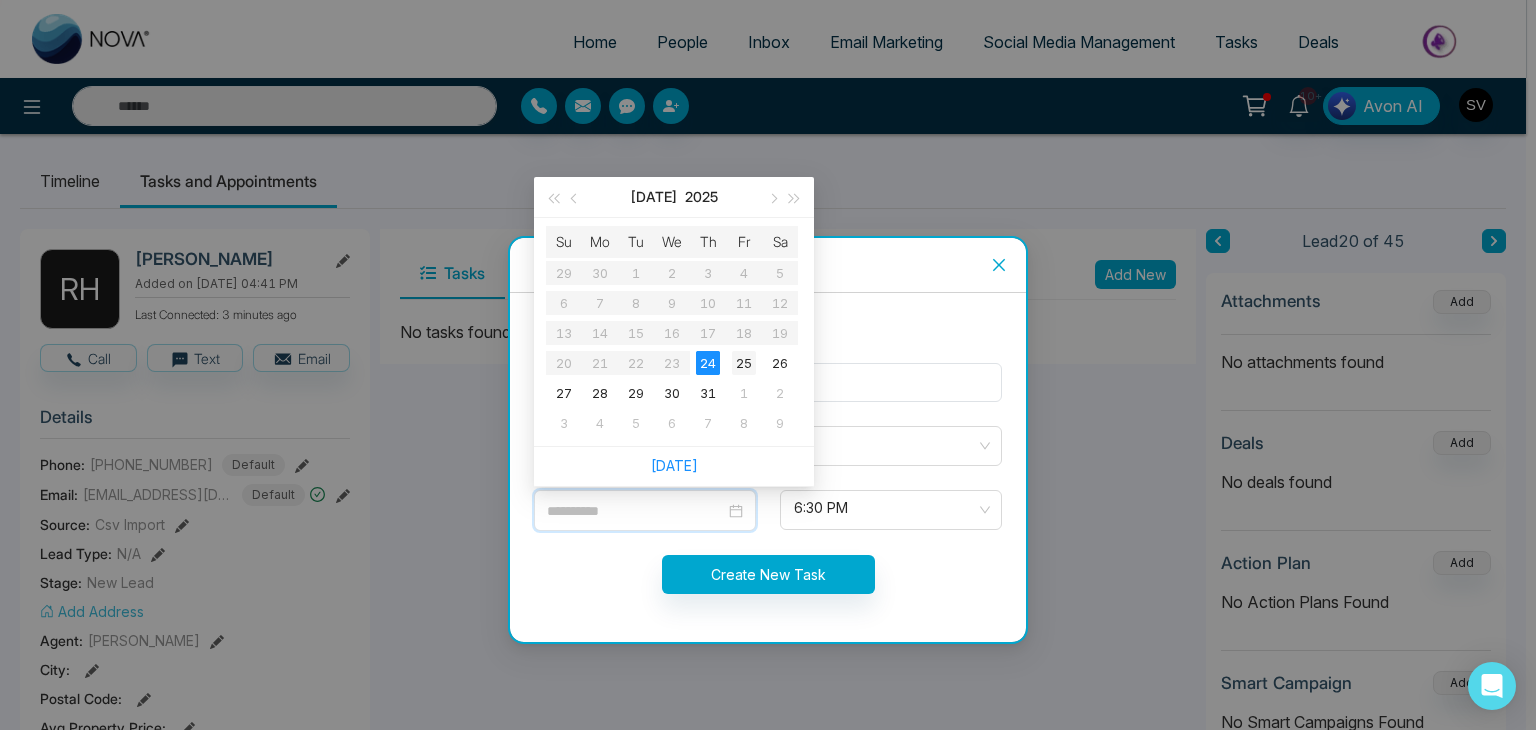 click on "25" at bounding box center (744, 363) 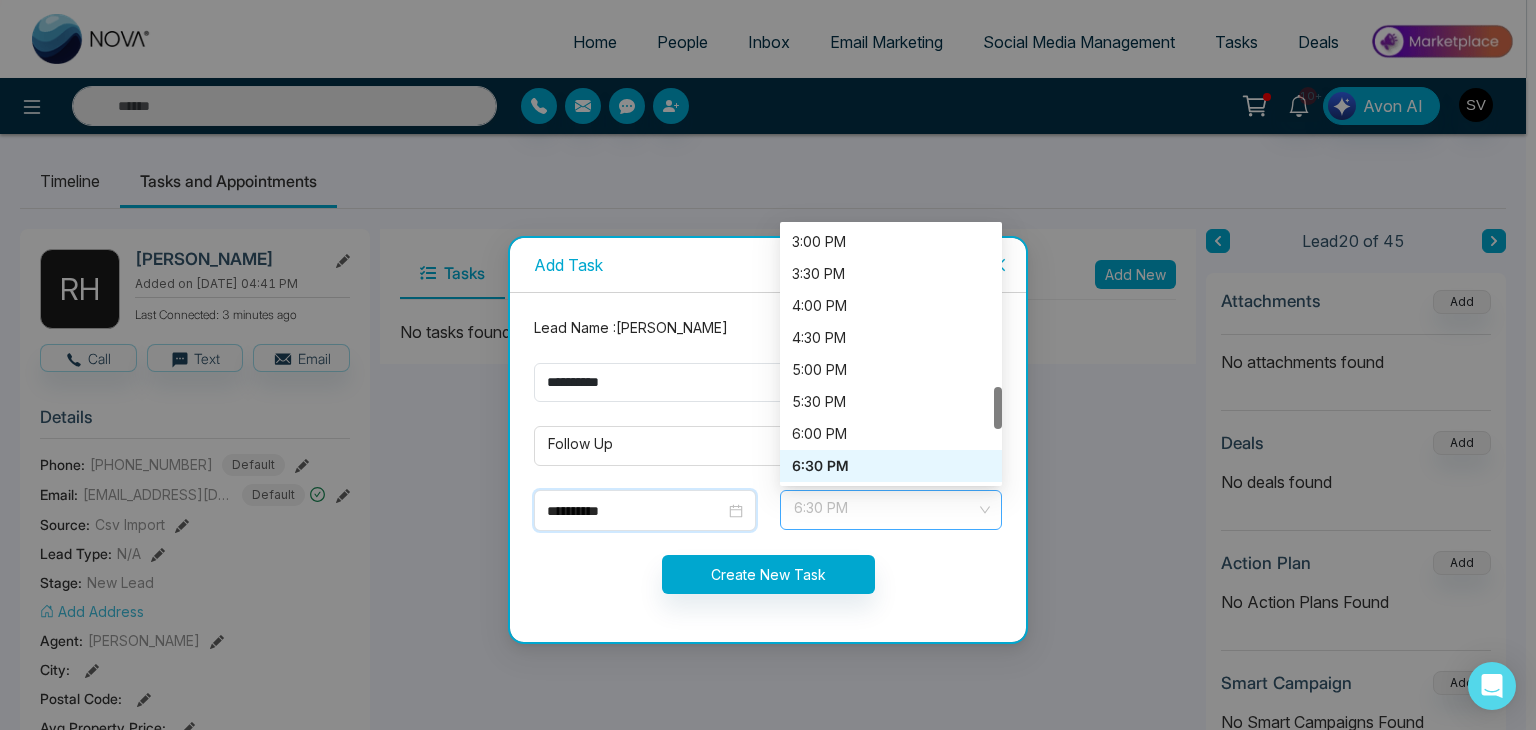 click on "6:30 PM" at bounding box center [891, 510] 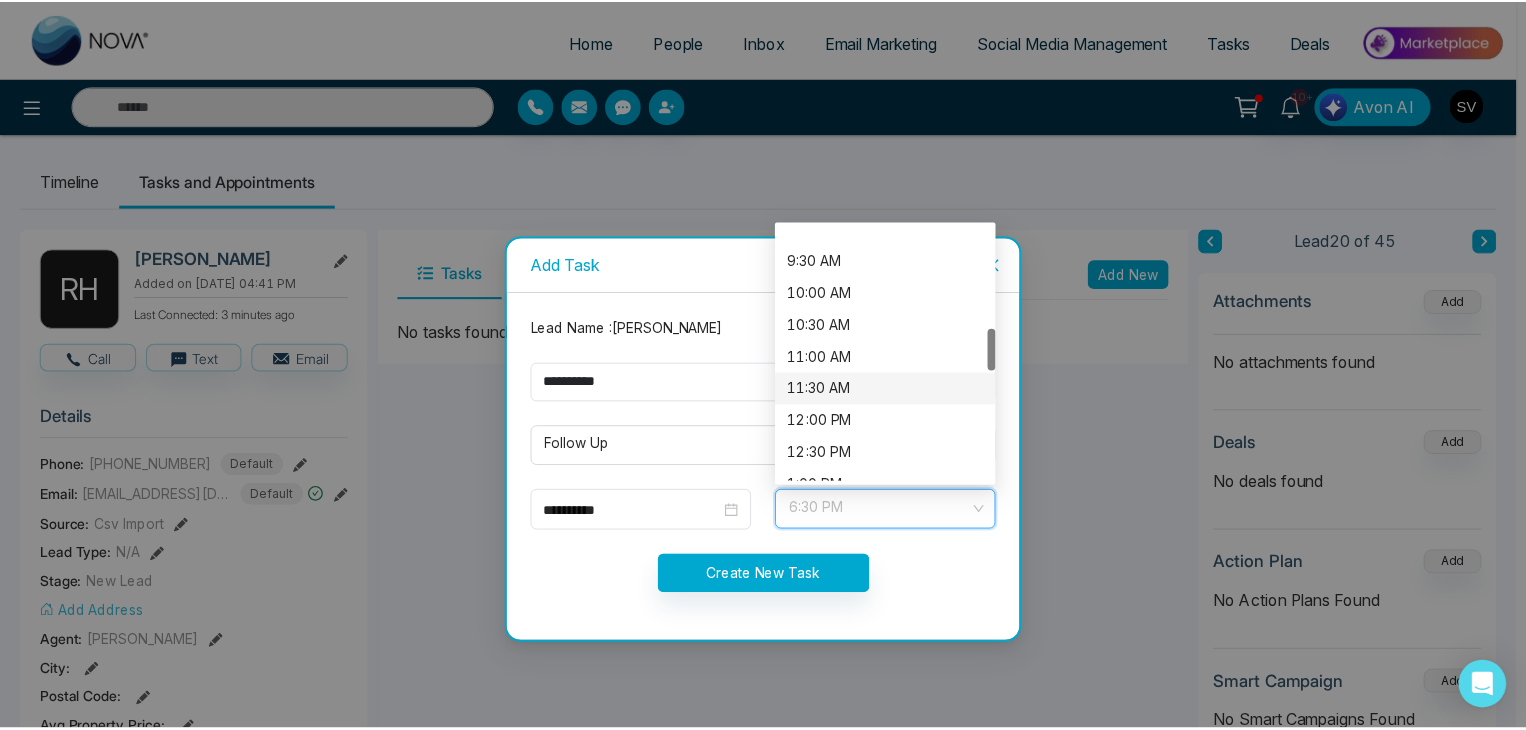 scroll, scrollTop: 665, scrollLeft: 0, axis: vertical 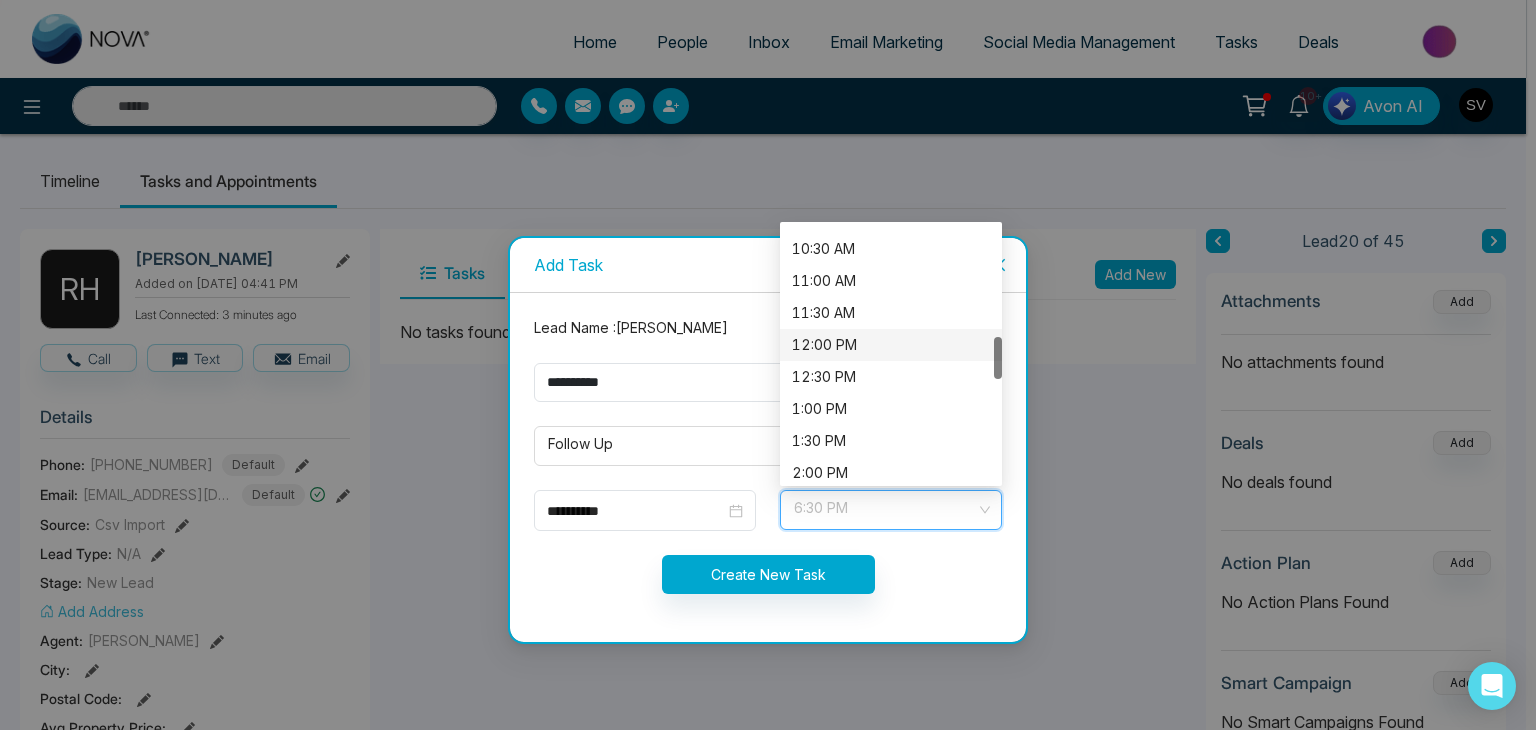 click on "12:00 PM" at bounding box center (891, 345) 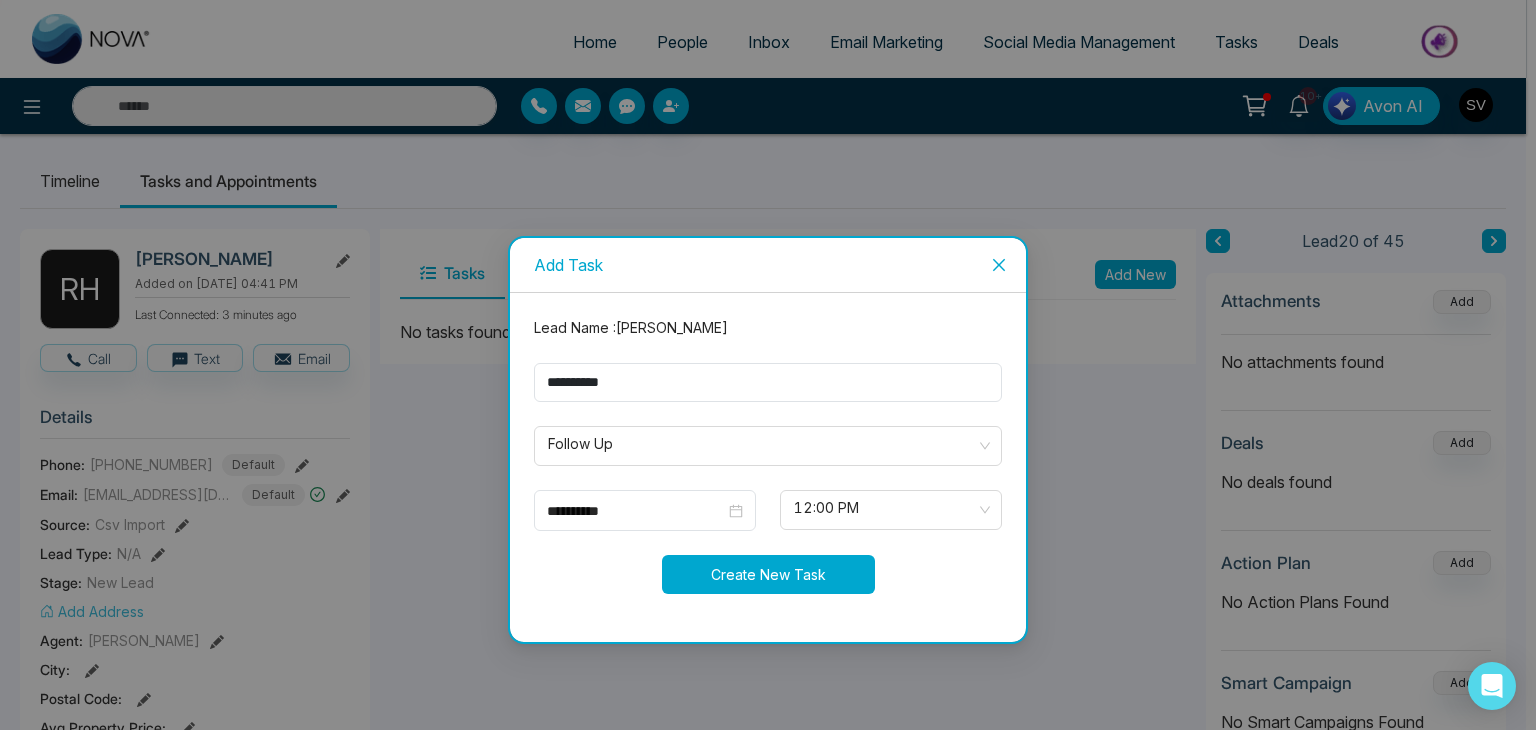 click on "Create New Task" at bounding box center [768, 574] 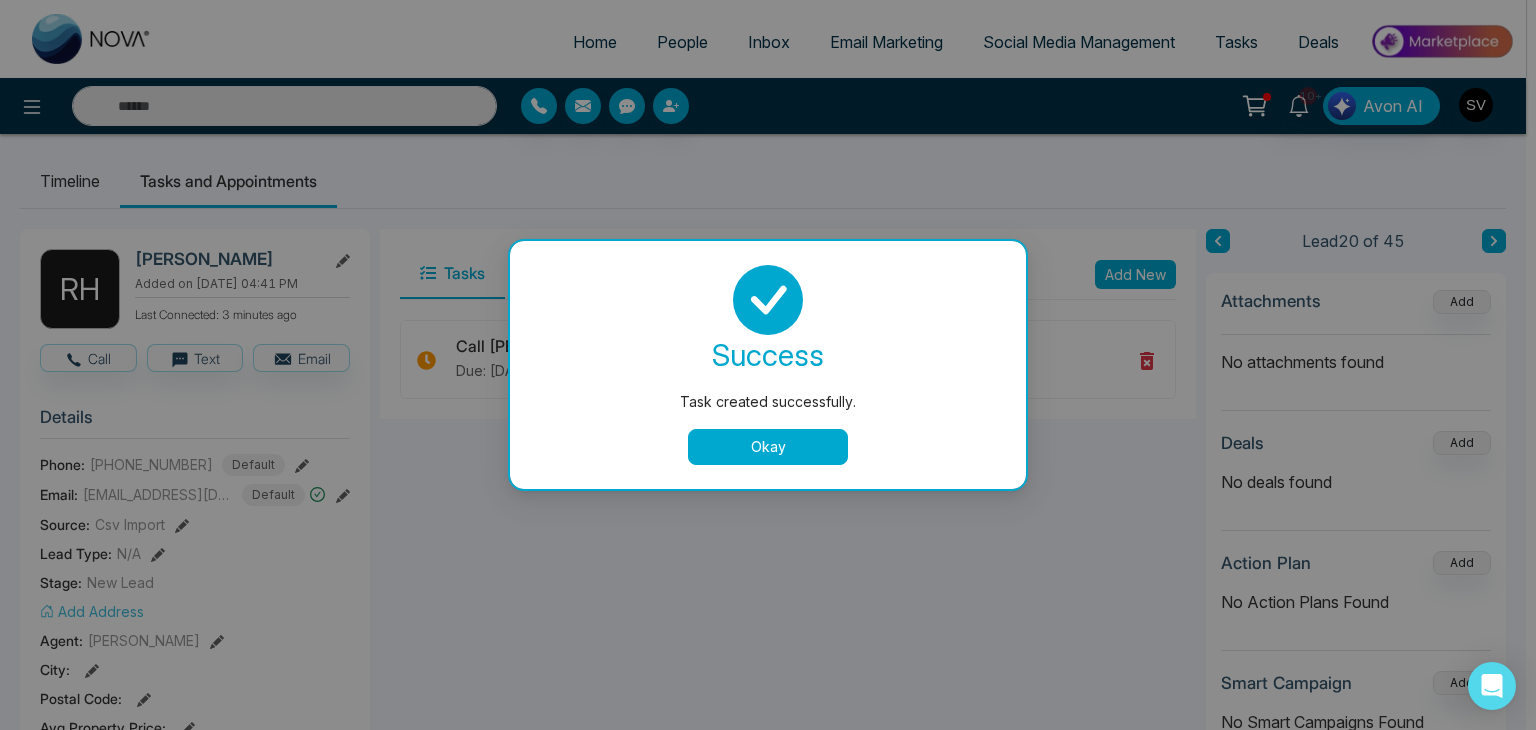 click on "Okay" at bounding box center (768, 447) 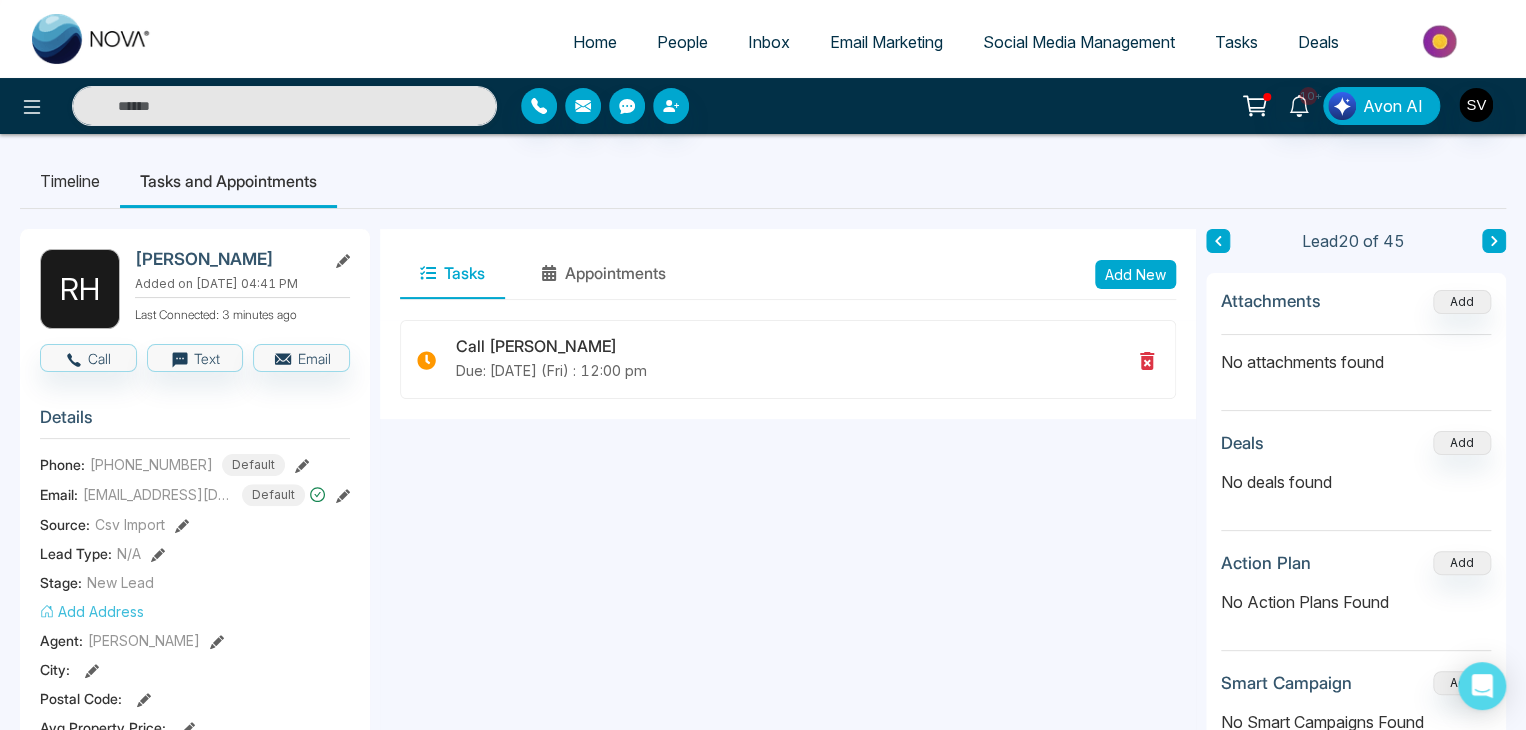 click on "People" at bounding box center (682, 42) 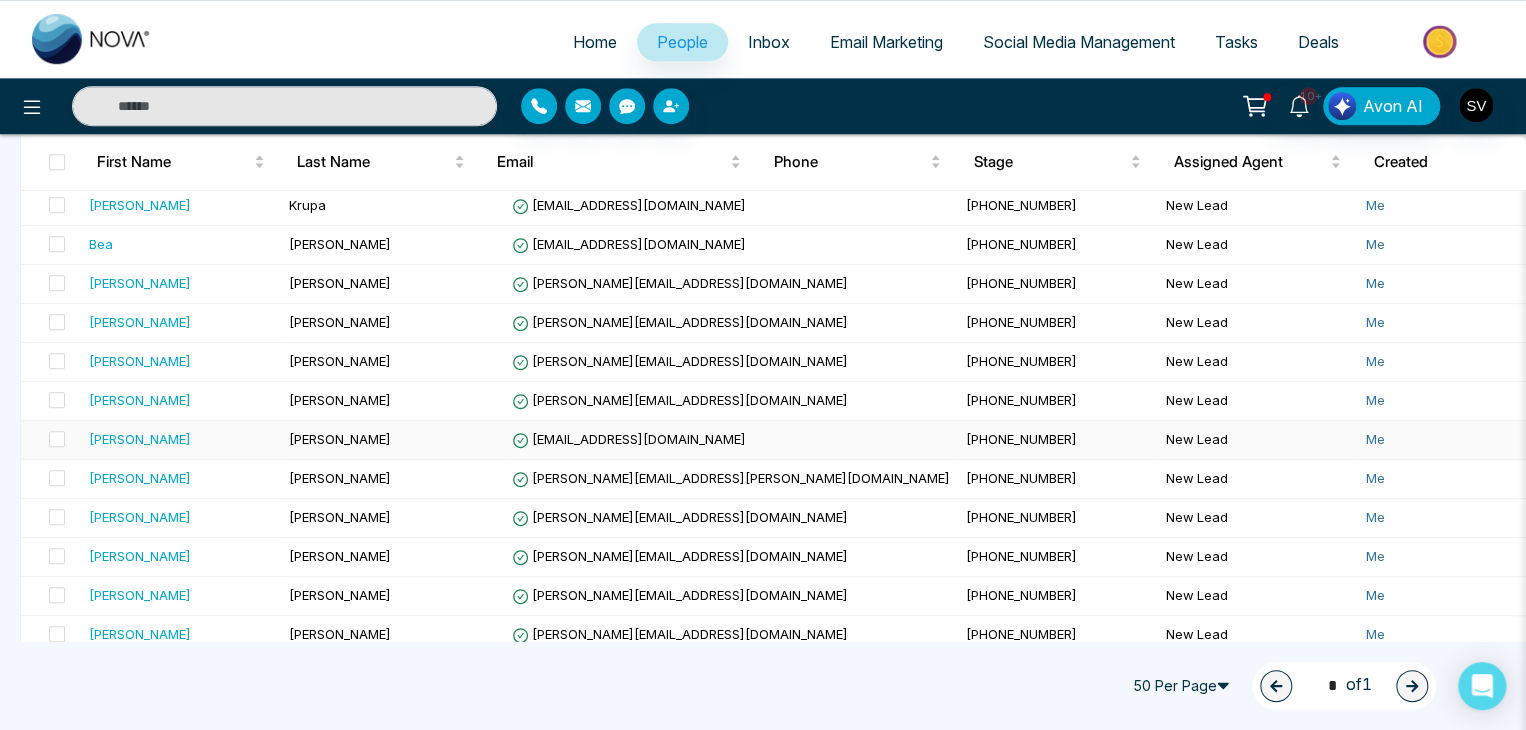 scroll, scrollTop: 742, scrollLeft: 0, axis: vertical 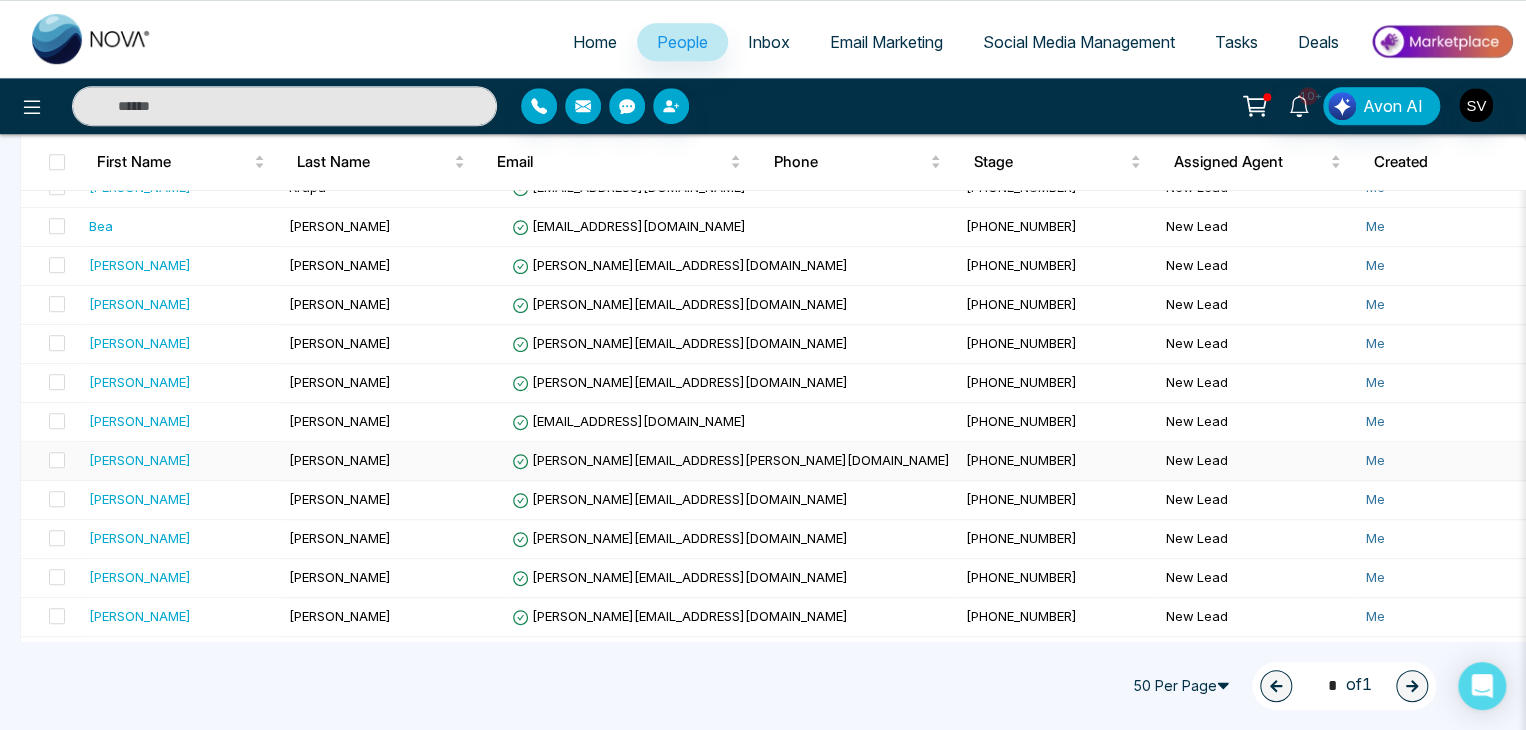 click on "[PERSON_NAME]" at bounding box center [181, 460] 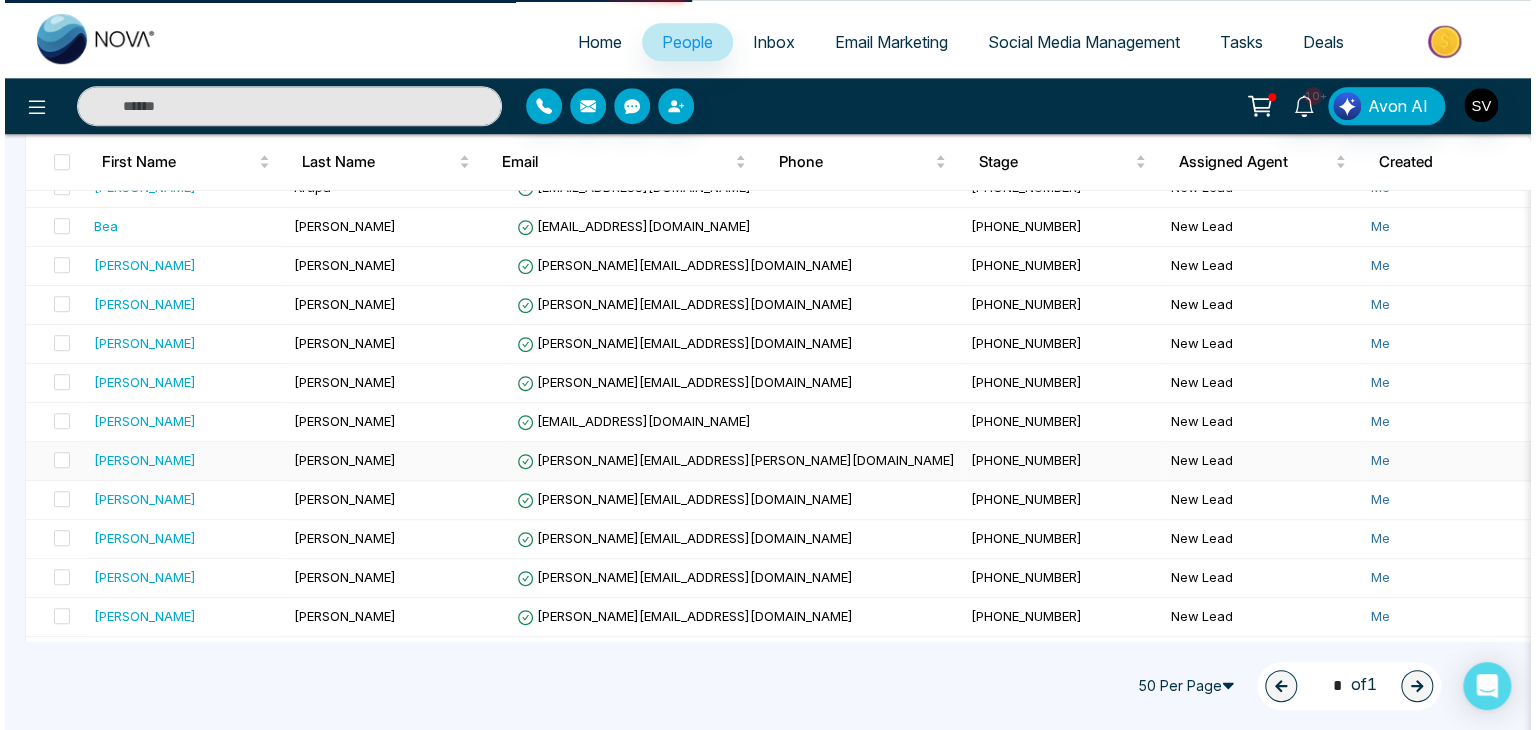 scroll, scrollTop: 0, scrollLeft: 0, axis: both 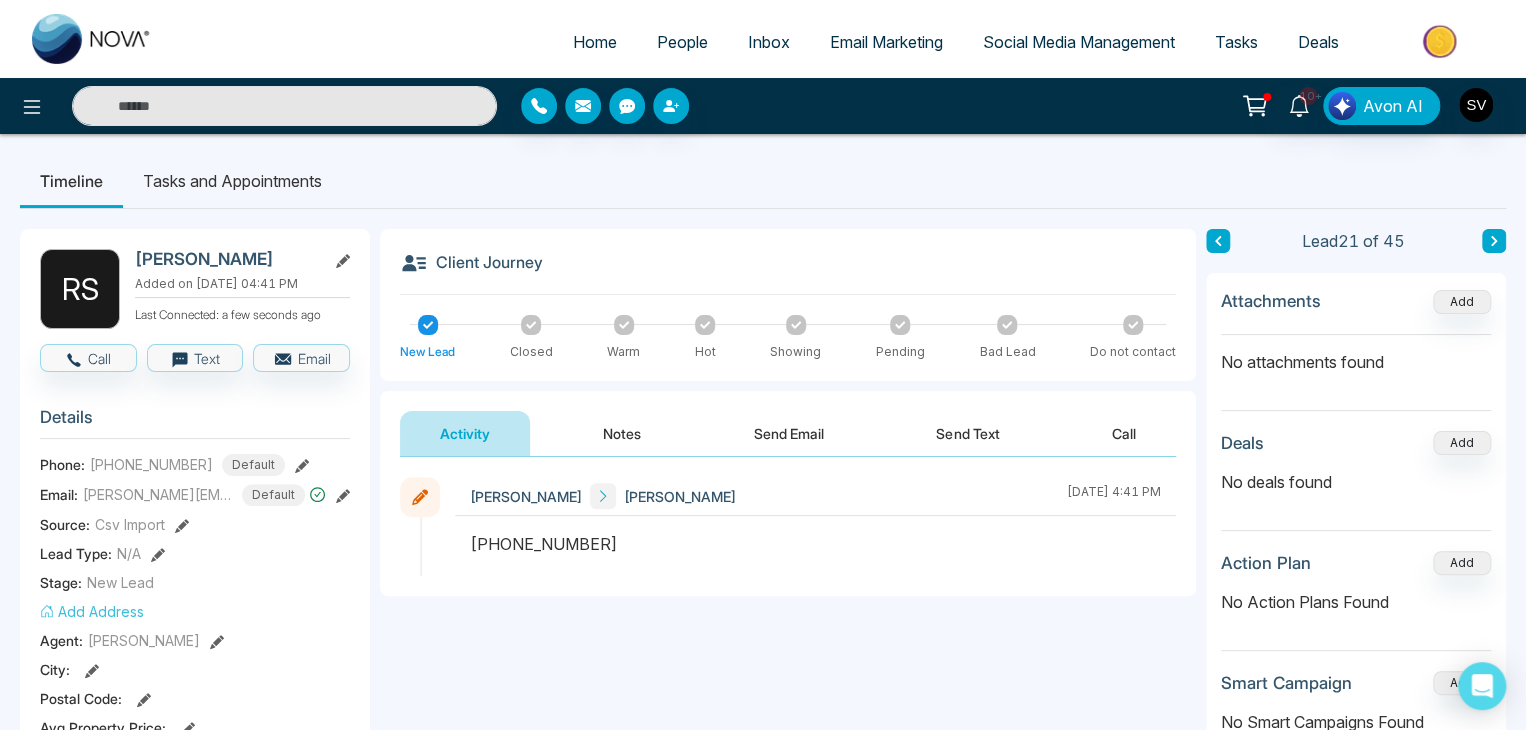 click on "[PERSON_NAME]" at bounding box center [226, 259] 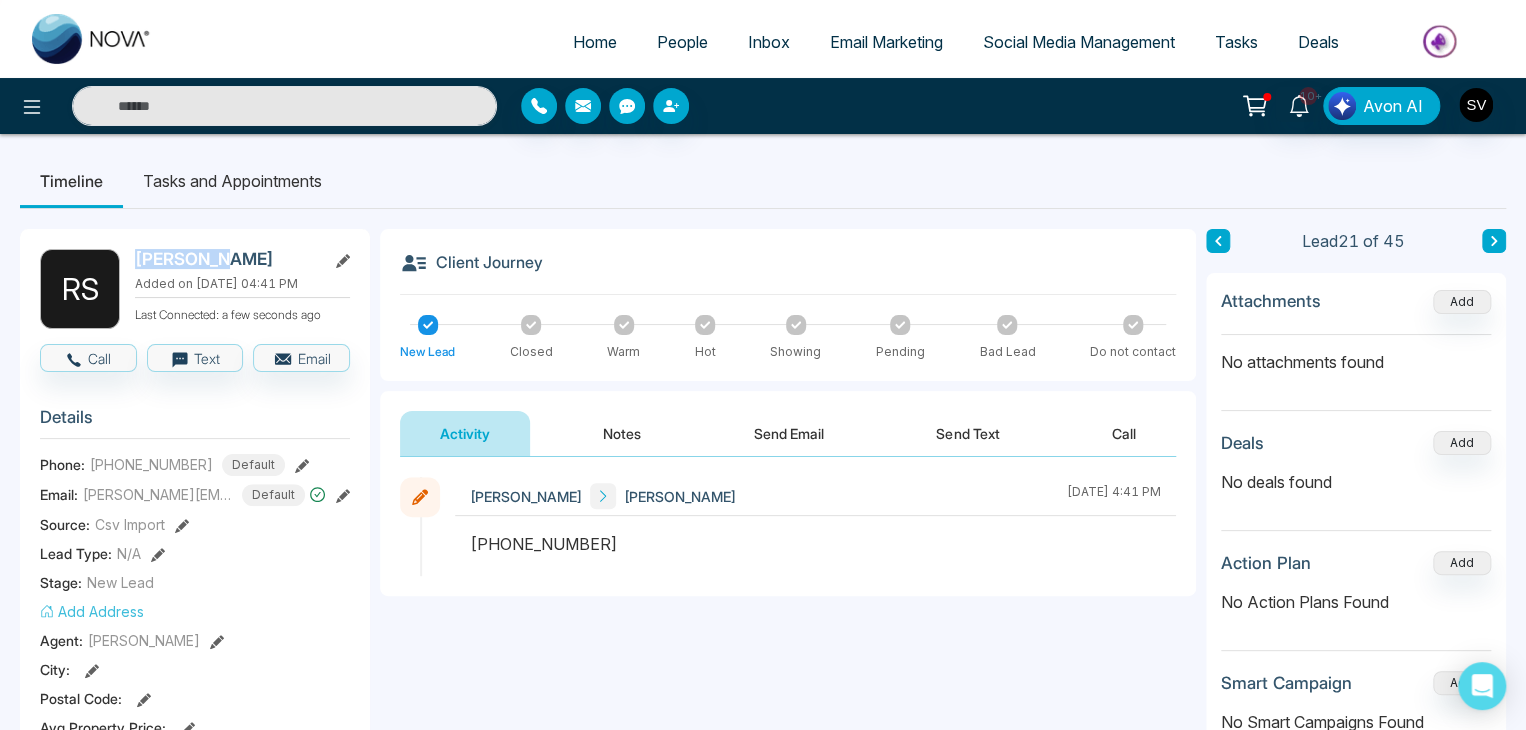click on "[PERSON_NAME]" at bounding box center (226, 259) 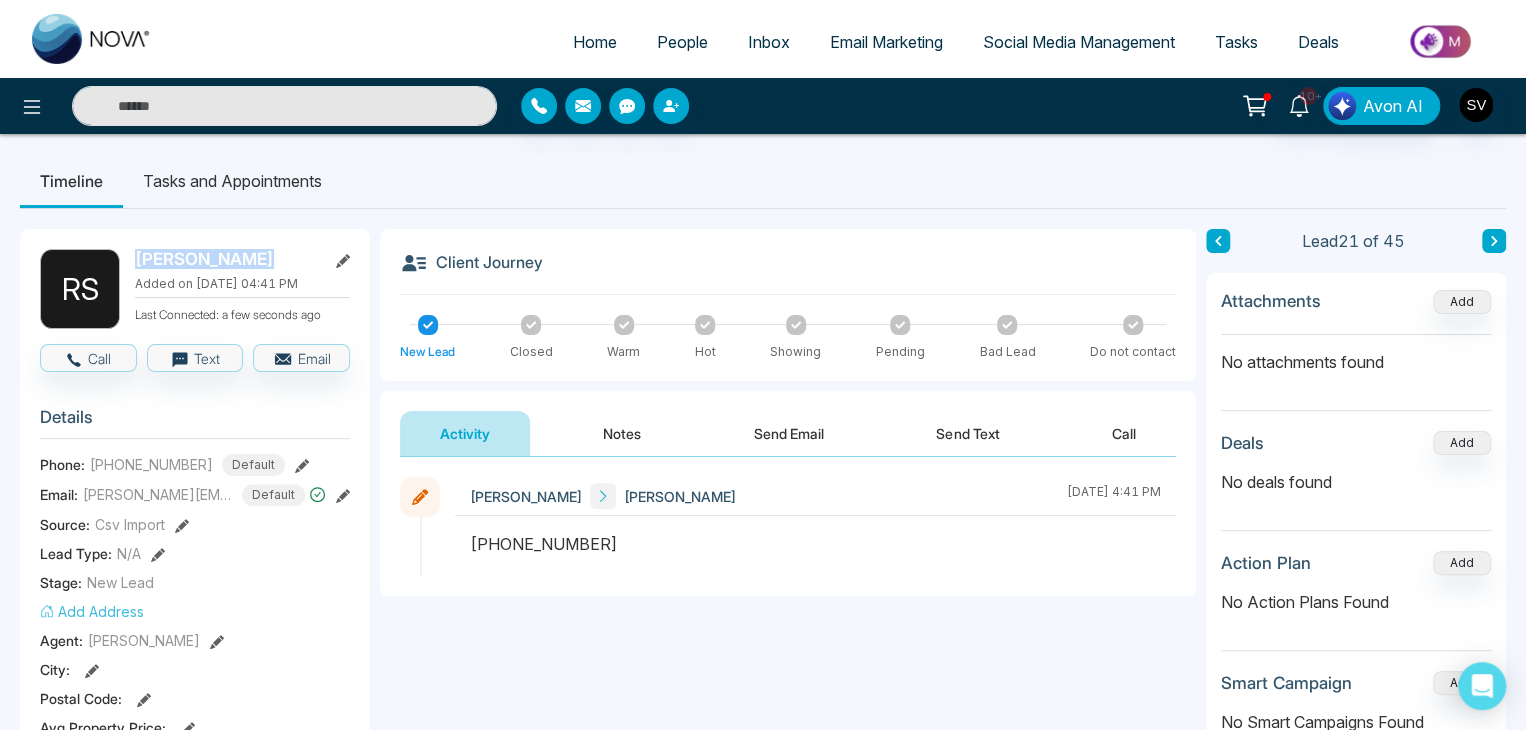 click on "[PERSON_NAME]" at bounding box center [226, 259] 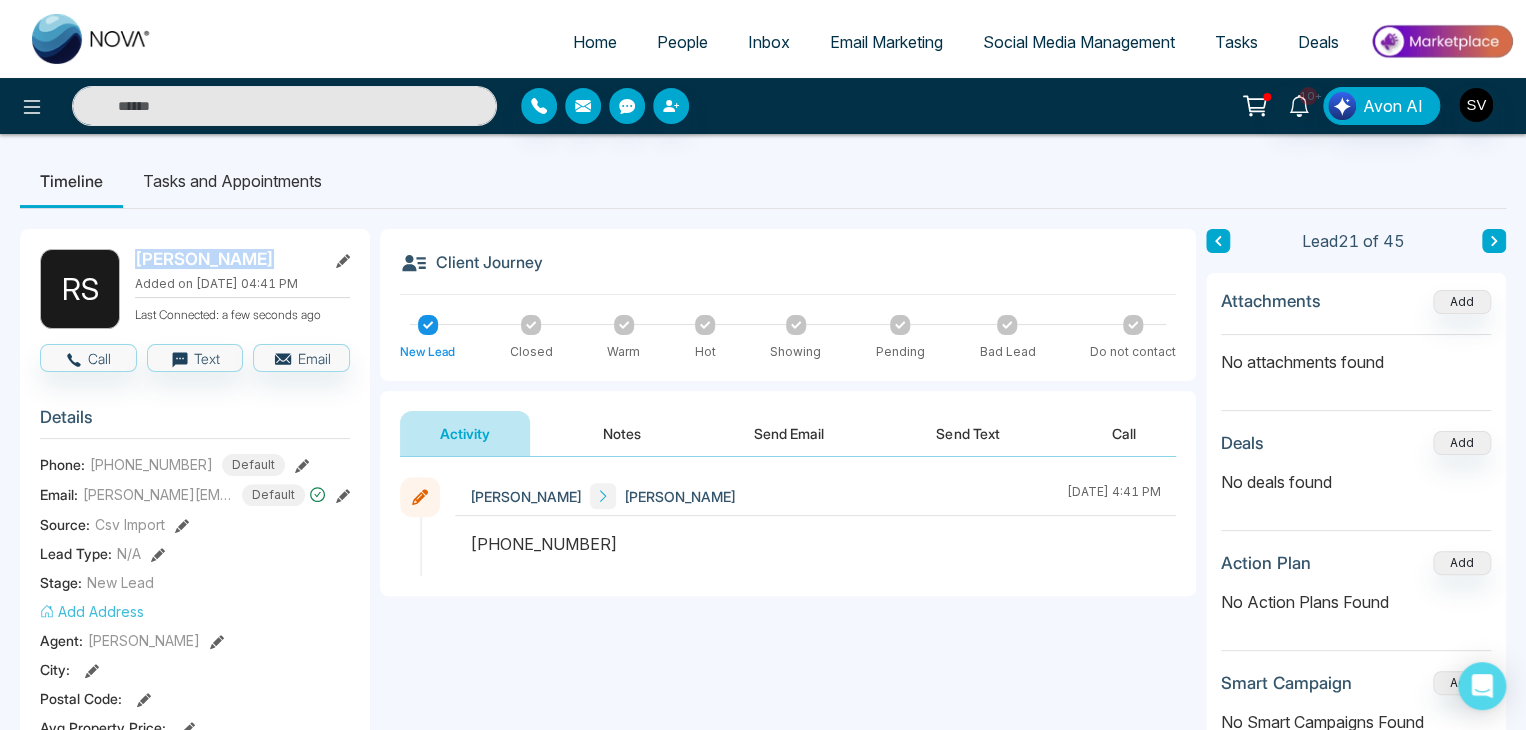 click 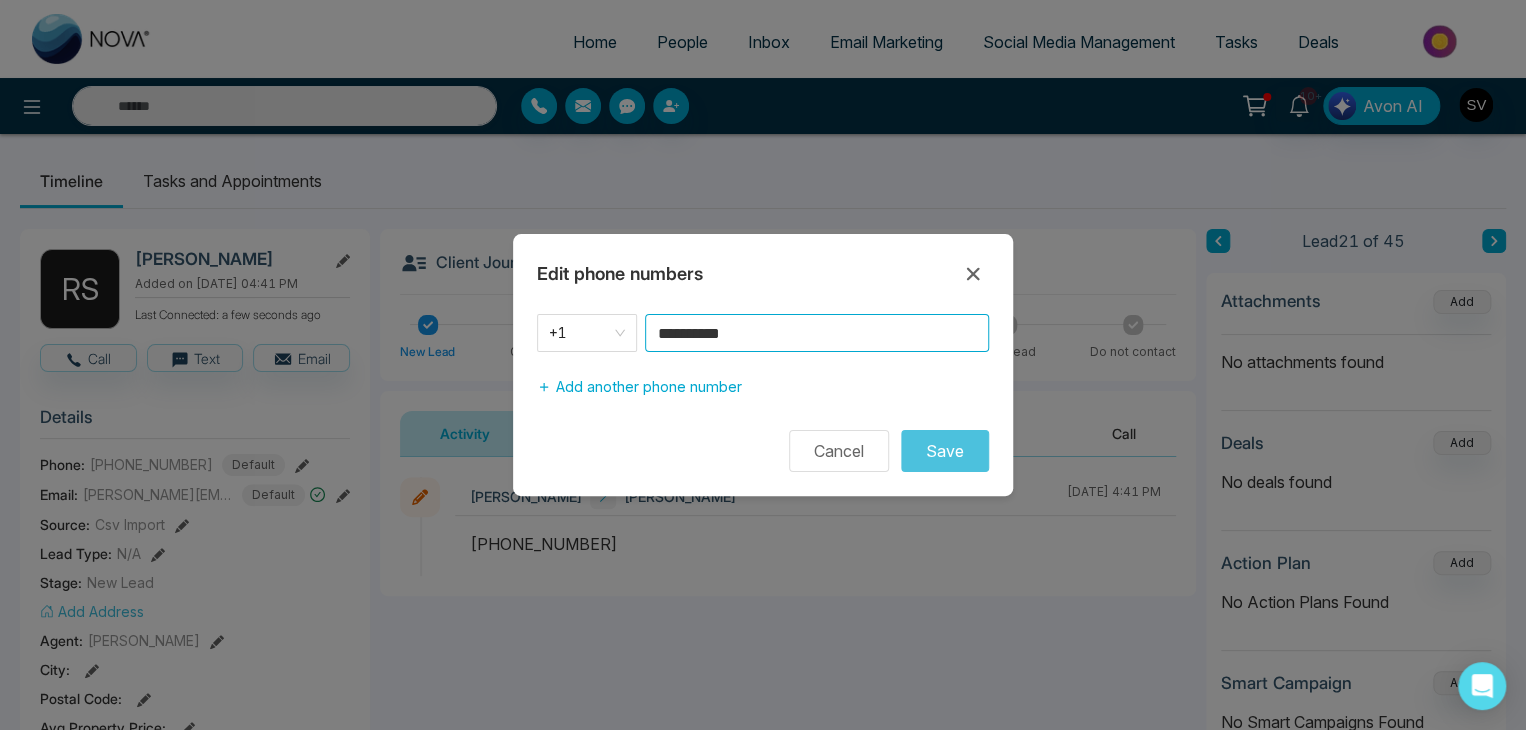 click on "**********" at bounding box center [817, 333] 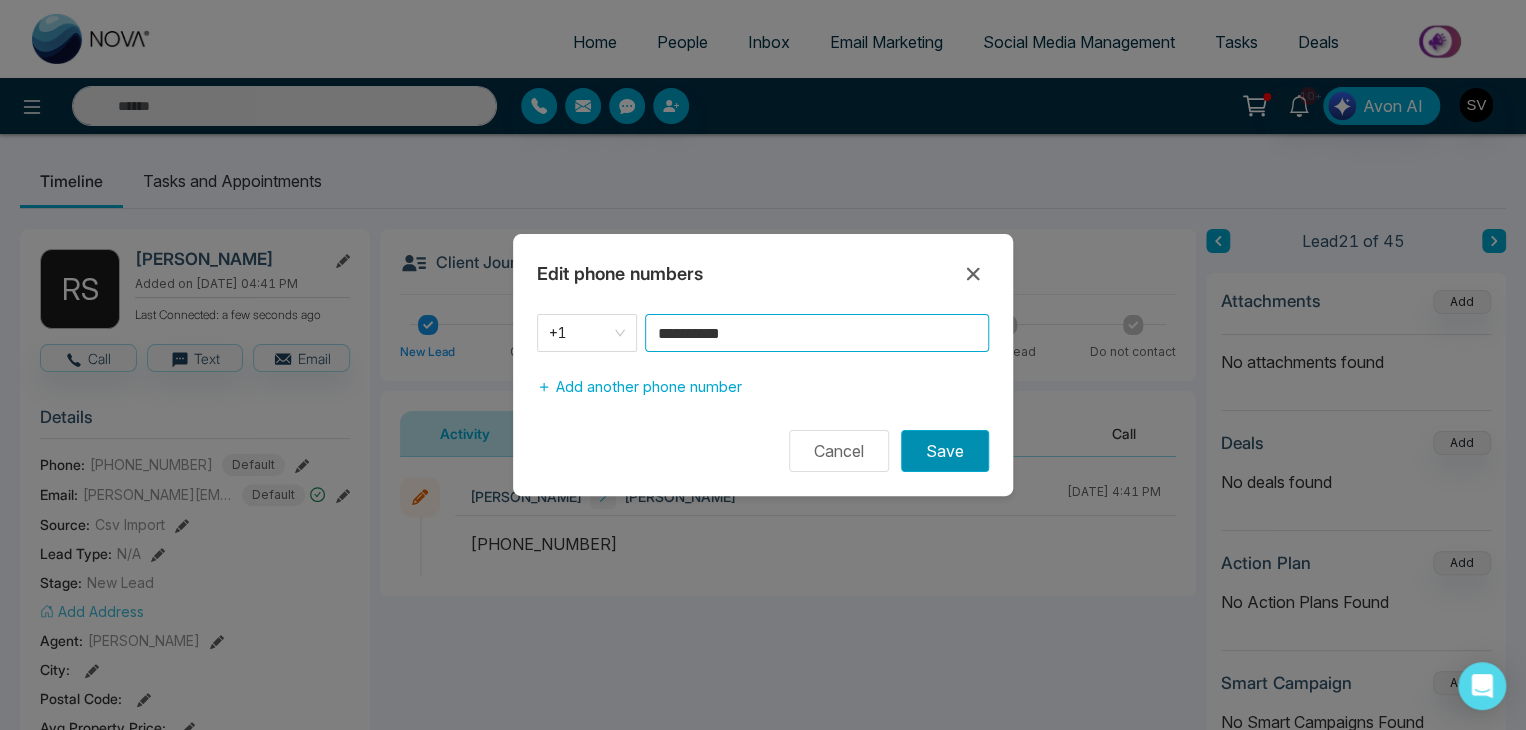 type on "**********" 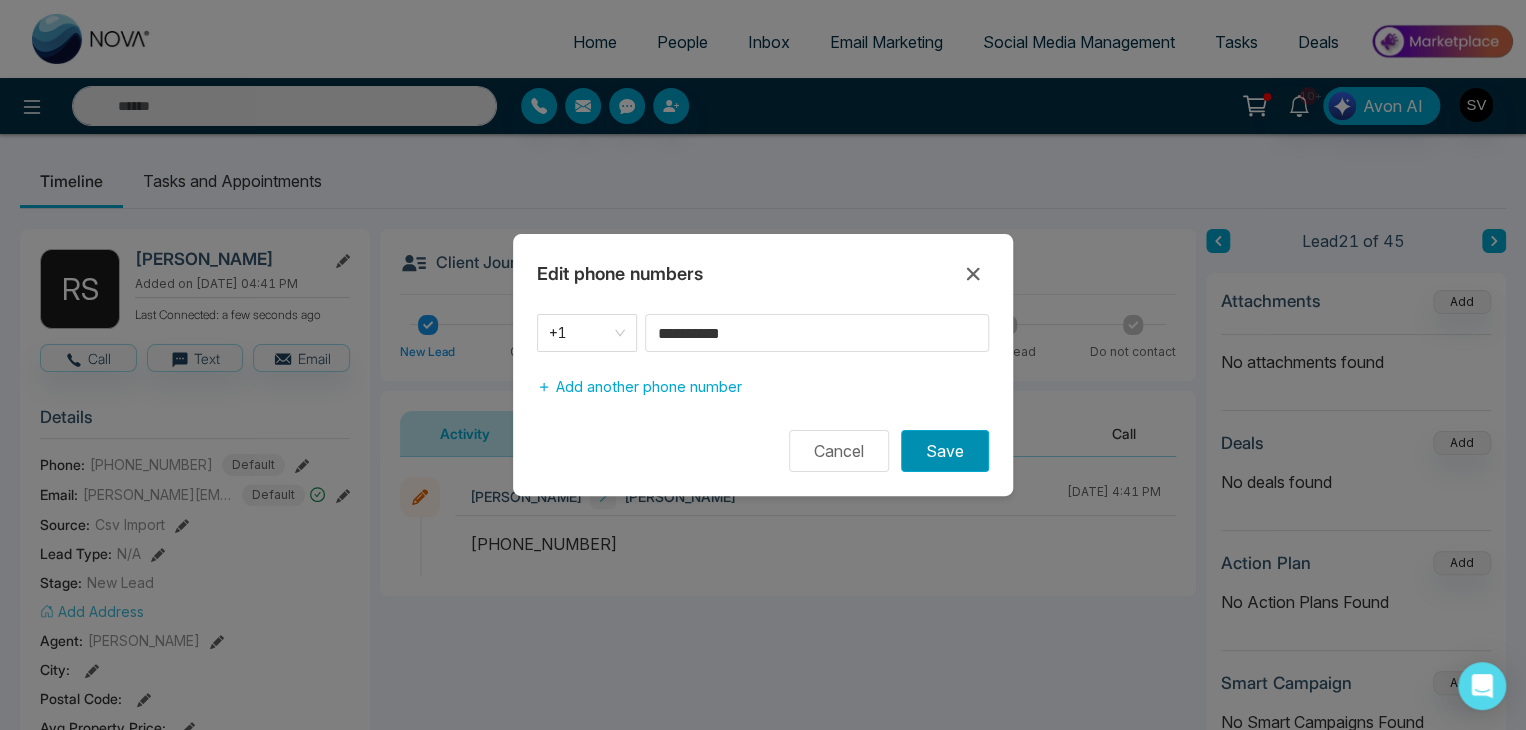 click on "Save" at bounding box center (945, 451) 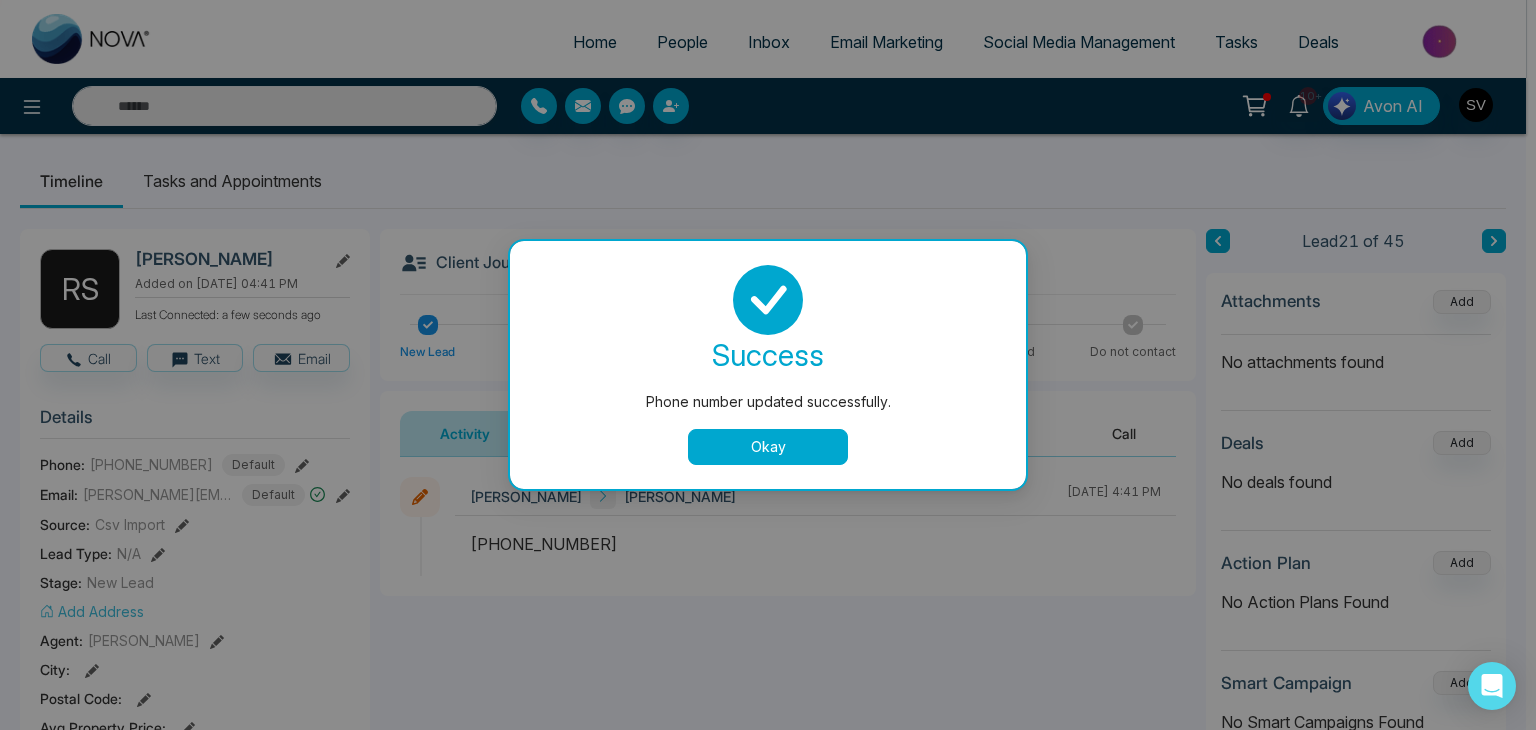click on "Okay" at bounding box center [768, 447] 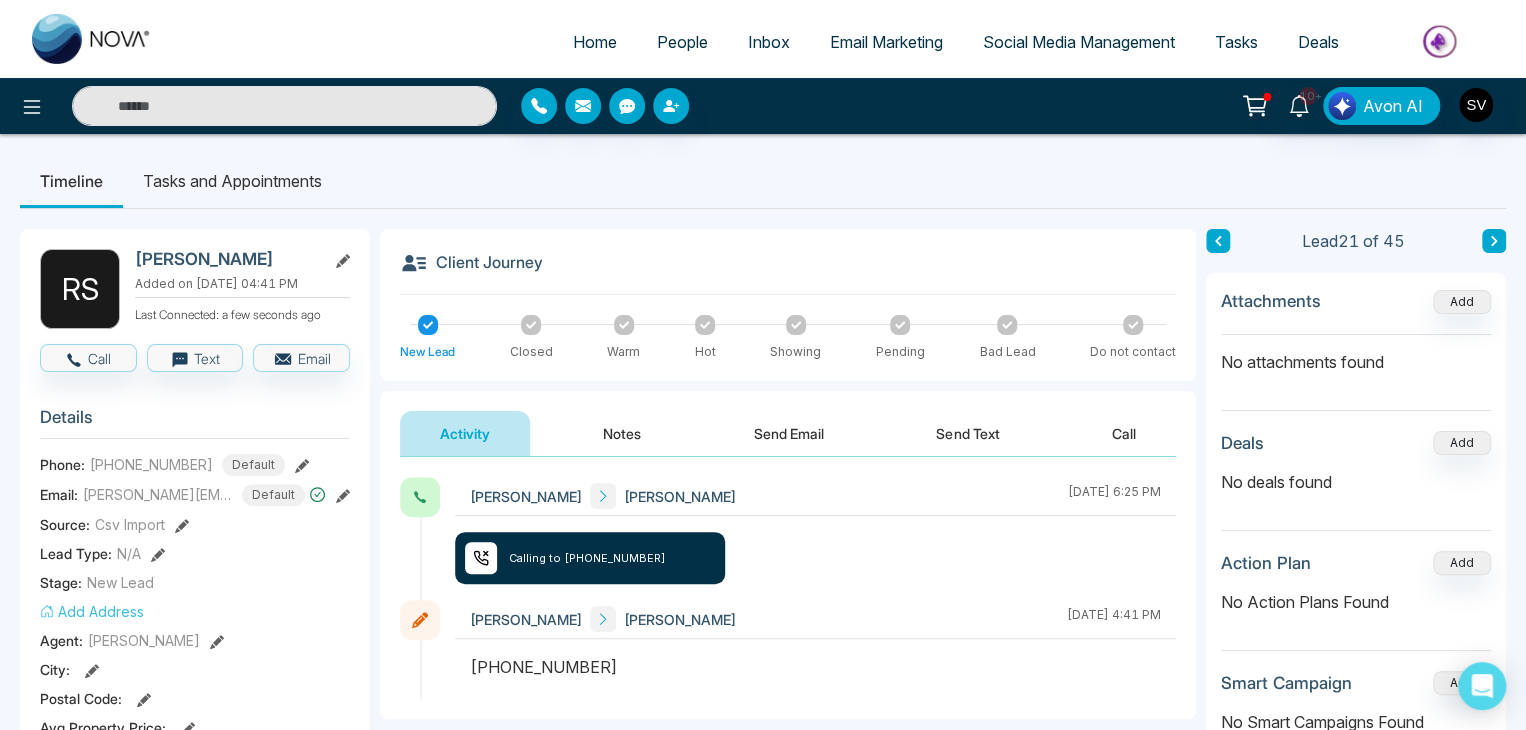 click on "Notes" at bounding box center (622, 433) 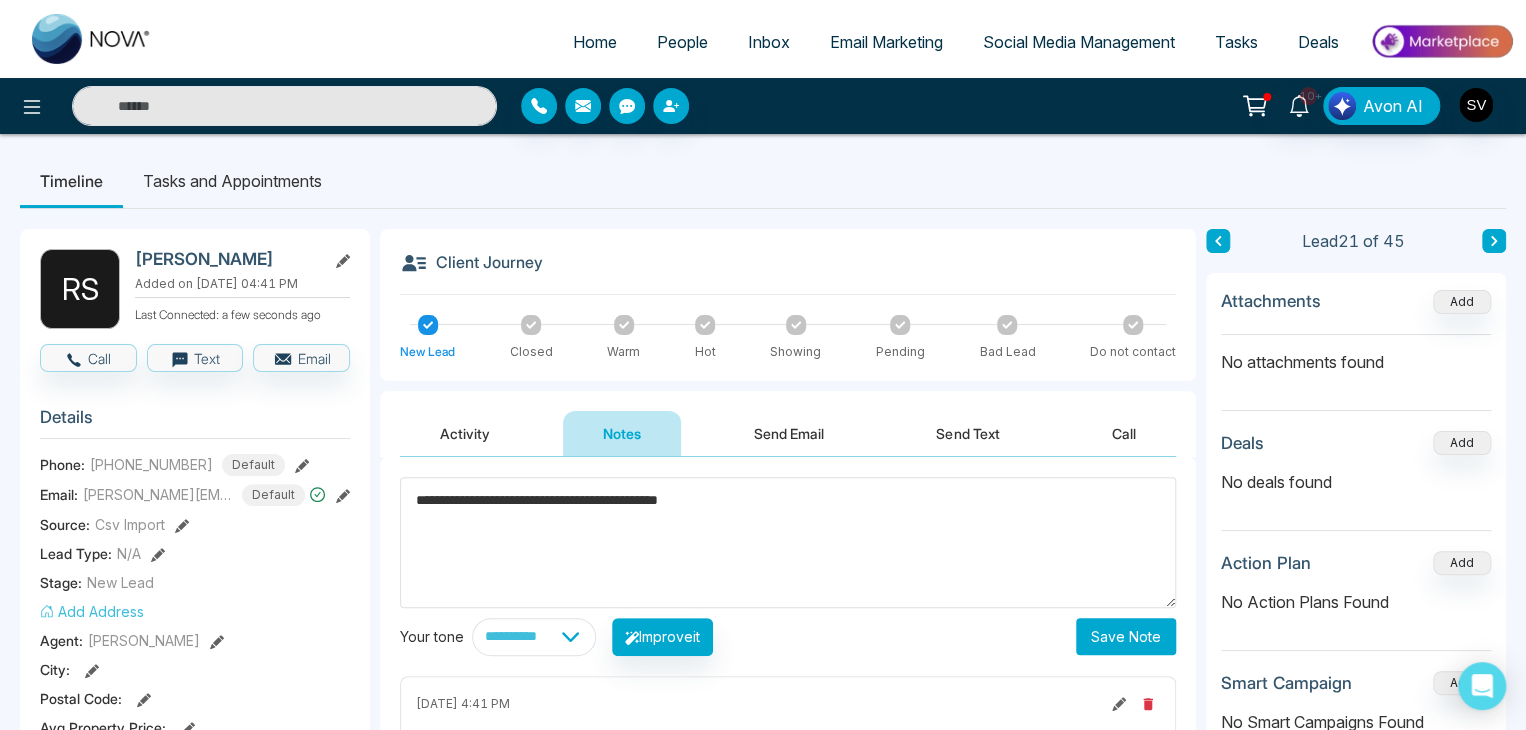 type on "**********" 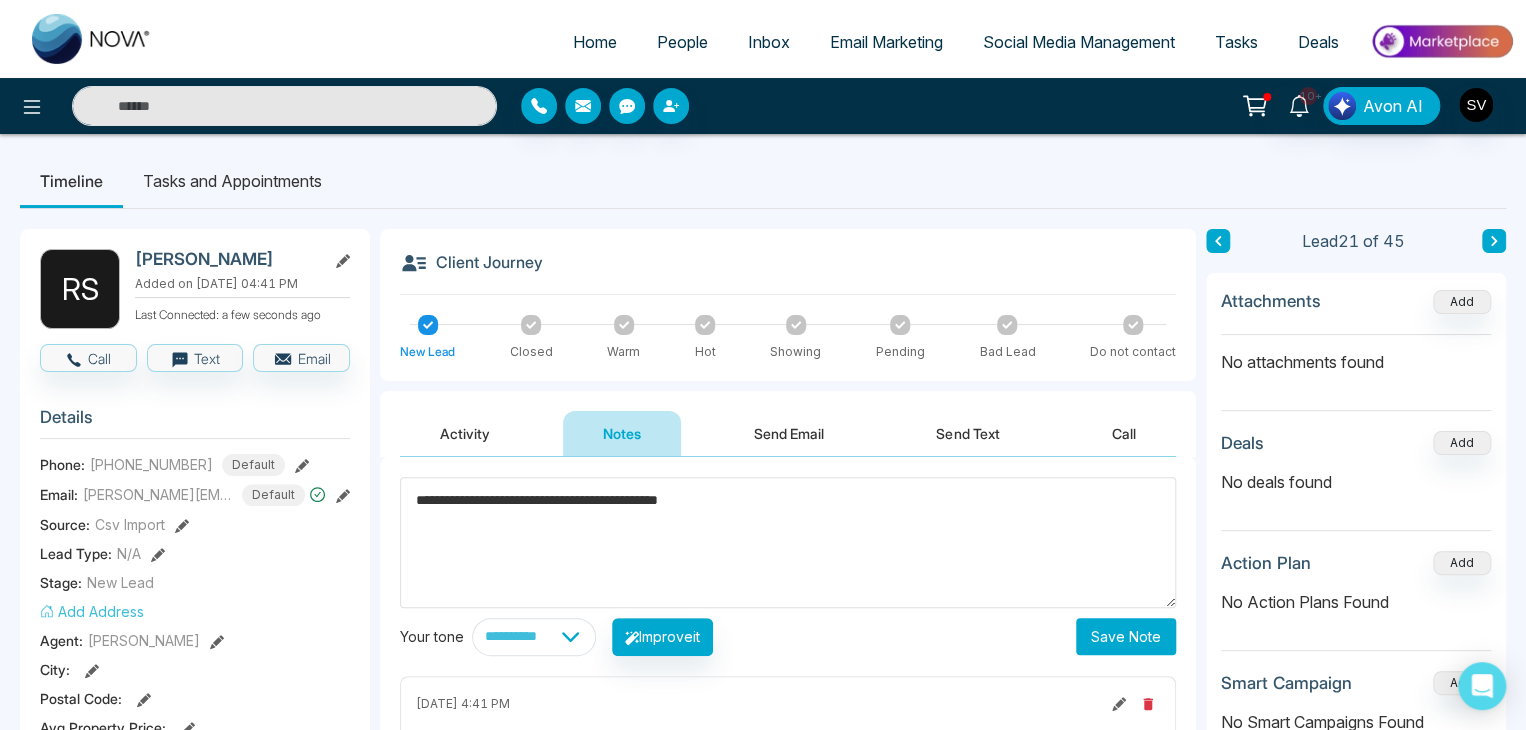 click on "Save Note" at bounding box center [1126, 636] 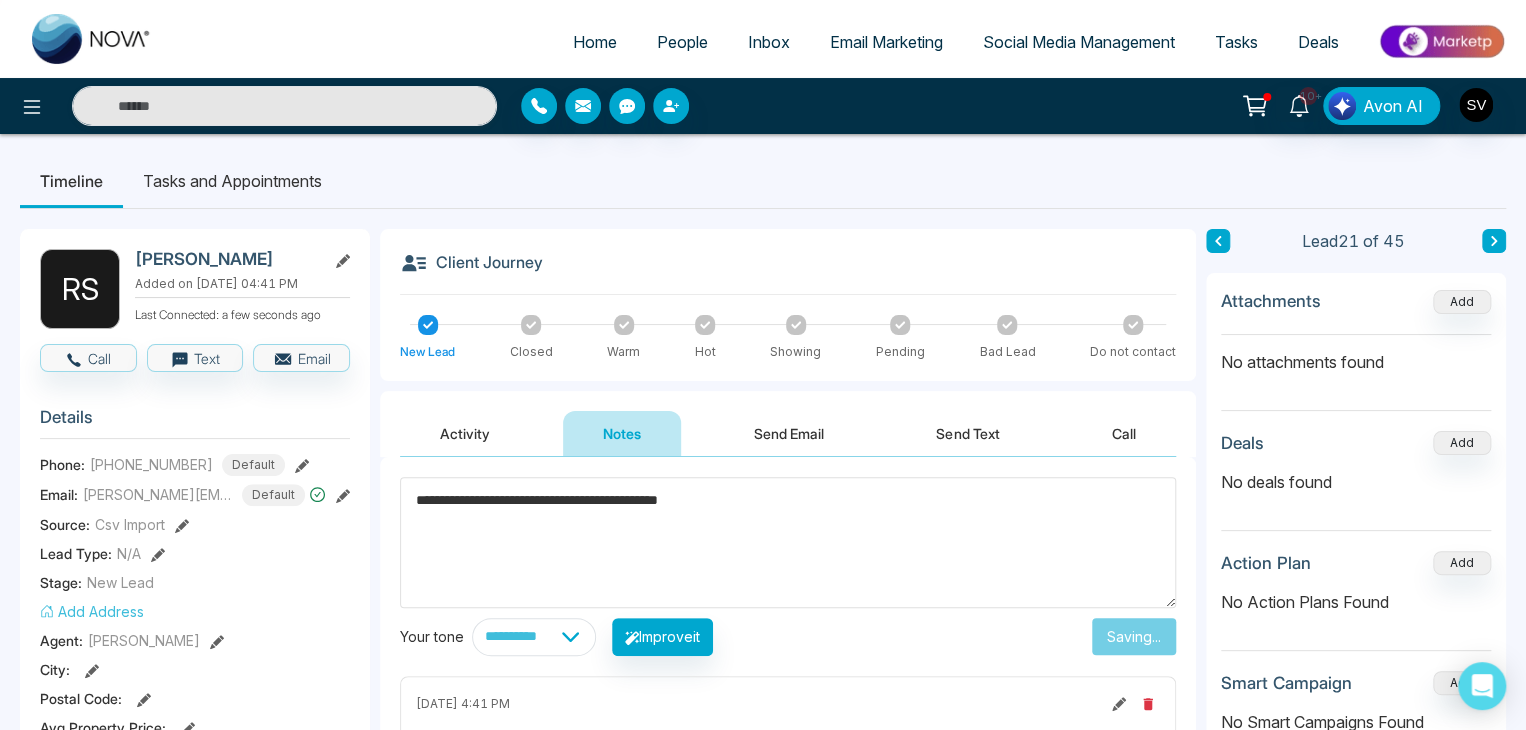 type 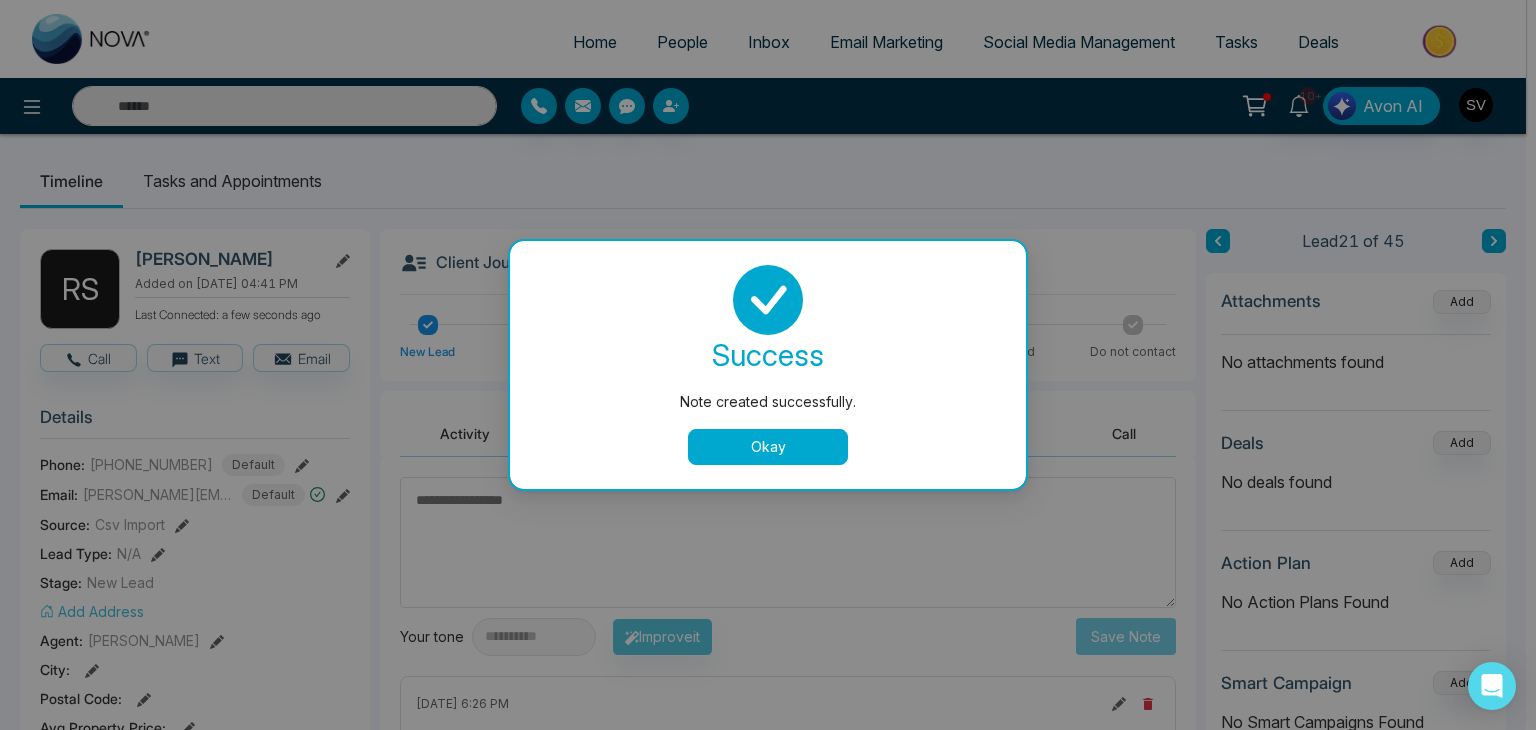 click on "Okay" at bounding box center (768, 447) 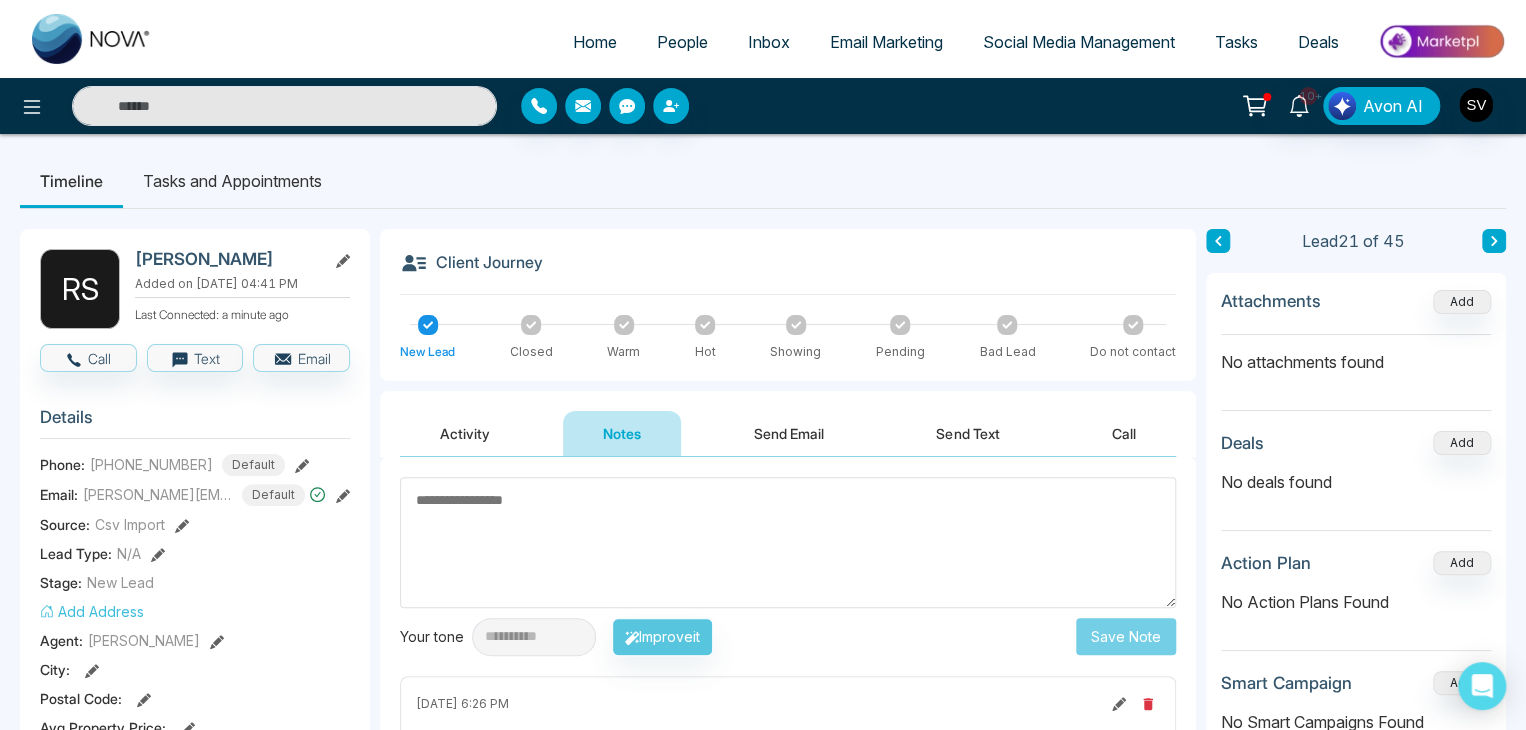 click on "Tasks and Appointments" at bounding box center (232, 181) 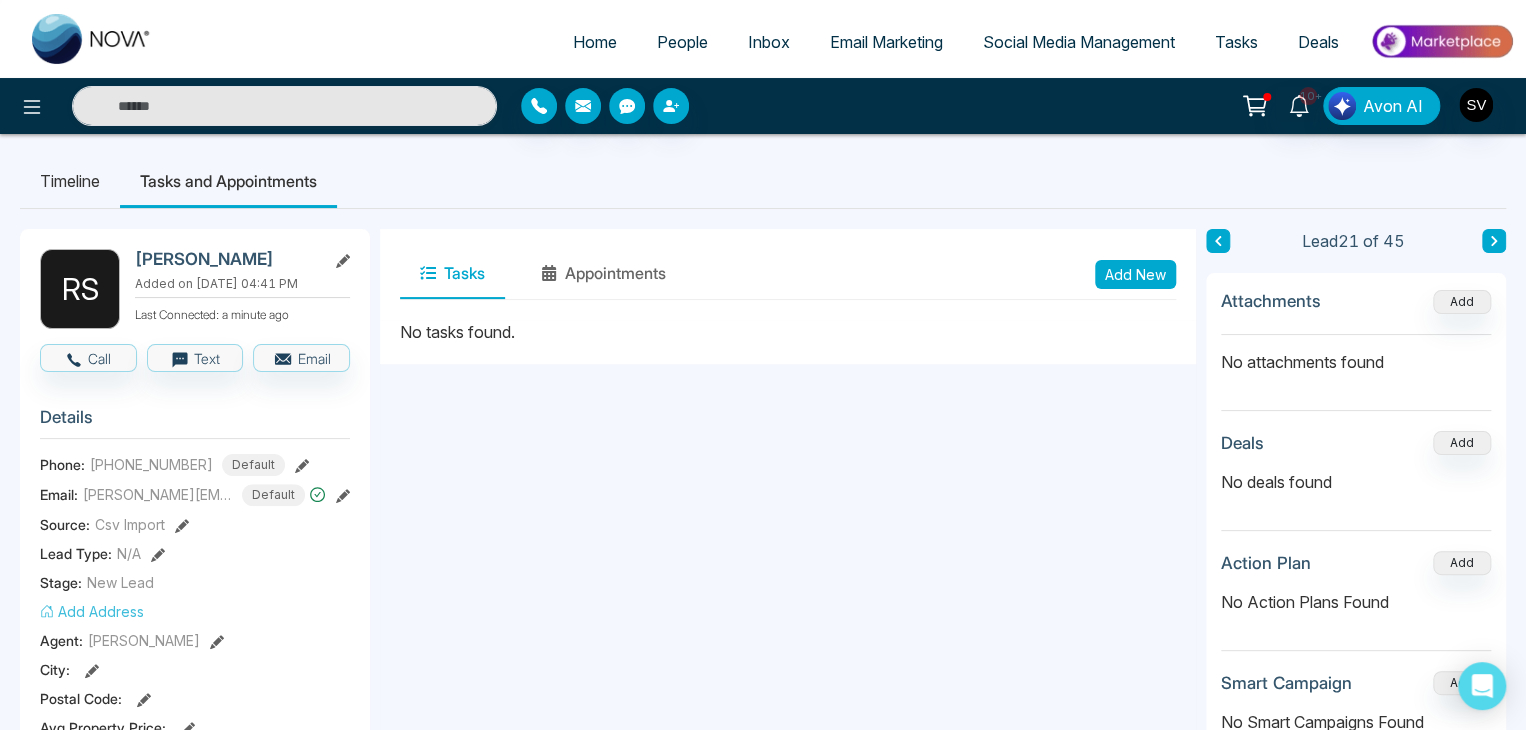 click on "Add New" at bounding box center (1135, 274) 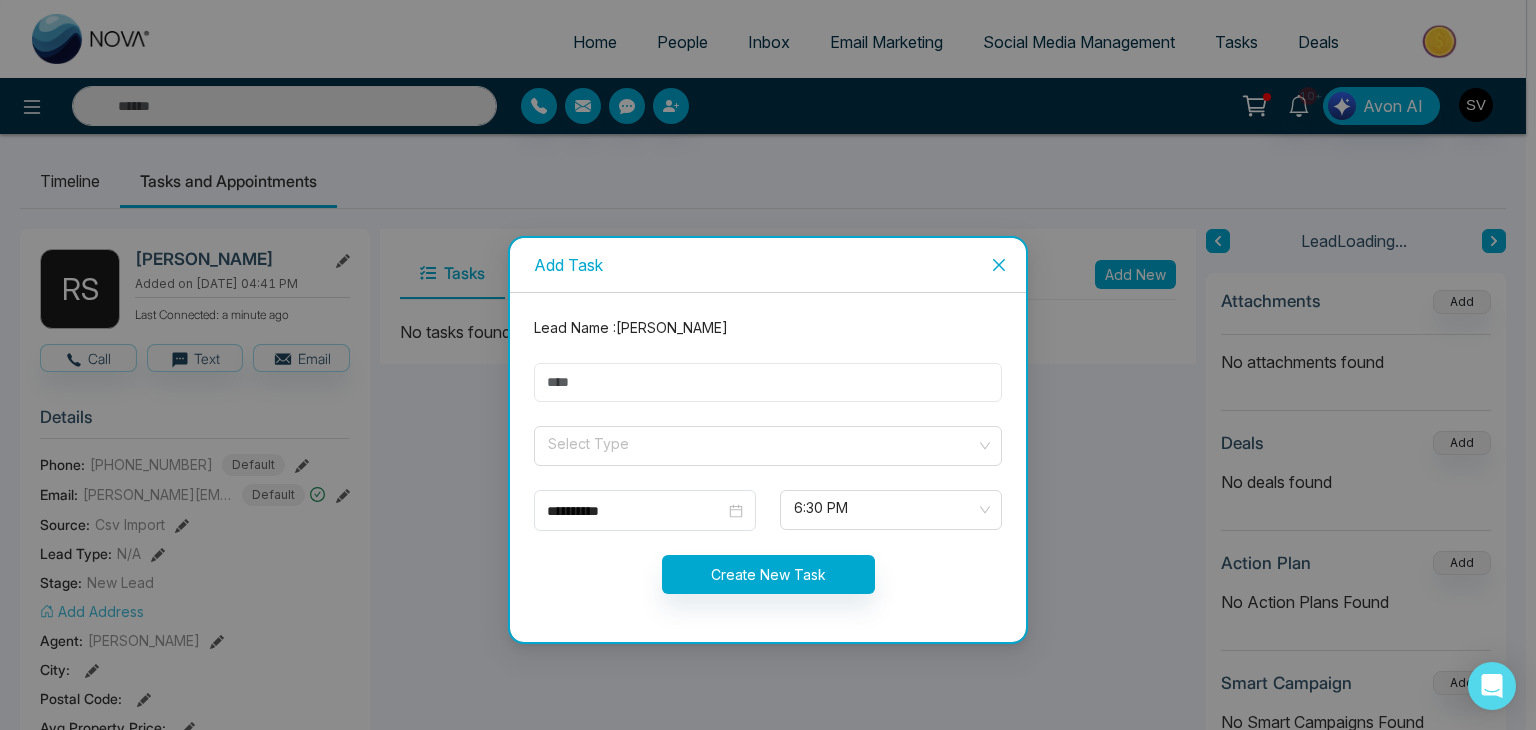 click at bounding box center [768, 382] 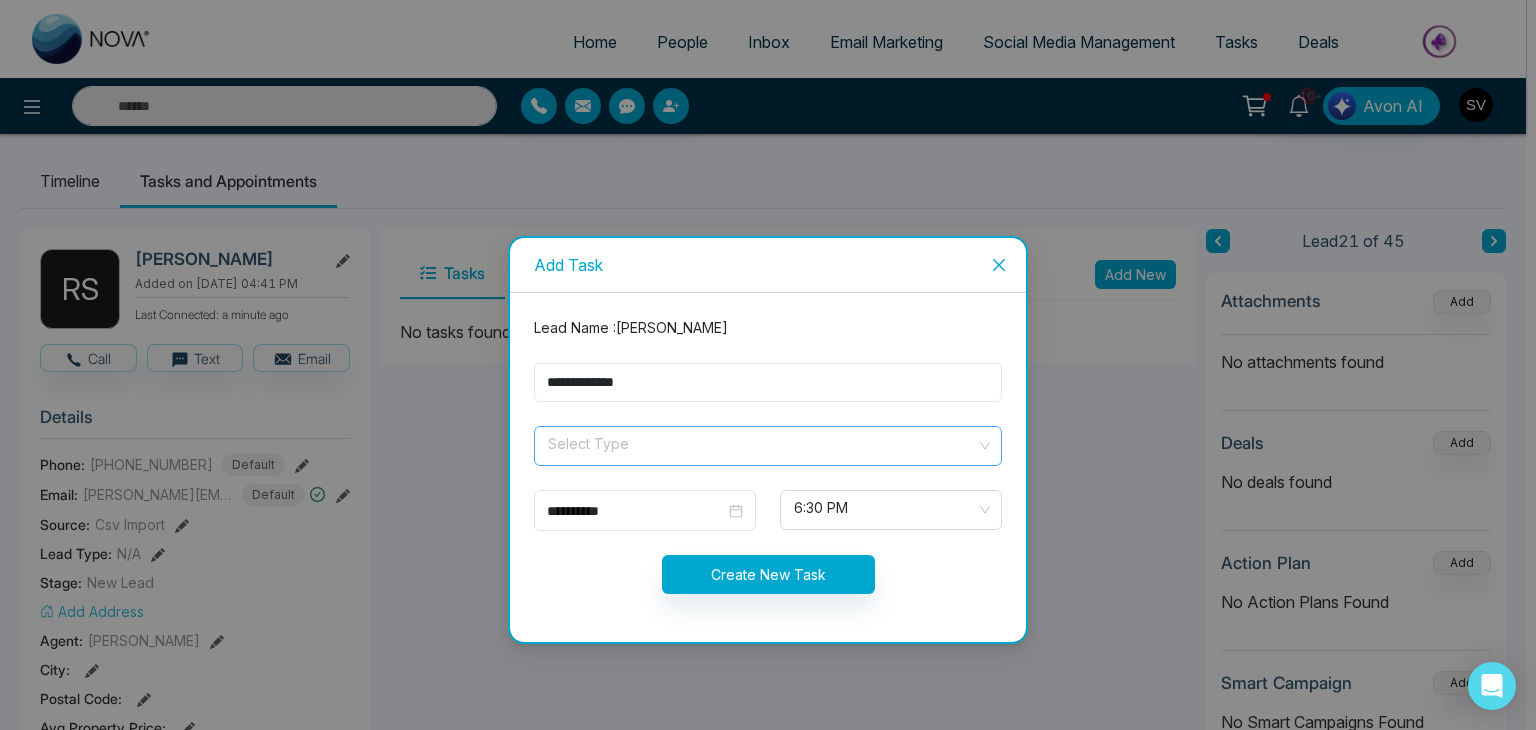 type on "**********" 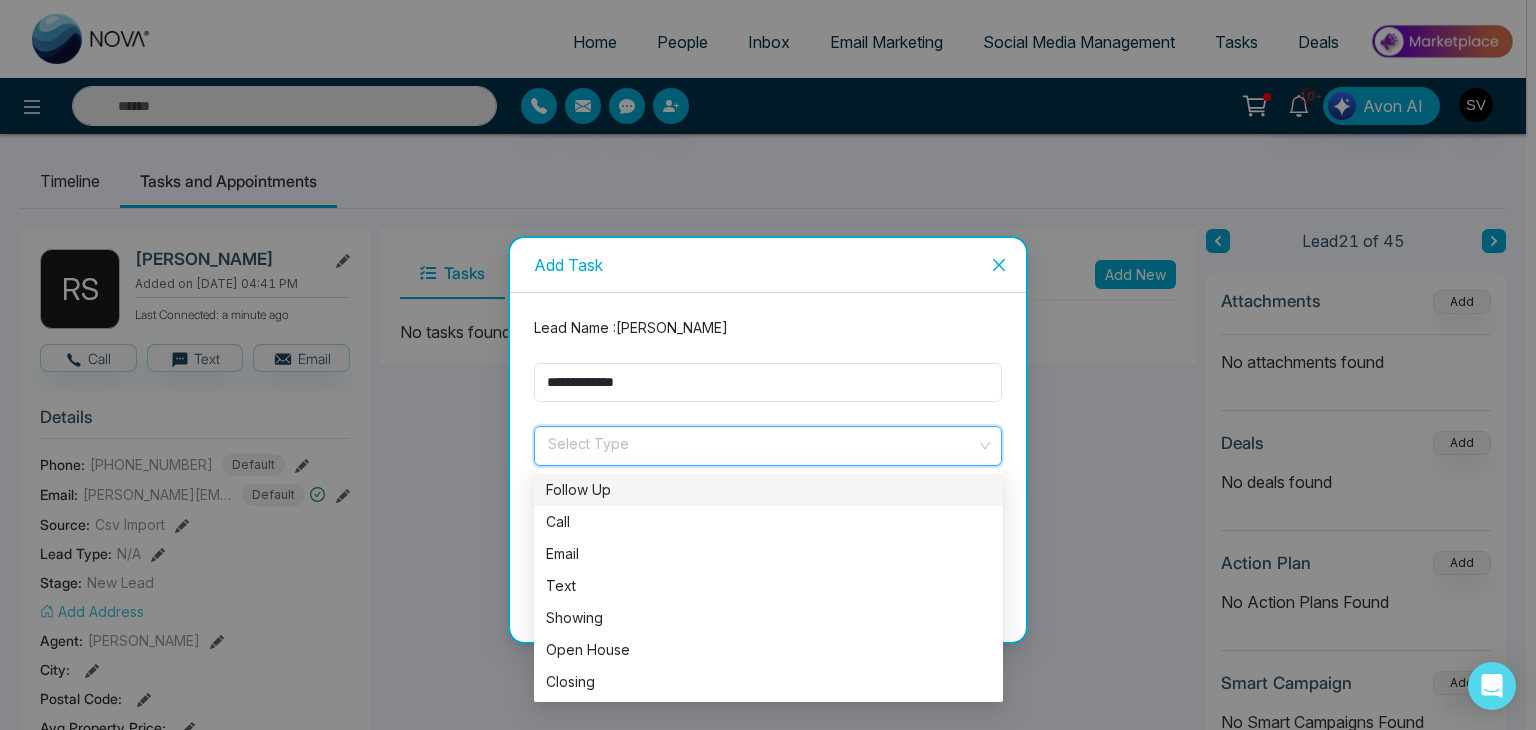 click at bounding box center (761, 442) 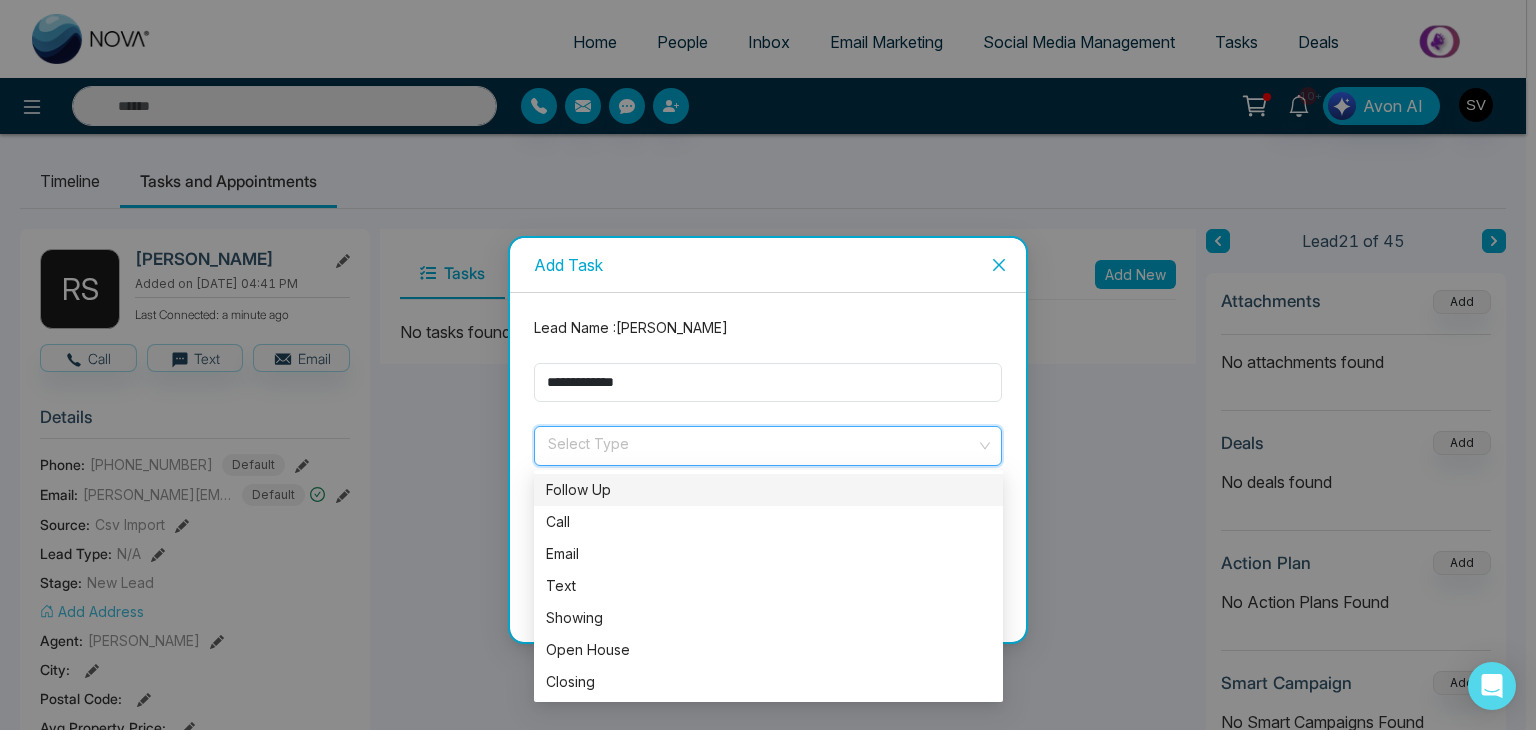 click on "Follow Up" at bounding box center [768, 490] 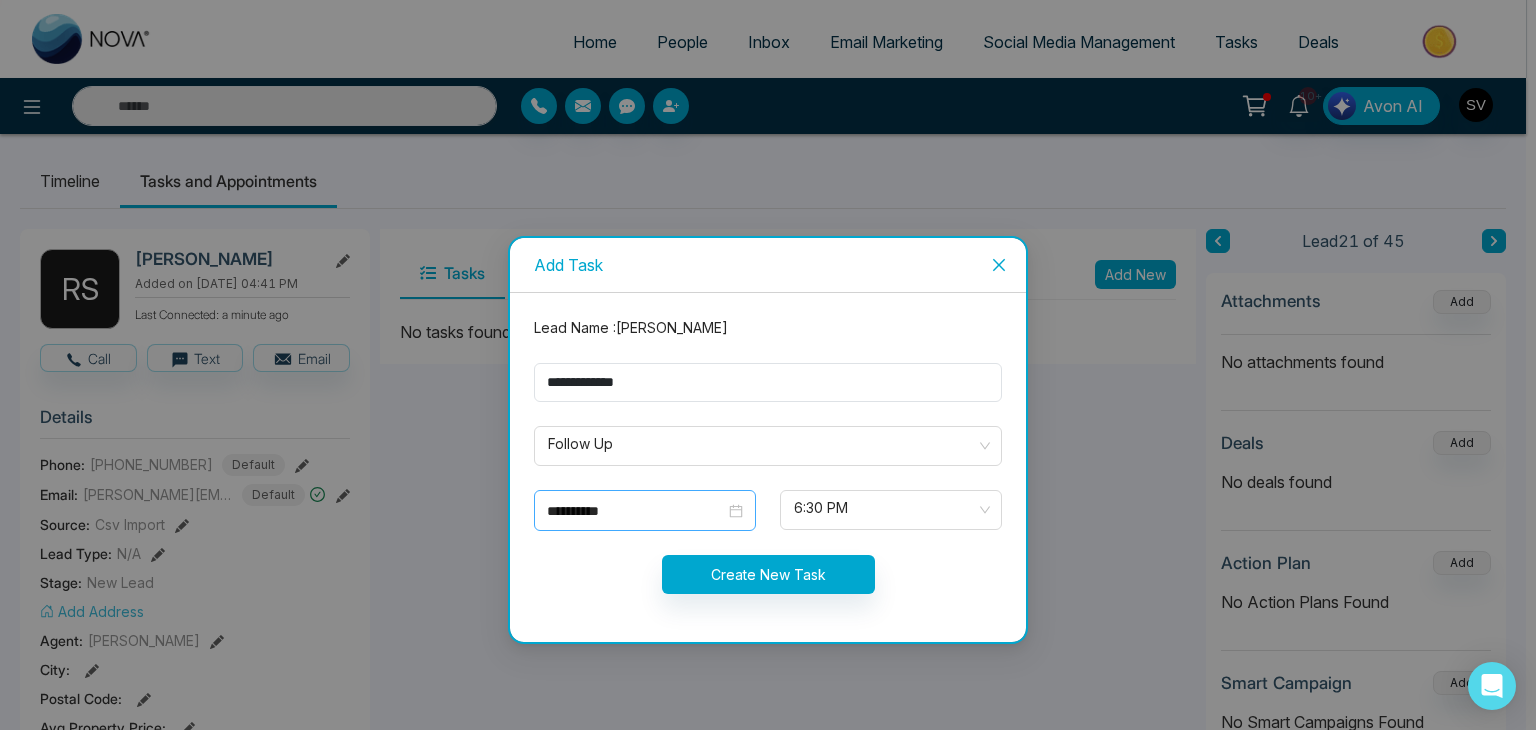 click on "**********" at bounding box center [645, 510] 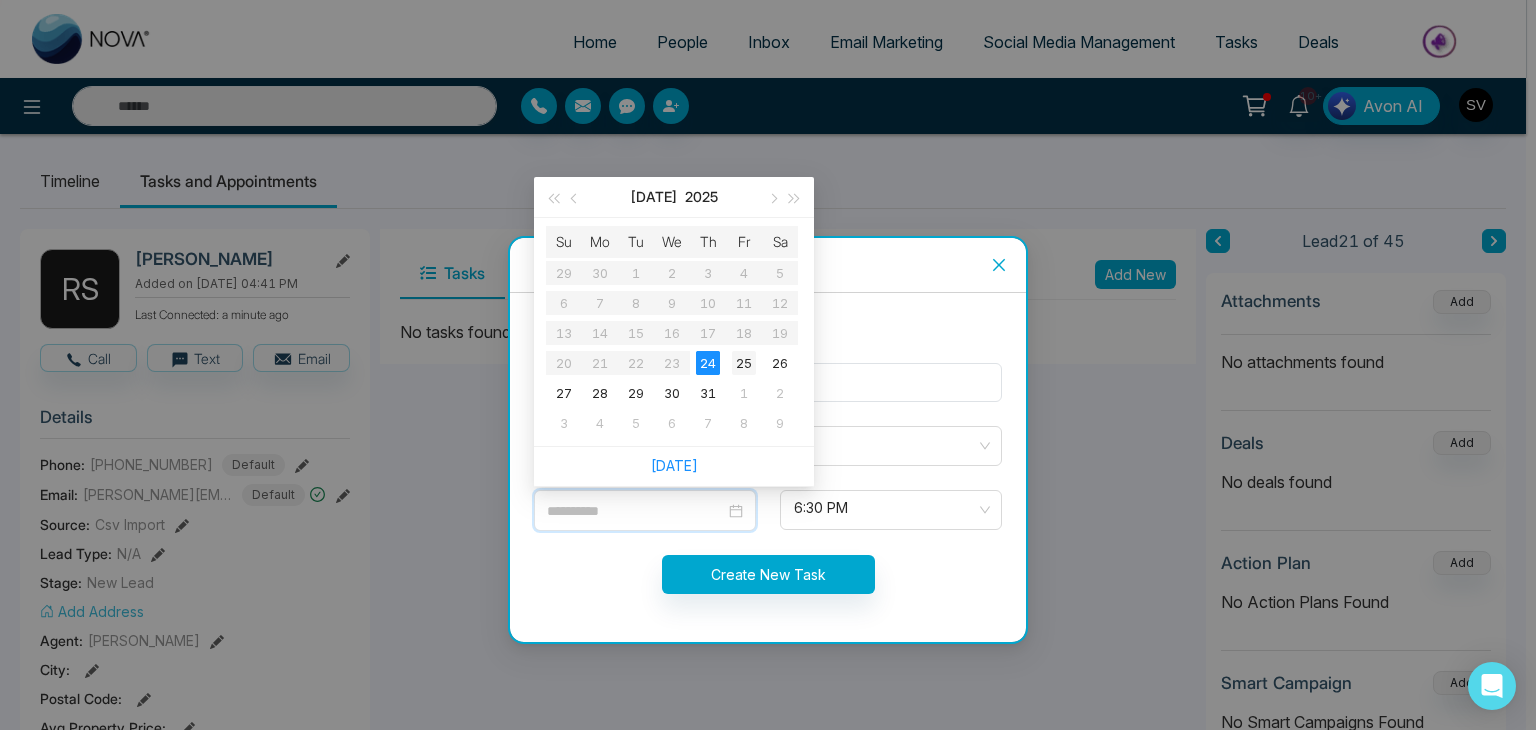 type on "**********" 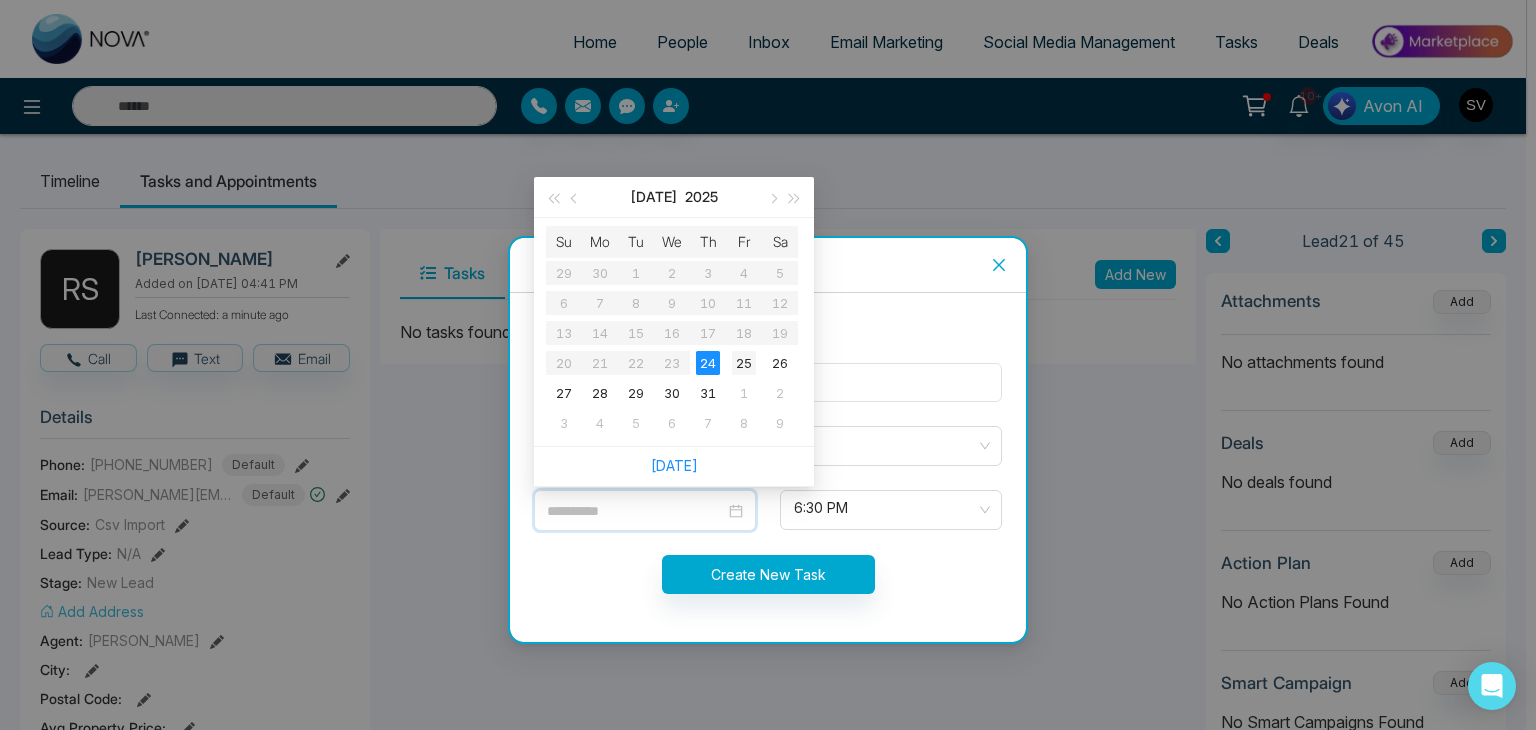 click on "25" at bounding box center (744, 363) 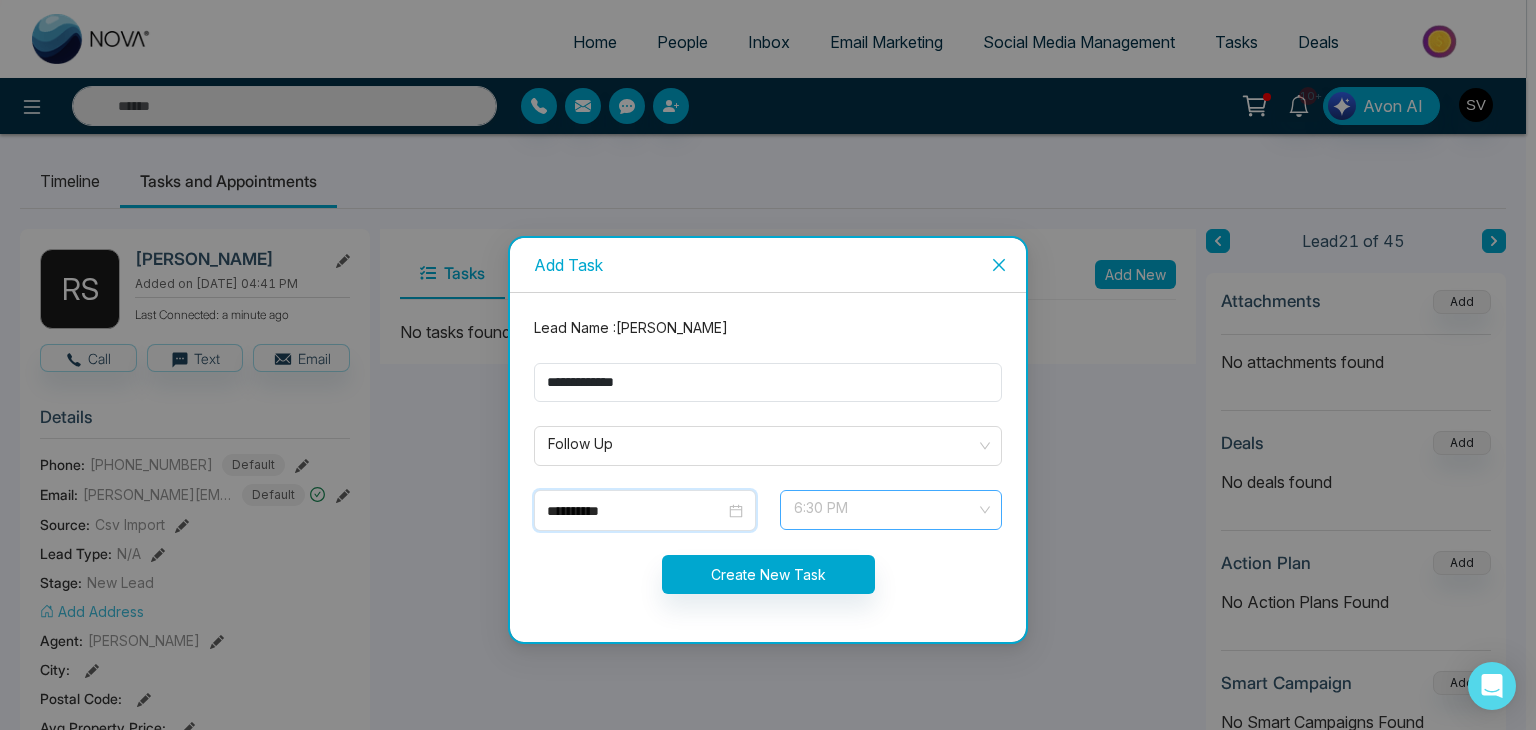 click on "6:30 PM" at bounding box center [891, 510] 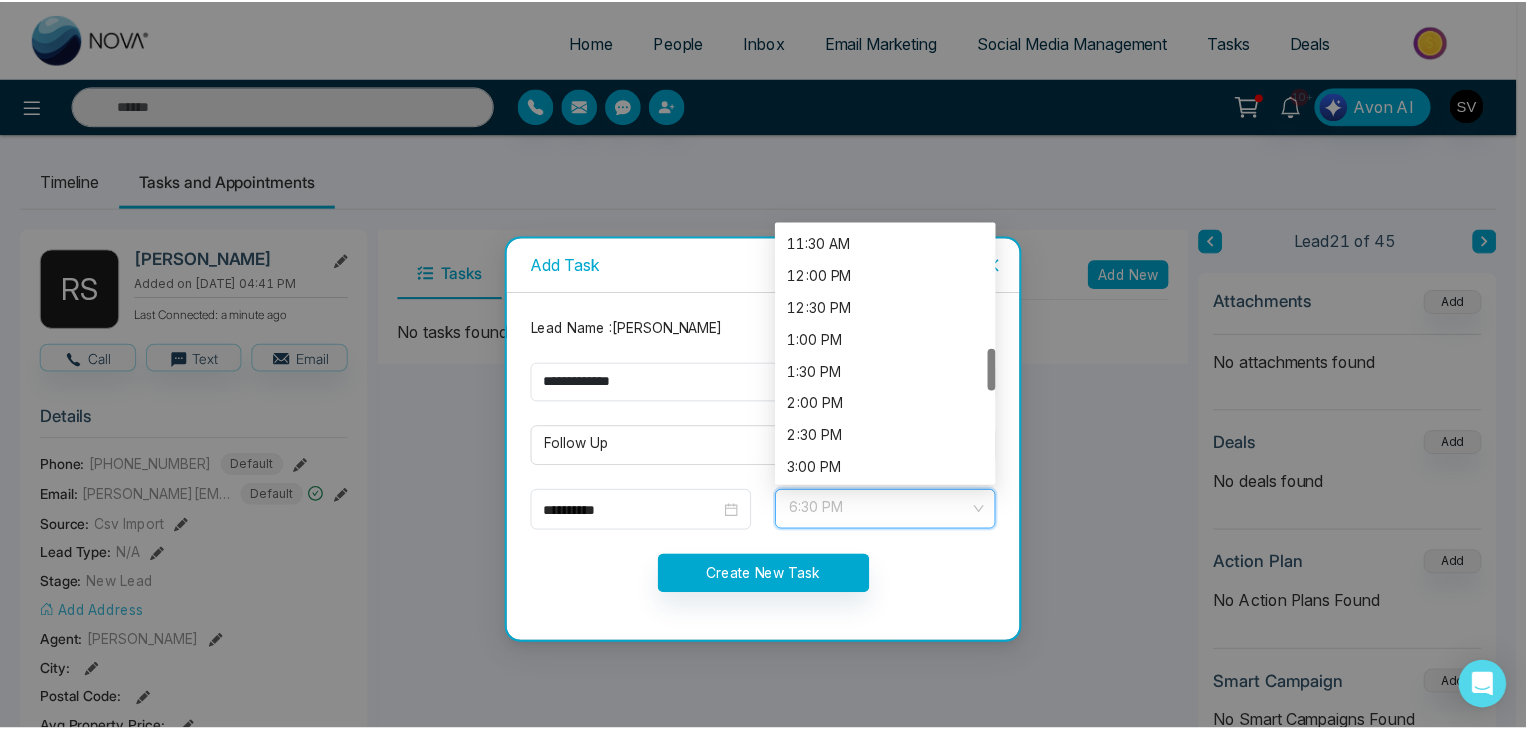 scroll, scrollTop: 732, scrollLeft: 0, axis: vertical 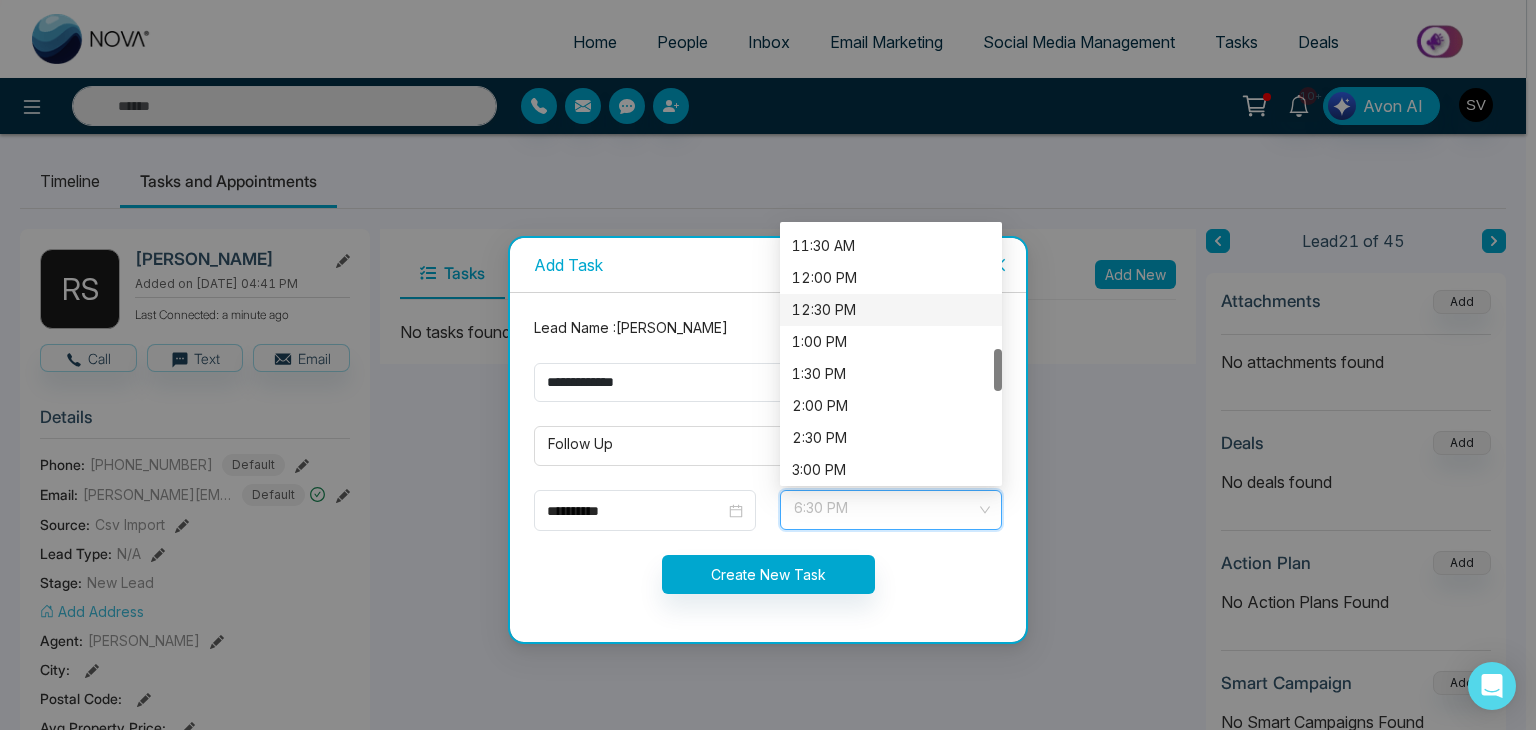 click on "12:30 PM" at bounding box center [891, 310] 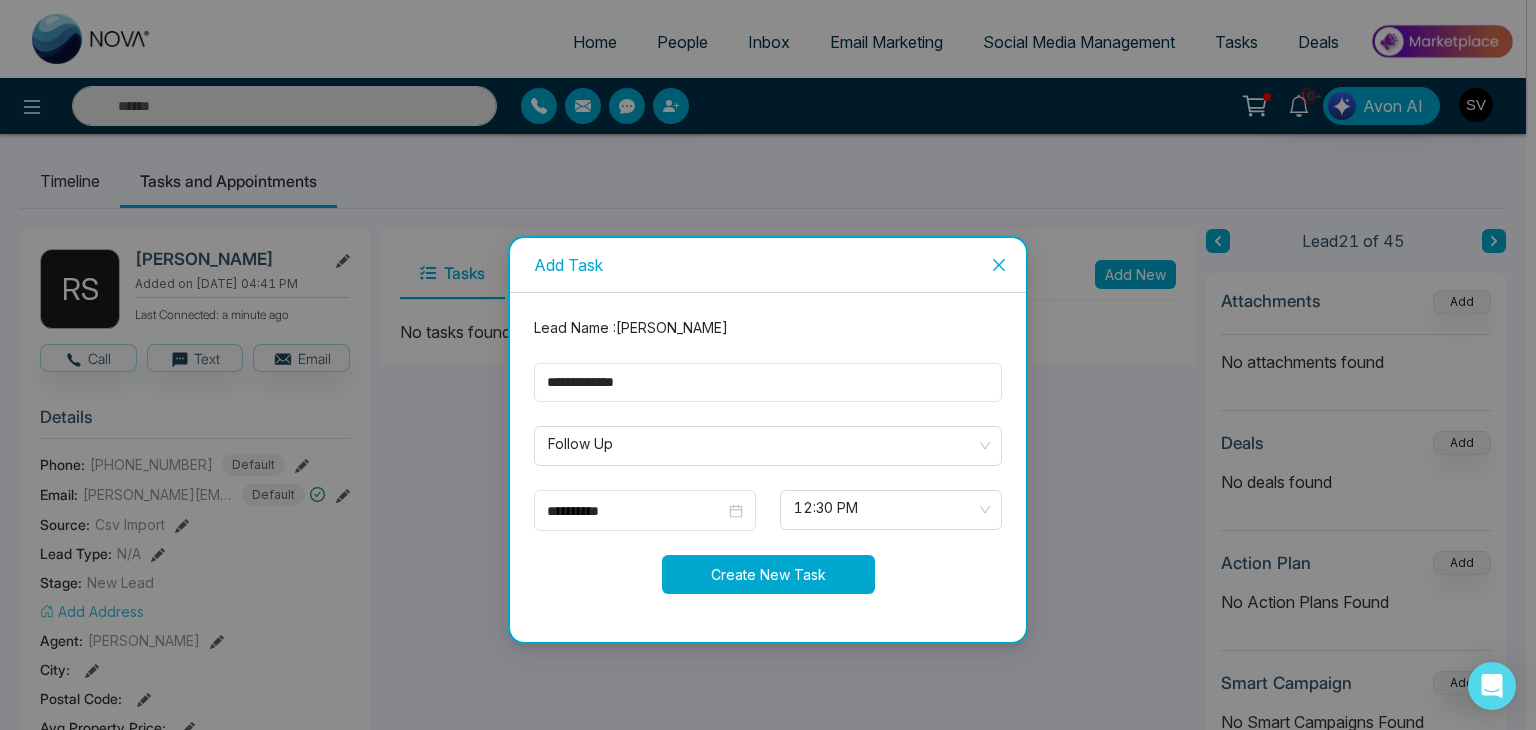 click on "Create New Task" at bounding box center [768, 574] 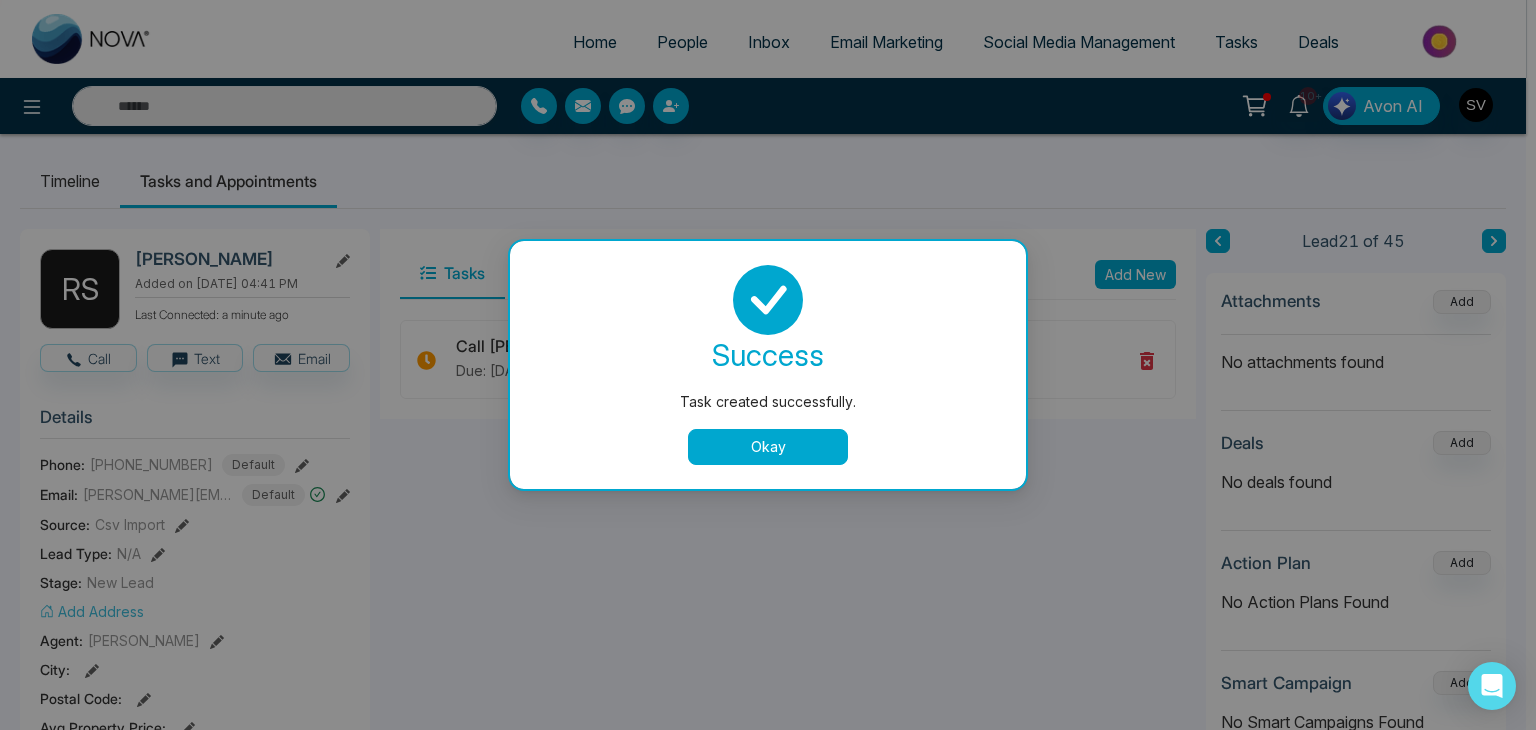 click on "Okay" at bounding box center [768, 447] 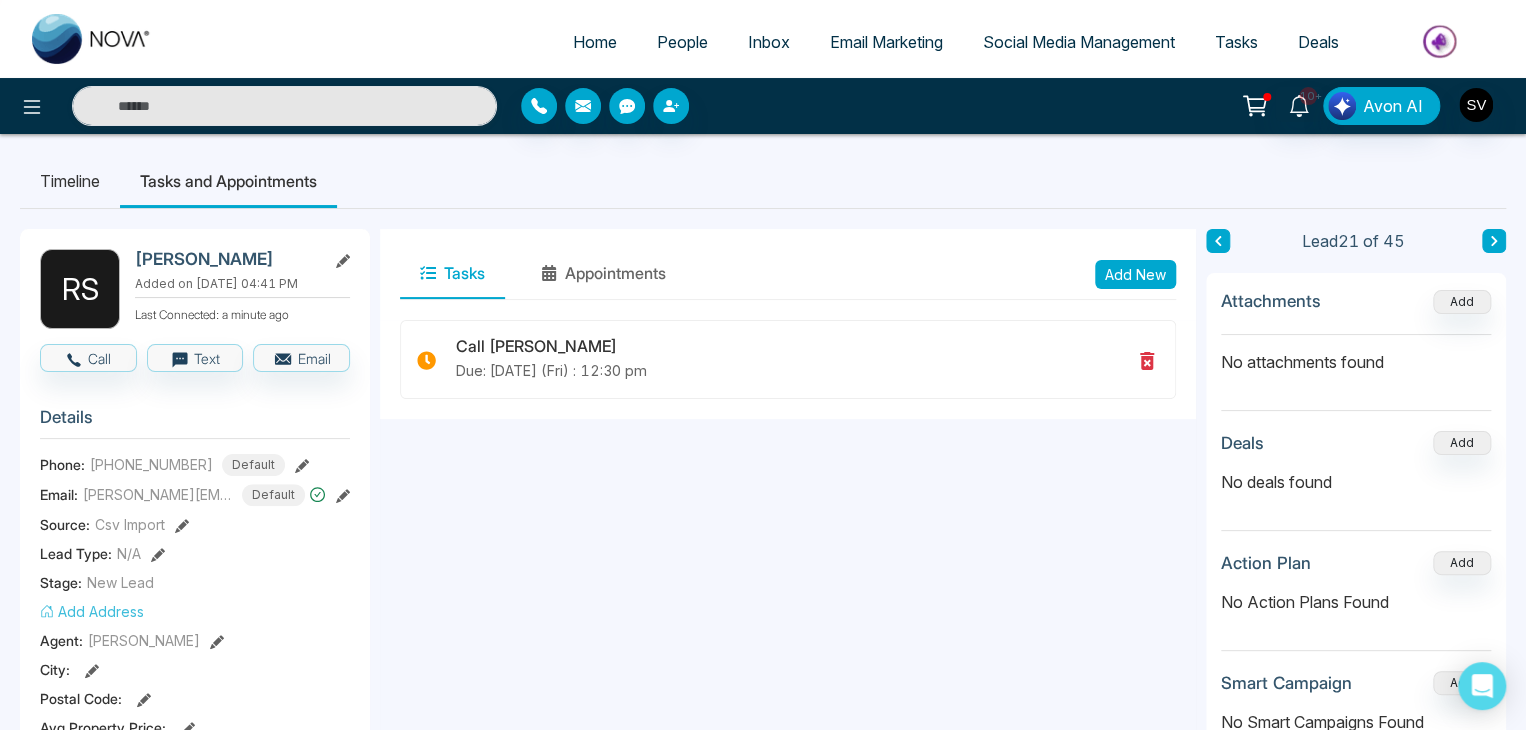 click on "People" at bounding box center [682, 42] 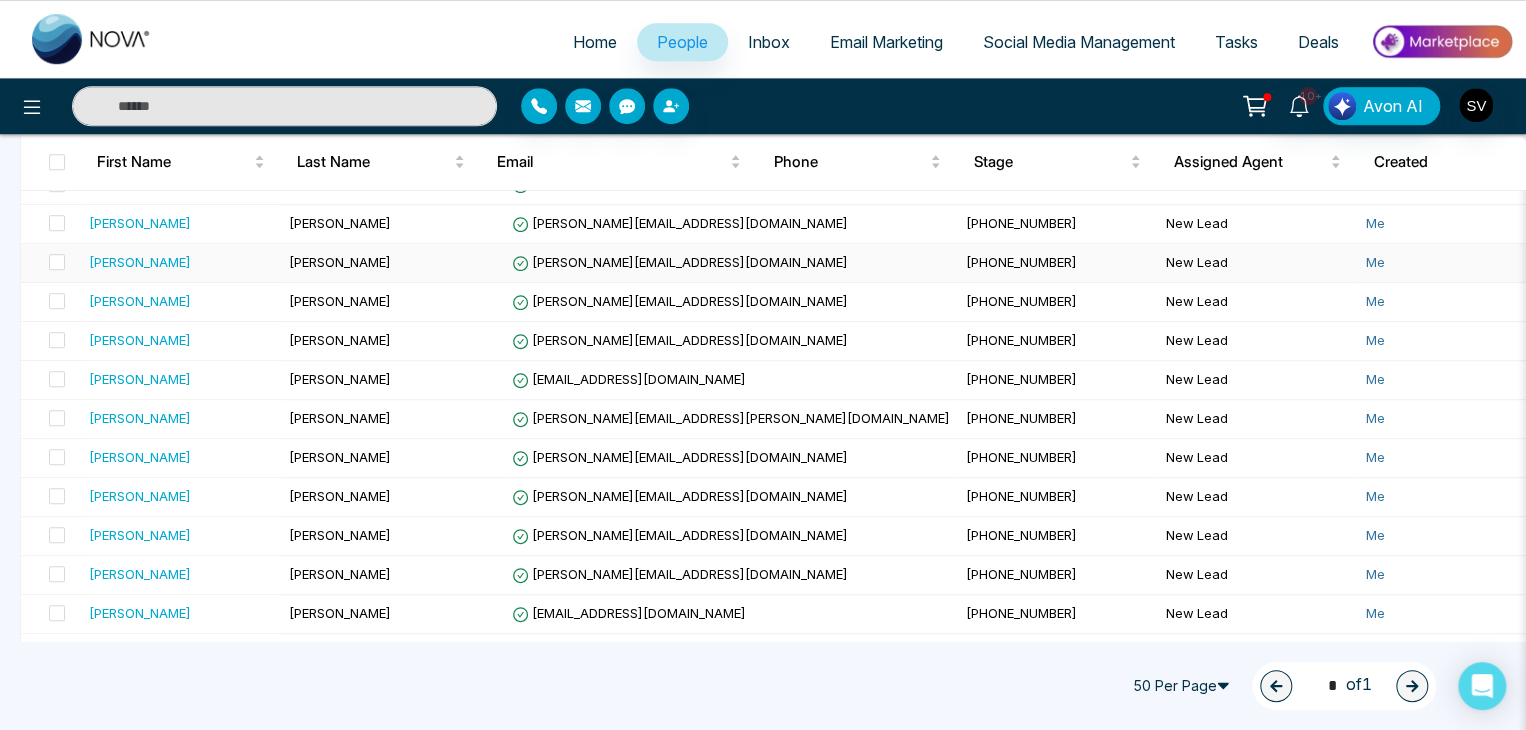 scroll, scrollTop: 870, scrollLeft: 0, axis: vertical 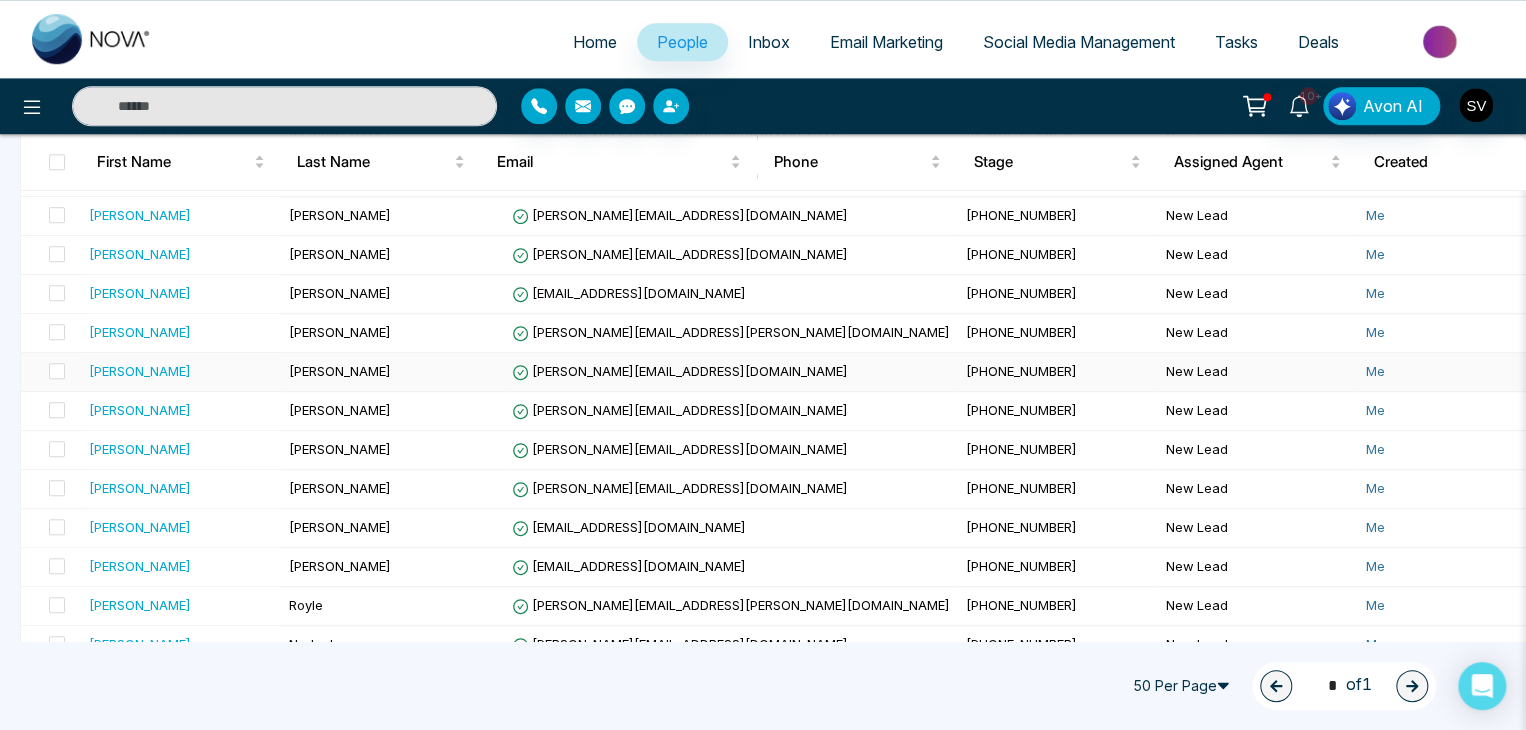click on "[PERSON_NAME]" at bounding box center (181, 371) 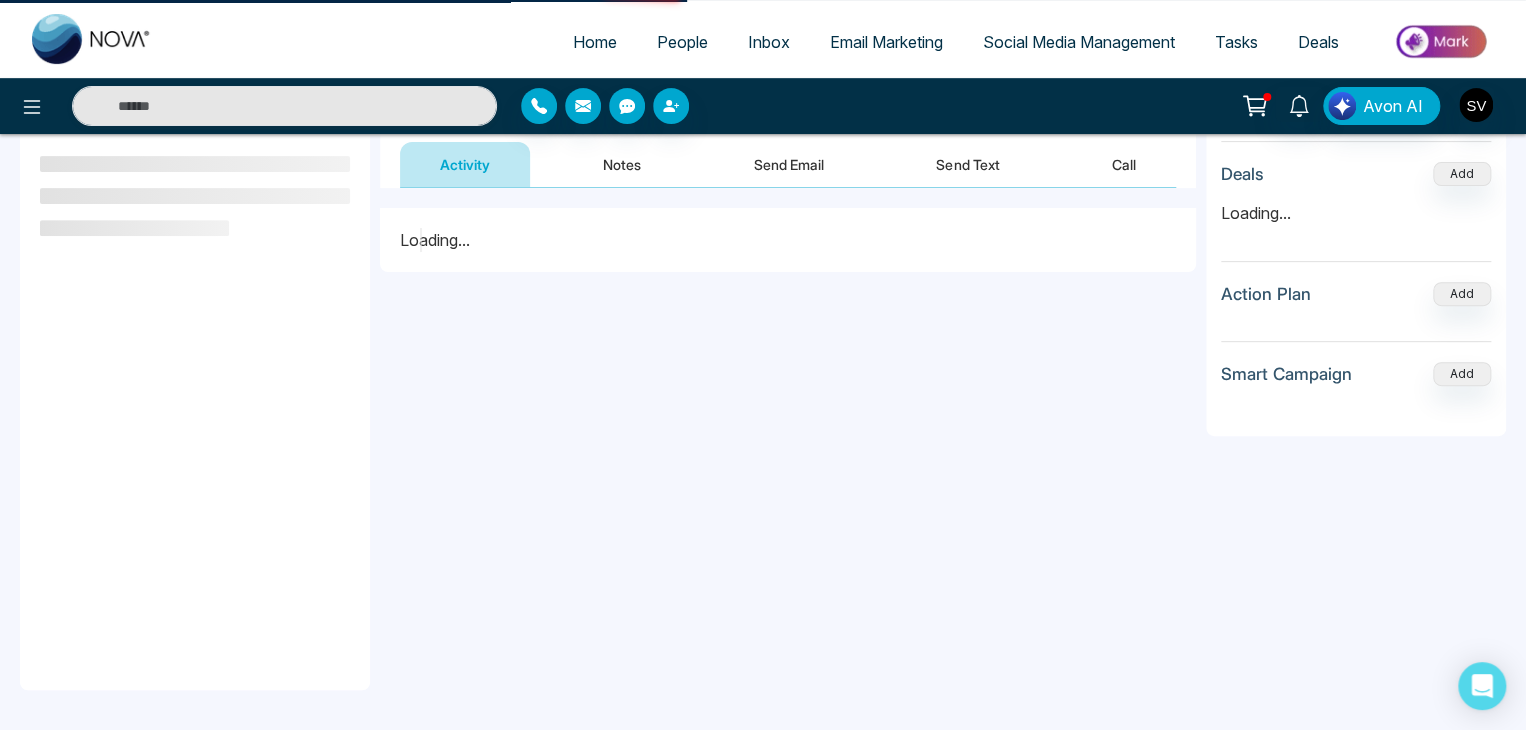 scroll, scrollTop: 0, scrollLeft: 0, axis: both 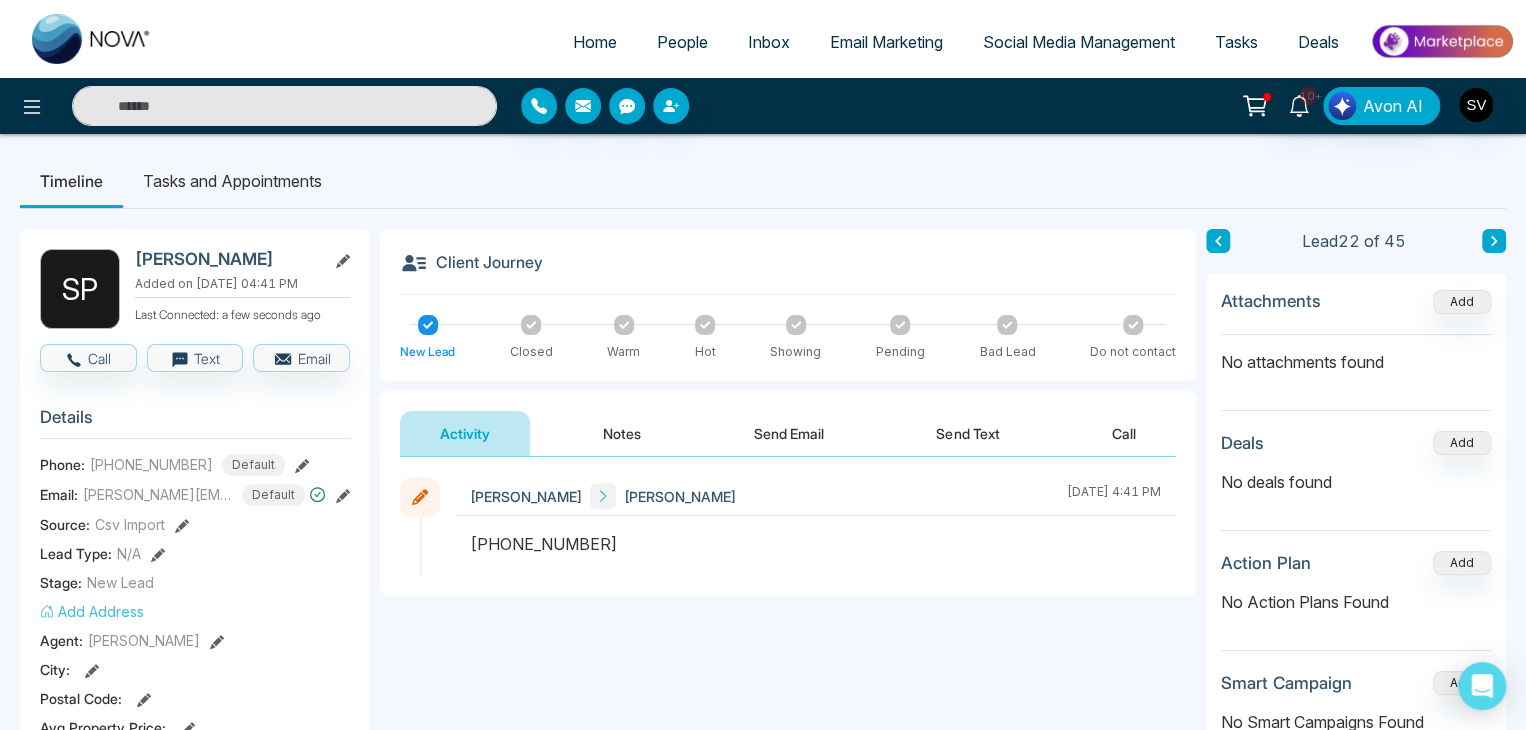 click on "[PERSON_NAME]" at bounding box center [226, 259] 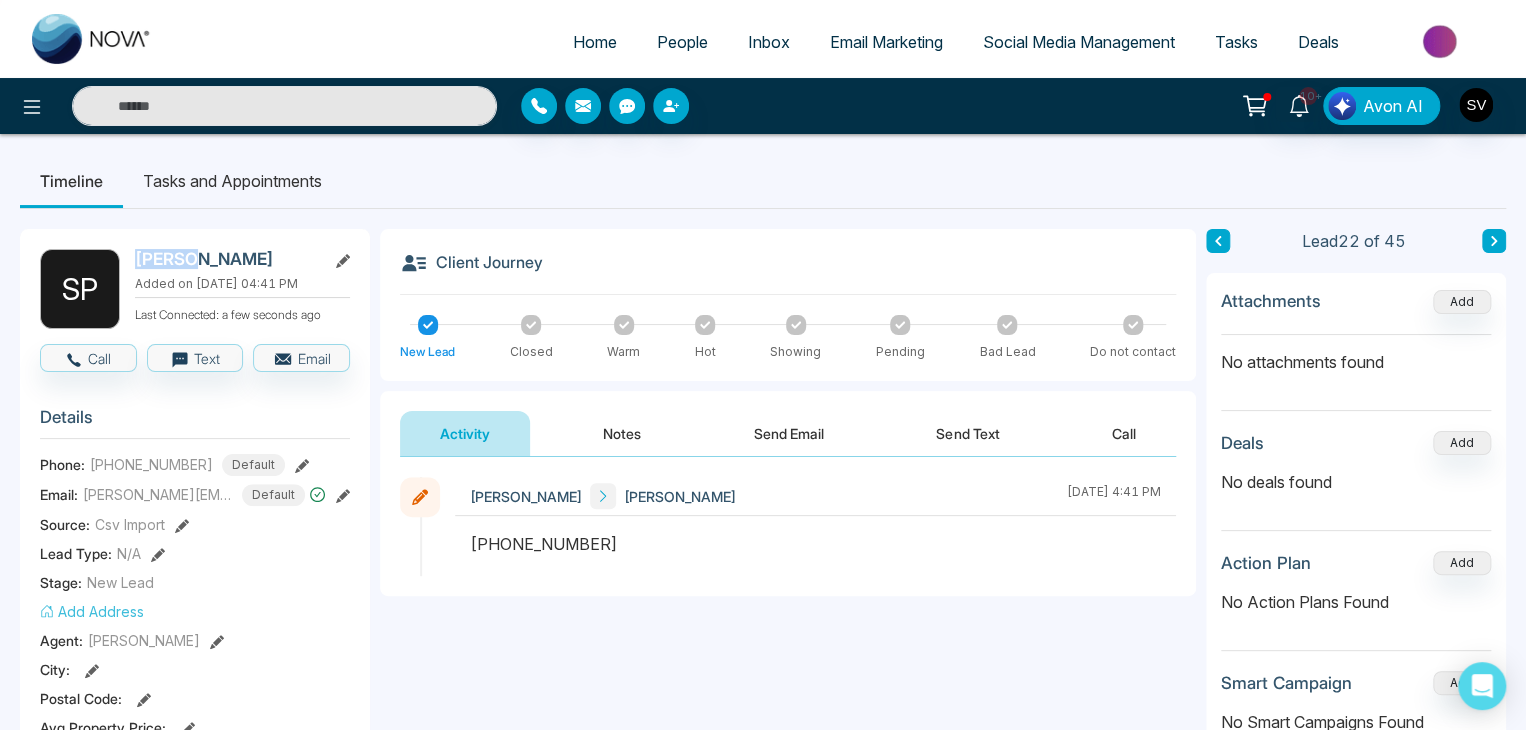 click on "[PERSON_NAME]" at bounding box center (226, 259) 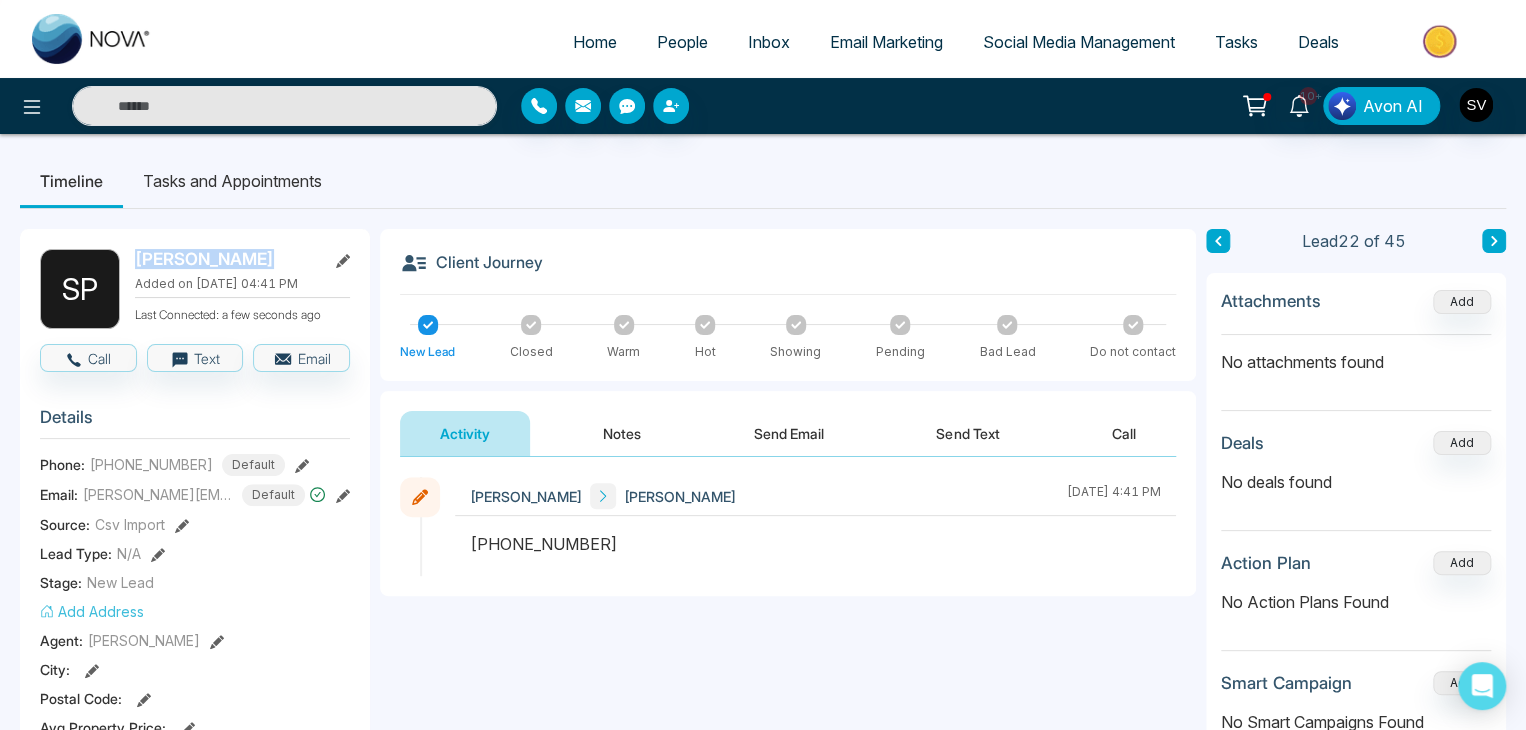 click on "[PERSON_NAME]" at bounding box center [226, 259] 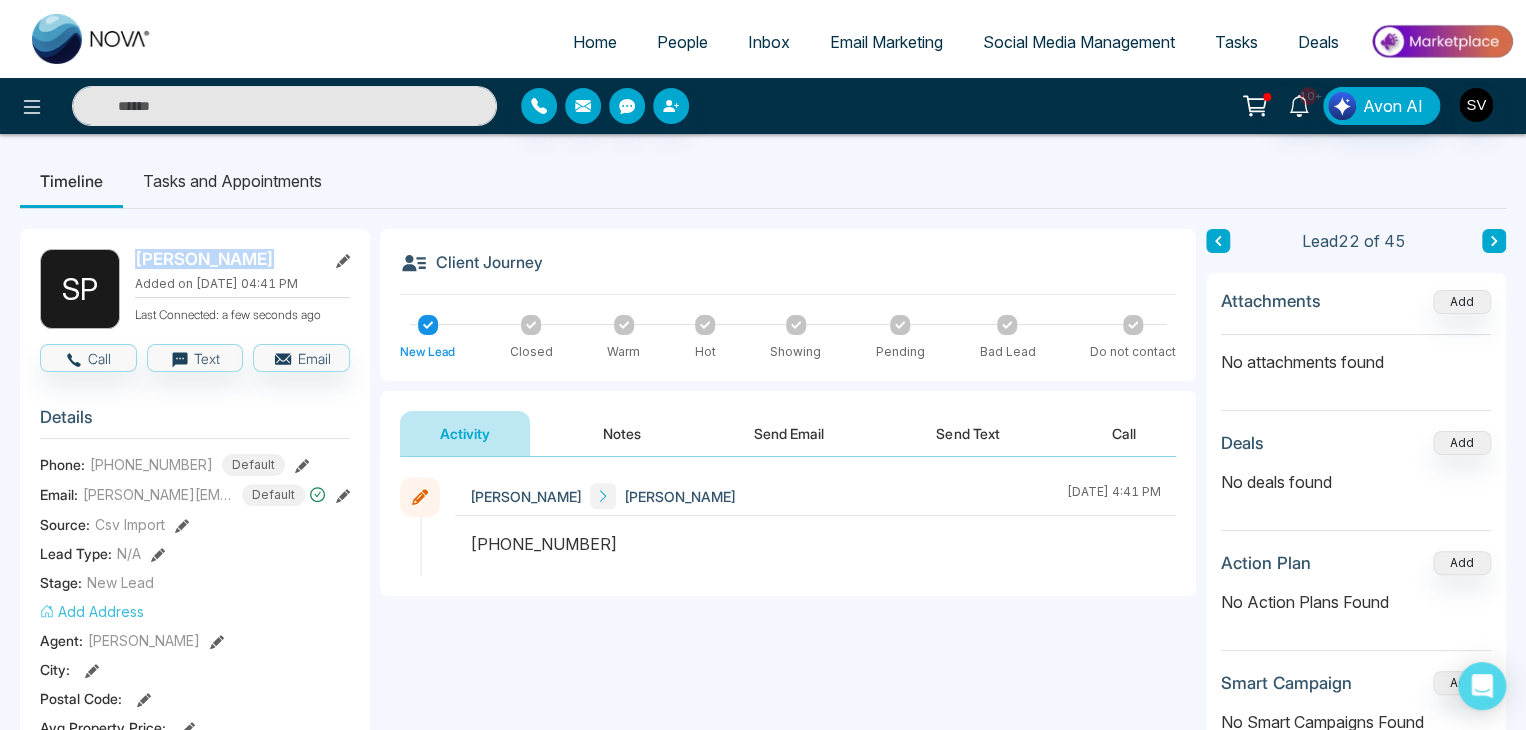 click 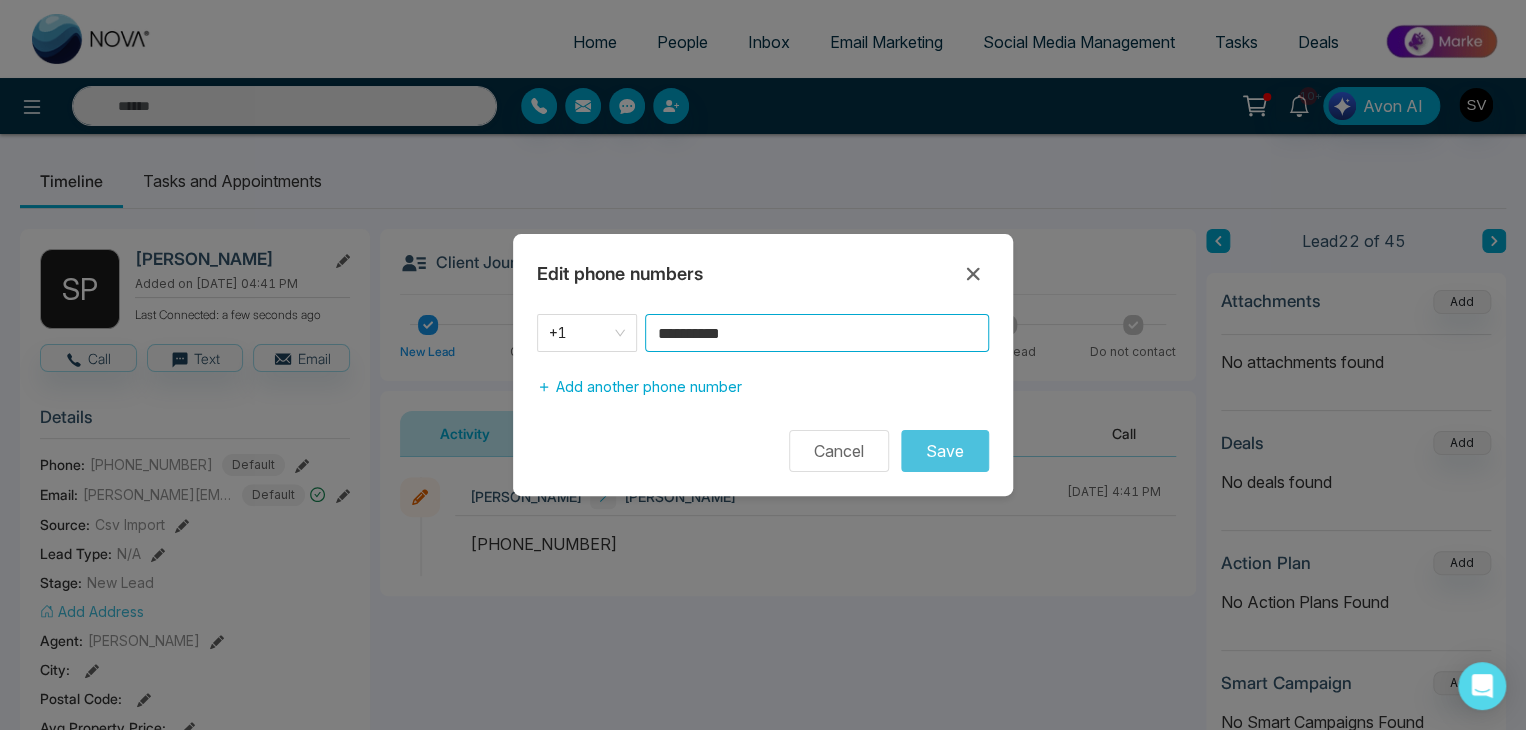 click on "**********" at bounding box center [817, 333] 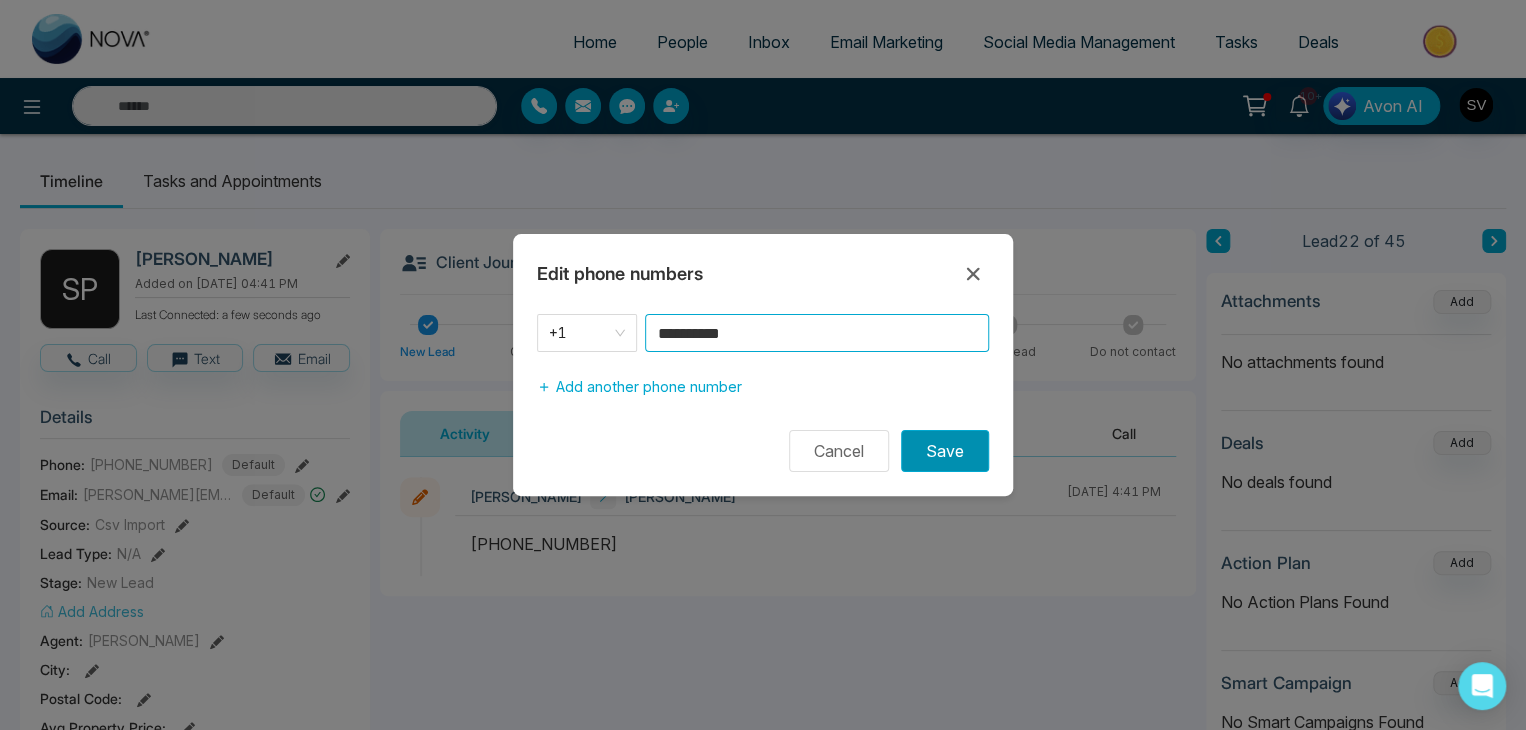 type on "**********" 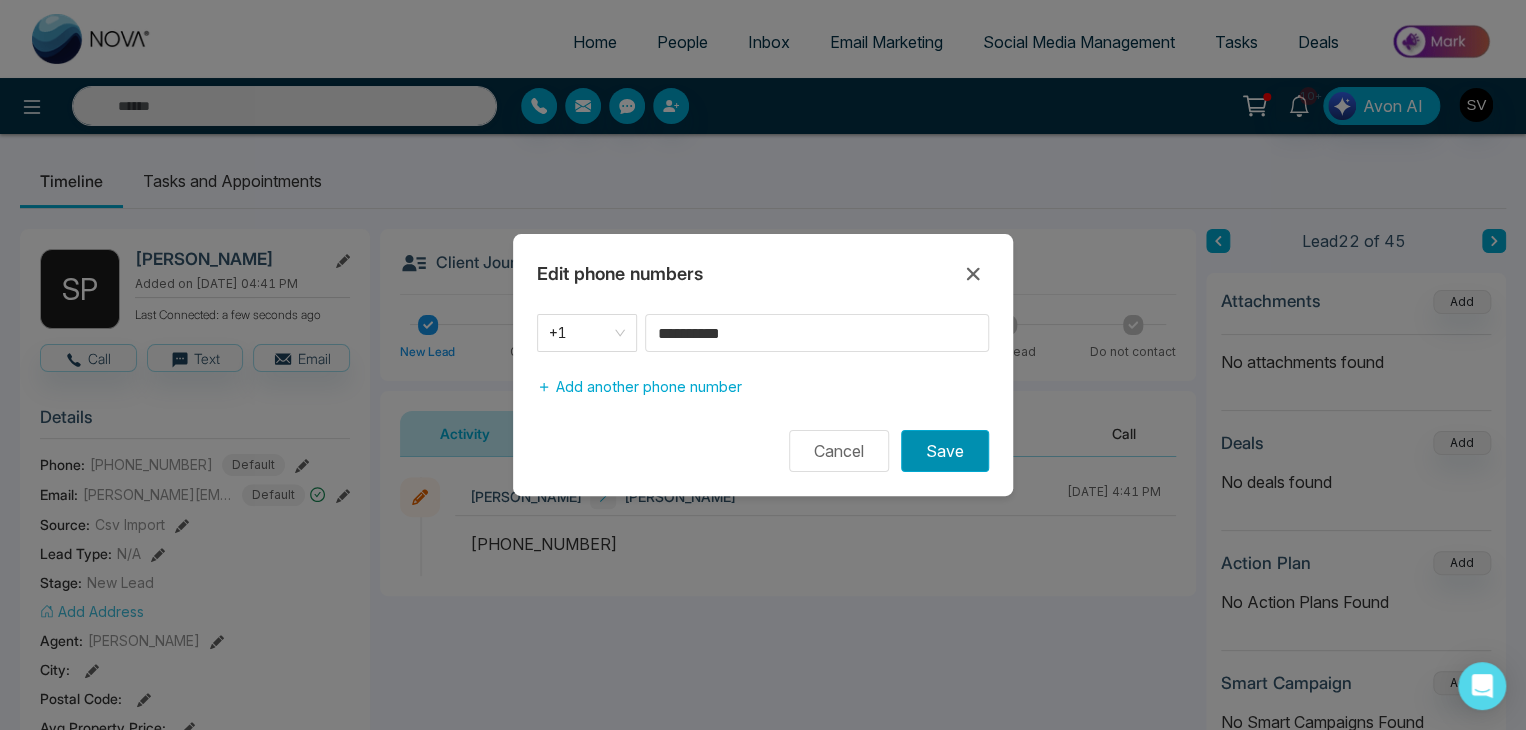 click on "Save" at bounding box center [945, 451] 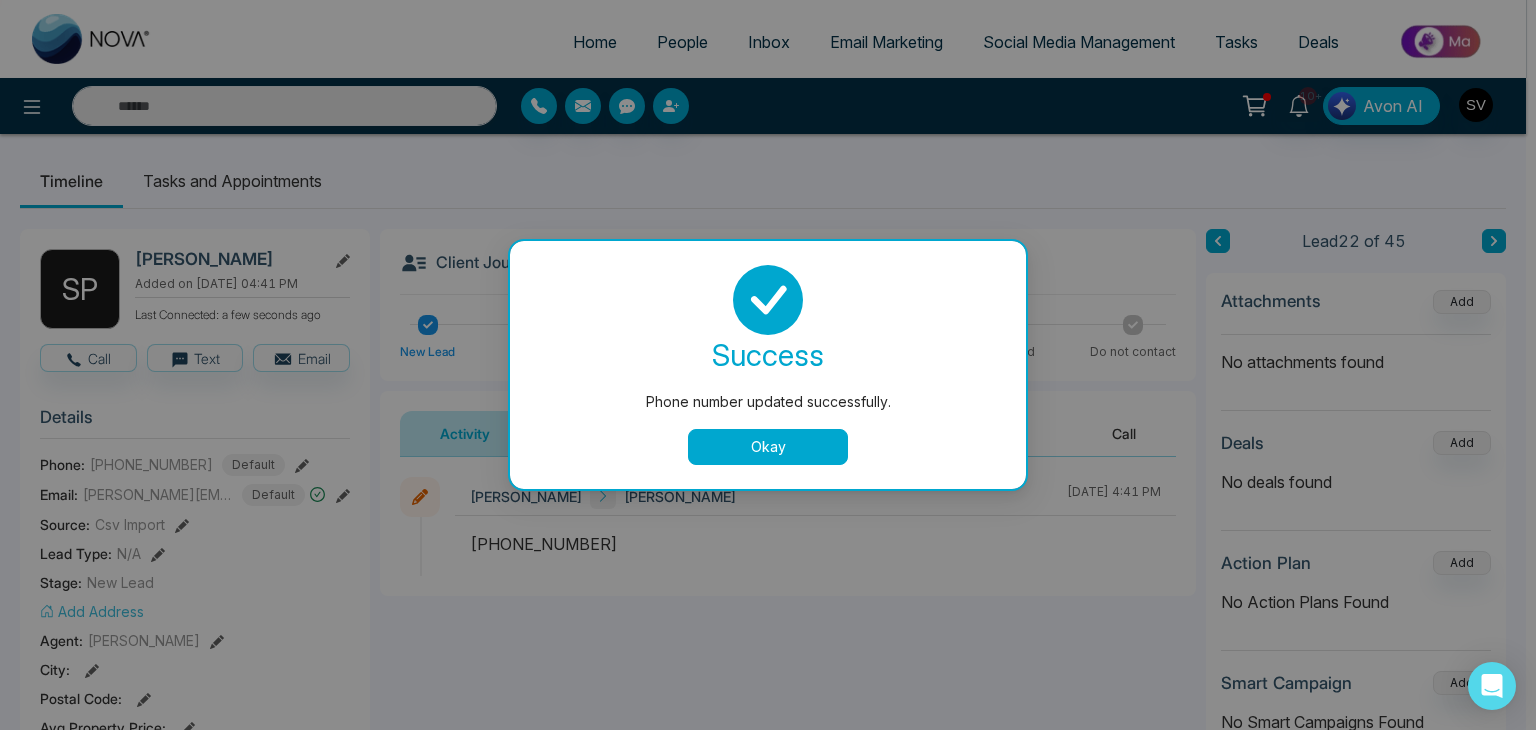 click on "Okay" at bounding box center (768, 447) 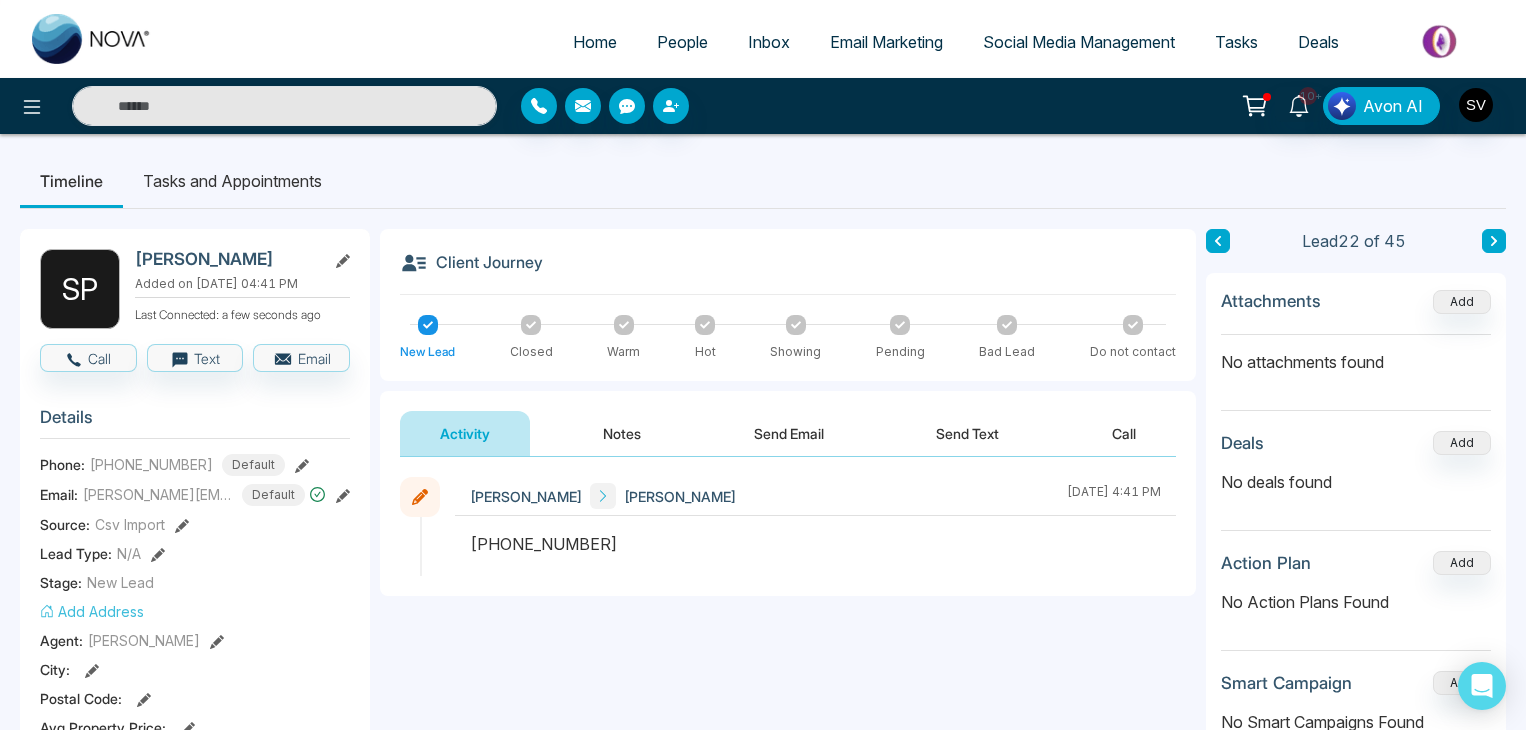scroll, scrollTop: 0, scrollLeft: 0, axis: both 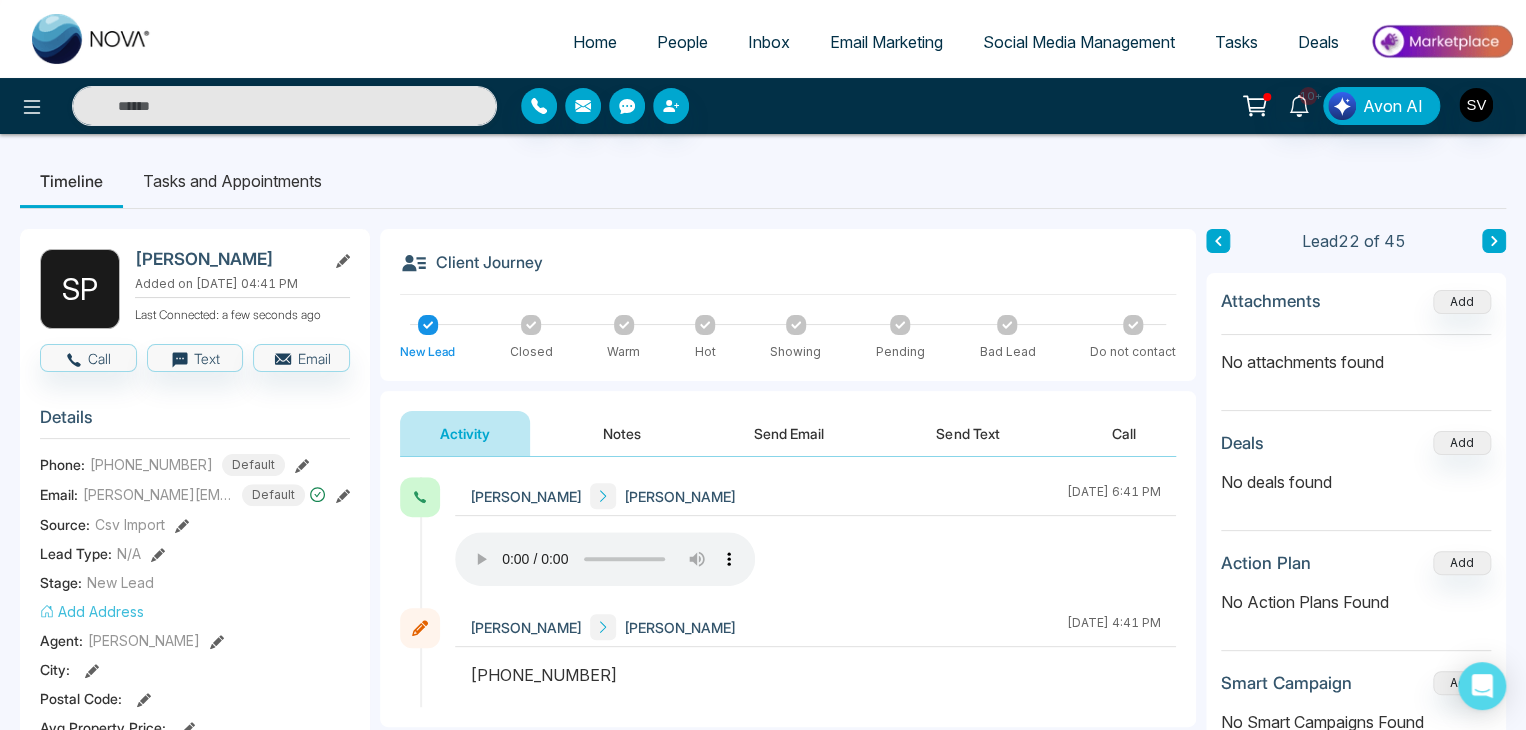 click on "Notes" at bounding box center [622, 433] 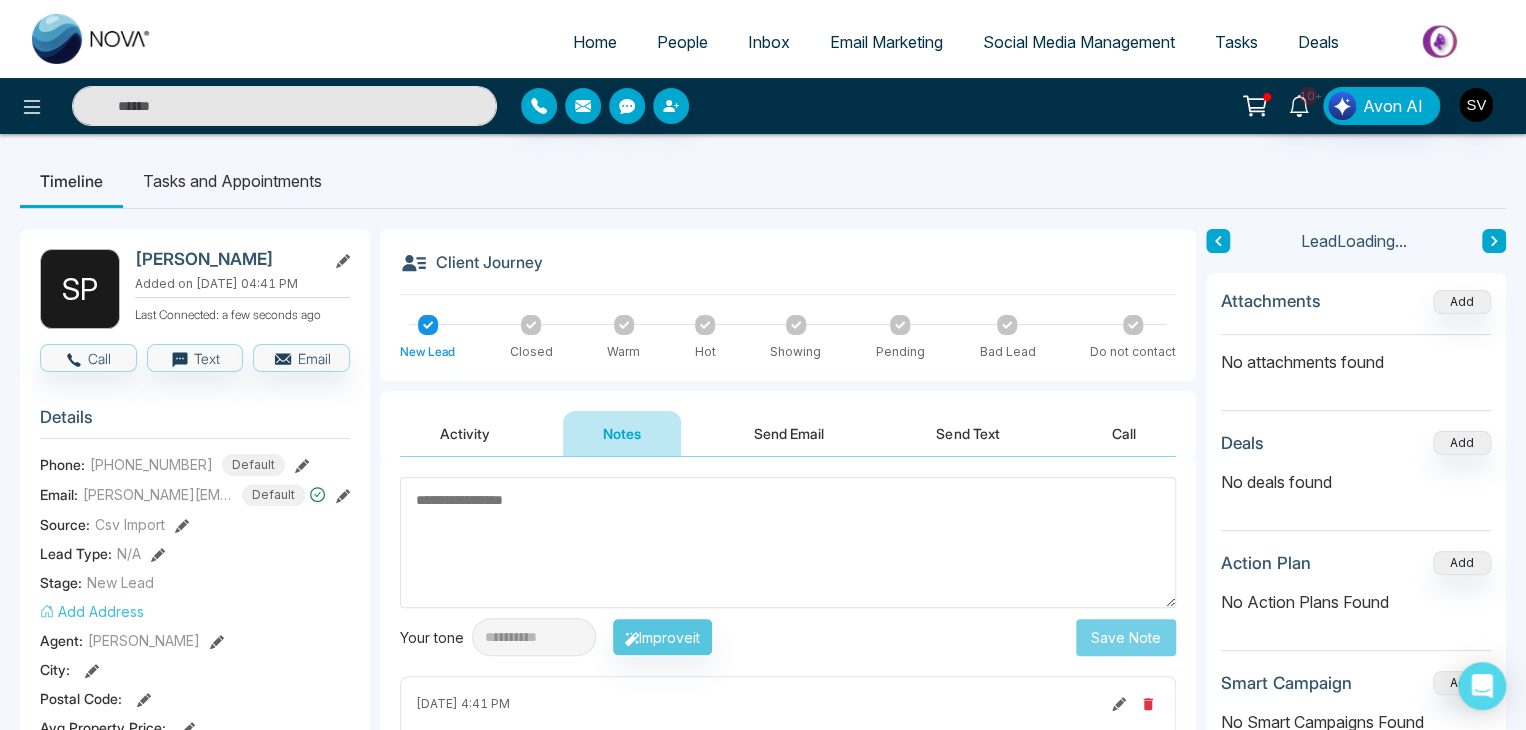 scroll, scrollTop: 80, scrollLeft: 0, axis: vertical 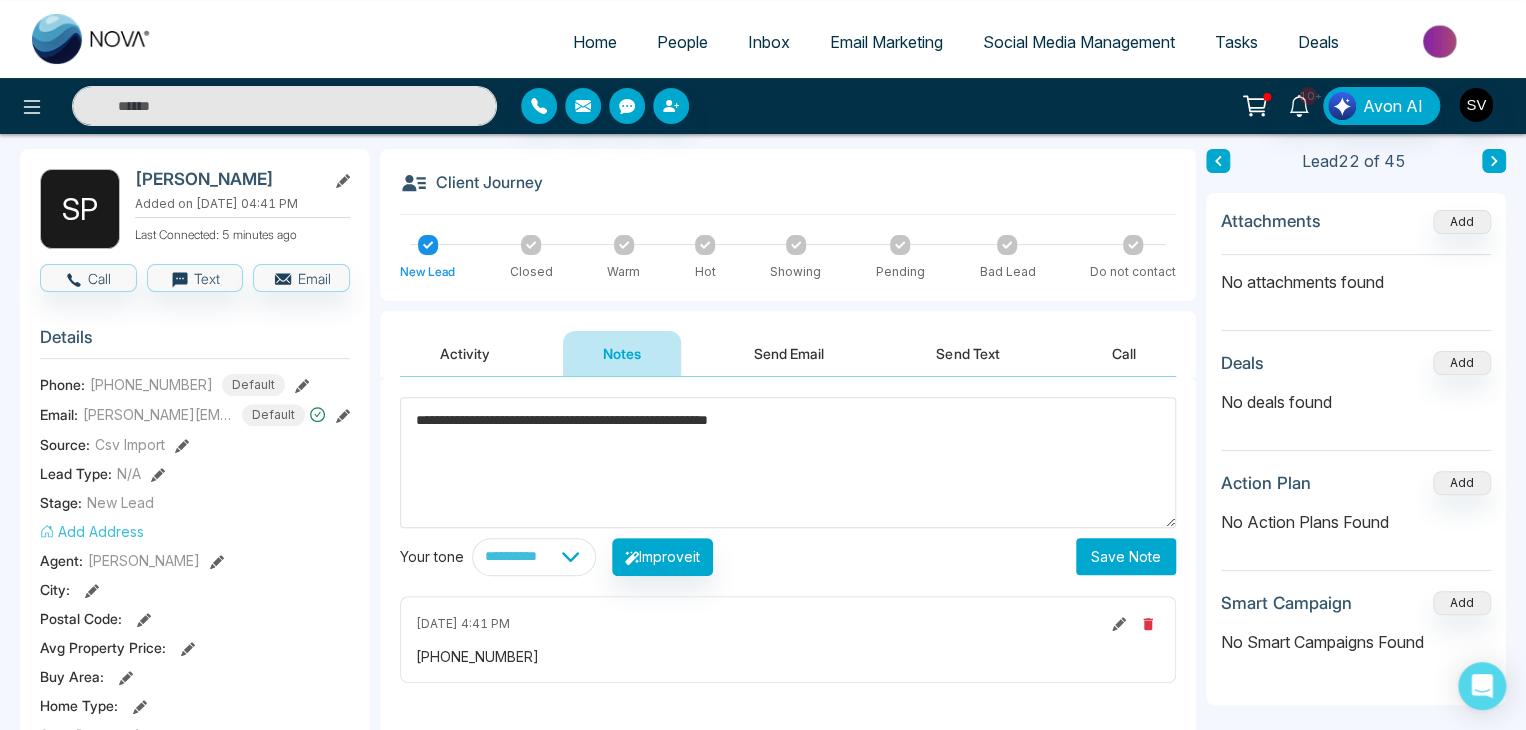 type on "**********" 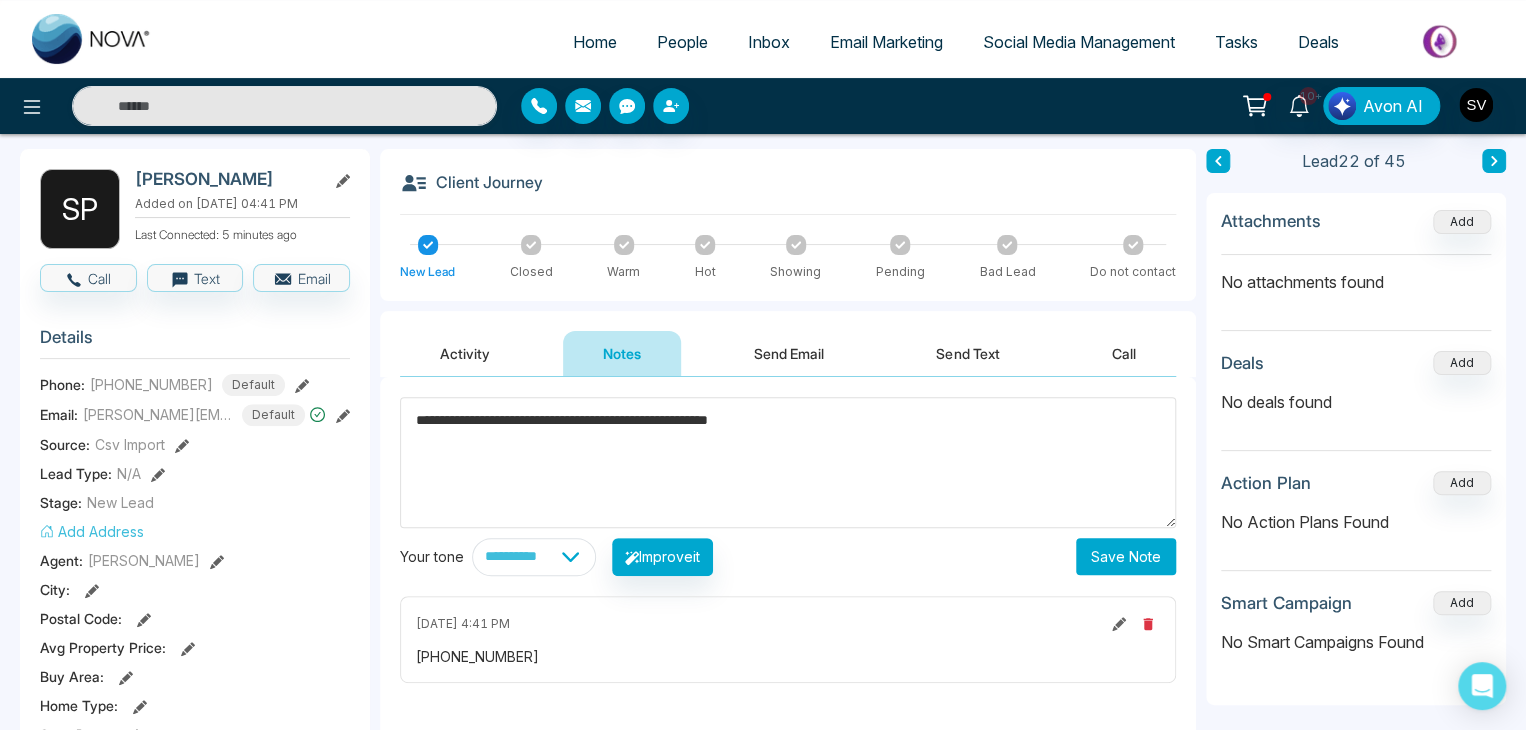 click on "Save Note" at bounding box center [1126, 556] 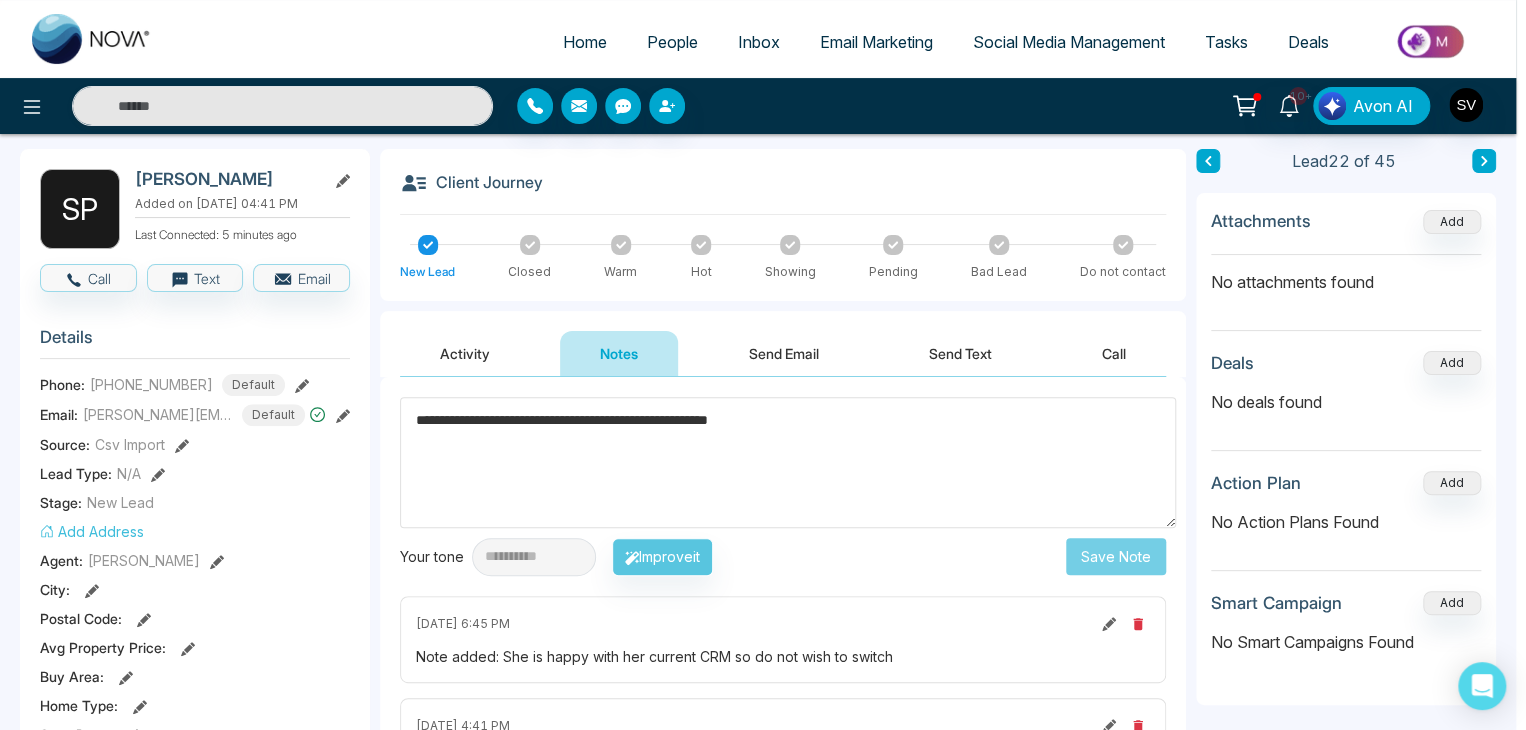 type 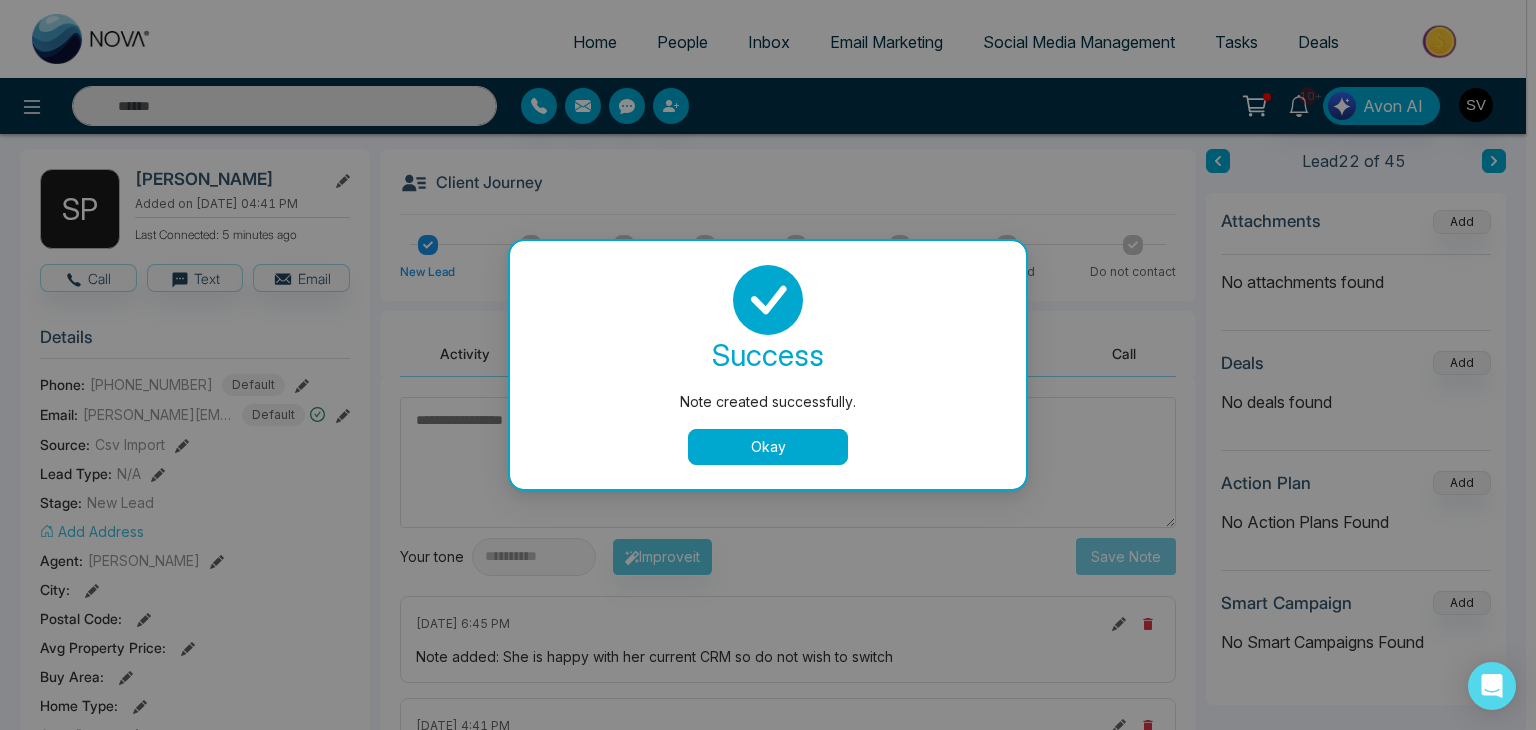 click on "Okay" at bounding box center [768, 447] 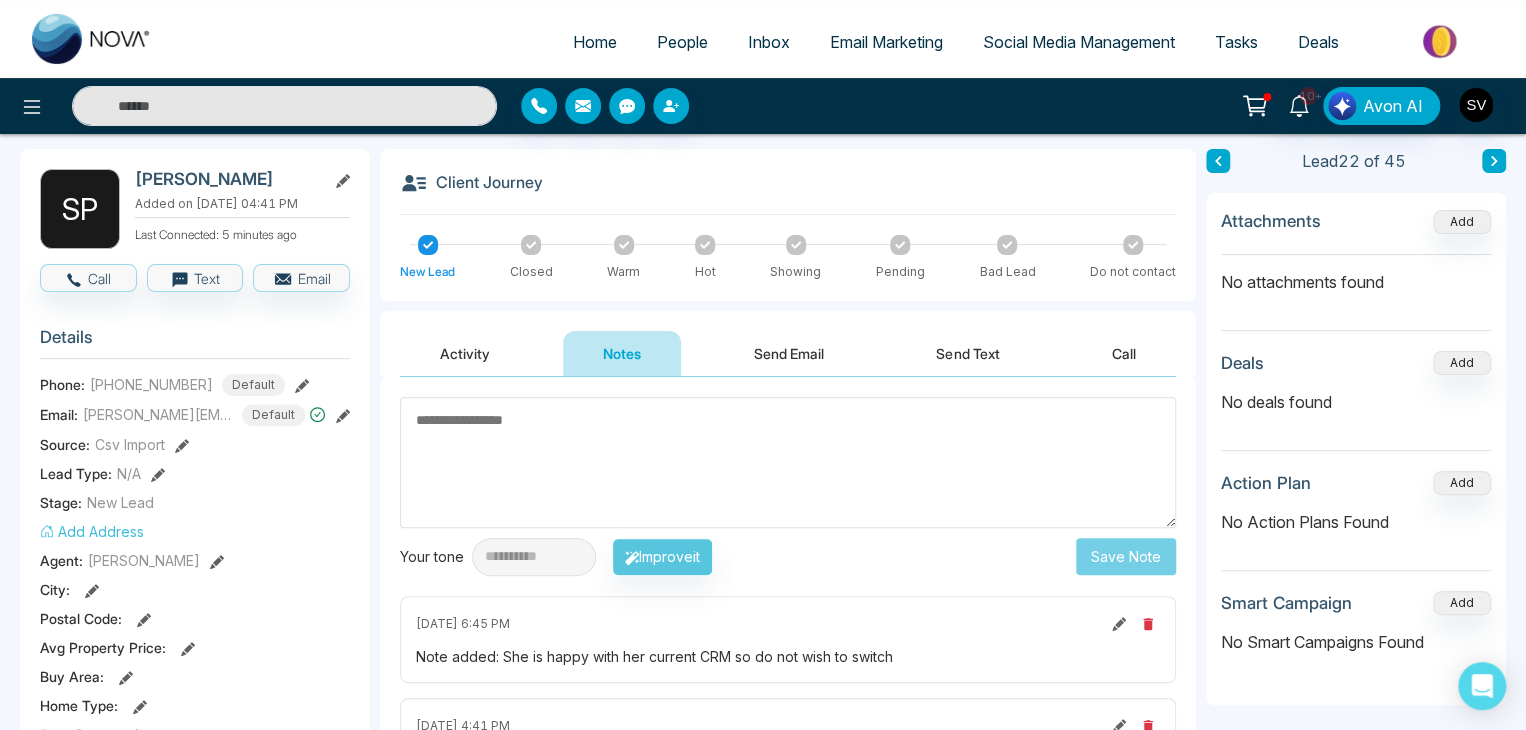 click on "People" at bounding box center (682, 42) 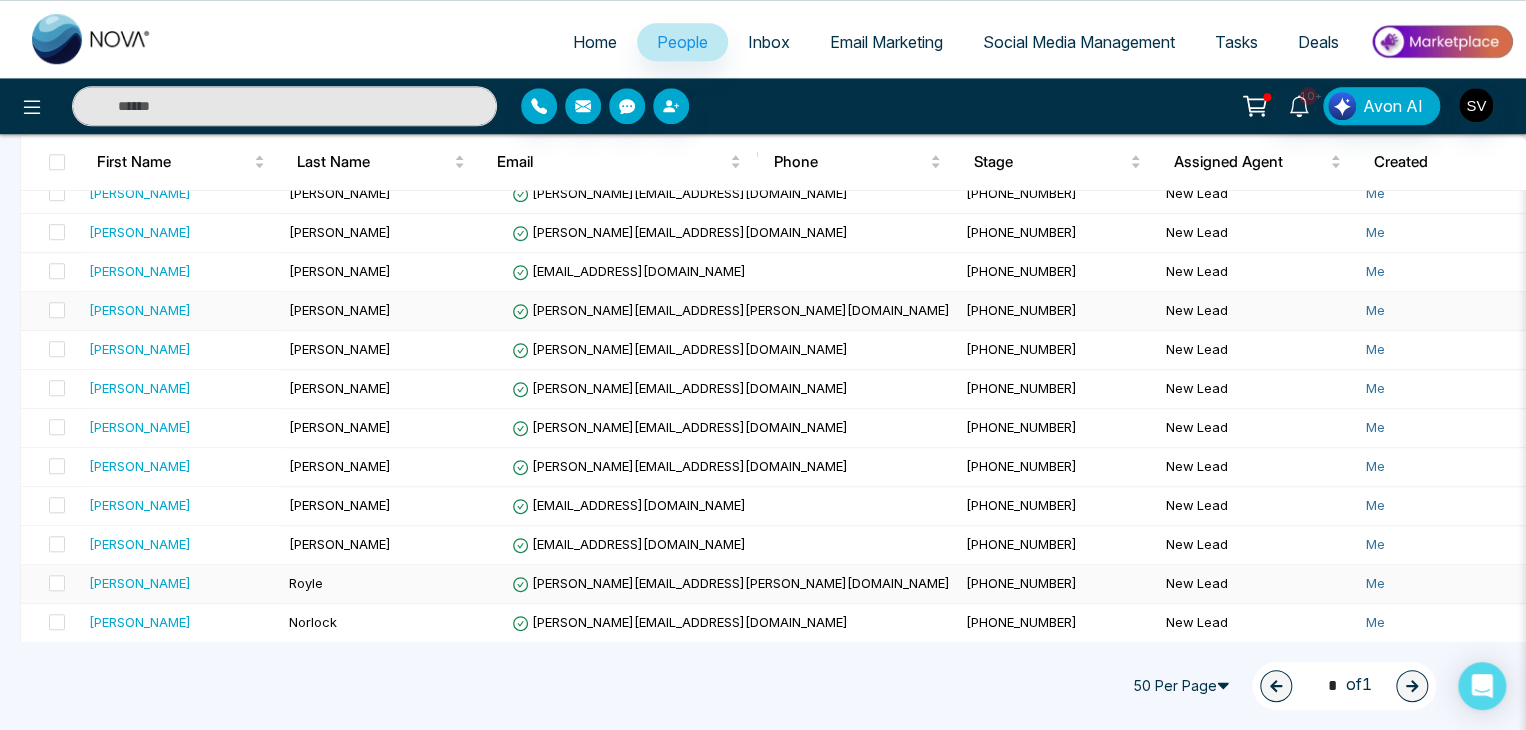 scroll, scrollTop: 892, scrollLeft: 0, axis: vertical 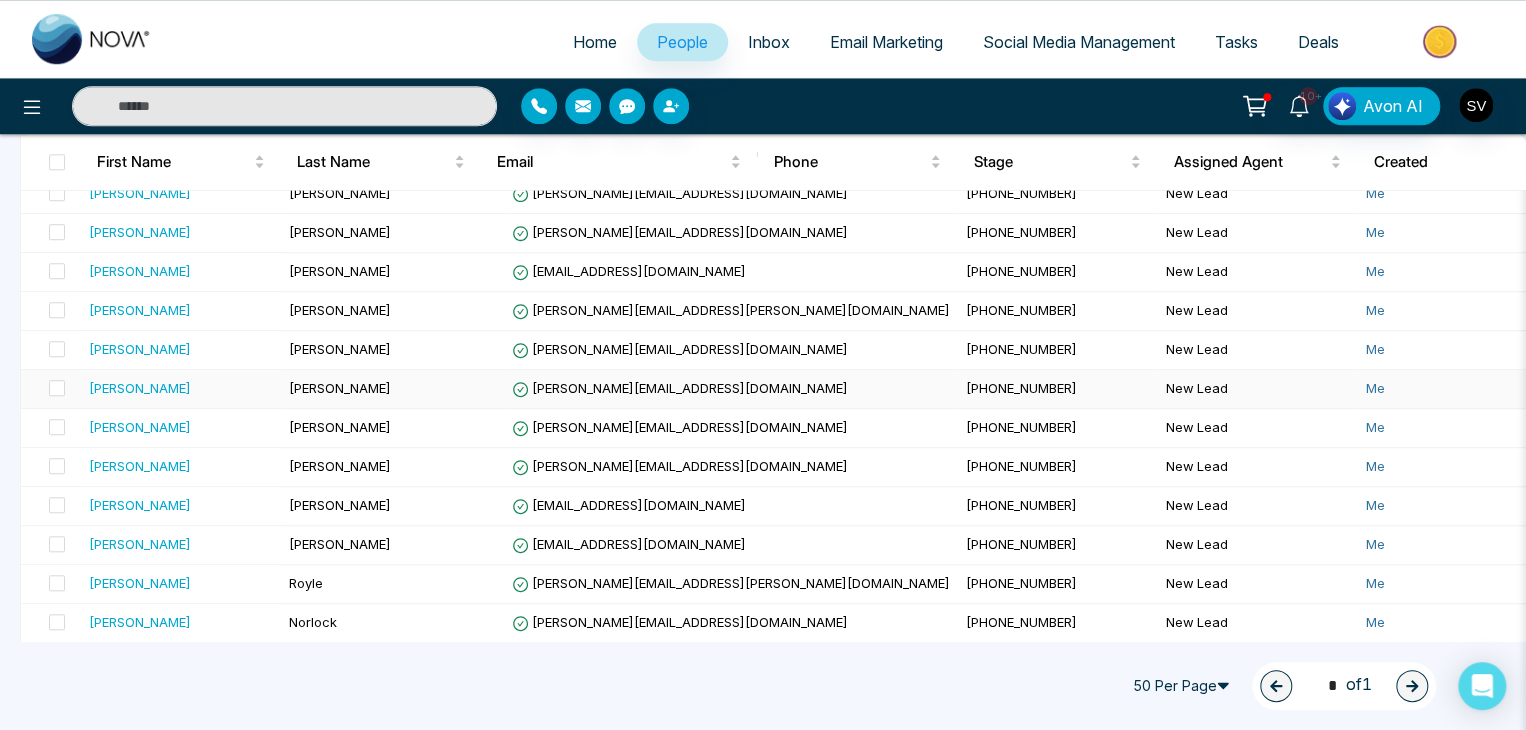 click on "[PERSON_NAME]" at bounding box center (181, 388) 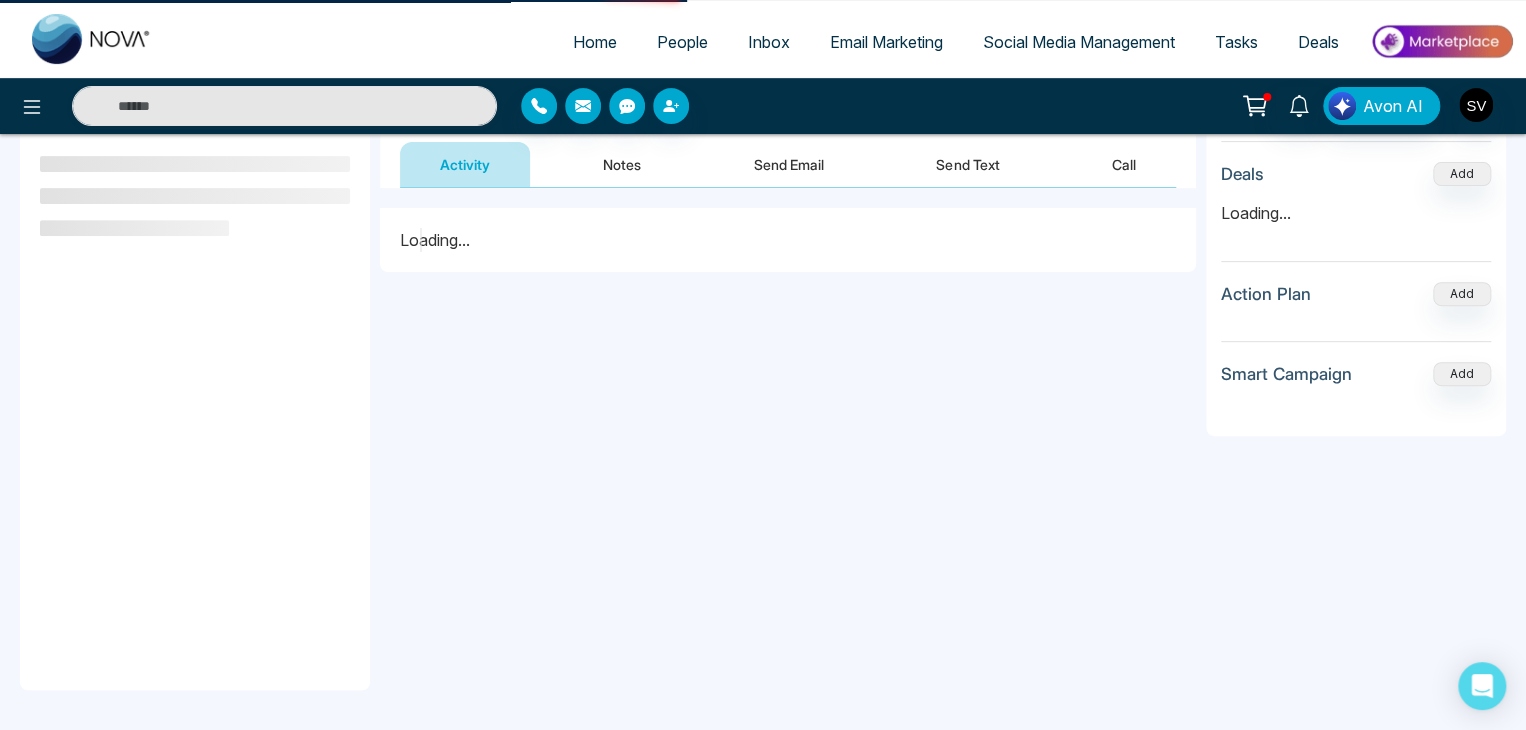 scroll, scrollTop: 0, scrollLeft: 0, axis: both 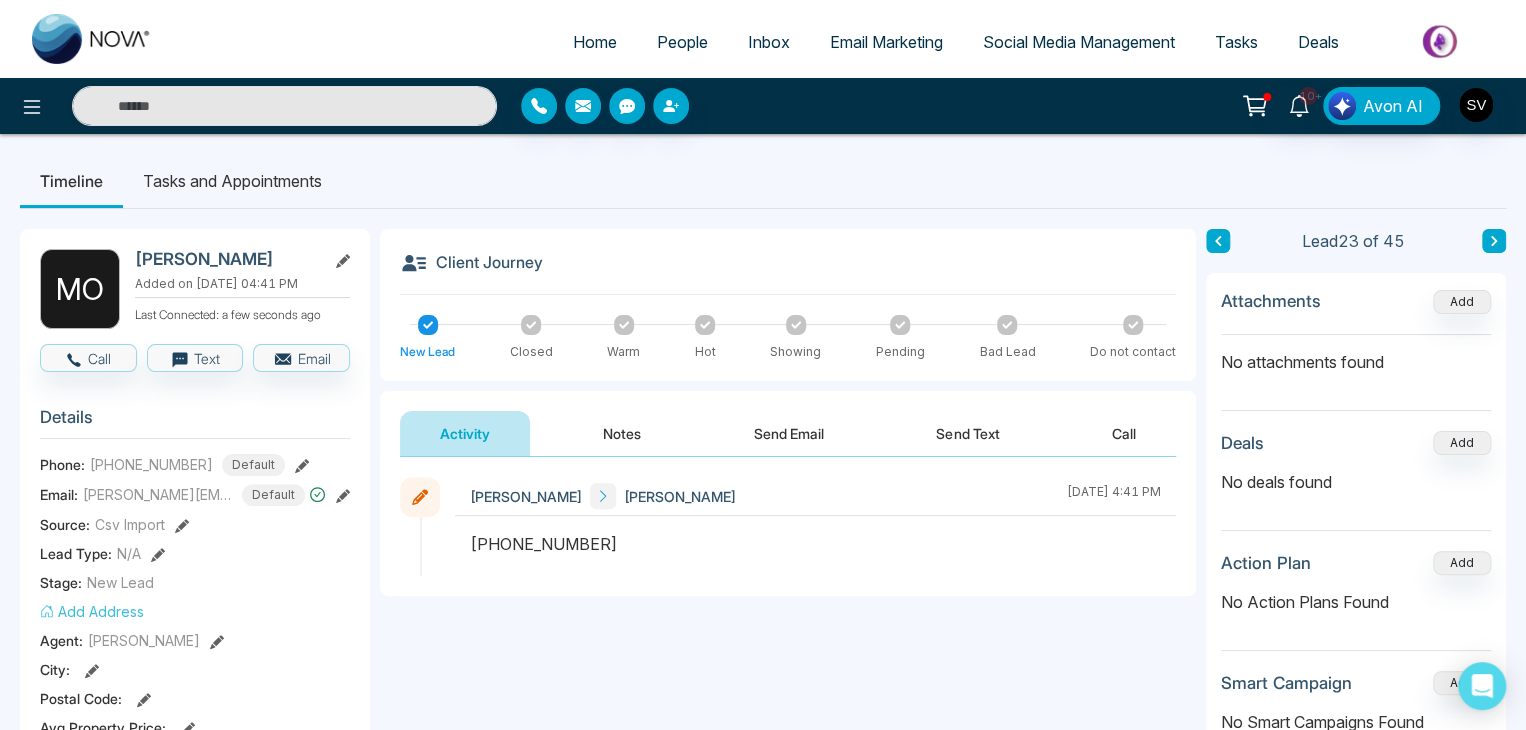 click on "Marge Ott" at bounding box center [226, 259] 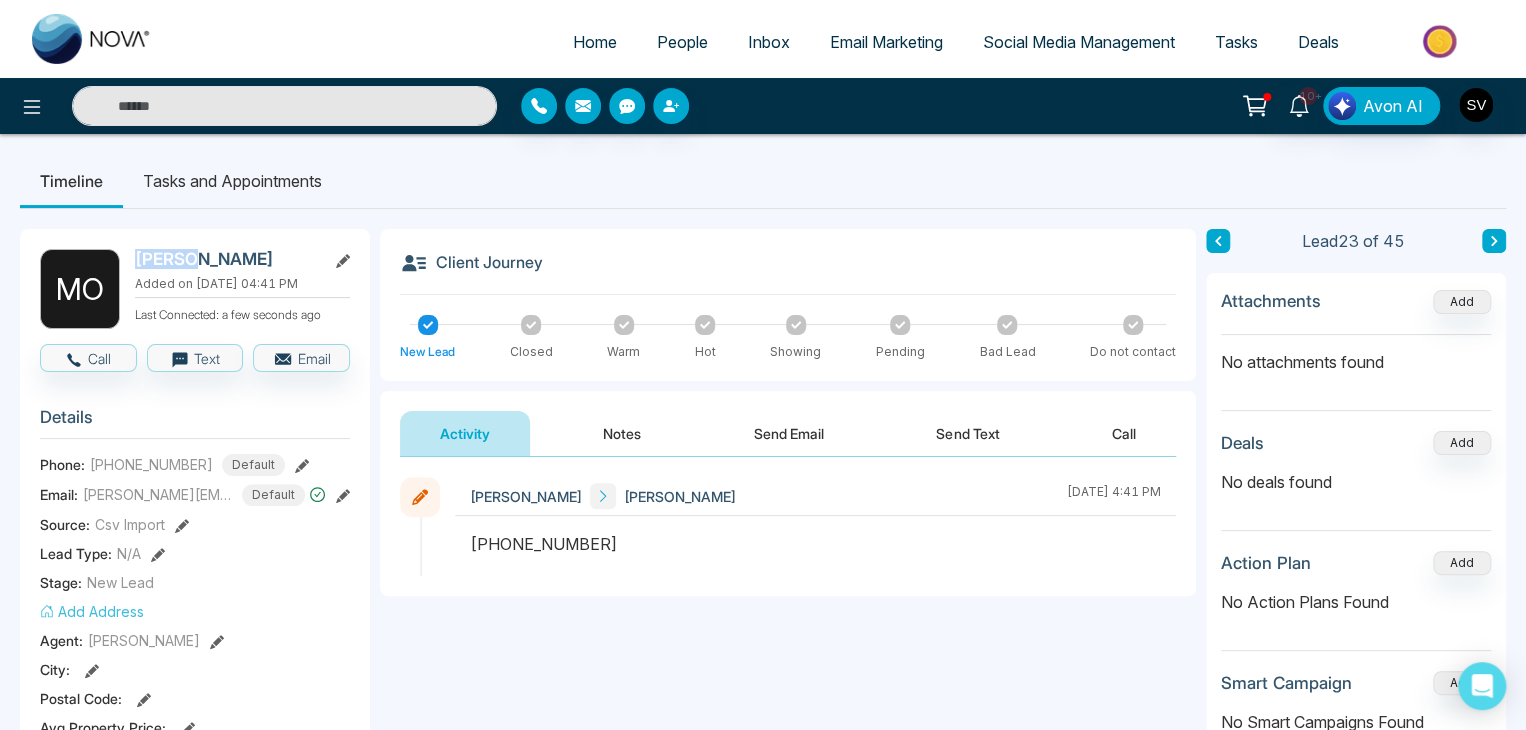 click on "Marge Ott" at bounding box center [226, 259] 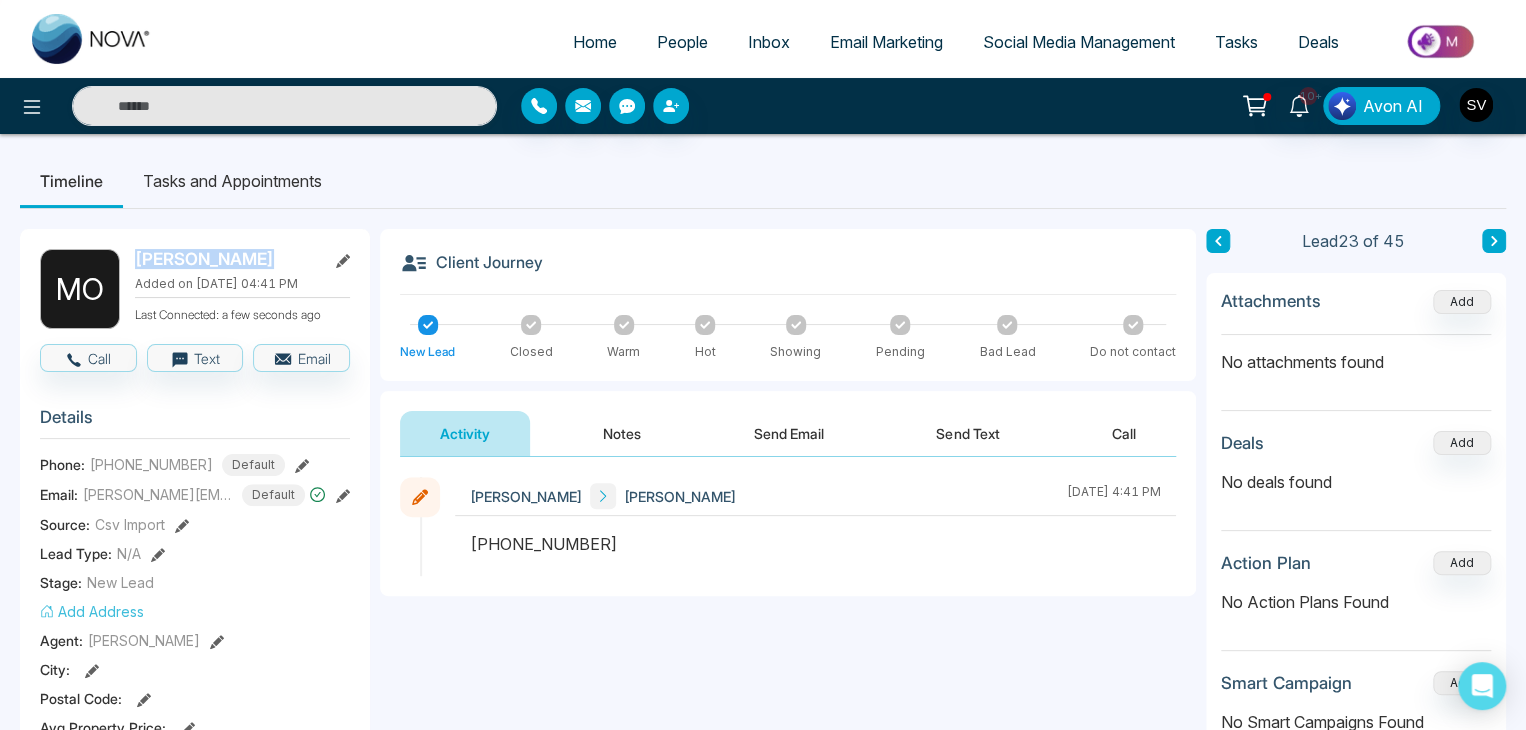 click on "Marge Ott" at bounding box center (226, 259) 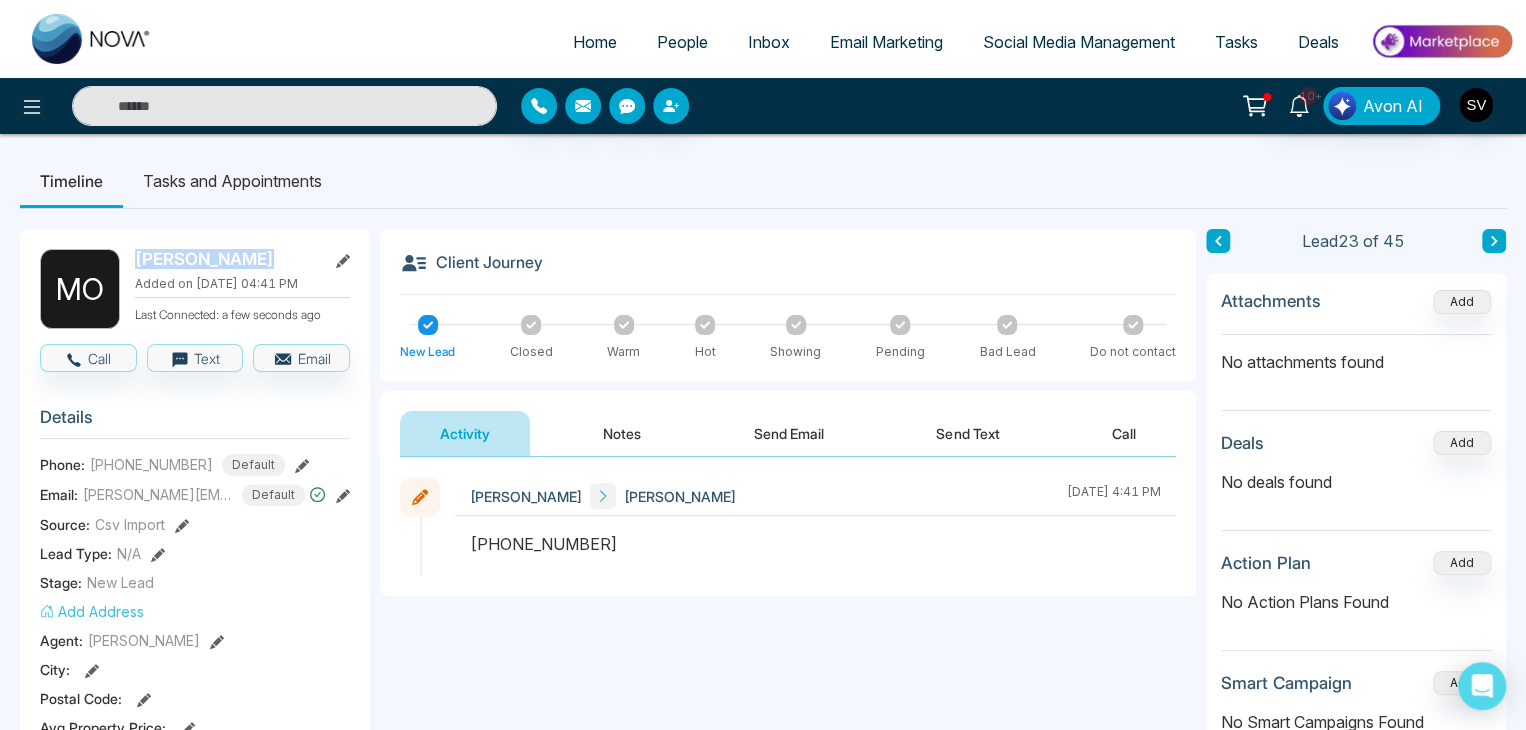 copy on "Marge Ott" 